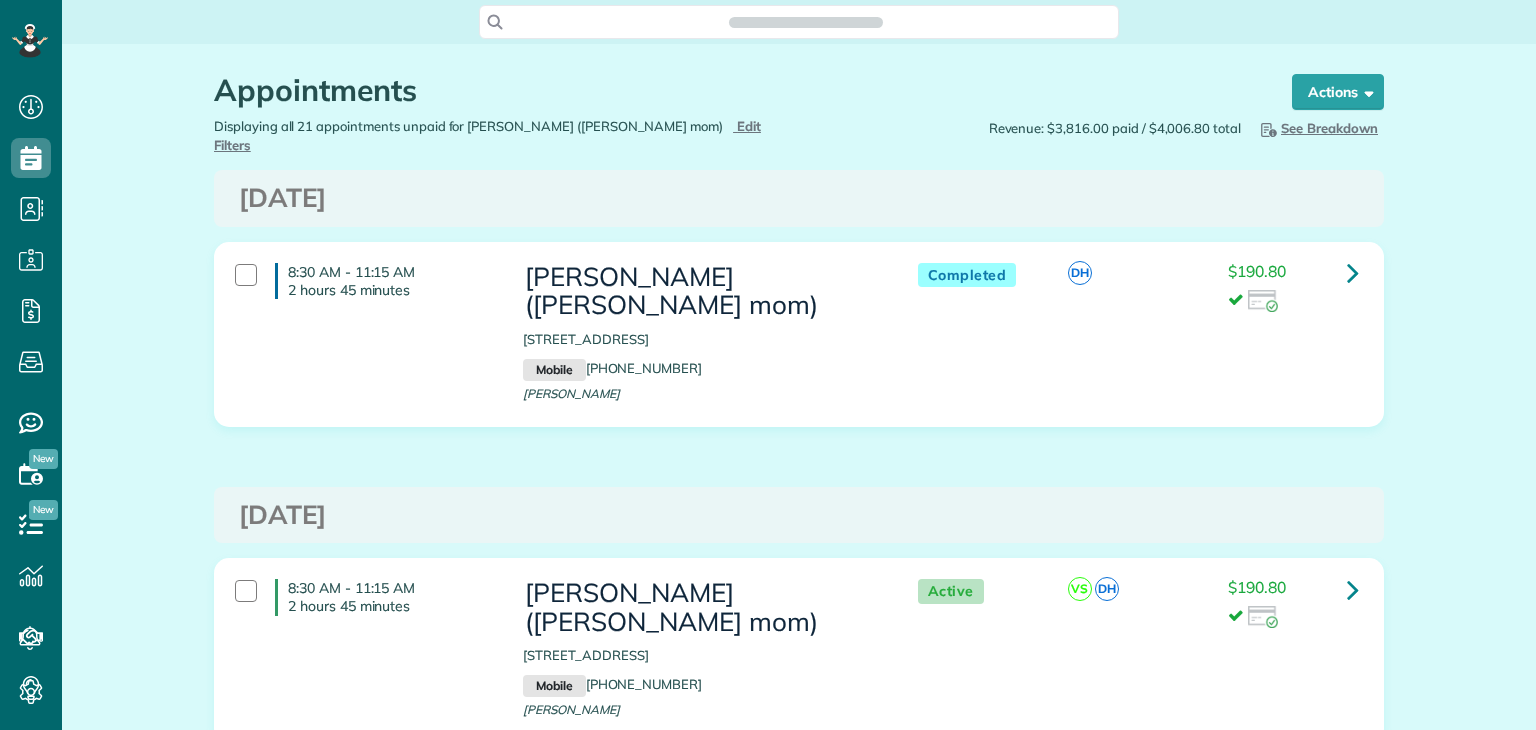 scroll, scrollTop: 0, scrollLeft: 0, axis: both 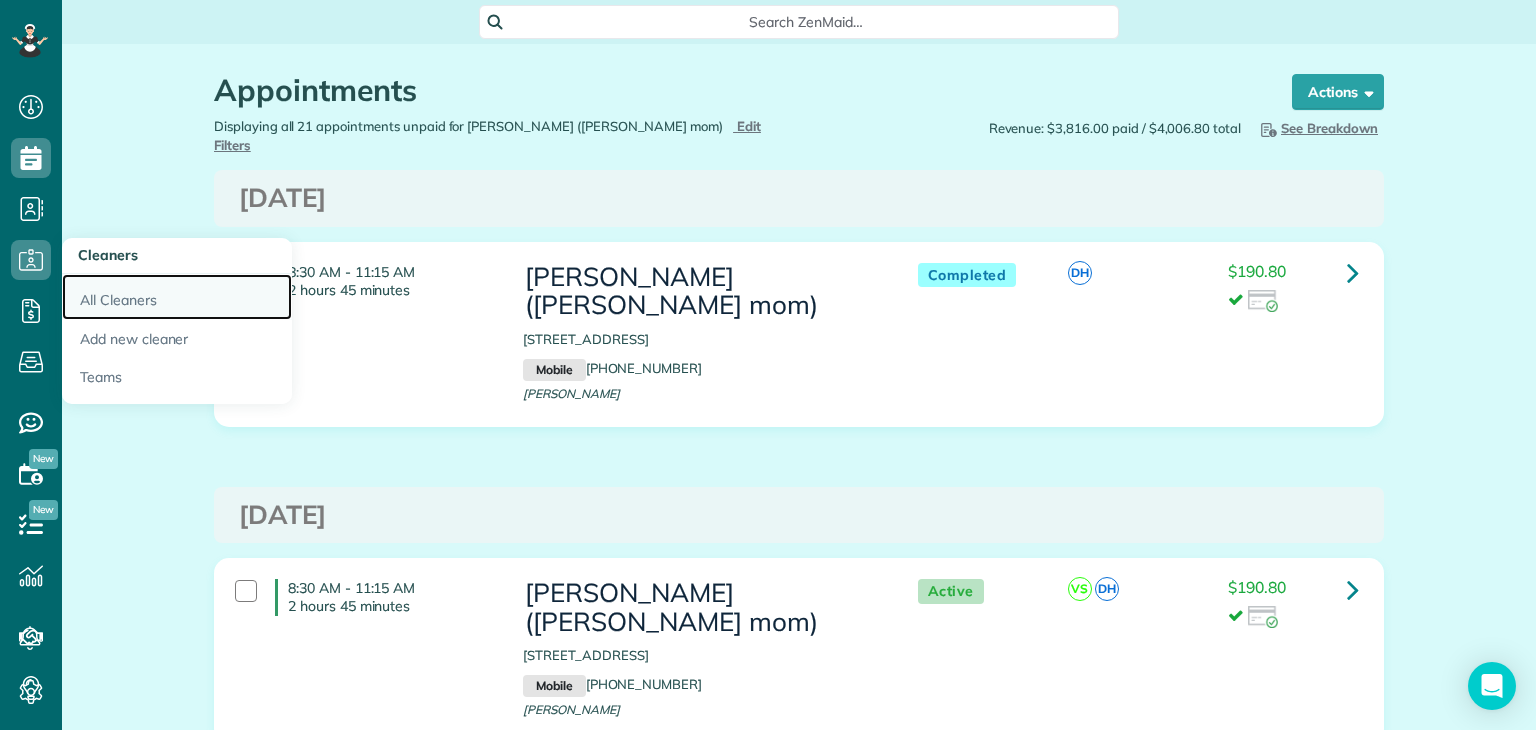 click on "All Cleaners" at bounding box center [177, 297] 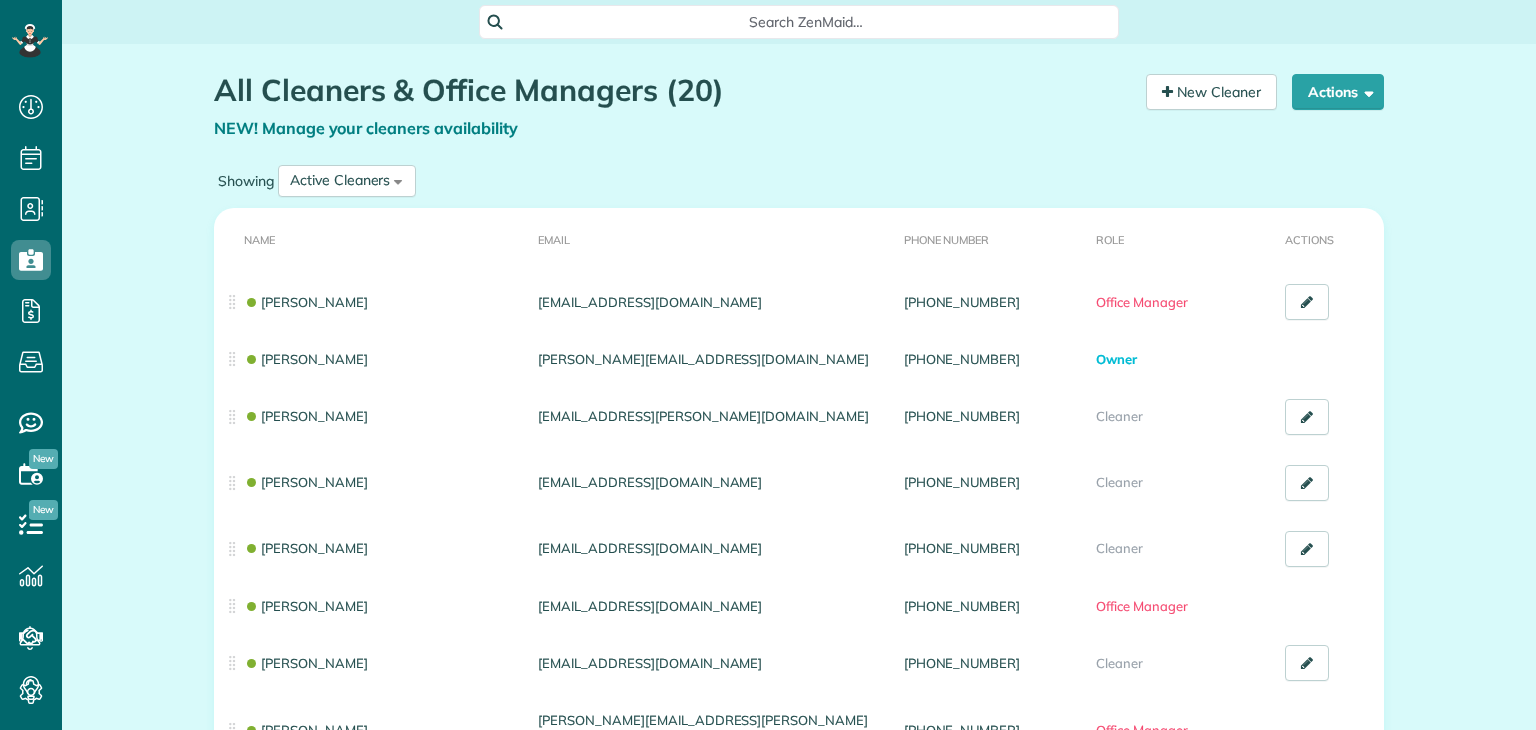 scroll, scrollTop: 0, scrollLeft: 0, axis: both 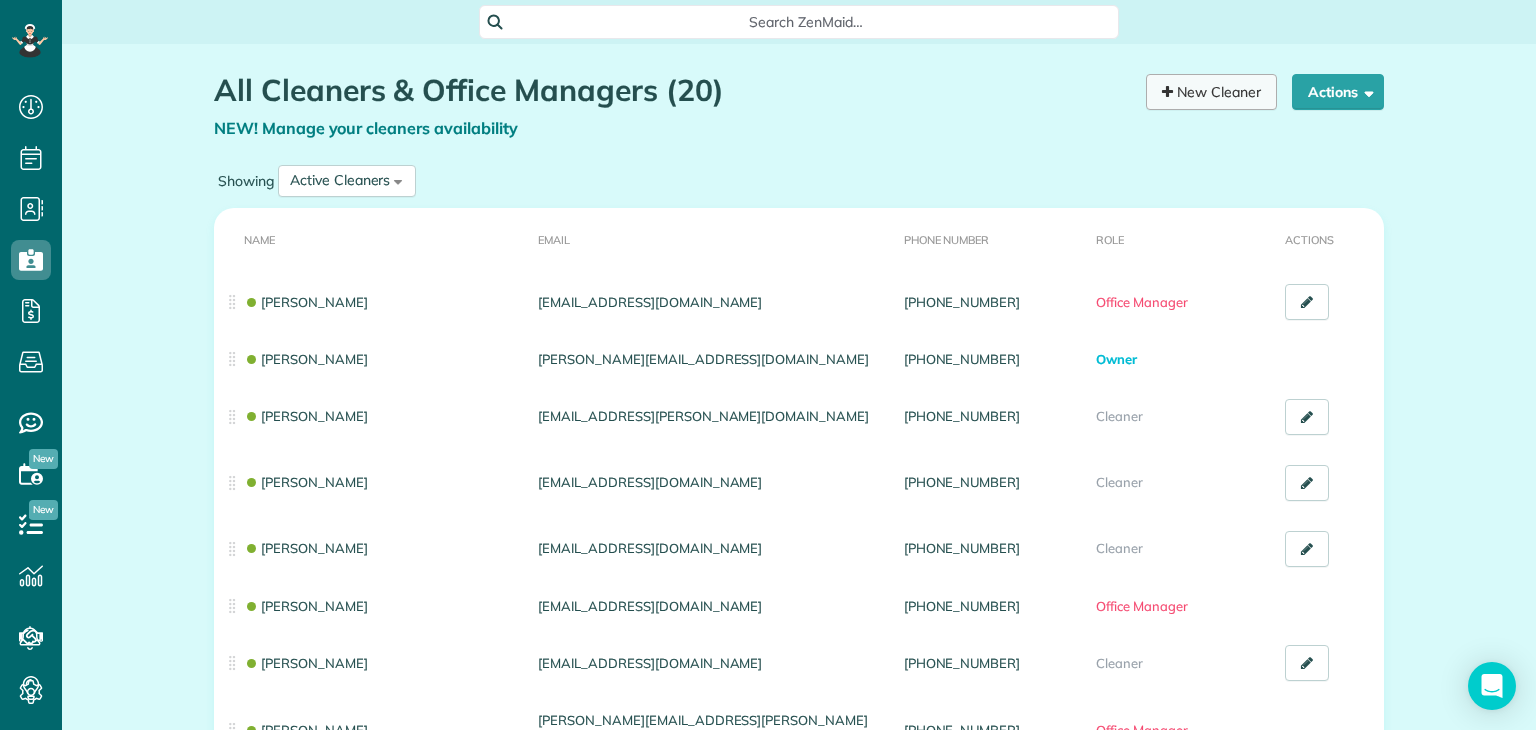 click on "New Cleaner" at bounding box center (1211, 92) 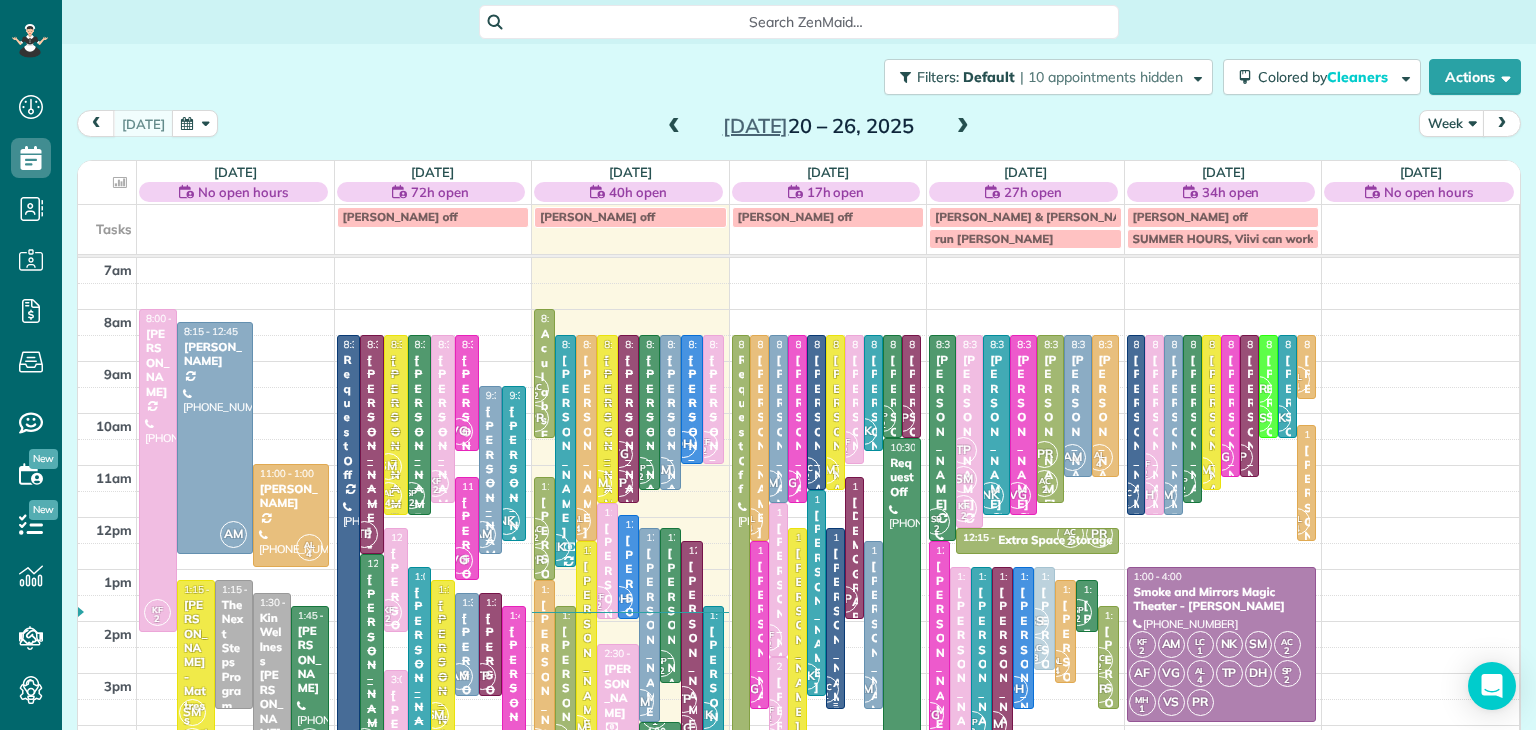 scroll, scrollTop: 0, scrollLeft: 0, axis: both 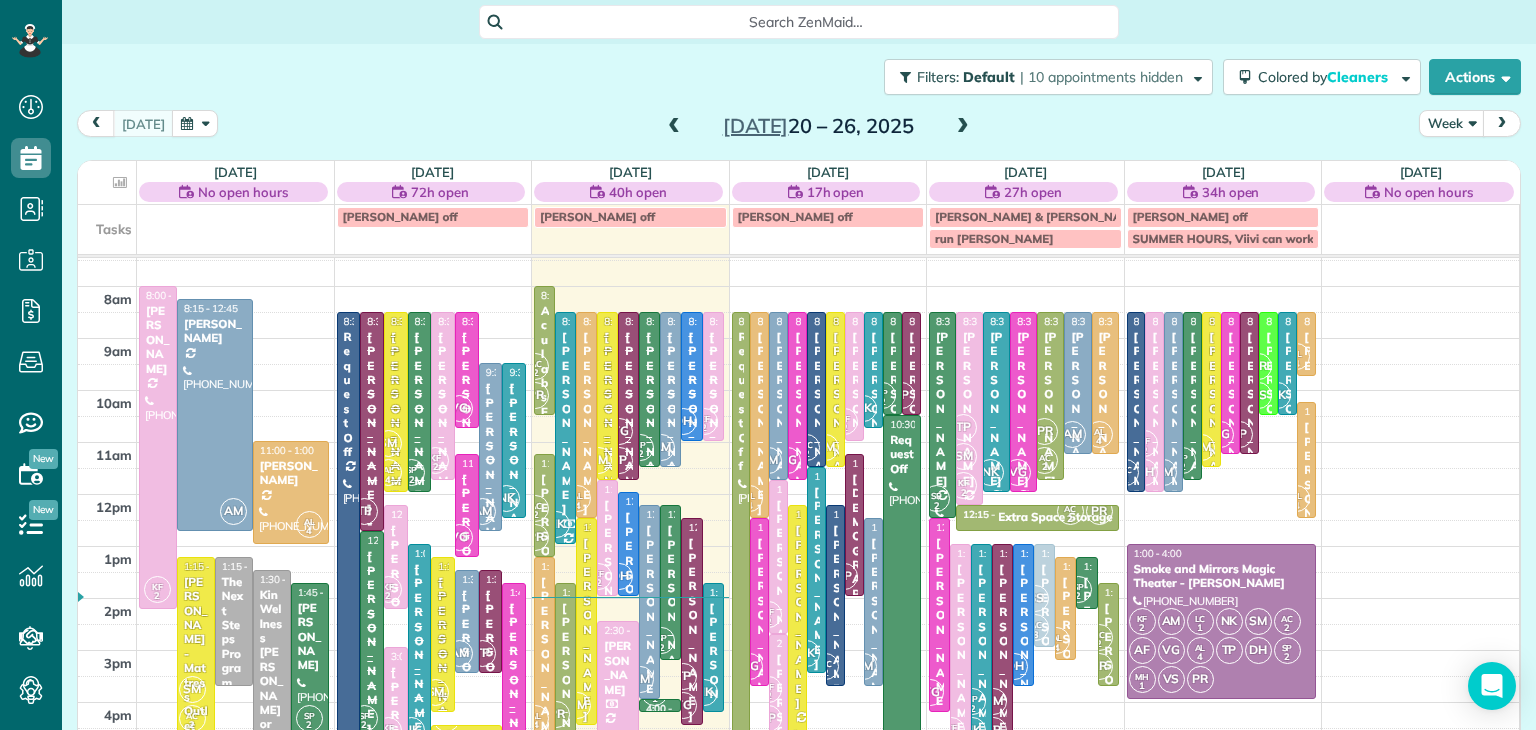click at bounding box center [674, 127] 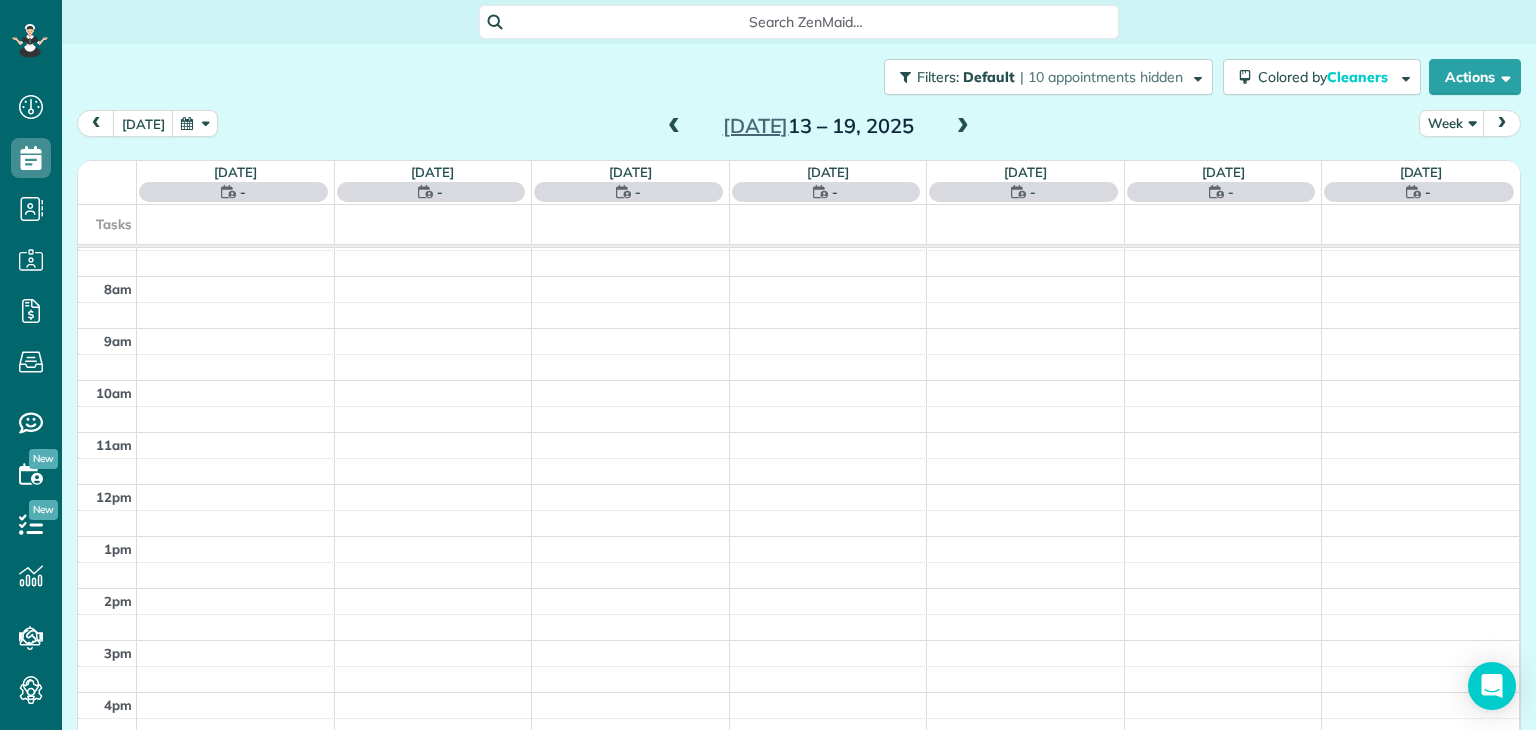 scroll, scrollTop: 0, scrollLeft: 0, axis: both 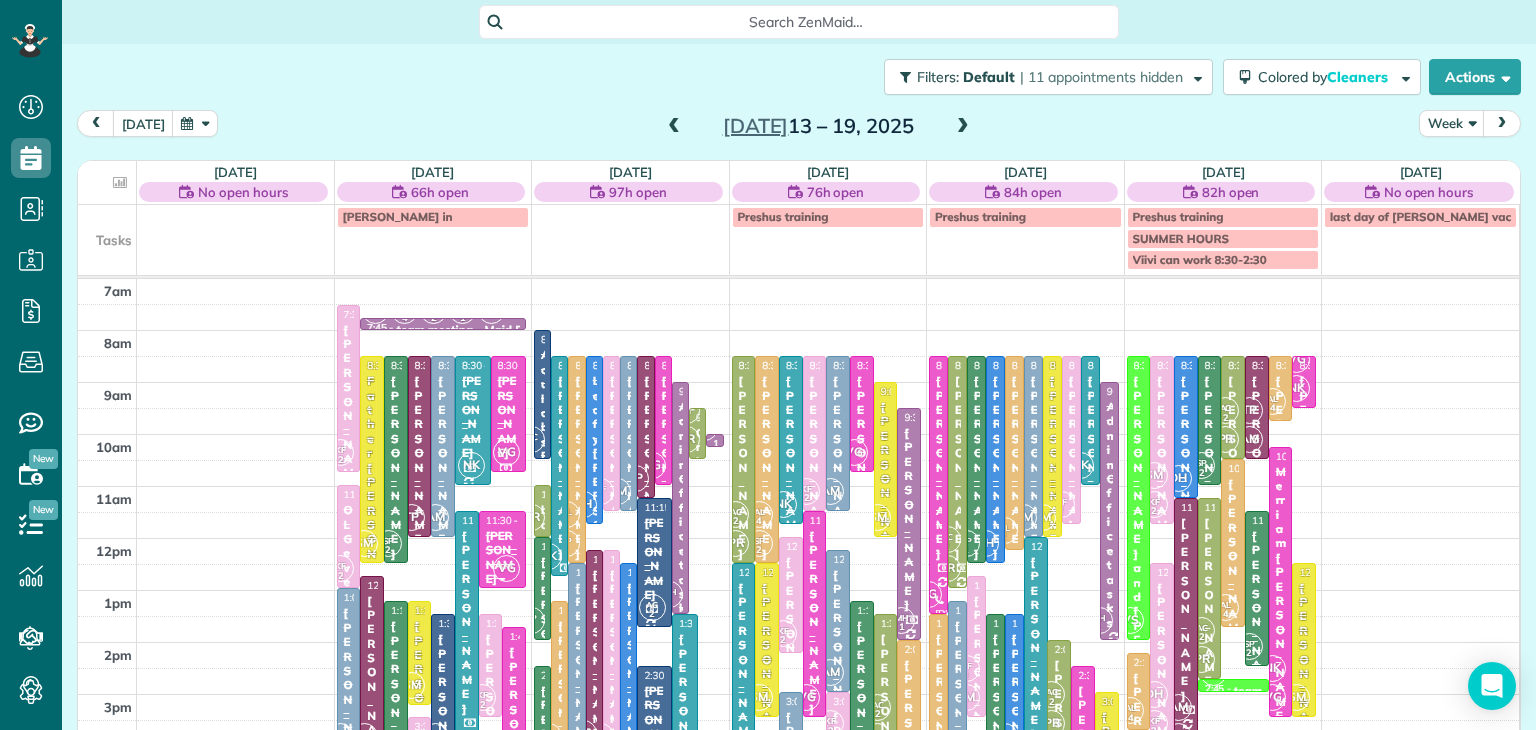 click at bounding box center (963, 127) 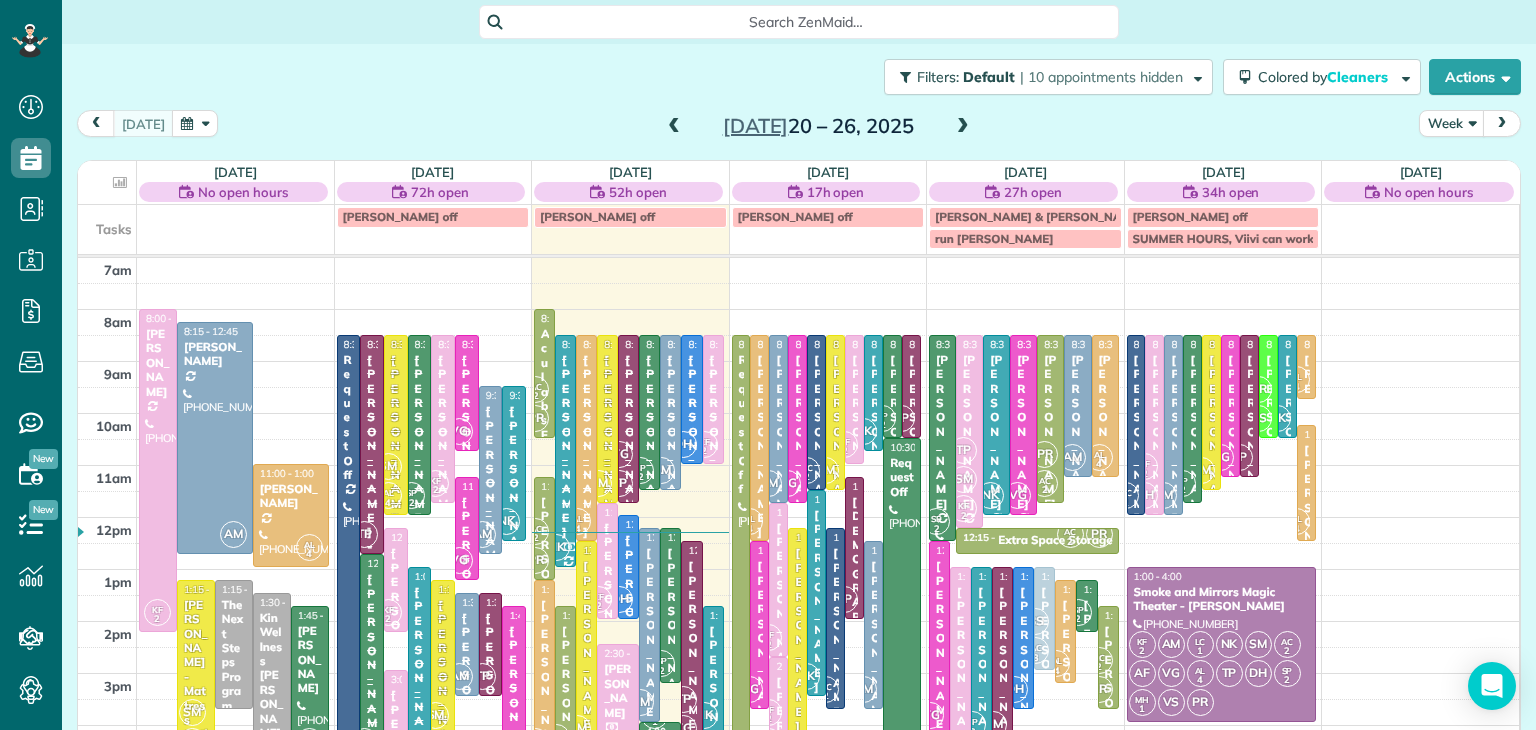 click on "7am 8am 9am 10am 11am 12pm 1pm 2pm 3pm 4pm 5pm 6pm 7pm 8pm KF 2 8:00 - 2:15 [PERSON_NAME] [PHONE_NUMBER] [STREET_ADDRESS] AM 8:15 - 12:45 [PERSON_NAME] [PHONE_NUMBER] [STREET_ADDRESS][PERSON_NAME] AL 4 11:00 - 1:00 [PERSON_NAME] [PHONE_NUMBER] [STREET_ADDRESS][PERSON_NAME] SM AC 2 1:15 - 4:45 [PERSON_NAME] - Mattress Outlet of [GEOGRAPHIC_DATA] (215) 307-[GEOGRAPHIC_DATA][STREET_ADDRESS][PERSON_NAME] 1:15 - 3:45 The Next Steps Program (267) 566-[GEOGRAPHIC_DATA][STREET_ADDRESS] 1:30 - 5:00 Kin Wellness [PERSON_NAME] or [PERSON_NAME] Wellness [PHONE_NUMBER] [STREET_ADDRESS][PERSON_NAME] SP 2 1:45 - 4:45 [PERSON_NAME] [PHONE_NUMBER] [STREET_ADDRESS][PERSON_NAME][PERSON_NAME] AC 2 8:30 - 5:30 Request Off [PHONE_NUMBER] [STREET_ADDRESS][PERSON_NAME] TP 8:30 - 12:45 [PERSON_NAME] - [GEOGRAPHIC_DATA] [PHONE_NUMBER] [STREET_ADDRESS] 4 8:30 - 12:00 (610) 586-[GEOGRAPHIC_DATA][STREET_ADDRESS] 2 KF" at bounding box center (798, 621) 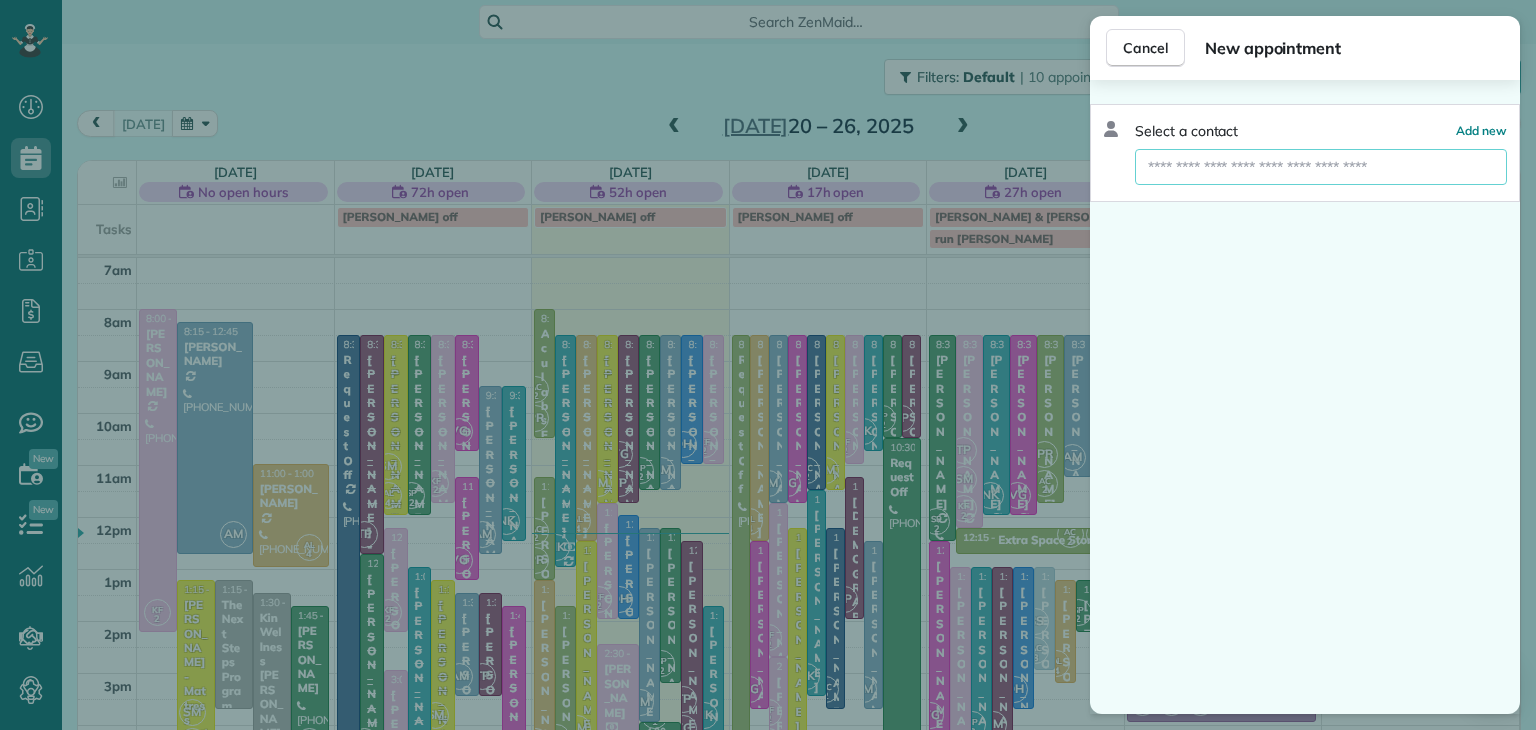click at bounding box center (1321, 167) 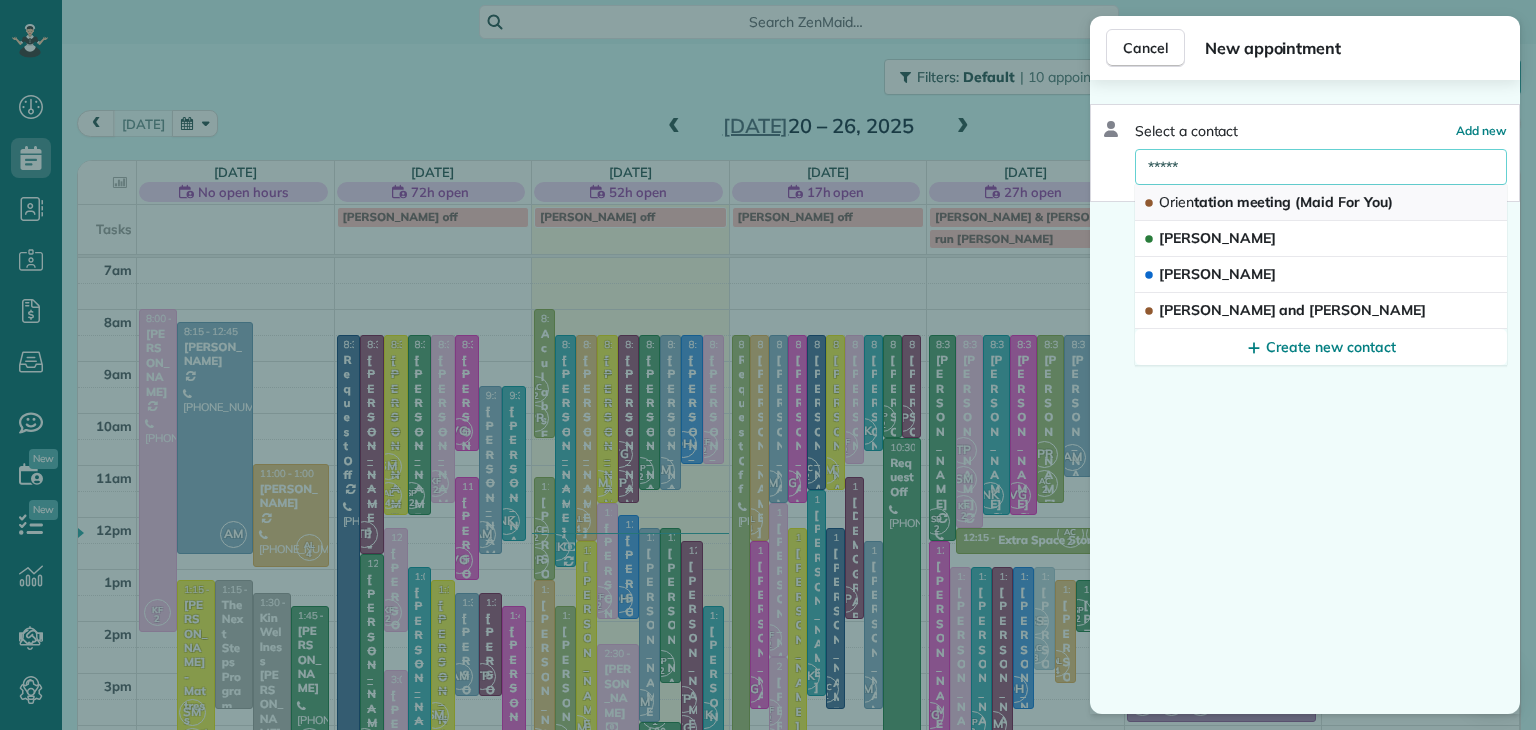 type on "*****" 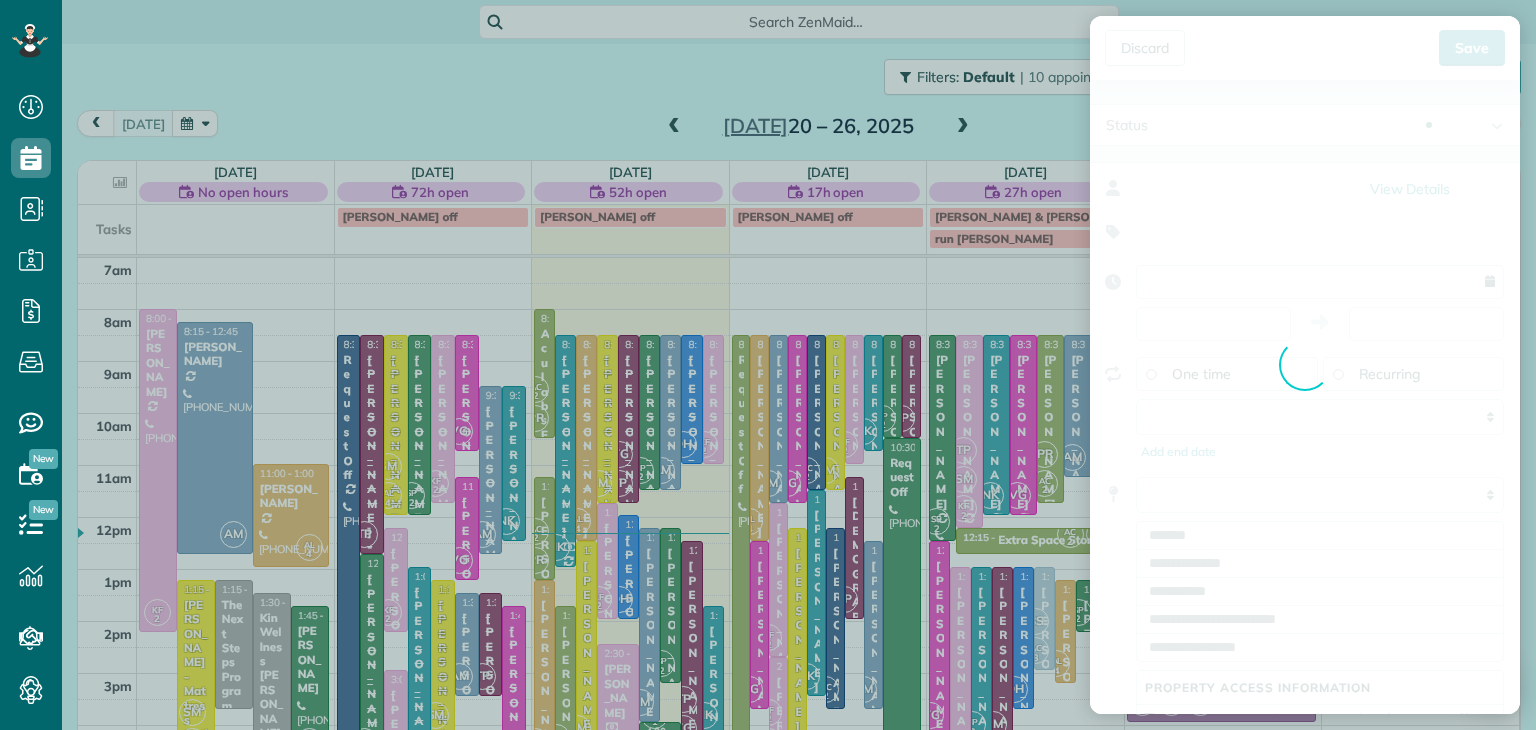 type on "**********" 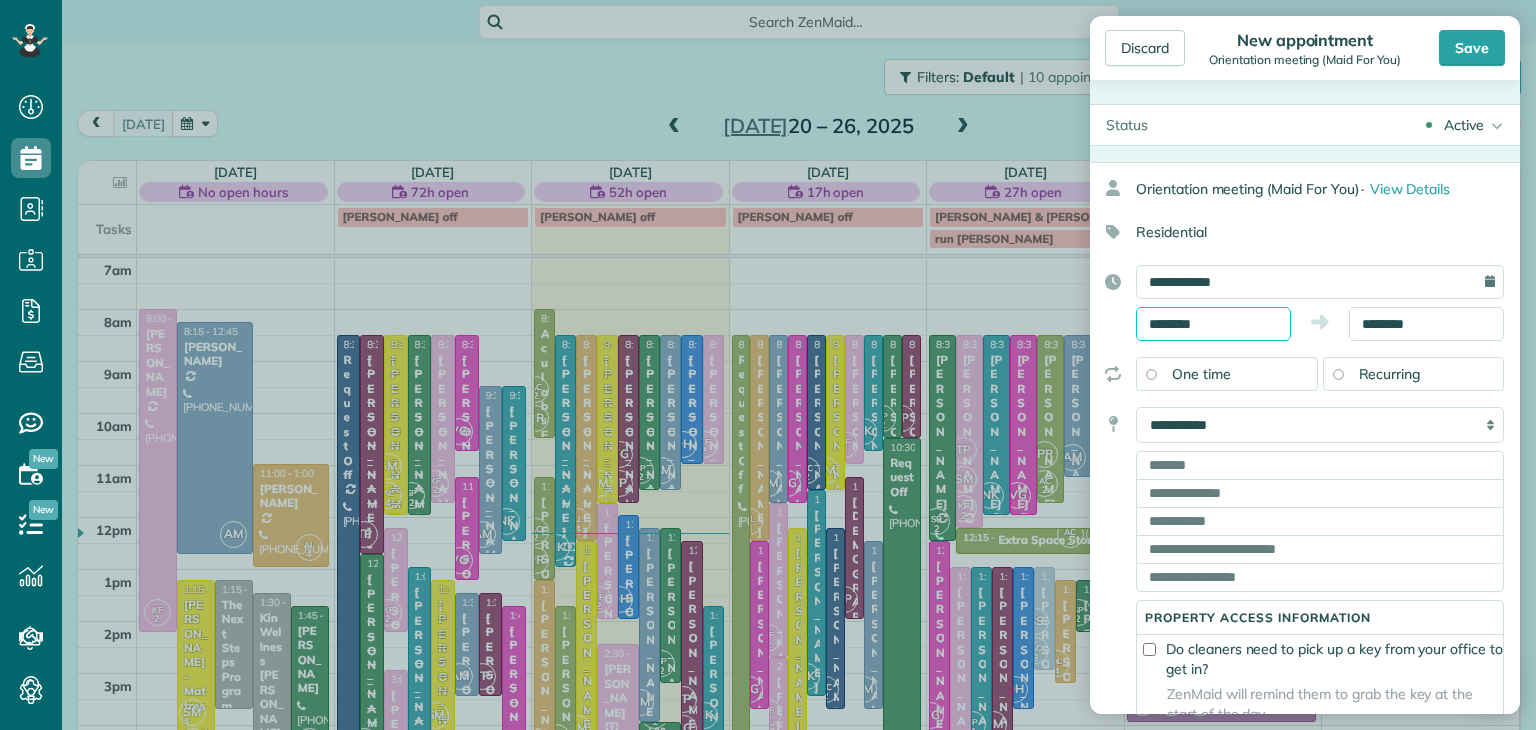 click on "********" at bounding box center (1213, 324) 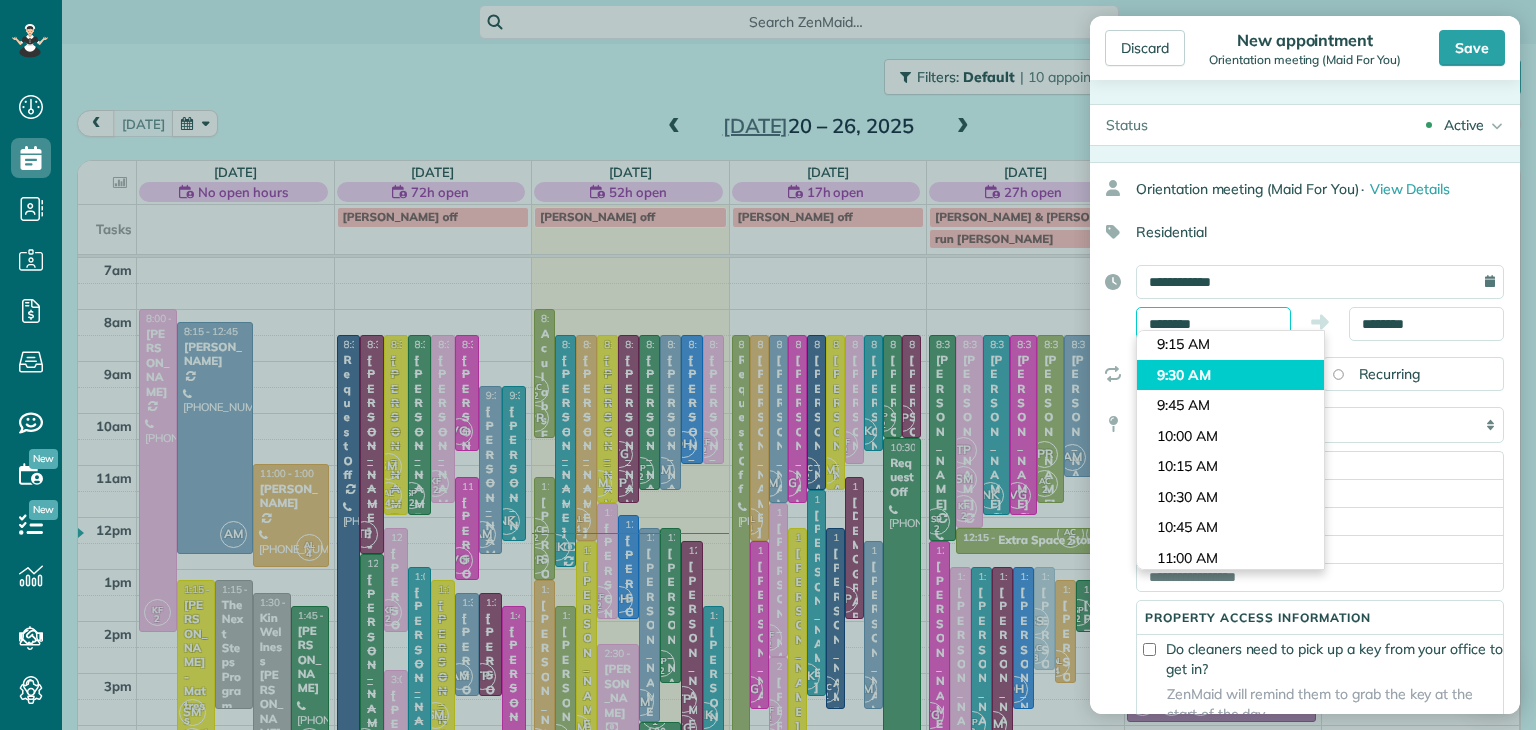scroll, scrollTop: 1096, scrollLeft: 0, axis: vertical 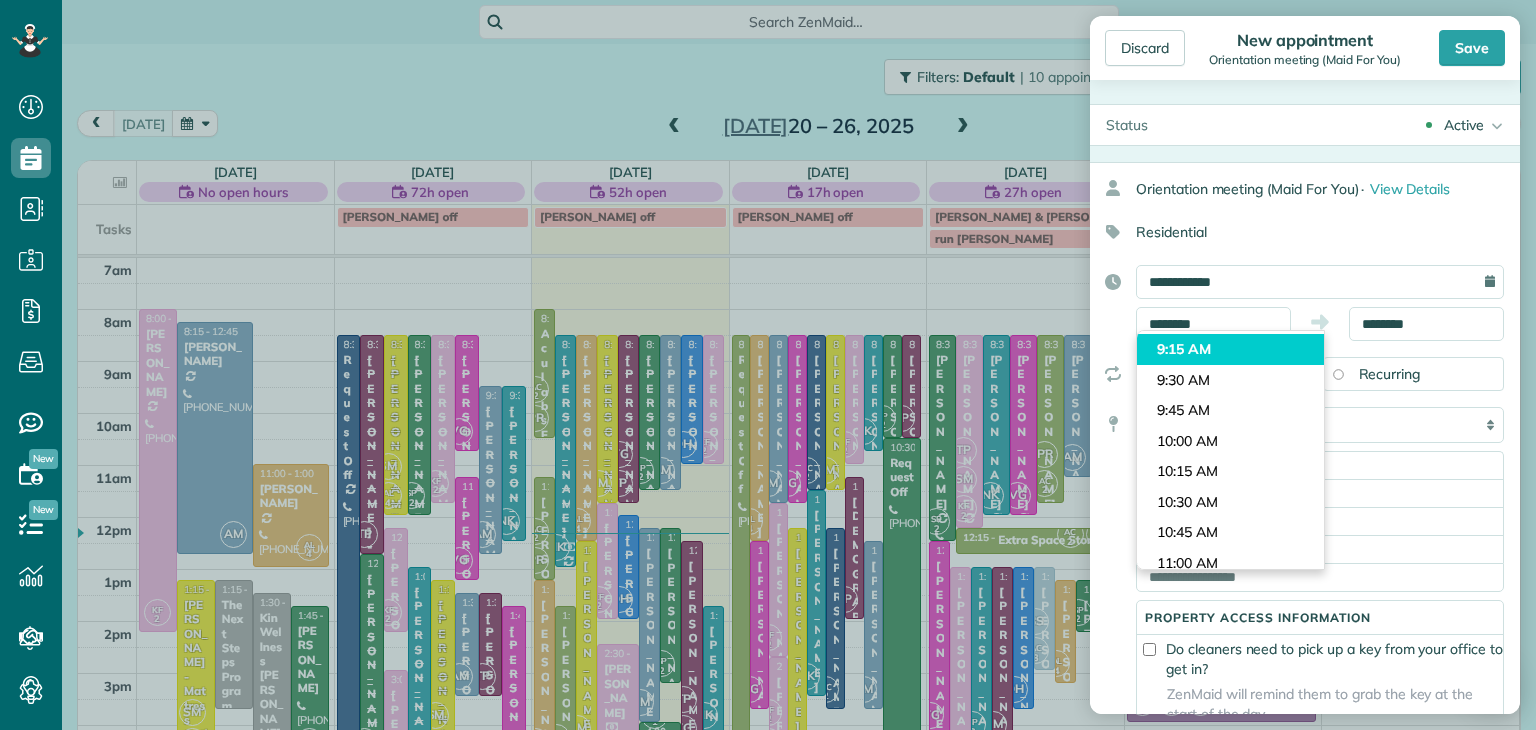 type on "*******" 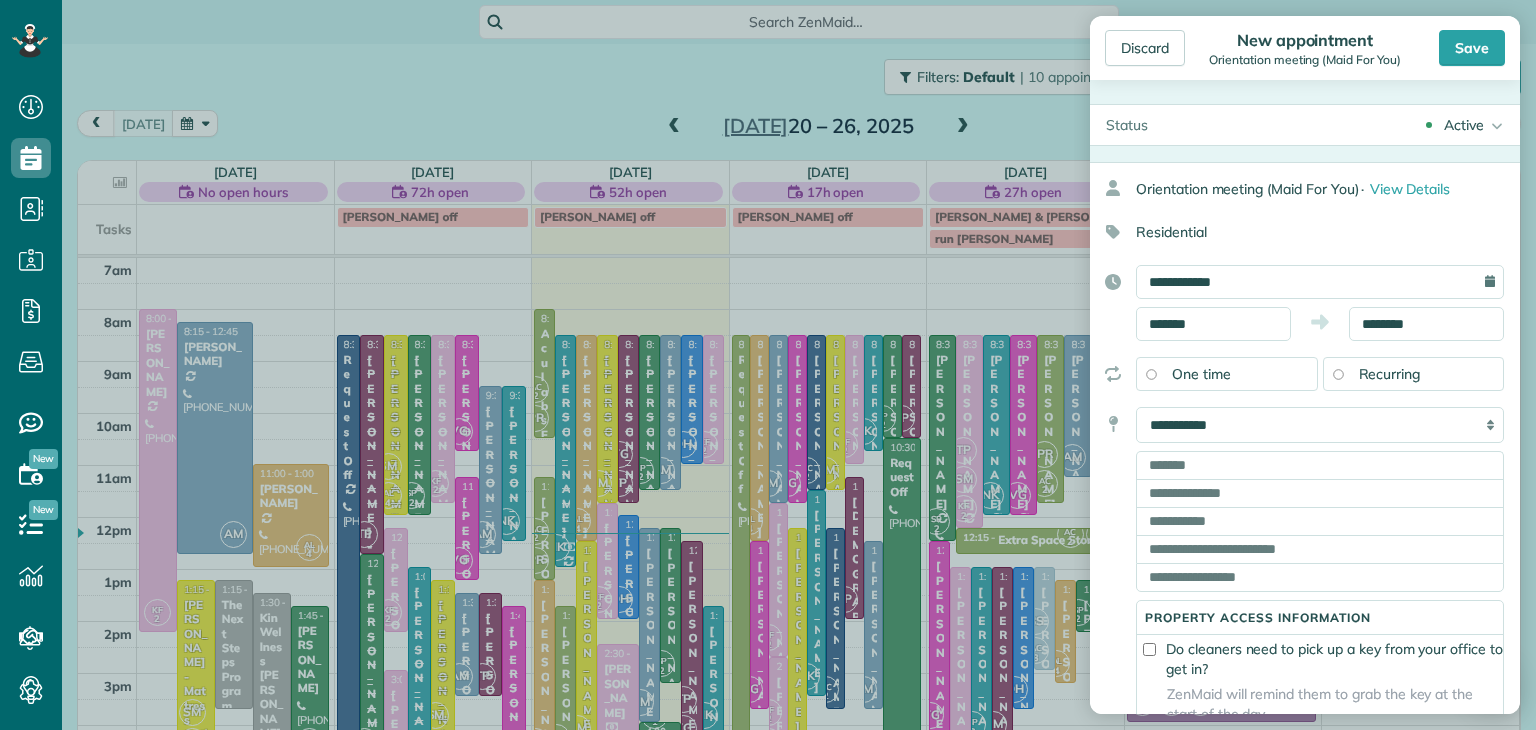 click on "Dashboard
Scheduling
Calendar View
List View
Dispatch View - Weekly scheduling (Beta)" at bounding box center [768, 365] 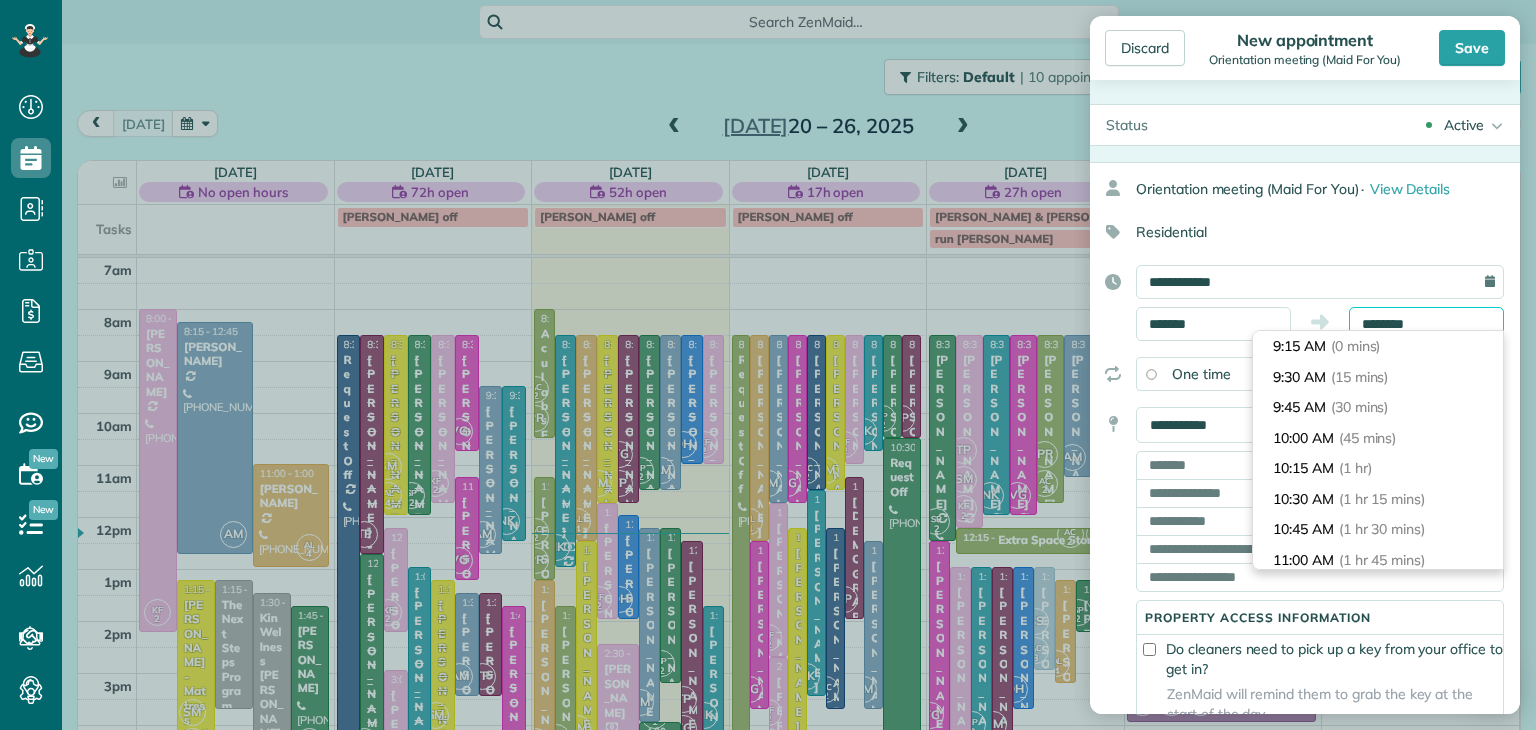 click on "********" at bounding box center (1426, 324) 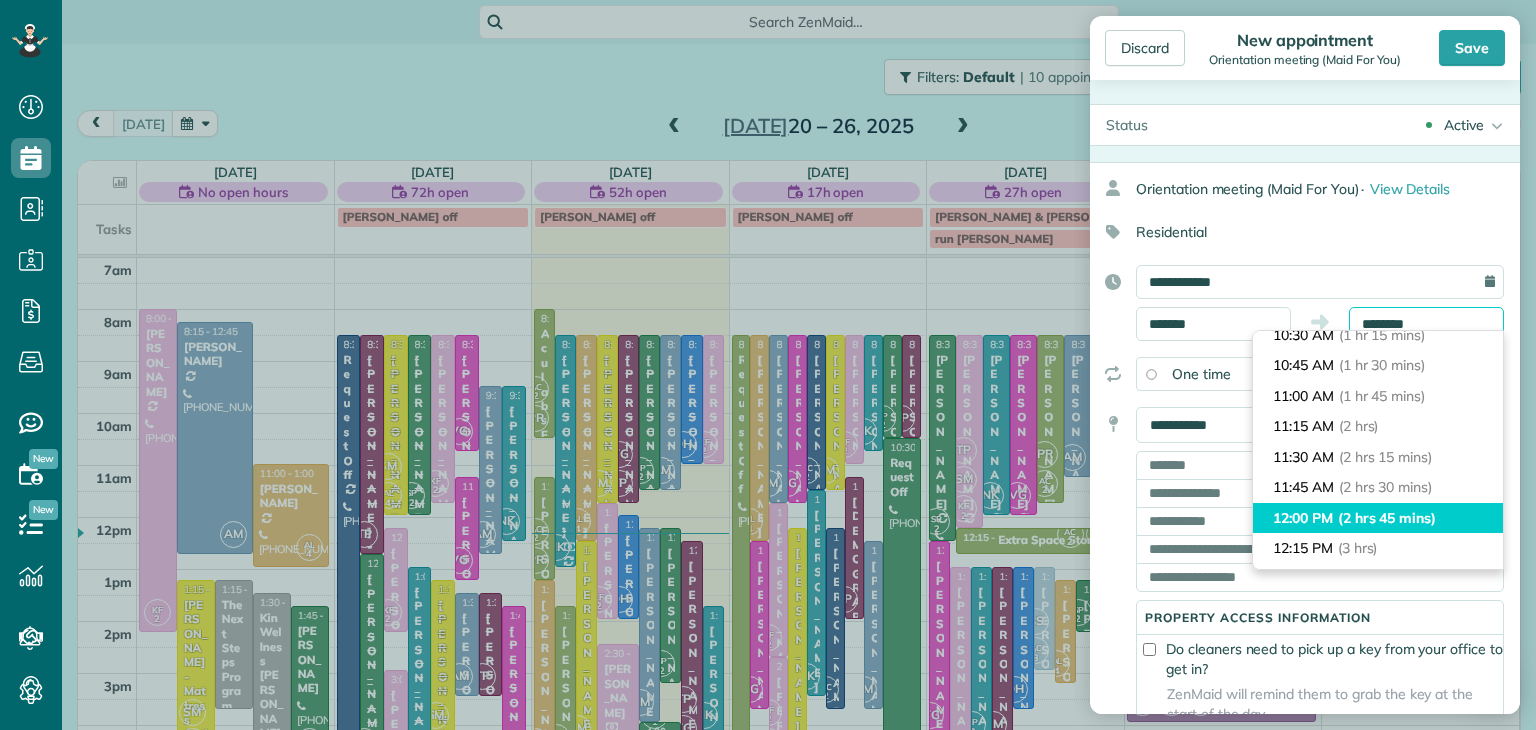 scroll, scrollTop: 106, scrollLeft: 0, axis: vertical 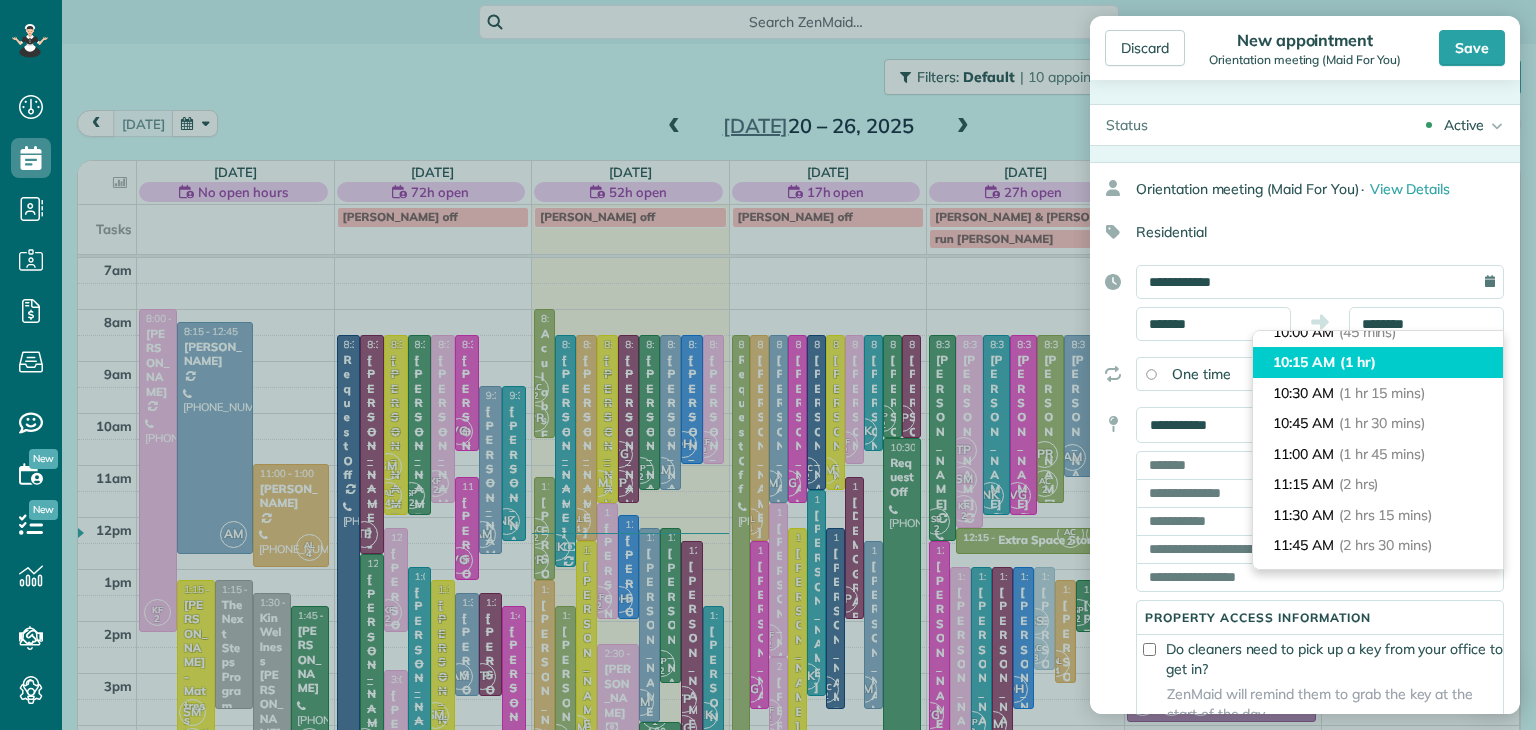 type on "********" 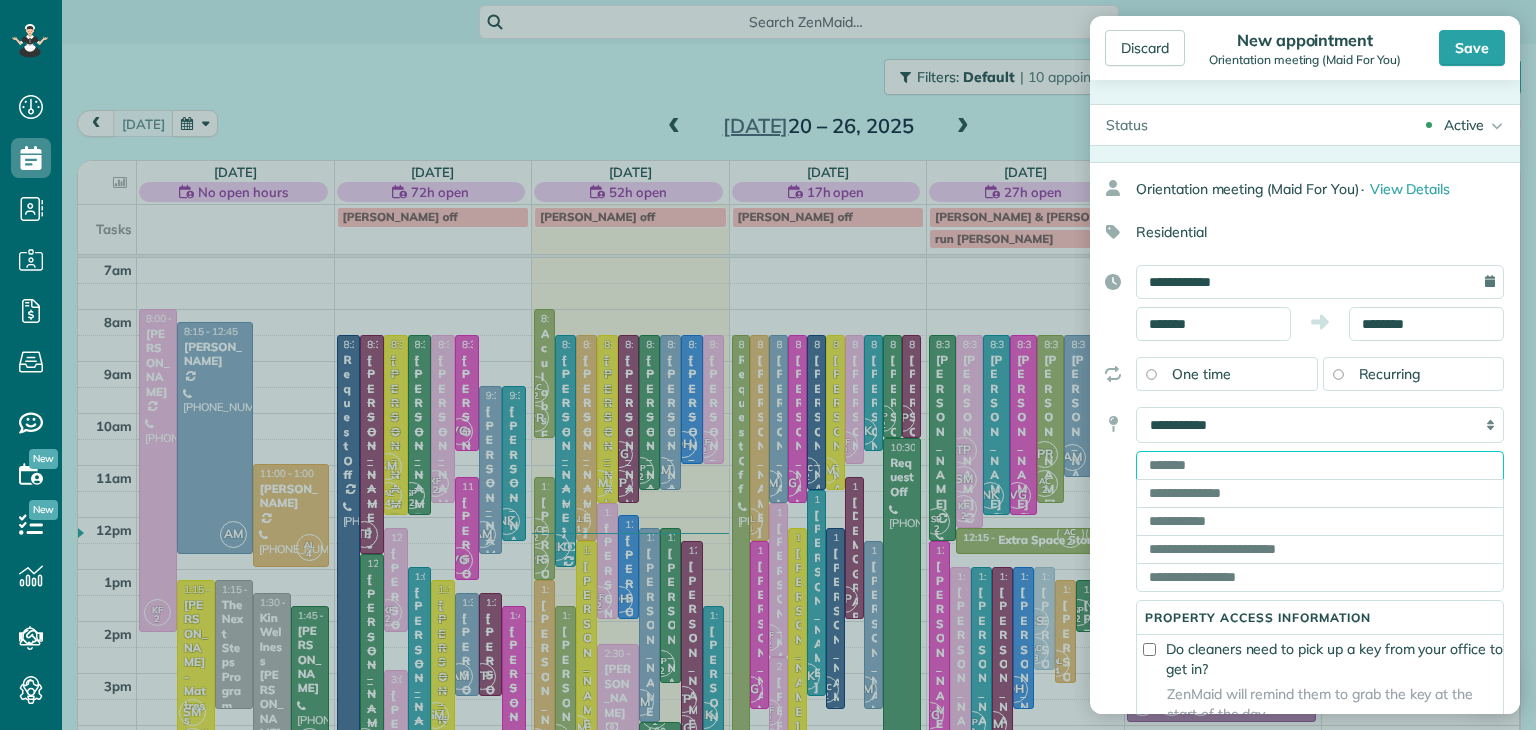 click at bounding box center (1320, 465) 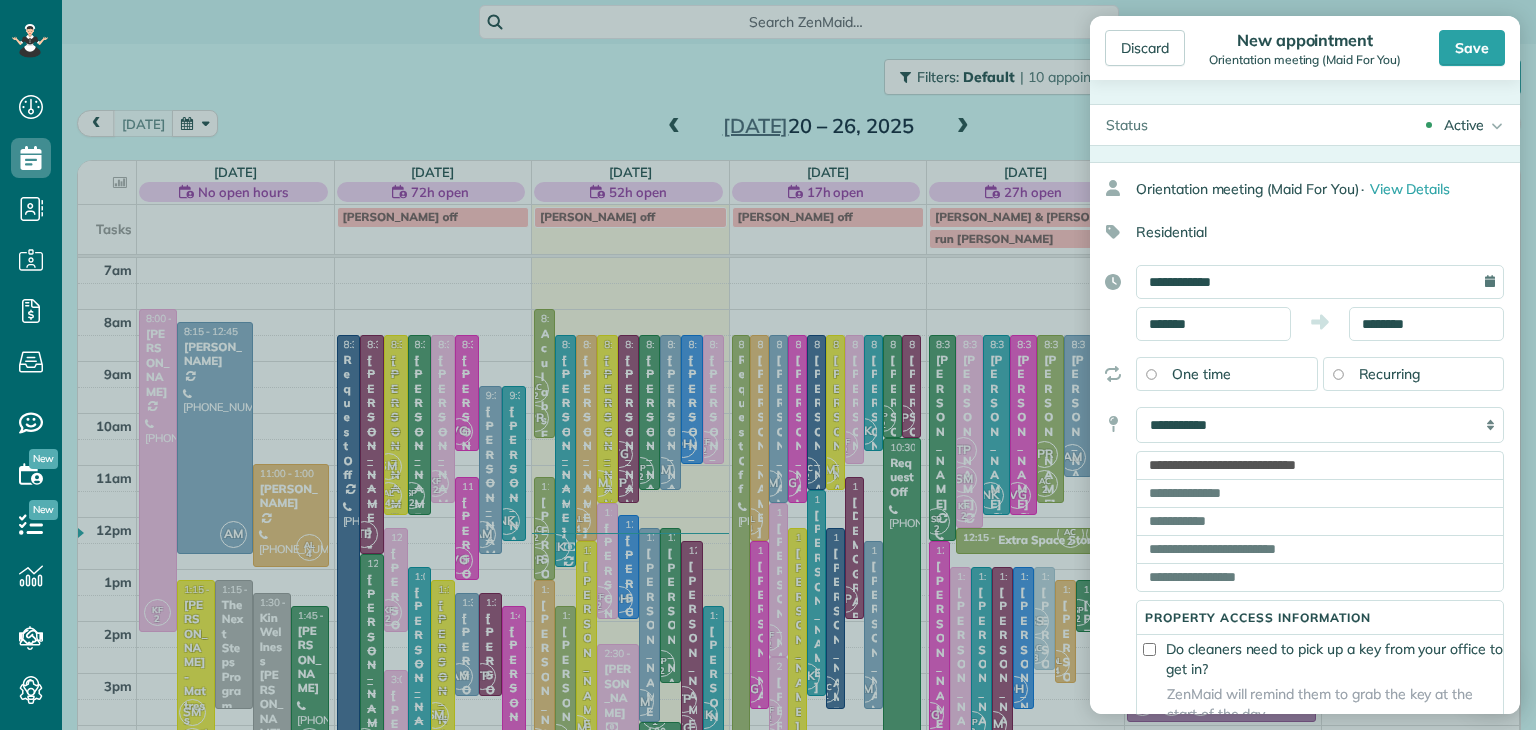 type on "**********" 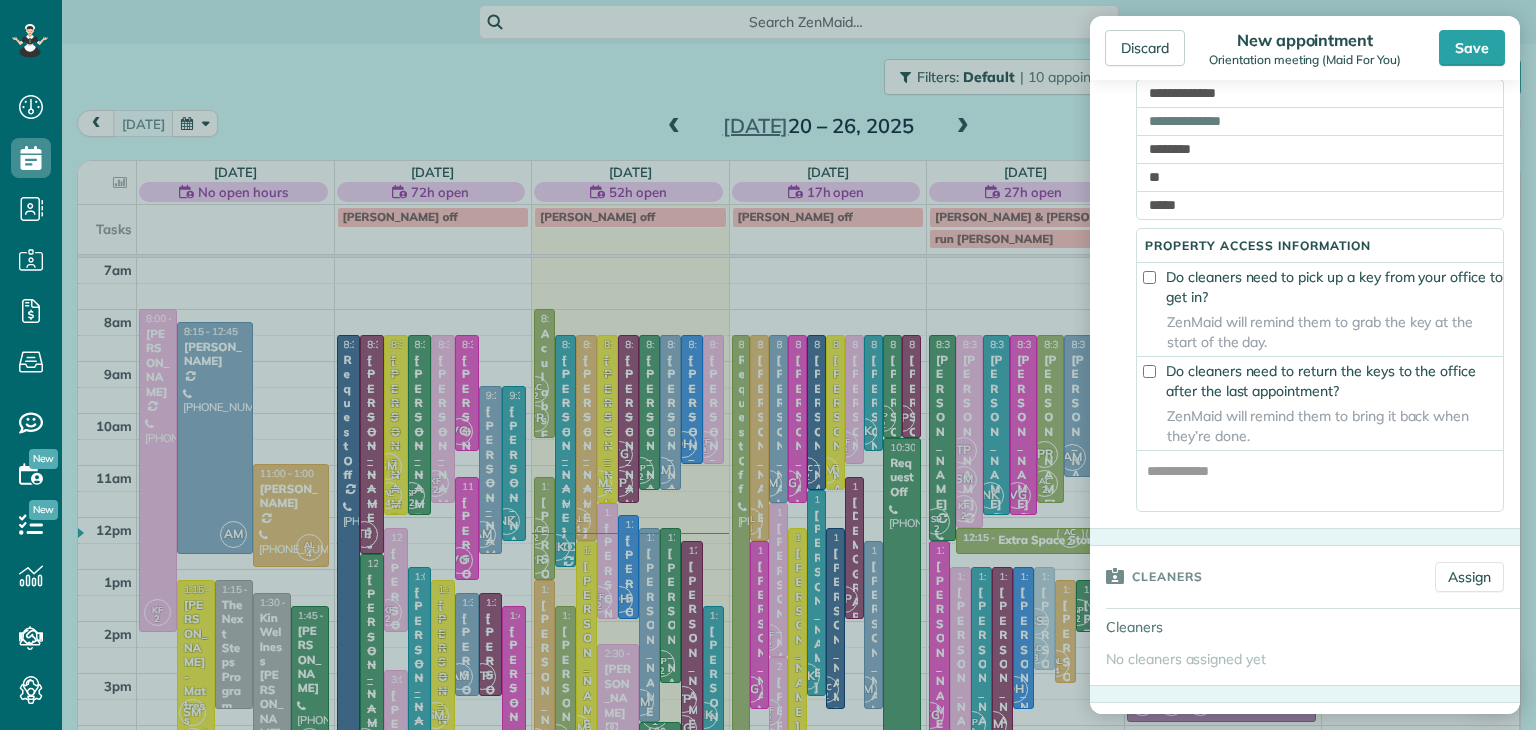 scroll, scrollTop: 444, scrollLeft: 0, axis: vertical 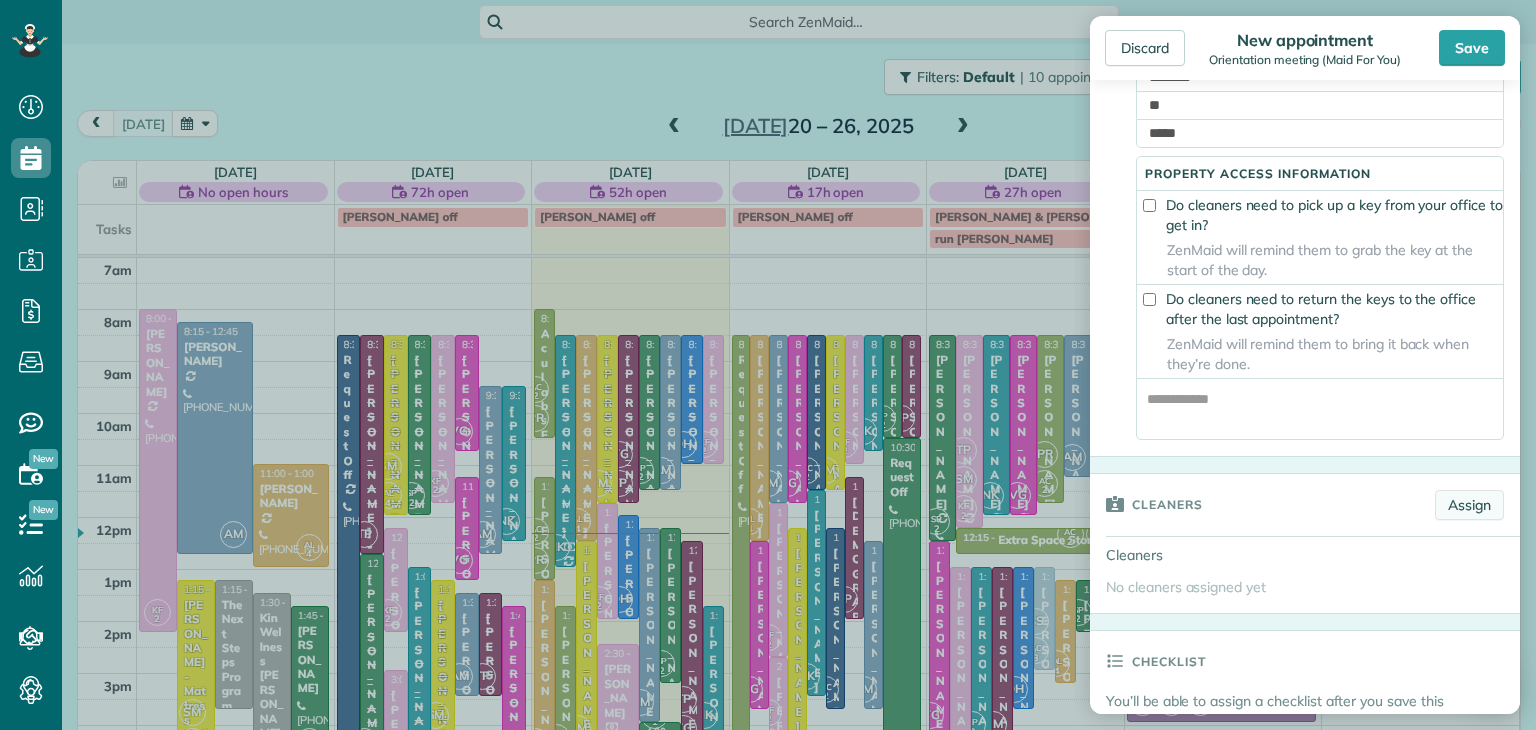 click on "Assign" at bounding box center [1469, 505] 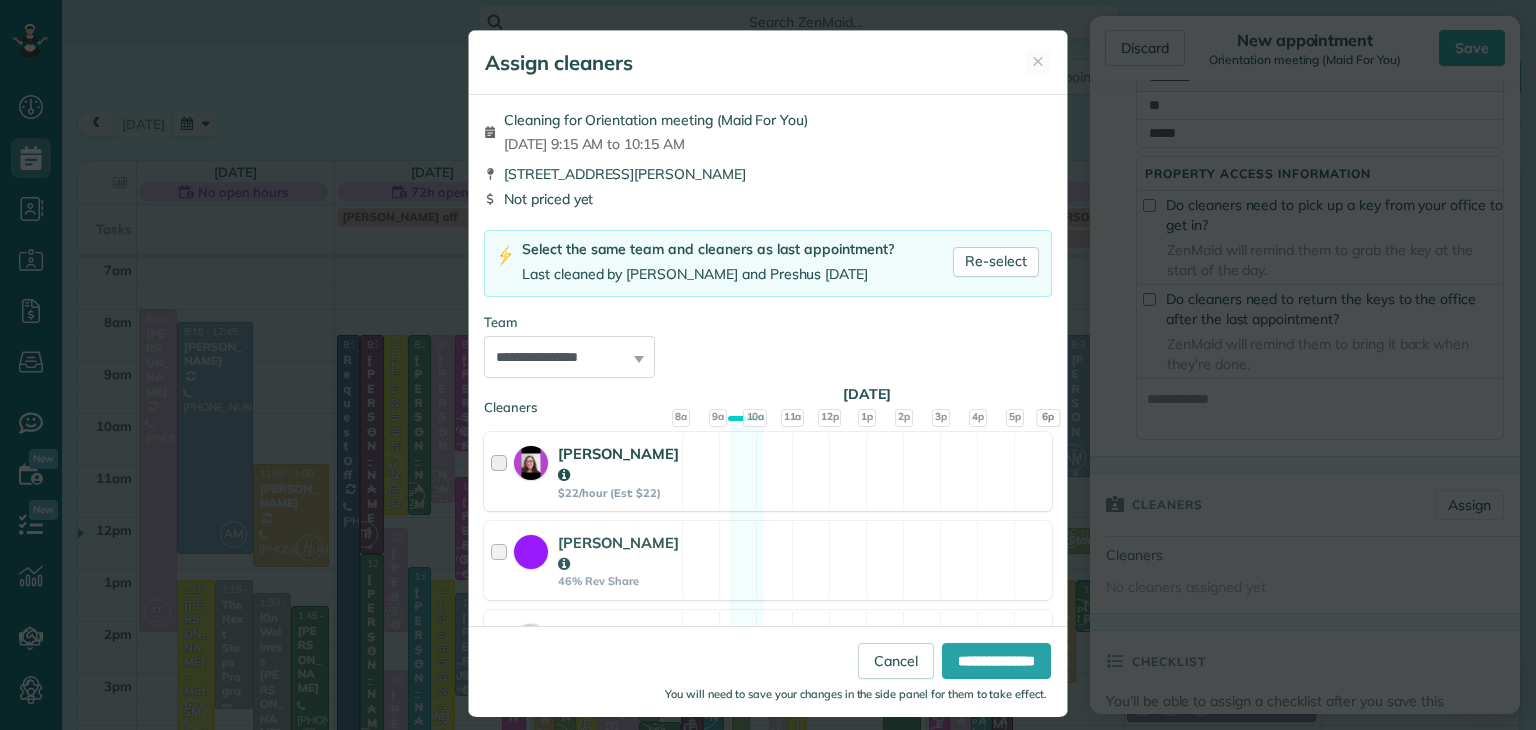 click on "$22/hour (Est: $22)" at bounding box center (618, 493) 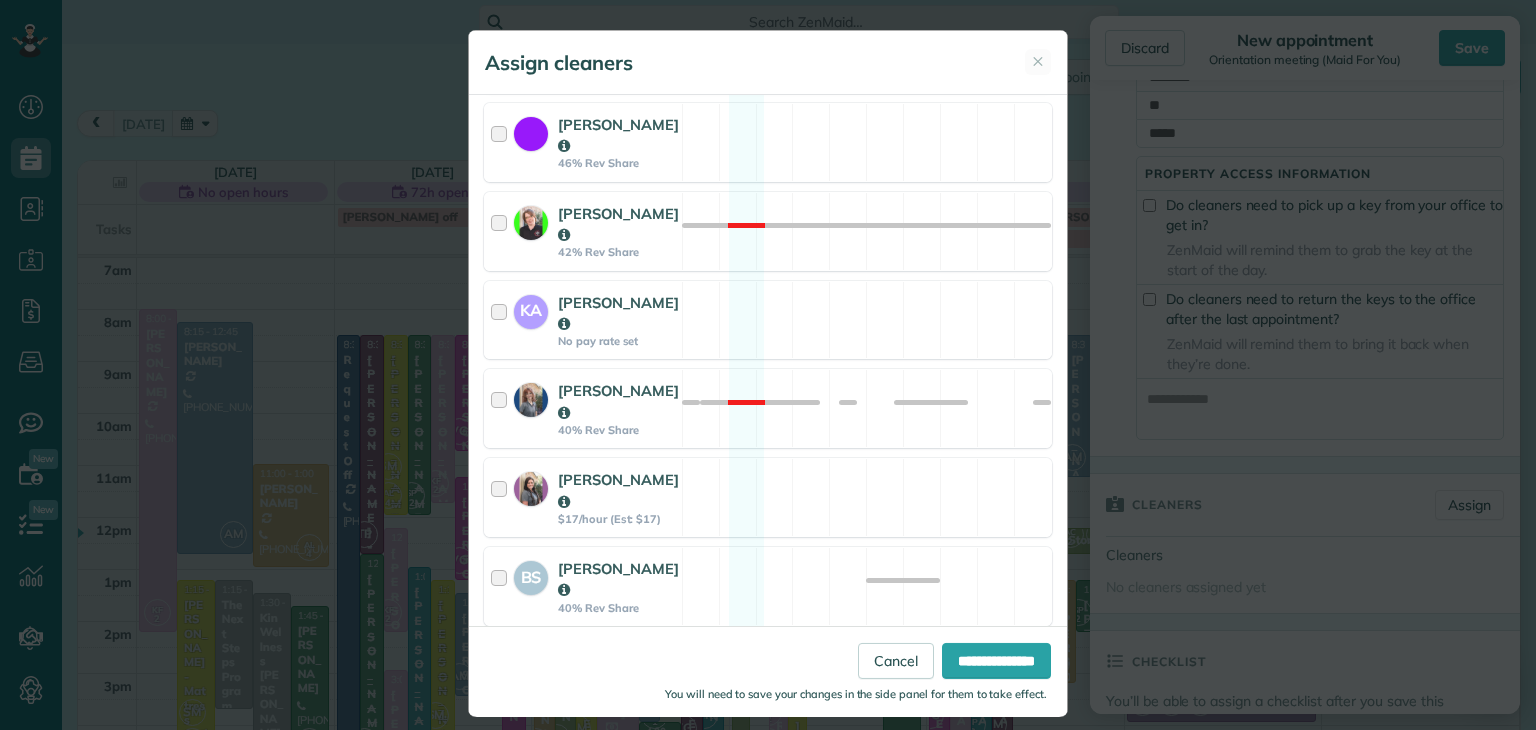 scroll, scrollTop: 766, scrollLeft: 0, axis: vertical 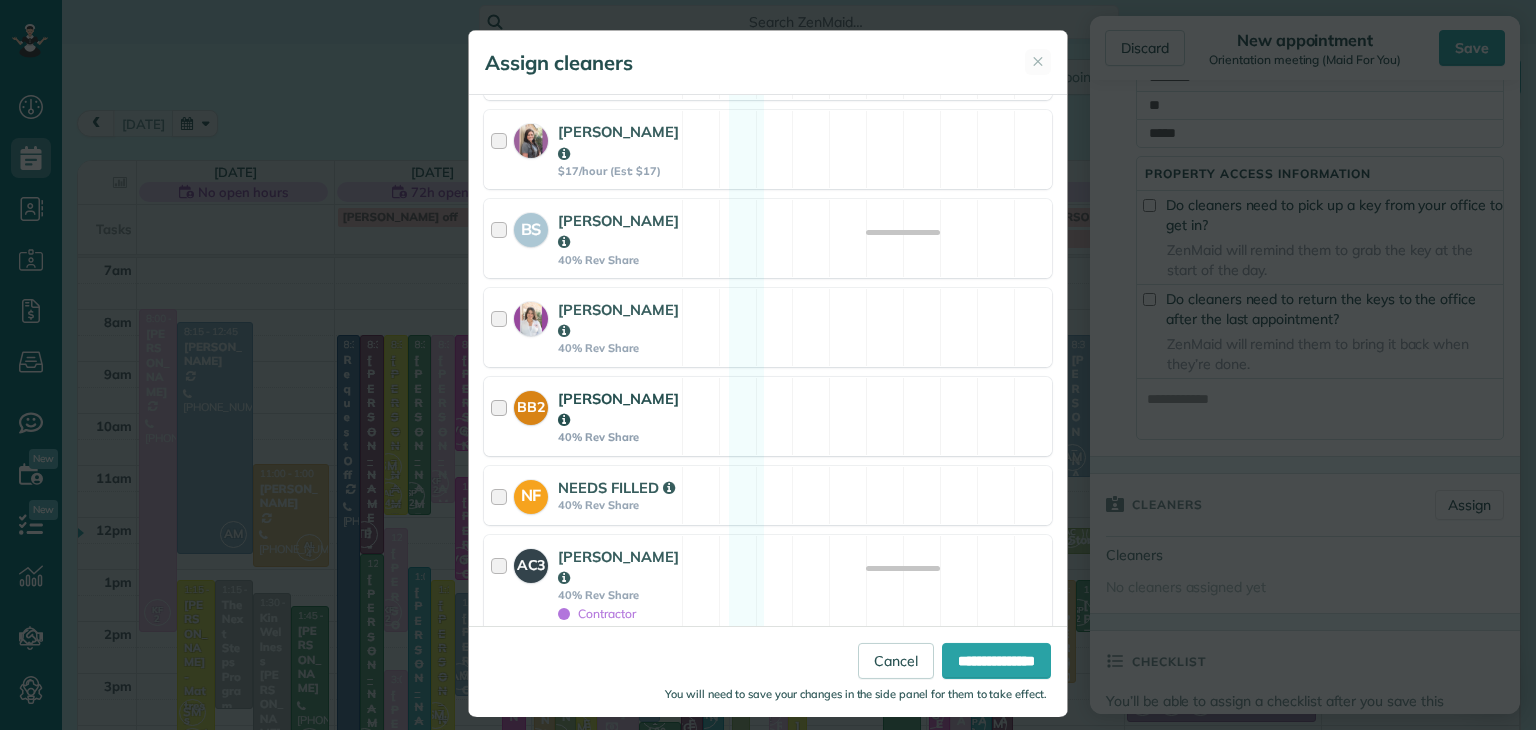 click on "[PERSON_NAME]" at bounding box center (618, 409) 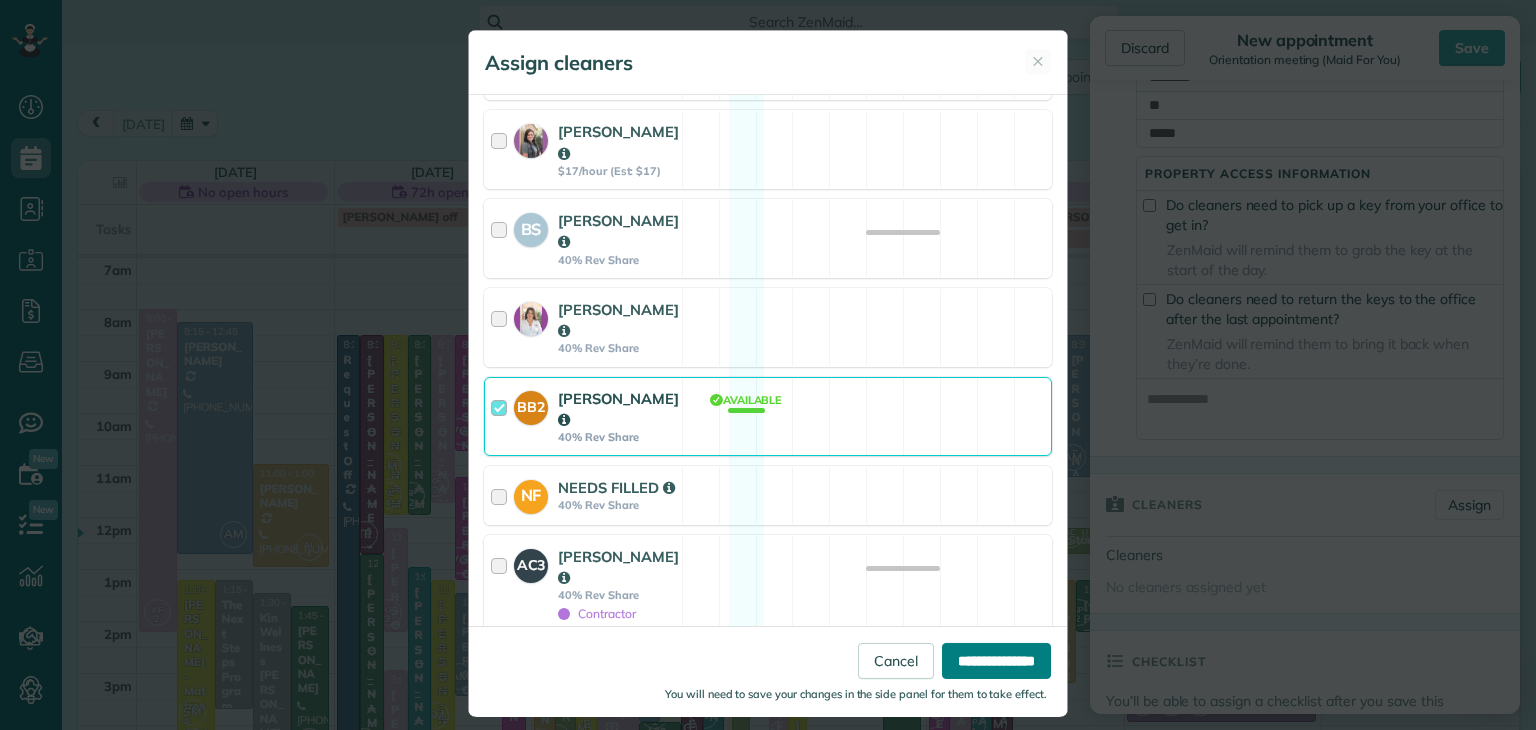 click on "**********" at bounding box center (996, 660) 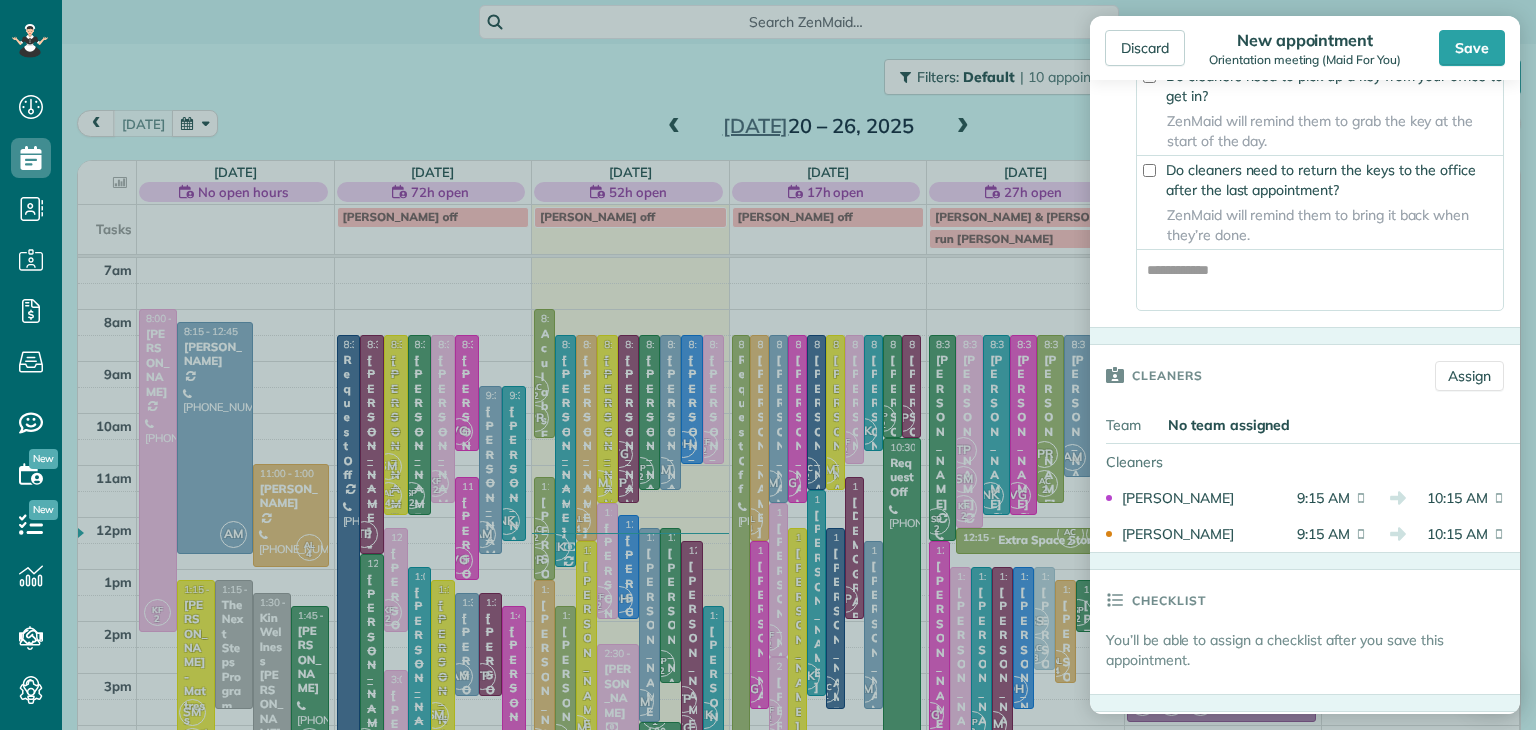 scroll, scrollTop: 939, scrollLeft: 0, axis: vertical 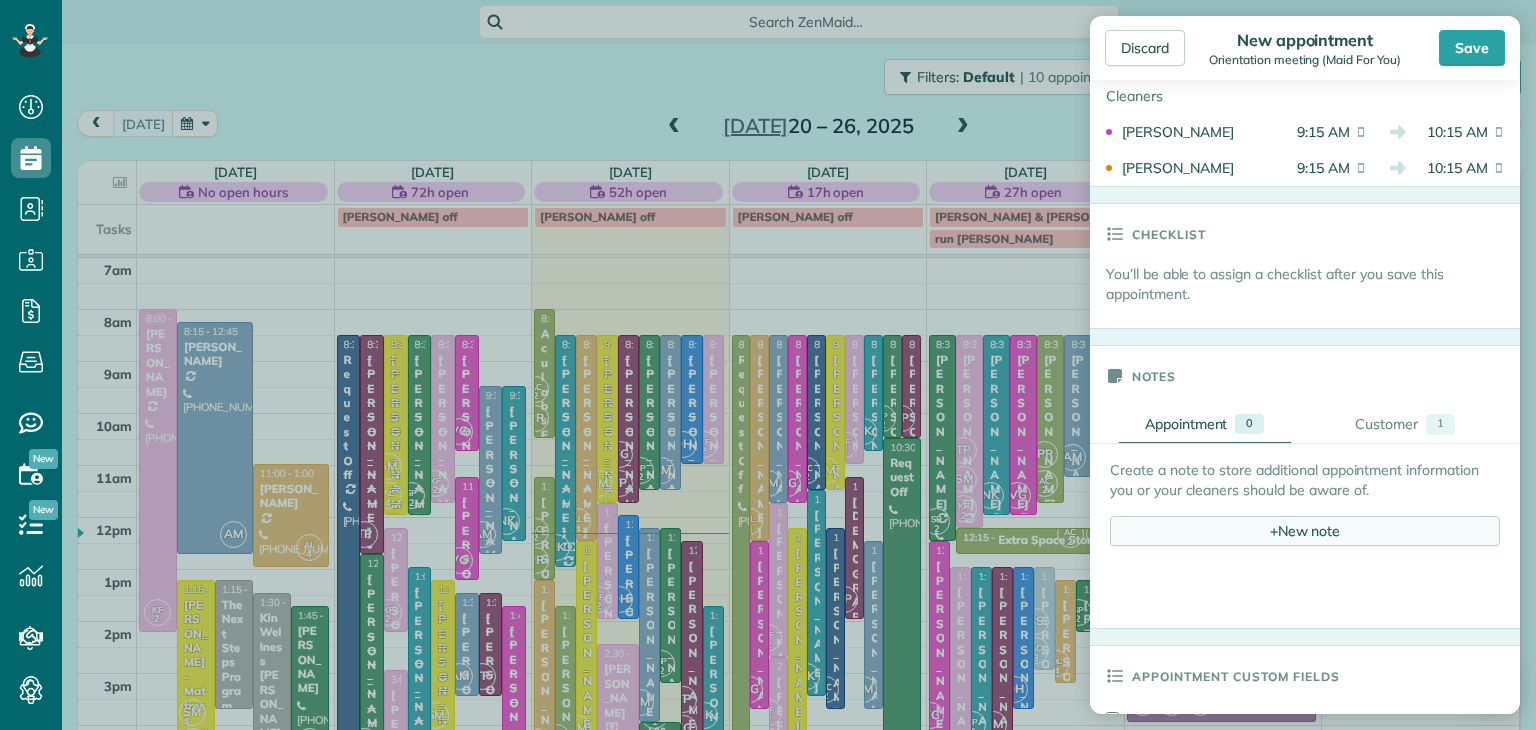 click on "+ New note" at bounding box center (1305, 531) 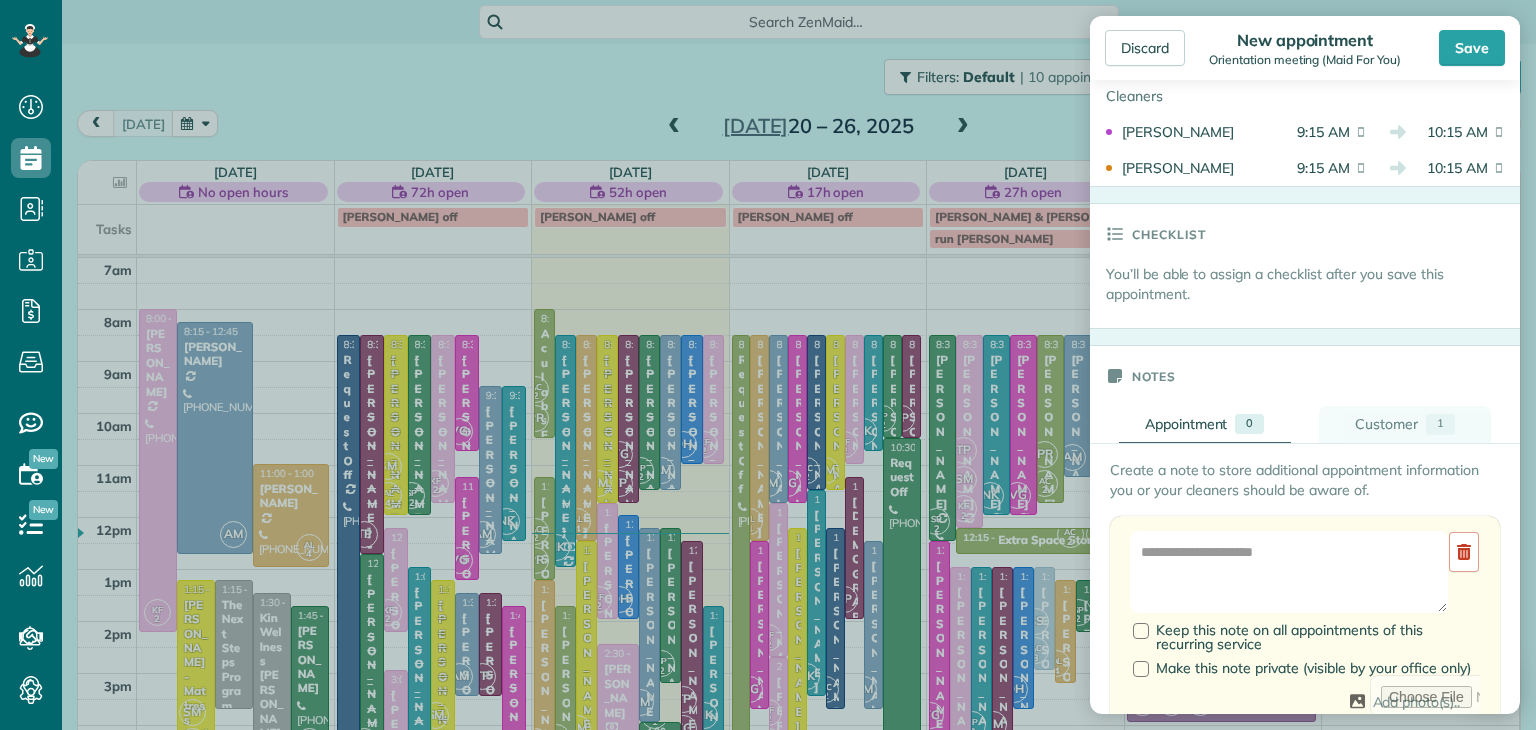 click on "Customer" at bounding box center (1386, 424) 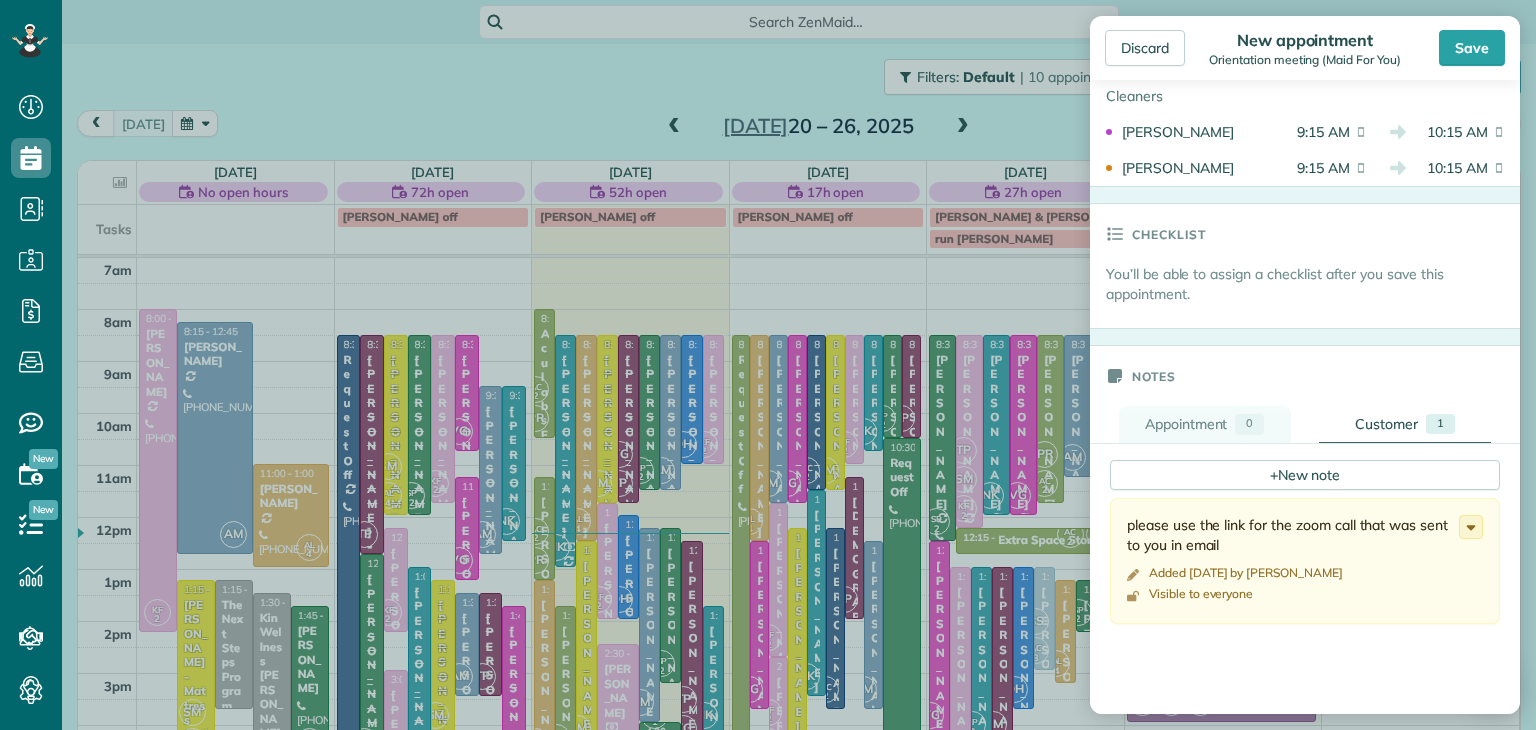 click on "Appointment" at bounding box center [1186, 424] 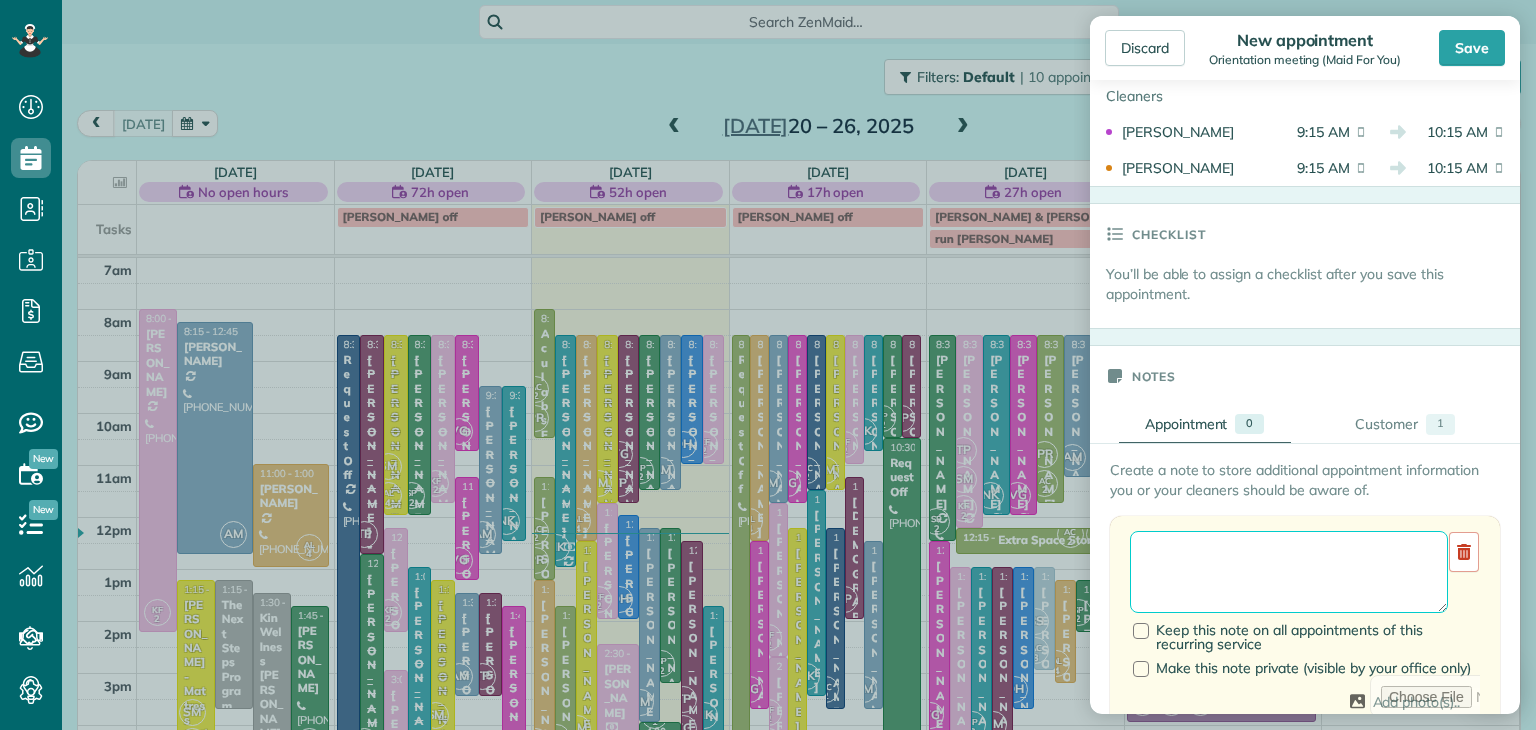 click at bounding box center [1289, 572] 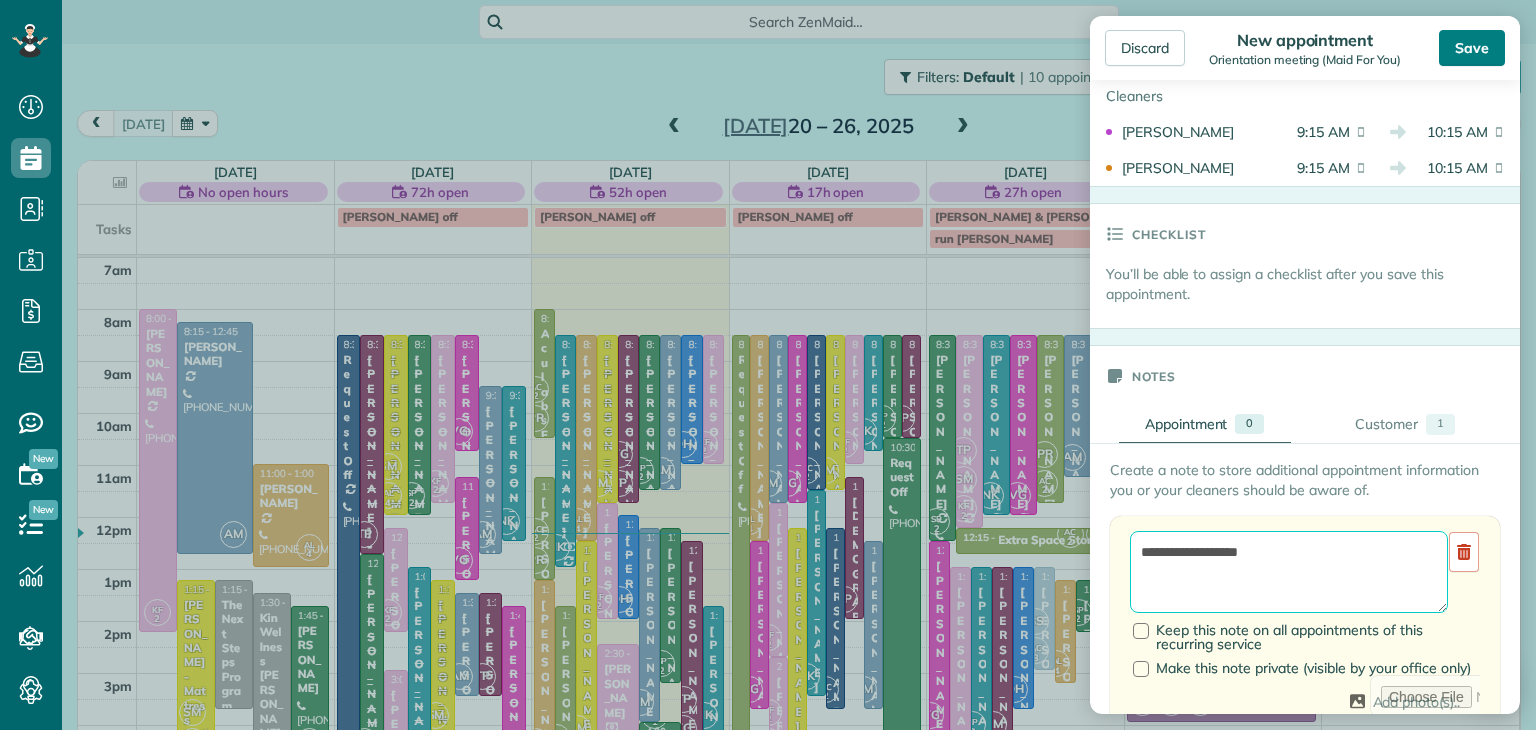 type on "**********" 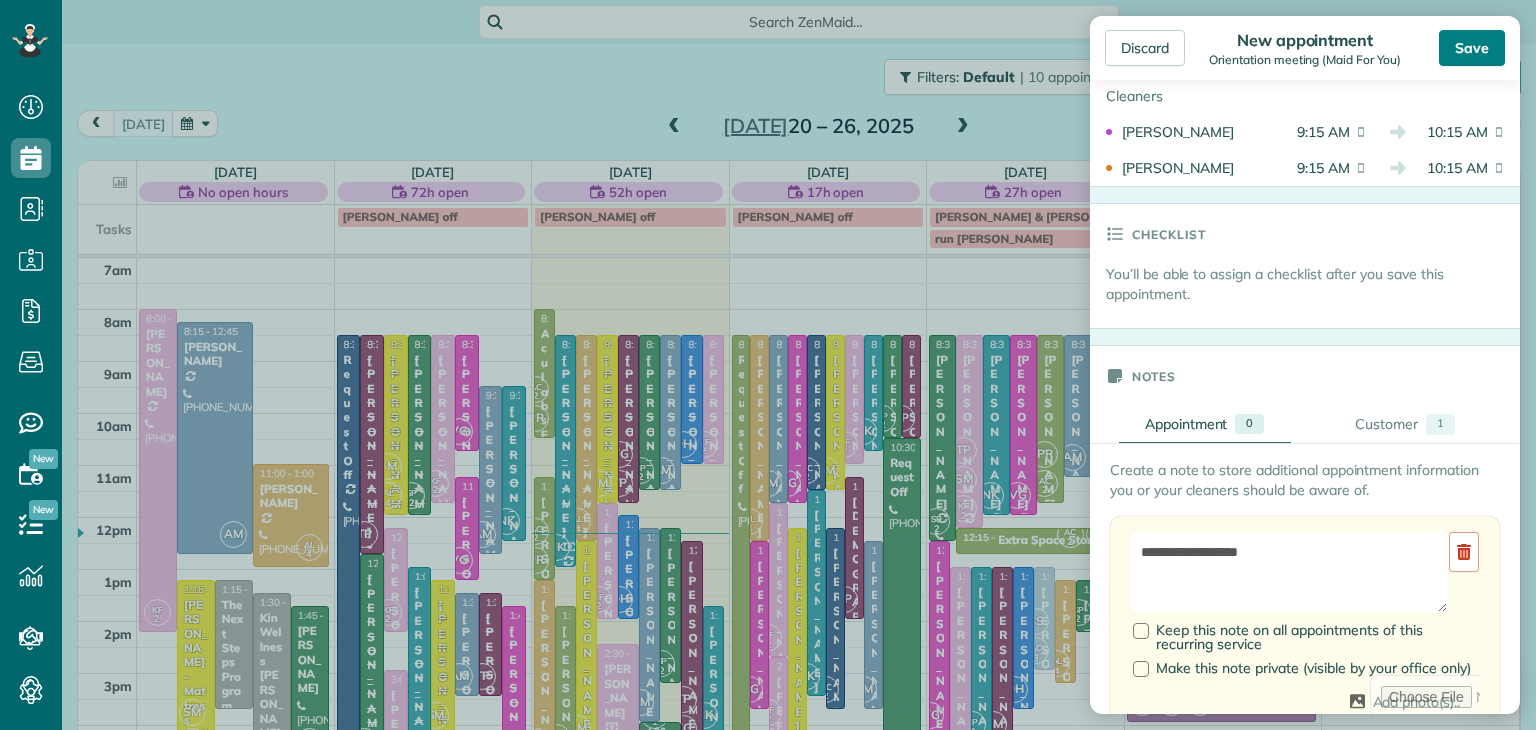 click on "Save" at bounding box center [1472, 48] 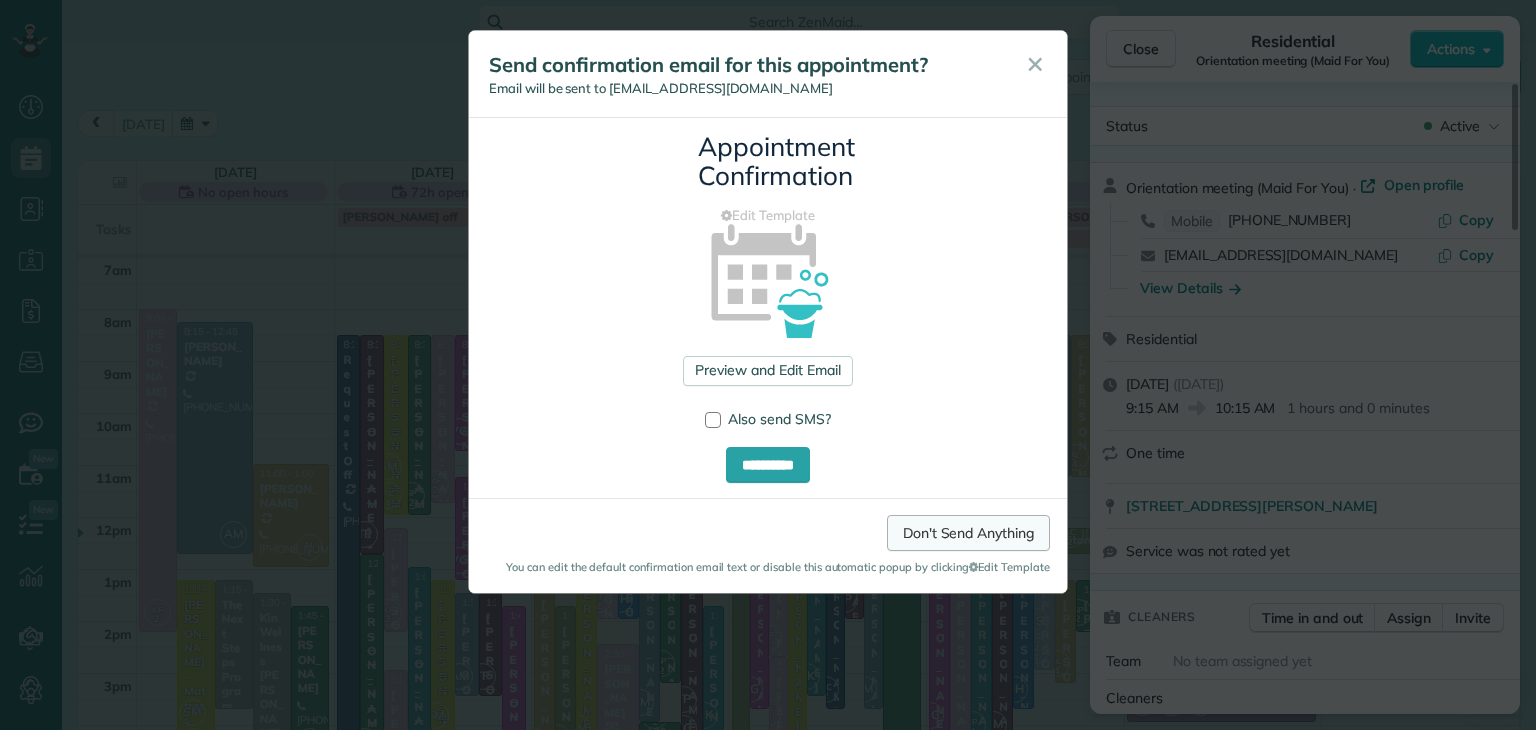 click on "Don't Send Anything" at bounding box center [968, 533] 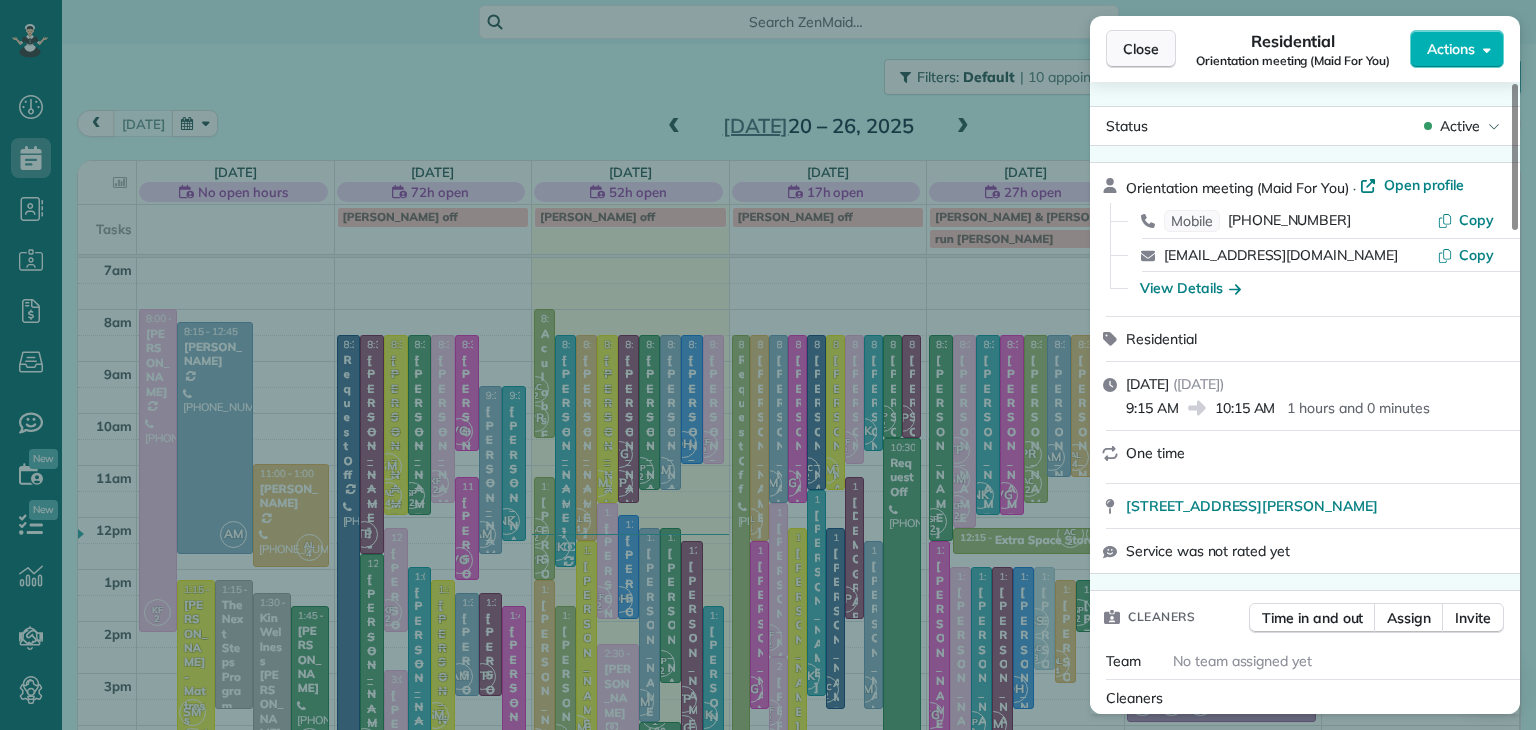 click on "Close" at bounding box center (1141, 49) 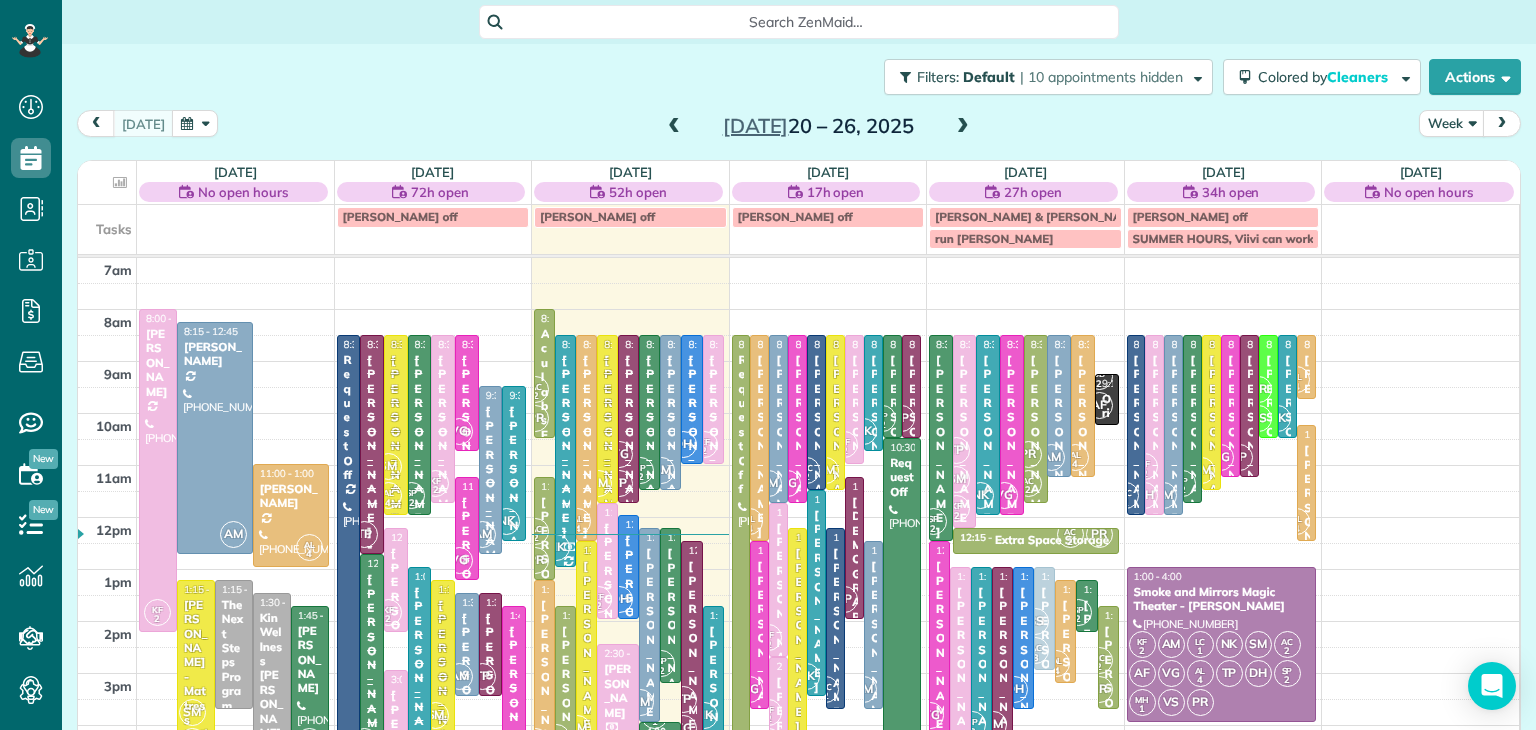 click on "7am 8am 9am 10am 11am 12pm 1pm 2pm 3pm 4pm 5pm 6pm 7pm 8pm KF 2 8:00 - 2:15 [PERSON_NAME] [PHONE_NUMBER] [STREET_ADDRESS] AM 8:15 - 12:45 [PERSON_NAME] [PHONE_NUMBER] [STREET_ADDRESS][PERSON_NAME] AL 4 11:00 - 1:00 [PERSON_NAME] [PHONE_NUMBER] [STREET_ADDRESS][PERSON_NAME] SM AC 2 1:15 - 4:45 [PERSON_NAME] - Mattress Outlet of [GEOGRAPHIC_DATA] (215) 307-[GEOGRAPHIC_DATA][STREET_ADDRESS][PERSON_NAME] 1:15 - 3:45 The Next Steps Program (267) 566-[GEOGRAPHIC_DATA][STREET_ADDRESS] 1:30 - 5:00 Kin Wellness [PERSON_NAME] or [PERSON_NAME] Wellness [PHONE_NUMBER] [STREET_ADDRESS][PERSON_NAME] SP 2 1:45 - 4:45 [PERSON_NAME] [PHONE_NUMBER] [STREET_ADDRESS][PERSON_NAME][PERSON_NAME] AC 2 8:30 - 5:30 Request Off [PHONE_NUMBER] [STREET_ADDRESS][PERSON_NAME] TP 8:30 - 12:45 [PERSON_NAME] - [GEOGRAPHIC_DATA] [PHONE_NUMBER] [STREET_ADDRESS] 4 8:30 - 12:00 (610) 586-[GEOGRAPHIC_DATA][STREET_ADDRESS] 2 KF" at bounding box center (798, 621) 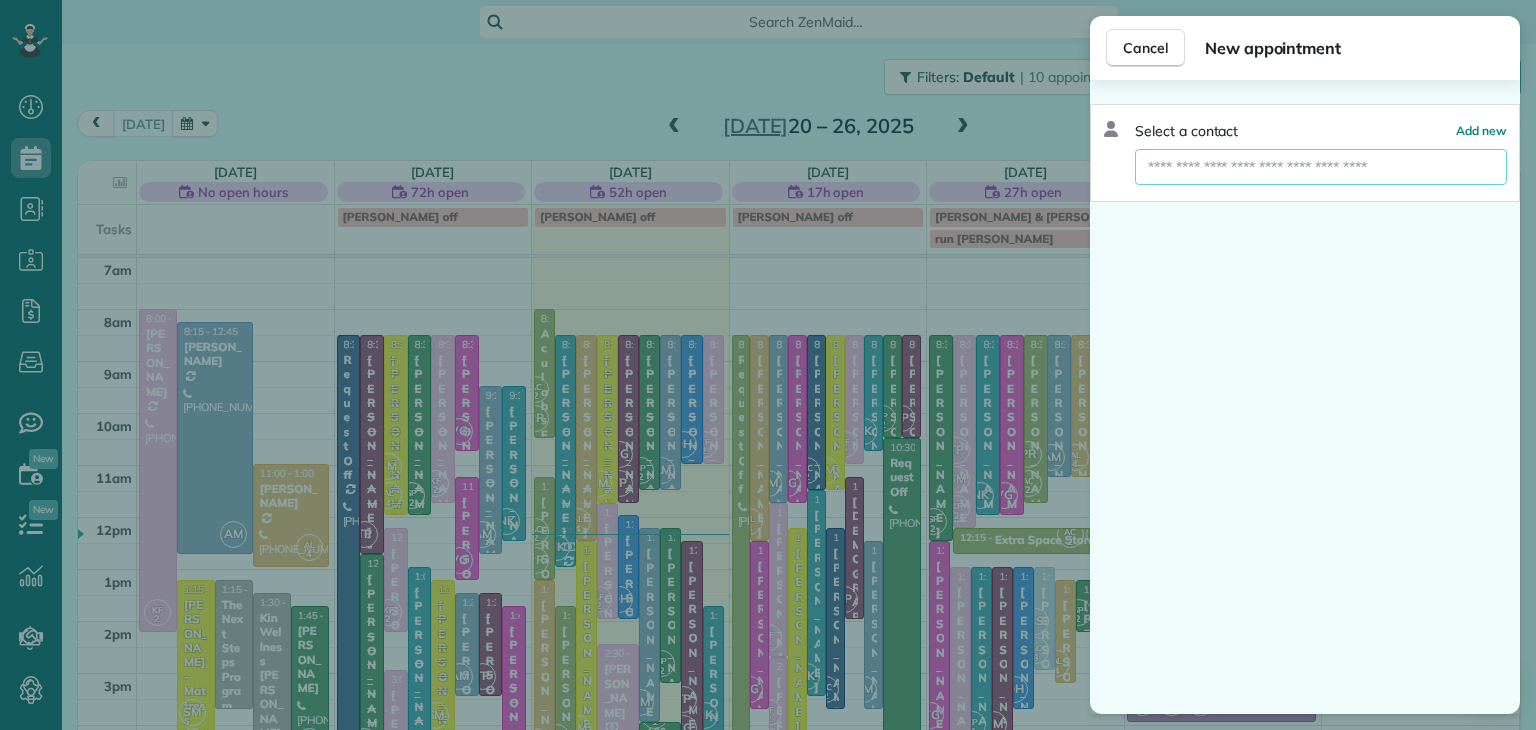 click at bounding box center (1321, 167) 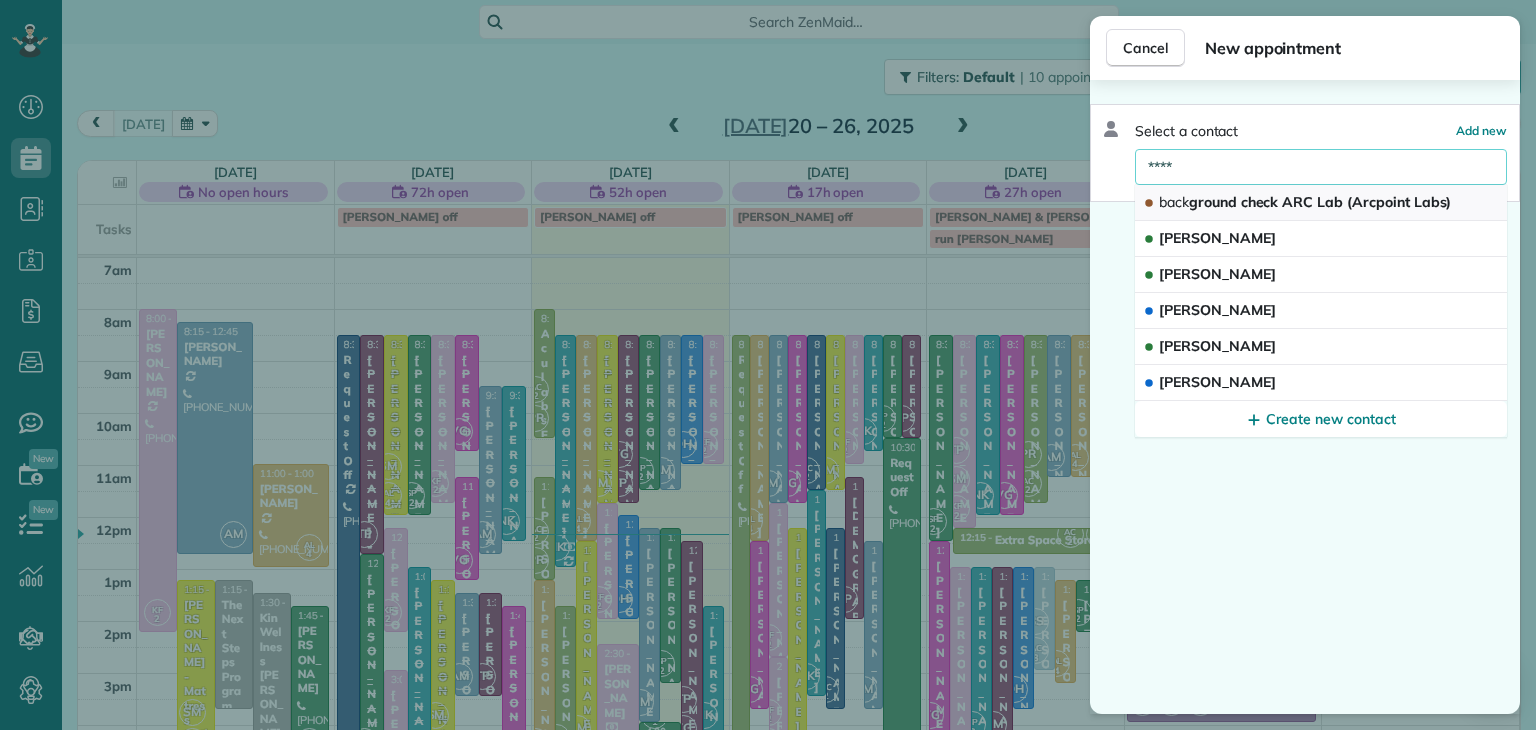 type on "****" 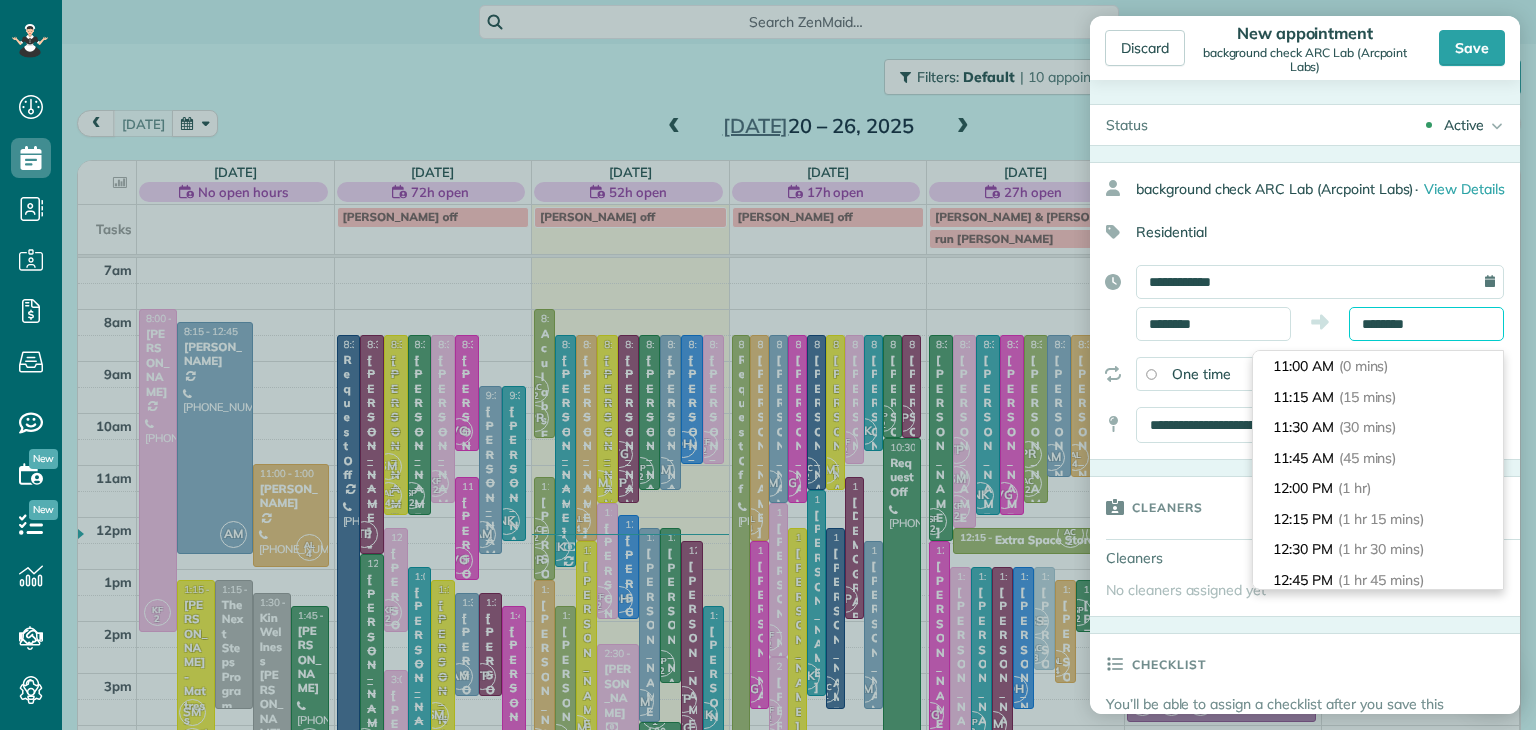 click on "Dashboard
Scheduling
Calendar View
List View
Dispatch View - Weekly scheduling (Beta)" at bounding box center [768, 365] 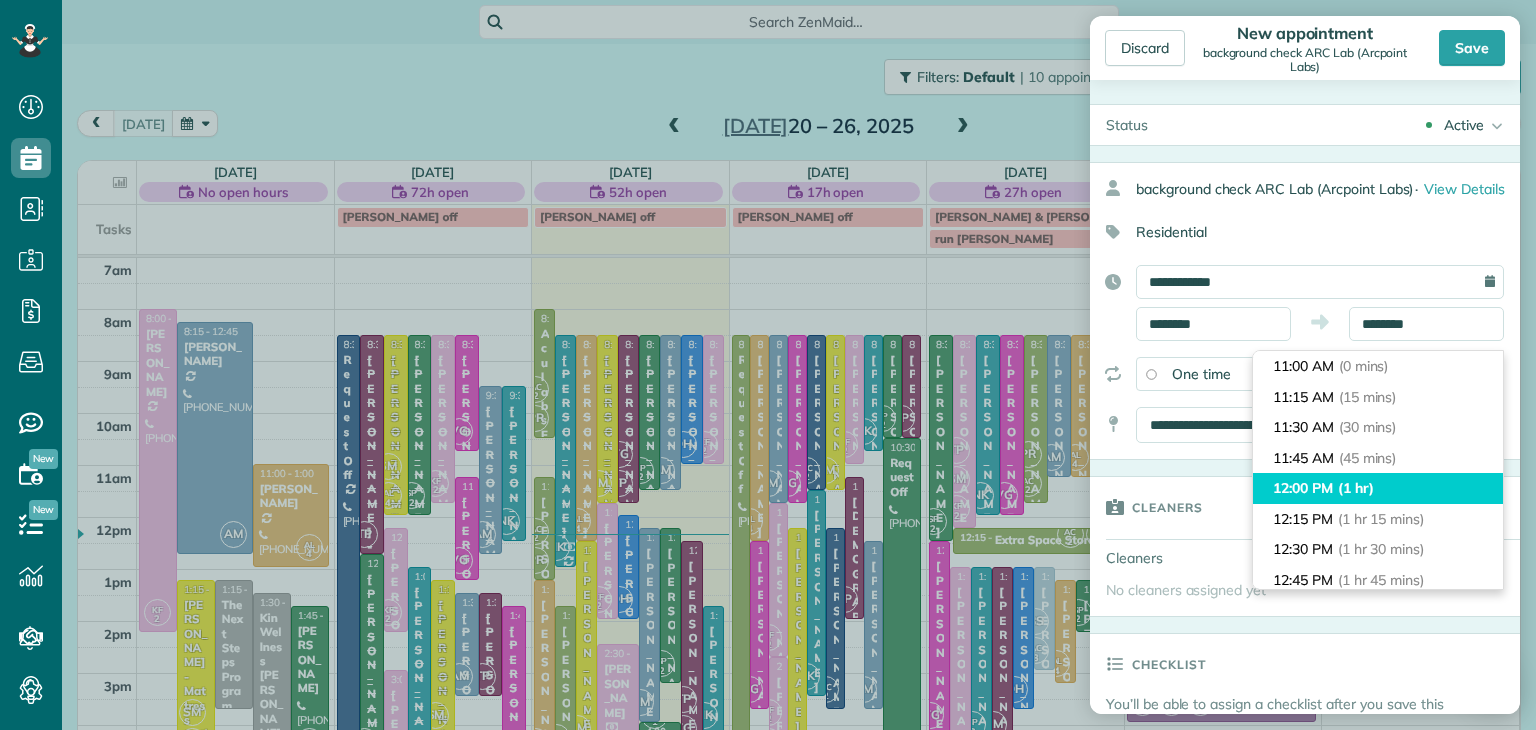 type on "********" 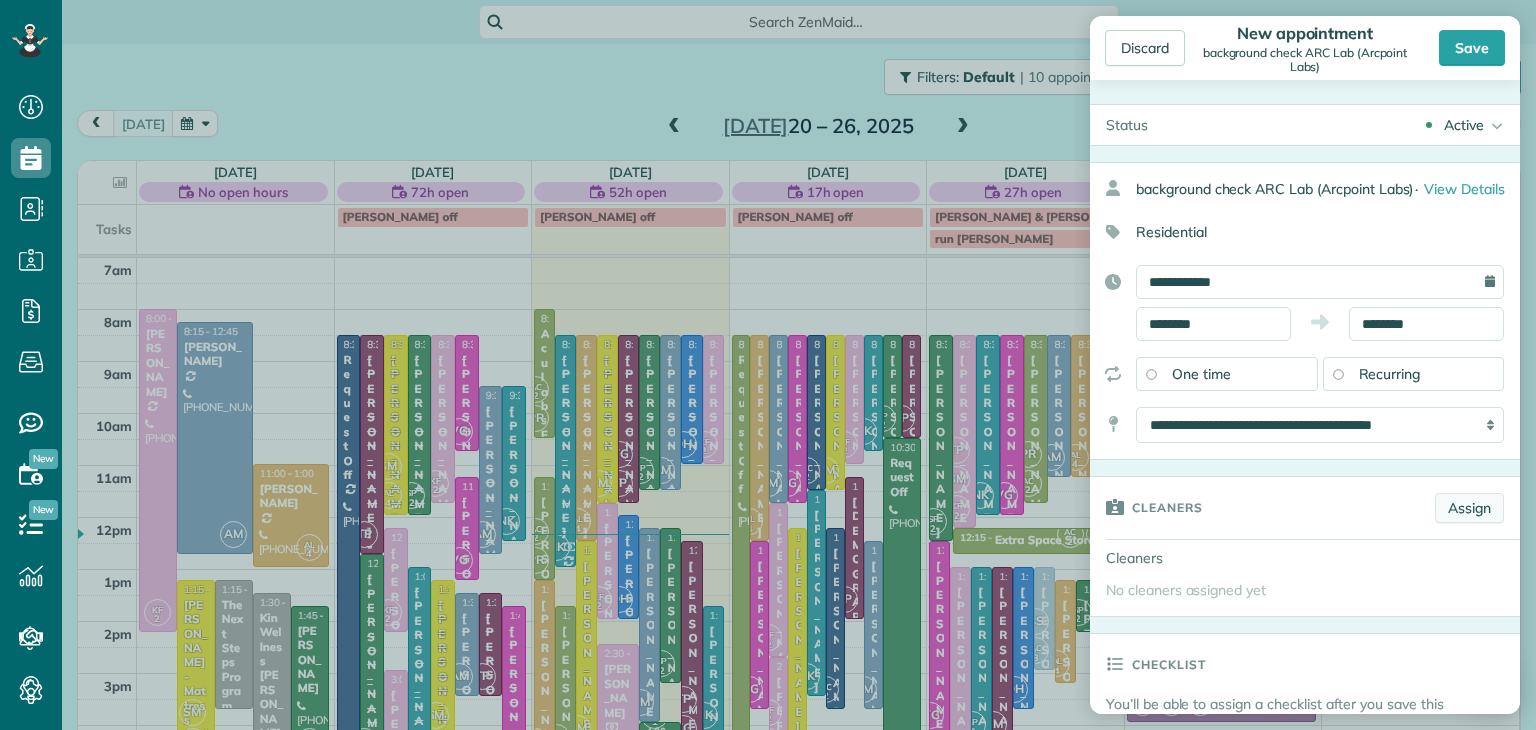 click on "Assign" at bounding box center (1469, 508) 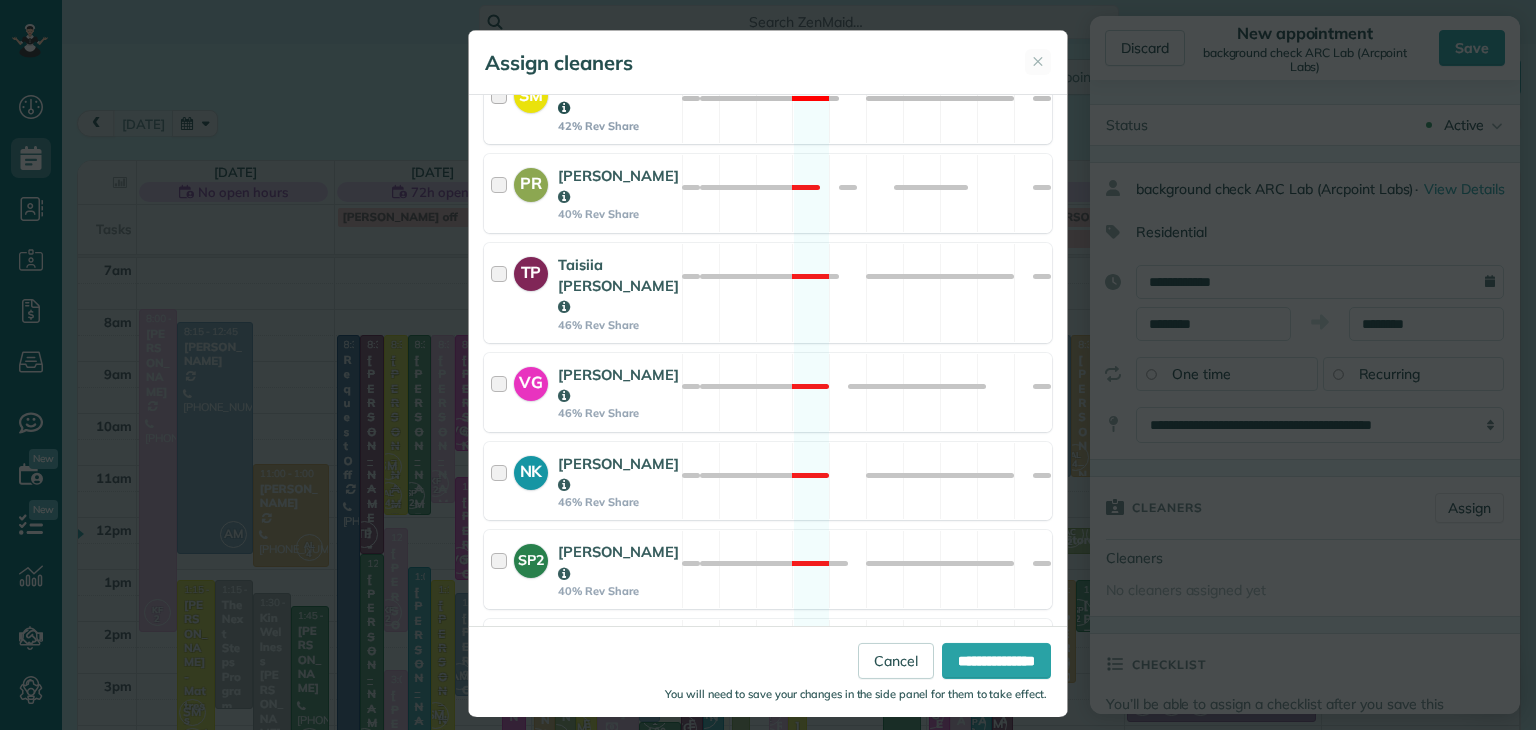 scroll, scrollTop: 1464, scrollLeft: 0, axis: vertical 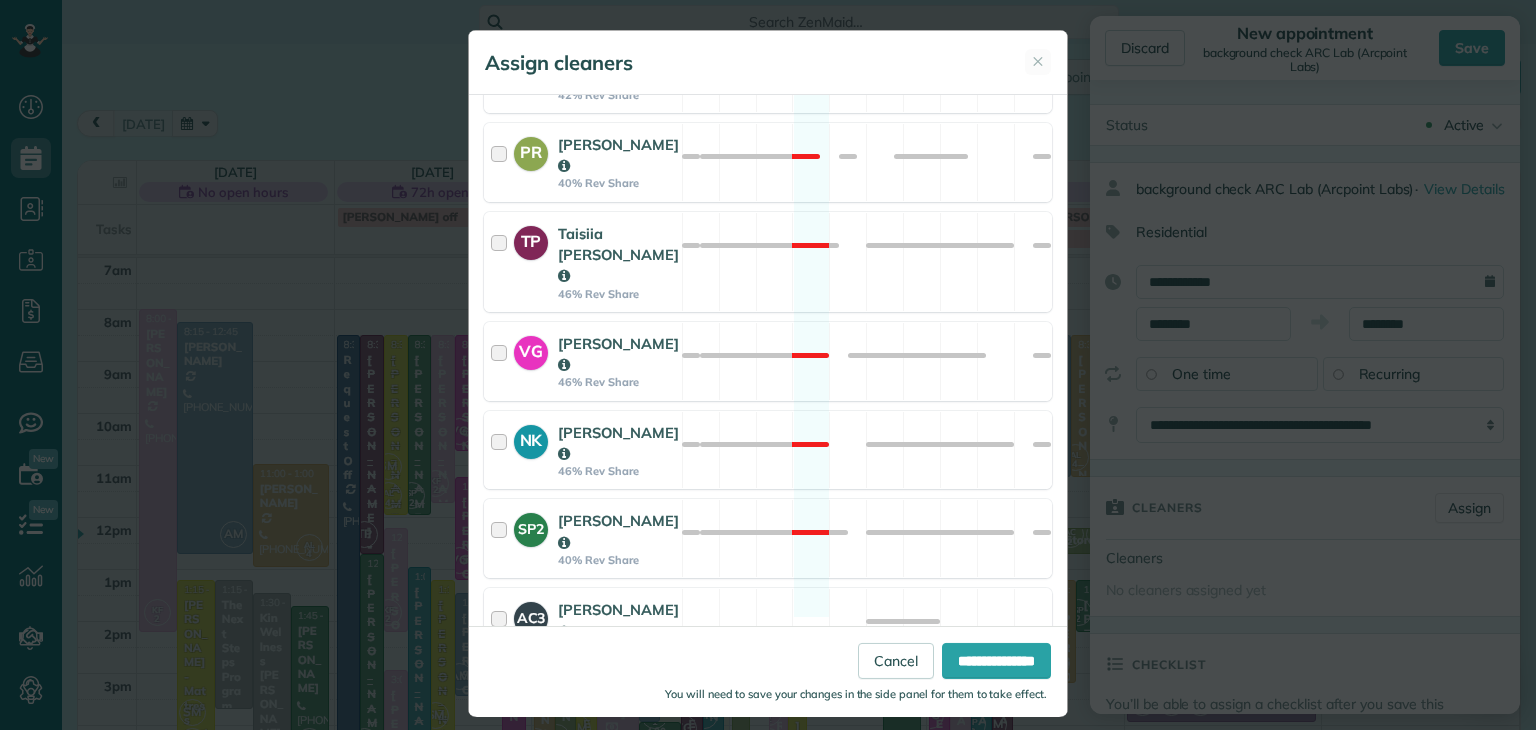 click on "[PERSON_NAME]" at bounding box center (618, 798) 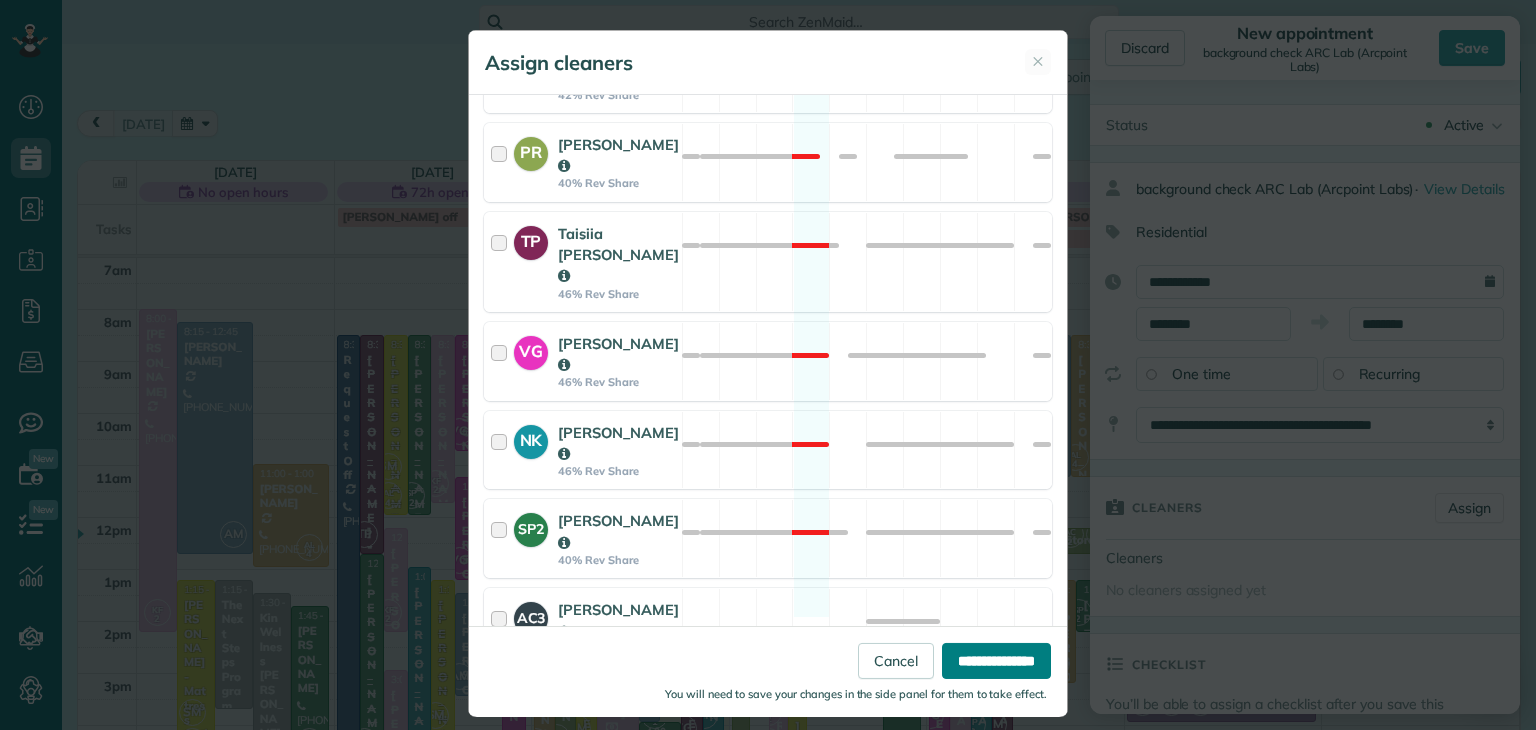 click on "**********" at bounding box center [996, 660] 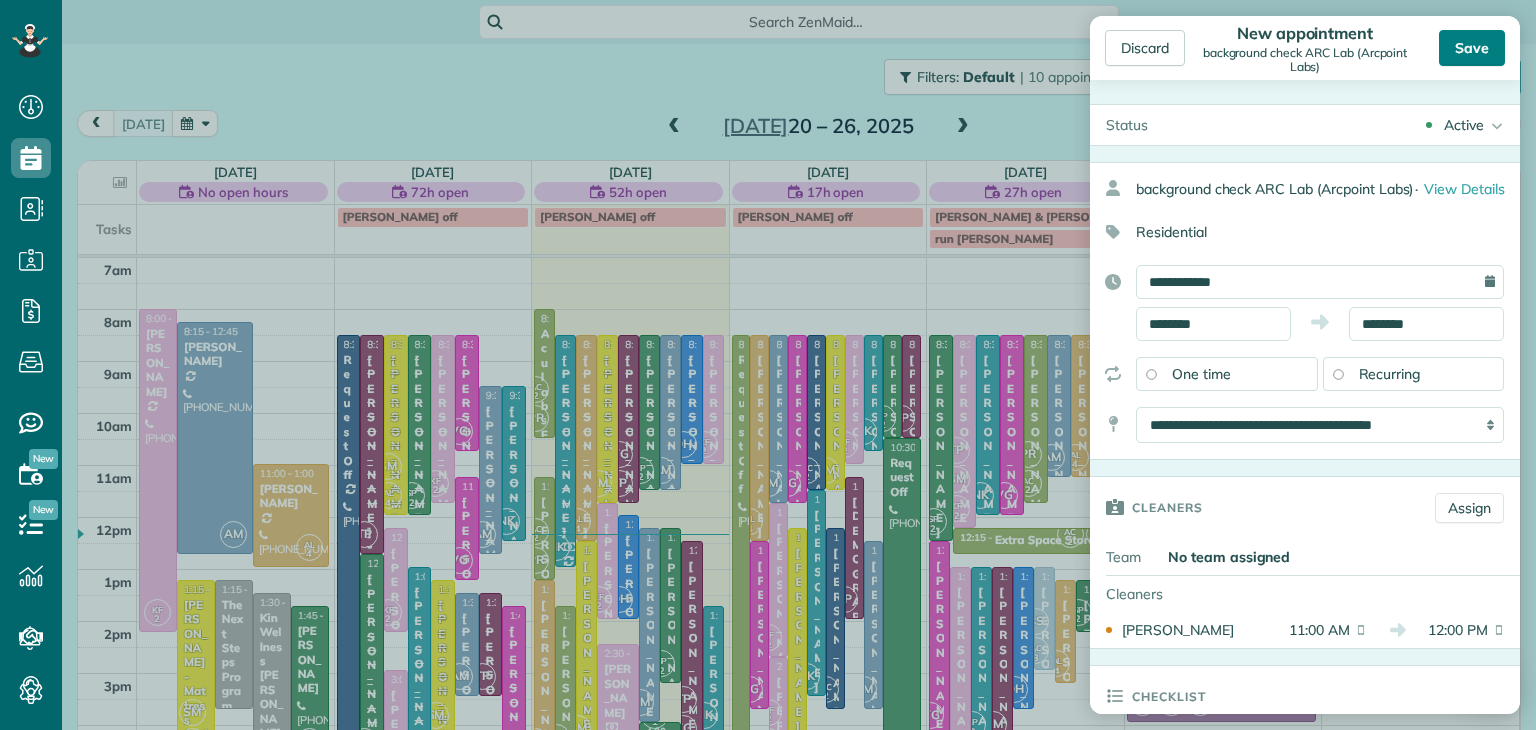 click on "Save" at bounding box center (1472, 48) 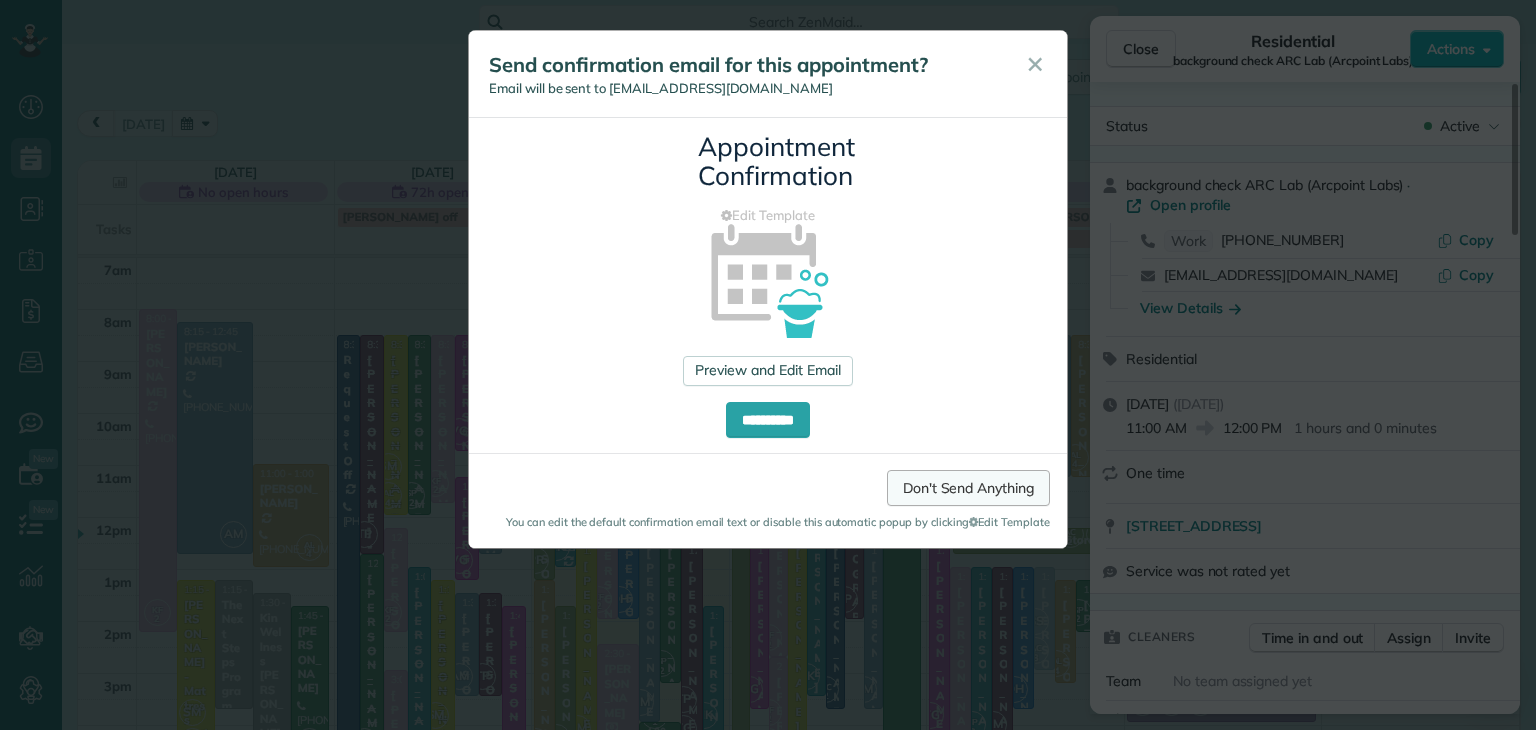 click on "Don't Send Anything" at bounding box center (968, 488) 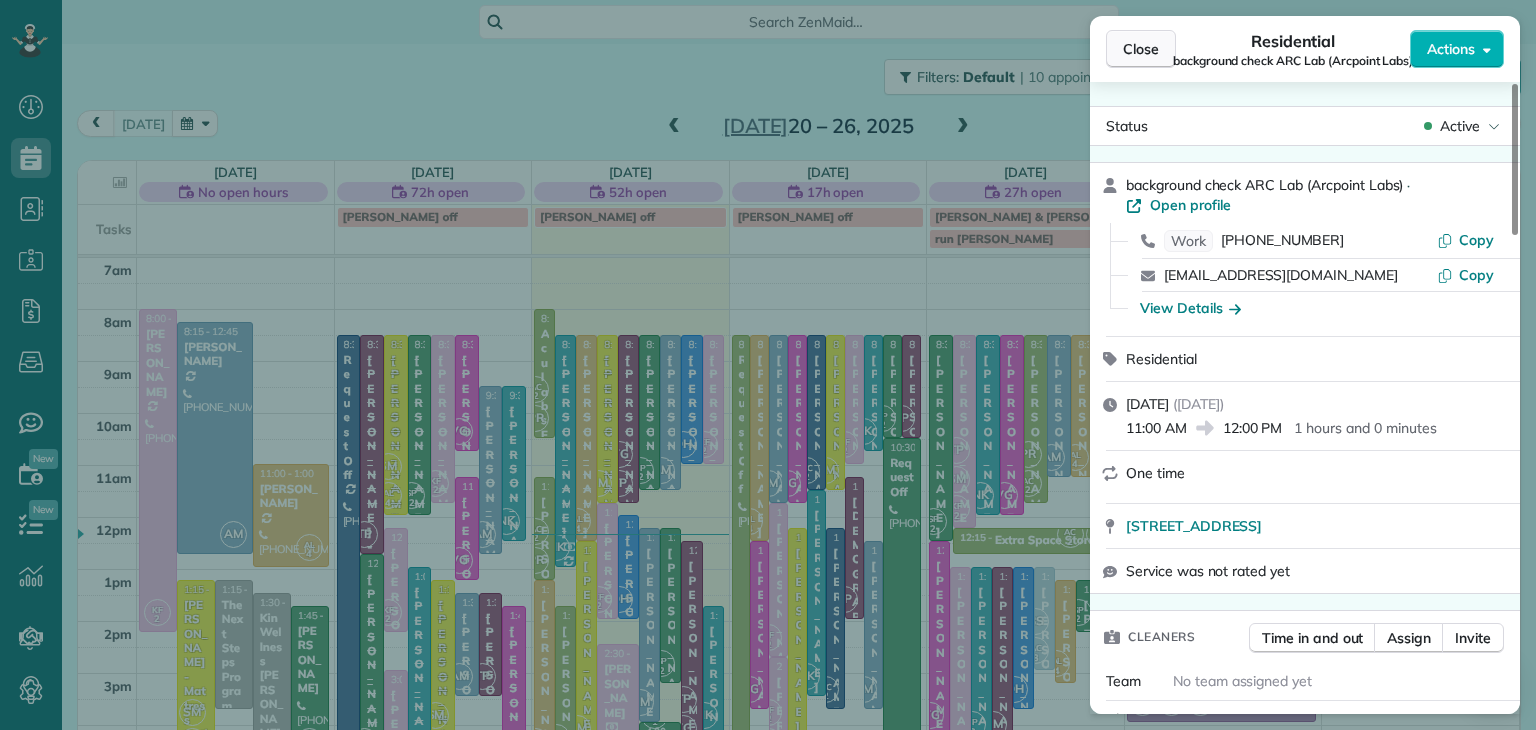 click on "Close" at bounding box center (1141, 49) 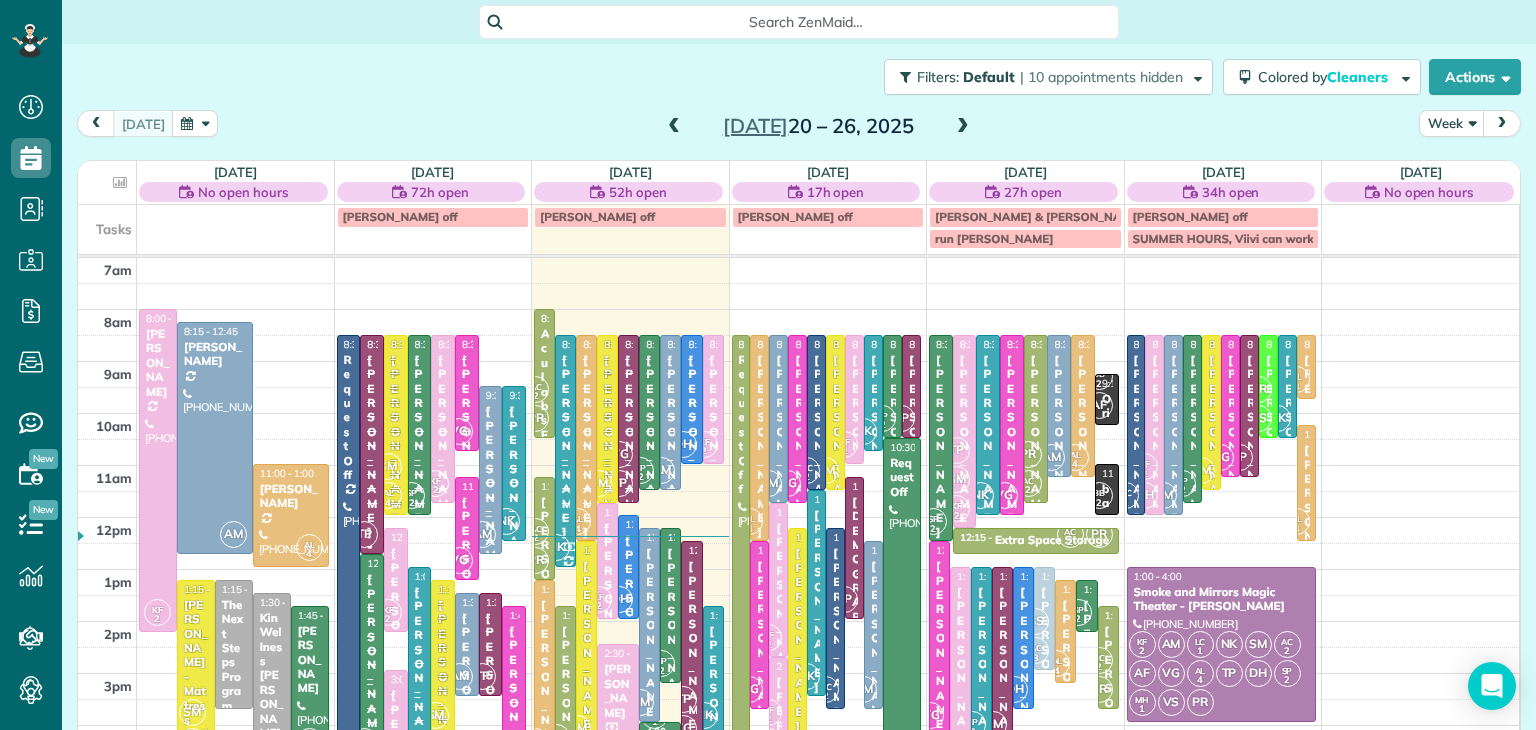 click at bounding box center [674, 127] 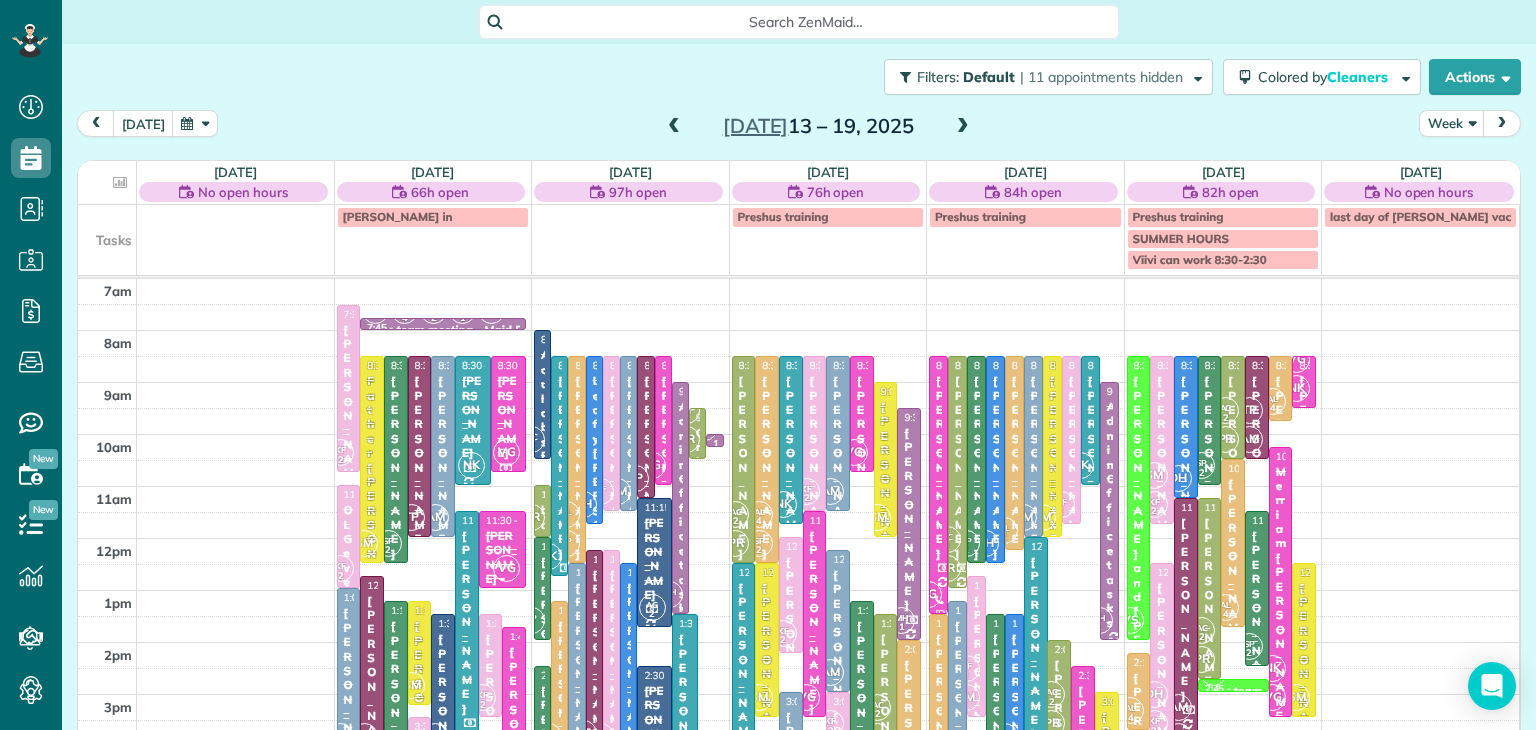 click at bounding box center (963, 127) 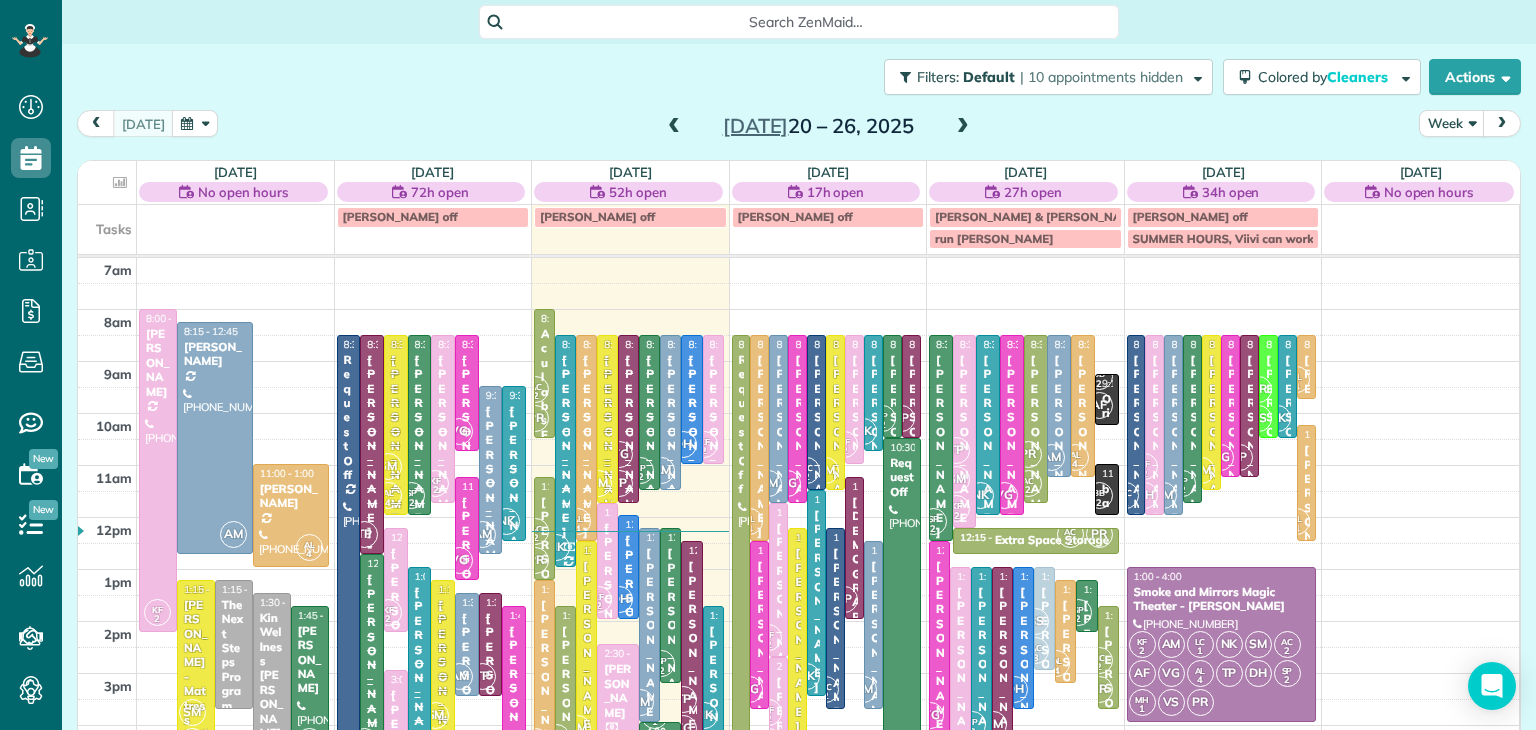 click at bounding box center [963, 127] 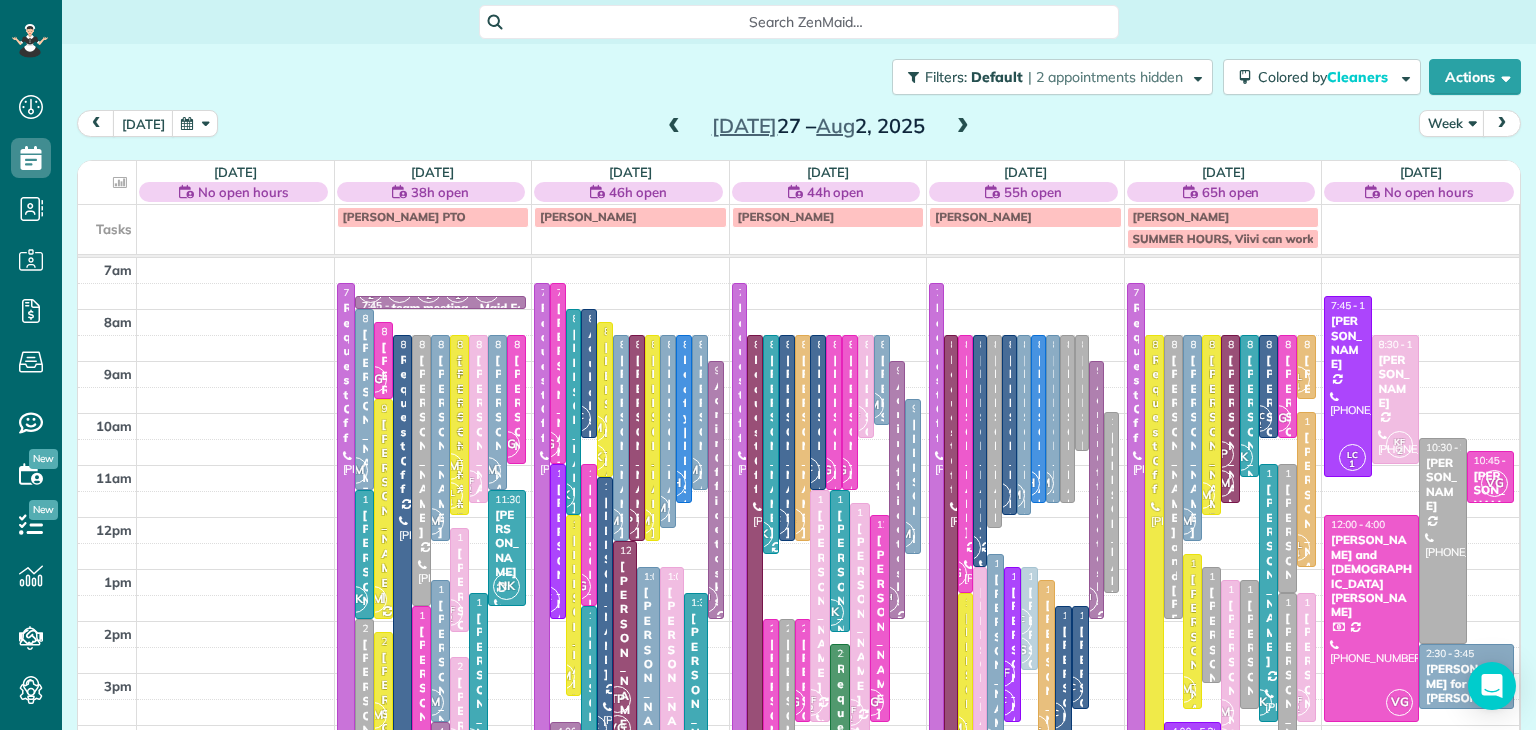 click on "Request Off" at bounding box center [346, 373] 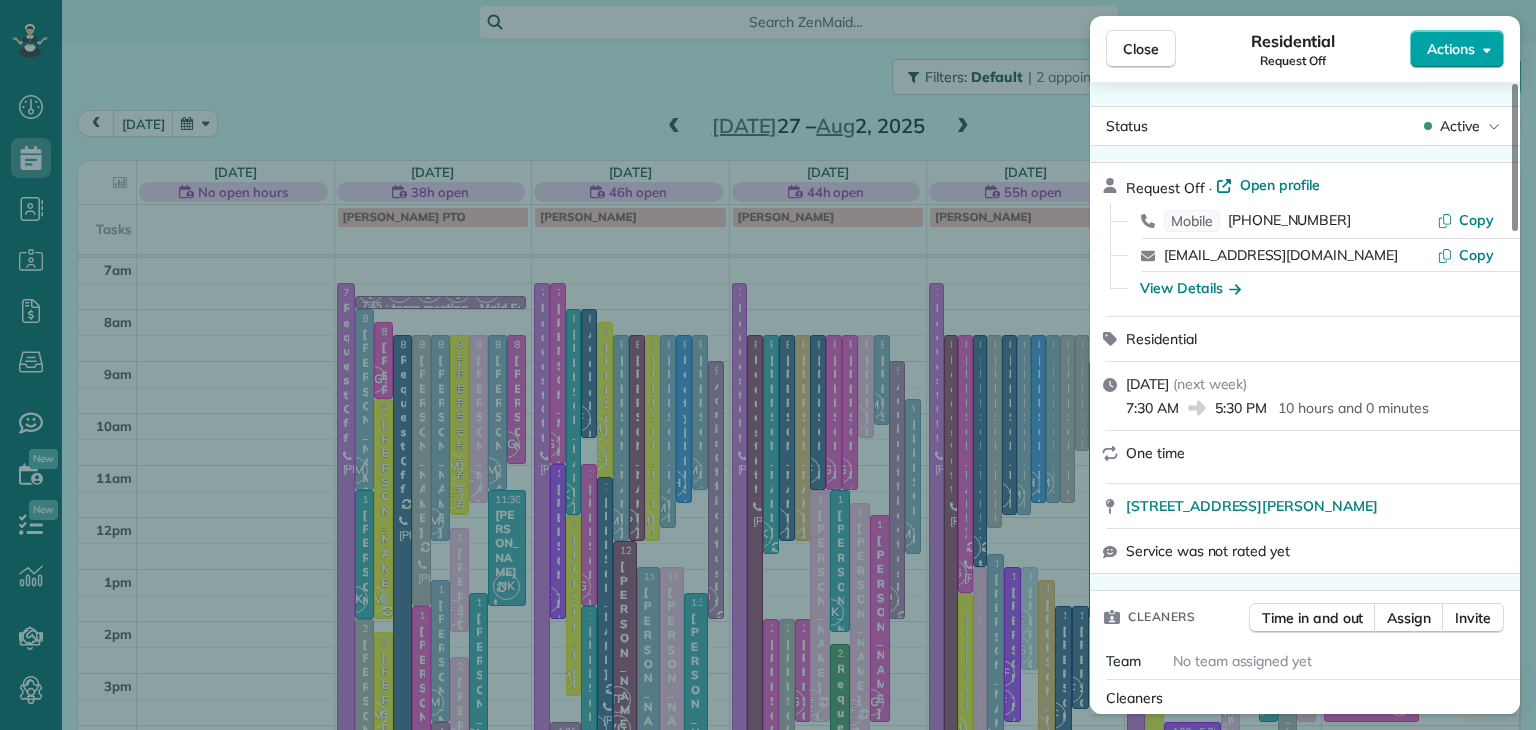 click on "Actions" at bounding box center (1451, 49) 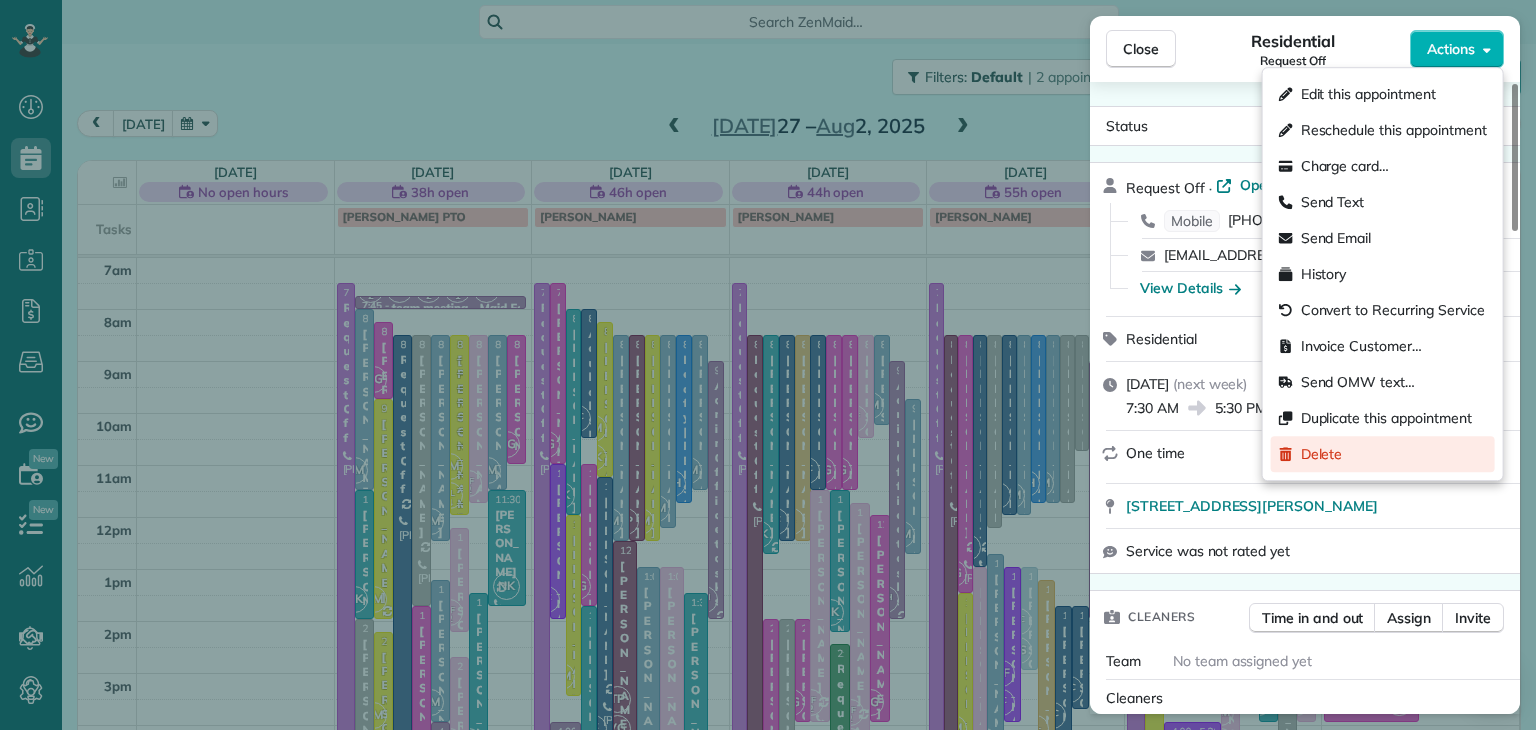 click on "Delete" at bounding box center (1322, 454) 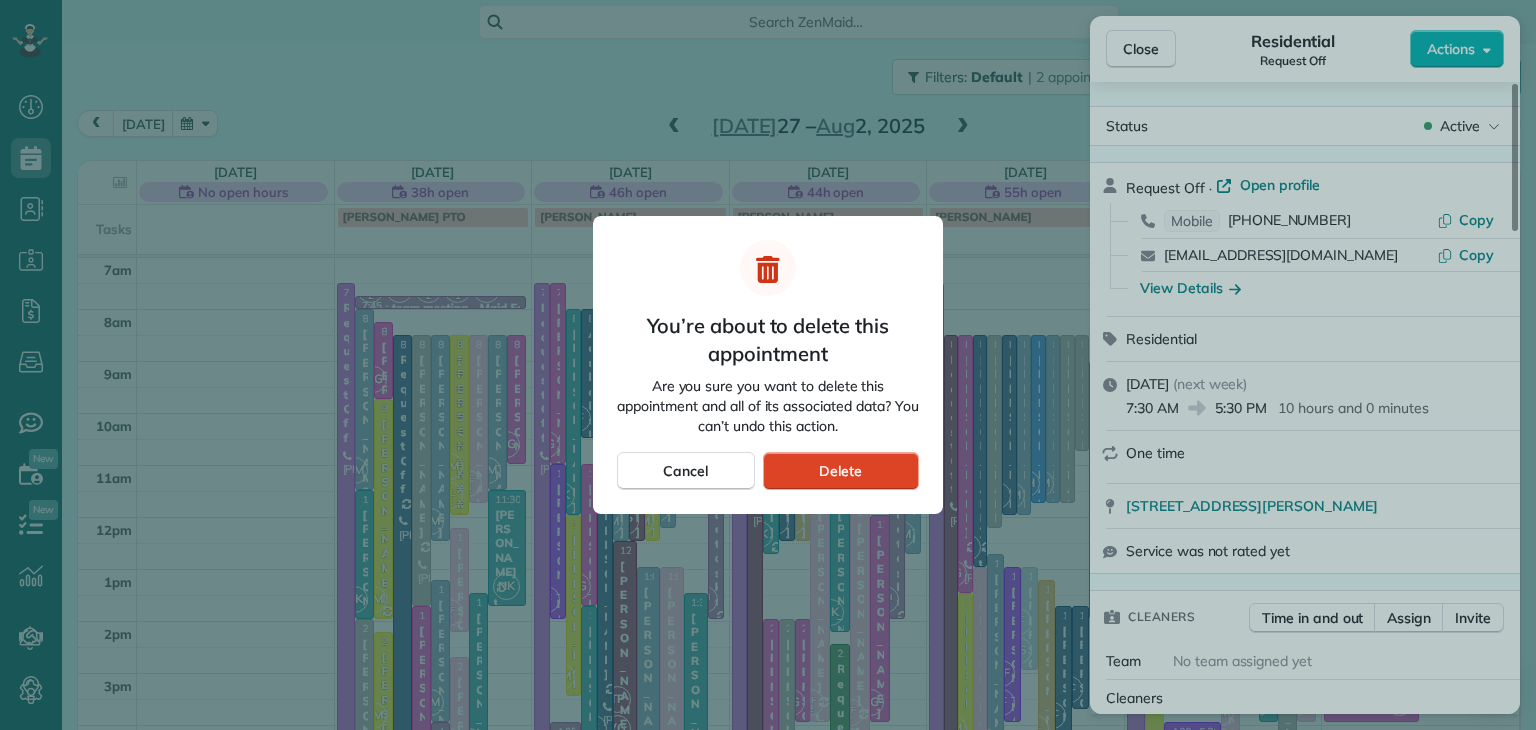 click on "Delete" at bounding box center [840, 471] 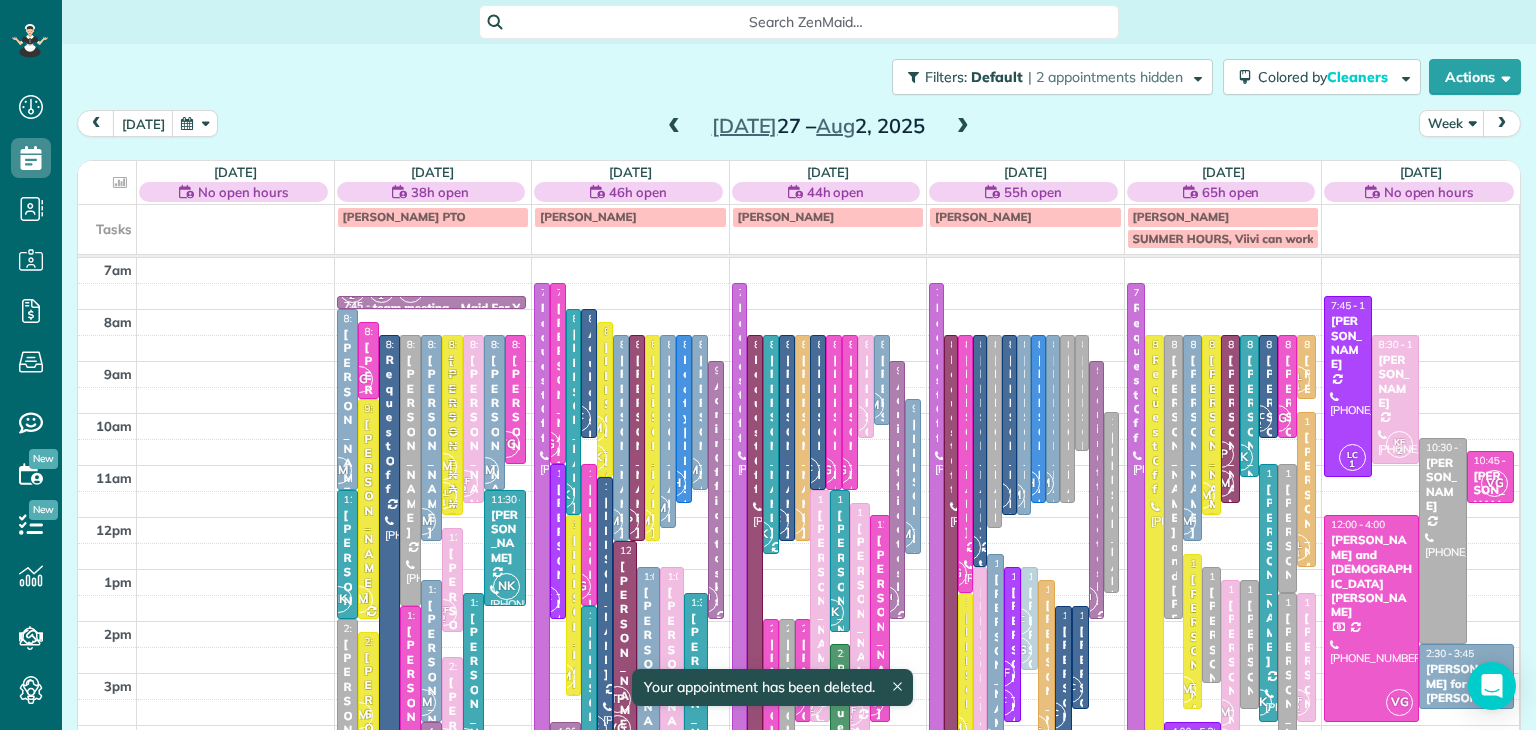 click at bounding box center [542, 541] 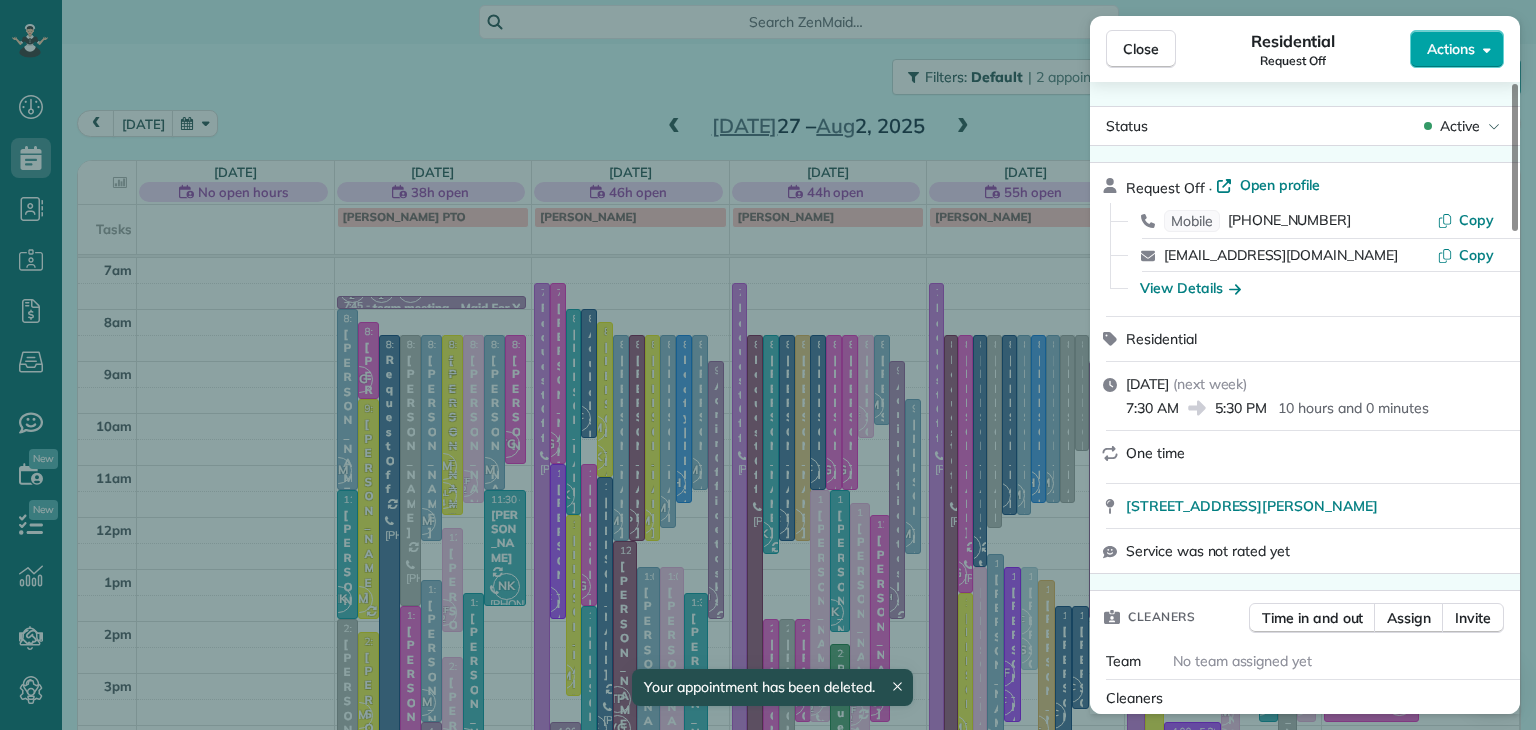 click on "Actions" at bounding box center [1451, 49] 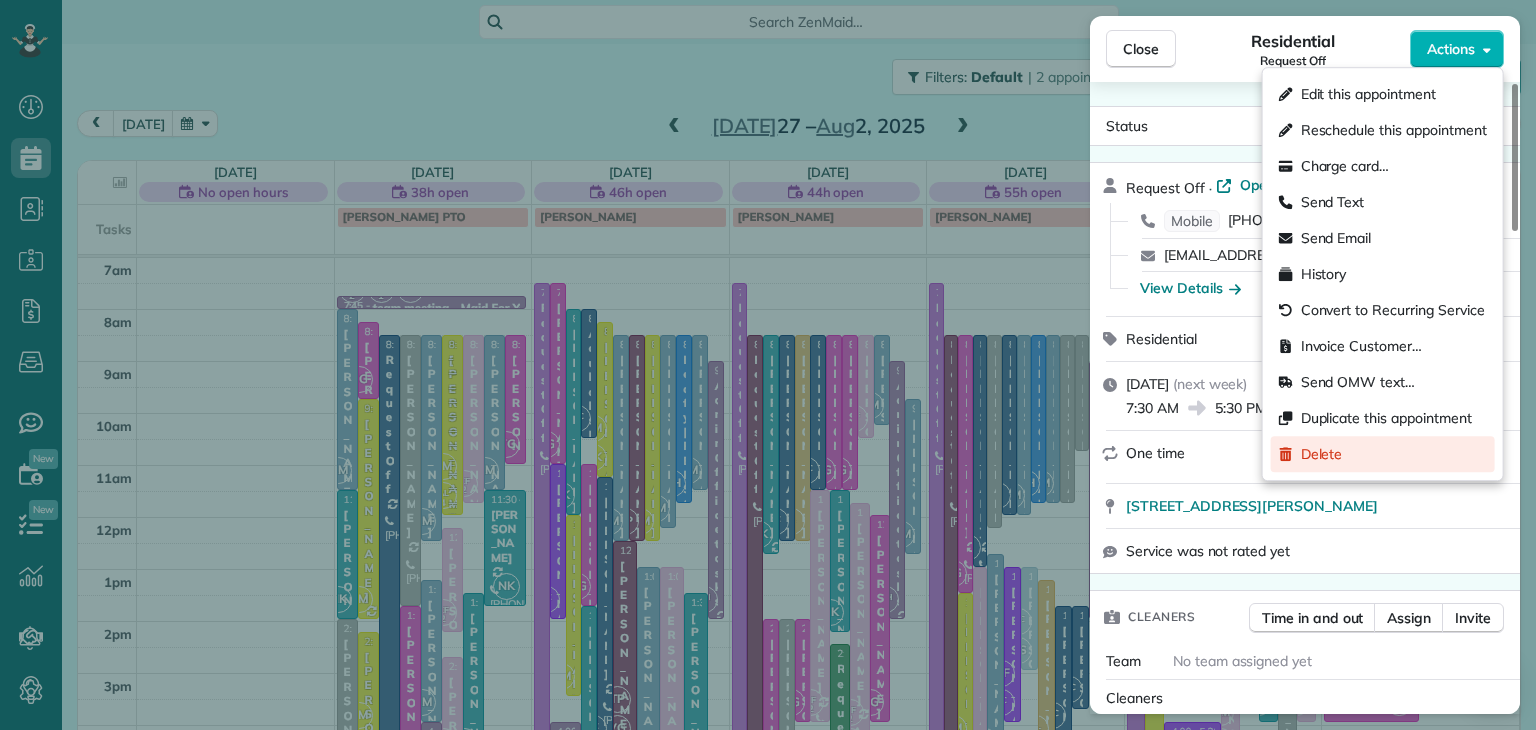 click on "Delete" at bounding box center (1322, 454) 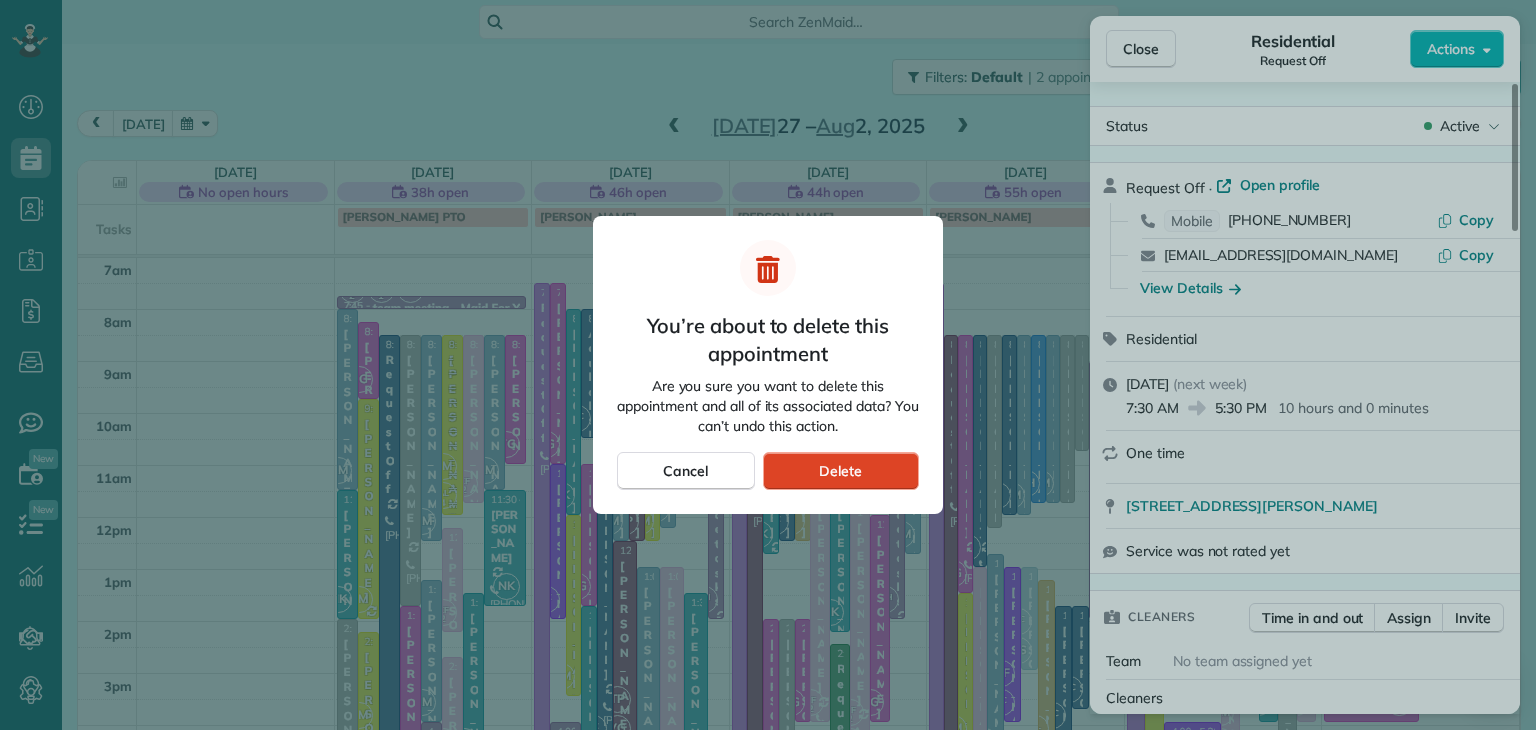 click on "Delete" at bounding box center [841, 471] 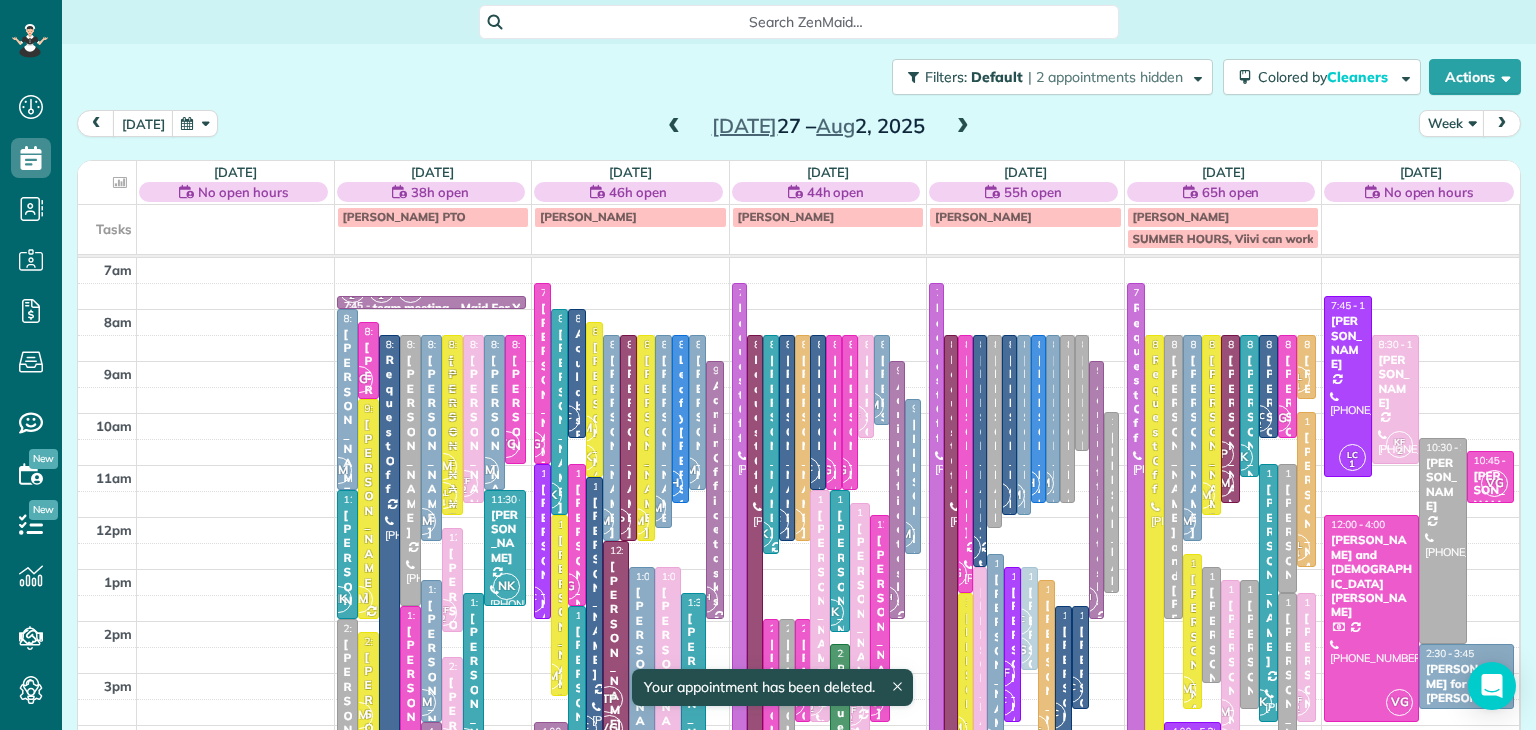 click at bounding box center [740, 541] 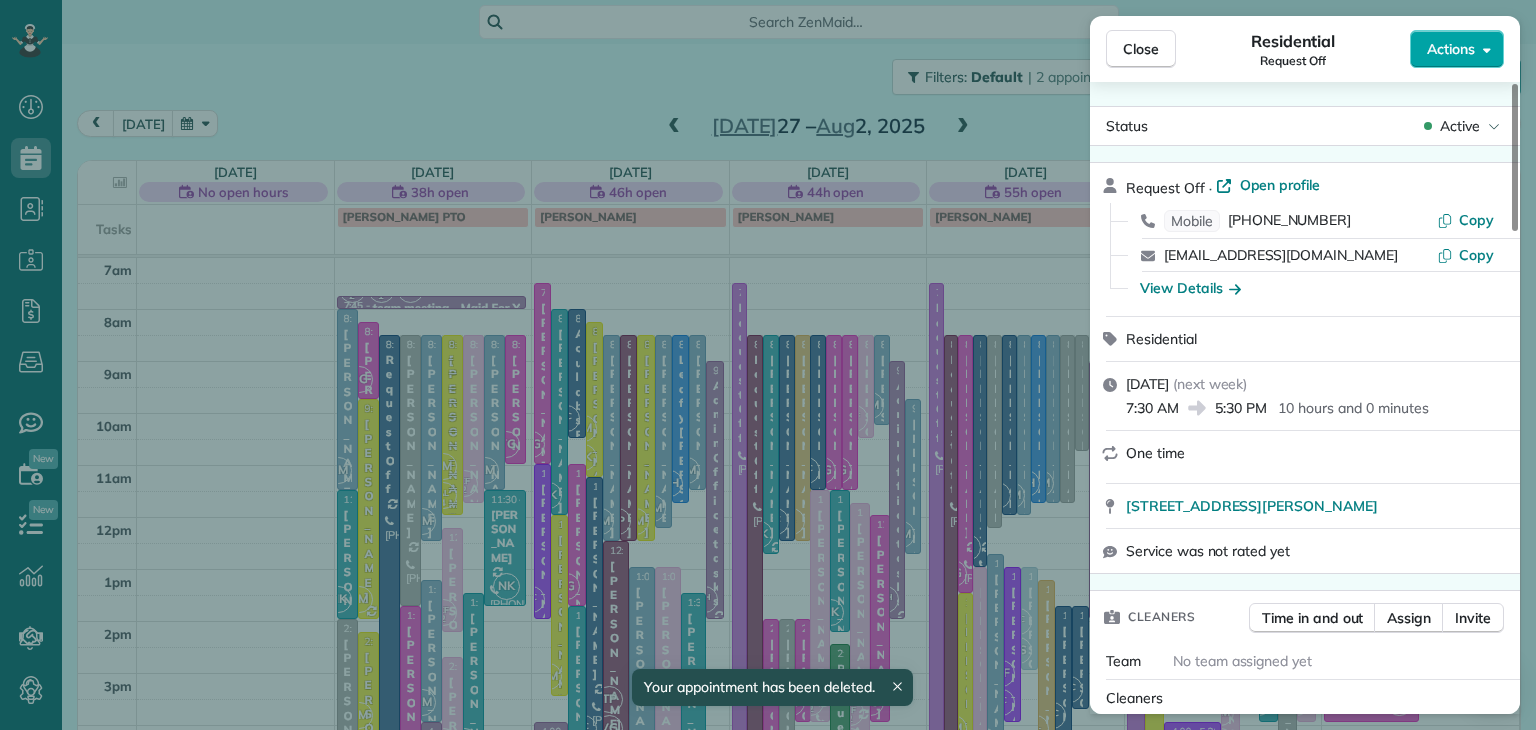 click on "Actions" at bounding box center (1451, 49) 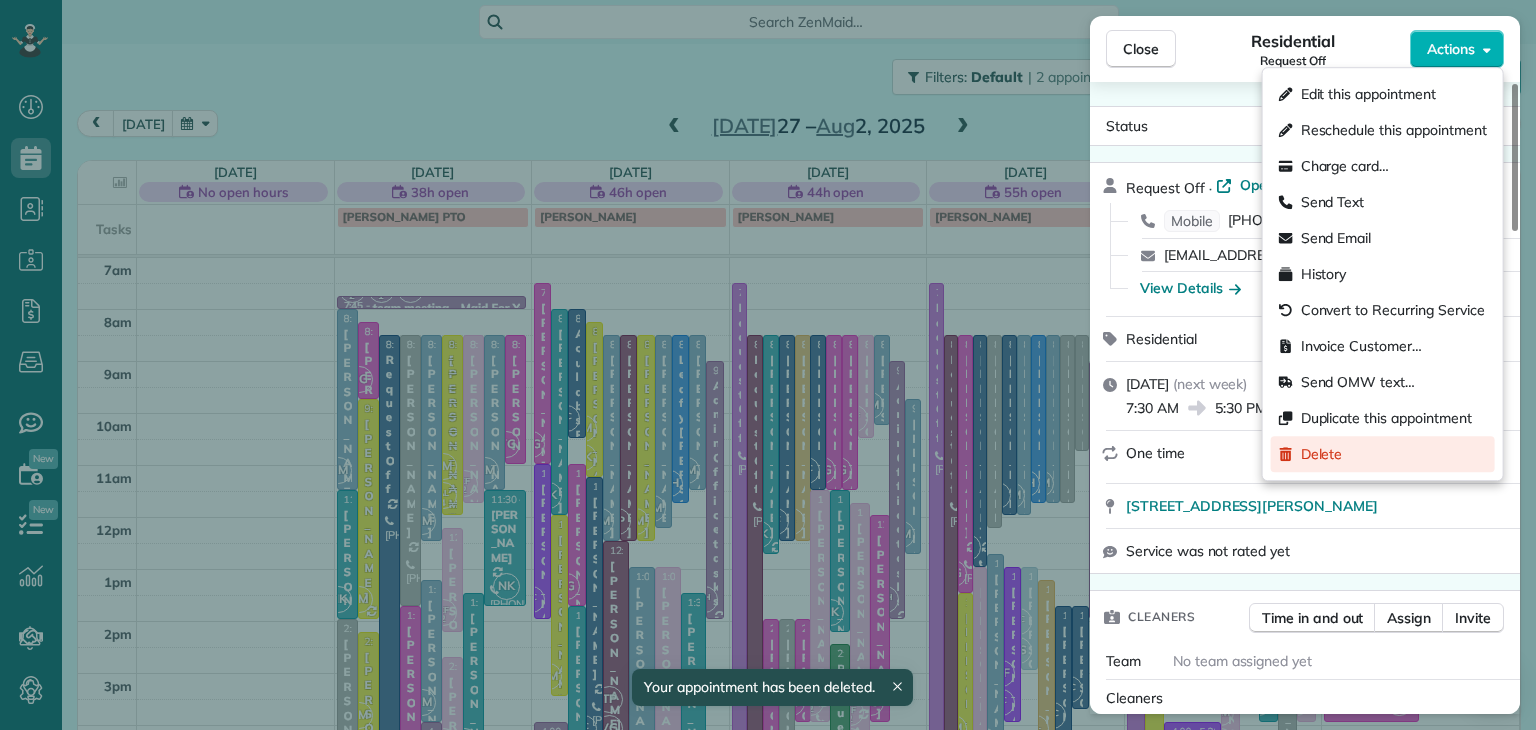 click on "Delete" at bounding box center (1322, 454) 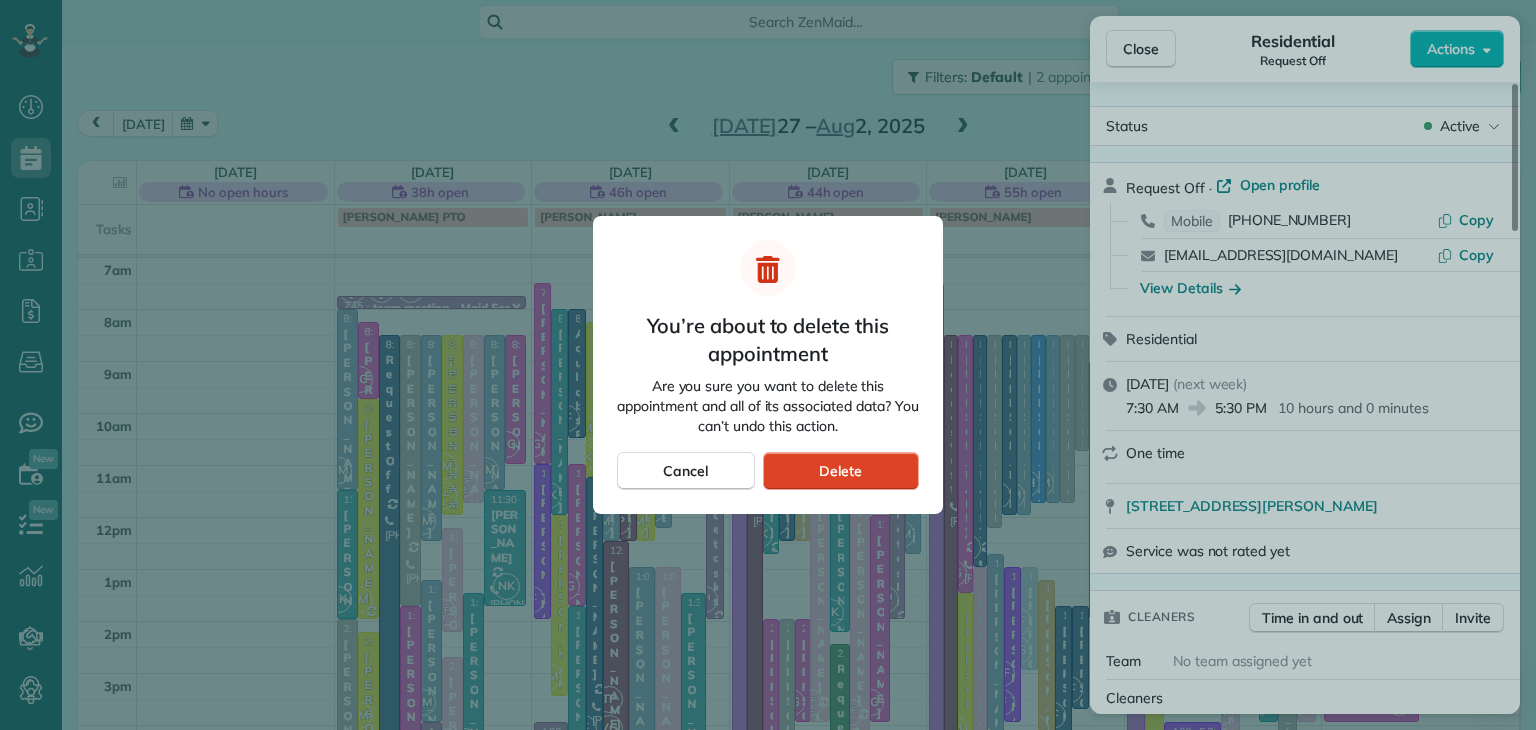 click on "Delete" at bounding box center [841, 471] 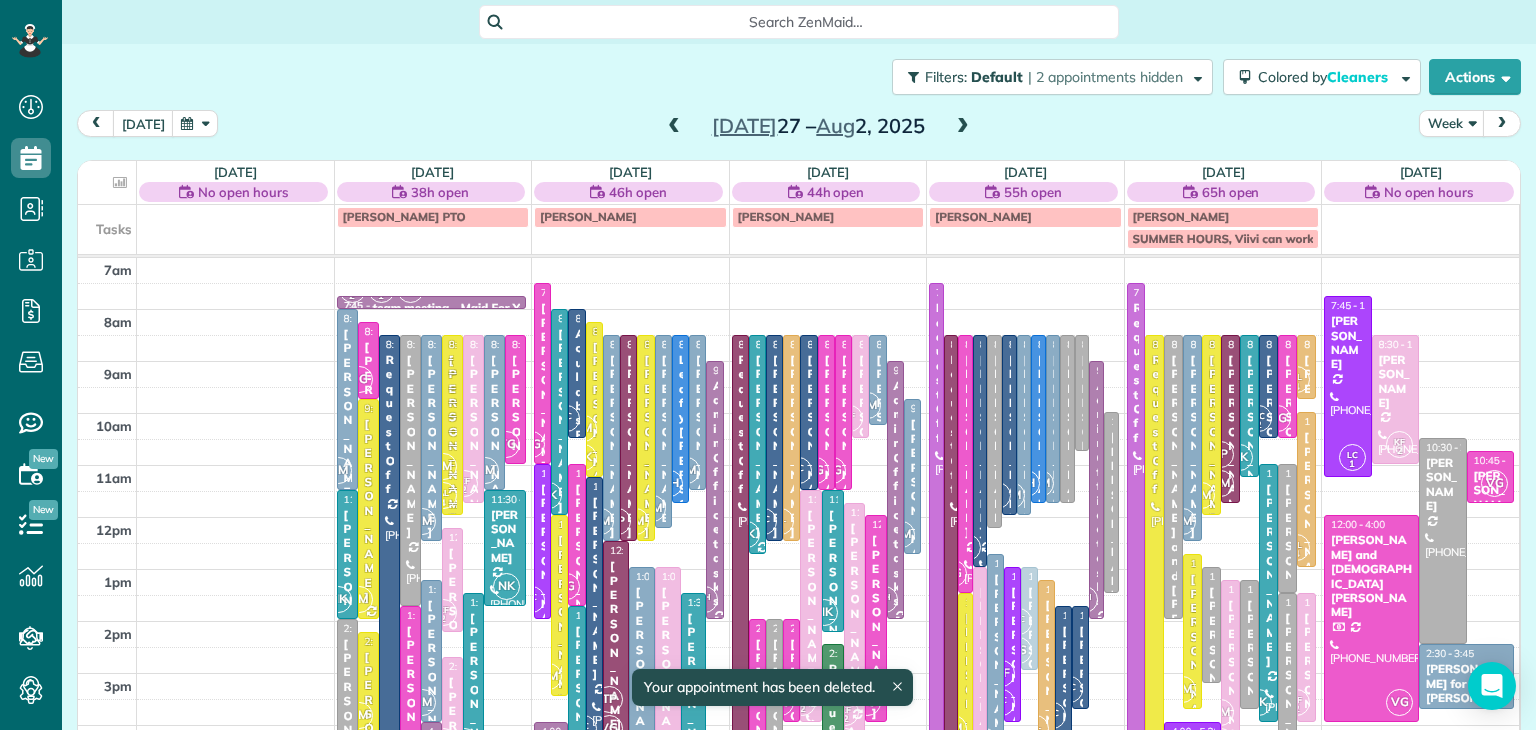 click at bounding box center (936, 541) 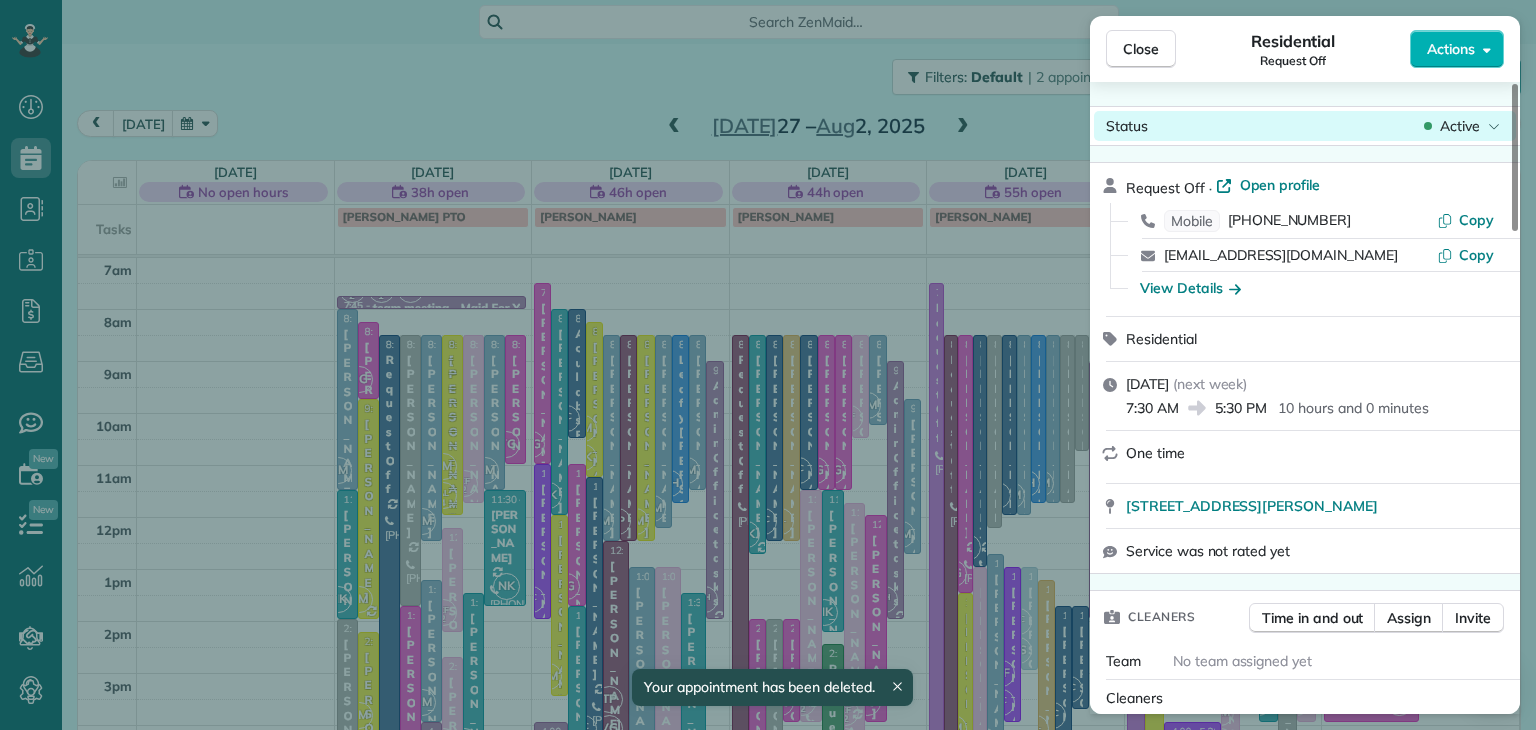 click on "Active" at bounding box center (1460, 126) 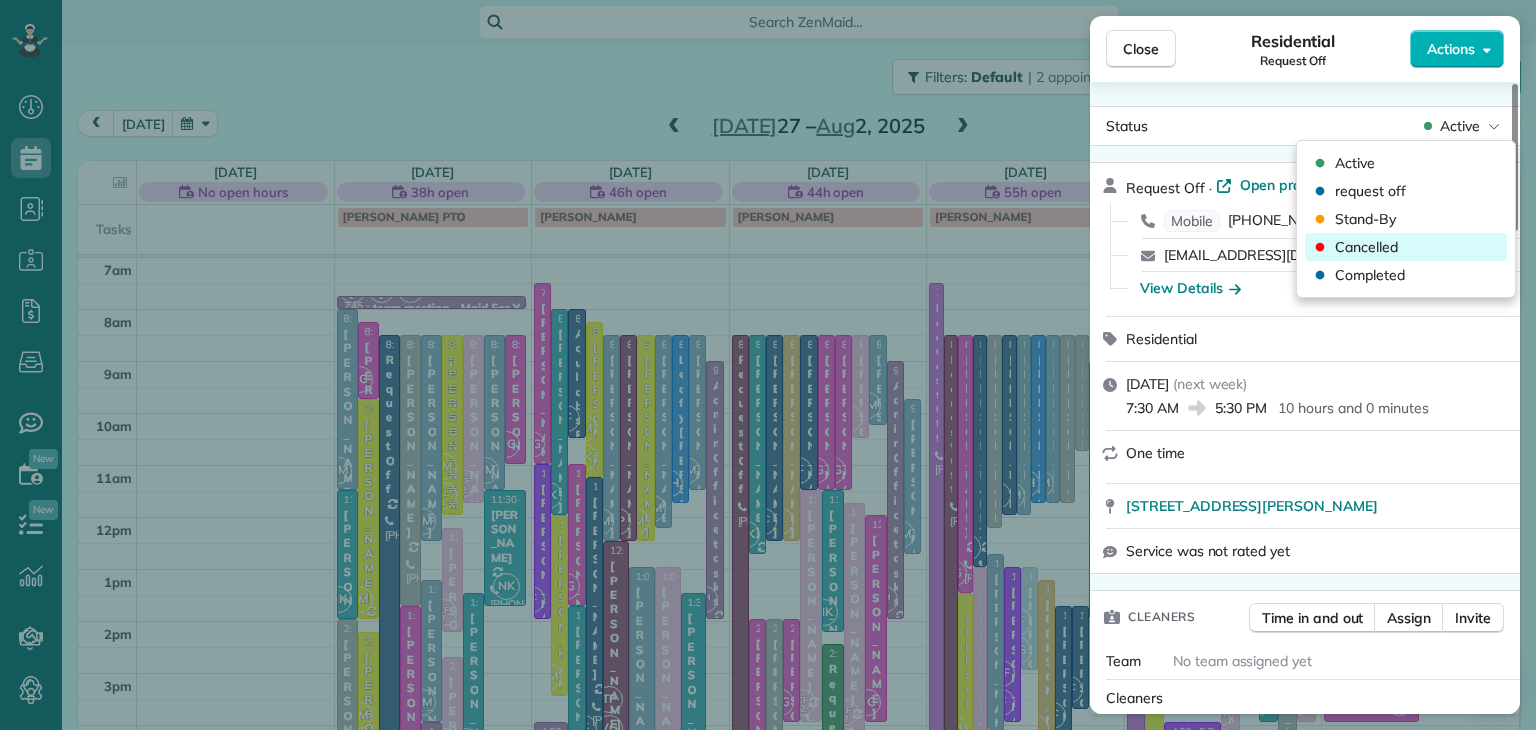 click on "Cancelled" at bounding box center [1366, 247] 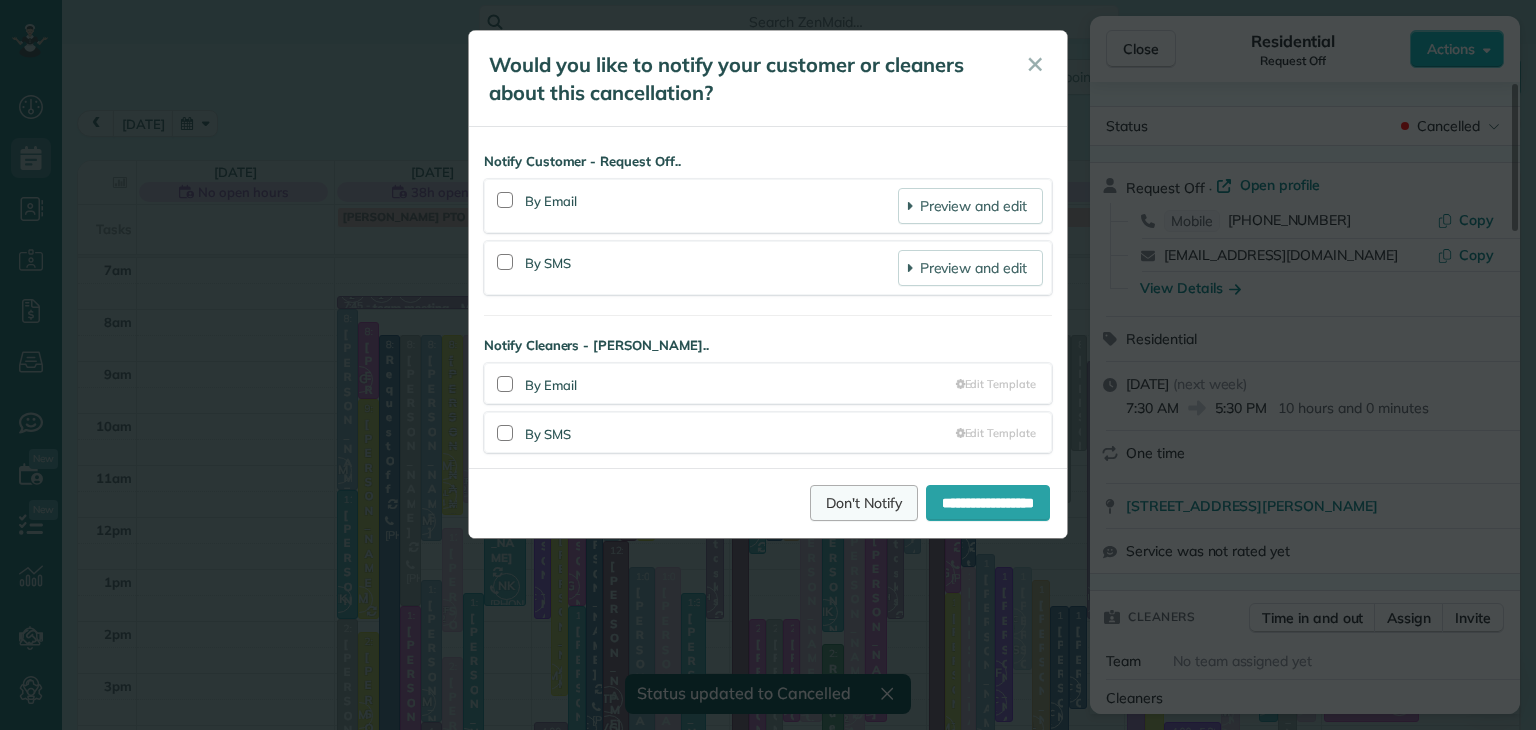 click on "Don't Notify" at bounding box center (864, 503) 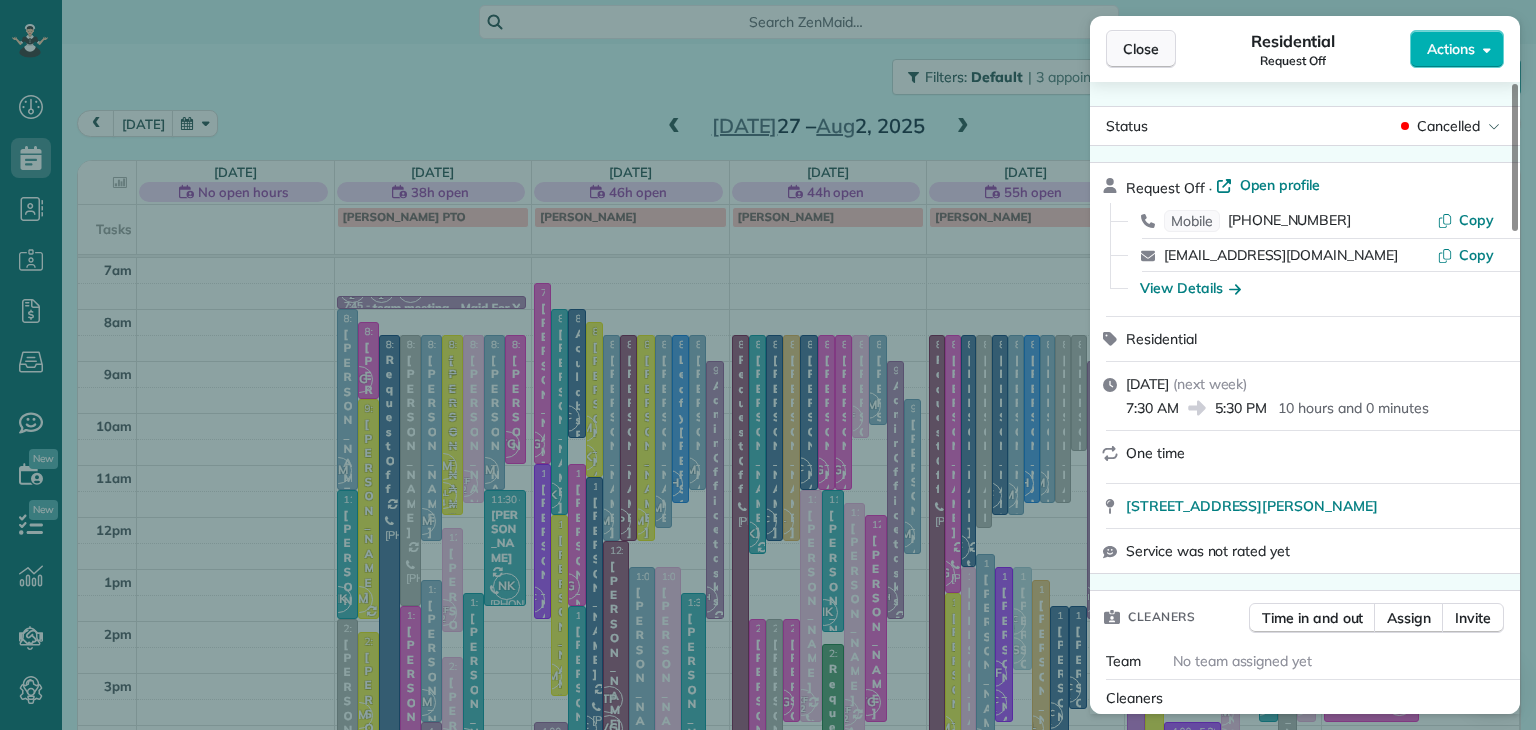 click on "Close" at bounding box center [1141, 49] 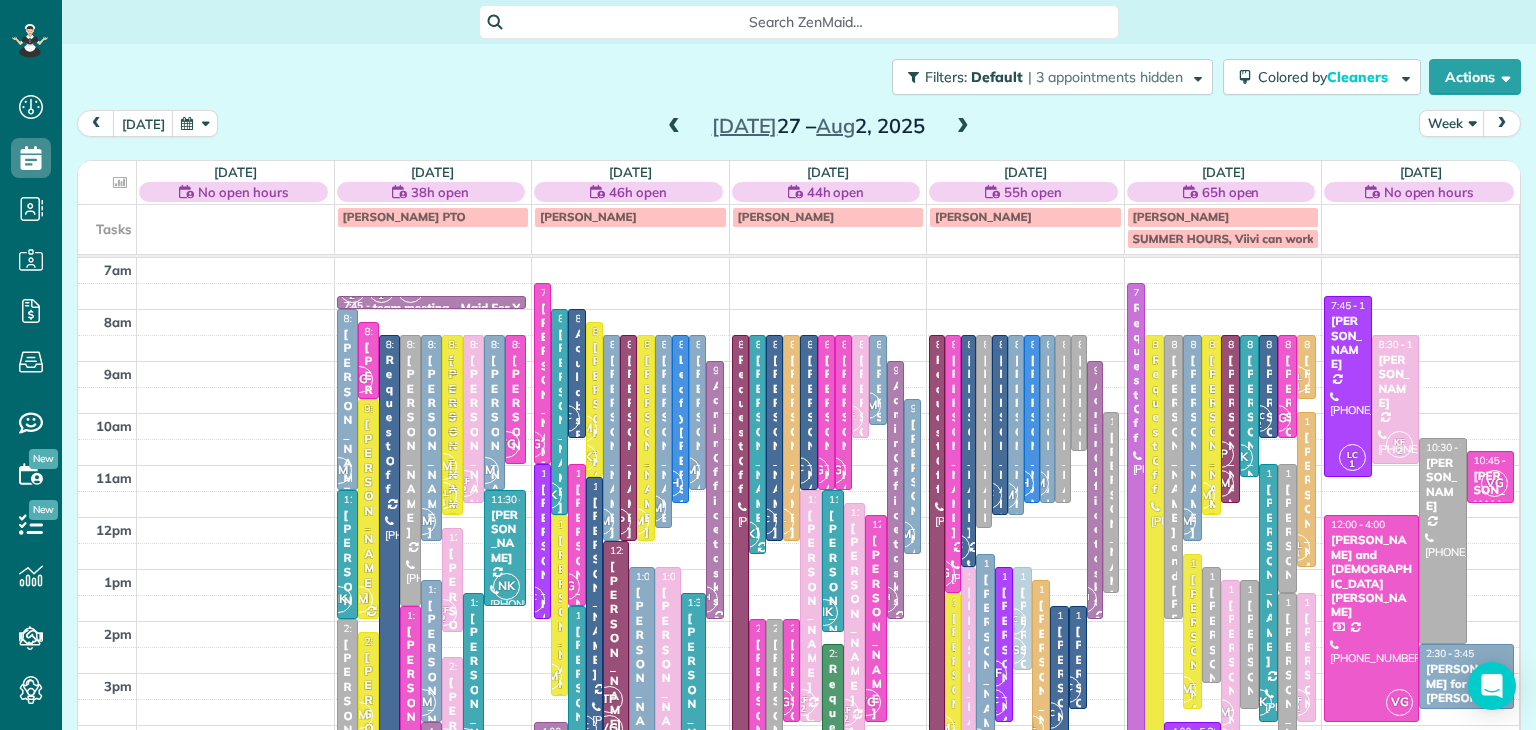 click at bounding box center [1136, 541] 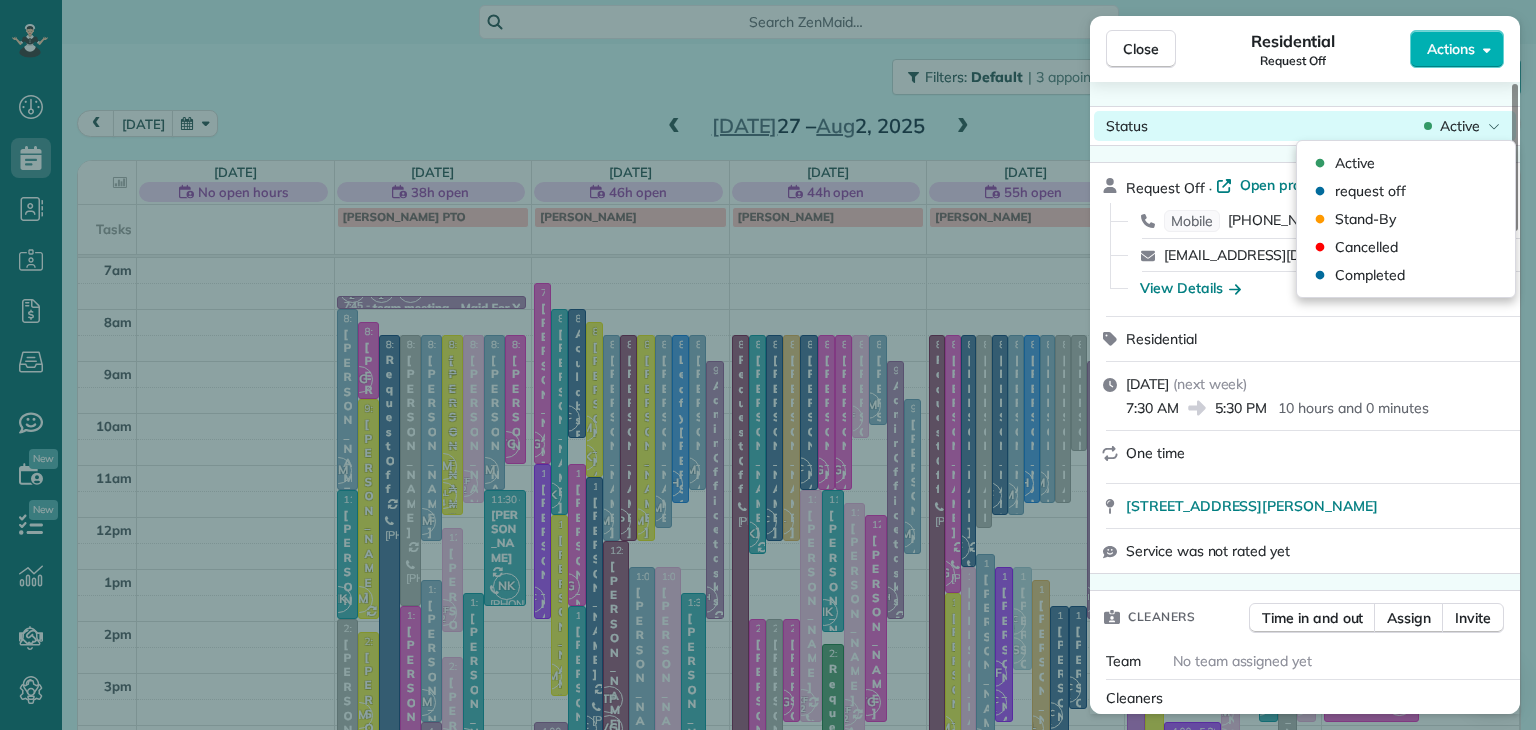 click on "Active" at bounding box center [1460, 126] 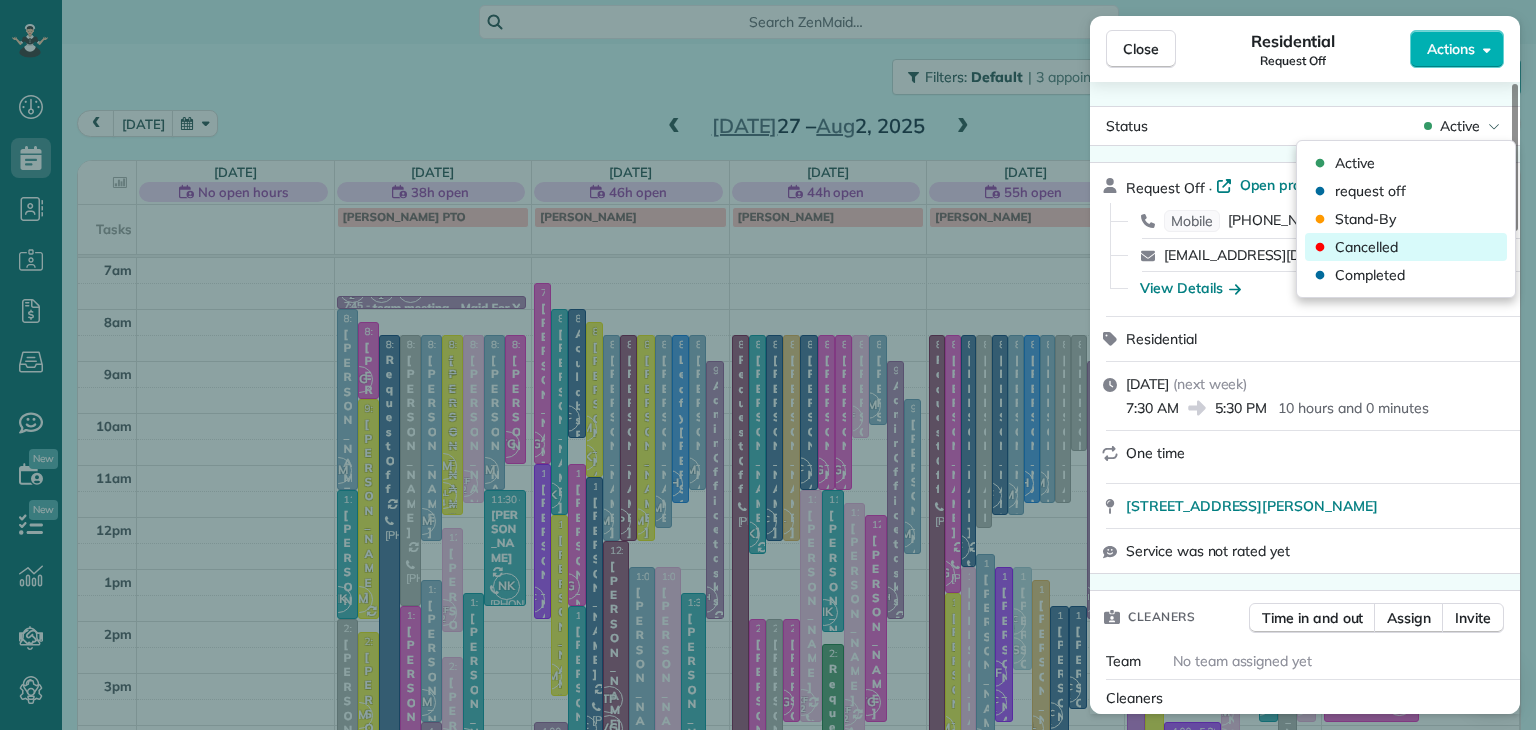 click on "Cancelled" at bounding box center [1366, 247] 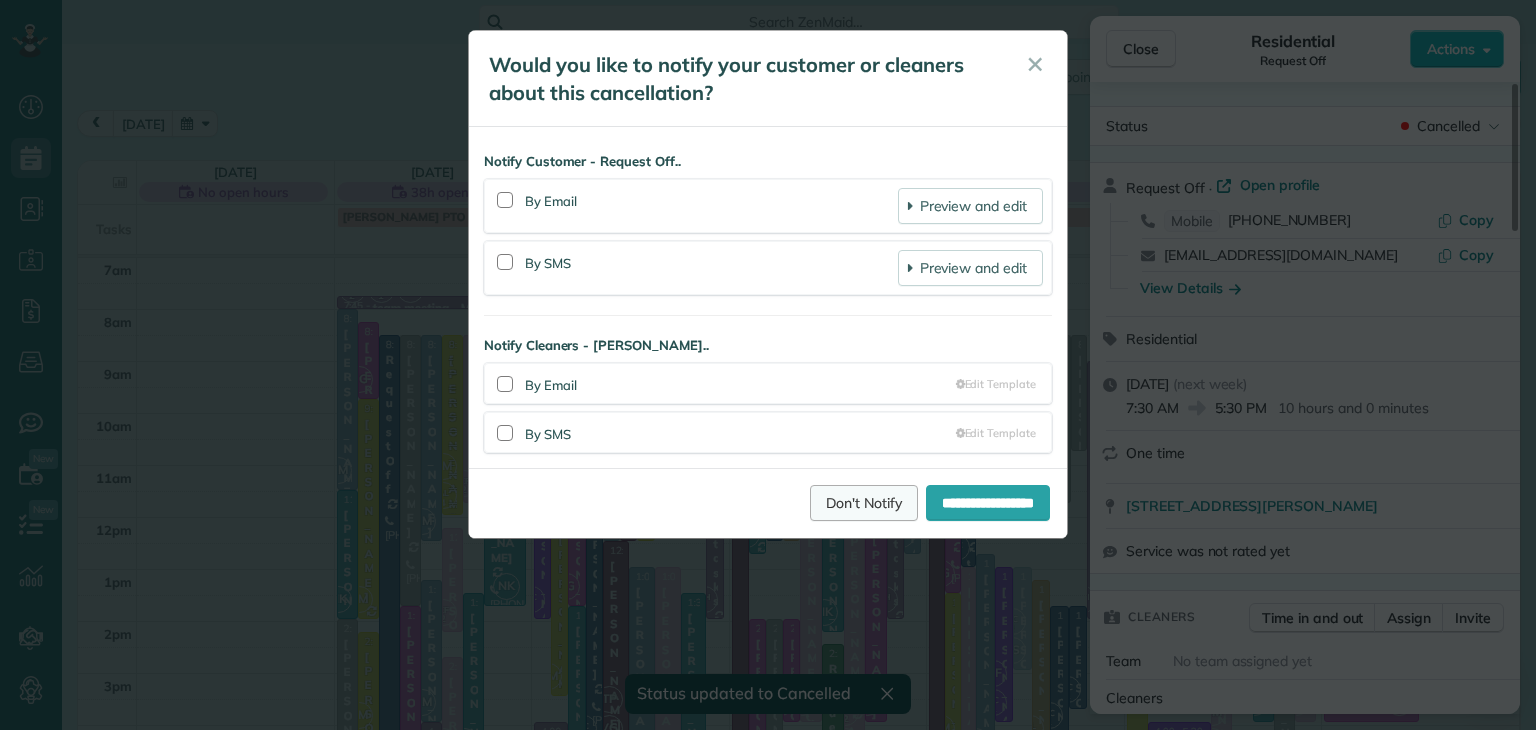 click on "Don't Notify" at bounding box center [864, 503] 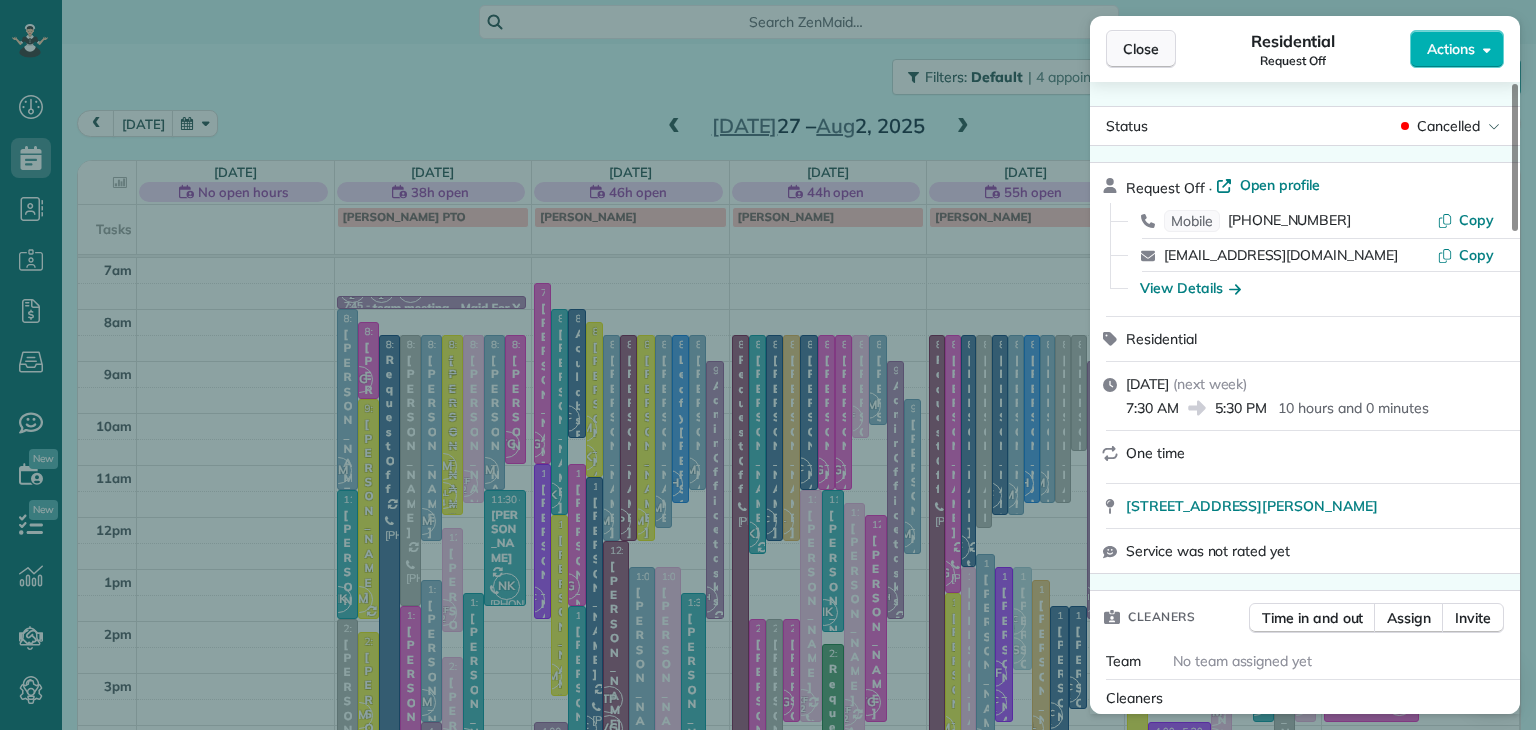 click on "Close" at bounding box center [1141, 49] 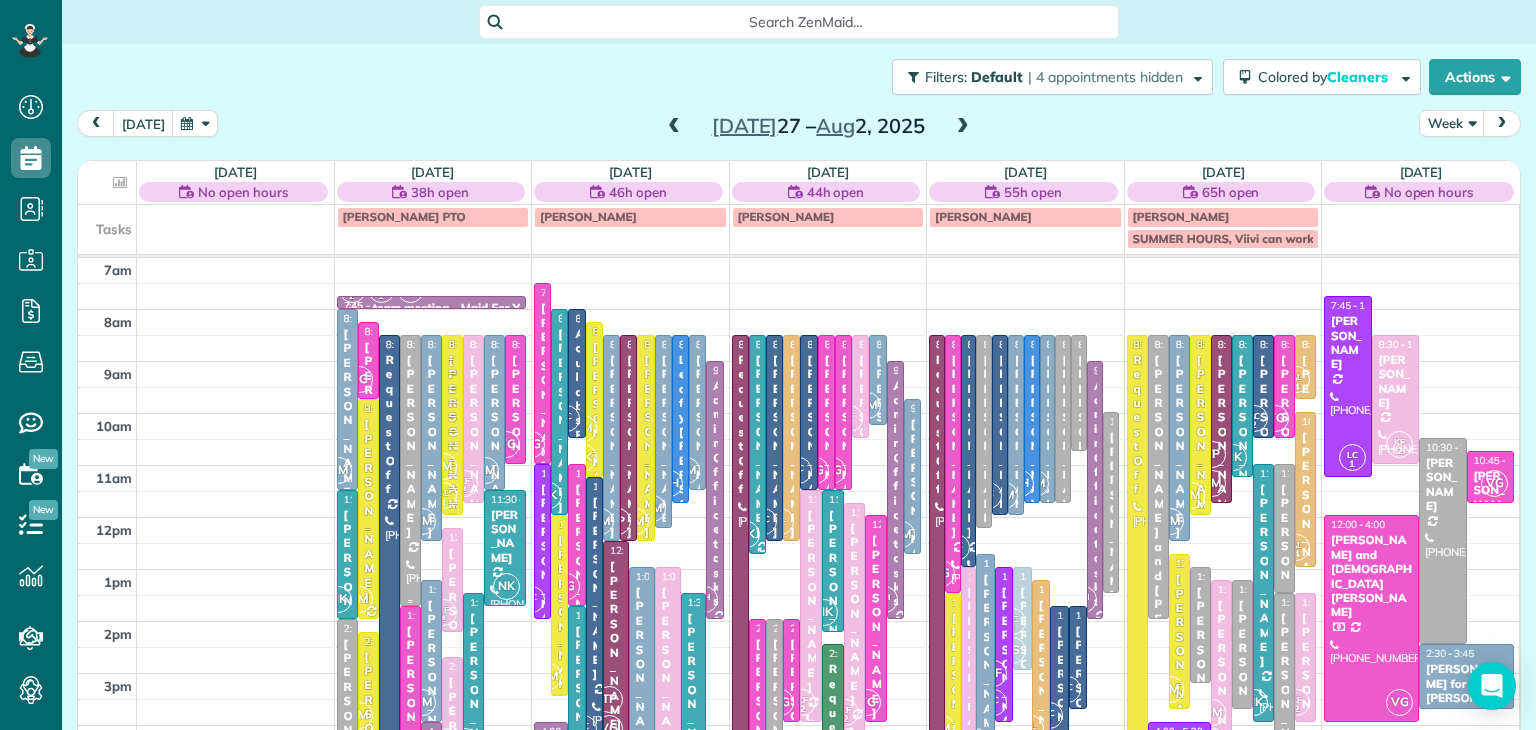 click on "[PERSON_NAME]" at bounding box center [410, 446] 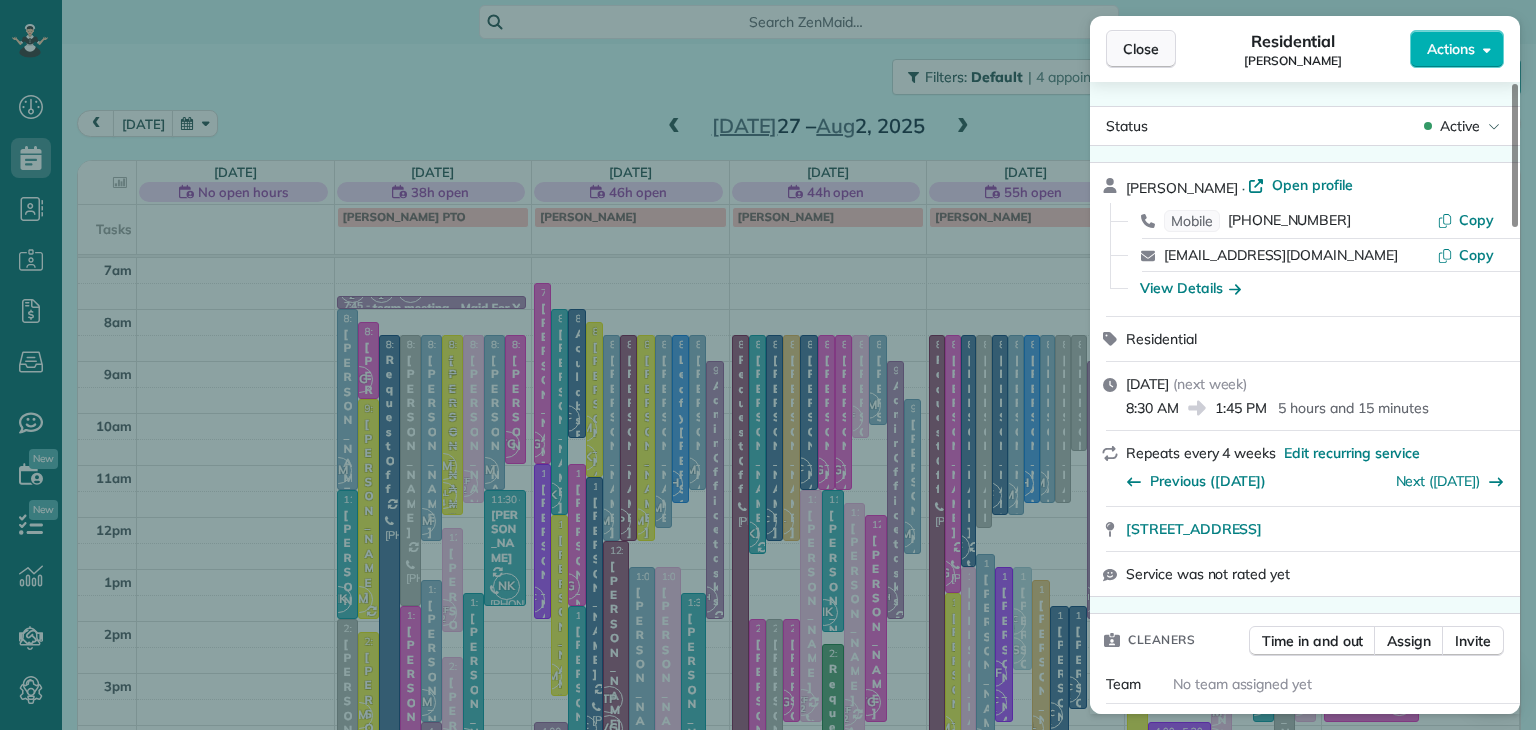 click on "Close" at bounding box center (1141, 49) 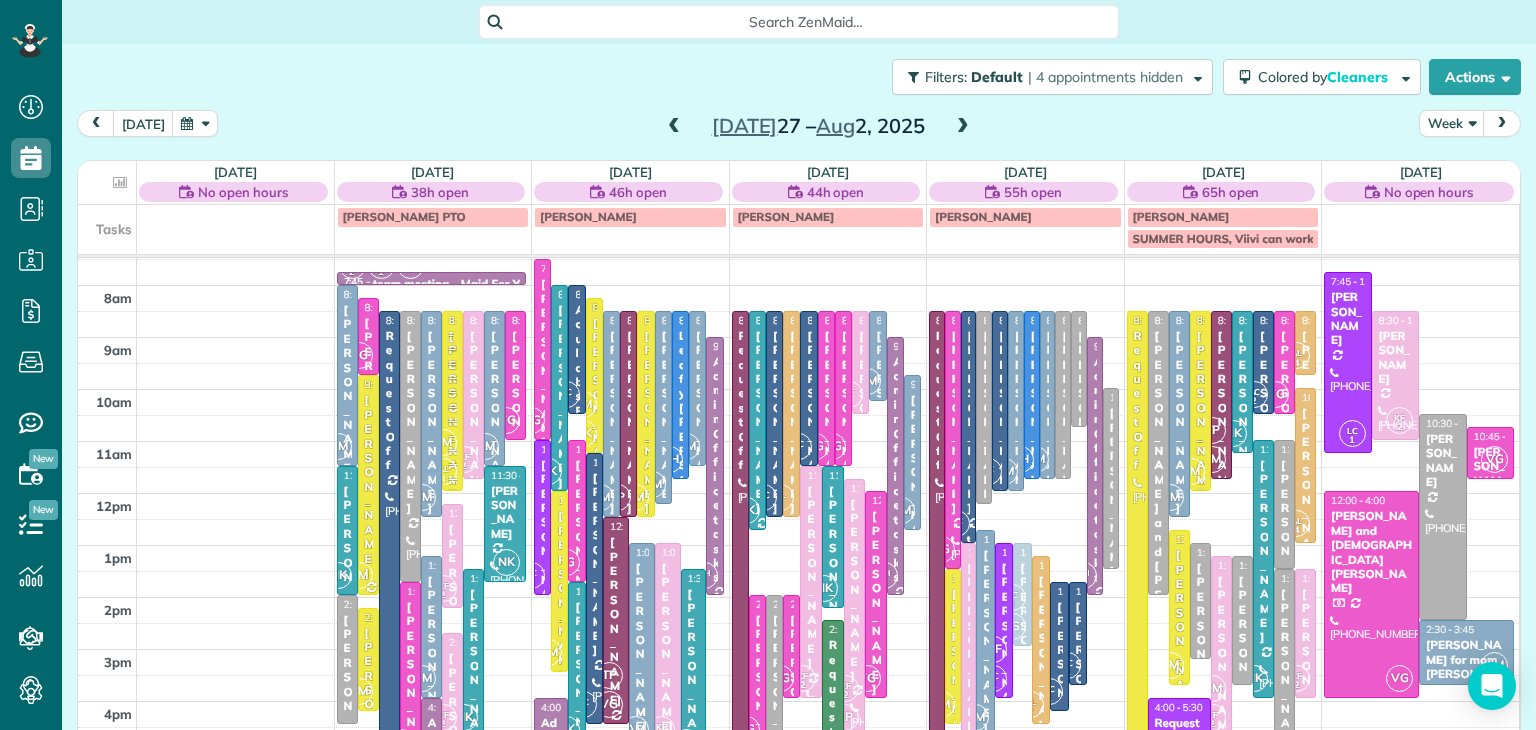 scroll, scrollTop: 7, scrollLeft: 0, axis: vertical 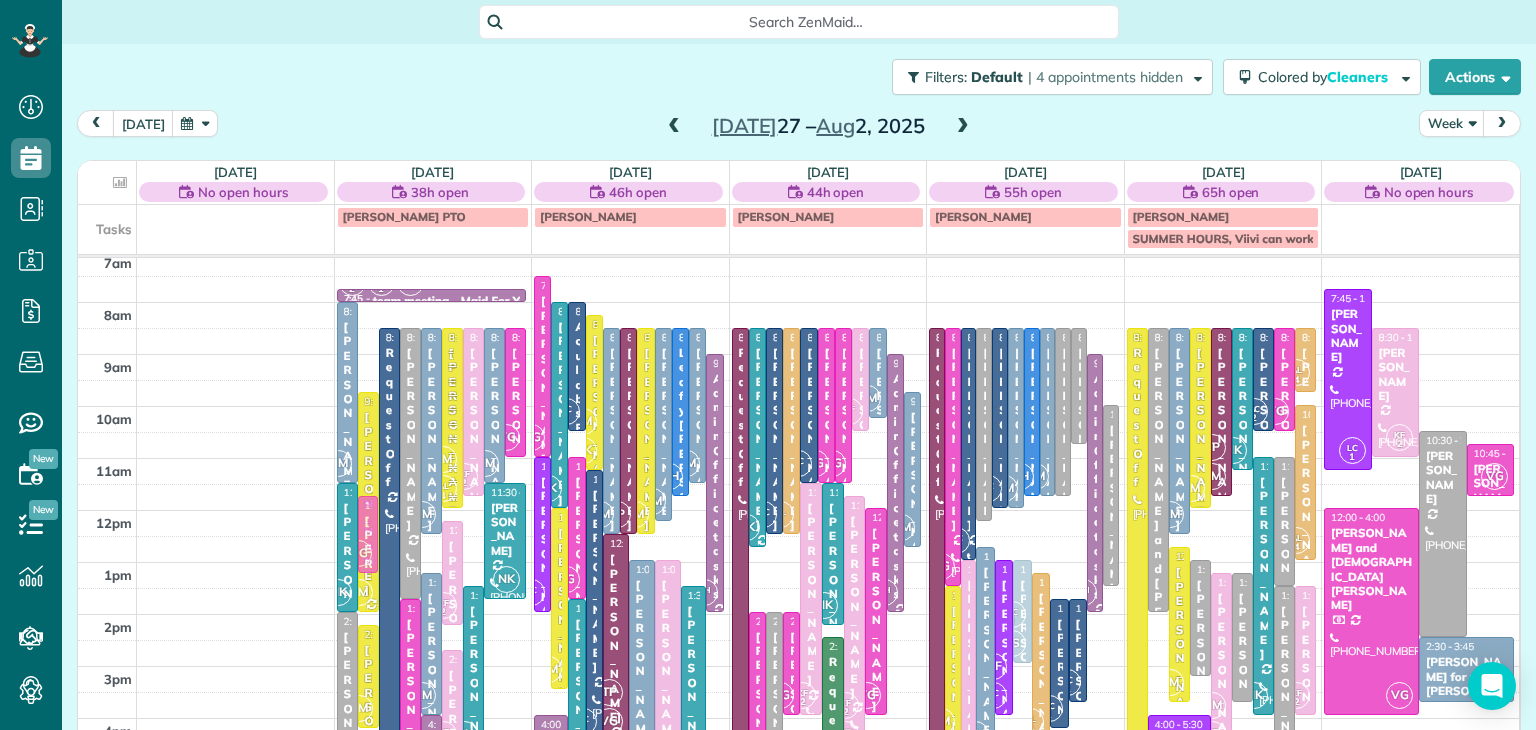 drag, startPoint x: 368, startPoint y: 354, endPoint x: 378, endPoint y: 523, distance: 169.2956 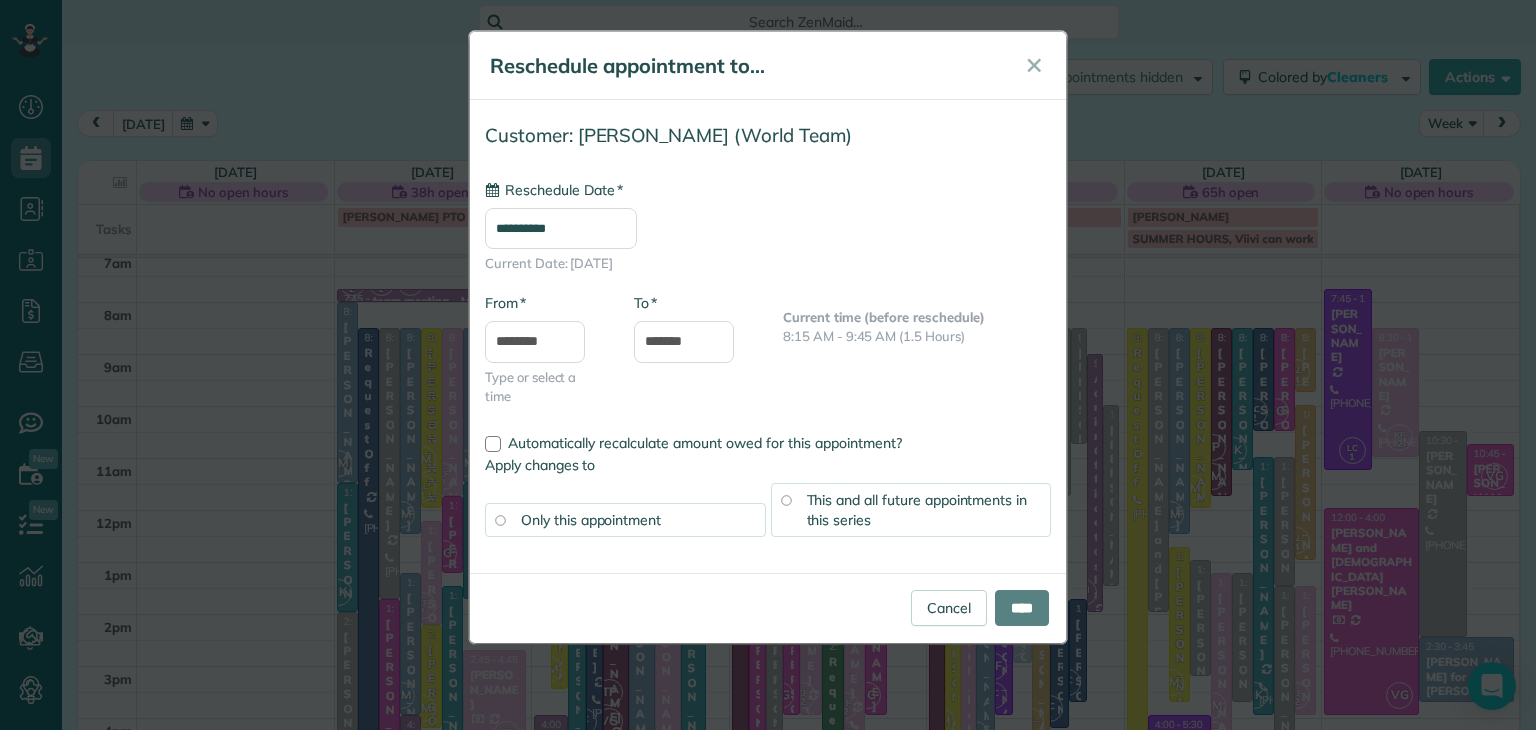 type on "**********" 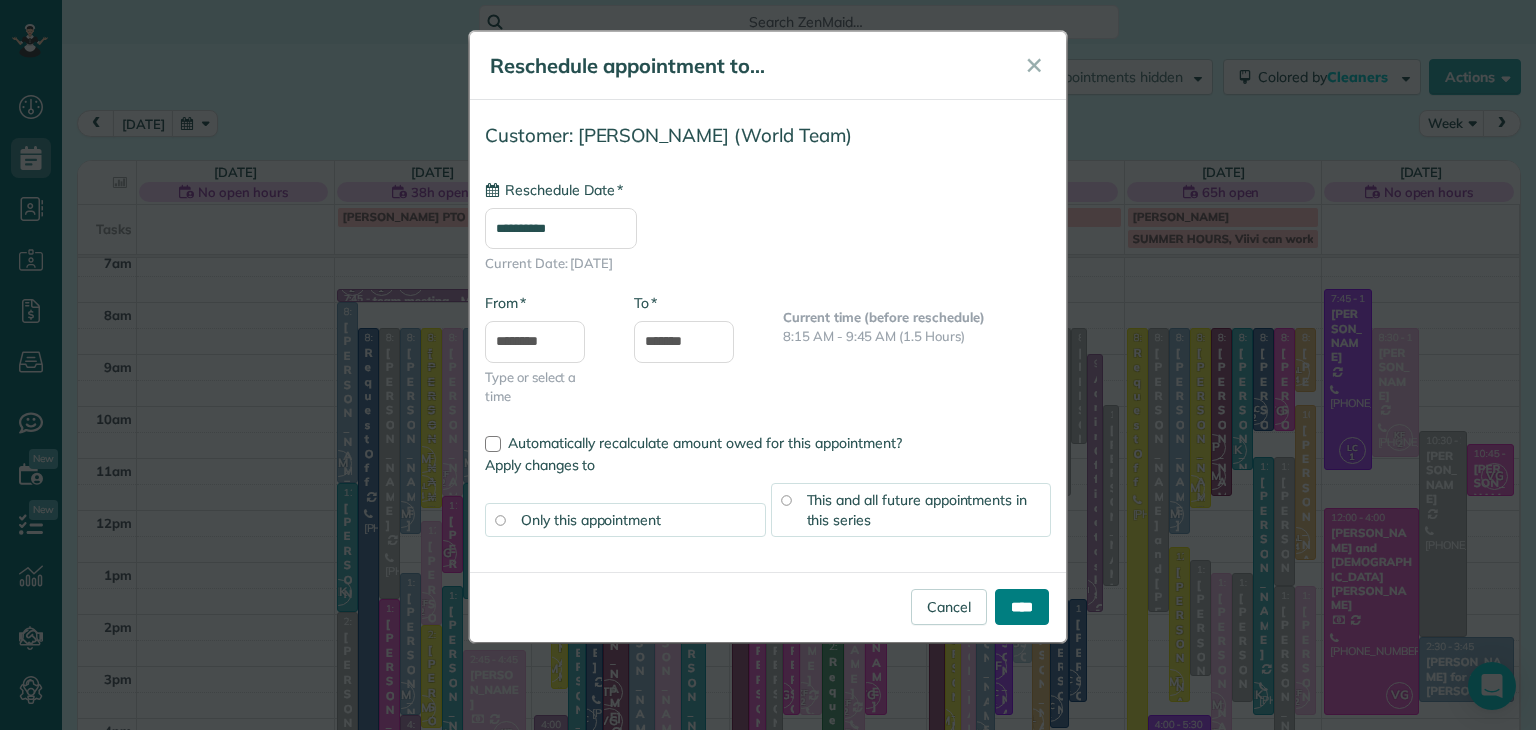 click on "****" at bounding box center (1022, 607) 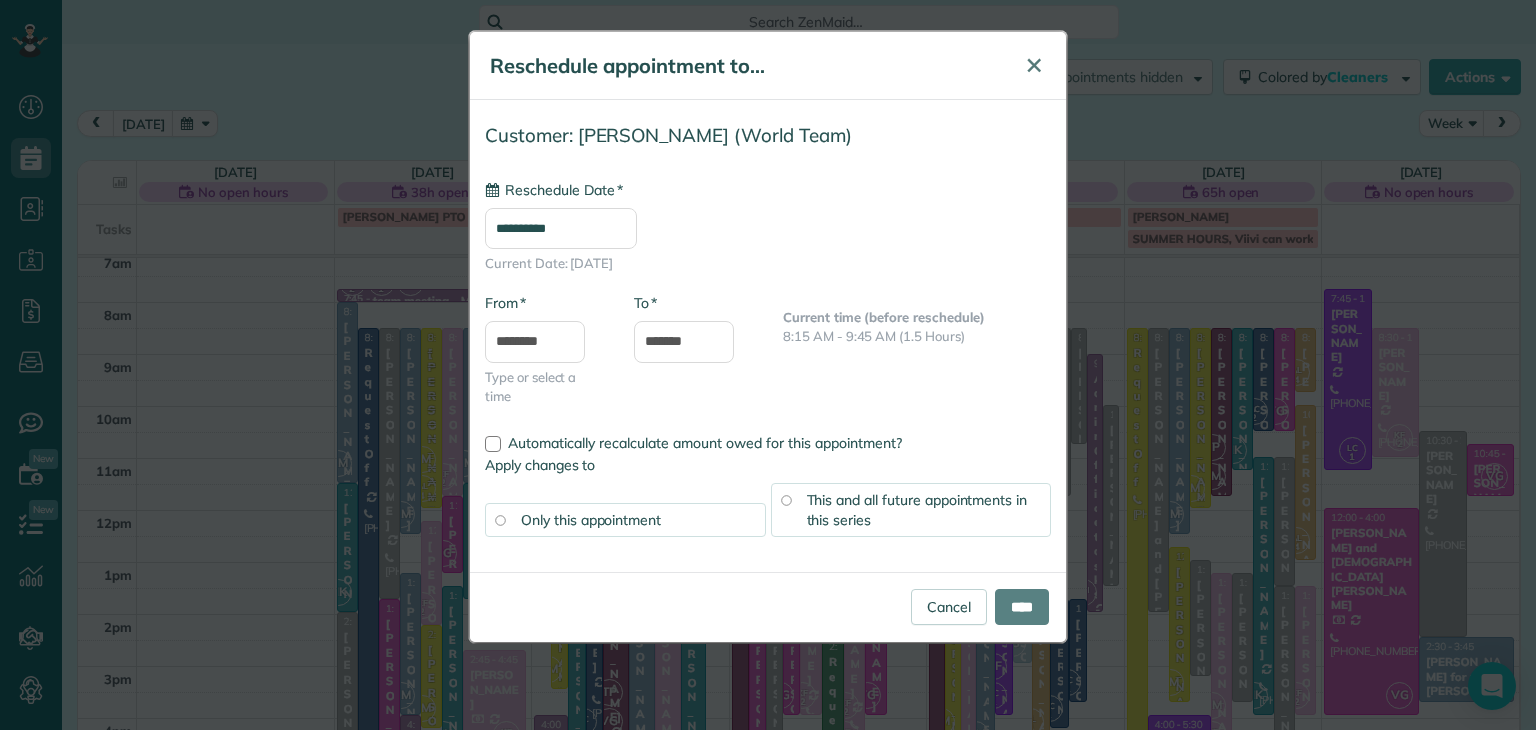 click on "✕" at bounding box center [1034, 65] 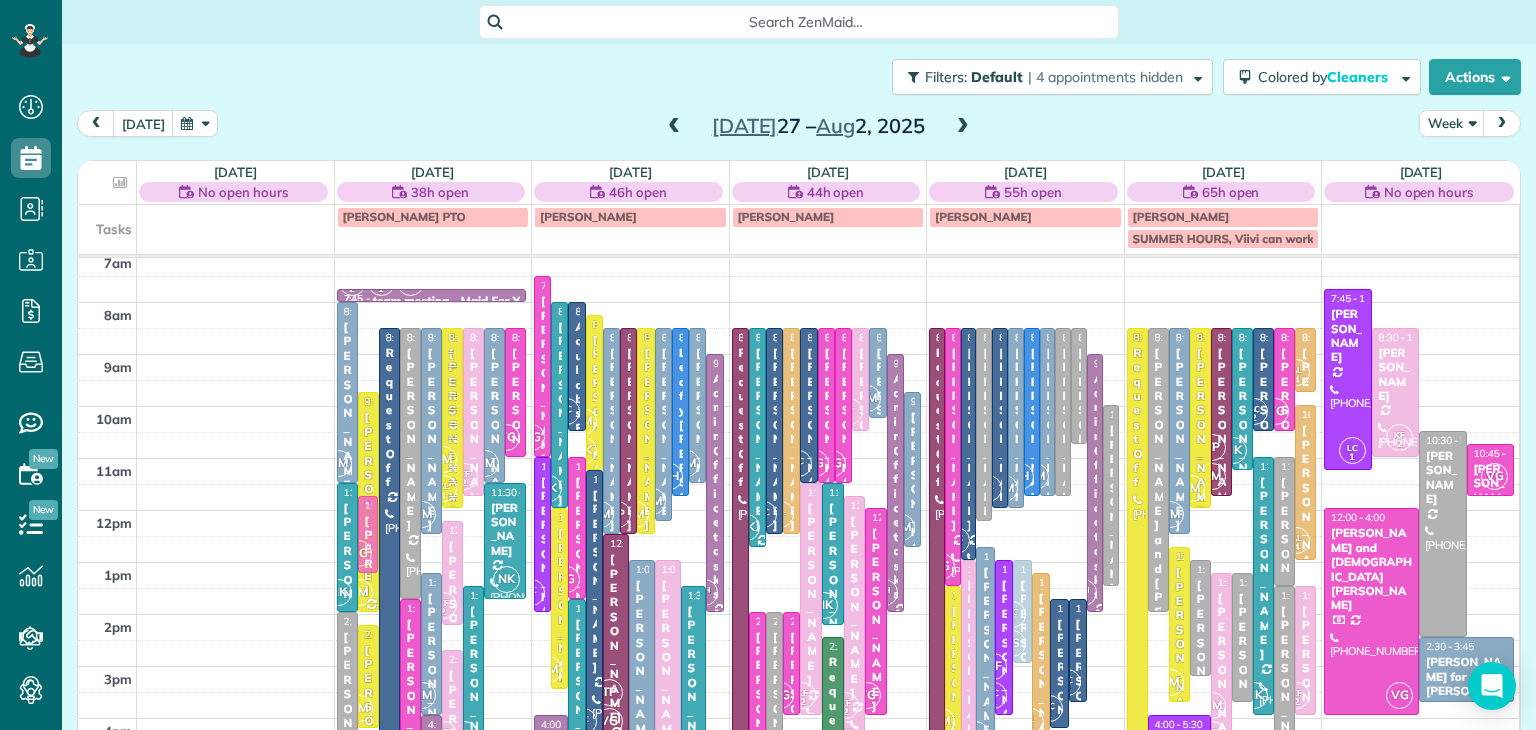 drag, startPoint x: 364, startPoint y: 348, endPoint x: 368, endPoint y: 531, distance: 183.04372 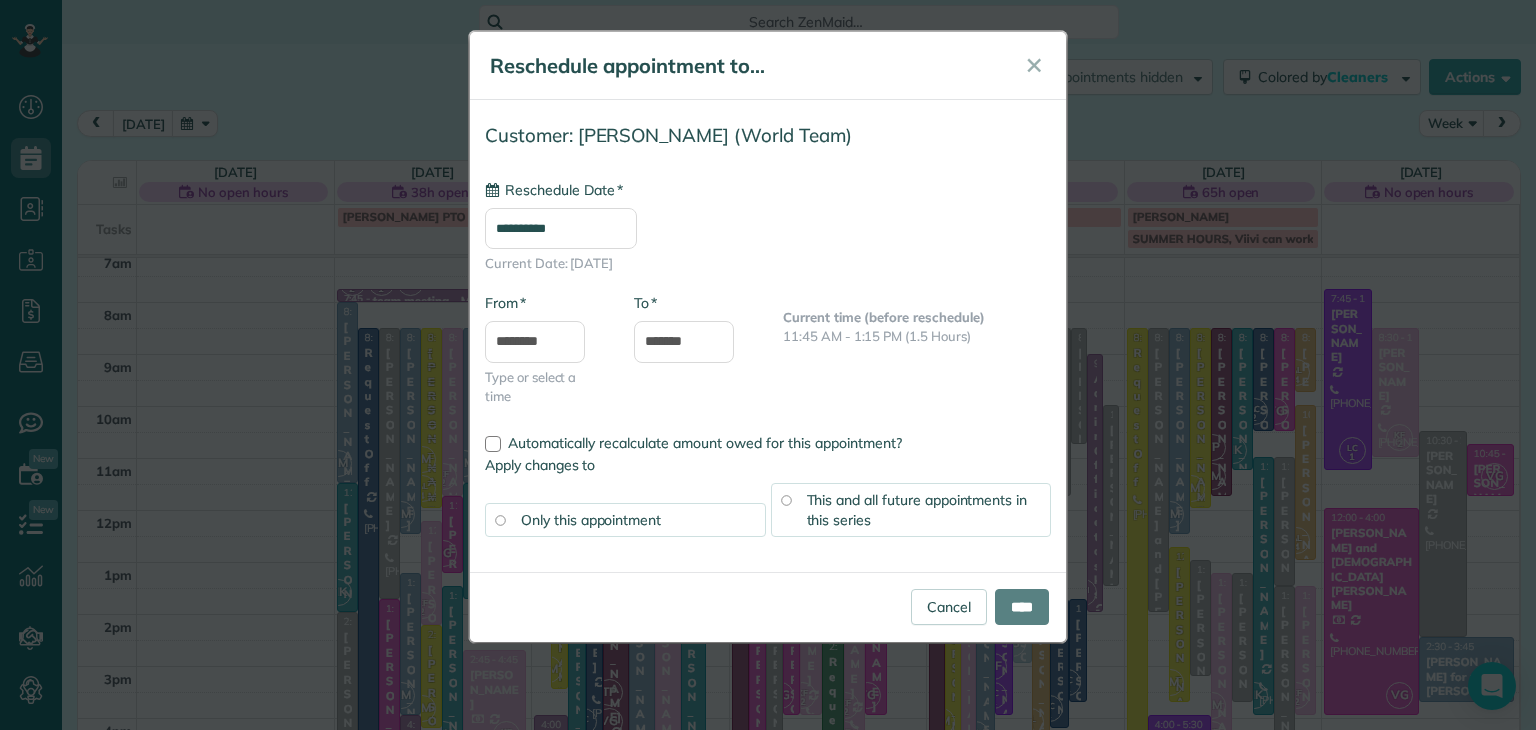 type on "**********" 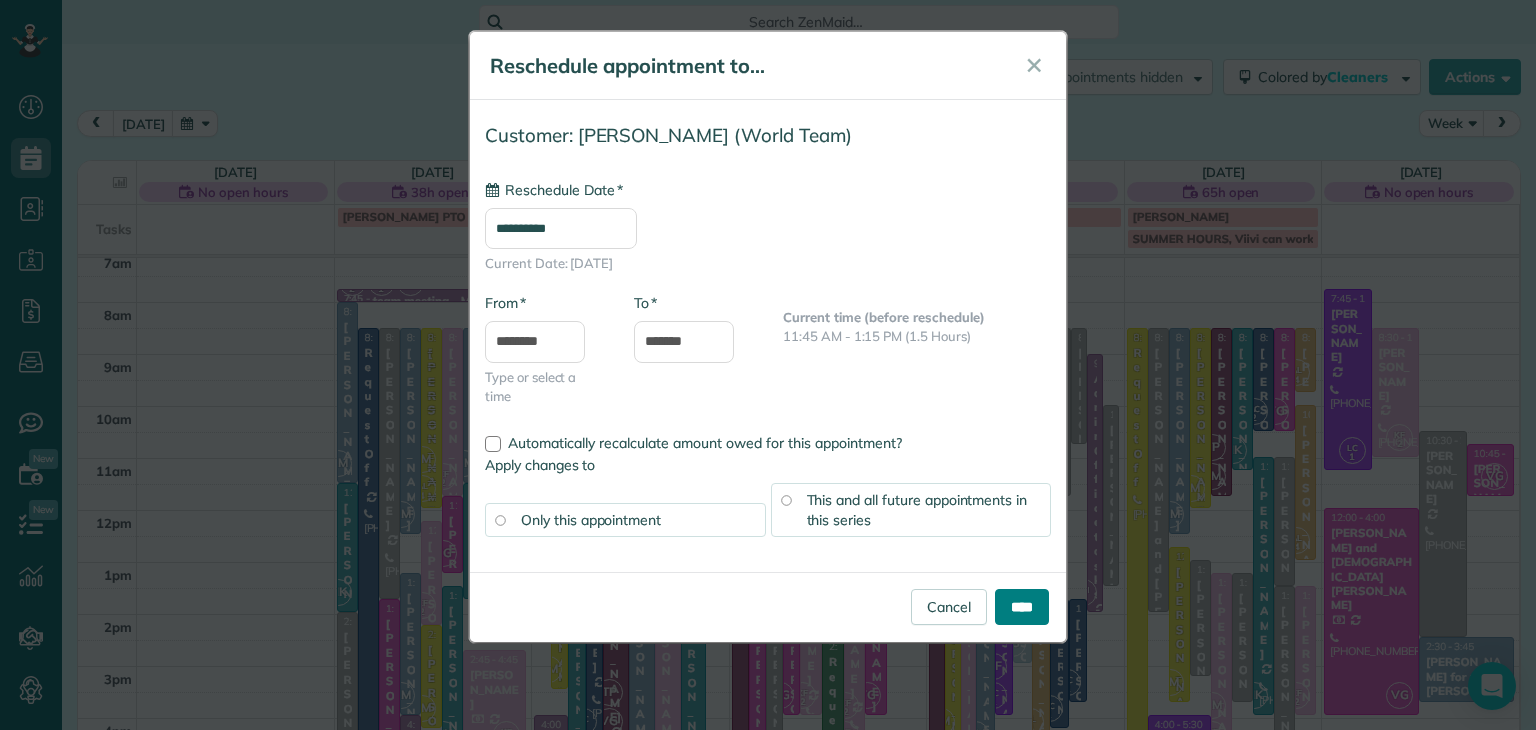 click on "****" at bounding box center [1022, 607] 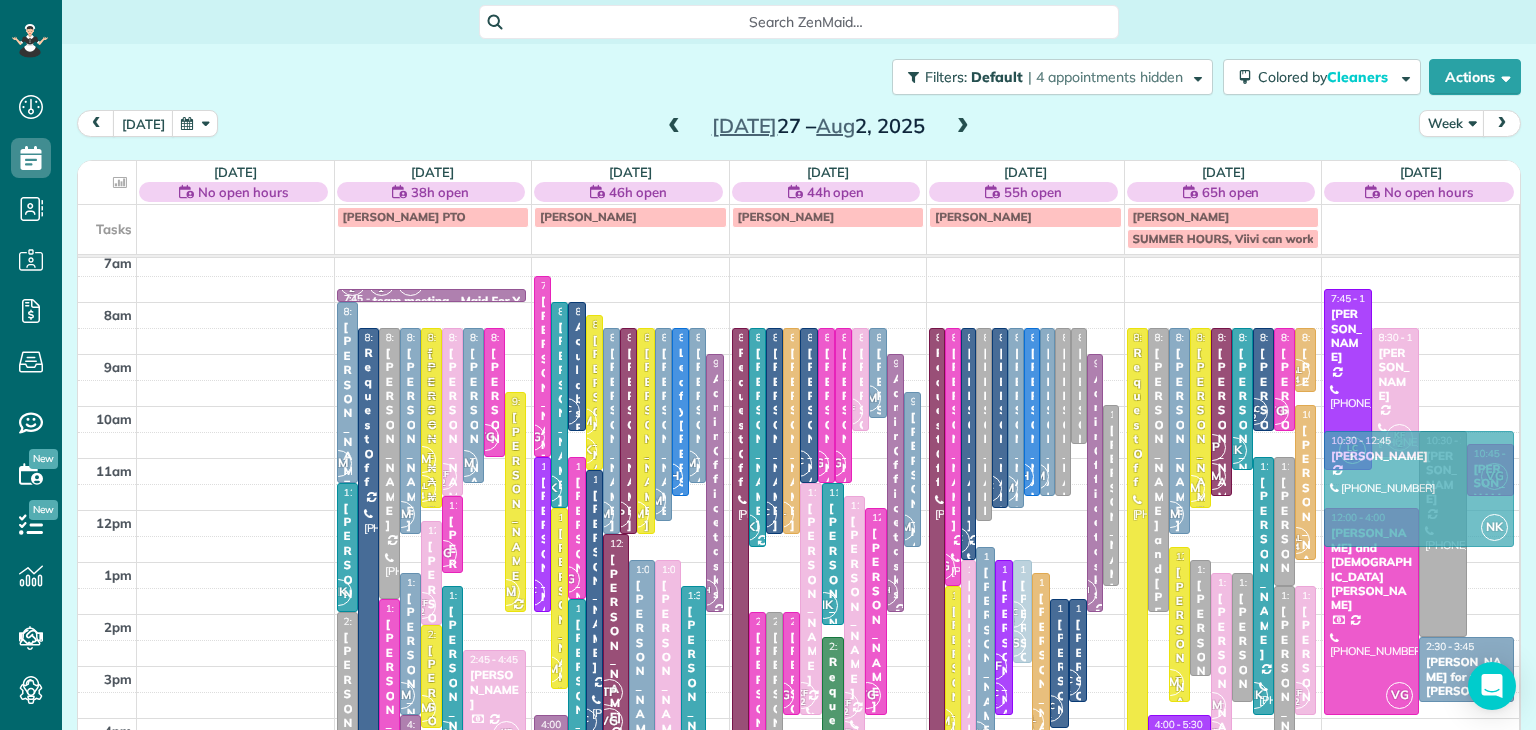 drag, startPoint x: 490, startPoint y: 529, endPoint x: 1381, endPoint y: 472, distance: 892.82135 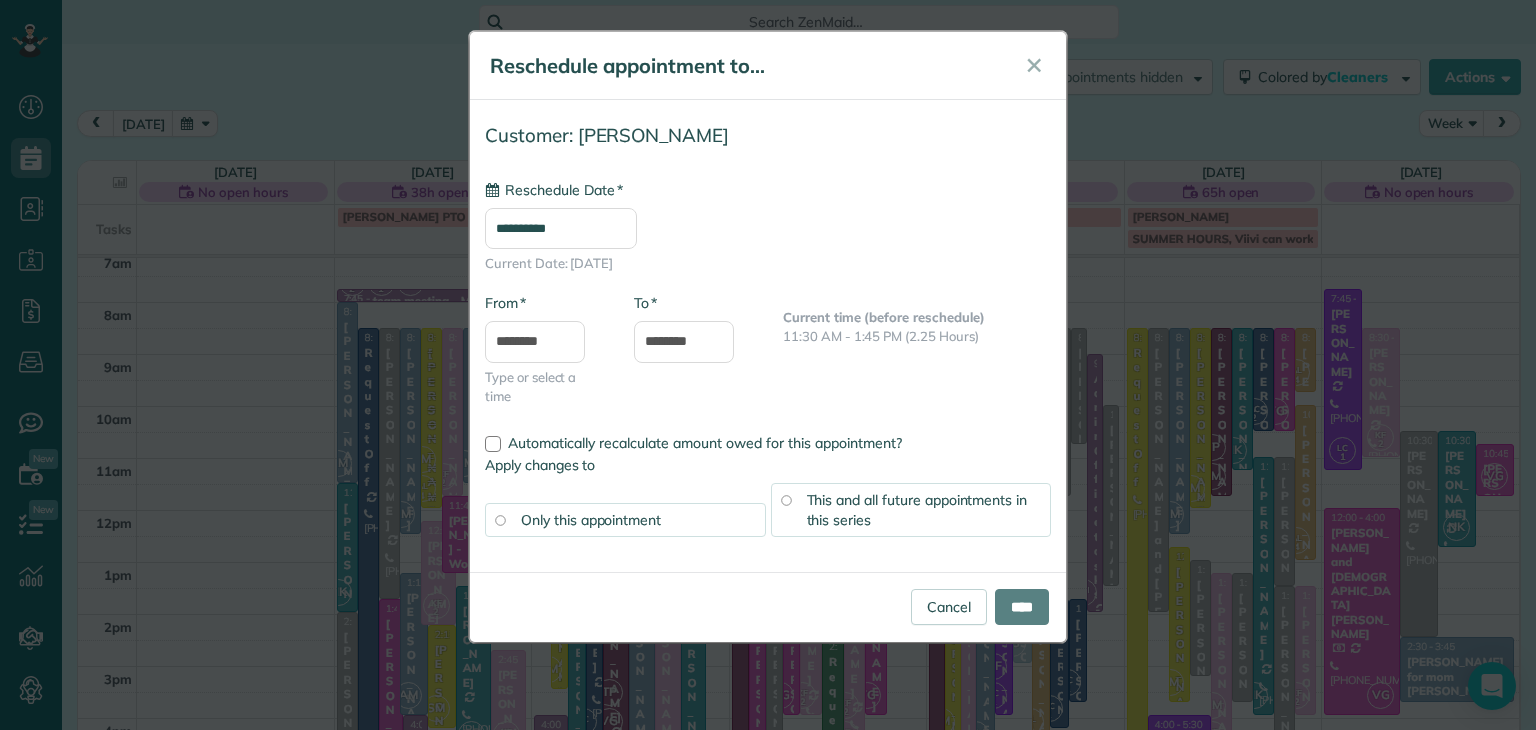 type on "**********" 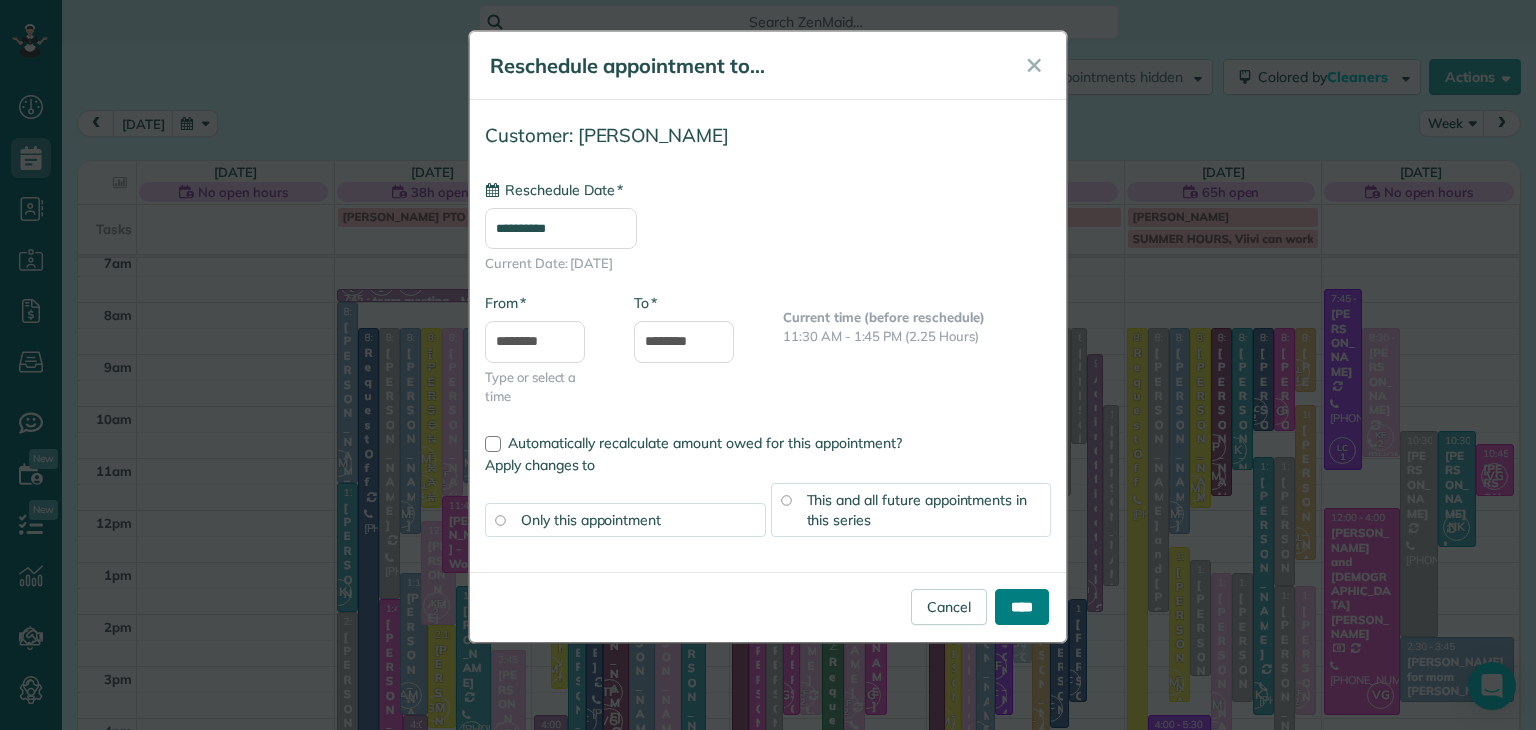 click on "****" at bounding box center [1022, 607] 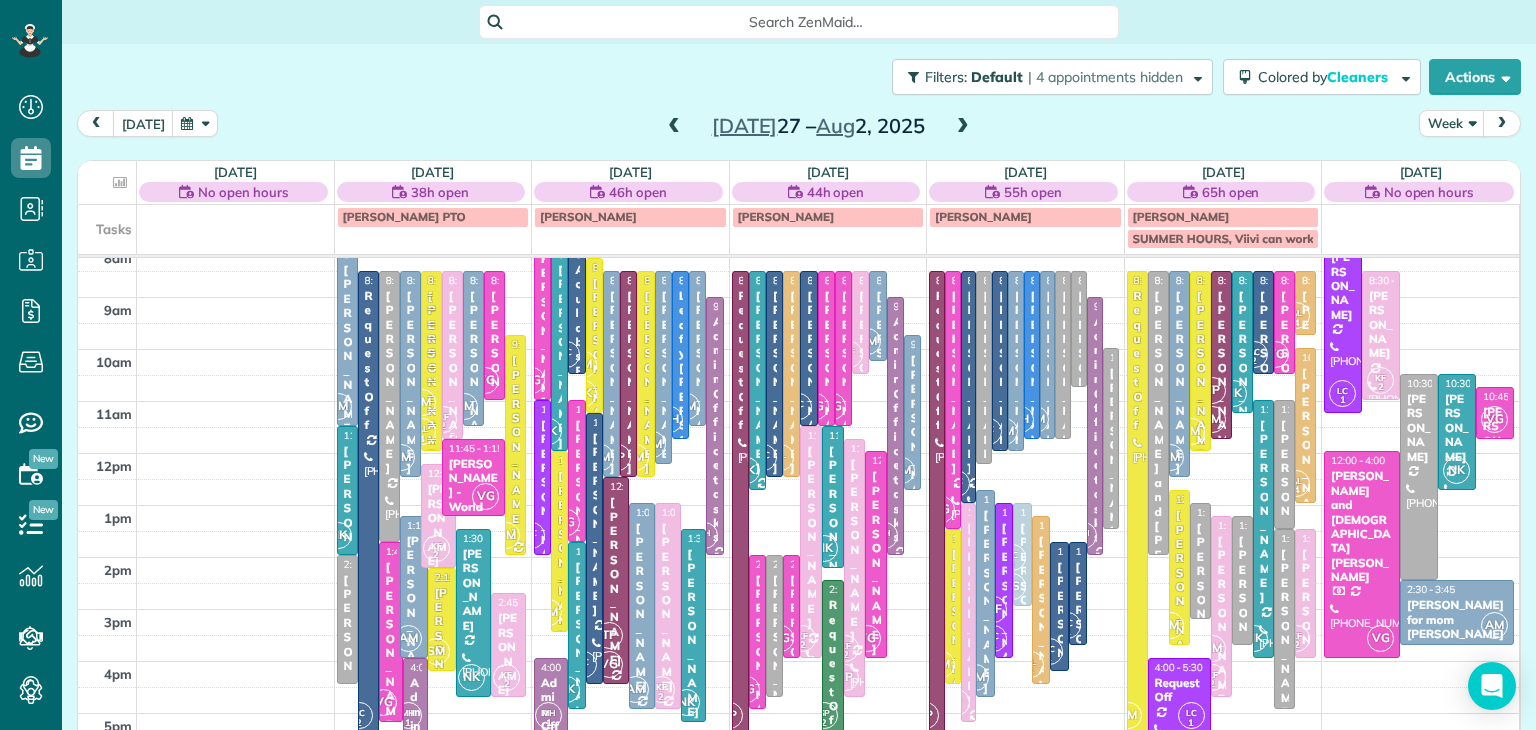 scroll, scrollTop: 128, scrollLeft: 0, axis: vertical 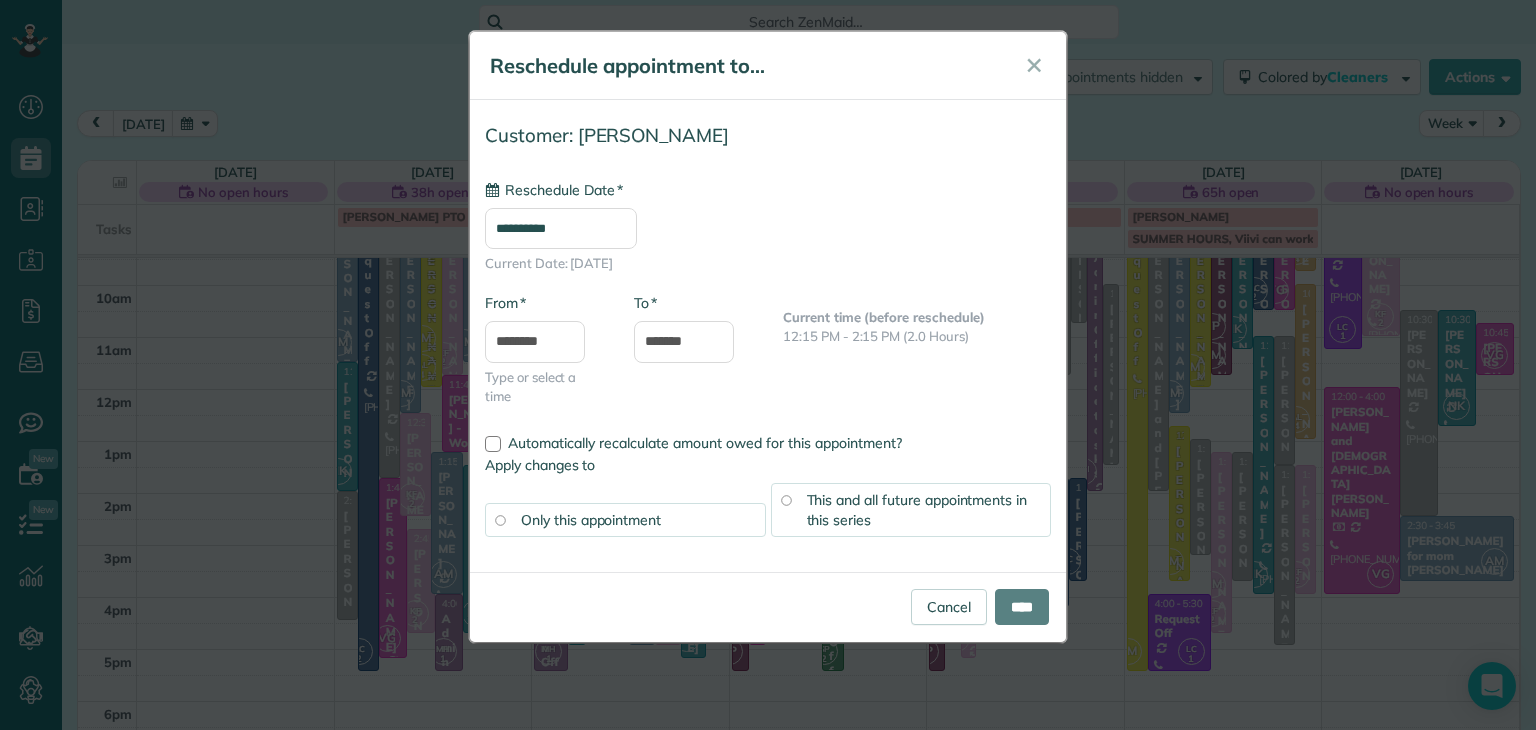 type on "**********" 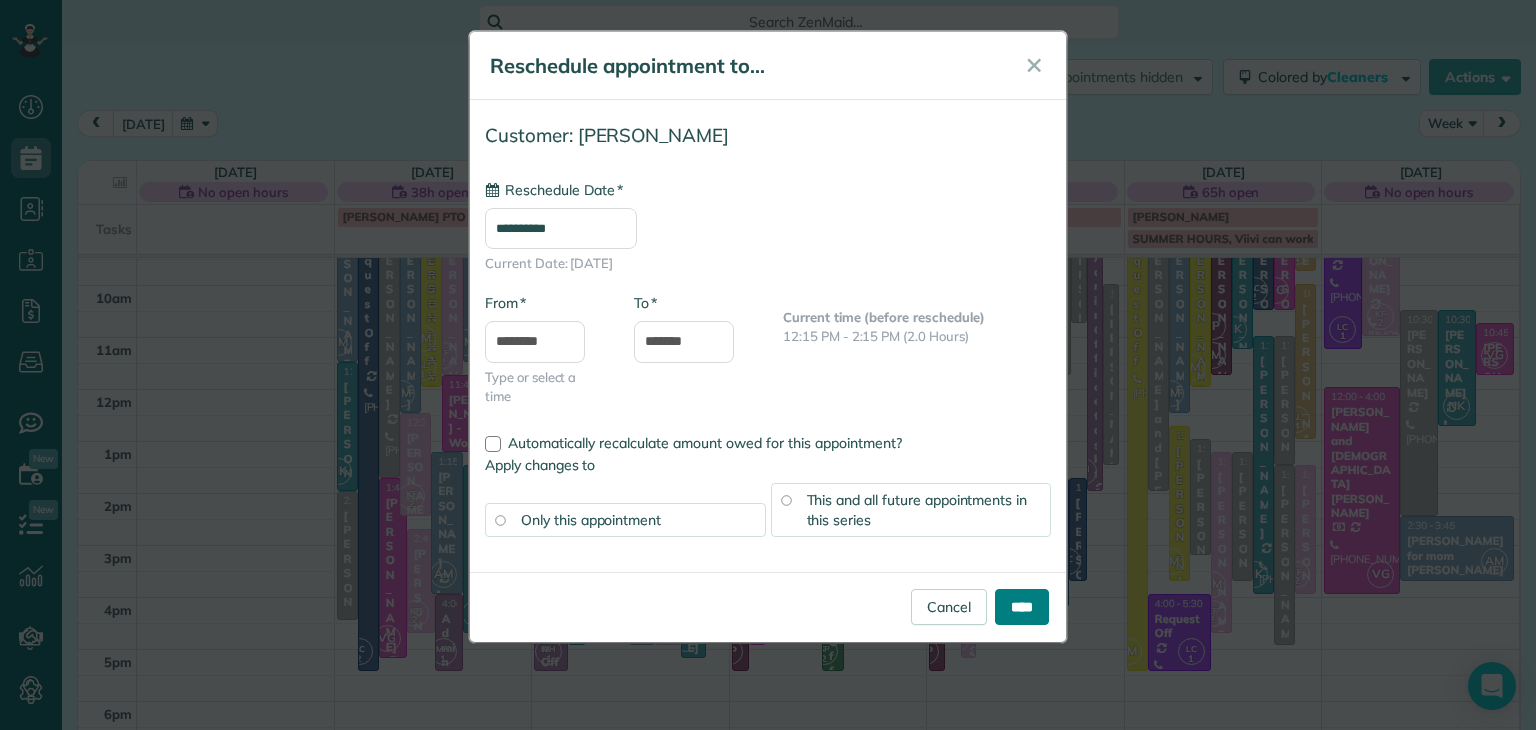 click on "****" at bounding box center (1022, 607) 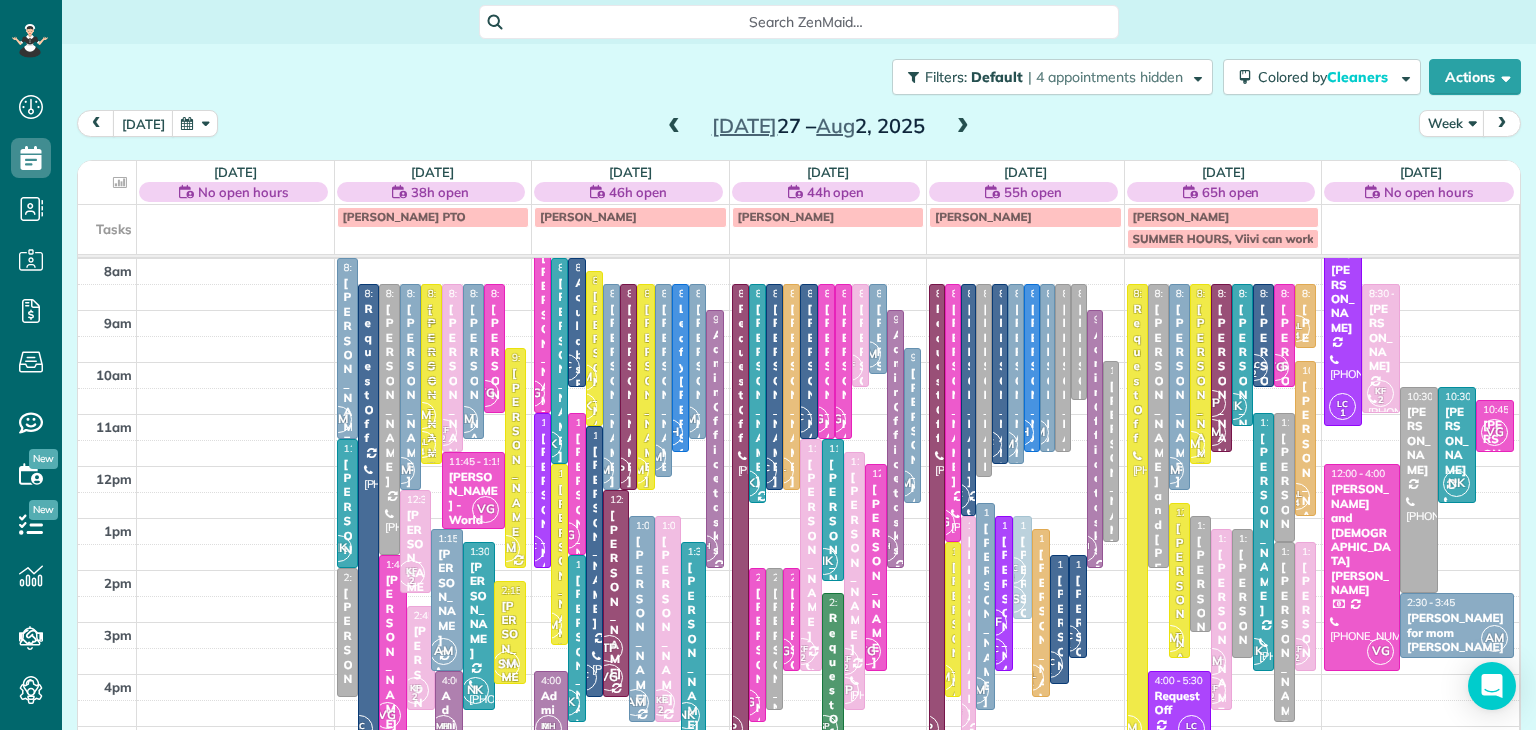 scroll, scrollTop: 50, scrollLeft: 0, axis: vertical 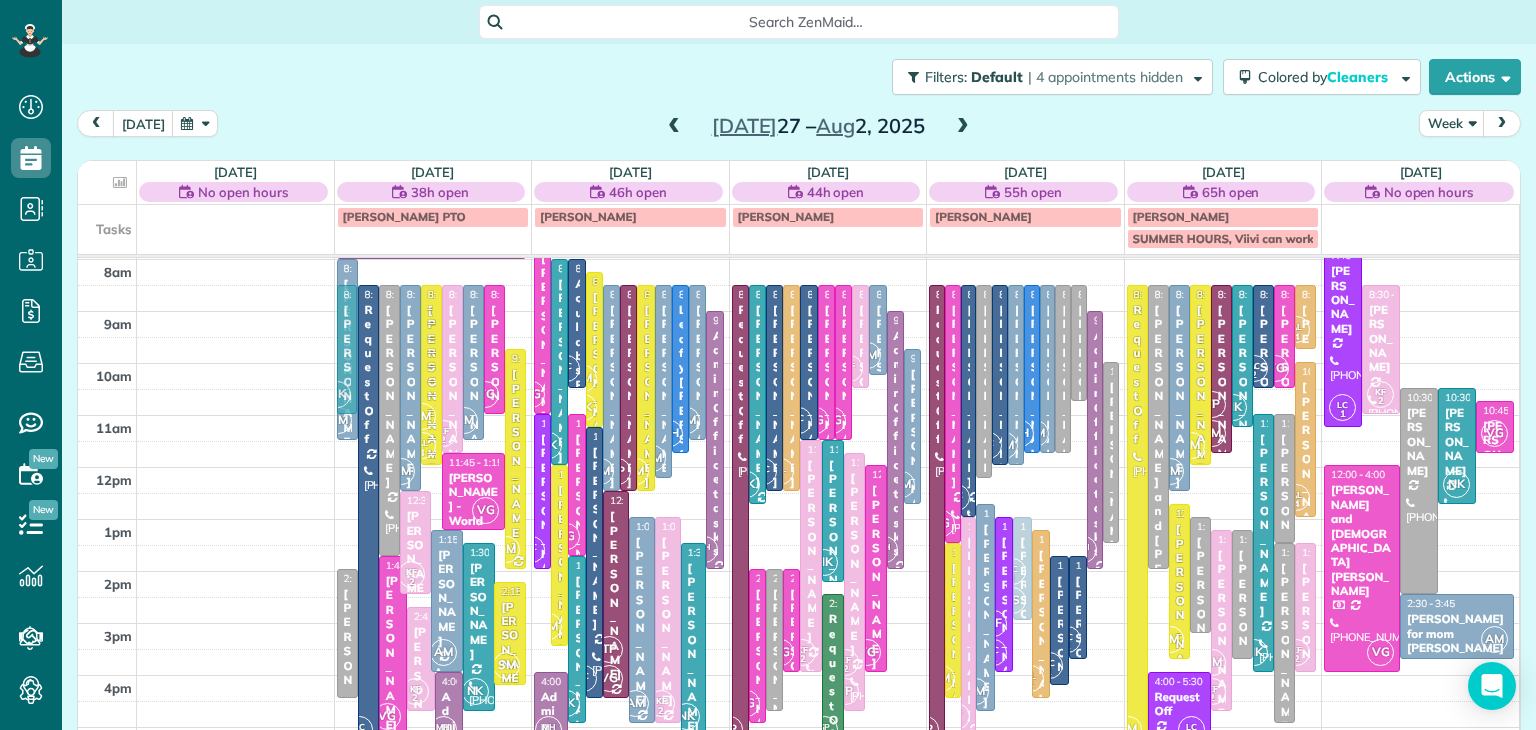 drag, startPoint x: 342, startPoint y: 503, endPoint x: 334, endPoint y: 346, distance: 157.20369 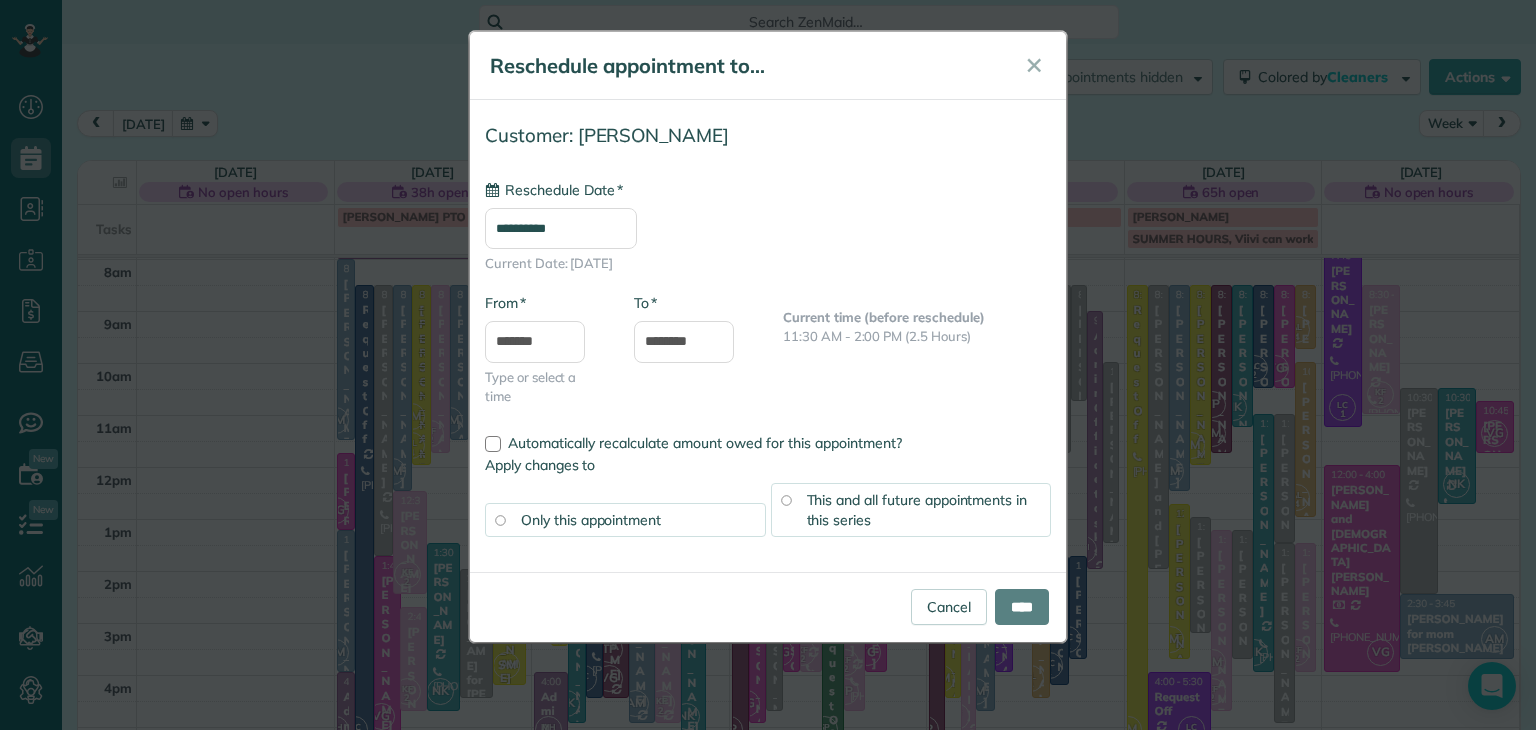 type on "**********" 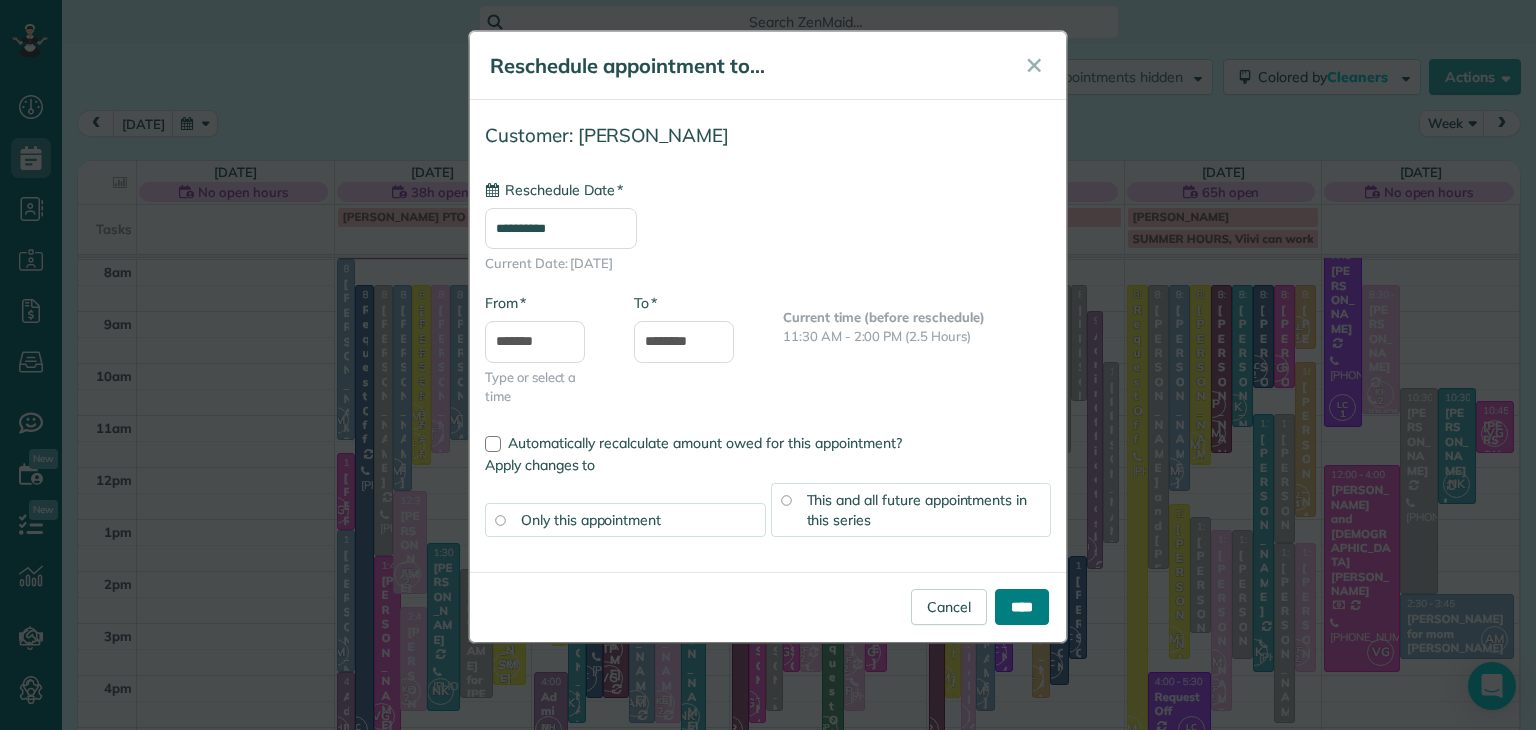 click on "****" at bounding box center [1022, 607] 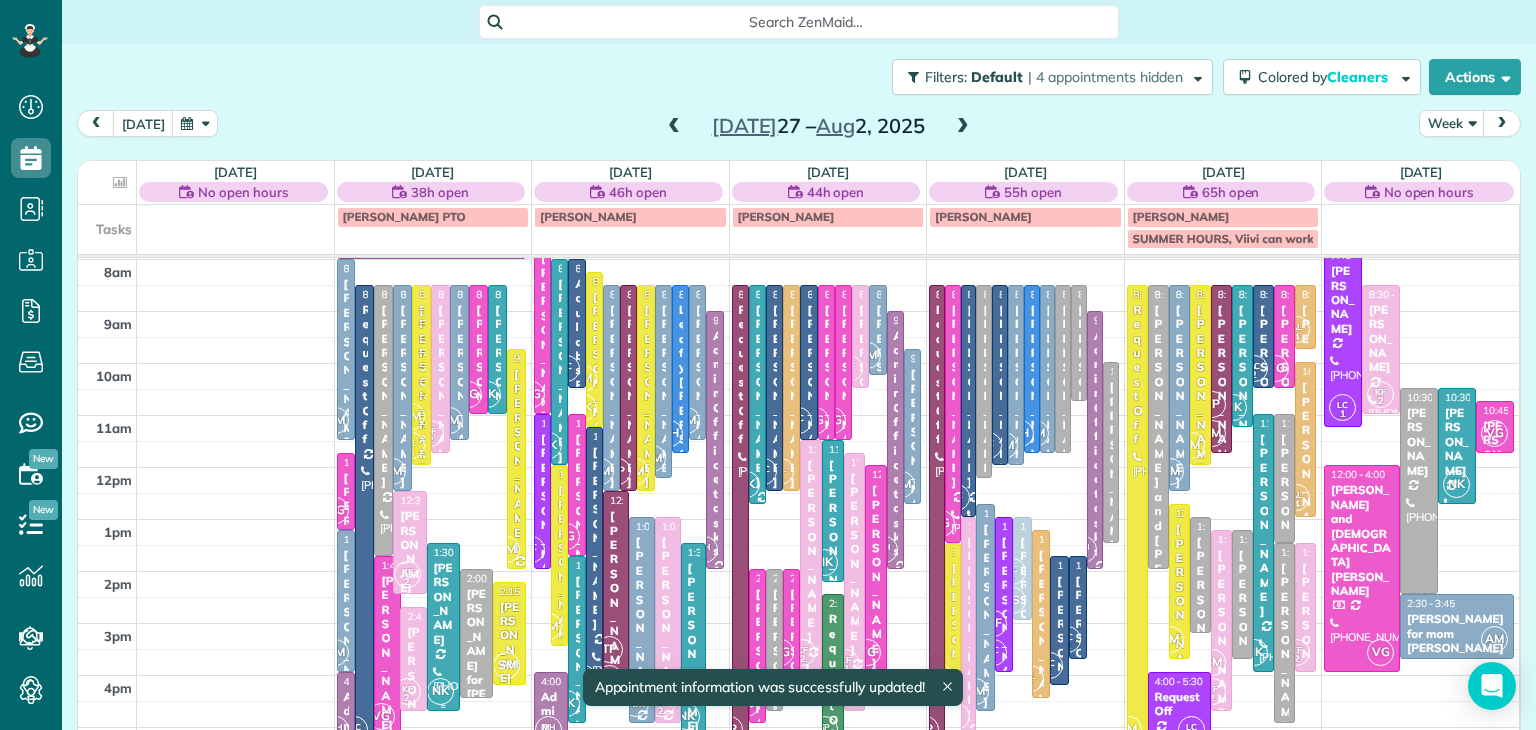 click on "[PERSON_NAME]" at bounding box center [443, 604] 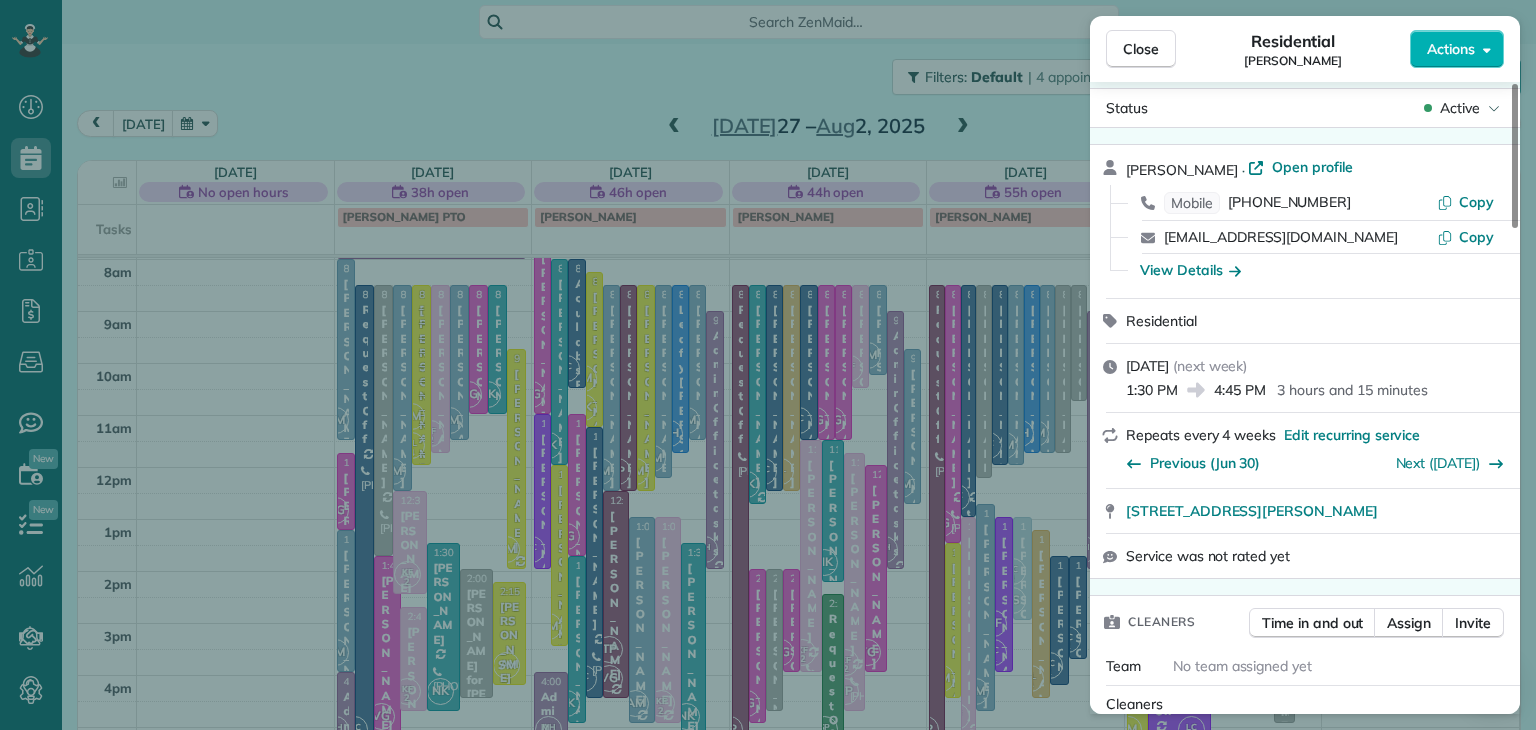 scroll, scrollTop: 0, scrollLeft: 0, axis: both 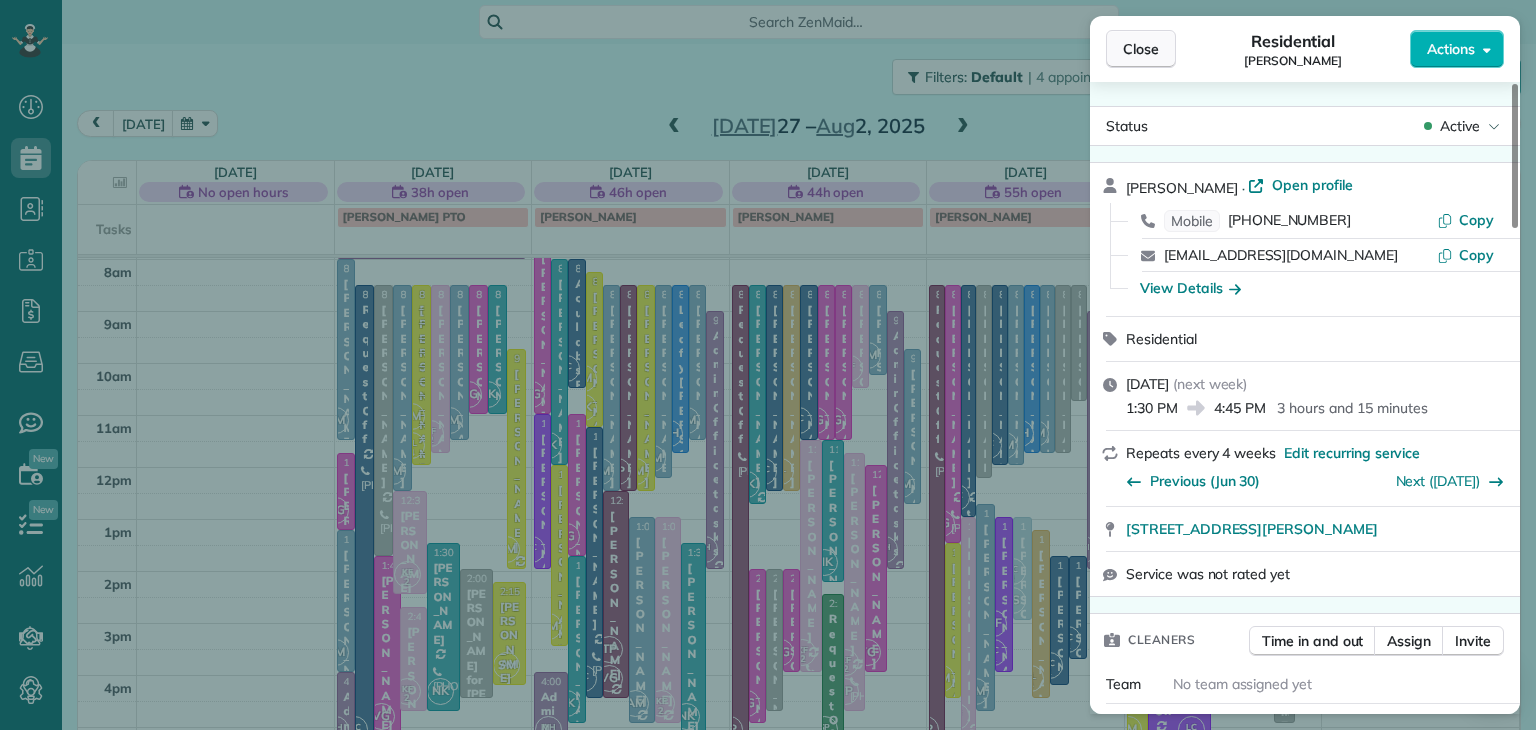 click on "Close" at bounding box center (1141, 49) 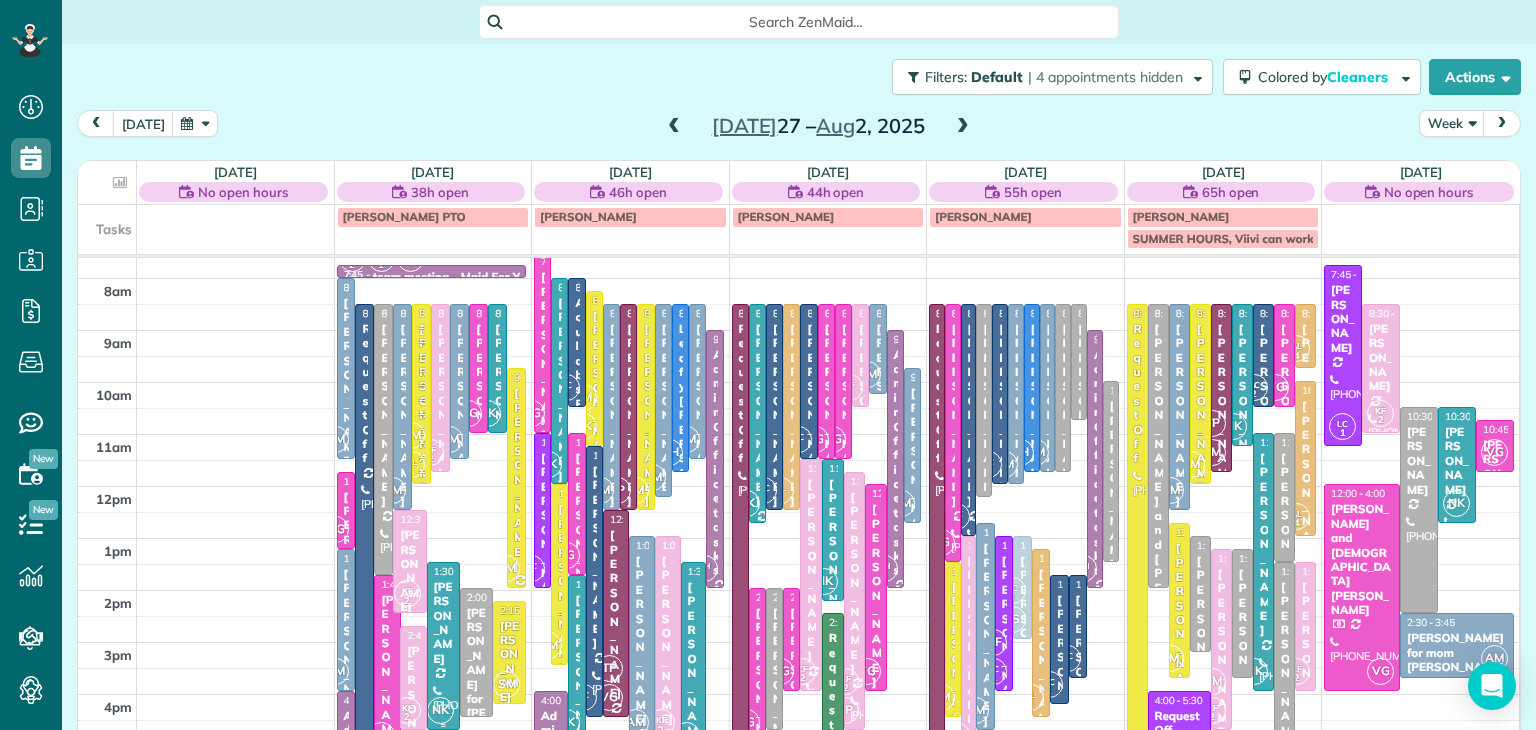 scroll, scrollTop: 16, scrollLeft: 0, axis: vertical 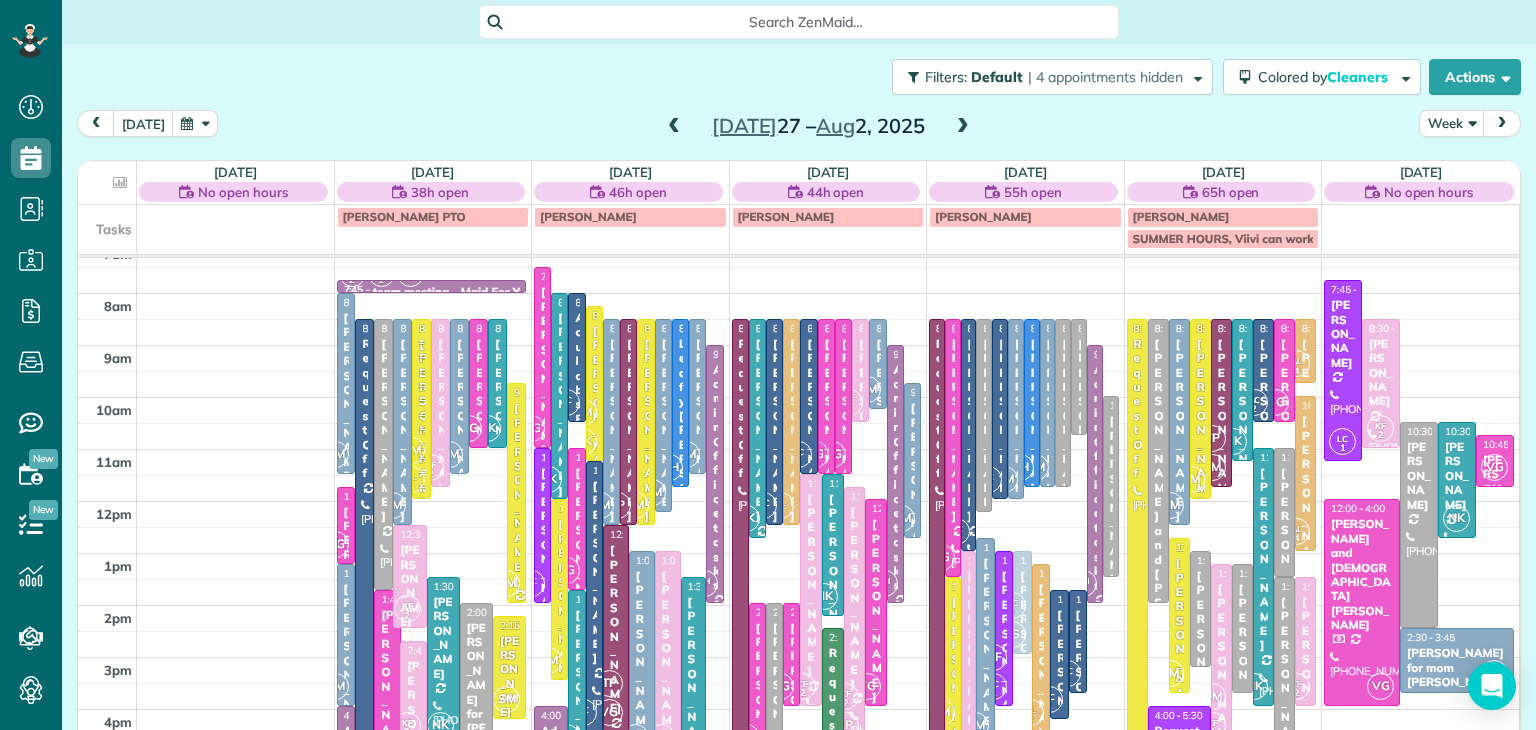click on "[PERSON_NAME]" at bounding box center [443, 638] 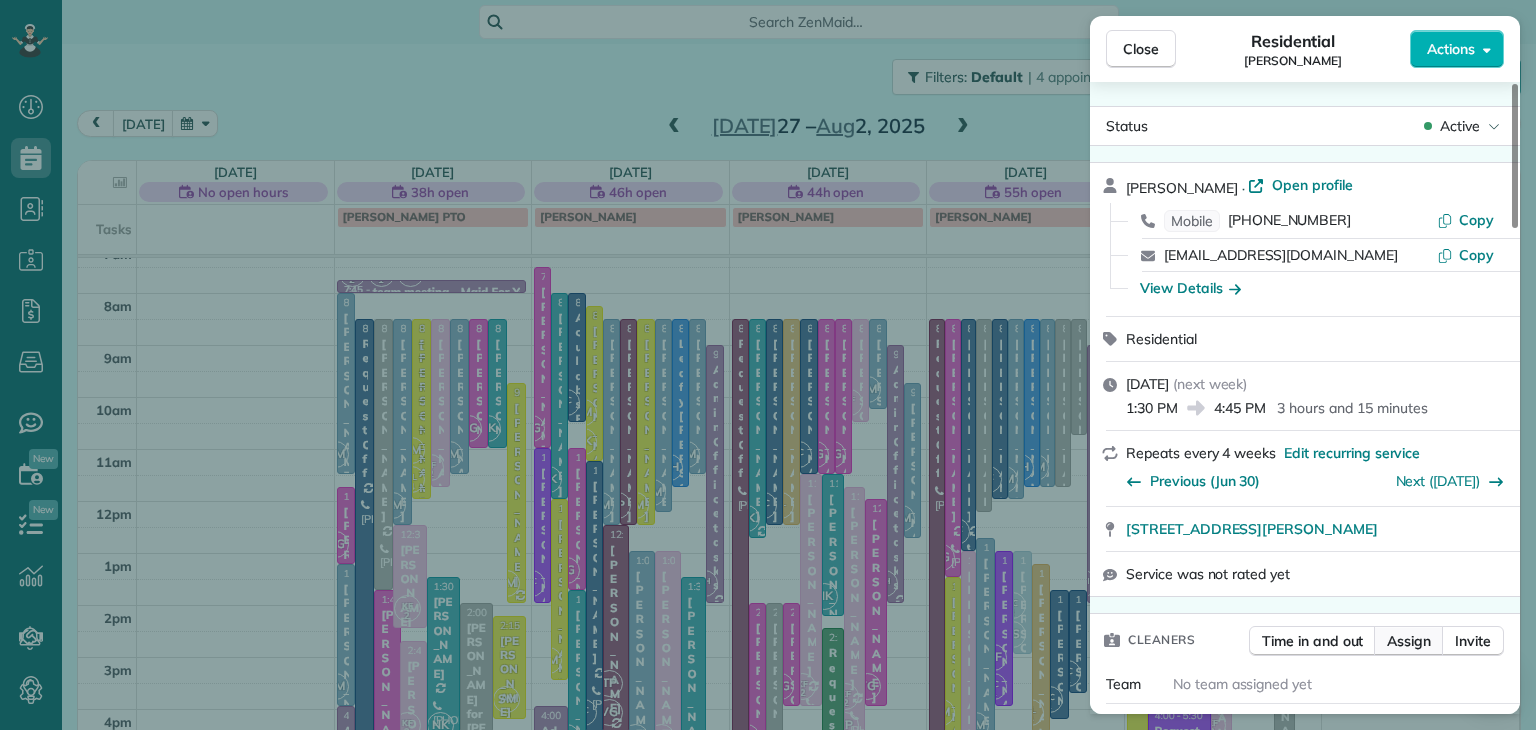 click on "Assign" at bounding box center [1409, 641] 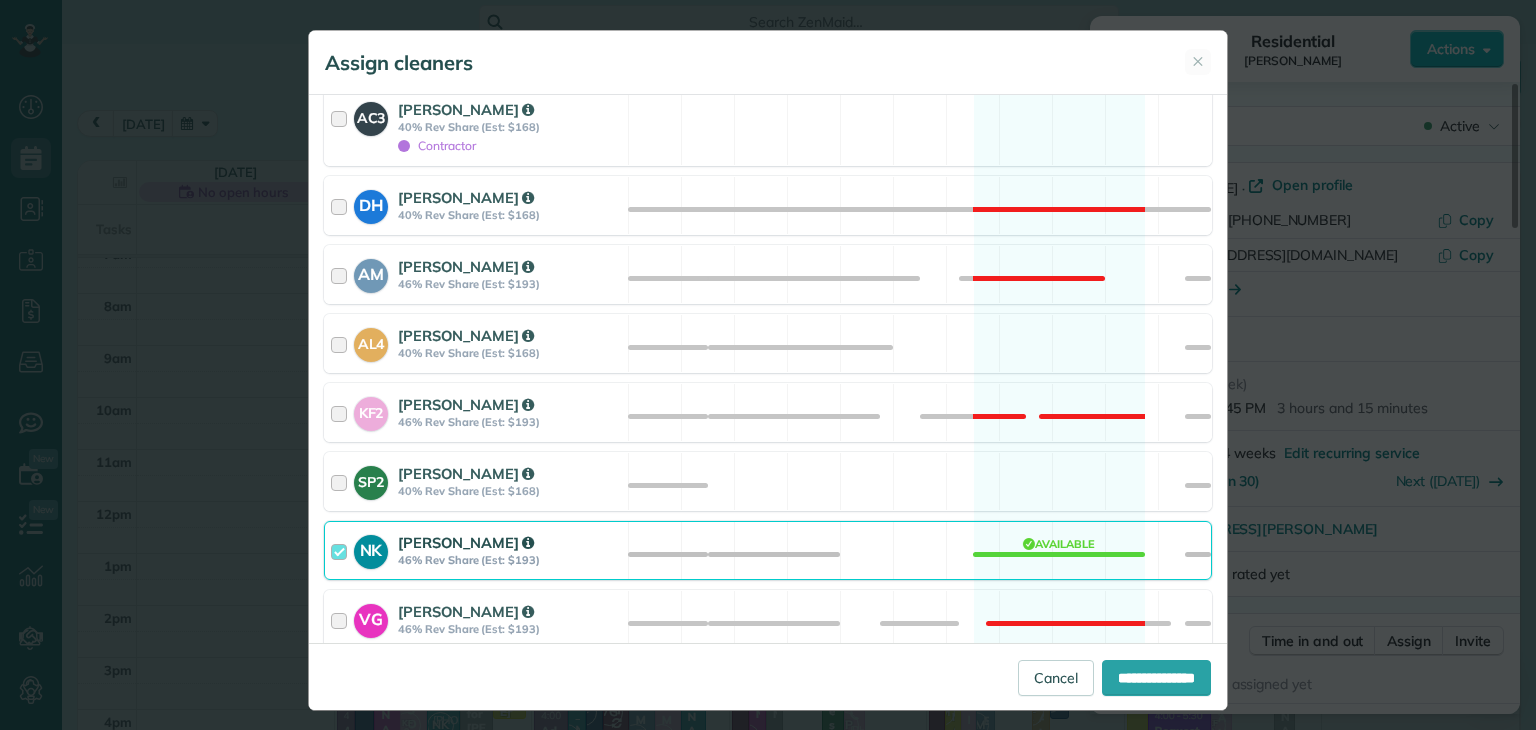 scroll, scrollTop: 996, scrollLeft: 0, axis: vertical 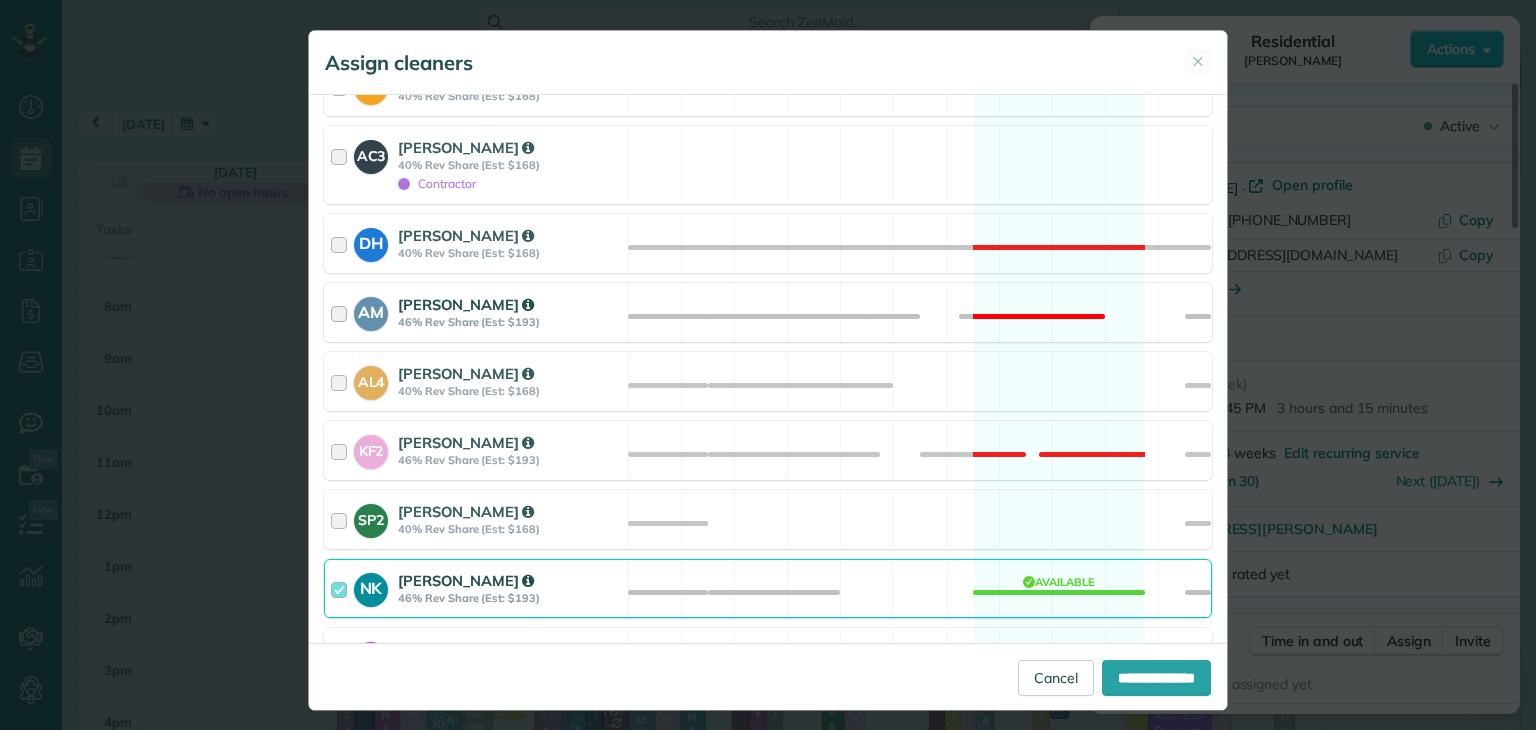 click on "46% Rev Share (Est: $193)" at bounding box center [510, 322] 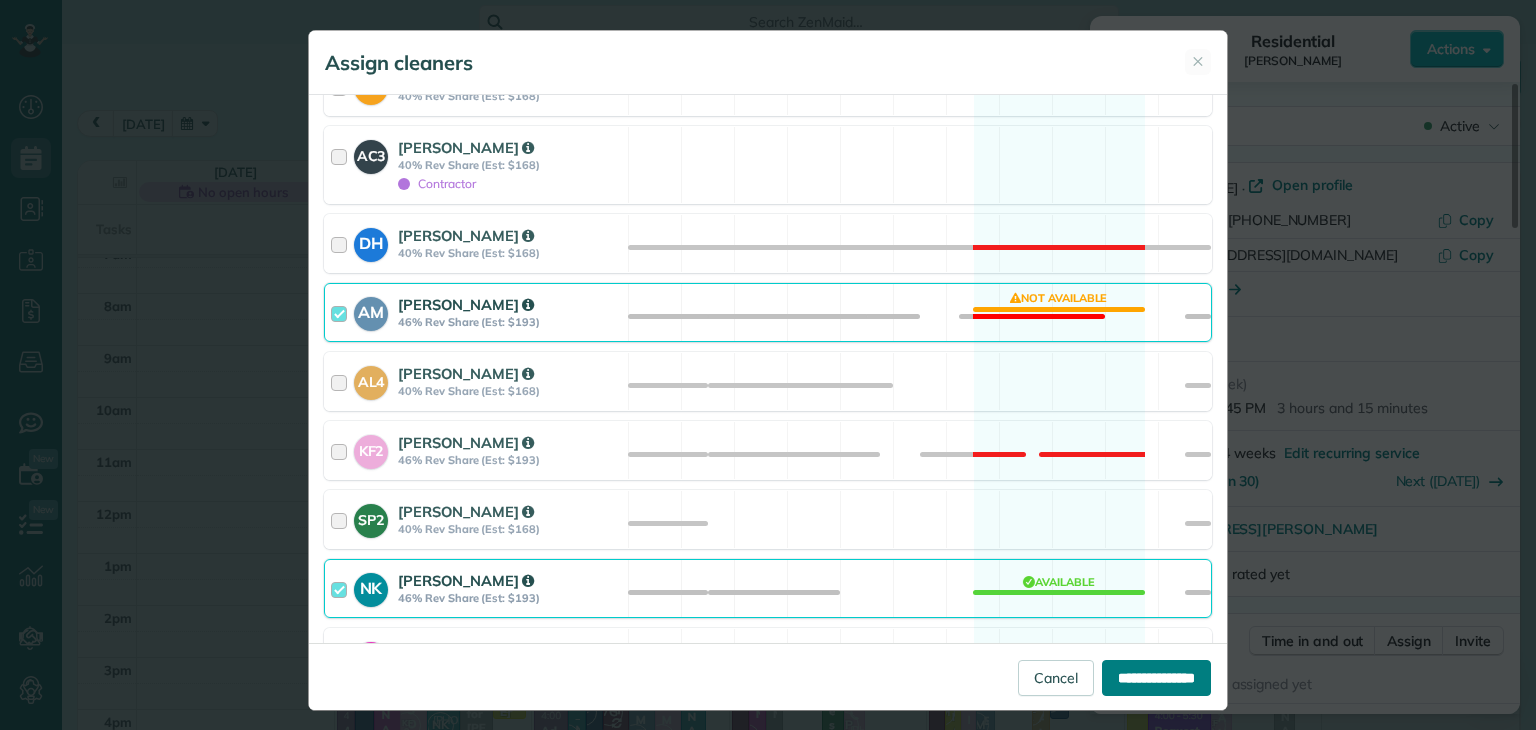 click on "**********" at bounding box center (1156, 678) 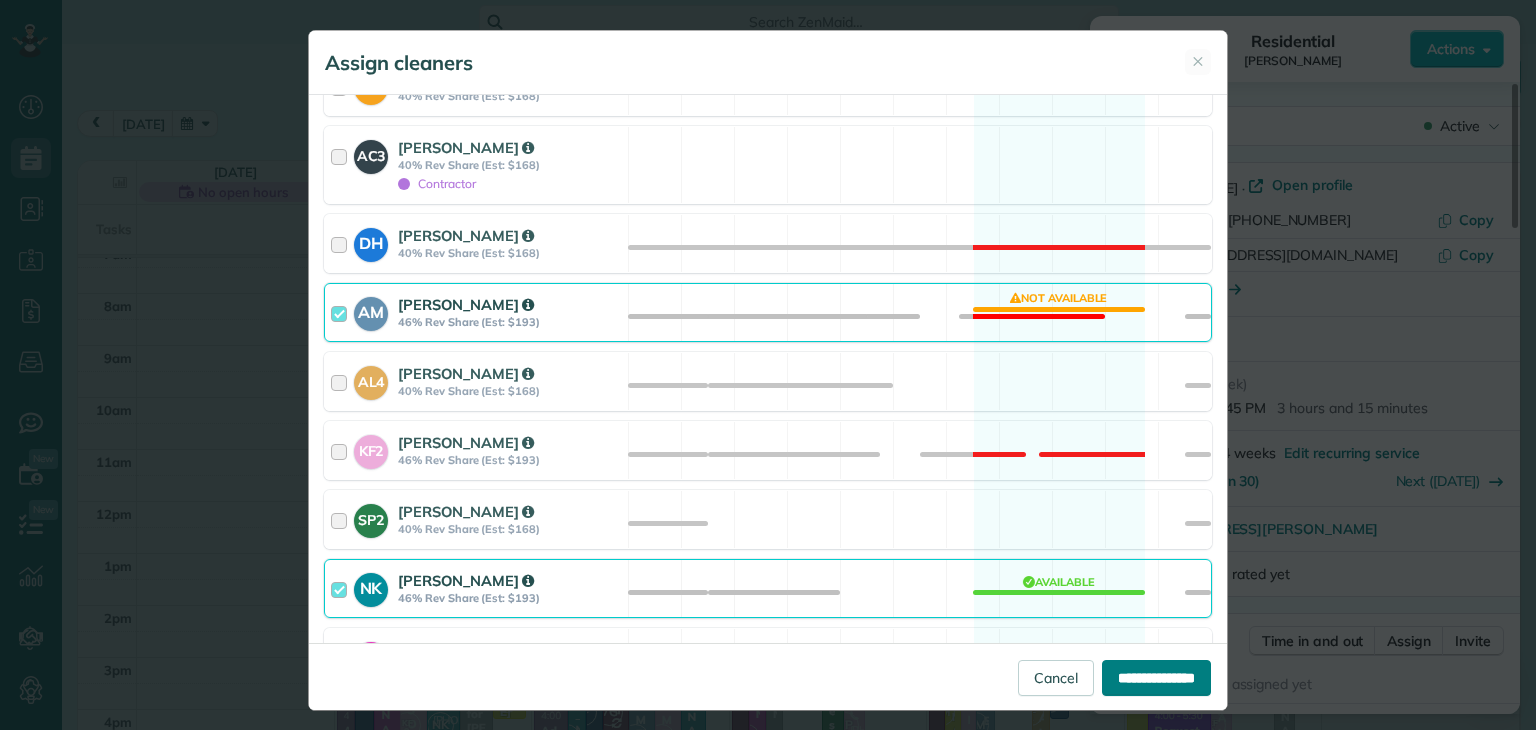 type on "**********" 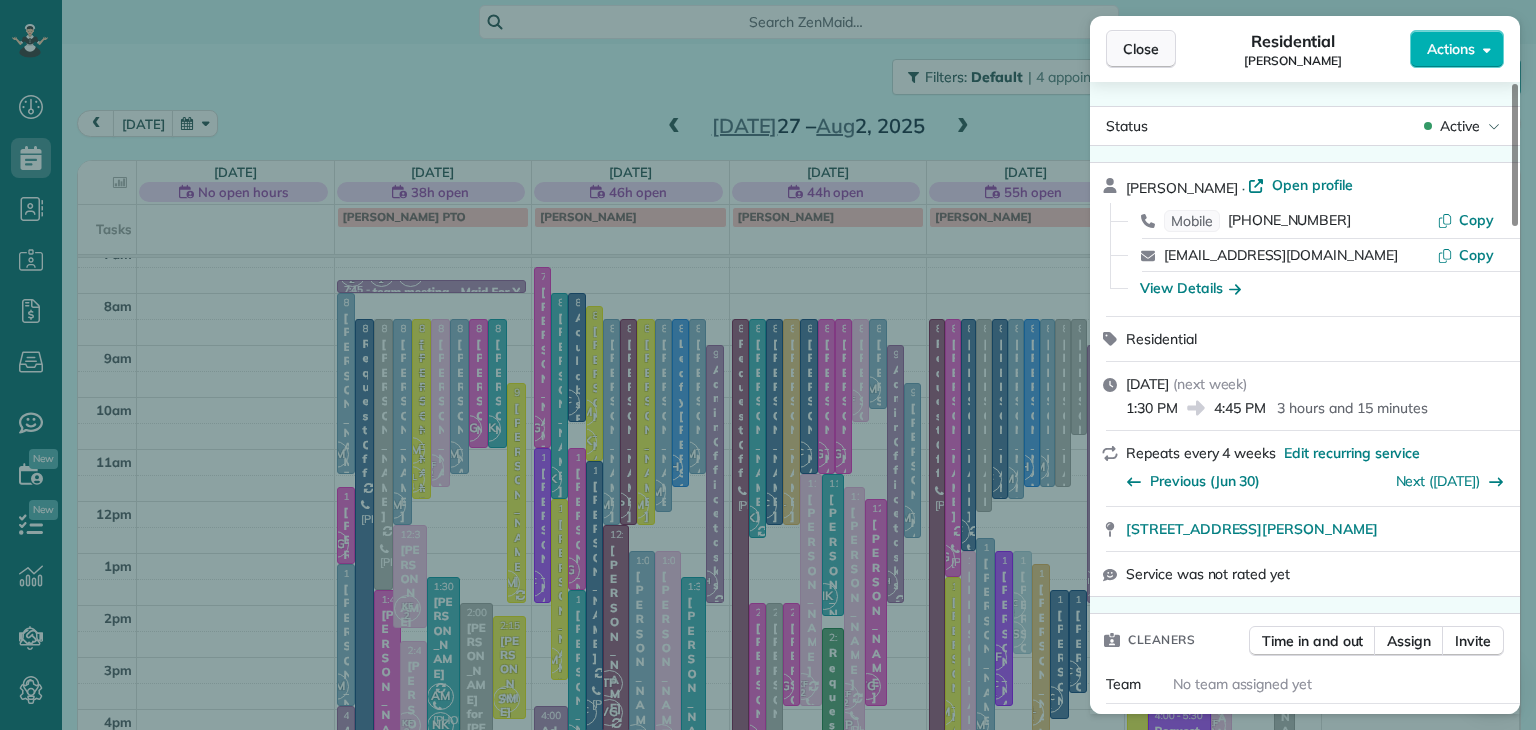click on "Close" at bounding box center (1141, 49) 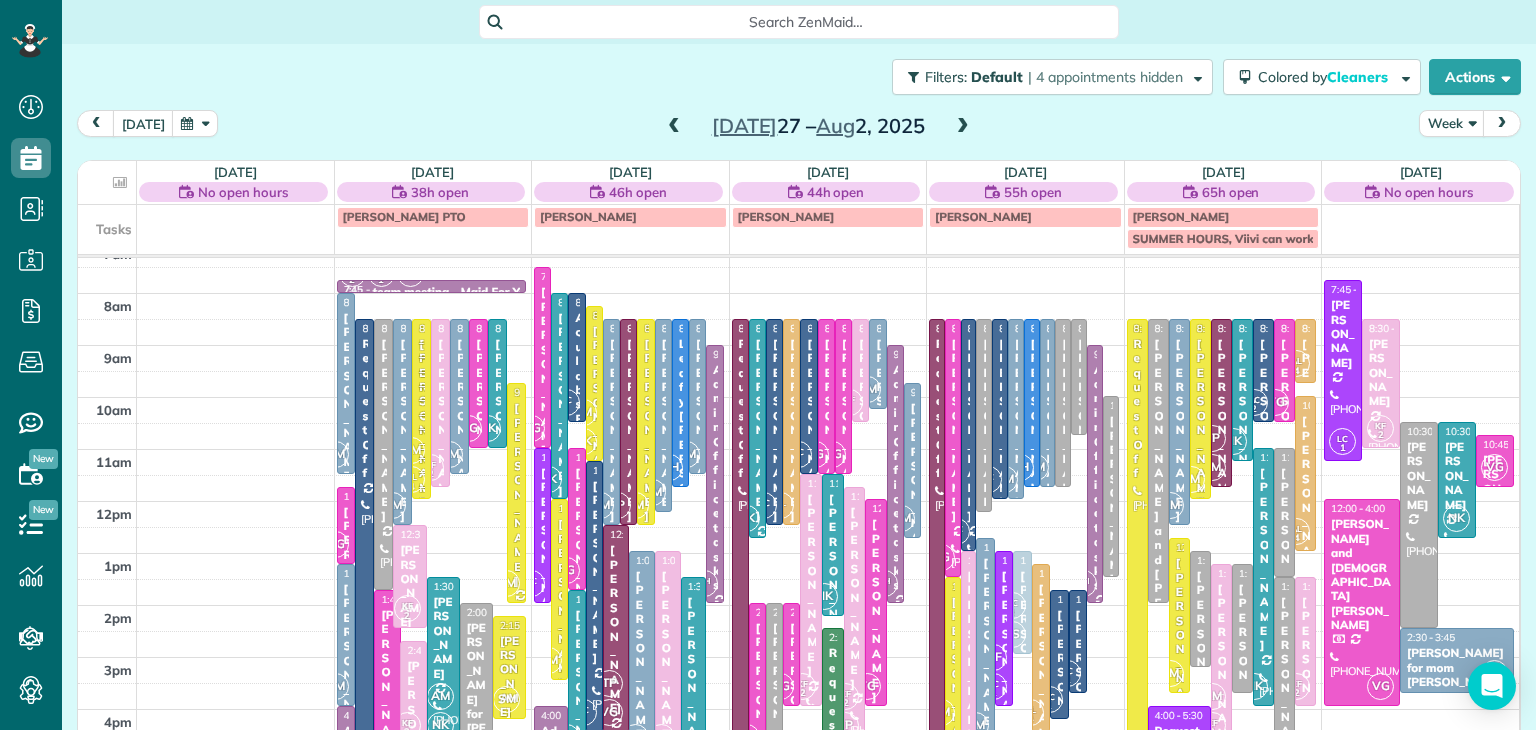 click at bounding box center [963, 127] 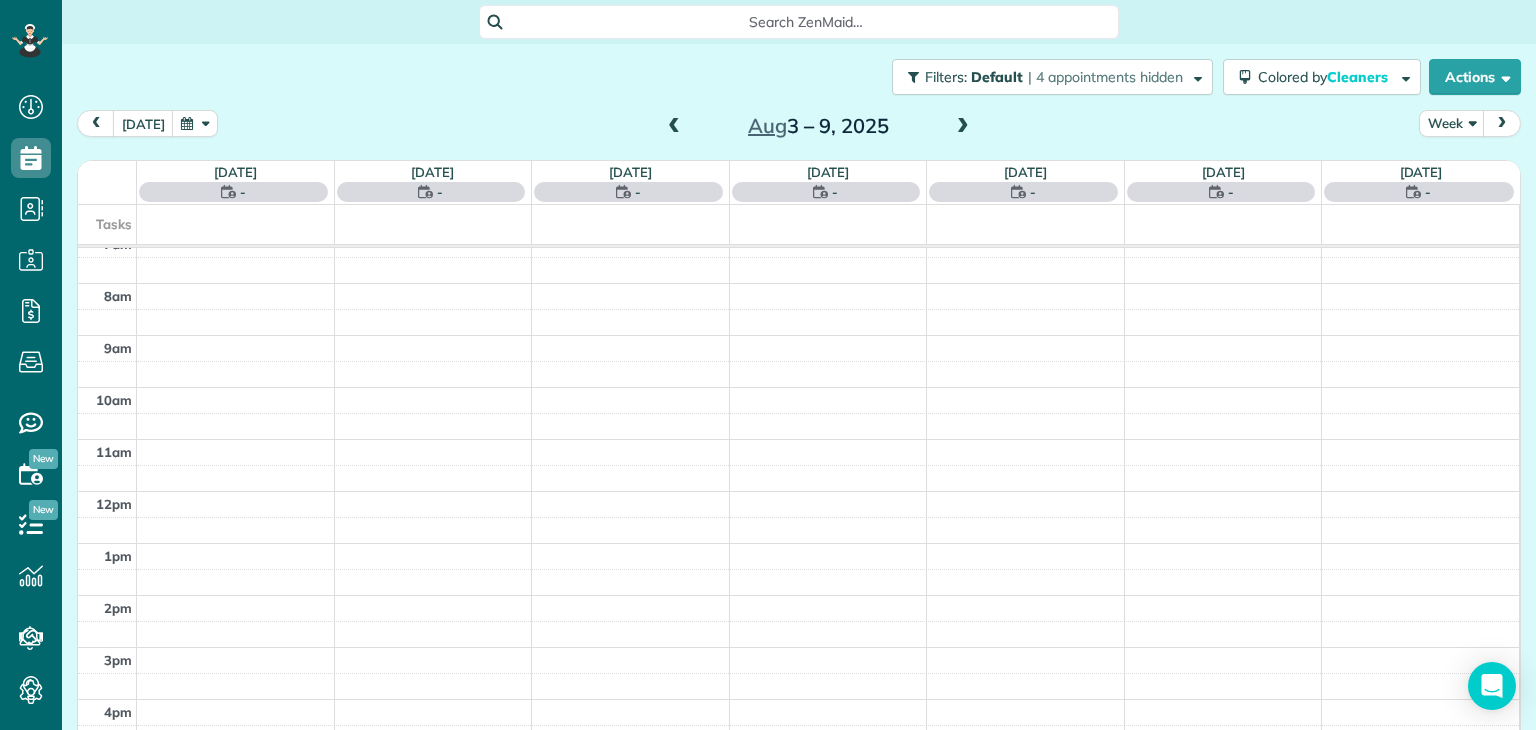 scroll, scrollTop: 0, scrollLeft: 0, axis: both 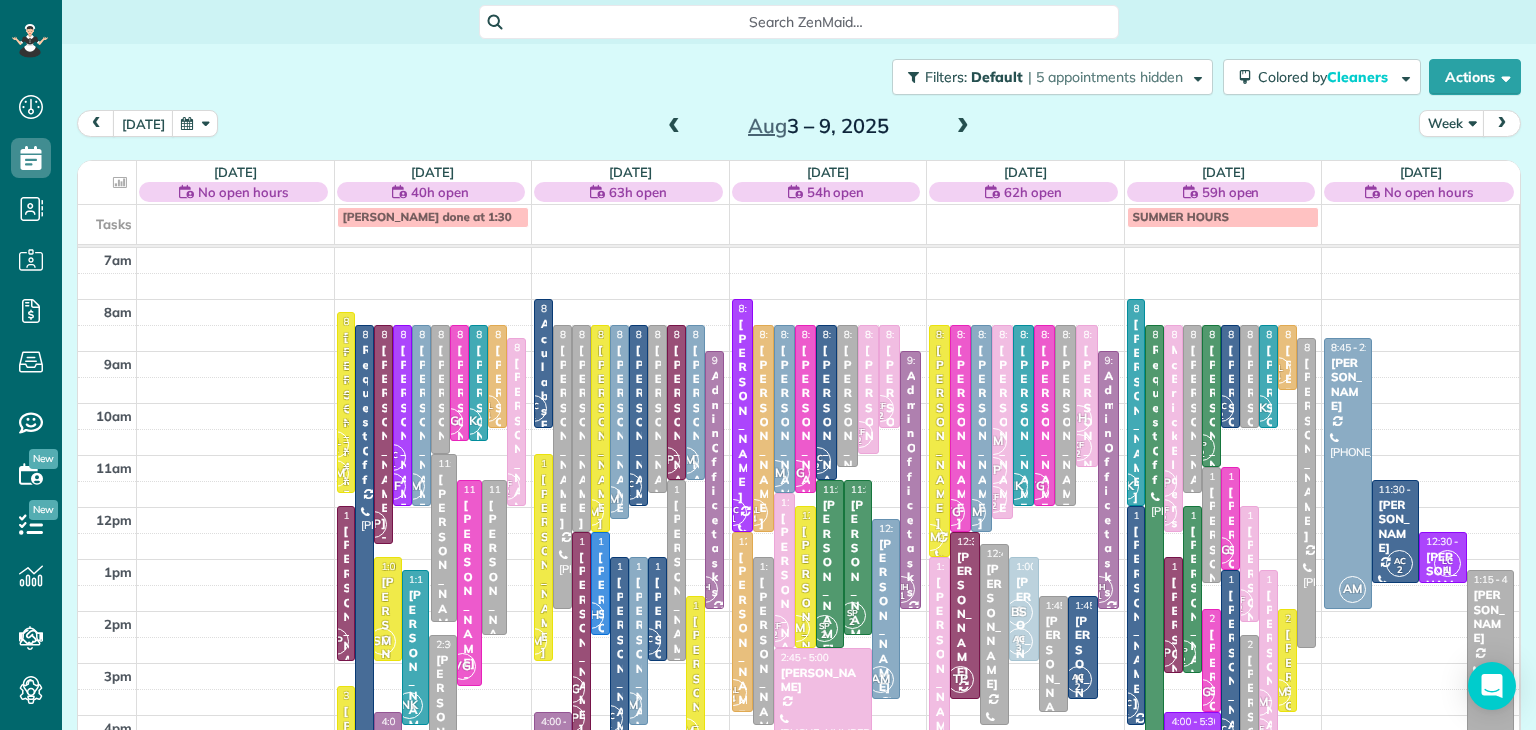 click at bounding box center [963, 127] 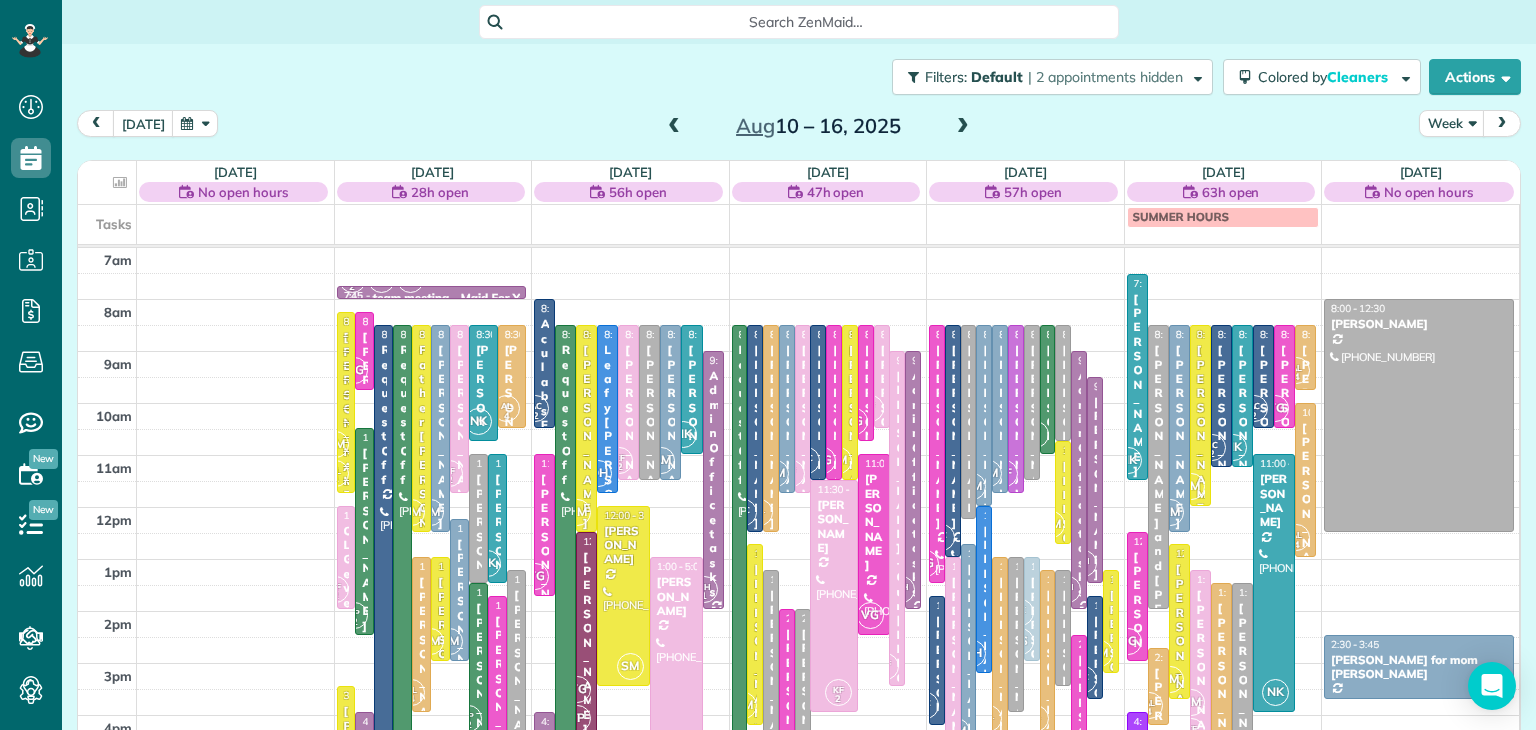 click at bounding box center (674, 127) 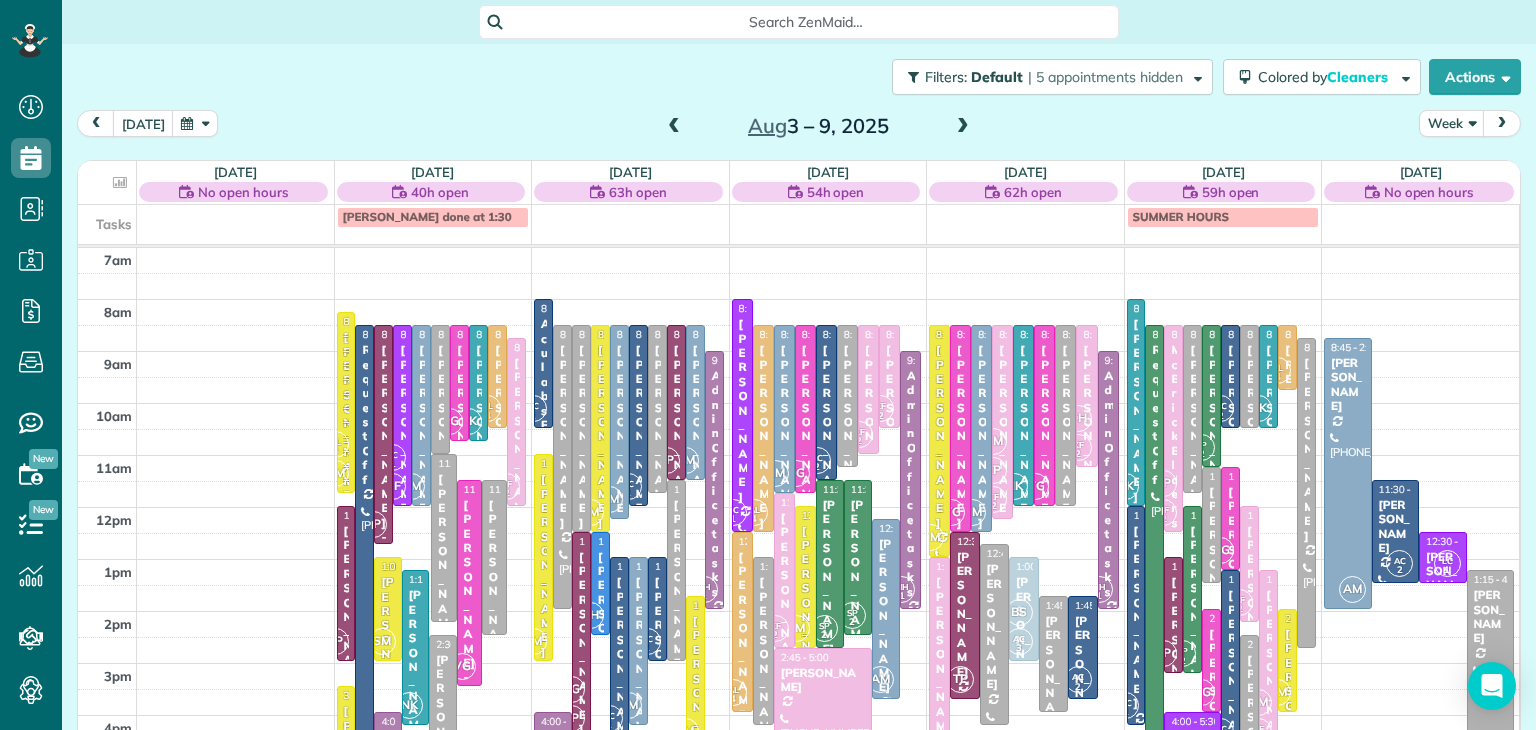 click at bounding box center [674, 127] 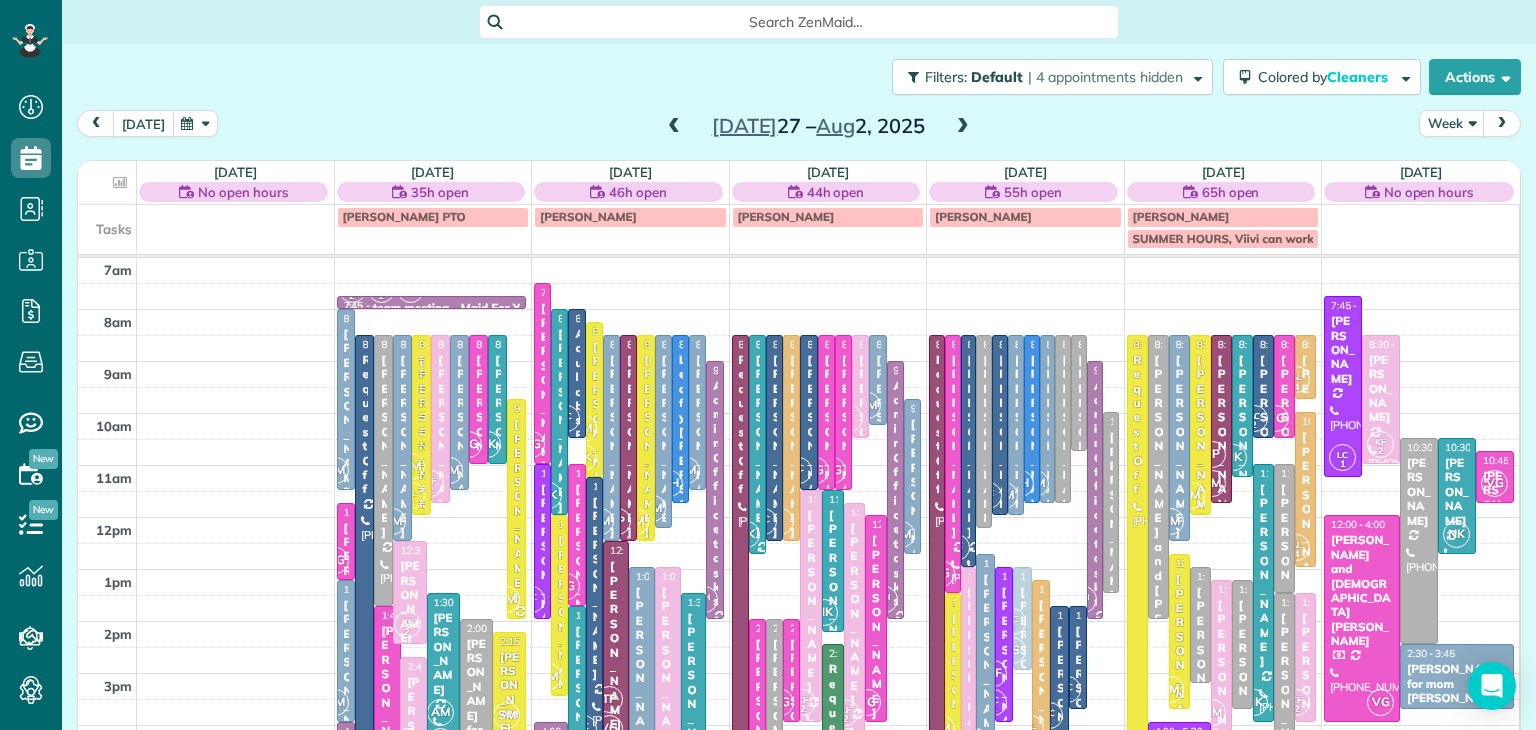 click on "today" at bounding box center (143, 123) 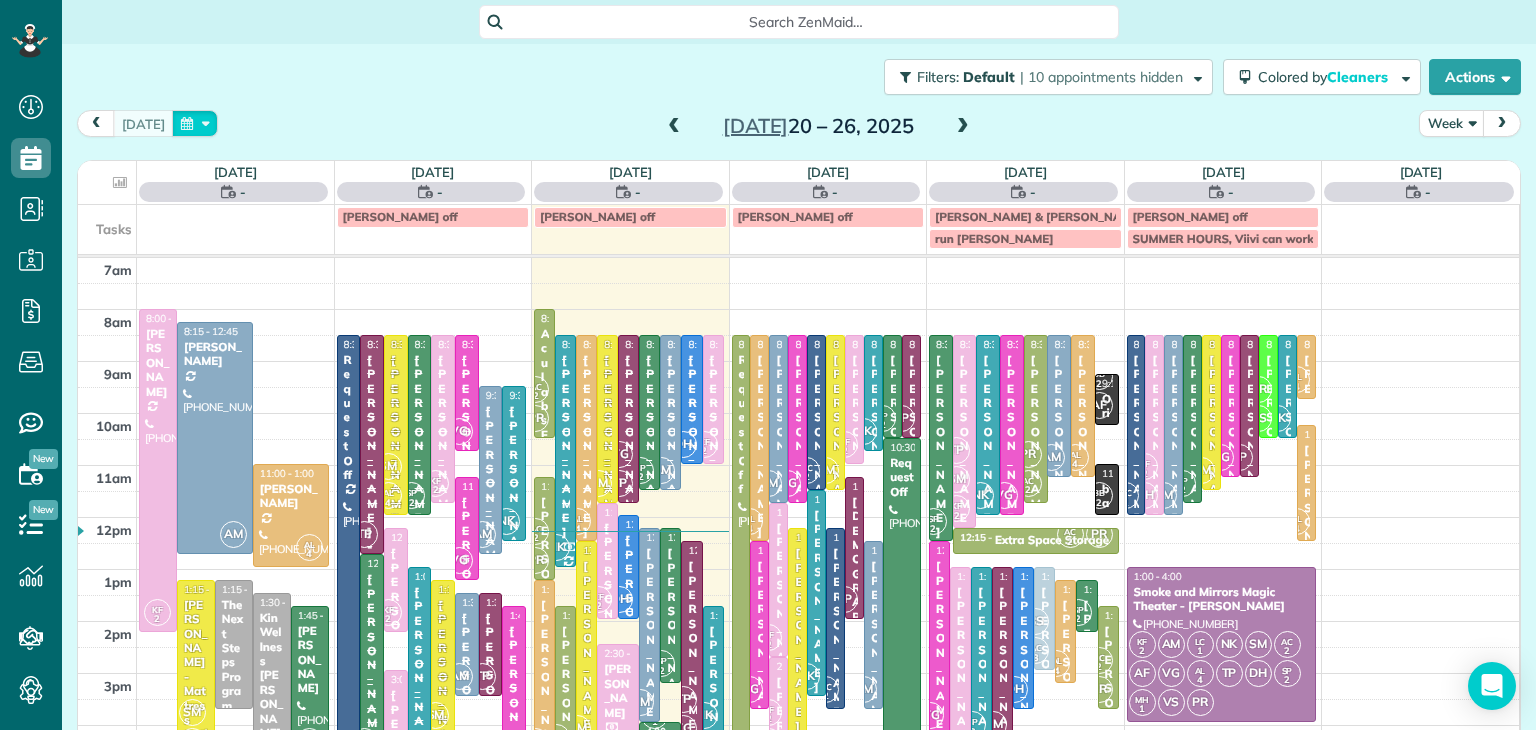 click at bounding box center [195, 123] 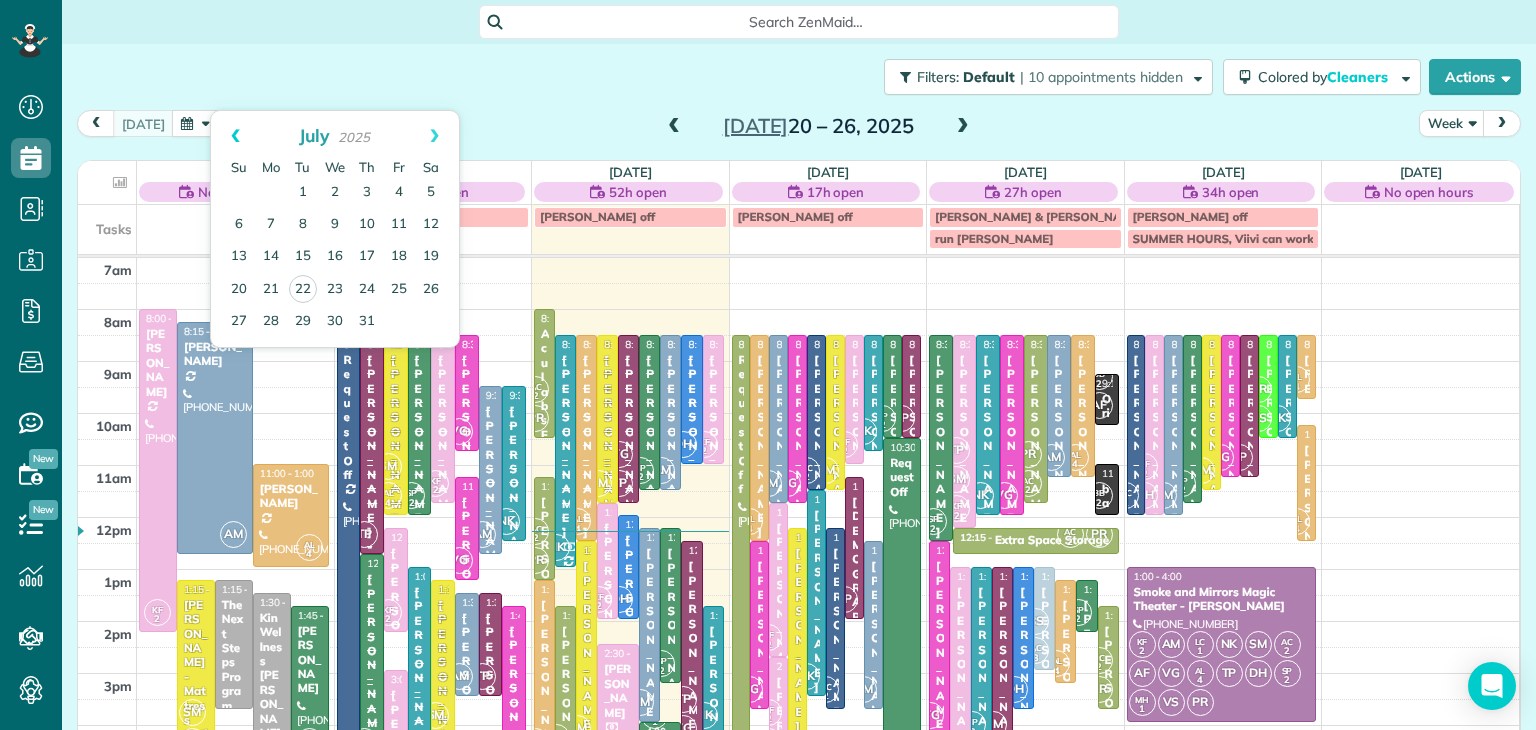 click on "Prev" at bounding box center [235, 136] 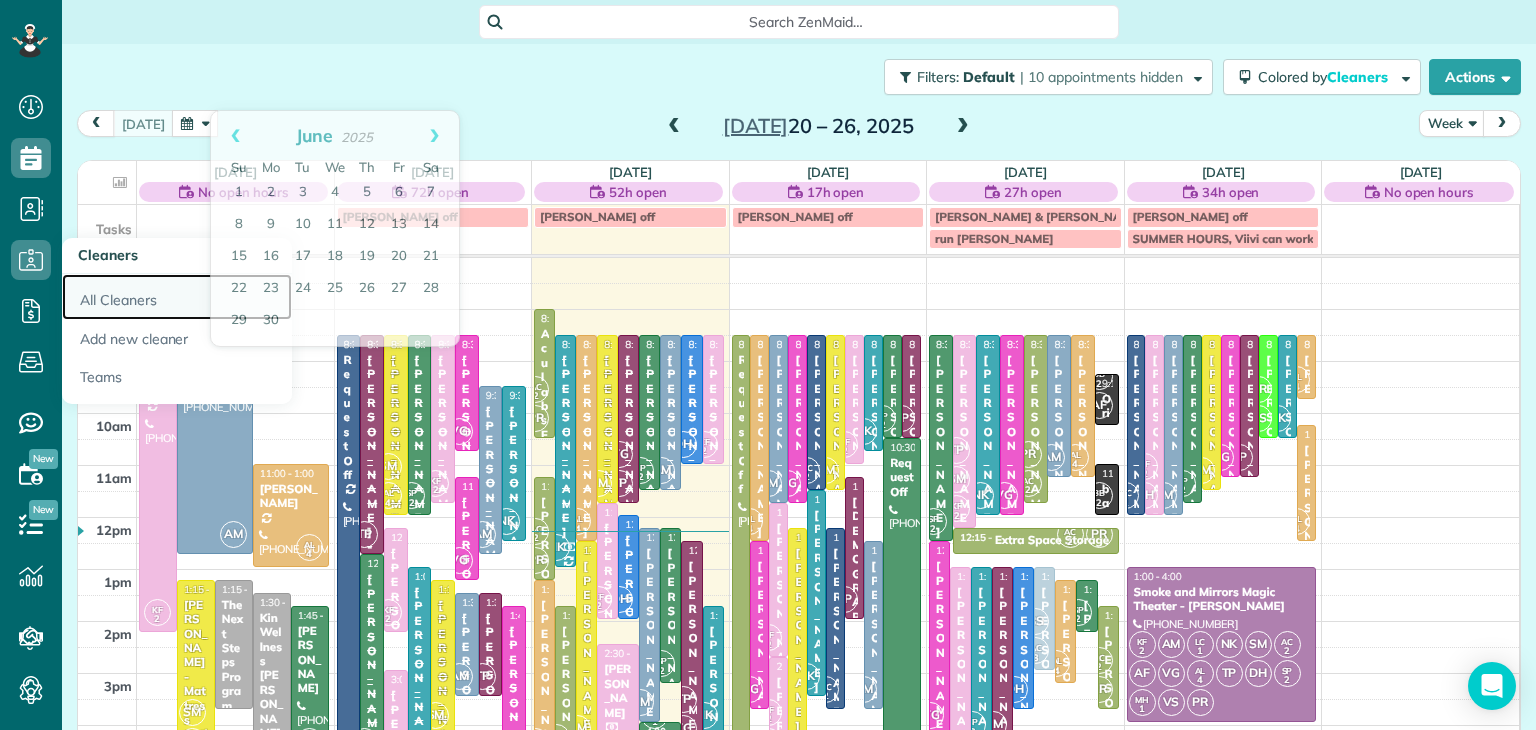 click on "All Cleaners" at bounding box center [177, 297] 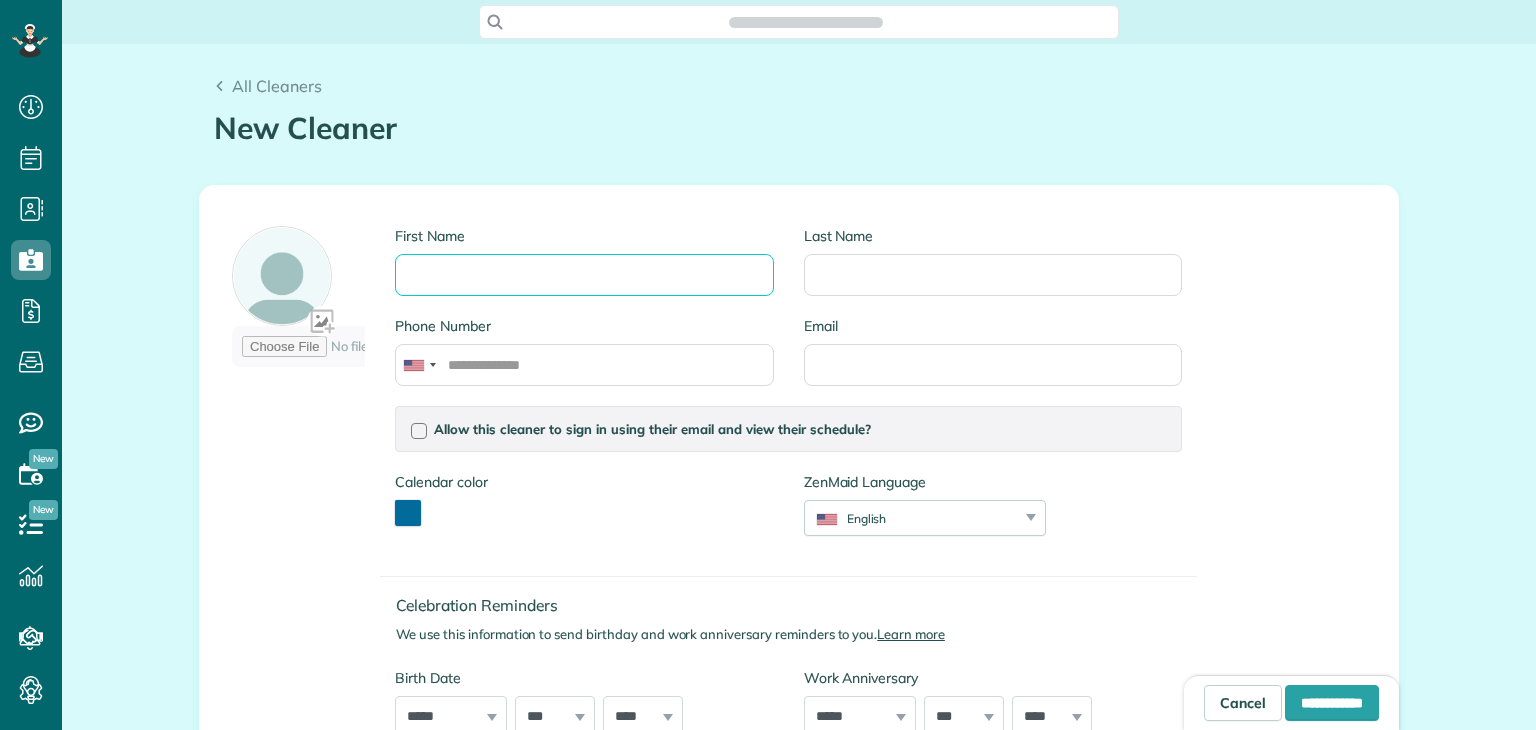 scroll, scrollTop: 0, scrollLeft: 0, axis: both 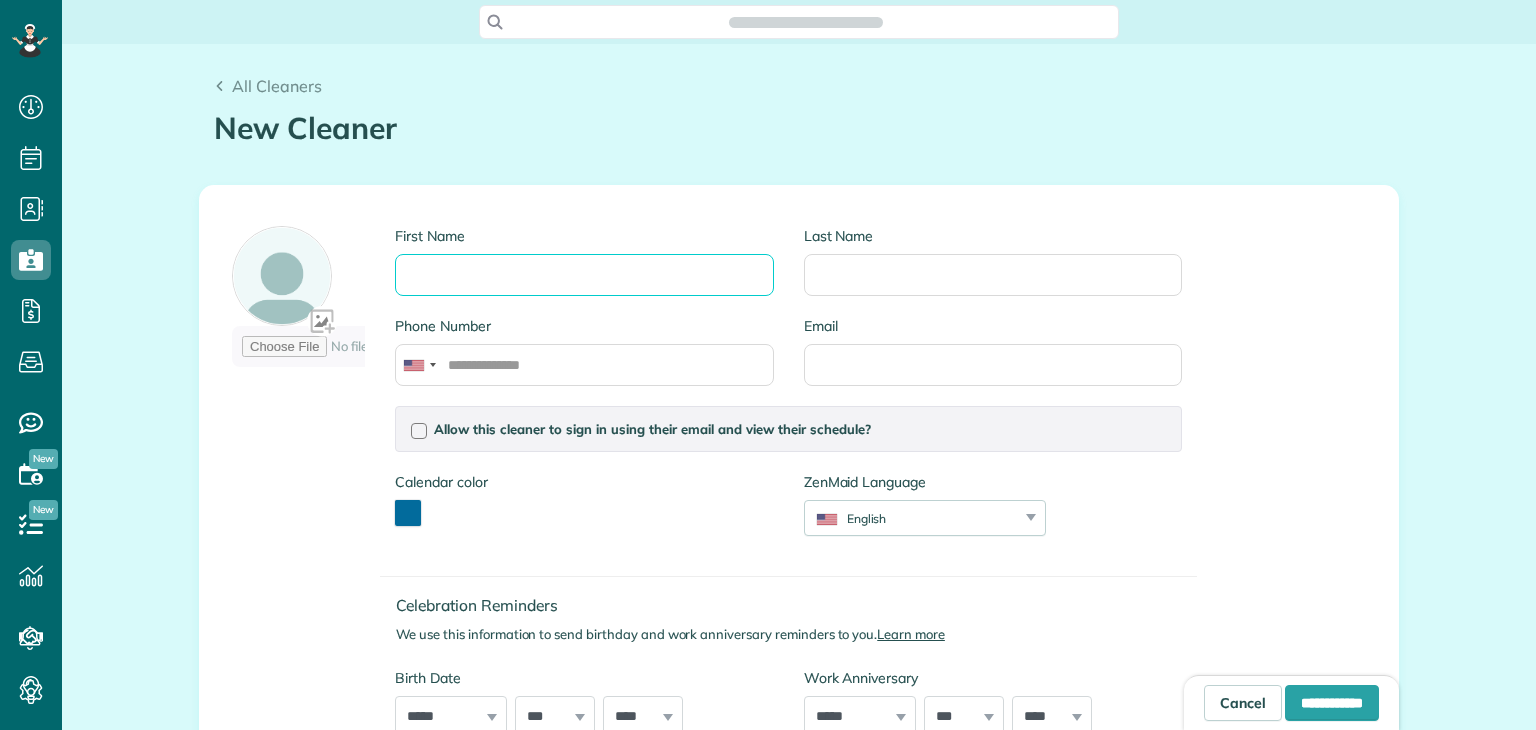 click on "First Name" at bounding box center (584, 275) 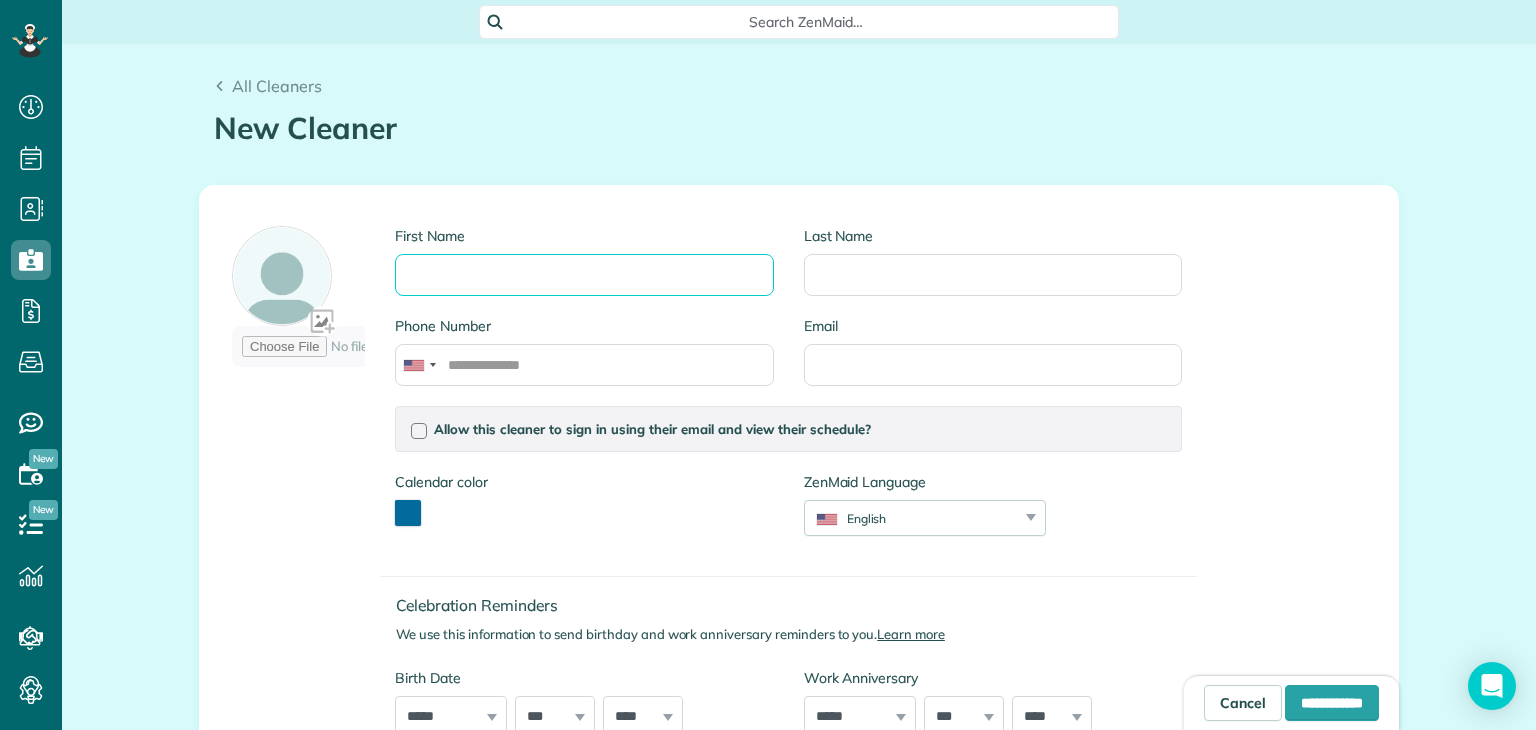 scroll, scrollTop: 729, scrollLeft: 61, axis: both 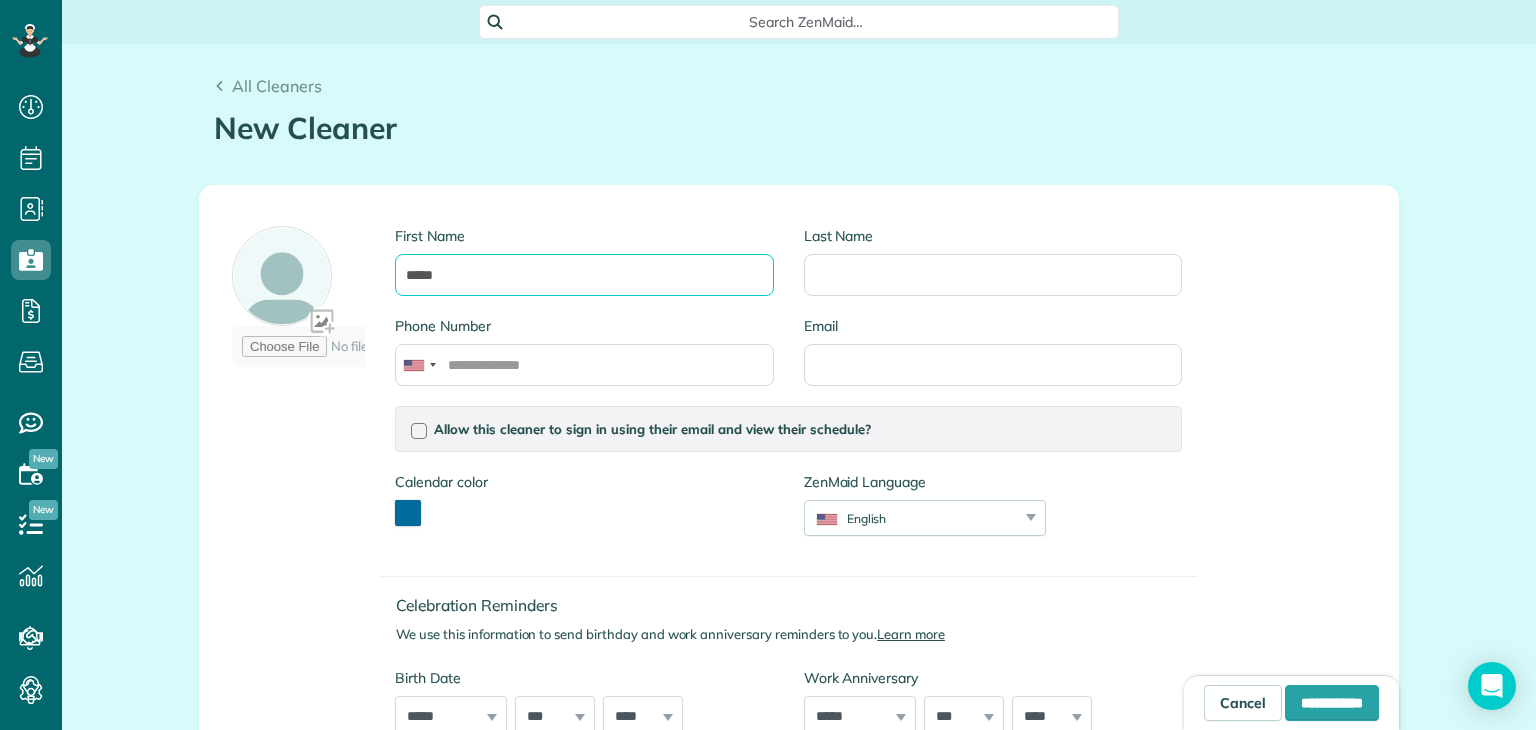 type on "*****" 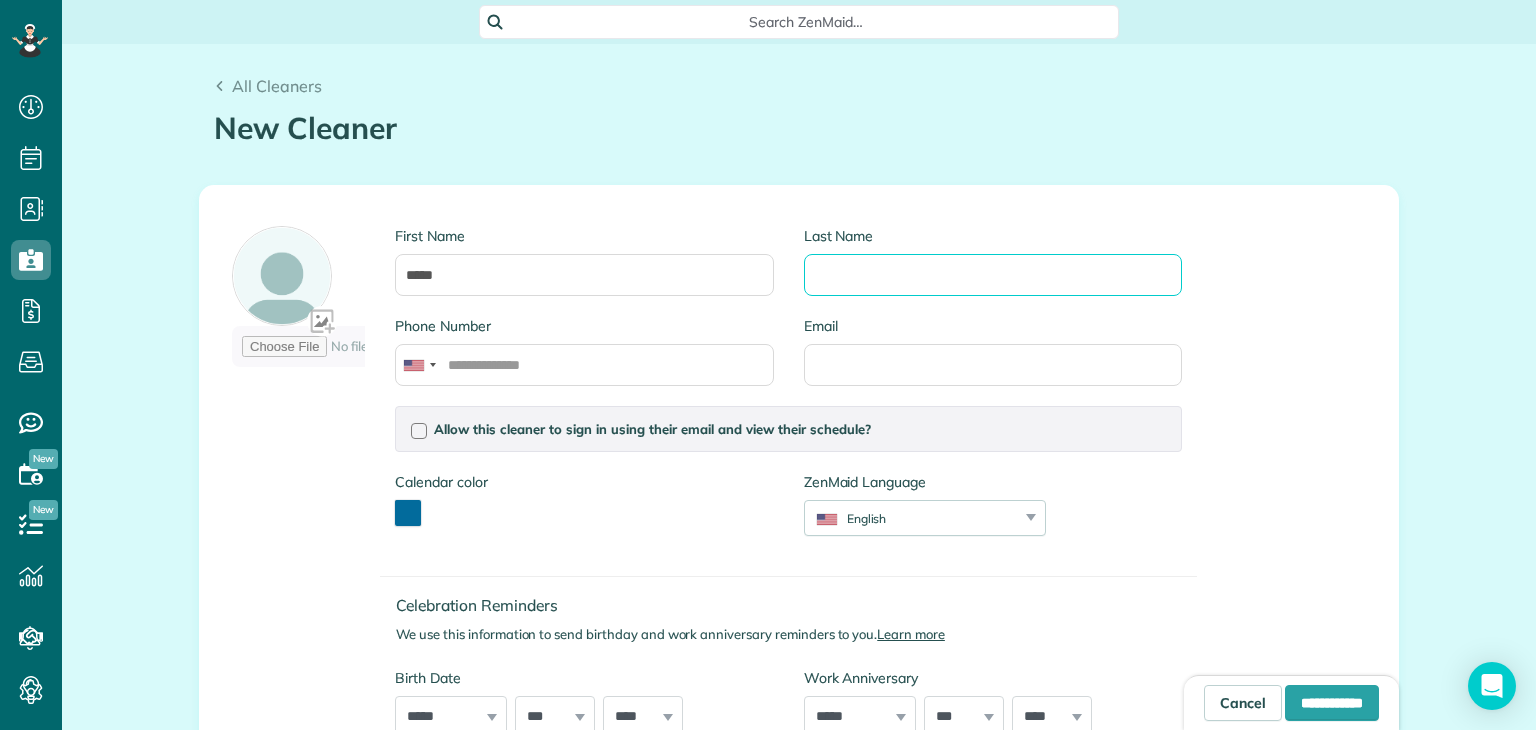 click on "Last Name" at bounding box center (993, 275) 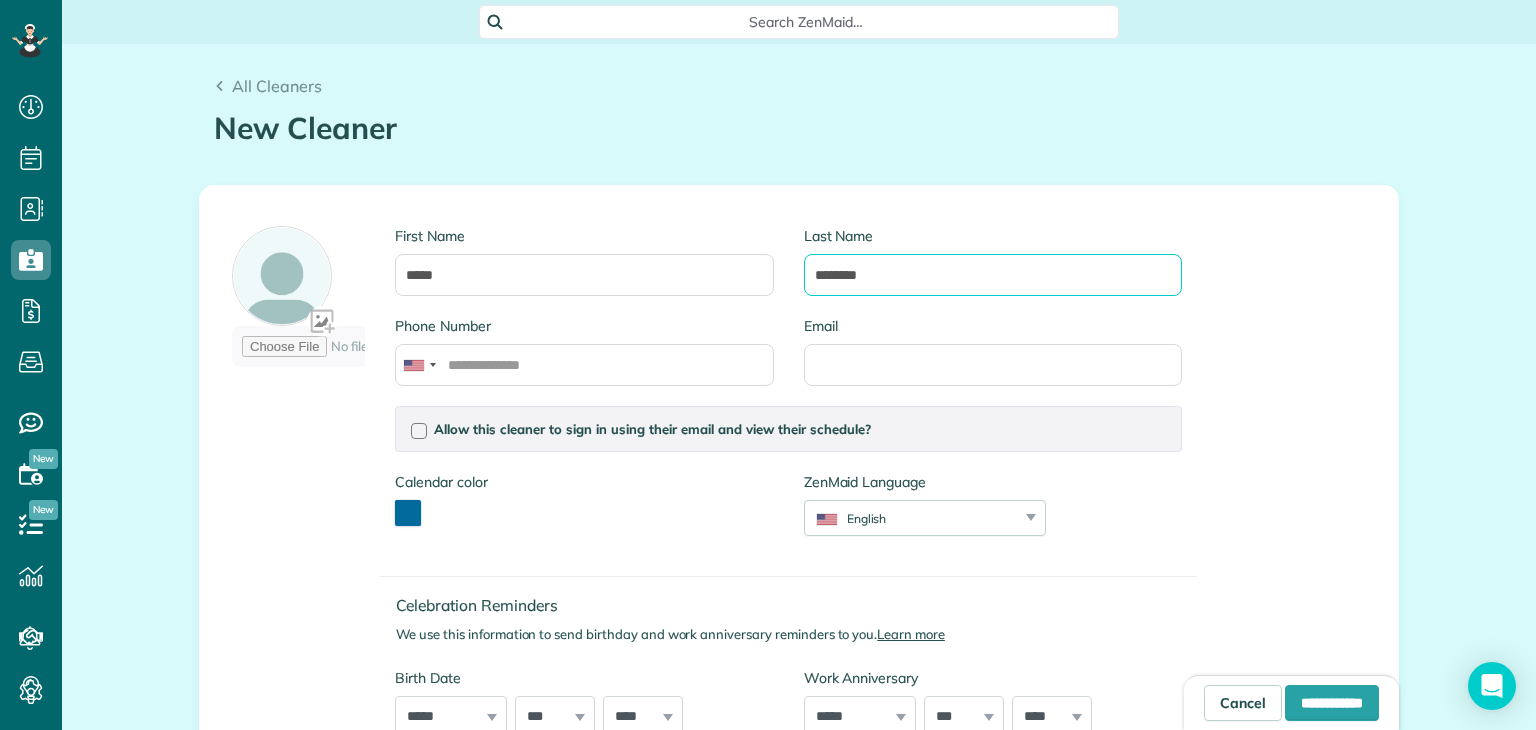 type on "********" 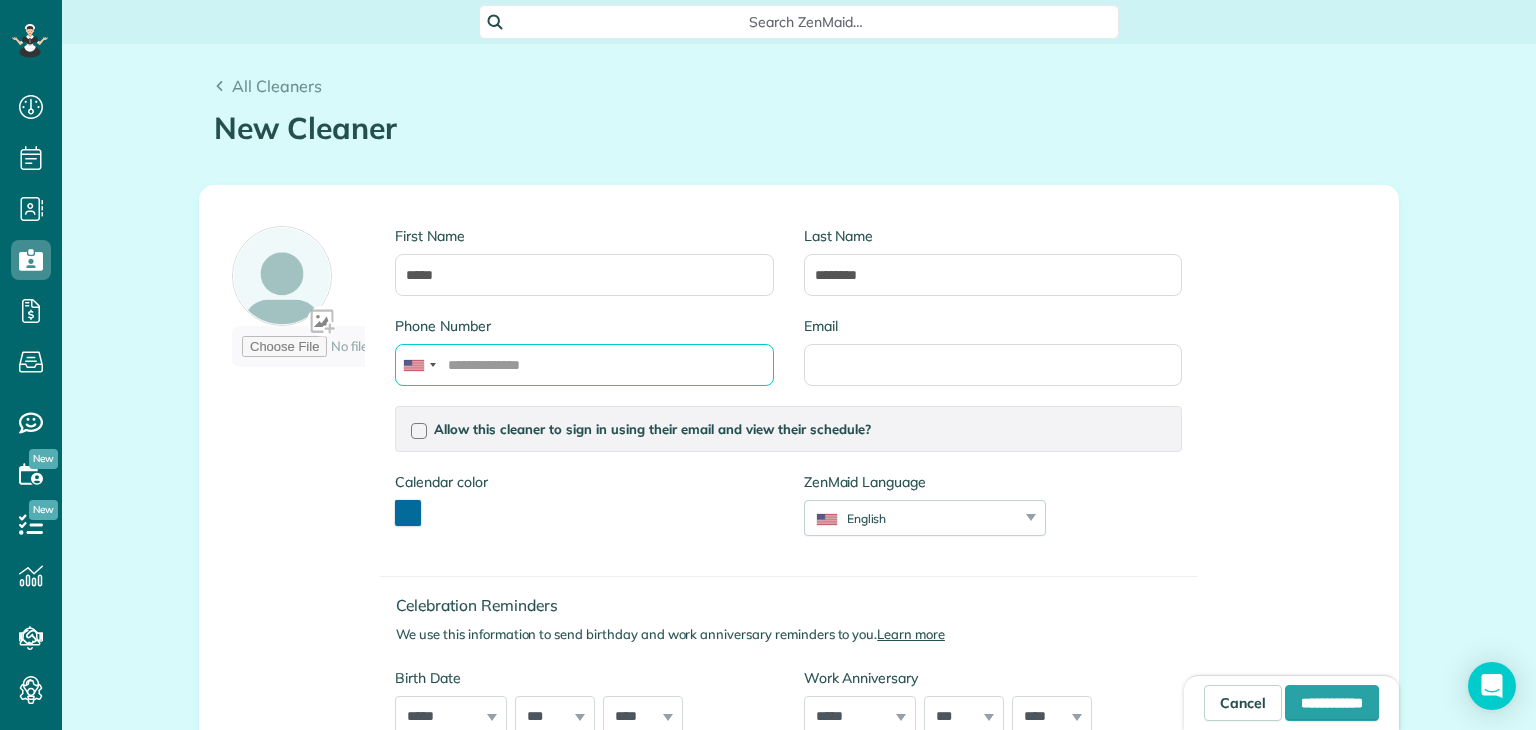 click on "Phone Number" at bounding box center (584, 365) 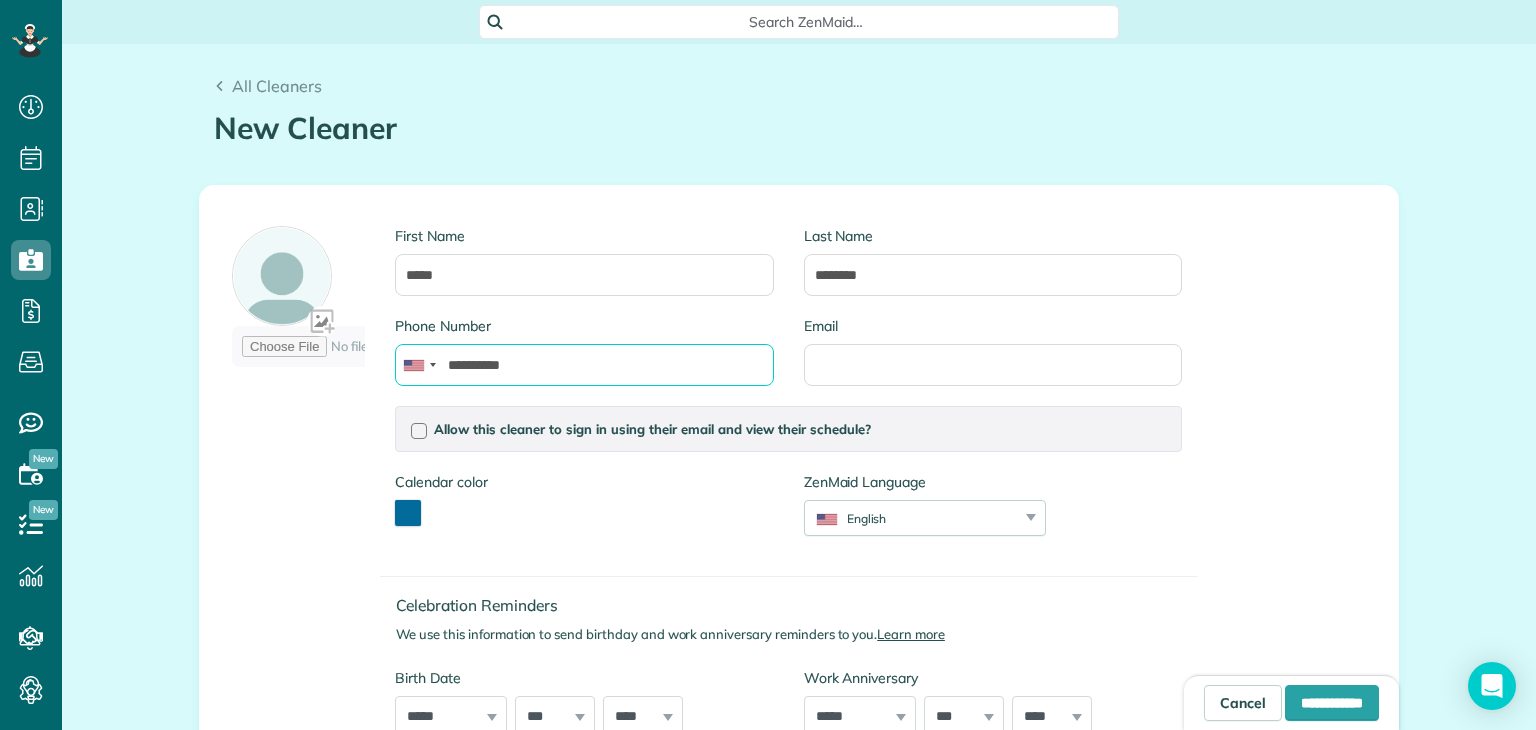 type on "**********" 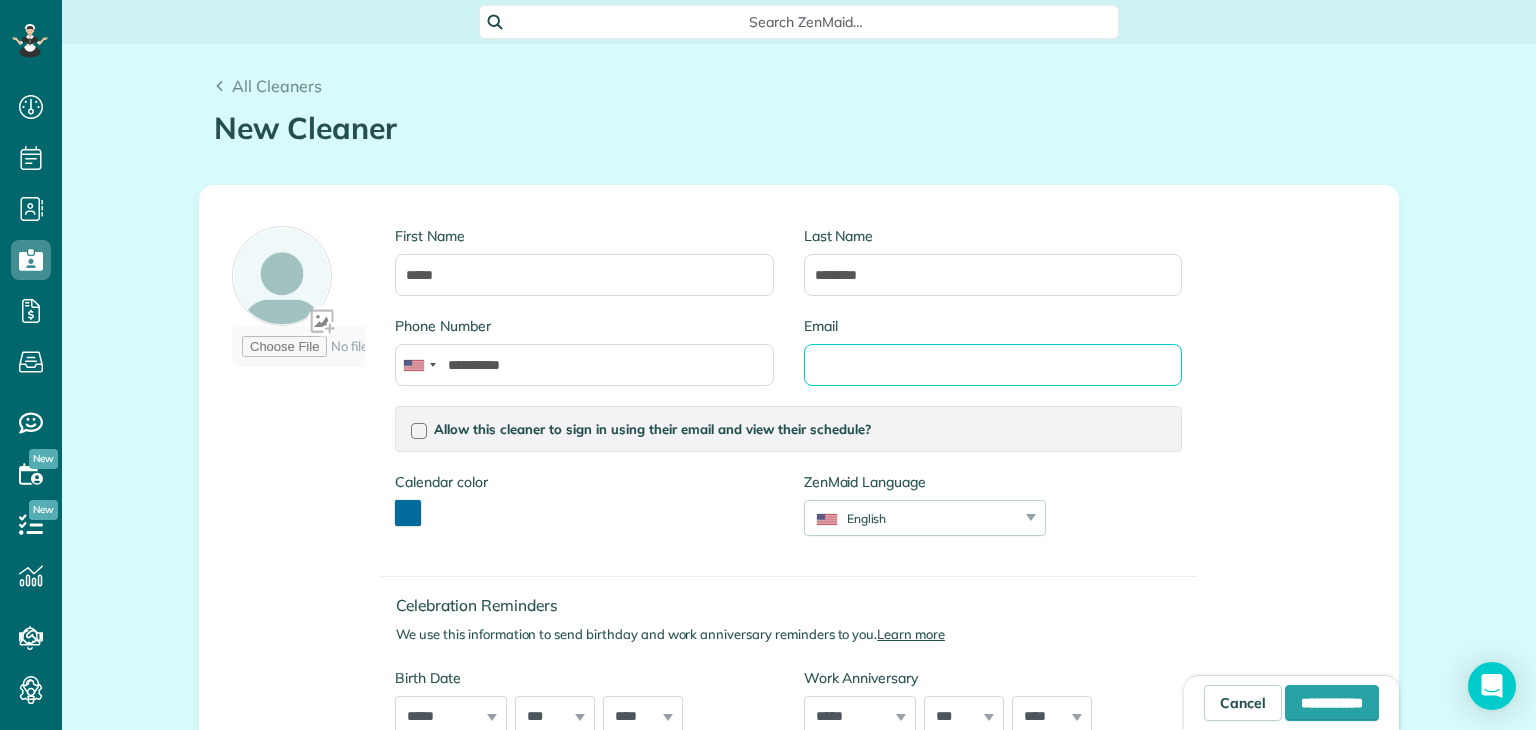 click on "Email" at bounding box center [993, 365] 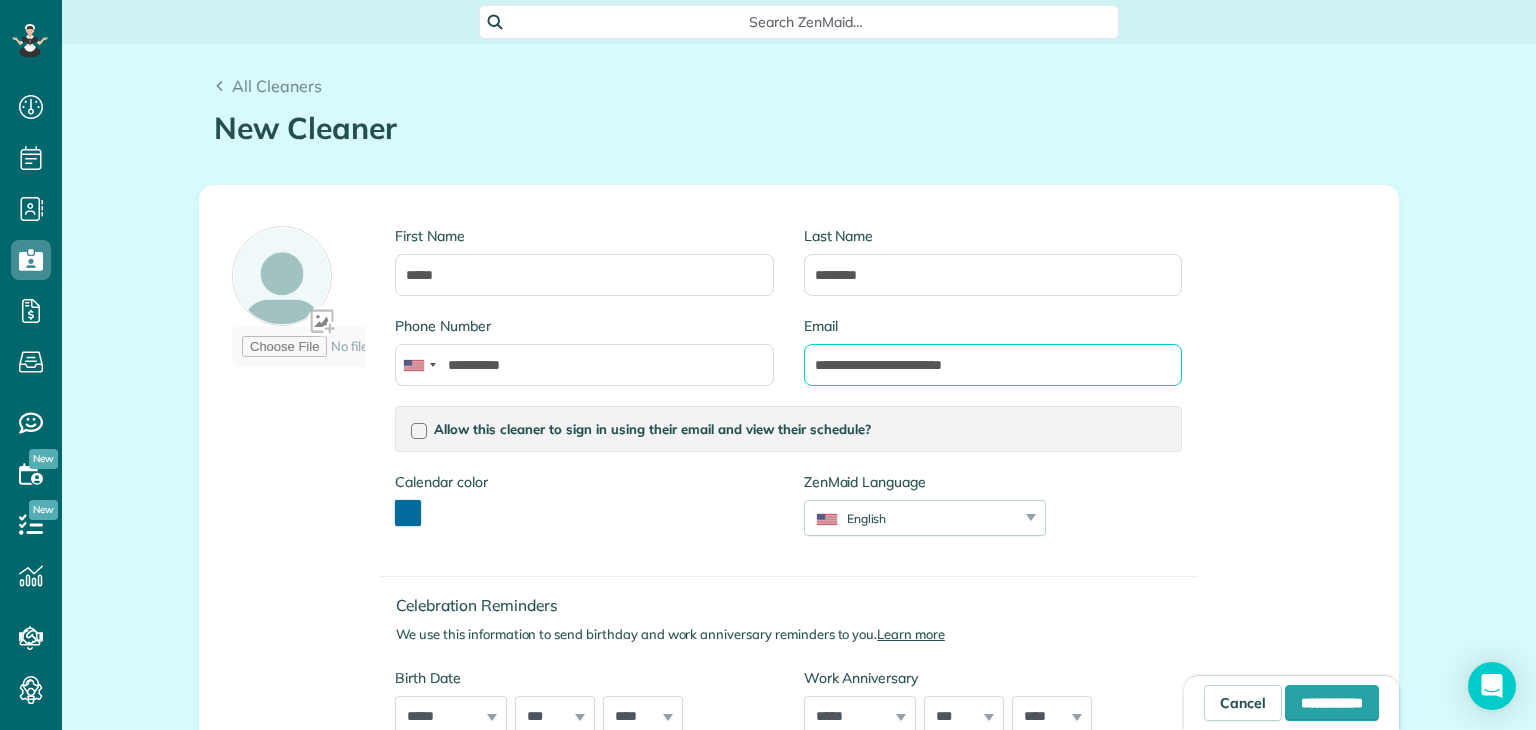 type on "**********" 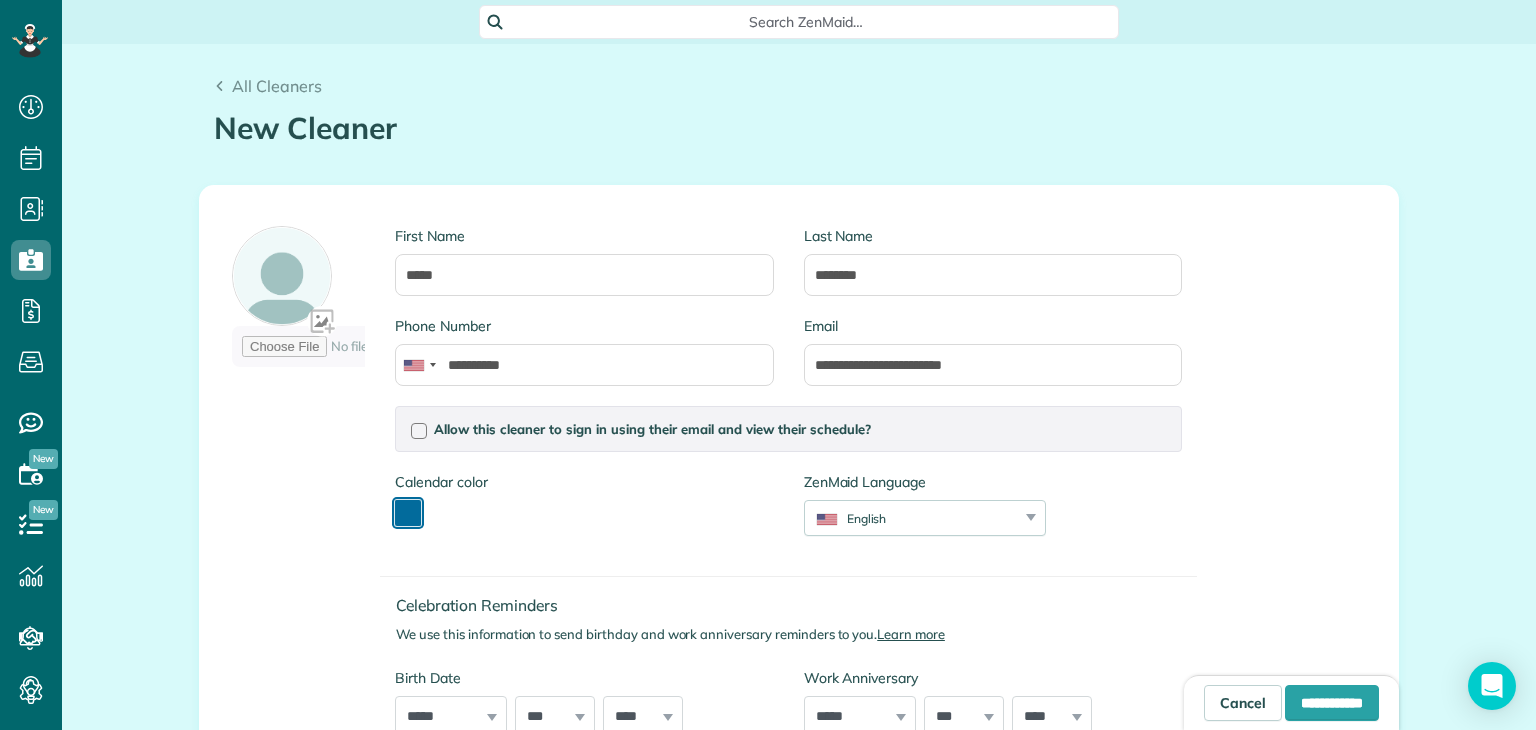 click at bounding box center [408, 513] 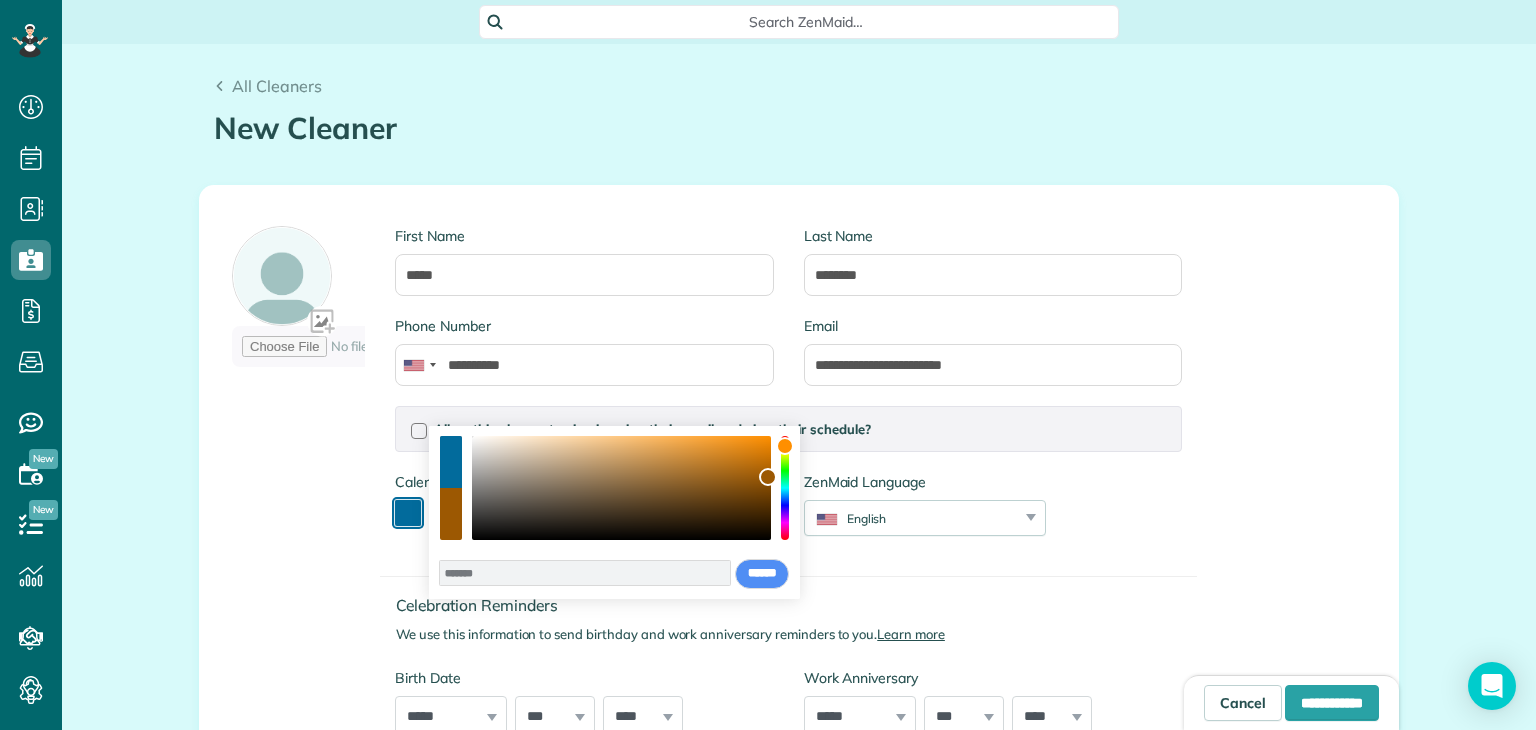 drag, startPoint x: 783, startPoint y: 496, endPoint x: 783, endPoint y: 446, distance: 50 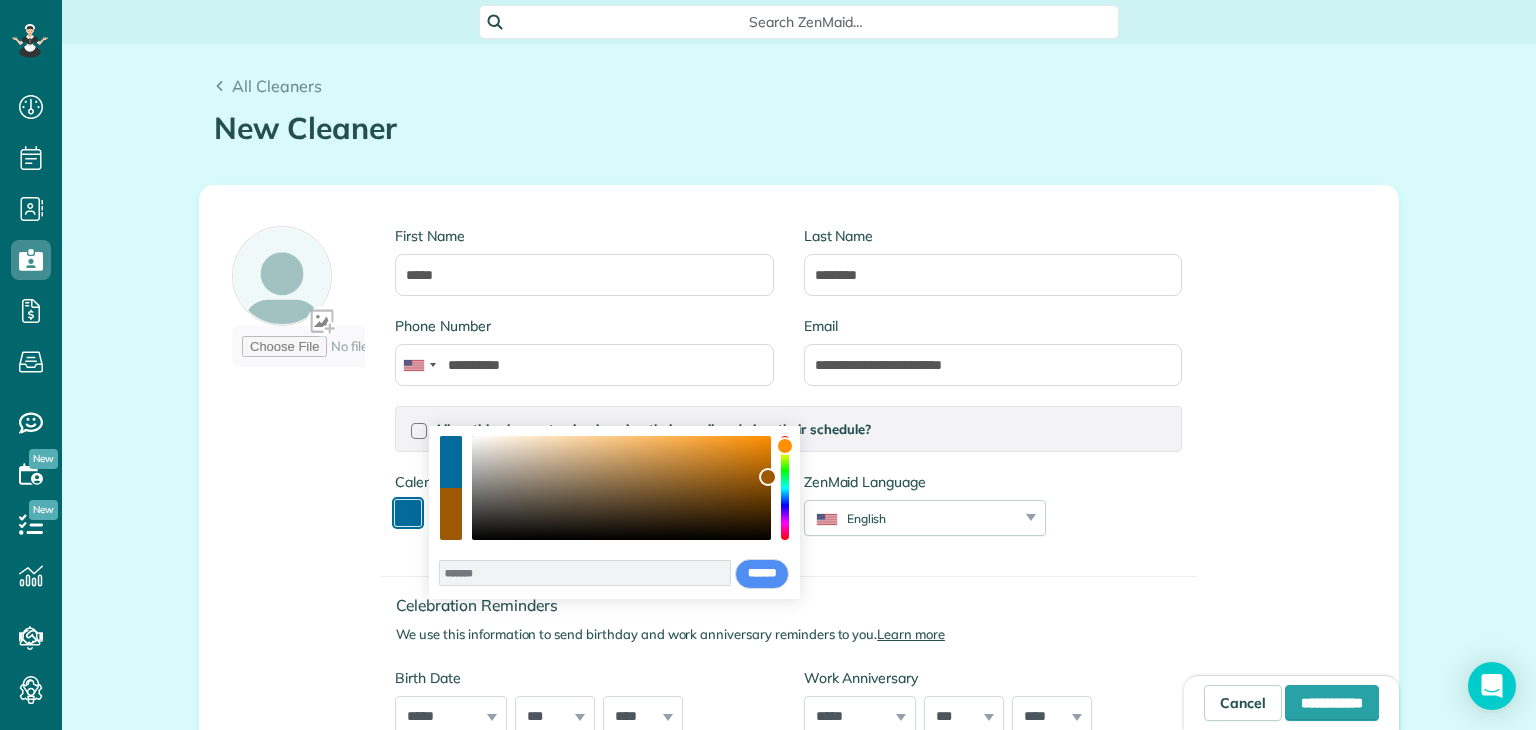 click at bounding box center [785, 446] 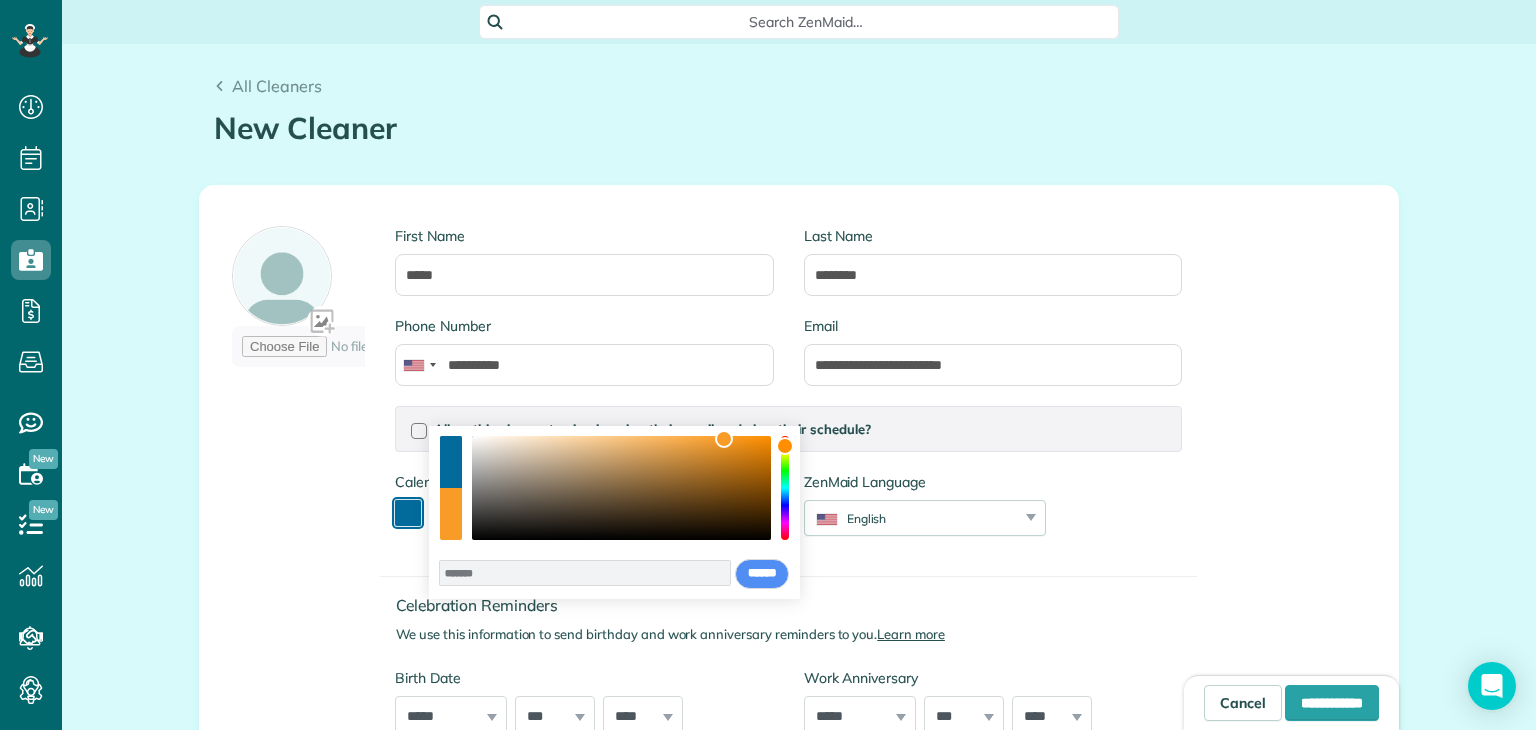 click at bounding box center (622, 488) 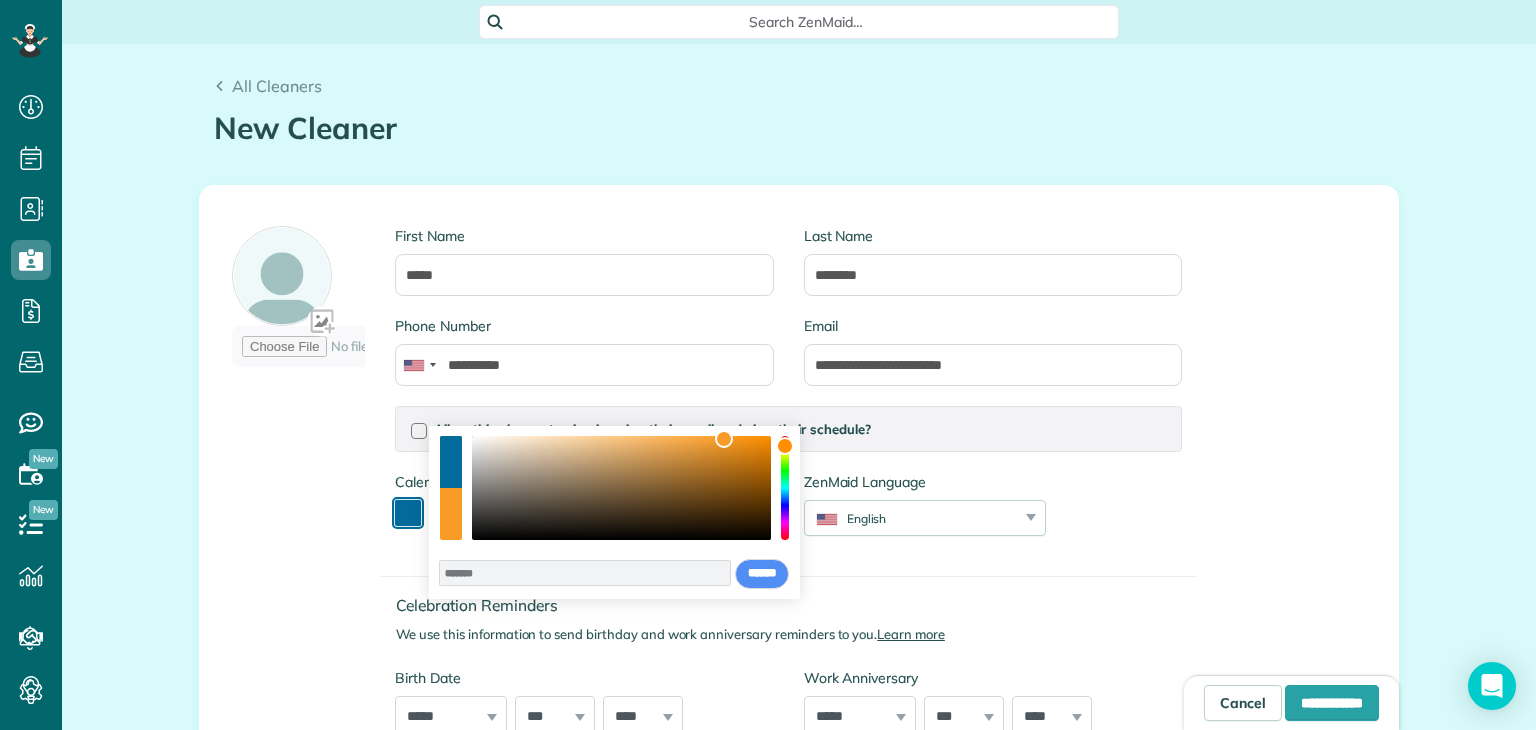 type on "*******" 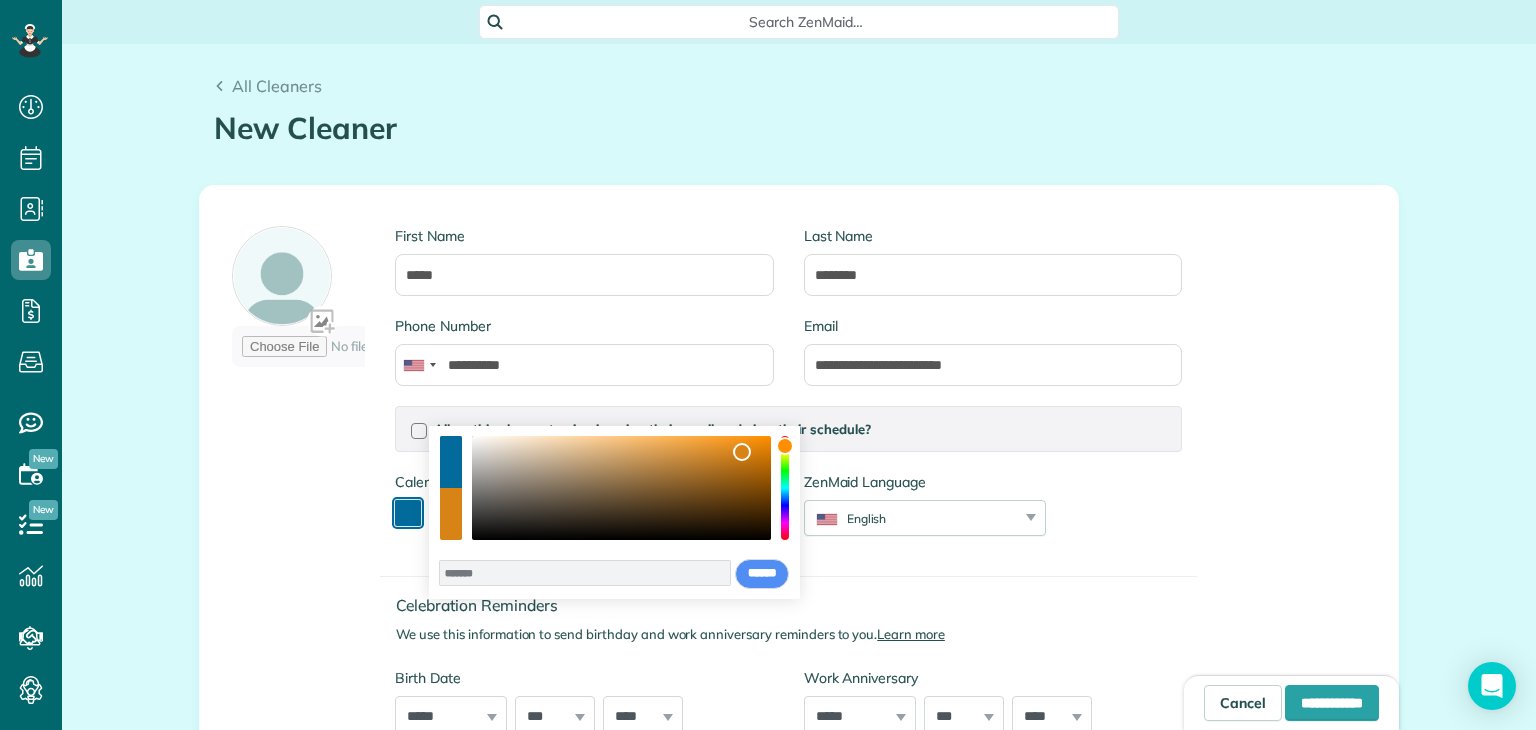 click at bounding box center (622, 488) 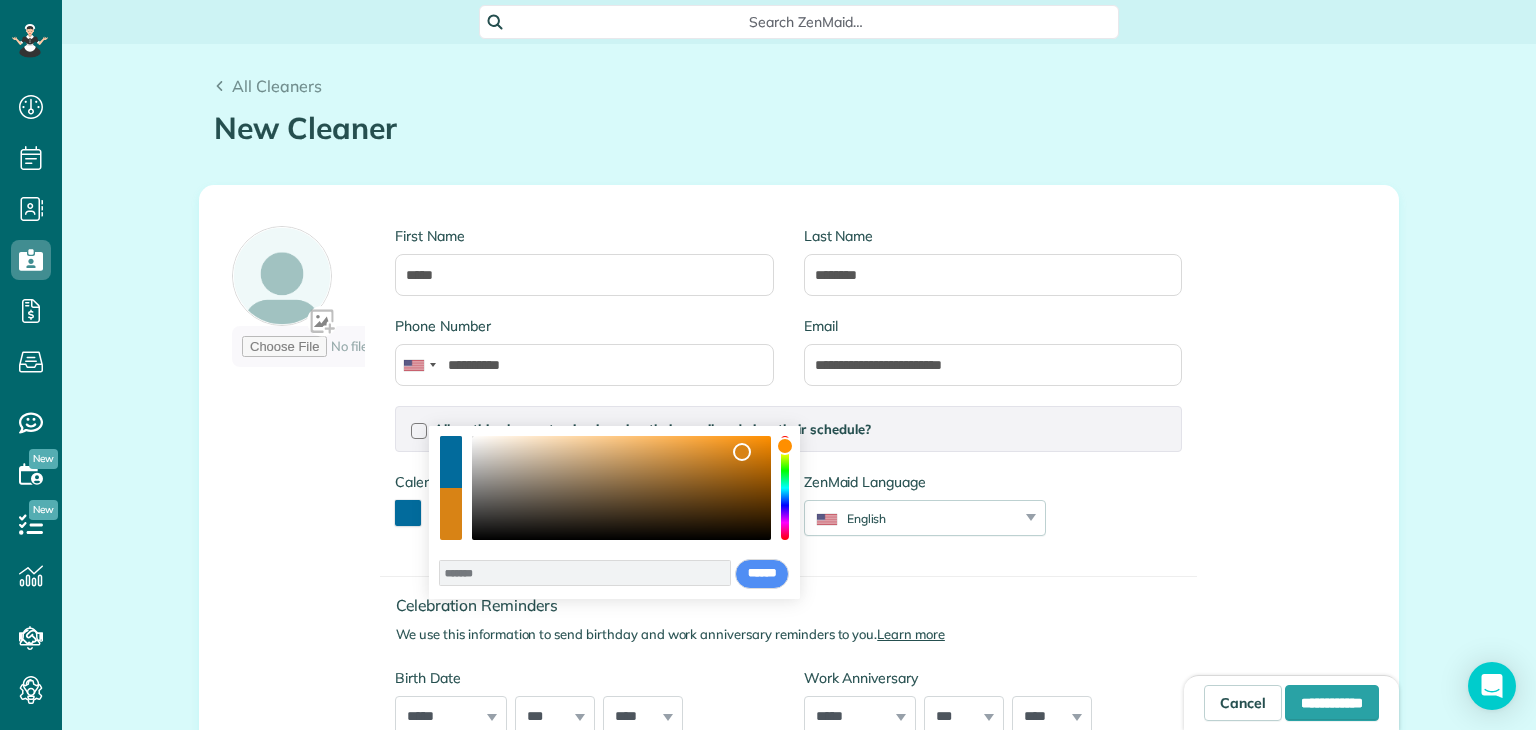 click at bounding box center [451, 514] 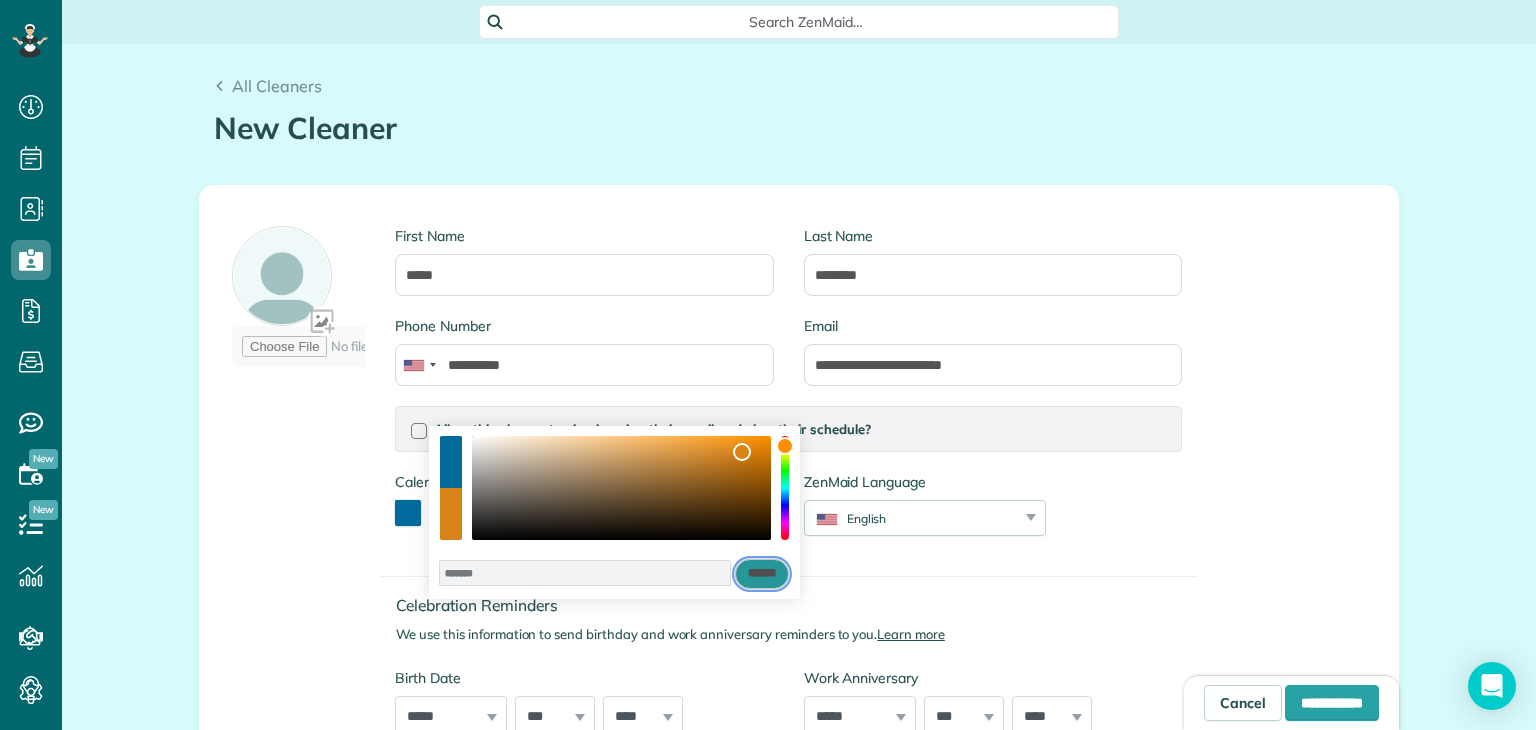 click on "******" at bounding box center [762, 574] 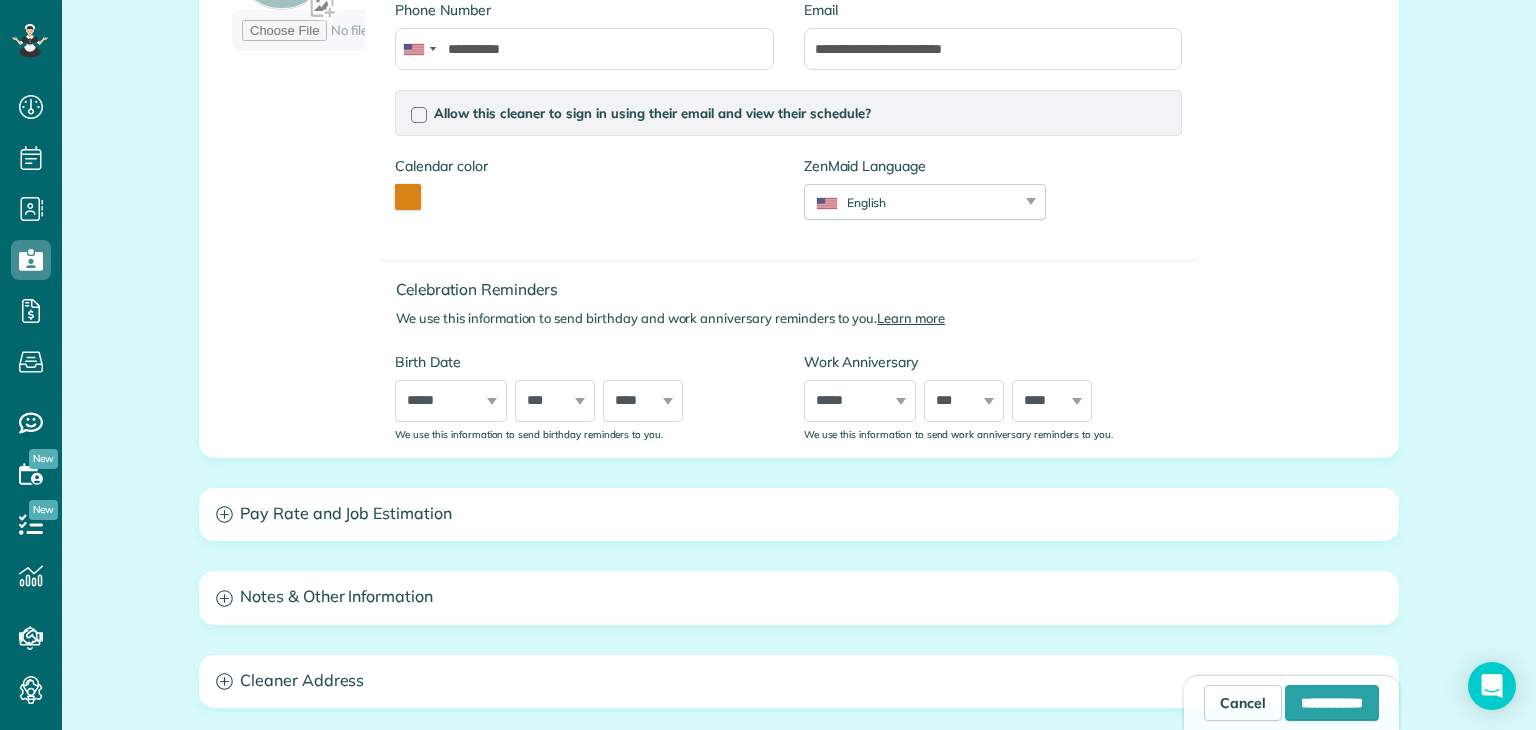 scroll, scrollTop: 562, scrollLeft: 0, axis: vertical 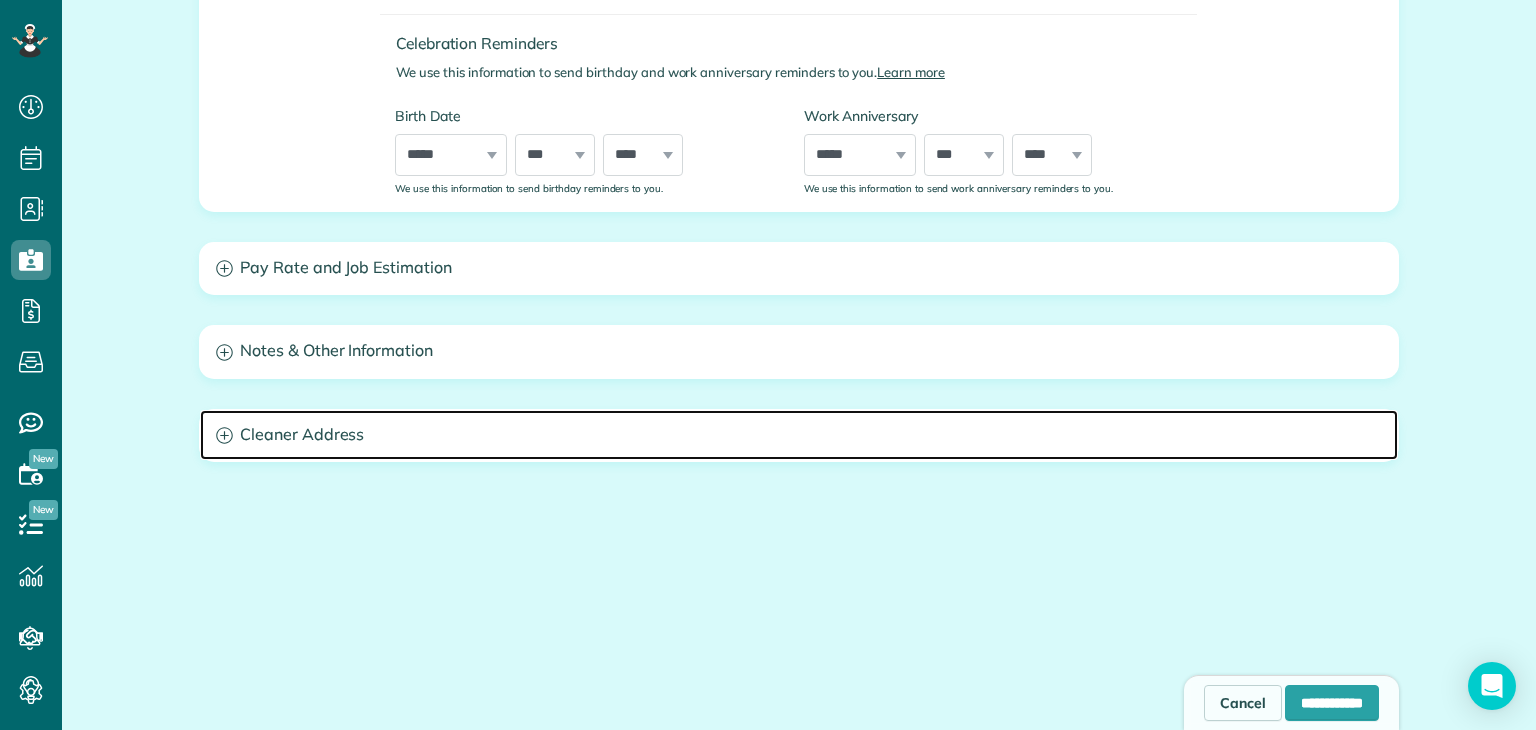 click on "Cleaner Address" at bounding box center (799, 435) 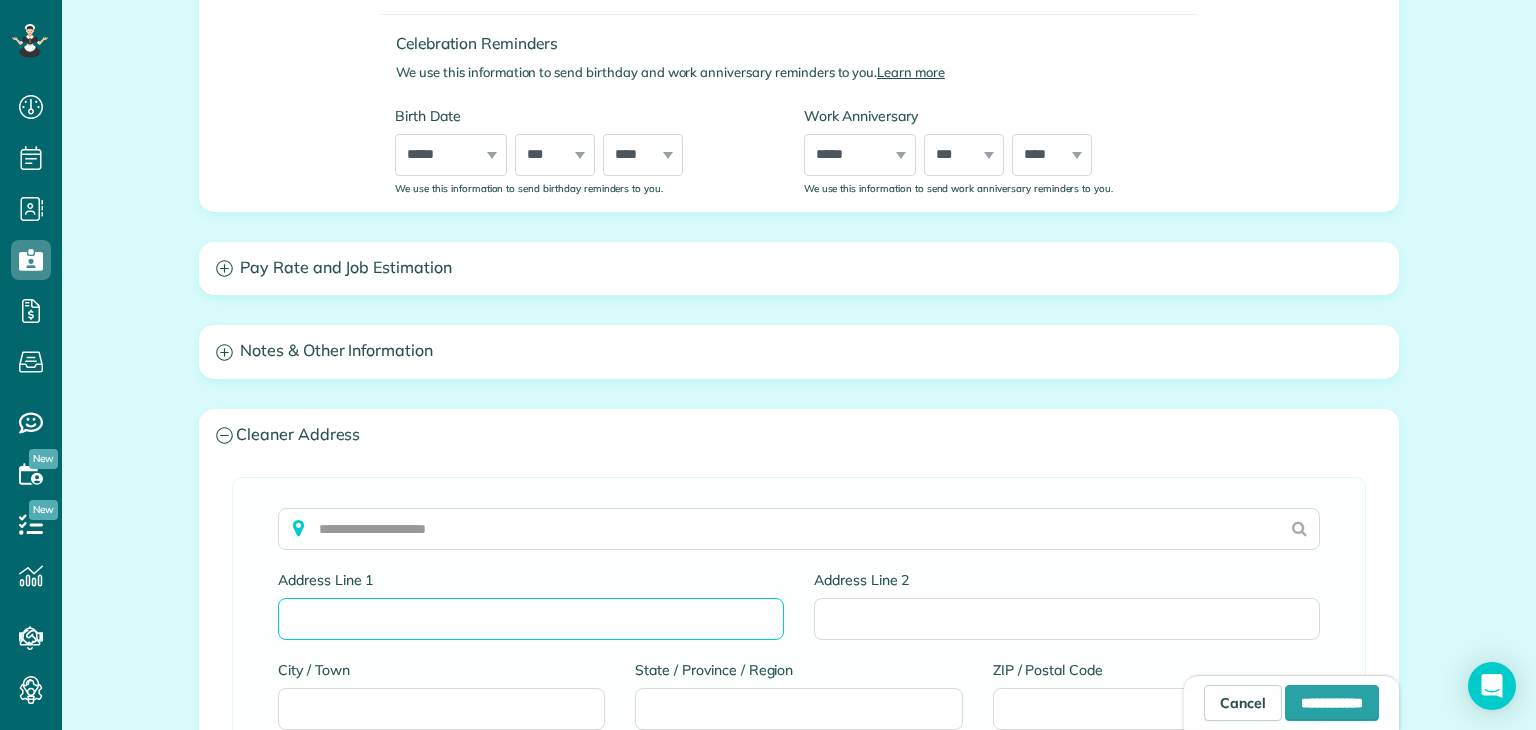 click on "Address Line 1" at bounding box center [531, 619] 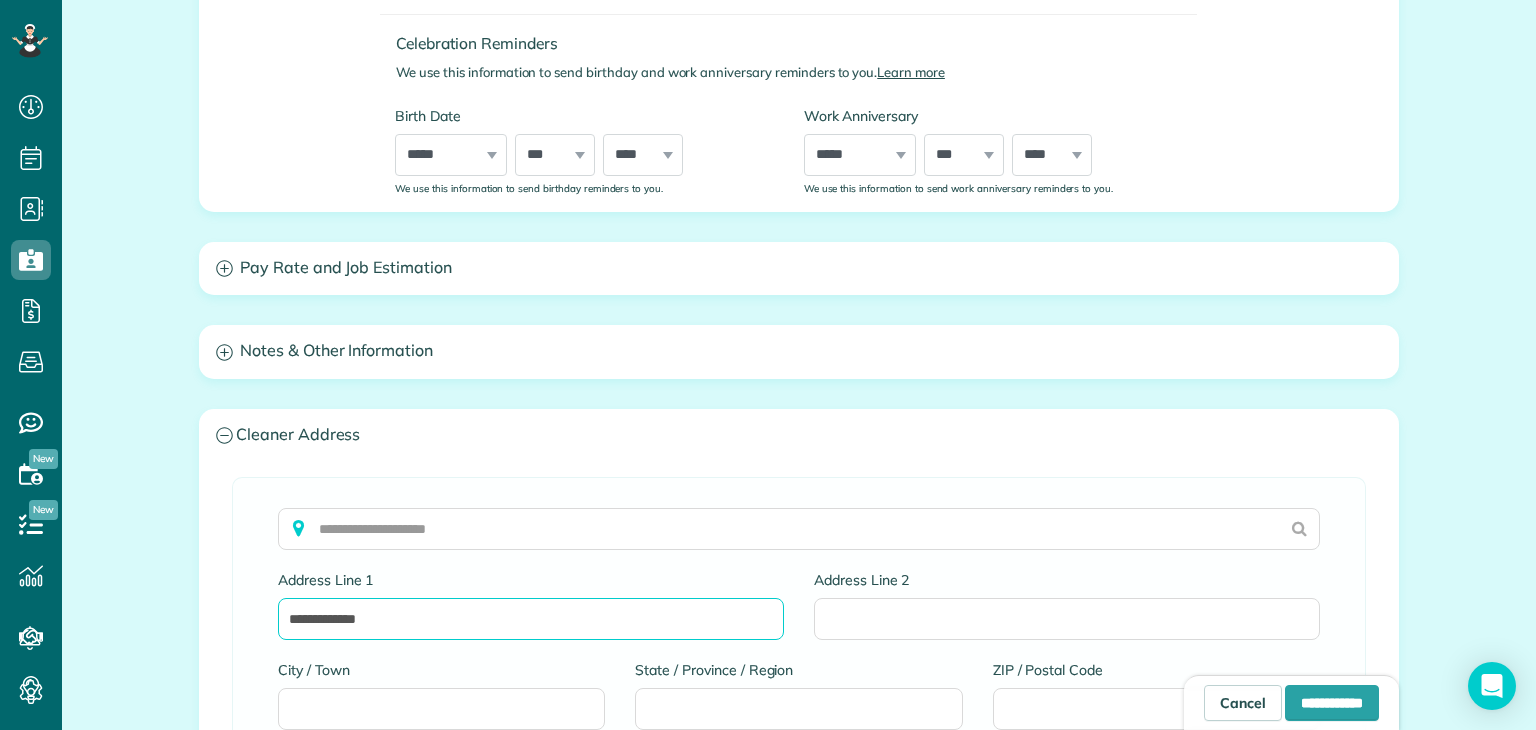 type on "**********" 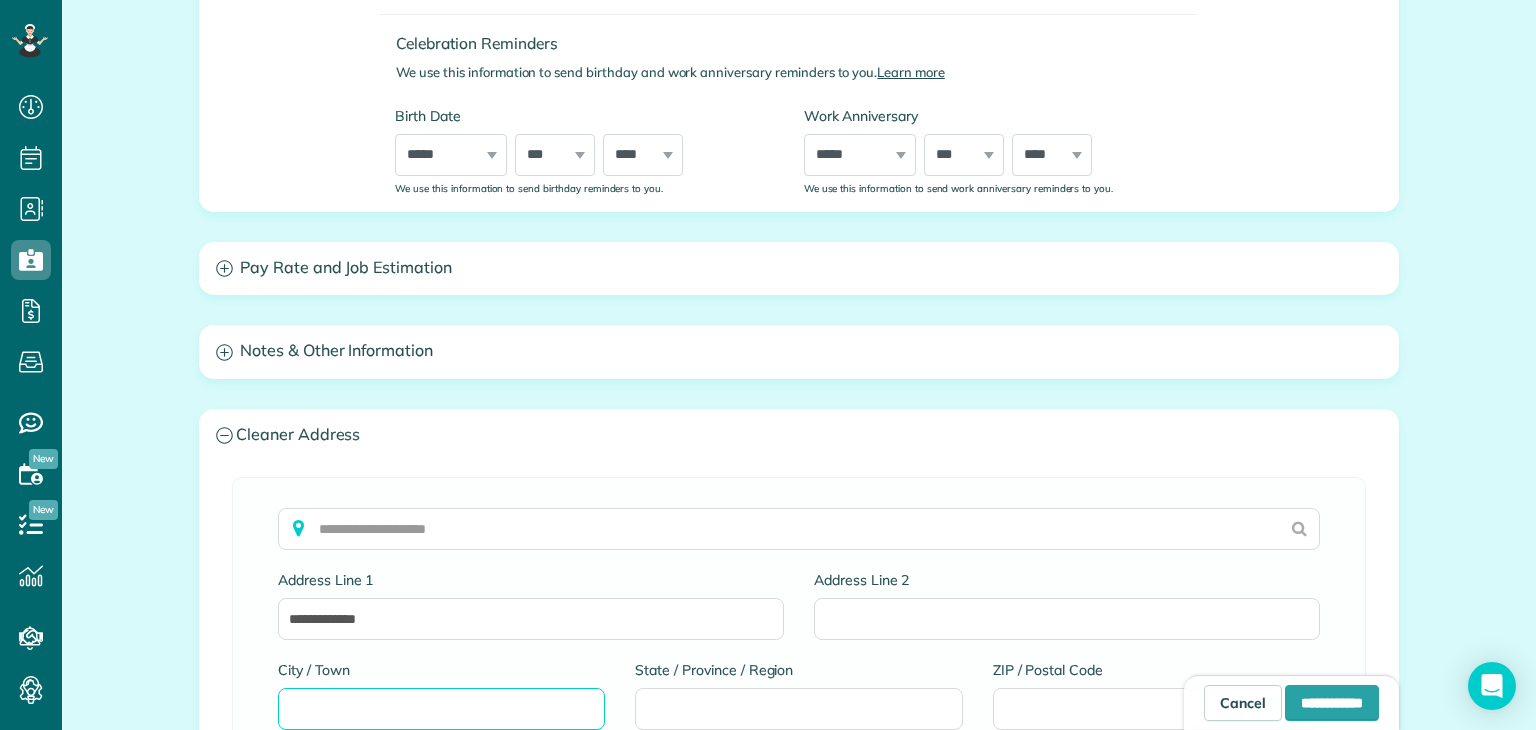click on "City / Town" at bounding box center [441, 709] 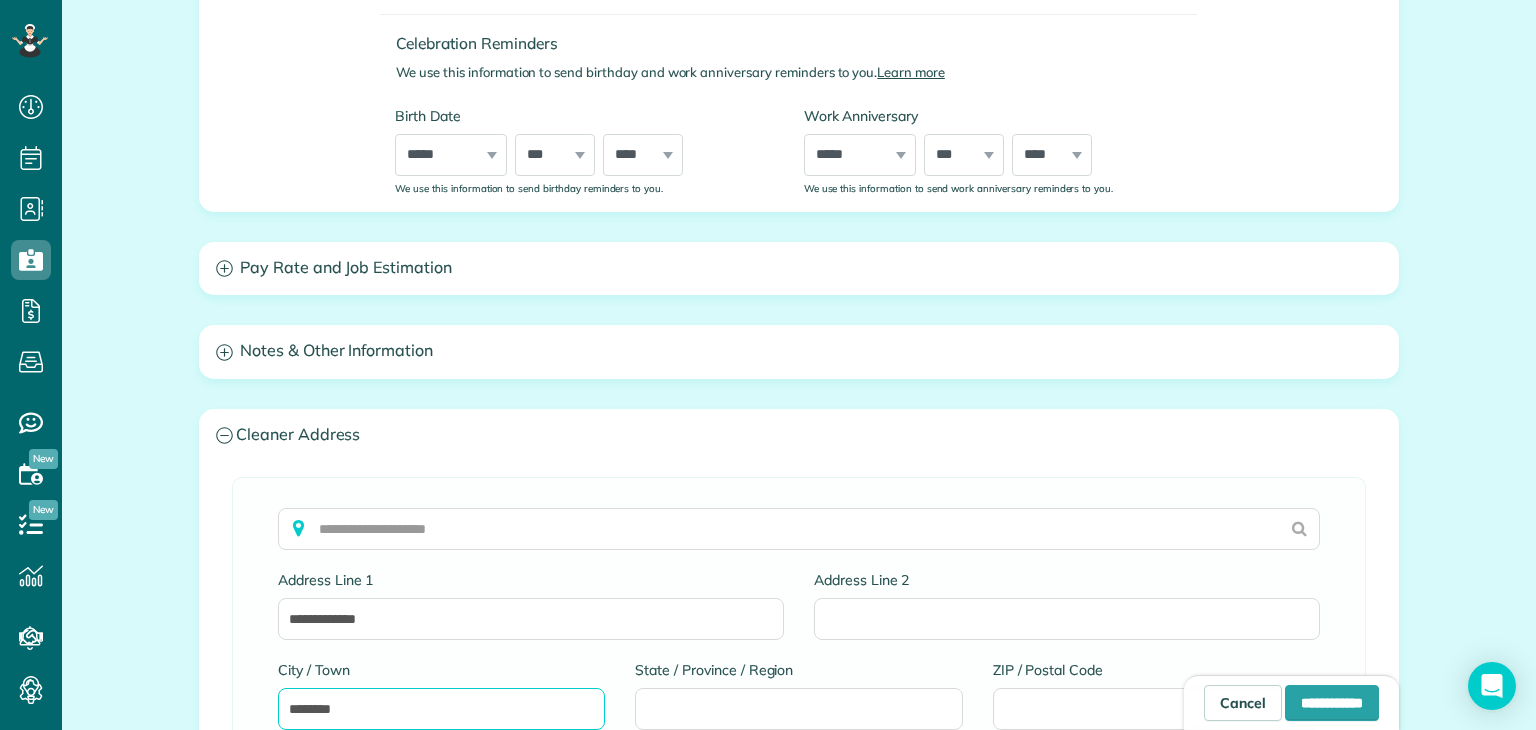 type on "********" 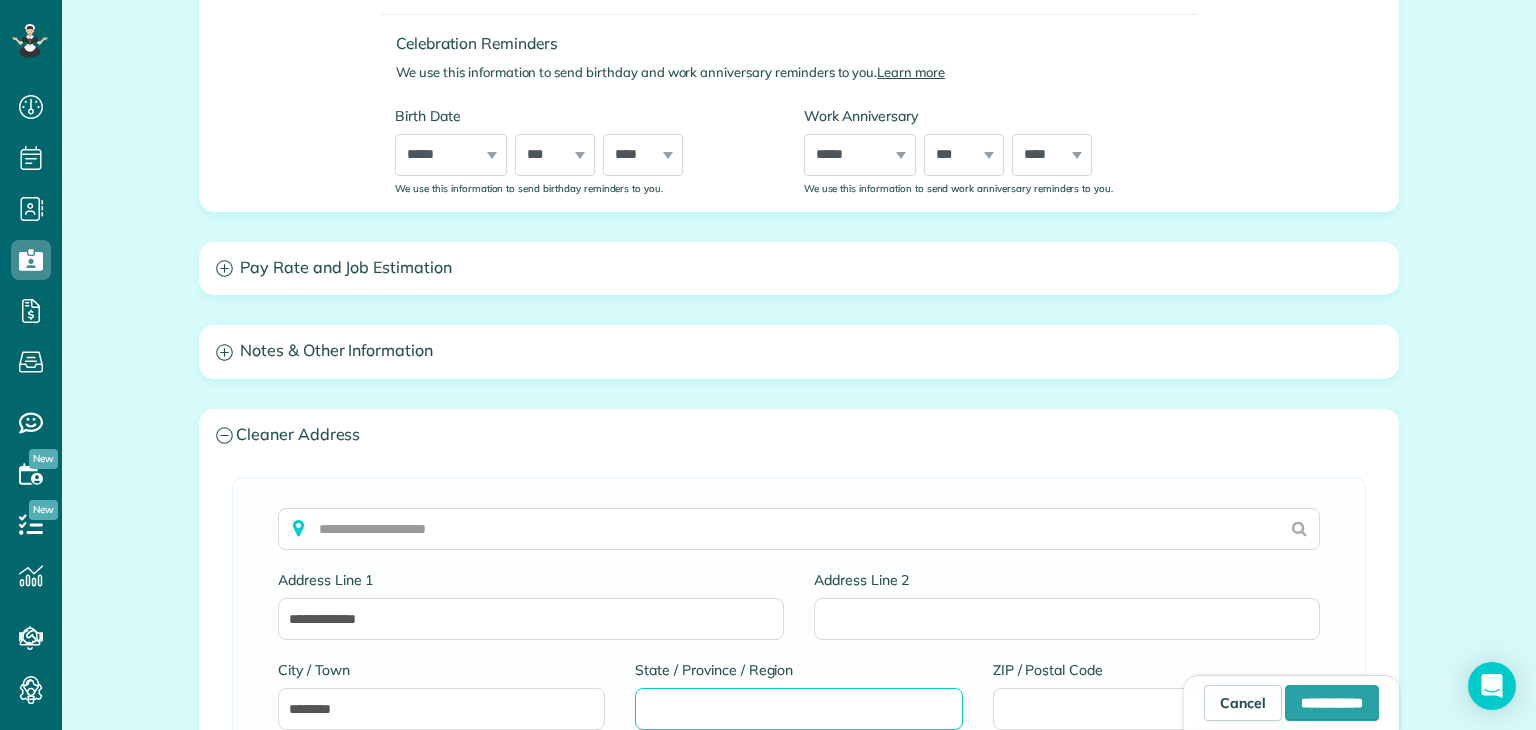 click on "State / Province / Region" at bounding box center (798, 709) 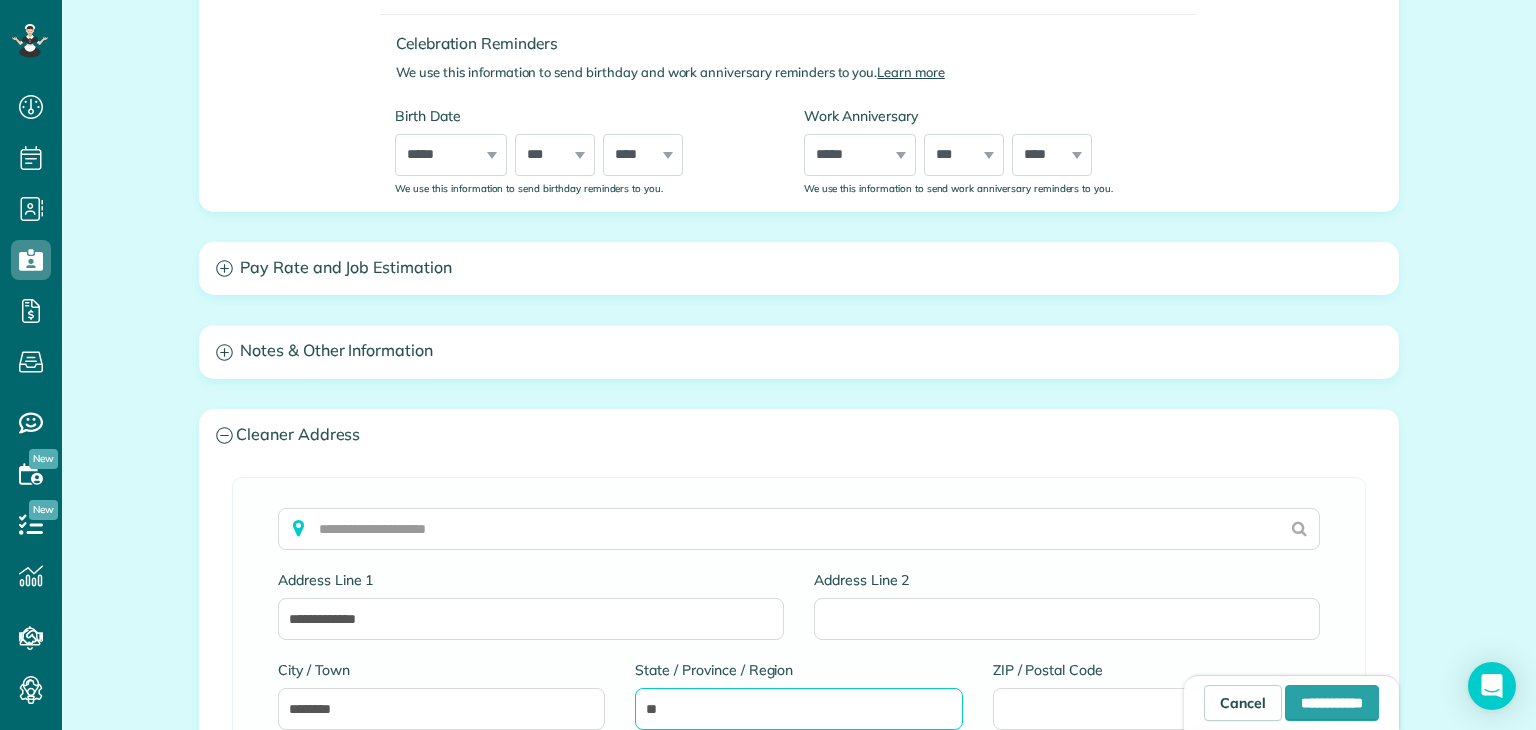 type on "**" 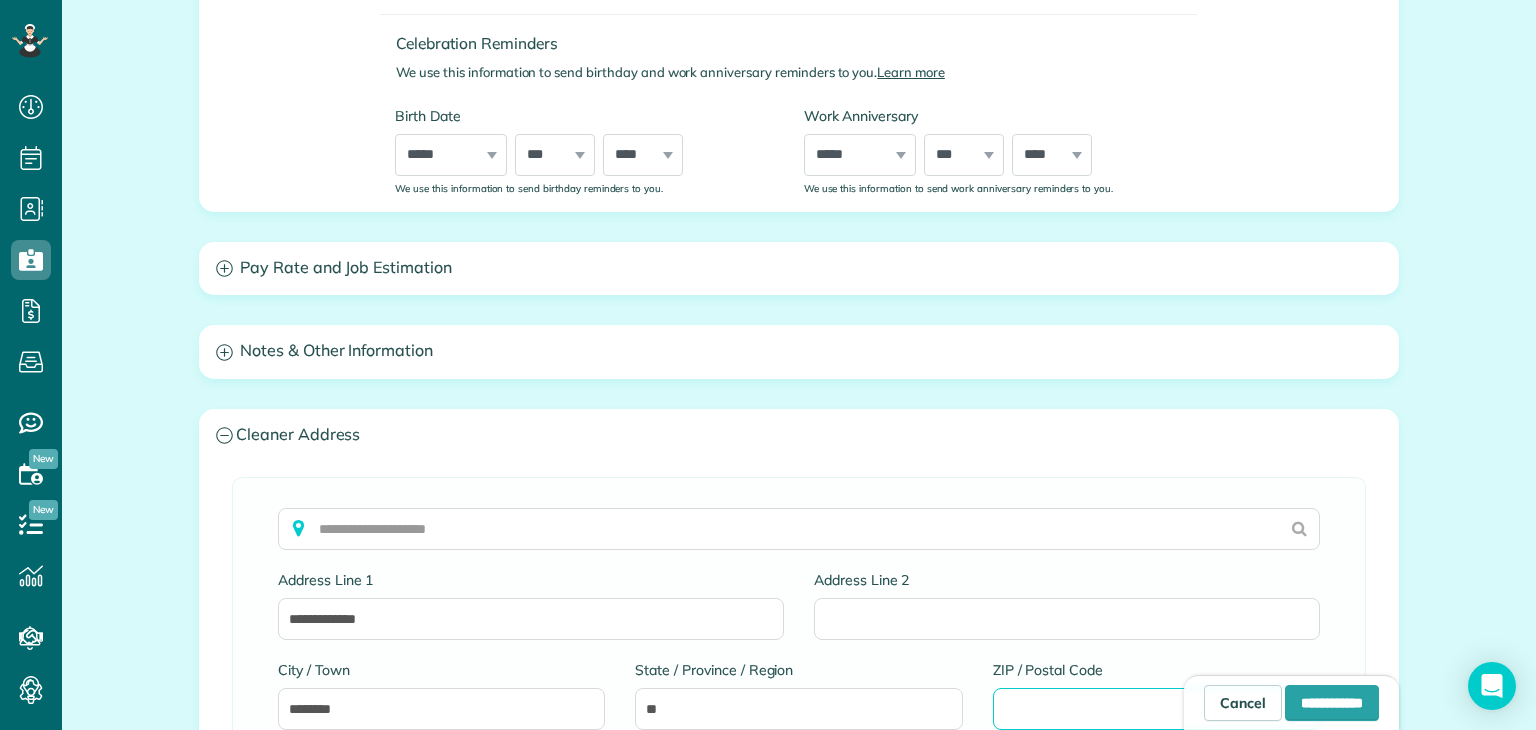click on "ZIP / Postal Code" at bounding box center [1156, 709] 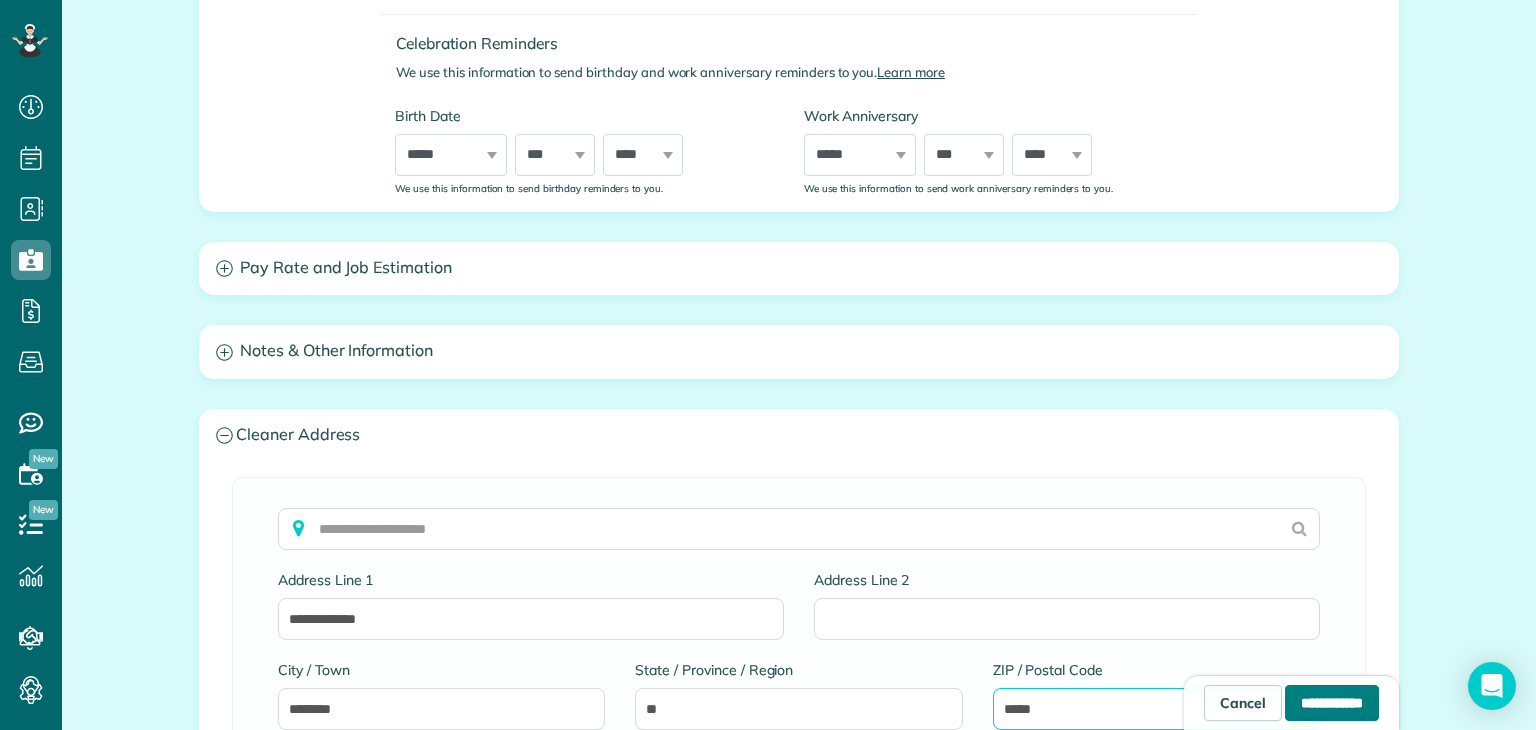 type on "*****" 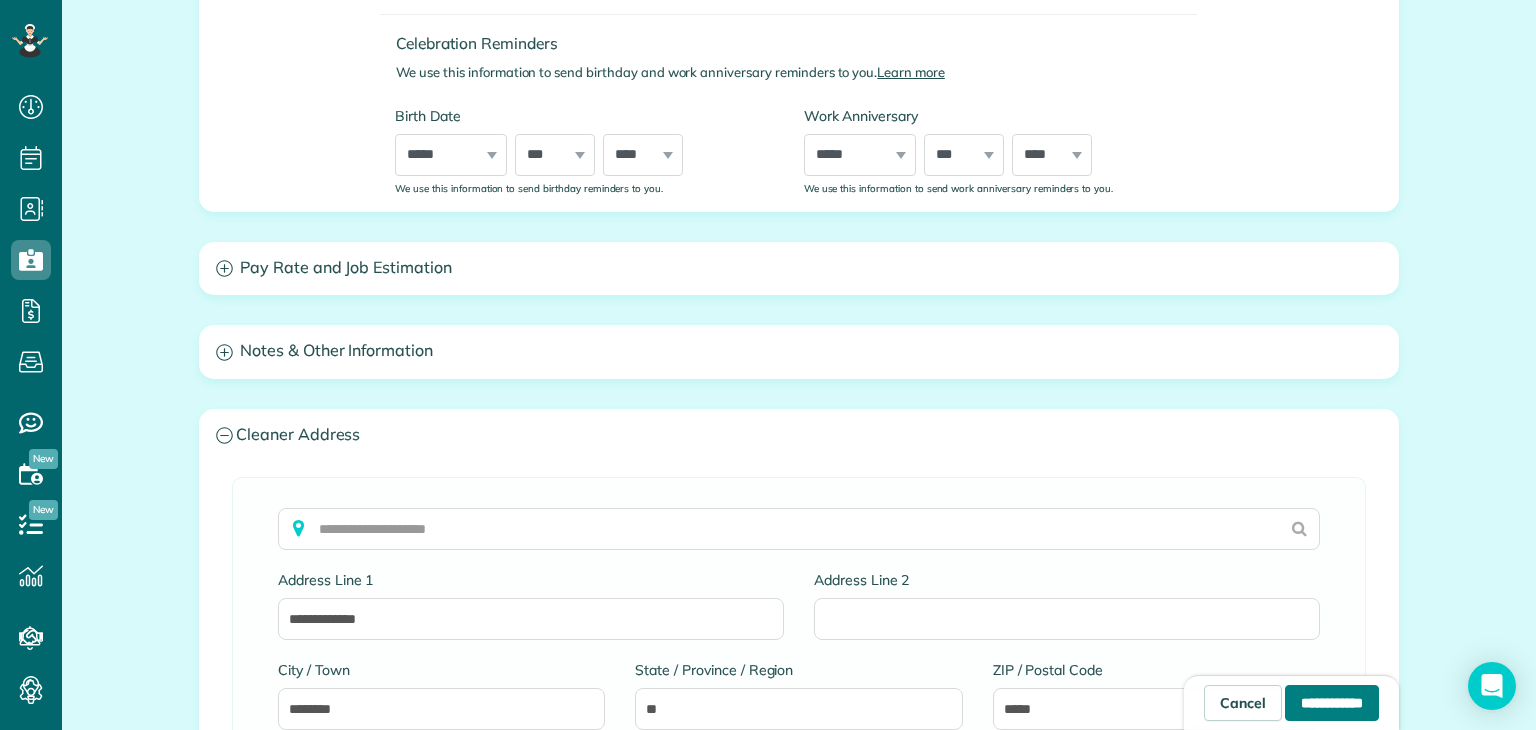 click on "**********" at bounding box center [1332, 703] 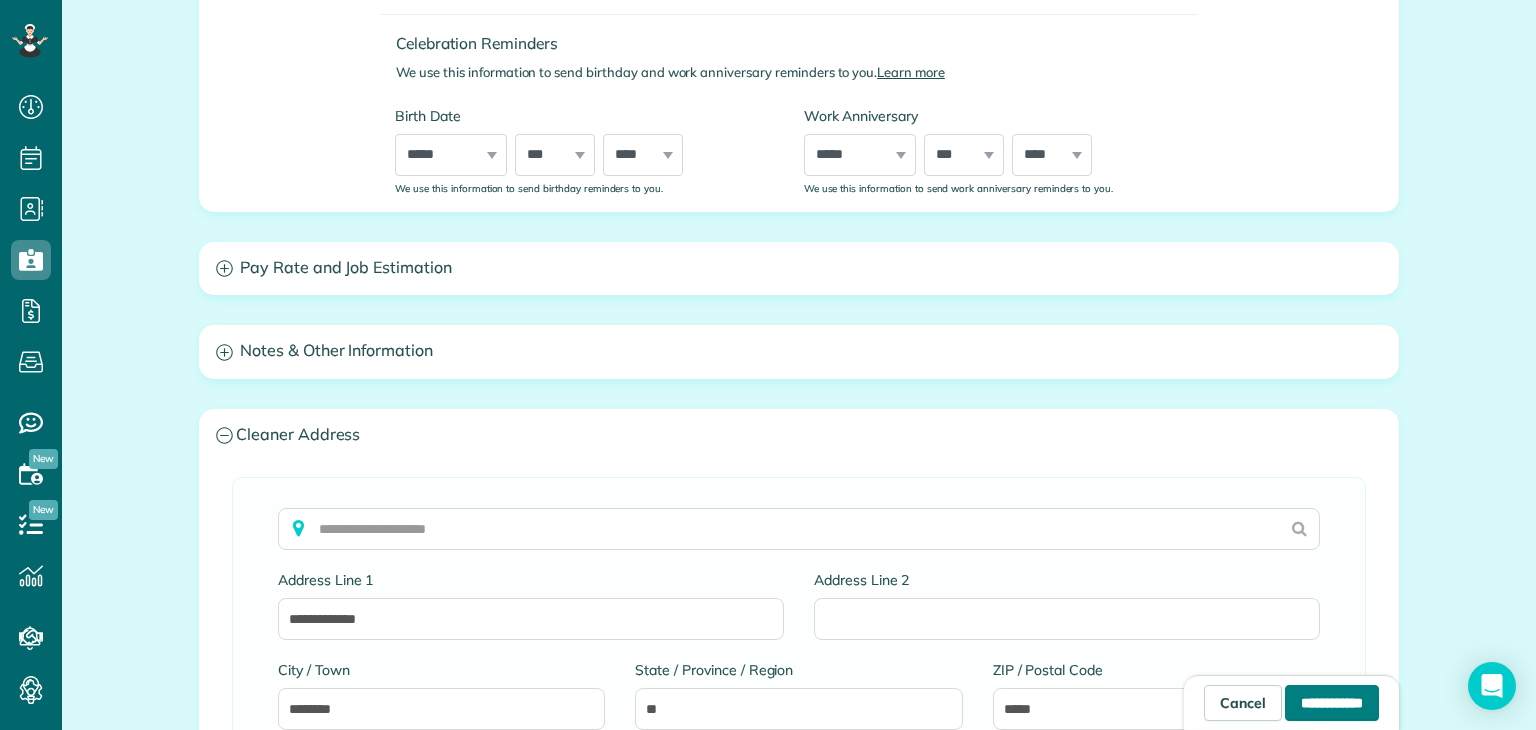 type on "**********" 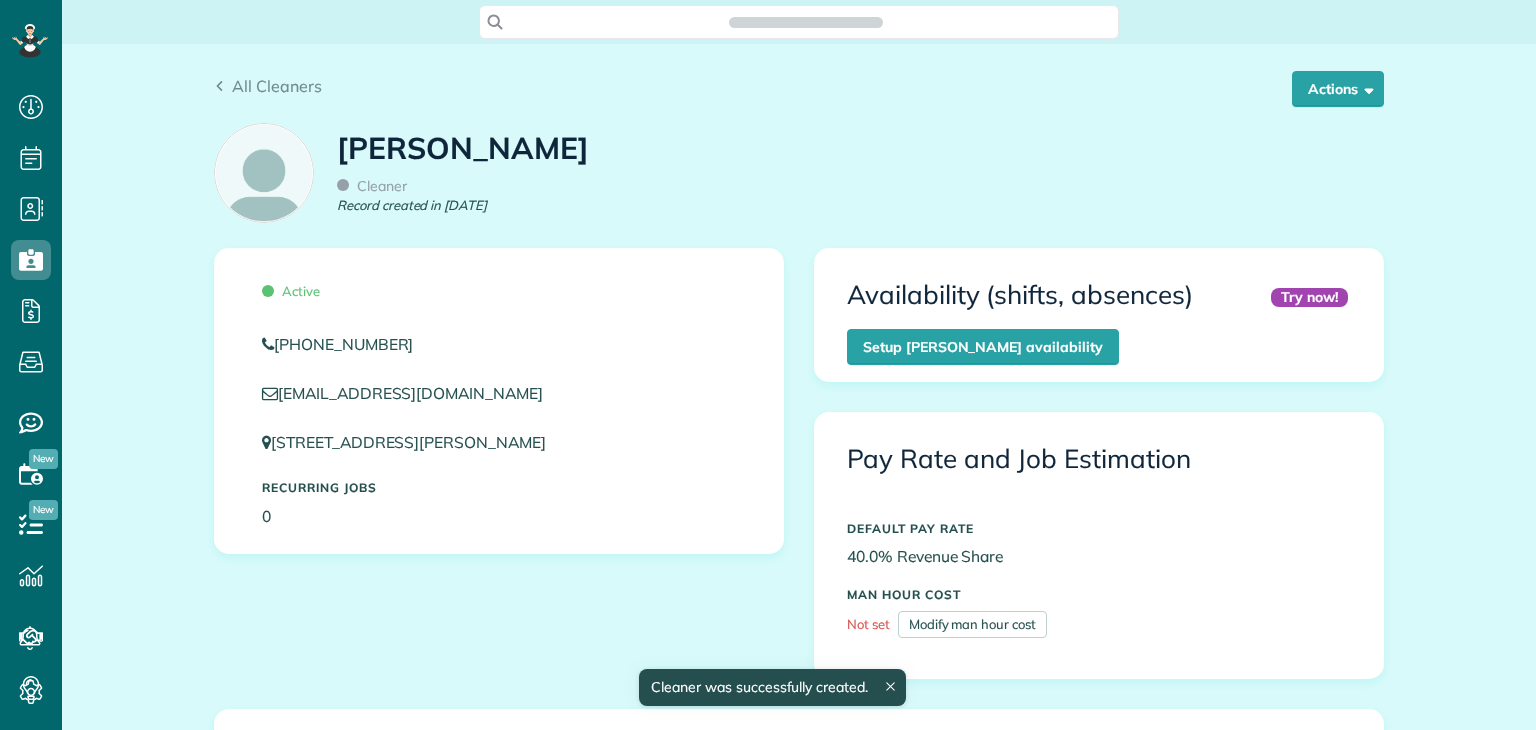 scroll, scrollTop: 0, scrollLeft: 0, axis: both 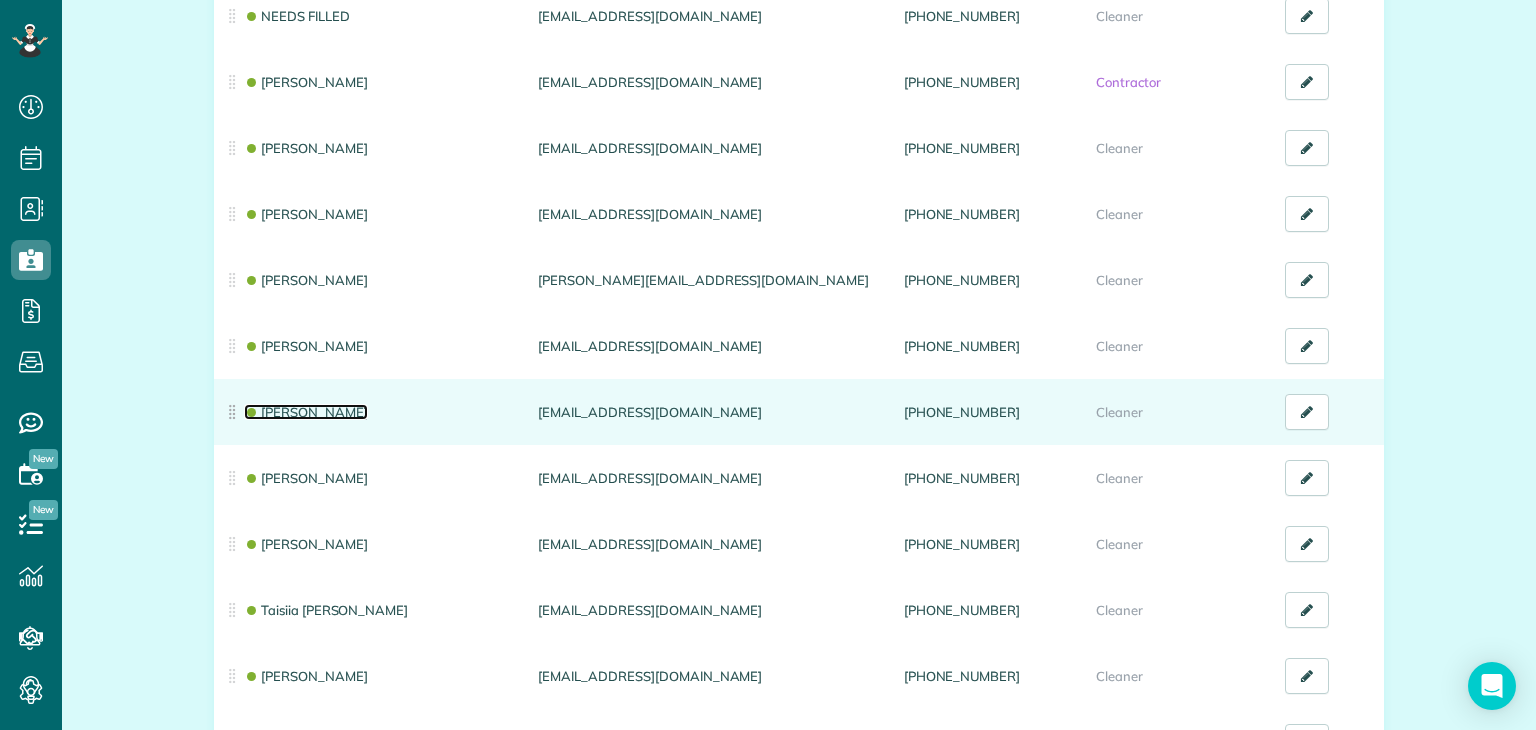 click on "[PERSON_NAME]" at bounding box center (306, 412) 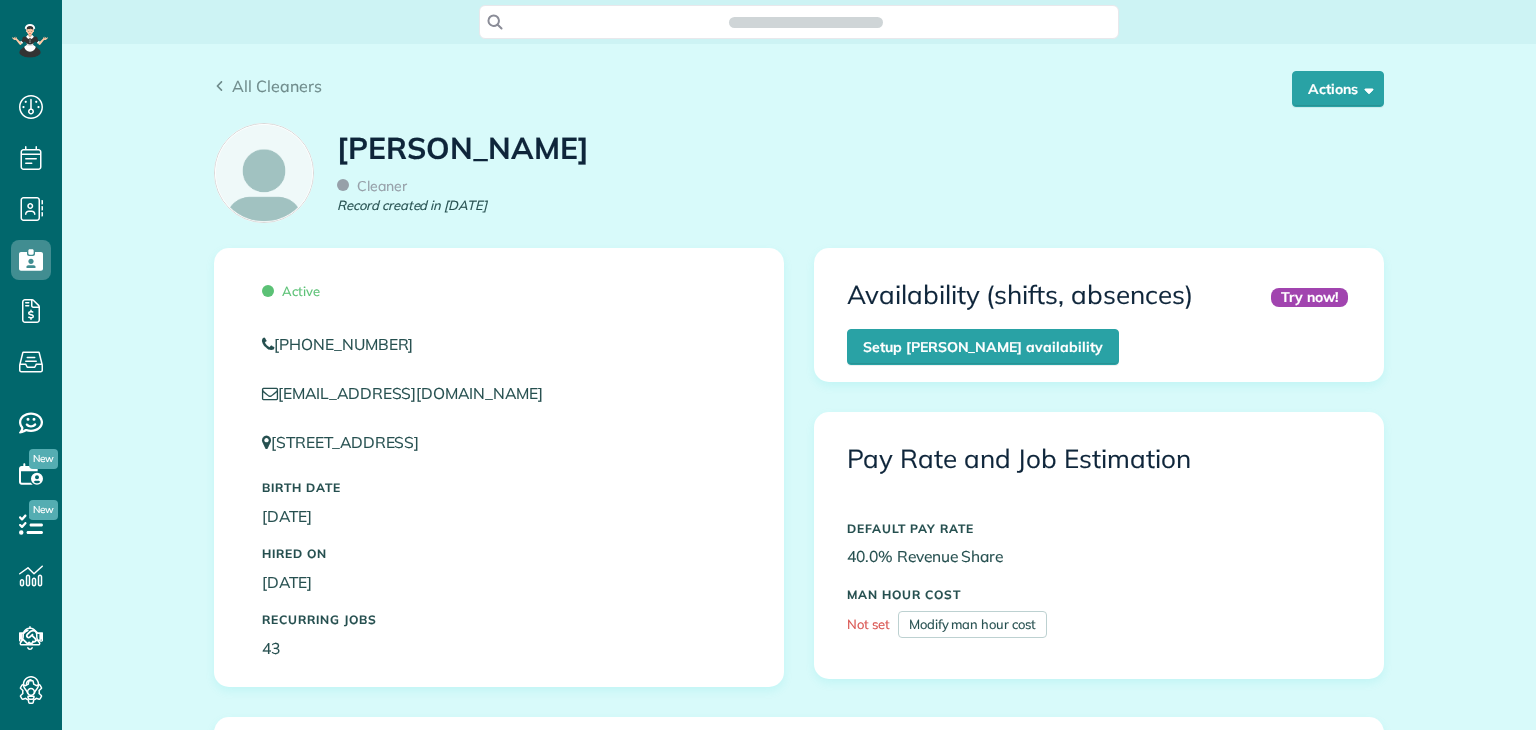 scroll, scrollTop: 0, scrollLeft: 0, axis: both 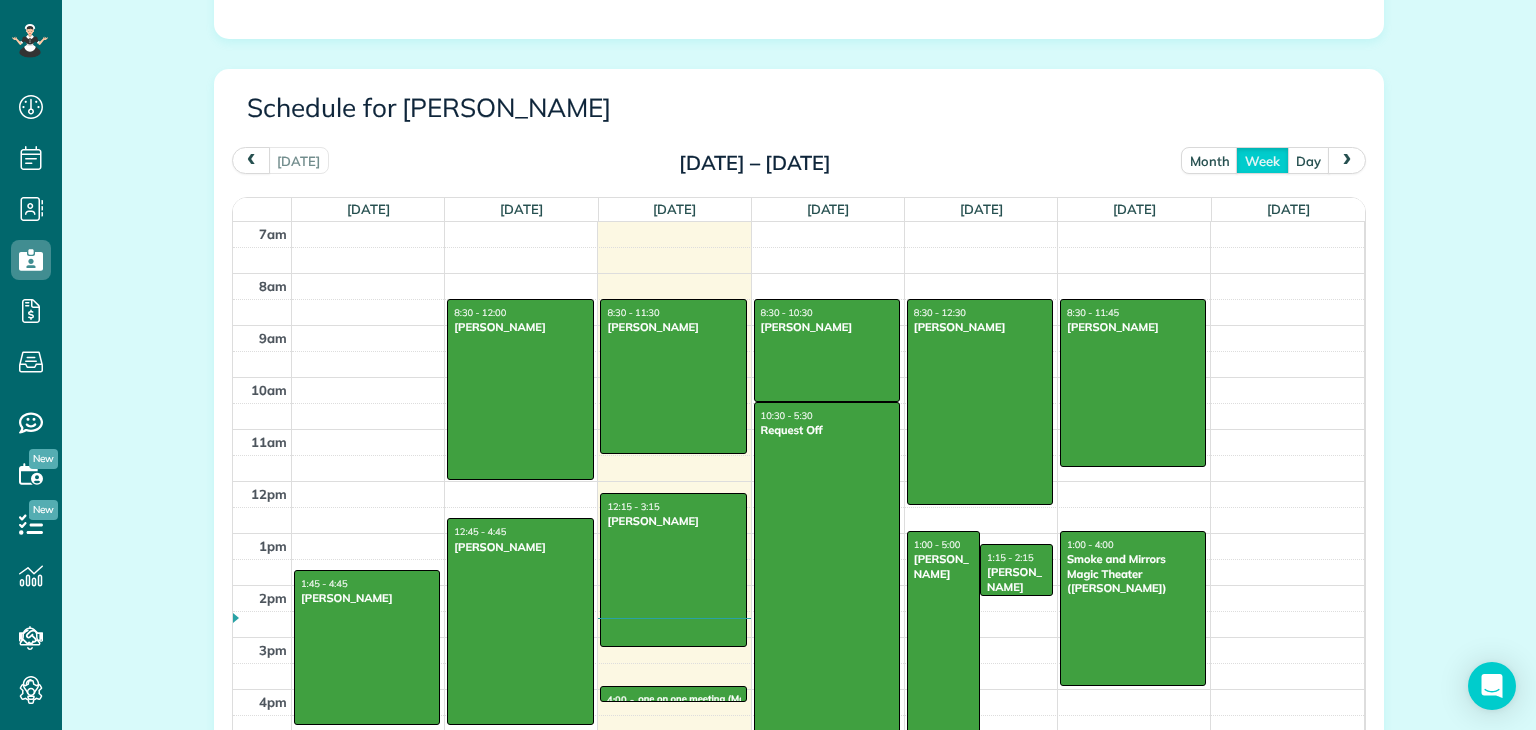 click at bounding box center [251, 160] 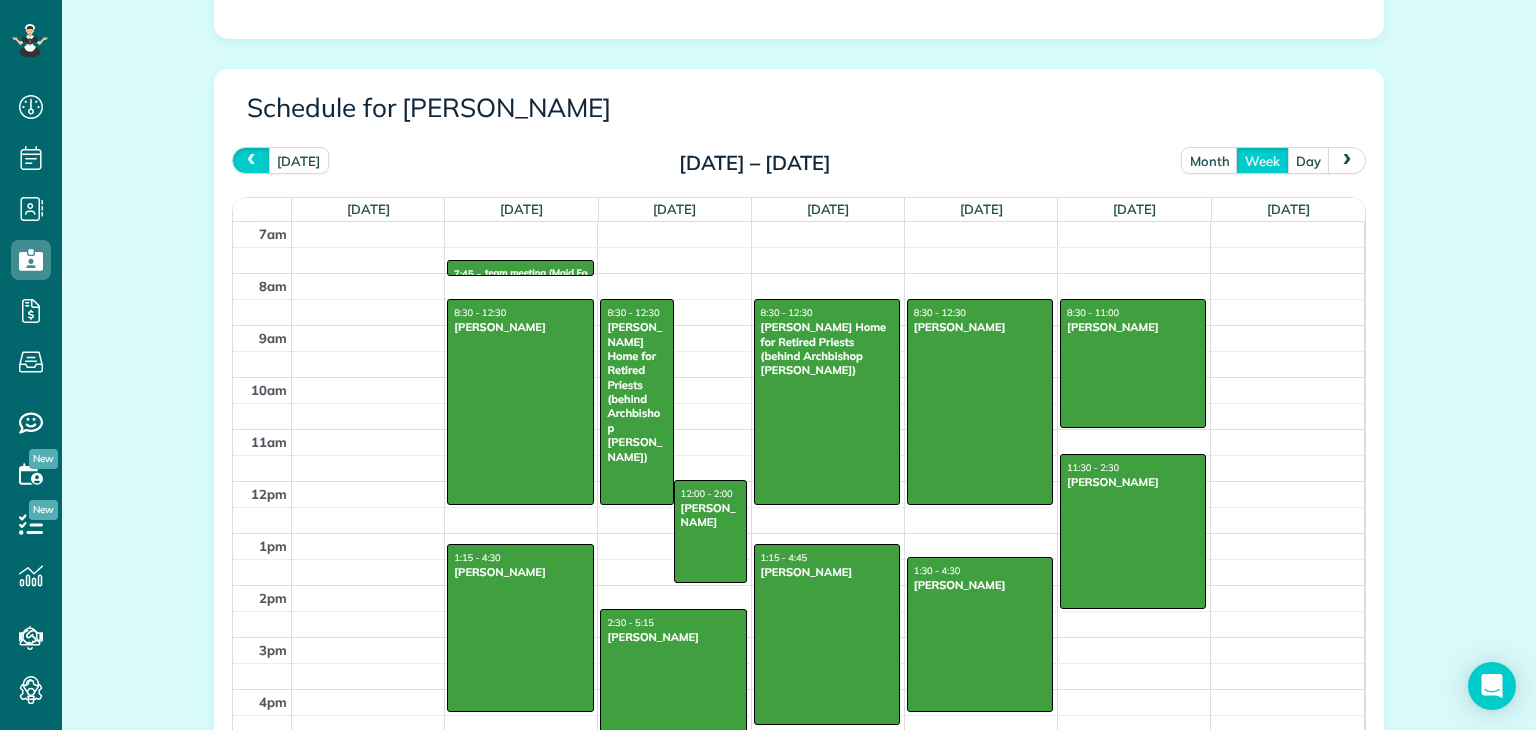 click at bounding box center (251, 160) 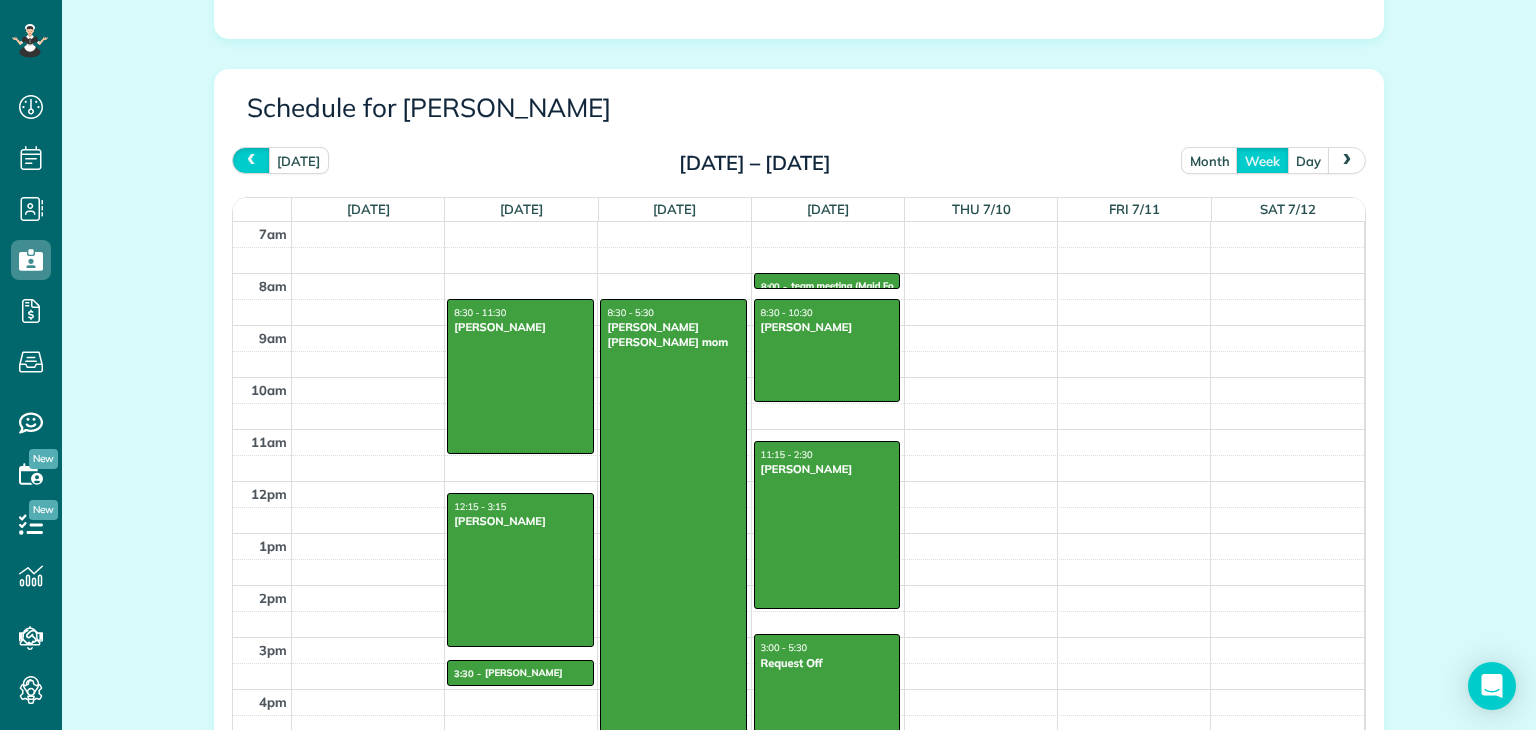 click at bounding box center (251, 160) 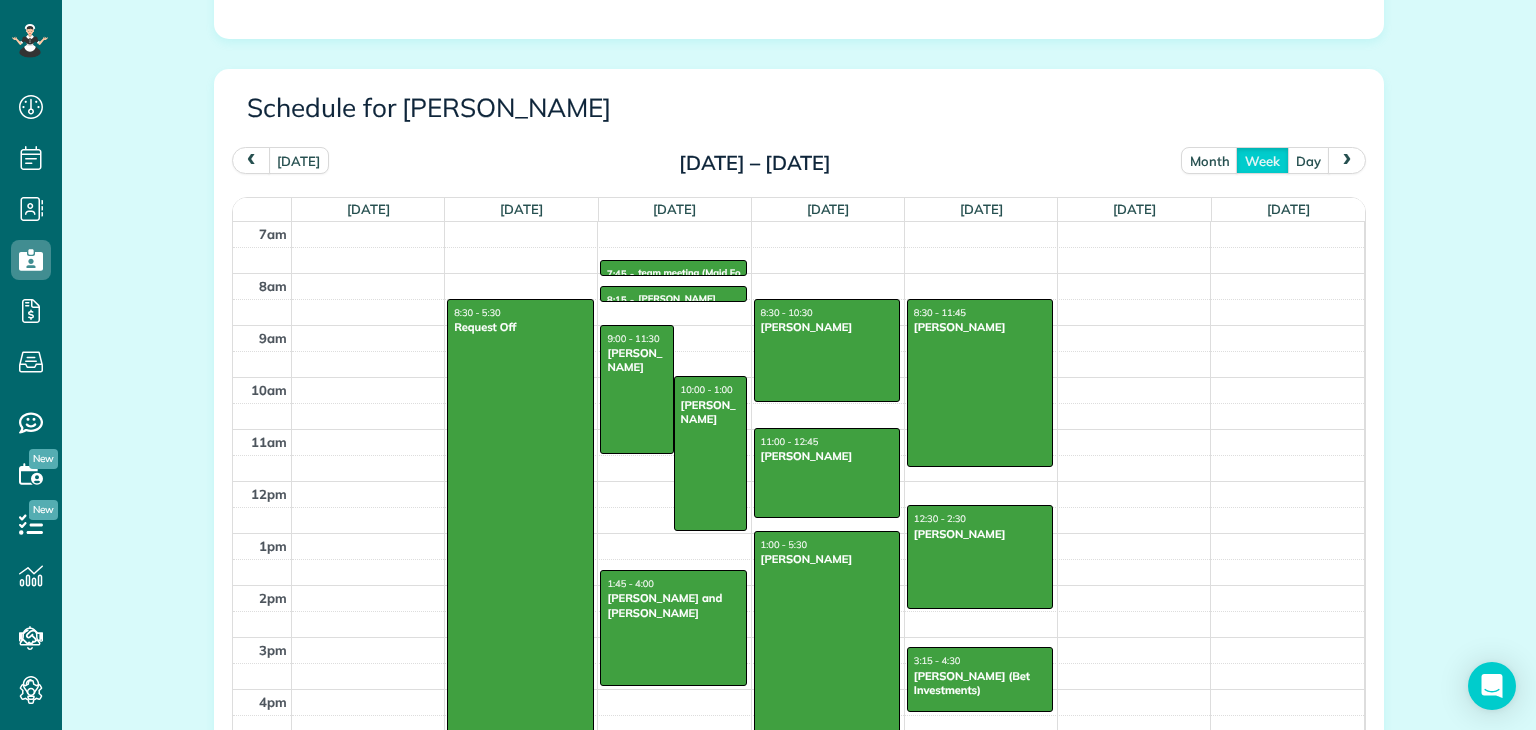 click at bounding box center (251, 160) 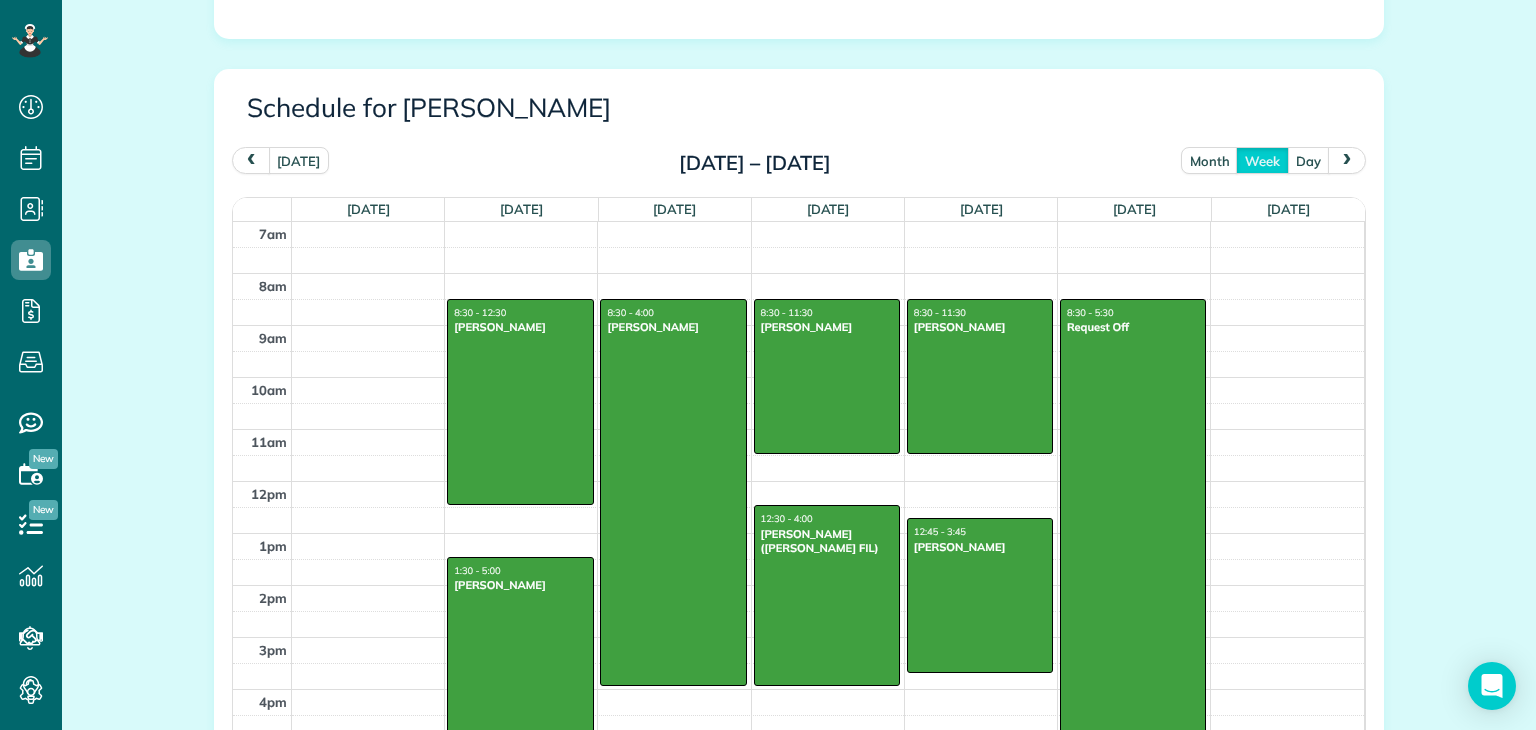 click at bounding box center [251, 160] 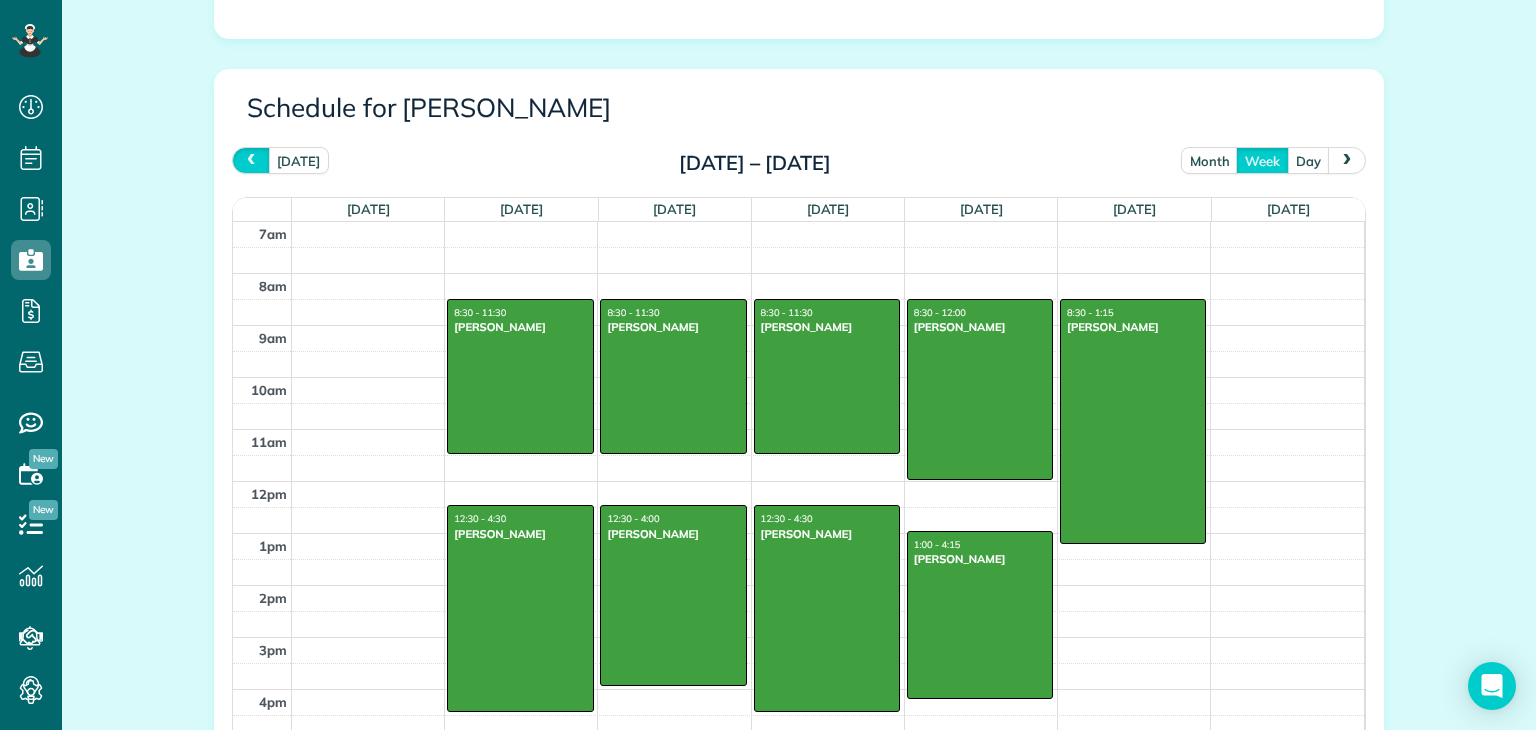 click at bounding box center [251, 160] 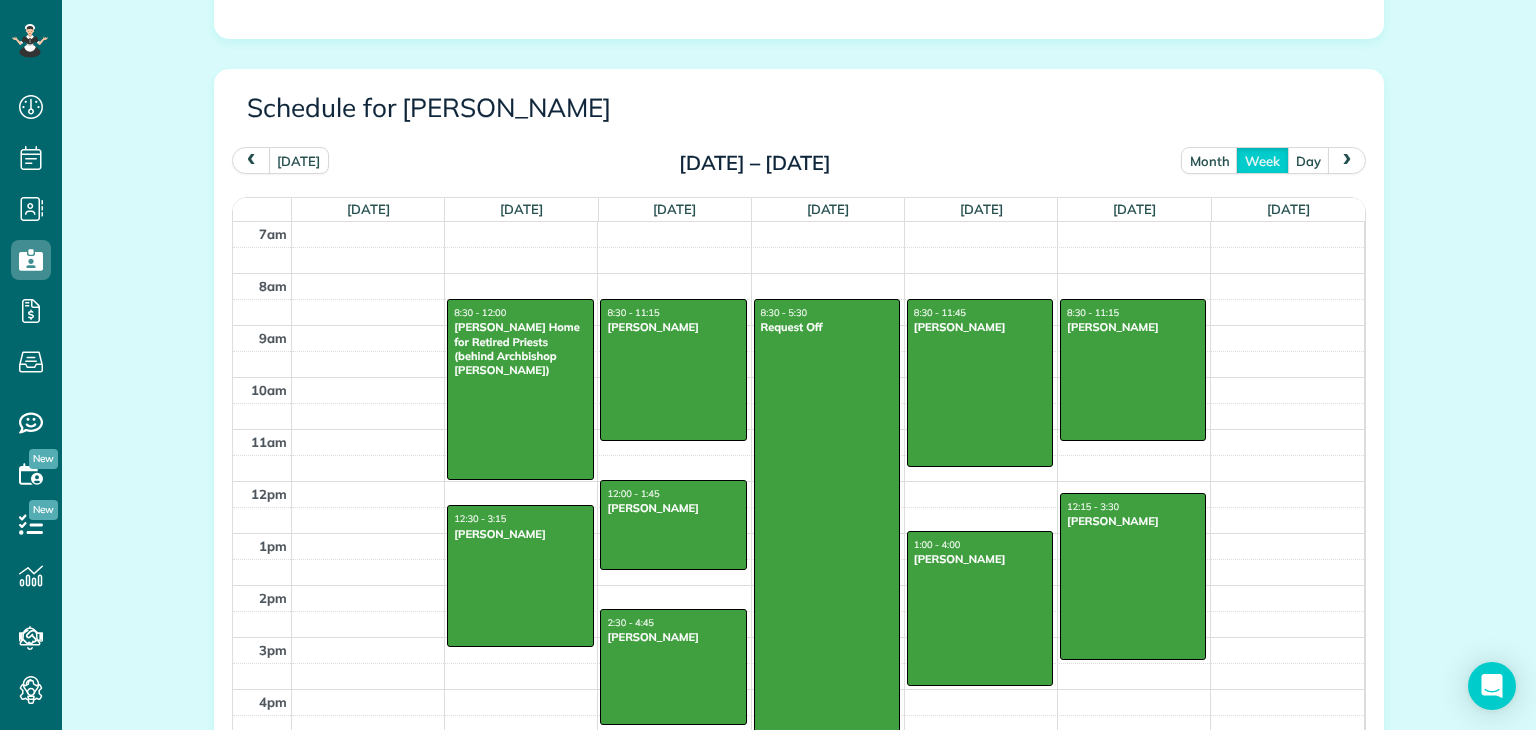 click at bounding box center [251, 160] 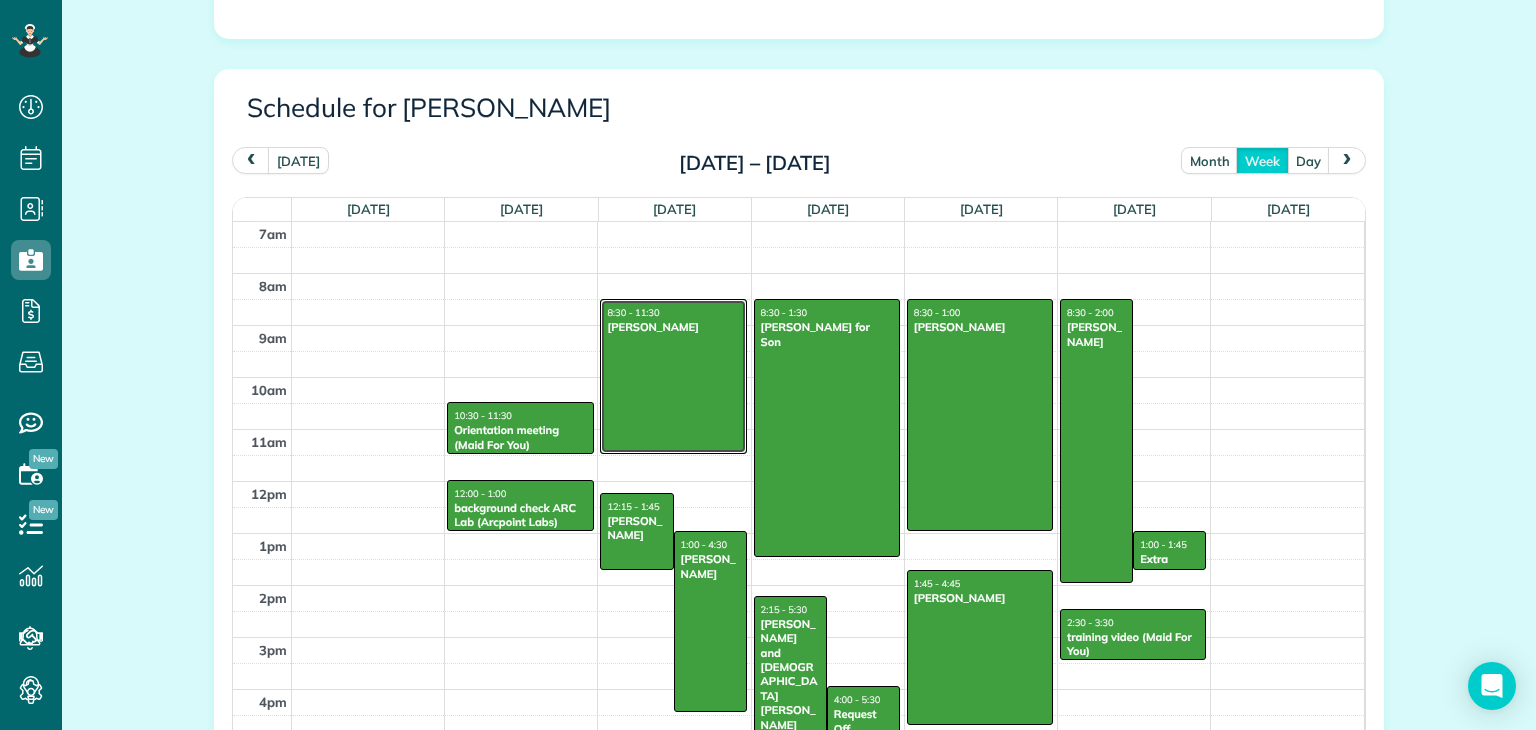 click at bounding box center [673, 376] 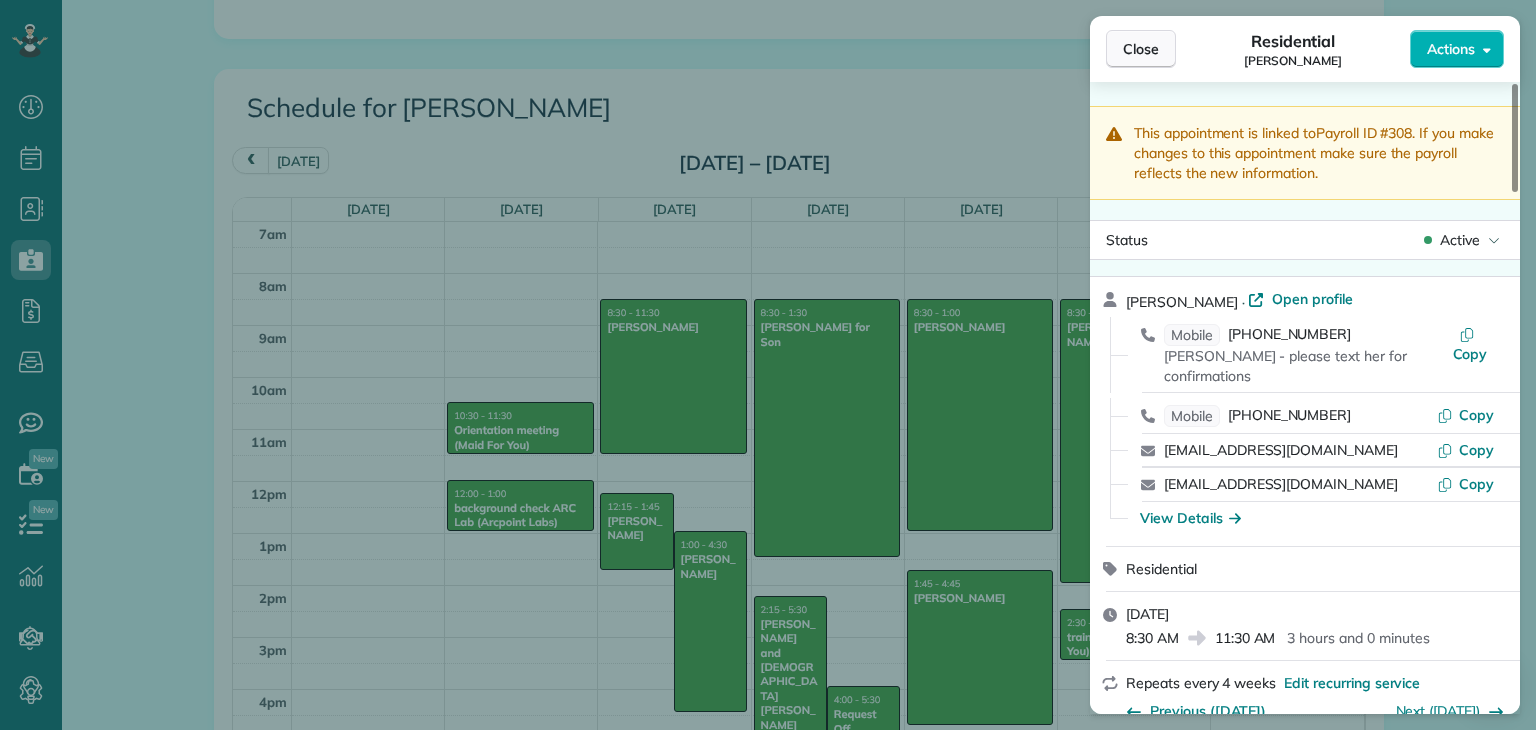 click on "Close" at bounding box center [1141, 49] 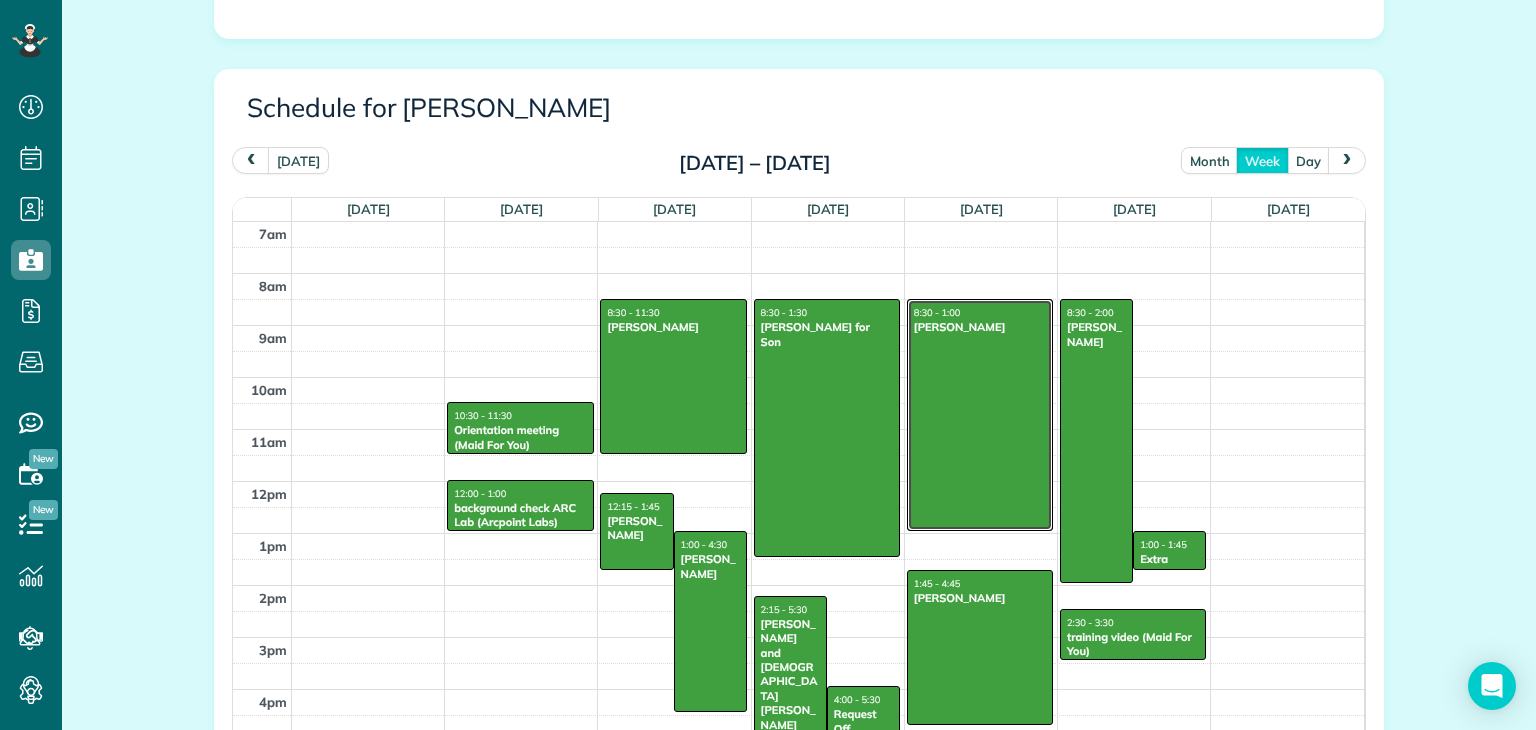 click at bounding box center (980, 415) 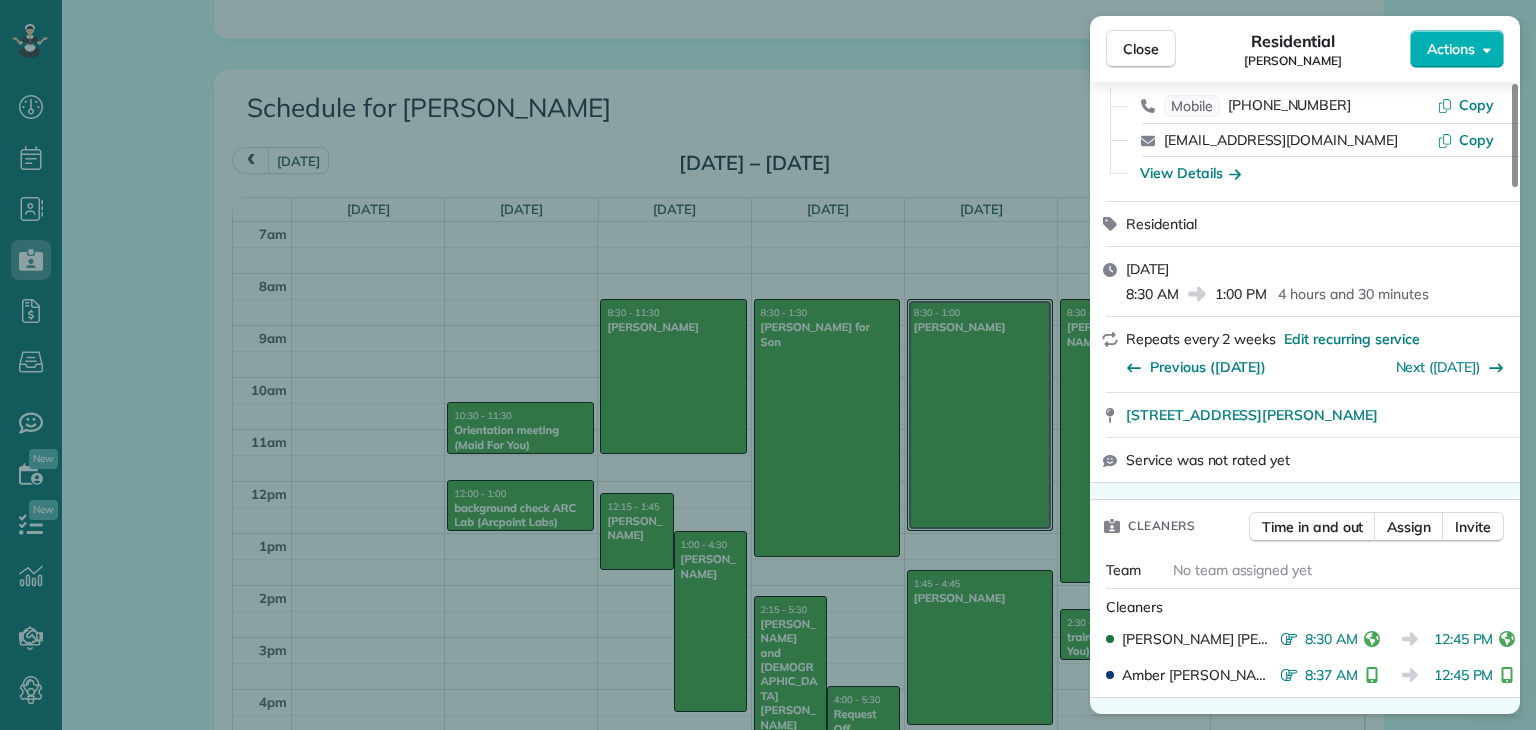 scroll, scrollTop: 252, scrollLeft: 0, axis: vertical 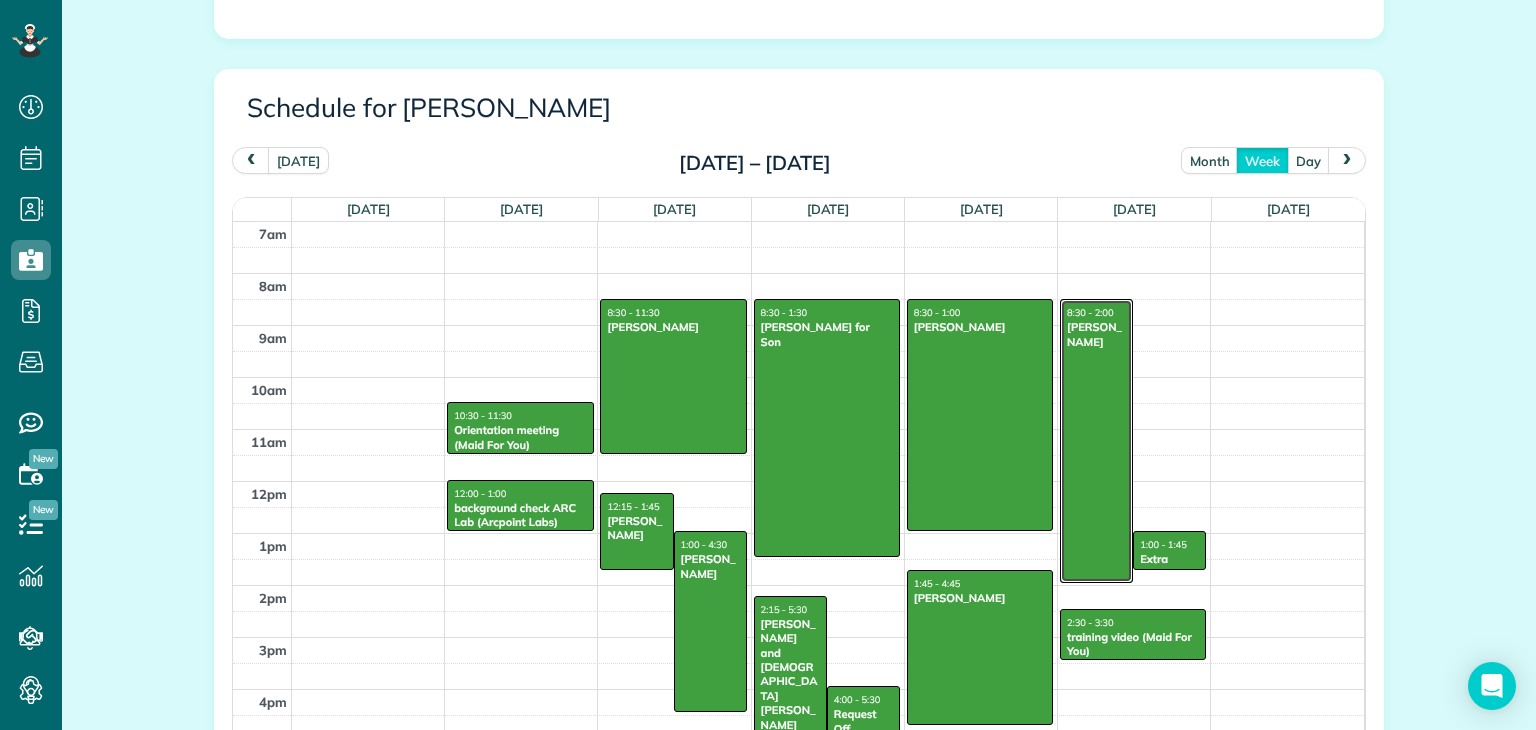 click at bounding box center [1096, 441] 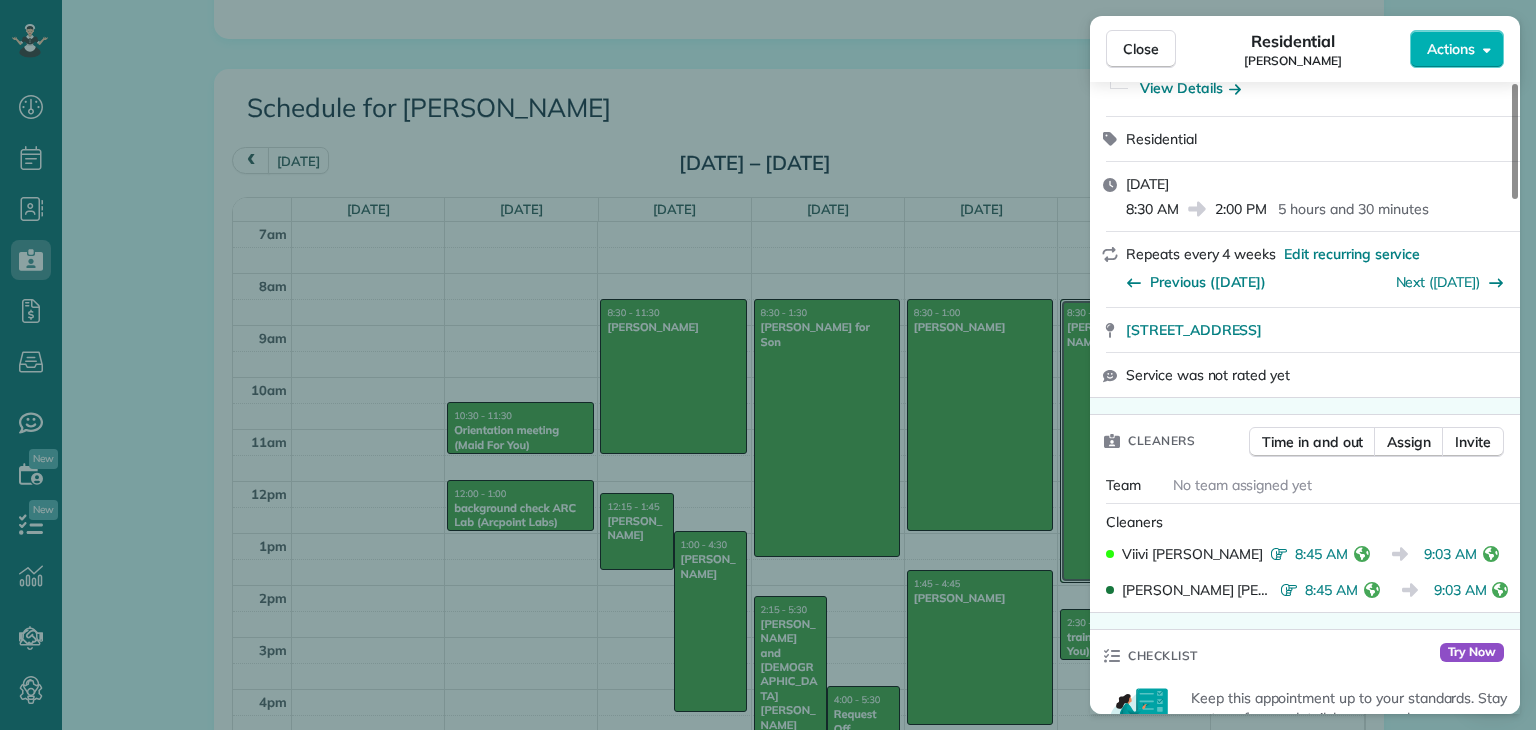 scroll, scrollTop: 540, scrollLeft: 0, axis: vertical 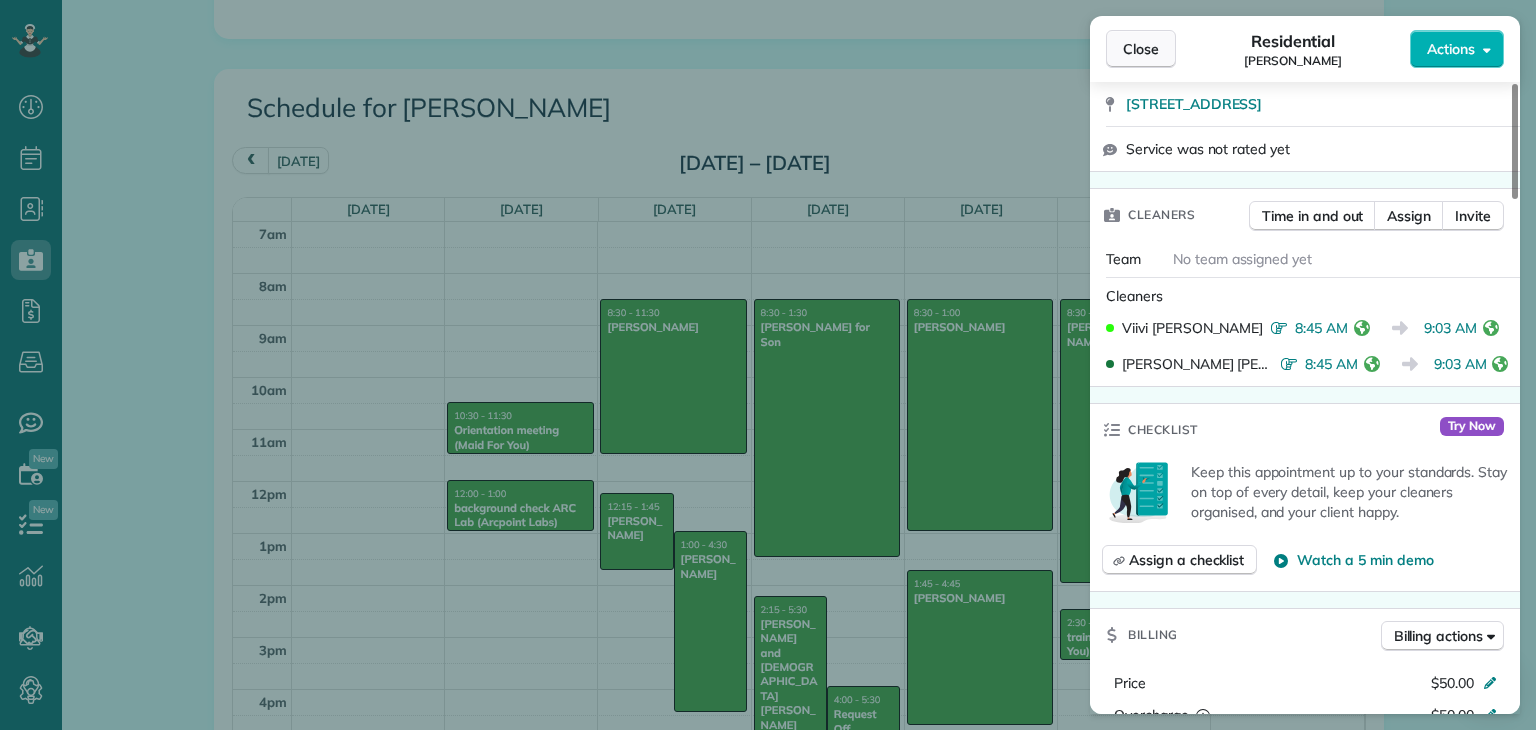 click on "Close" at bounding box center (1141, 49) 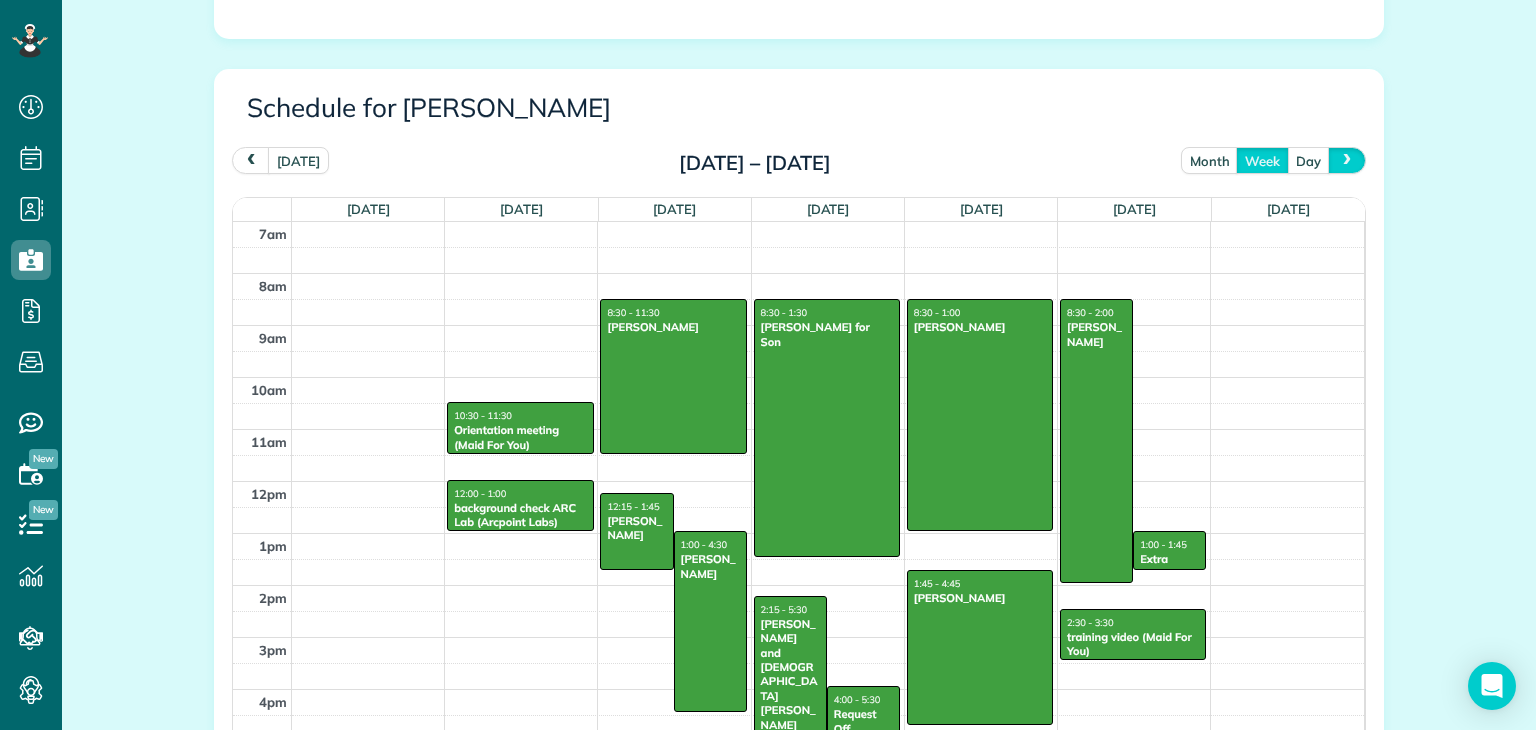 click at bounding box center [1347, 160] 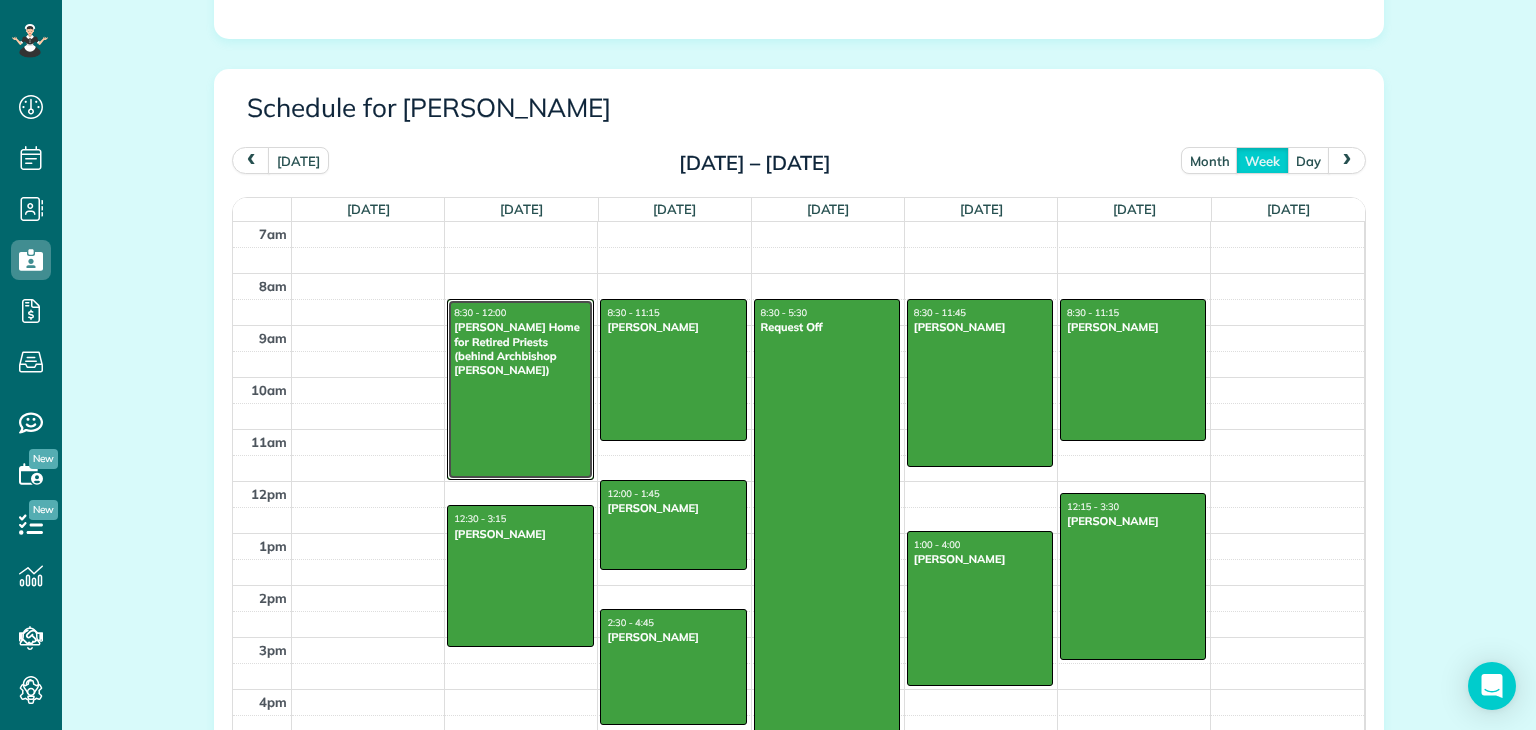 click at bounding box center [520, 389] 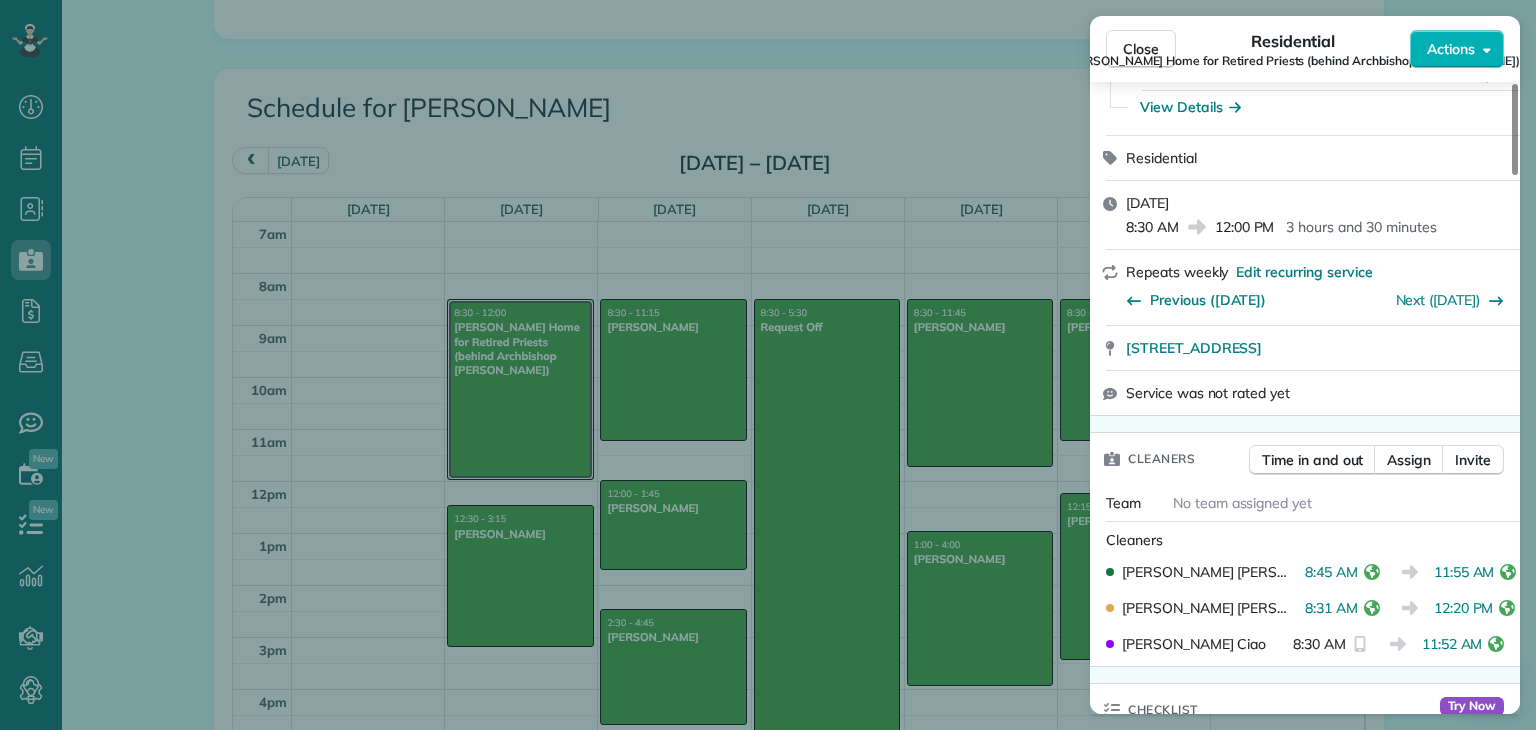 scroll, scrollTop: 864, scrollLeft: 0, axis: vertical 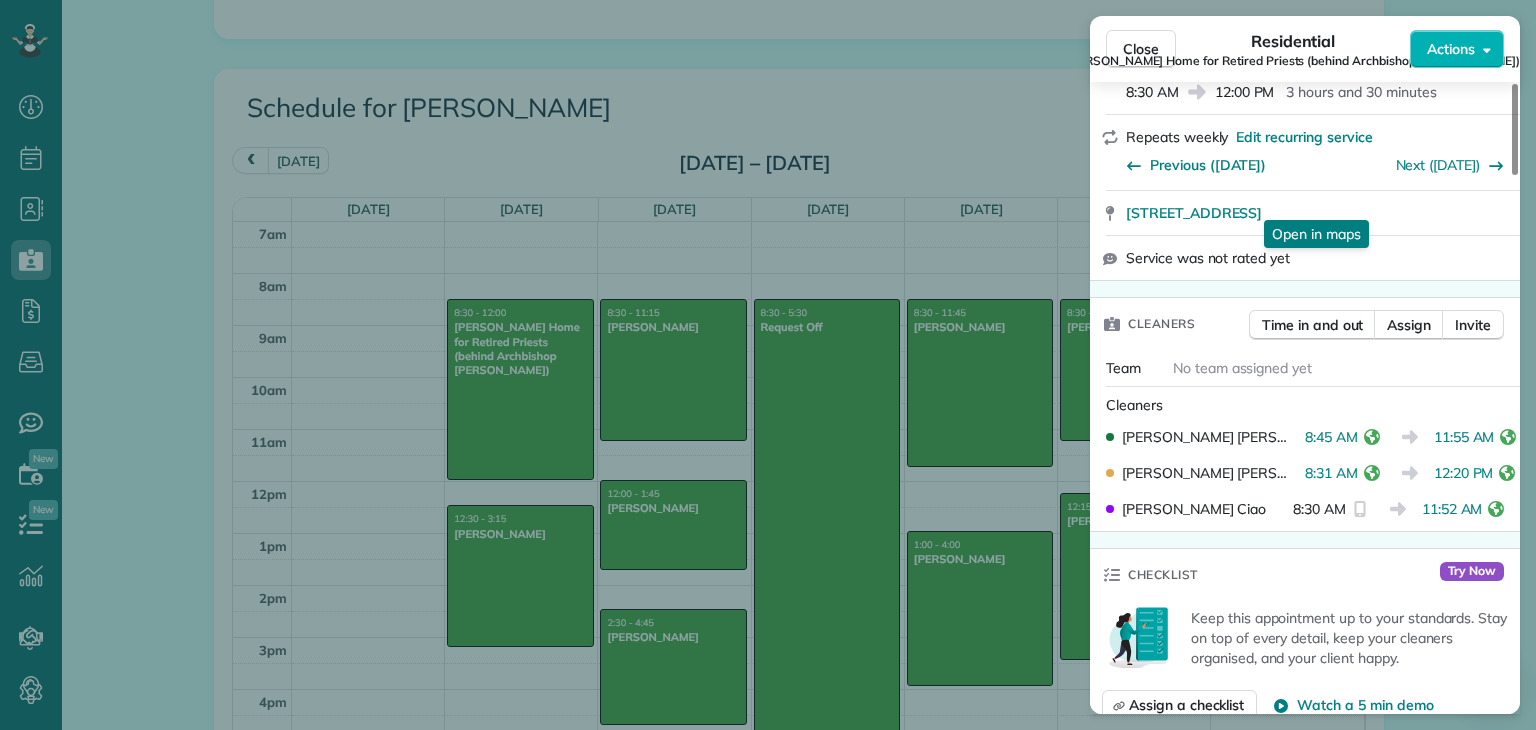 drag, startPoint x: 1139, startPoint y: 39, endPoint x: 1123, endPoint y: 280, distance: 241.53053 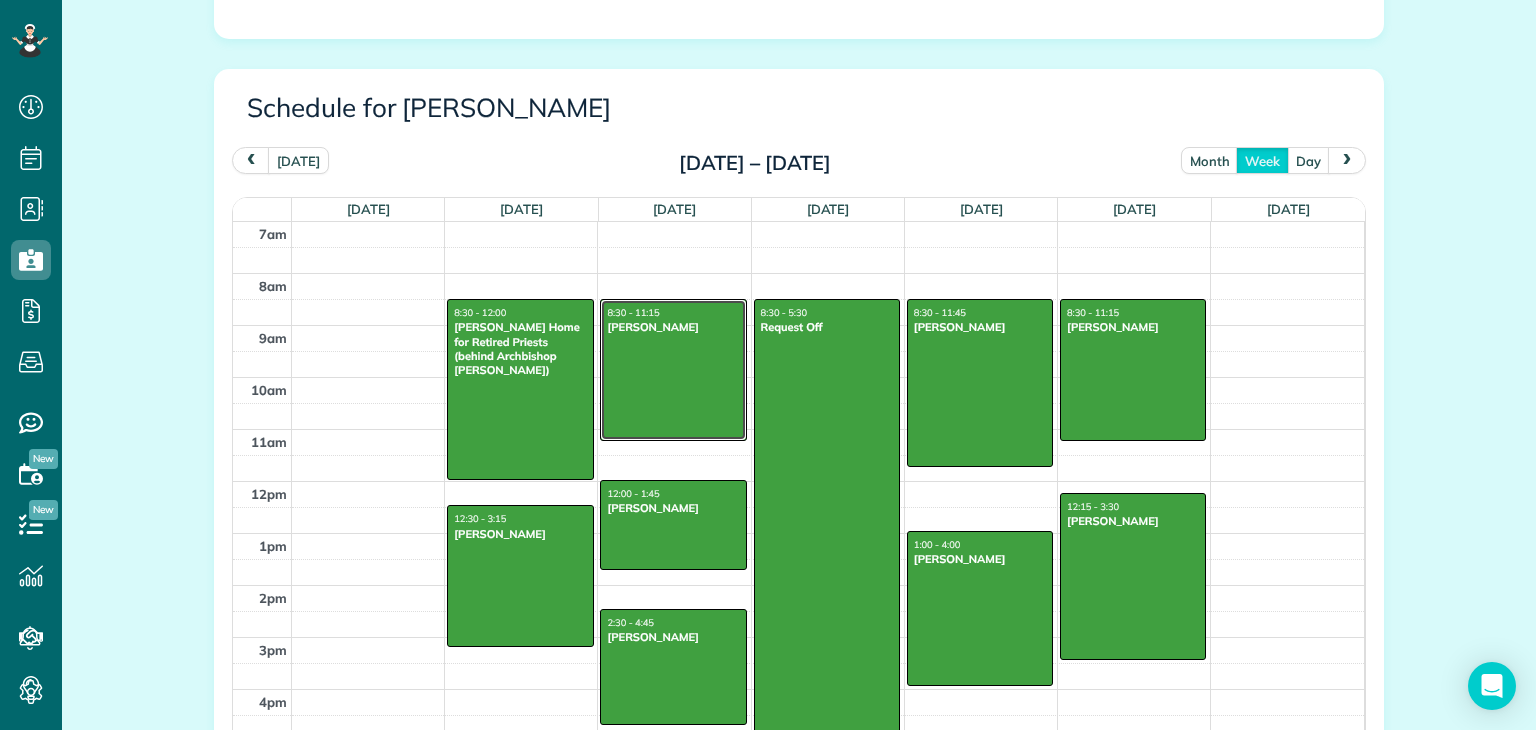 click at bounding box center [673, 370] 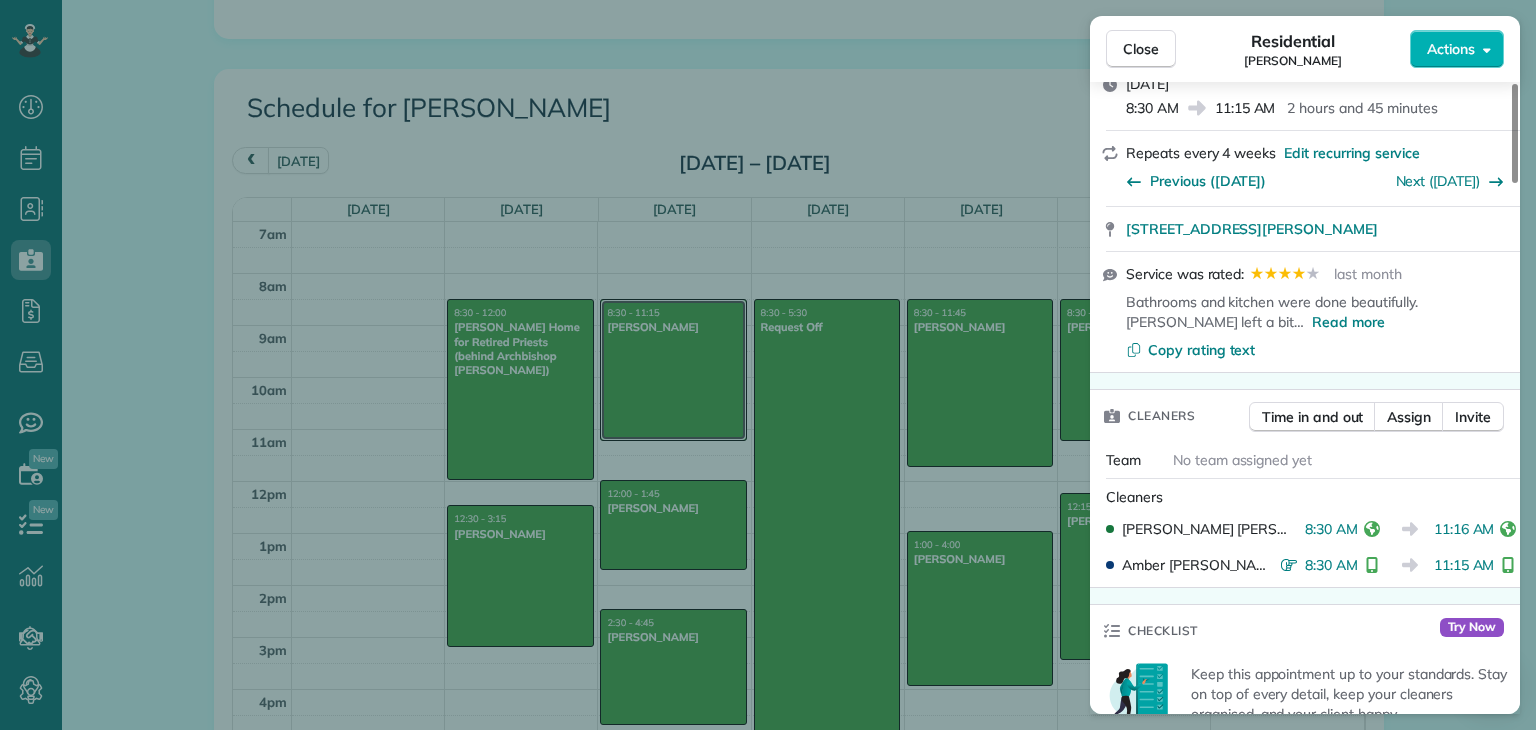 scroll, scrollTop: 860, scrollLeft: 0, axis: vertical 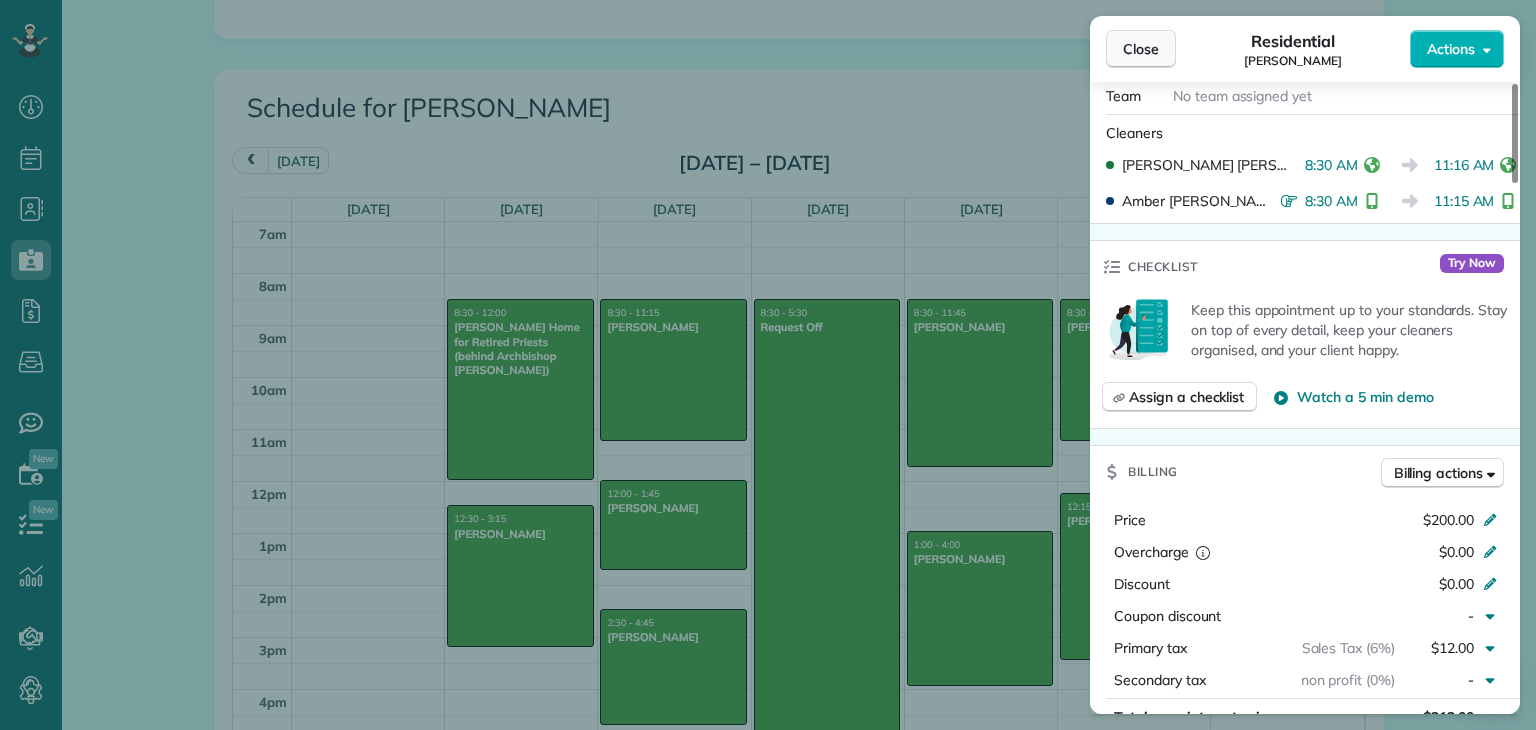 click on "Close" at bounding box center (1141, 49) 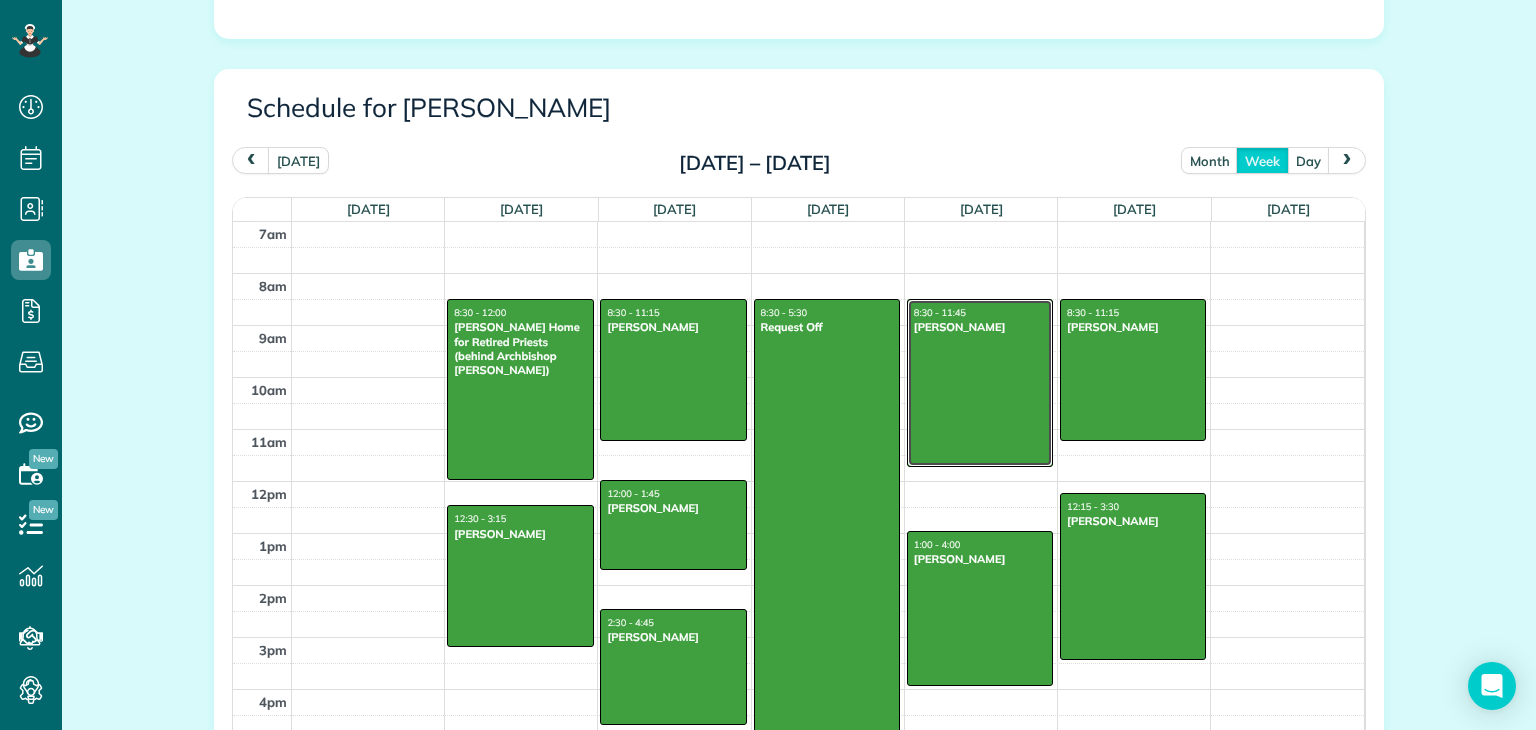 click at bounding box center (980, 383) 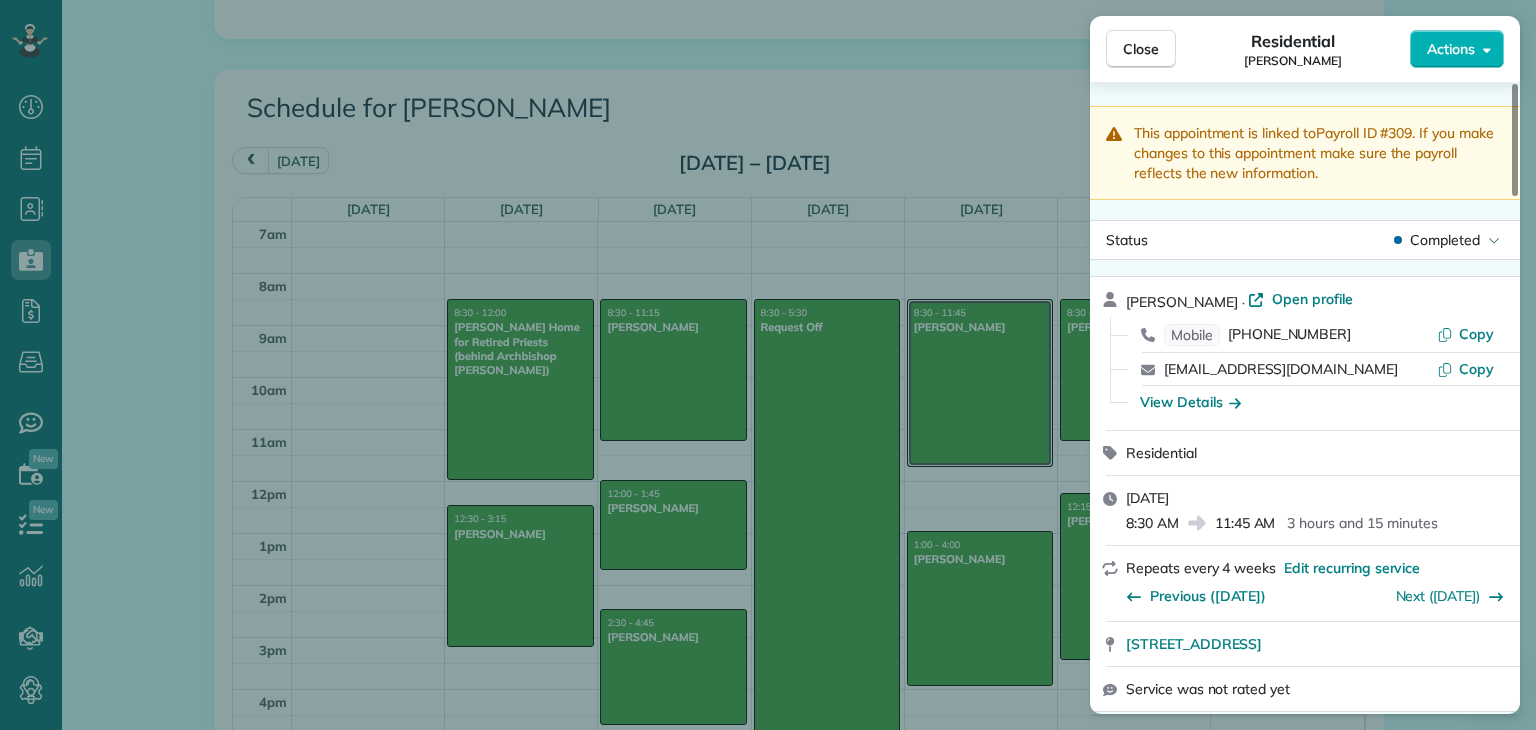scroll, scrollTop: 408, scrollLeft: 0, axis: vertical 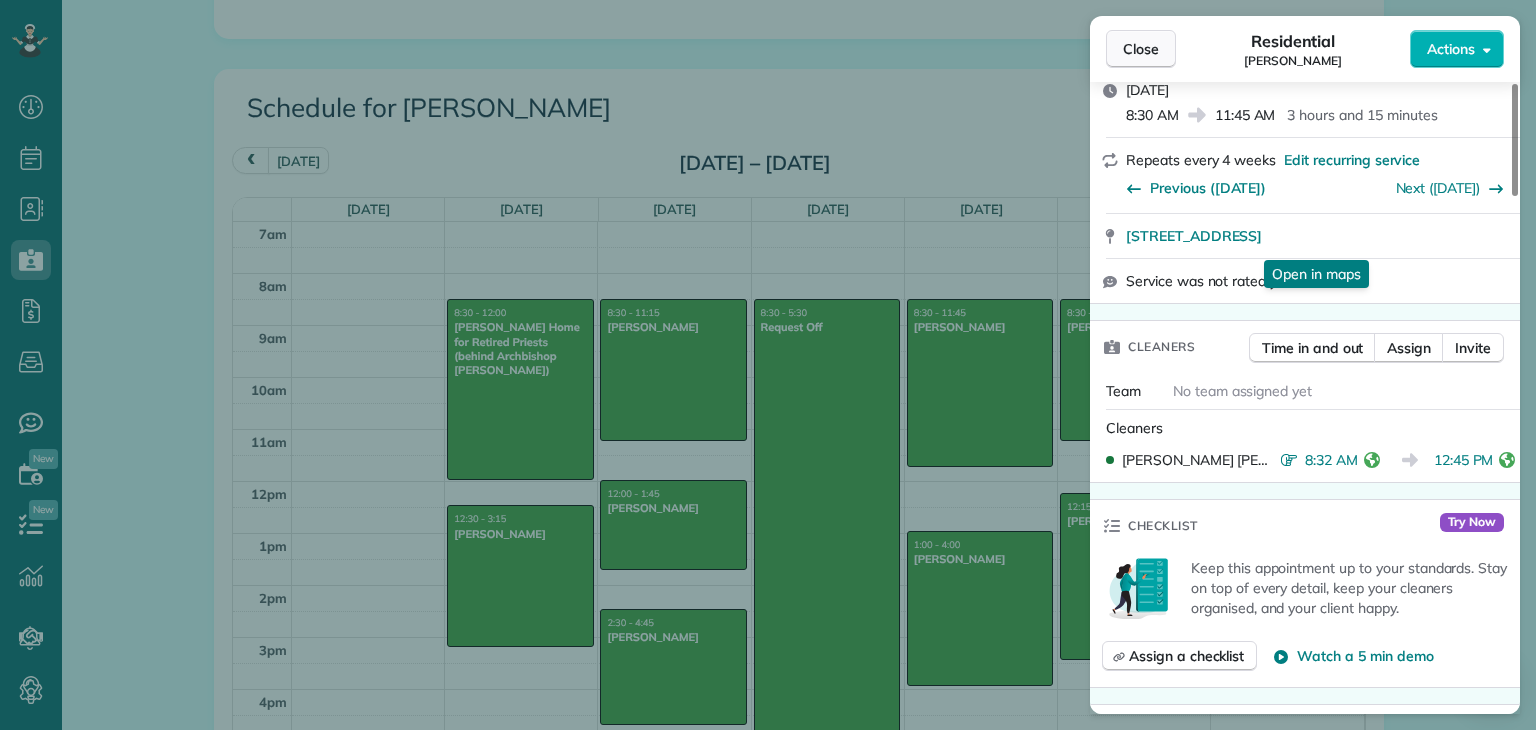 click on "Close" at bounding box center [1141, 49] 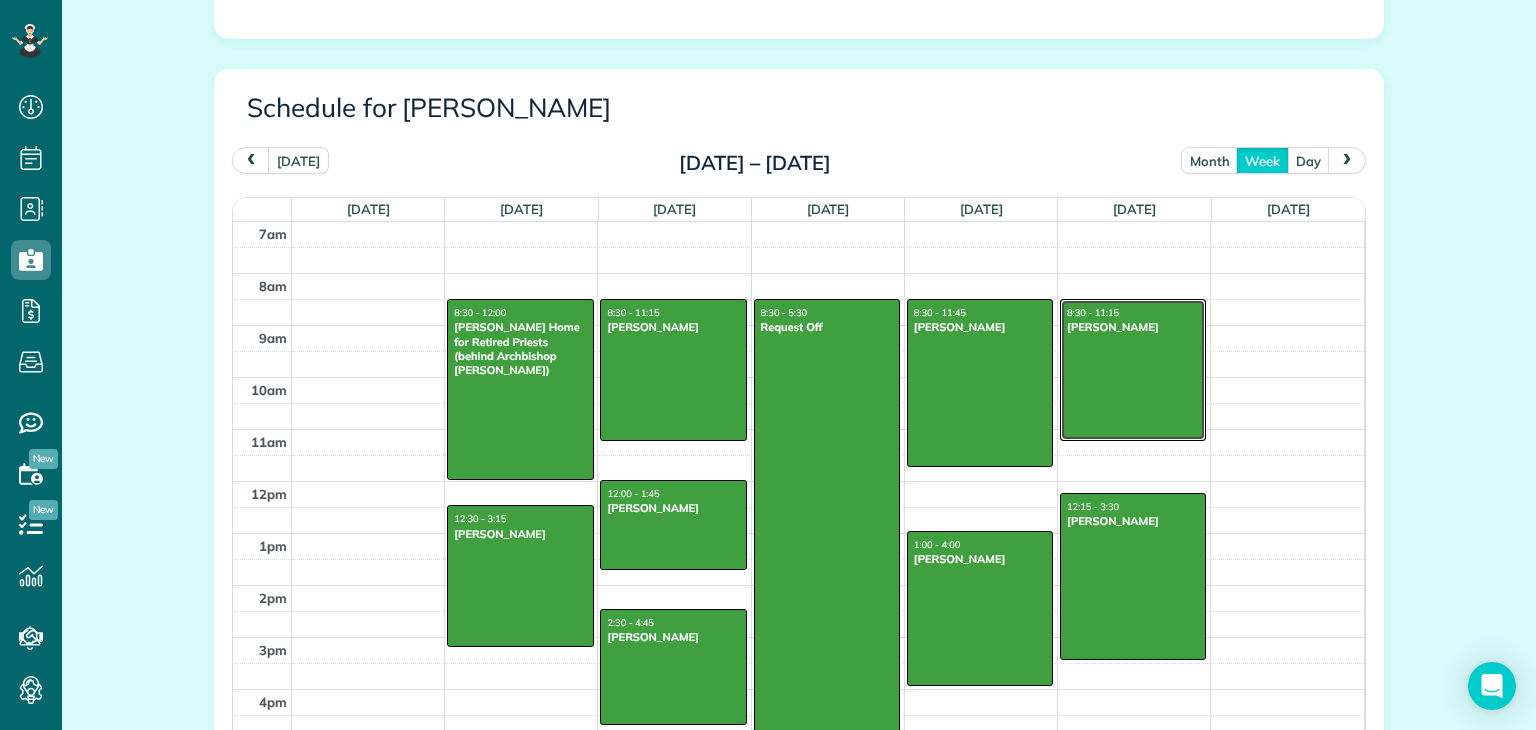 click at bounding box center (1133, 370) 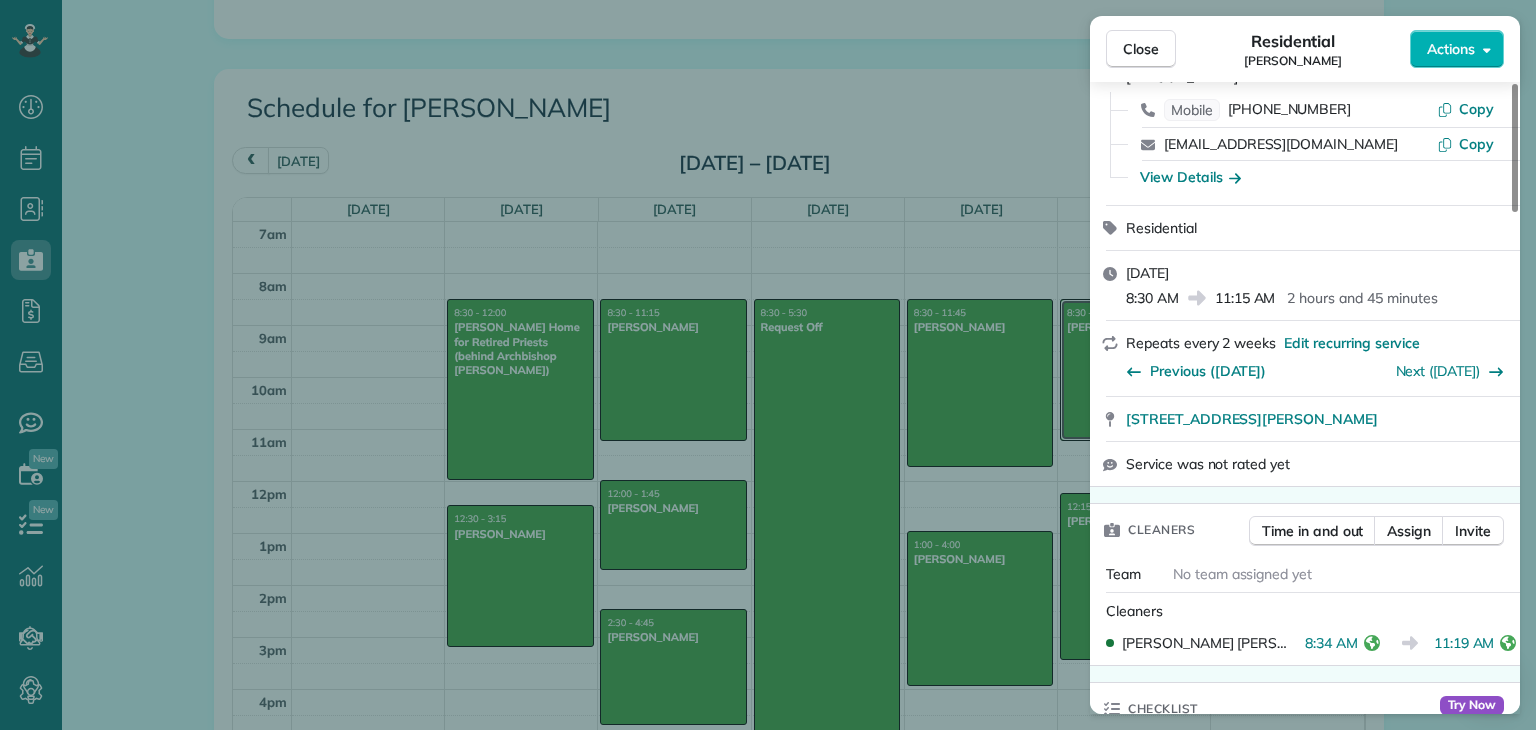scroll, scrollTop: 511, scrollLeft: 0, axis: vertical 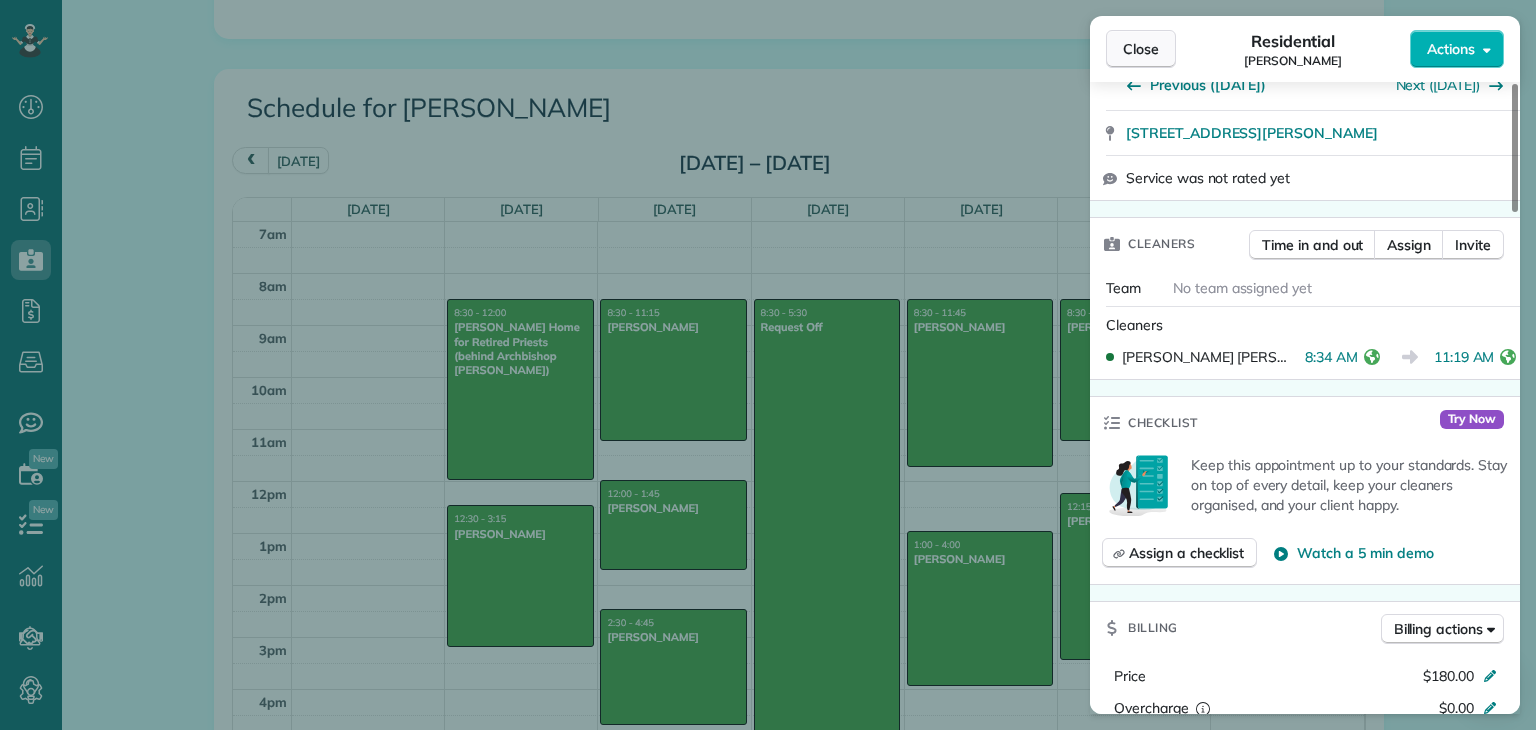 click on "Close" at bounding box center [1141, 49] 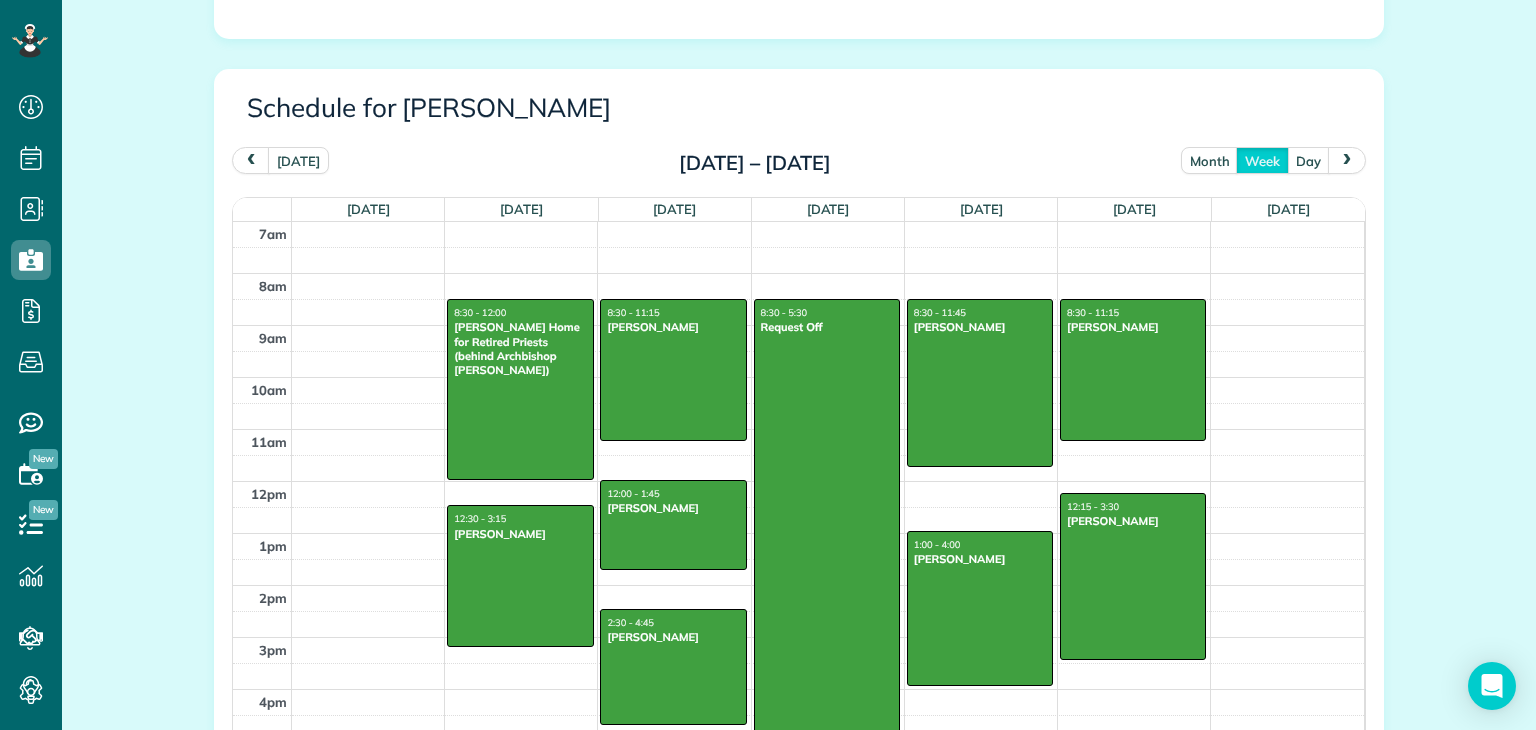 click at bounding box center [1347, 160] 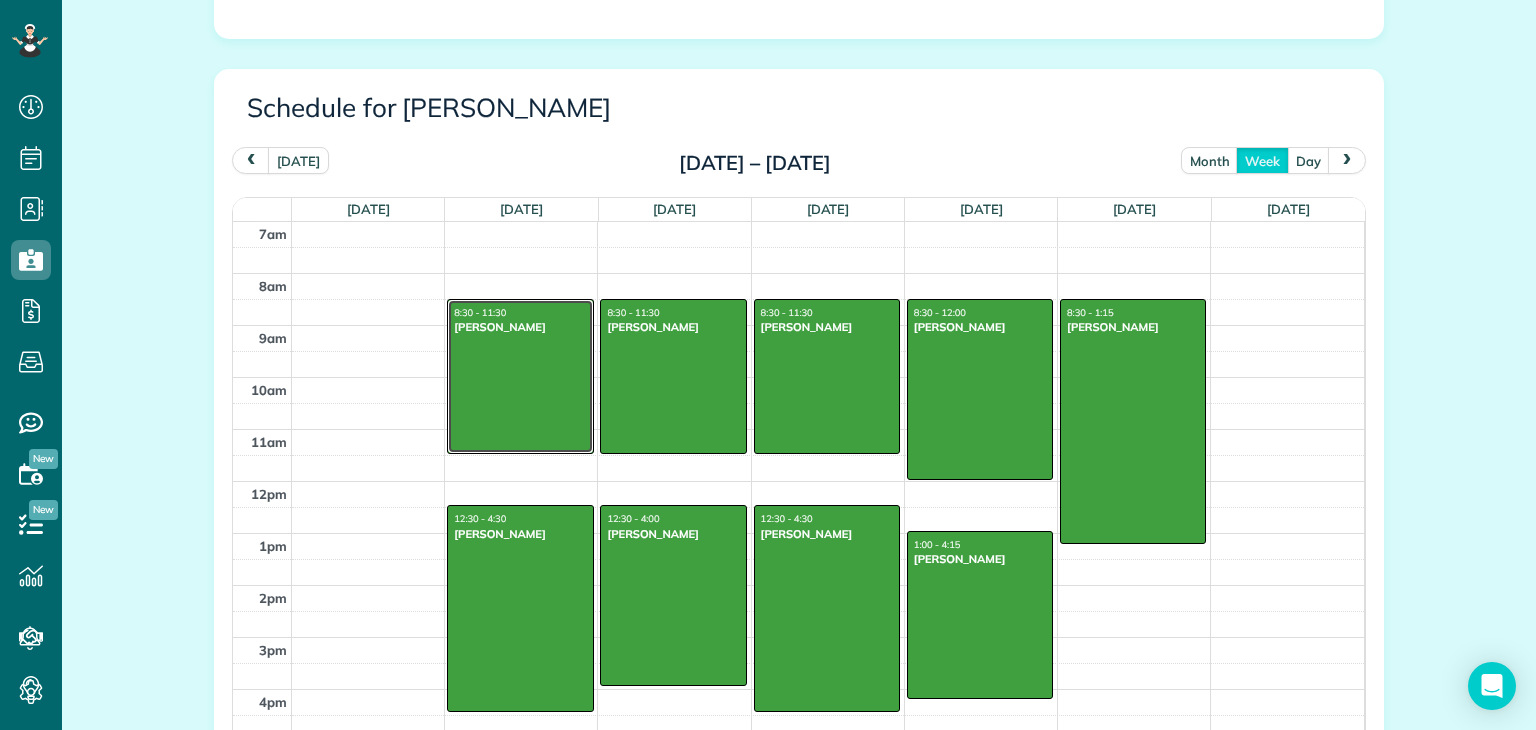 click at bounding box center [520, 376] 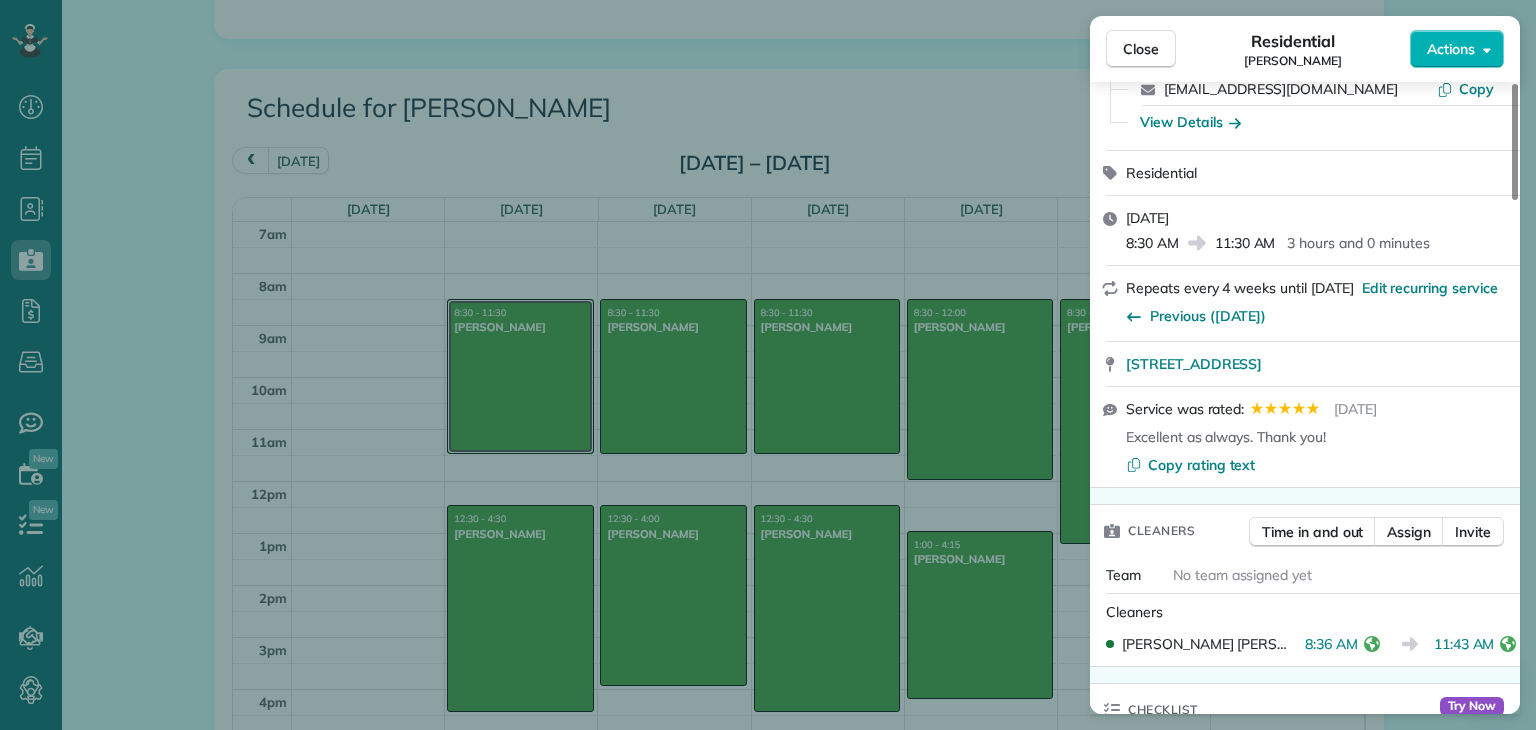 scroll, scrollTop: 524, scrollLeft: 0, axis: vertical 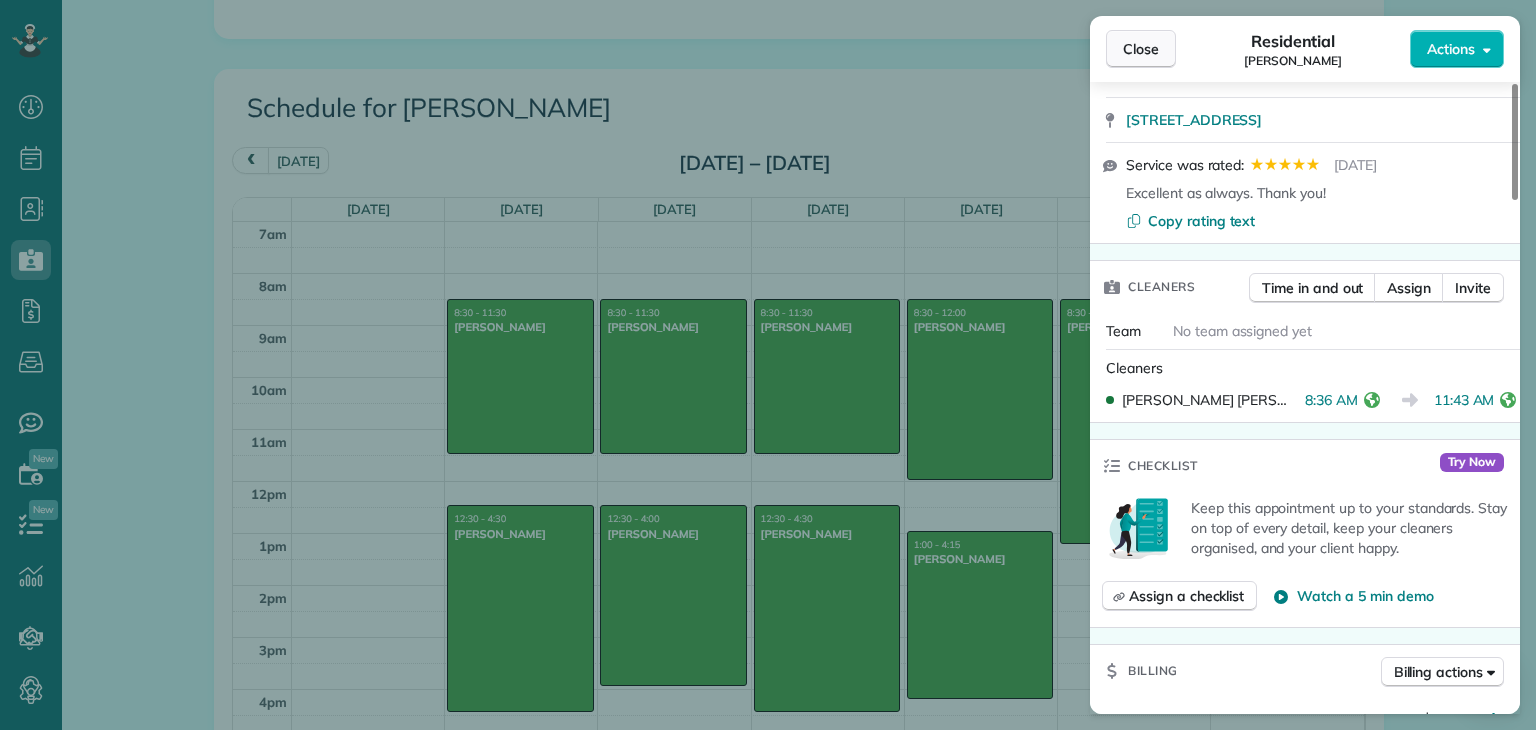click on "Close" at bounding box center (1141, 49) 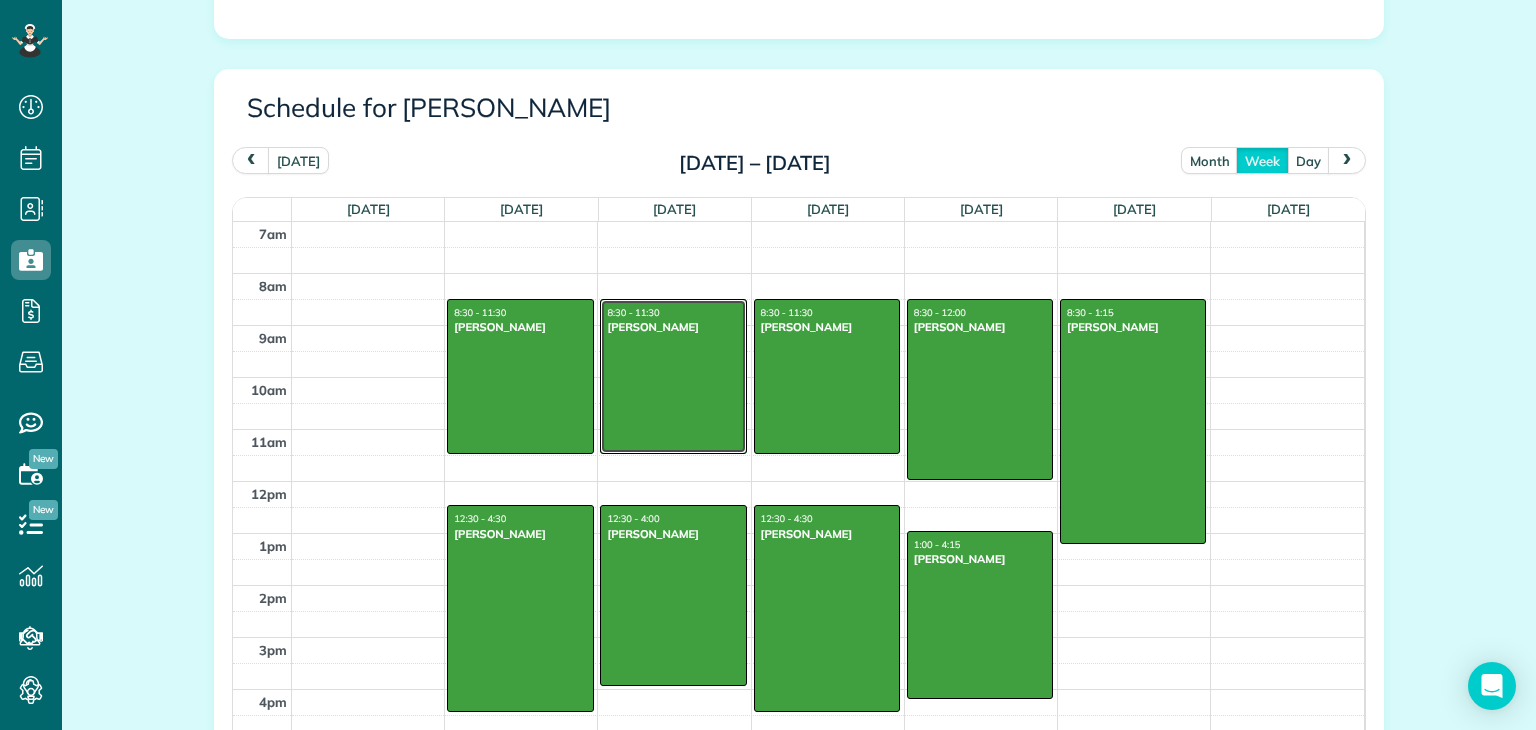 click at bounding box center (673, 376) 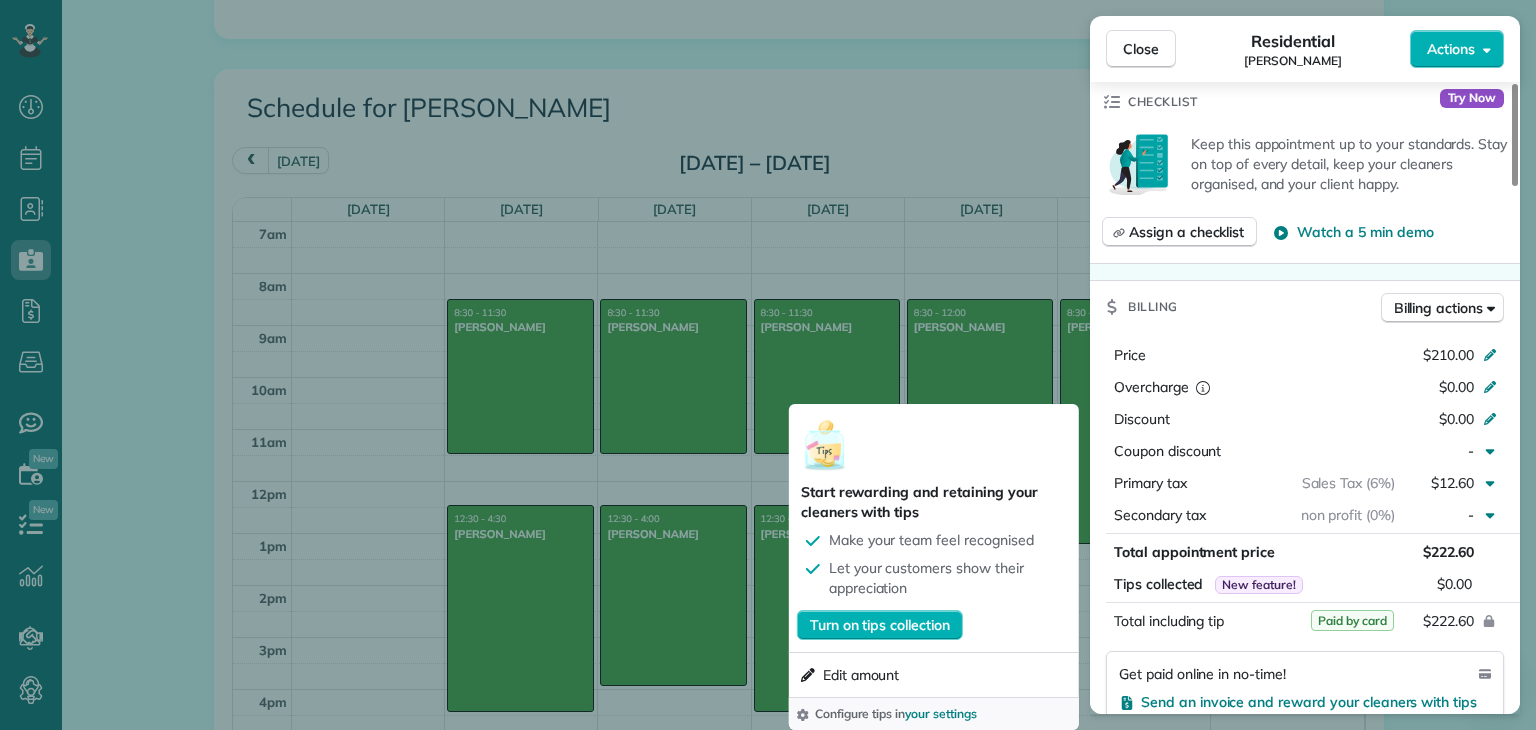 scroll, scrollTop: 747, scrollLeft: 0, axis: vertical 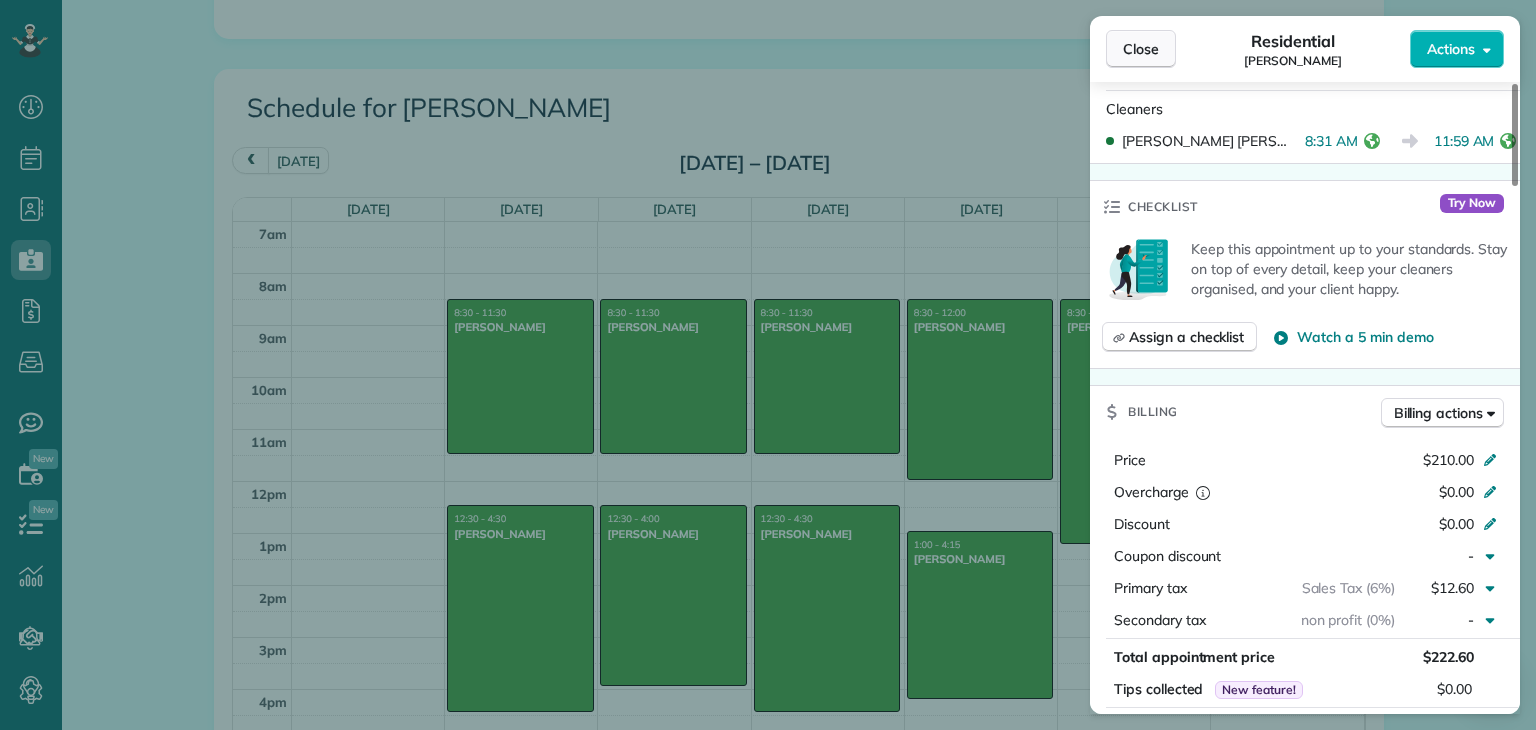 click on "Close" at bounding box center (1141, 49) 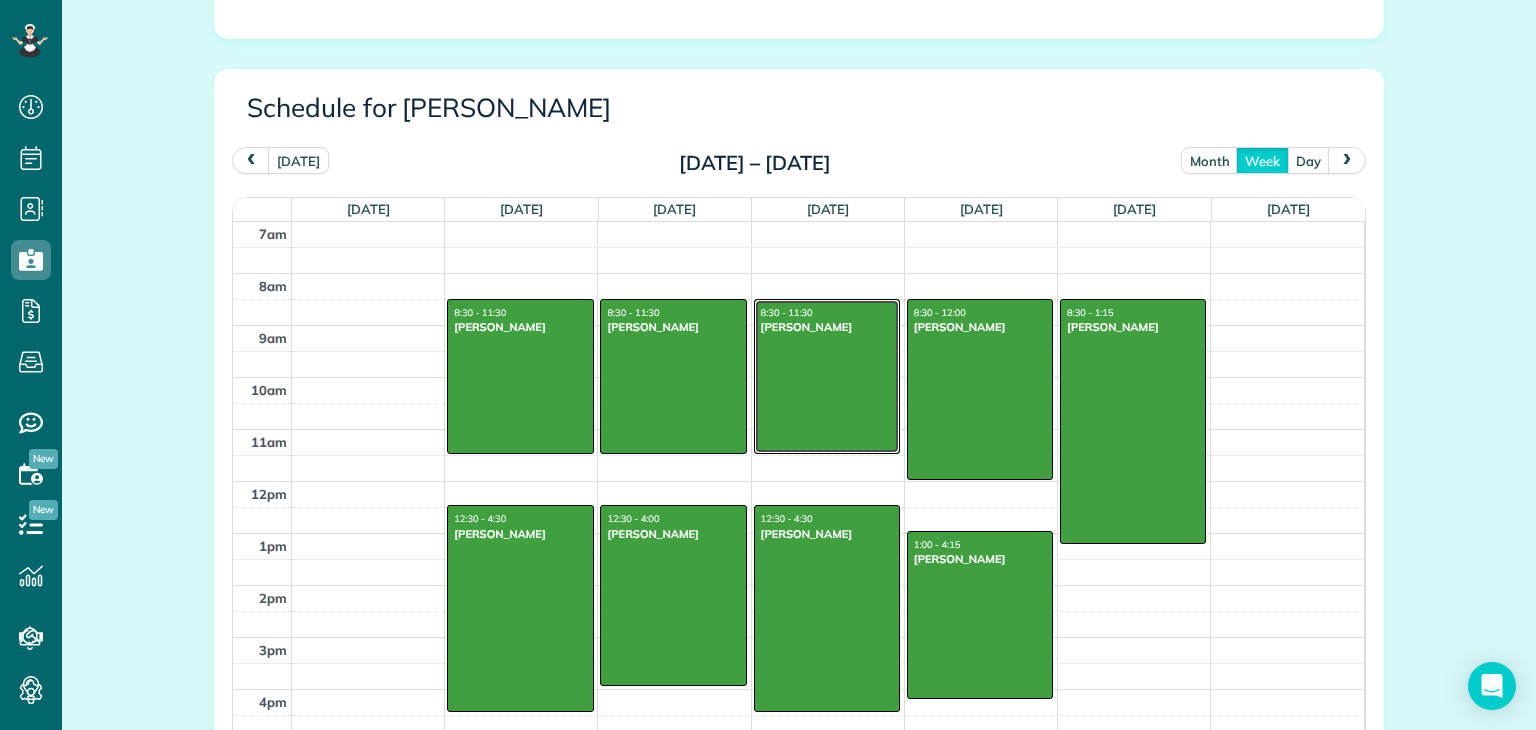click at bounding box center (827, 376) 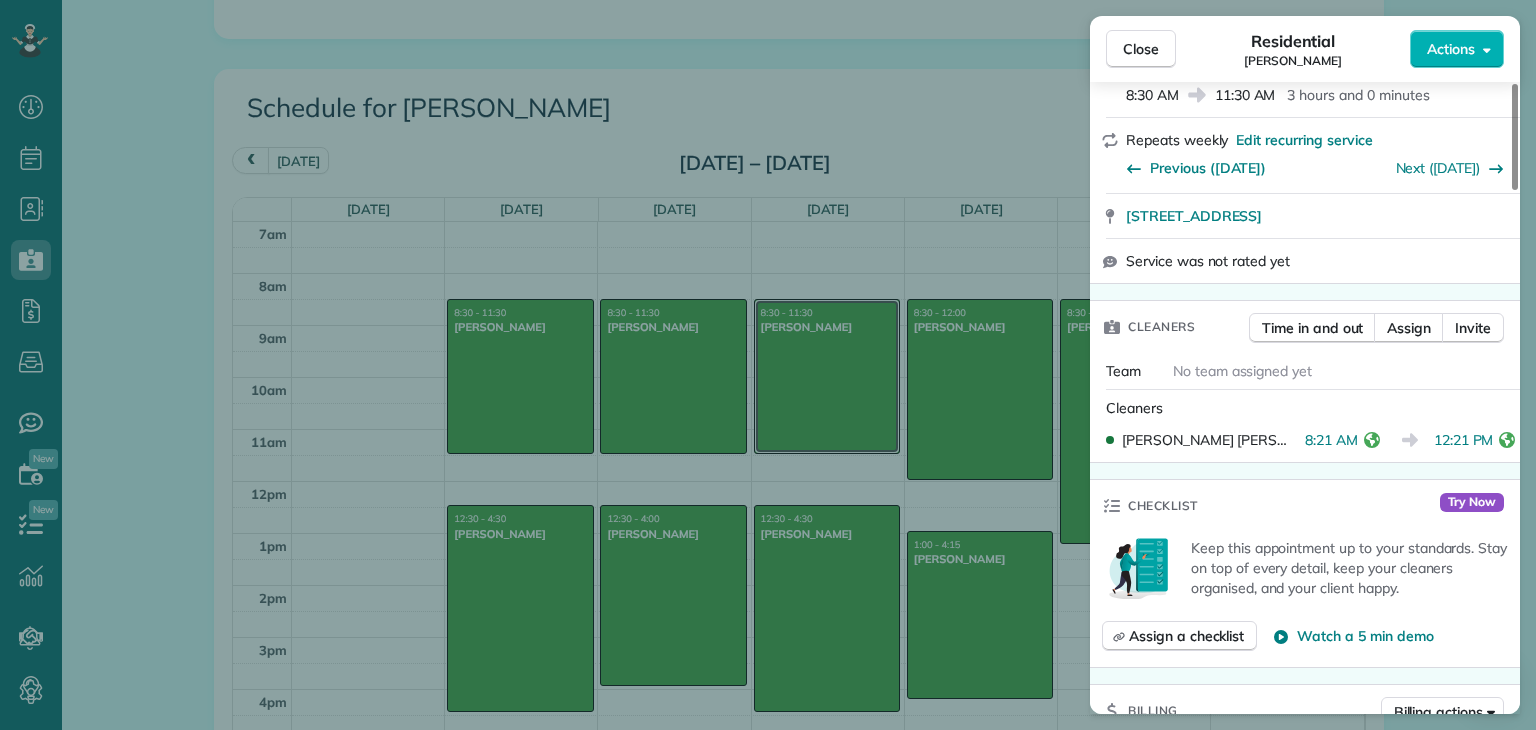 scroll, scrollTop: 507, scrollLeft: 0, axis: vertical 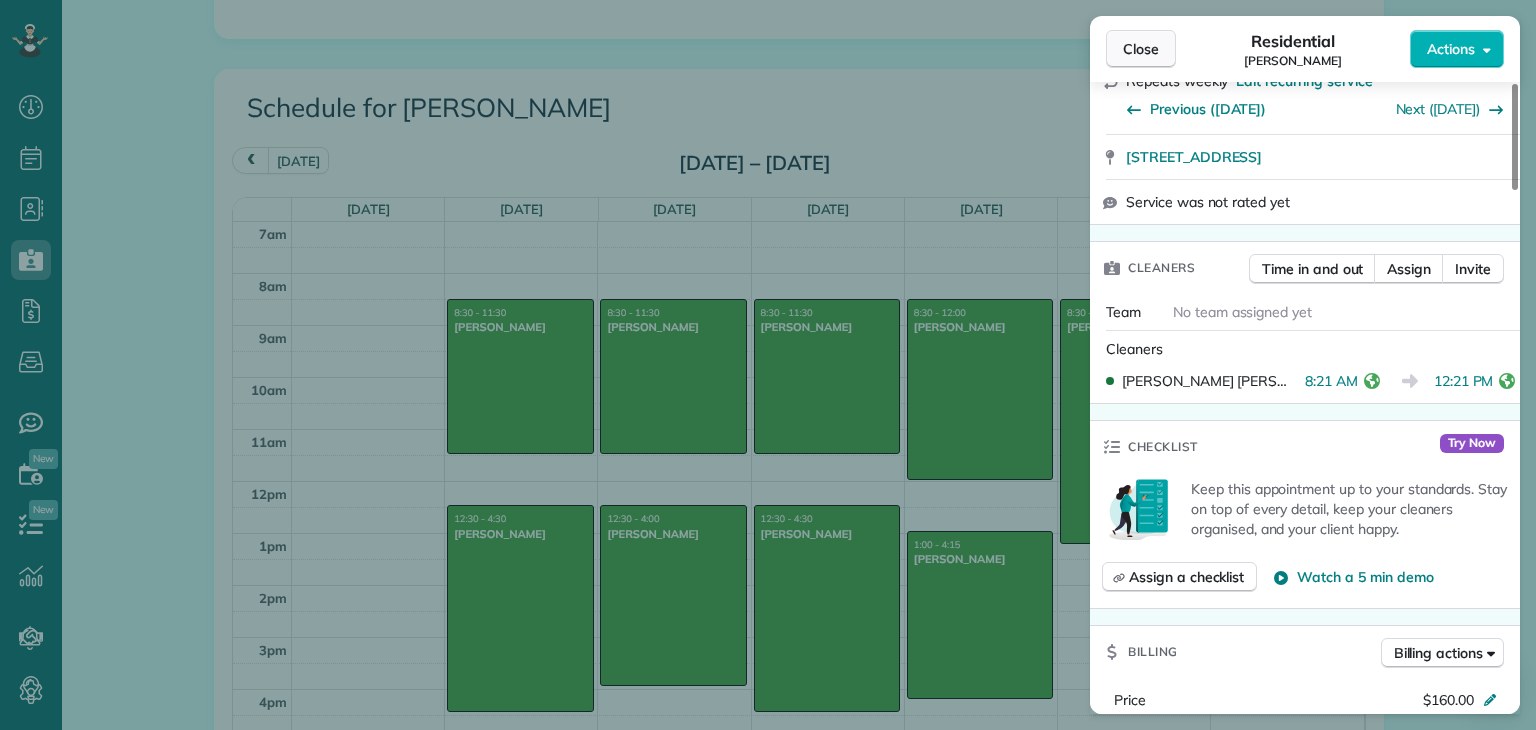 click on "Close" at bounding box center (1141, 49) 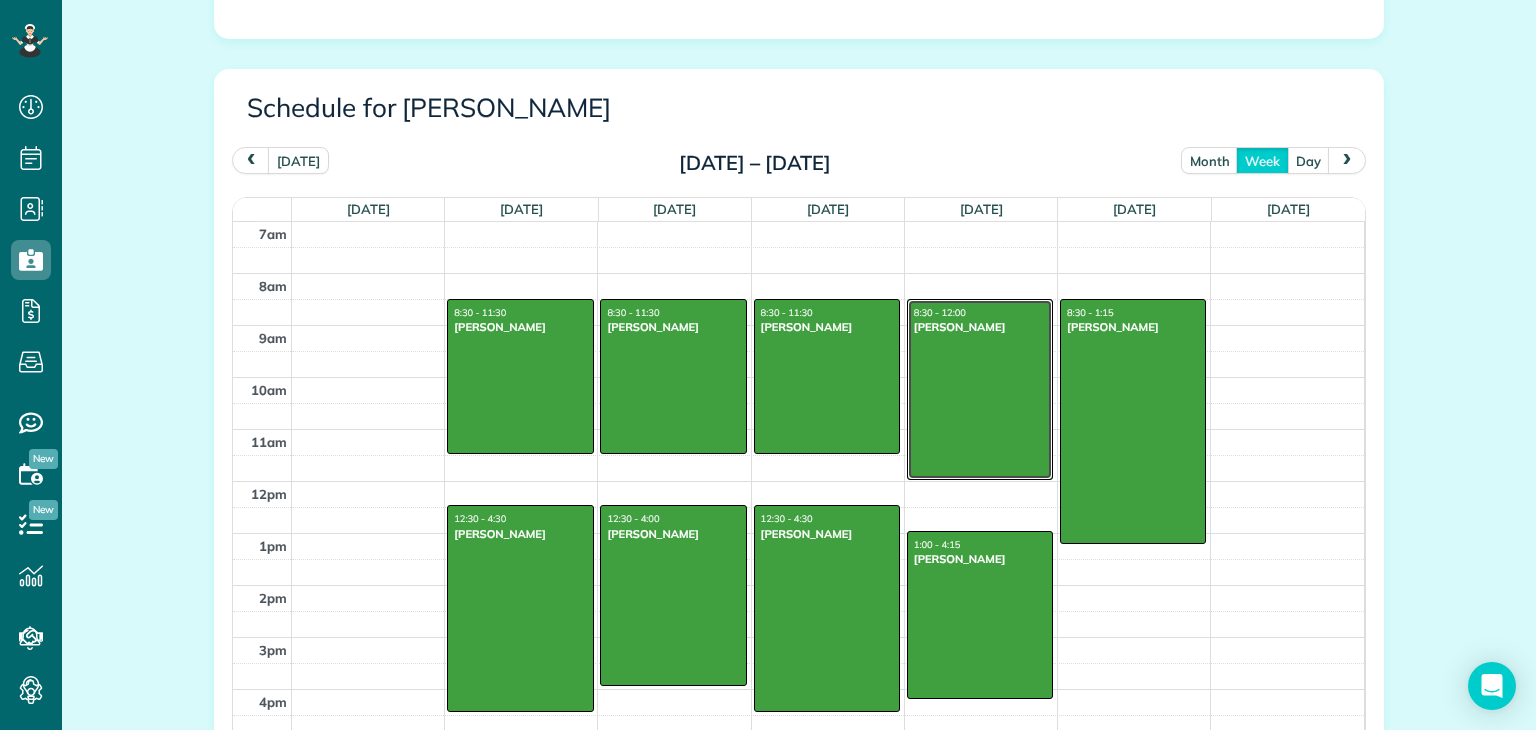 click at bounding box center (980, 389) 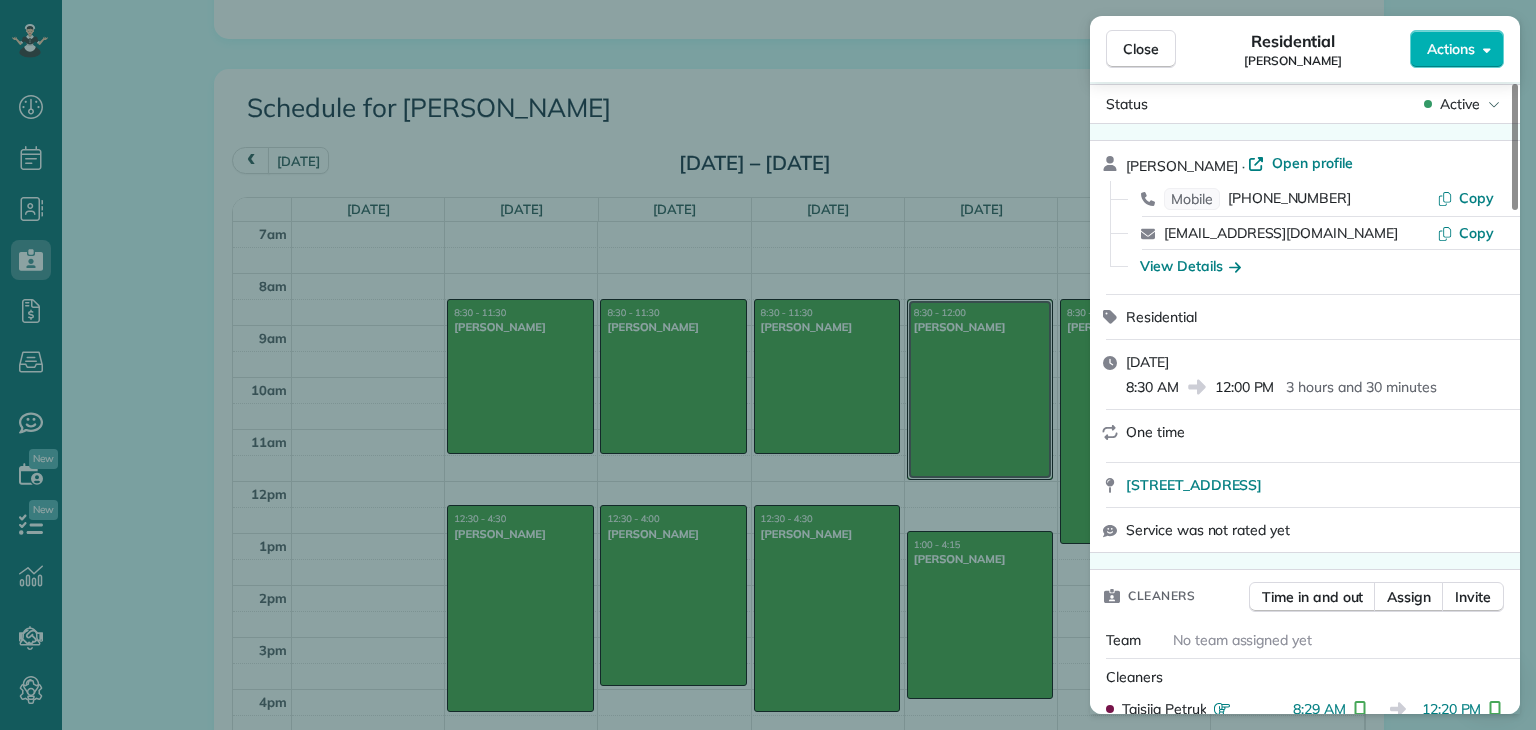 scroll, scrollTop: 408, scrollLeft: 0, axis: vertical 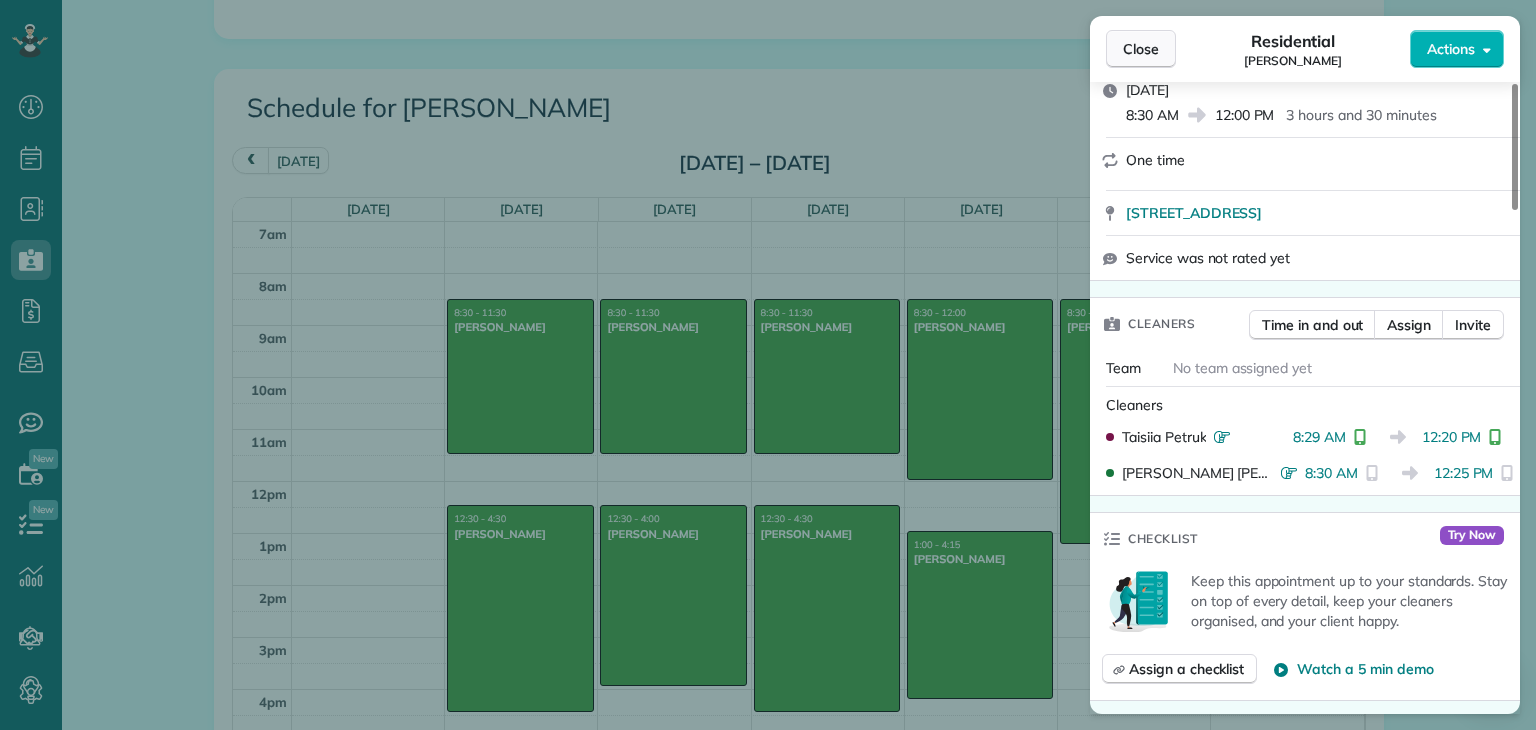 click on "Close" at bounding box center (1141, 49) 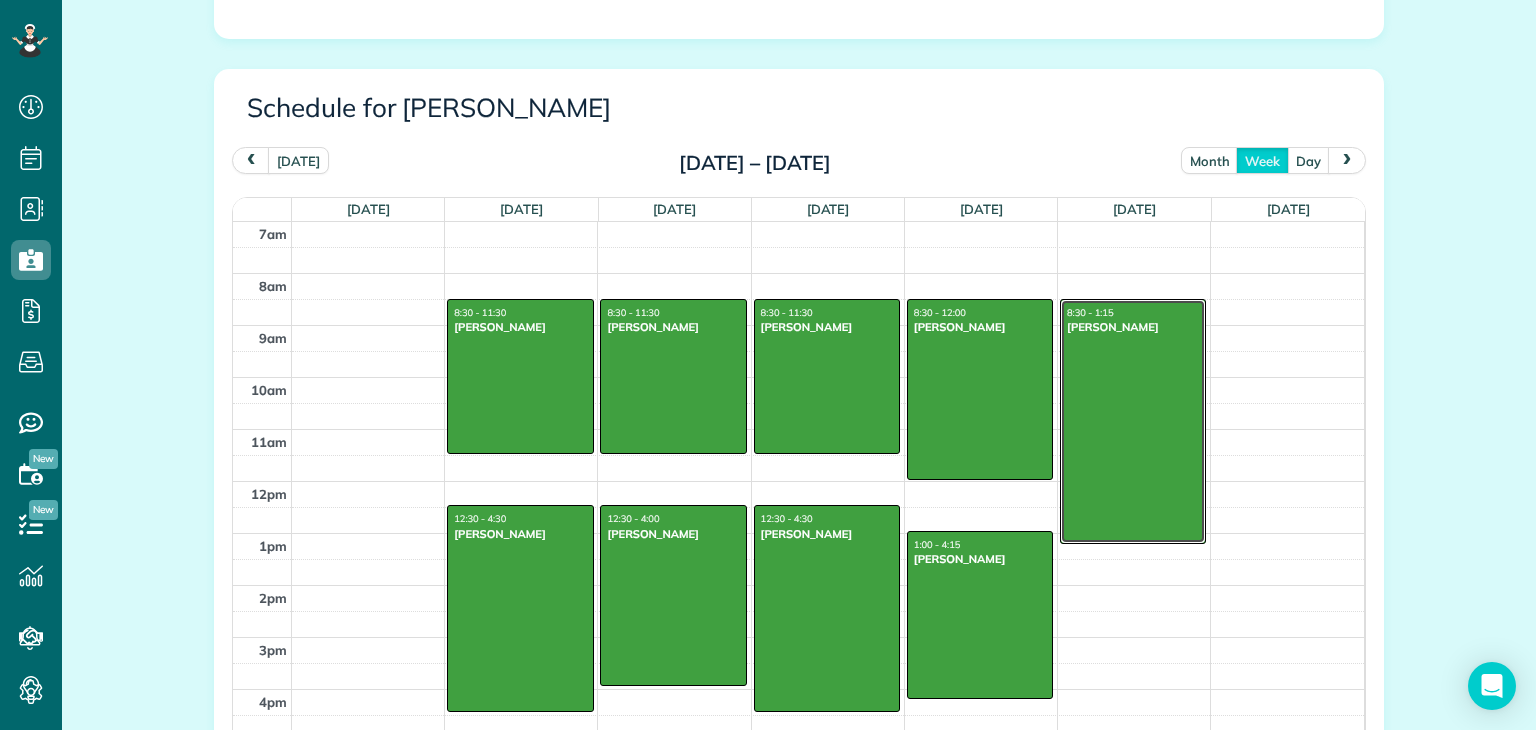 click at bounding box center (1133, 421) 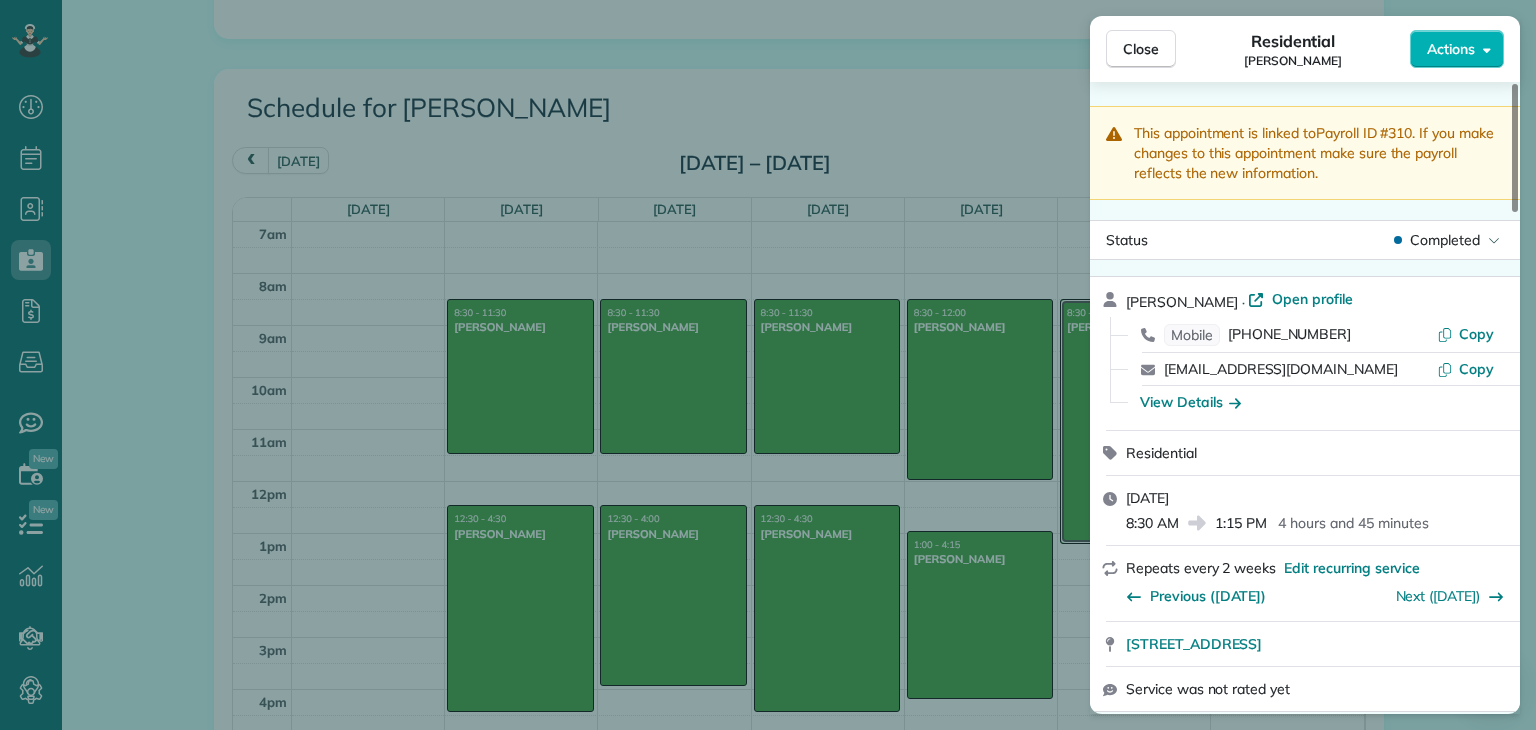 scroll, scrollTop: 407, scrollLeft: 0, axis: vertical 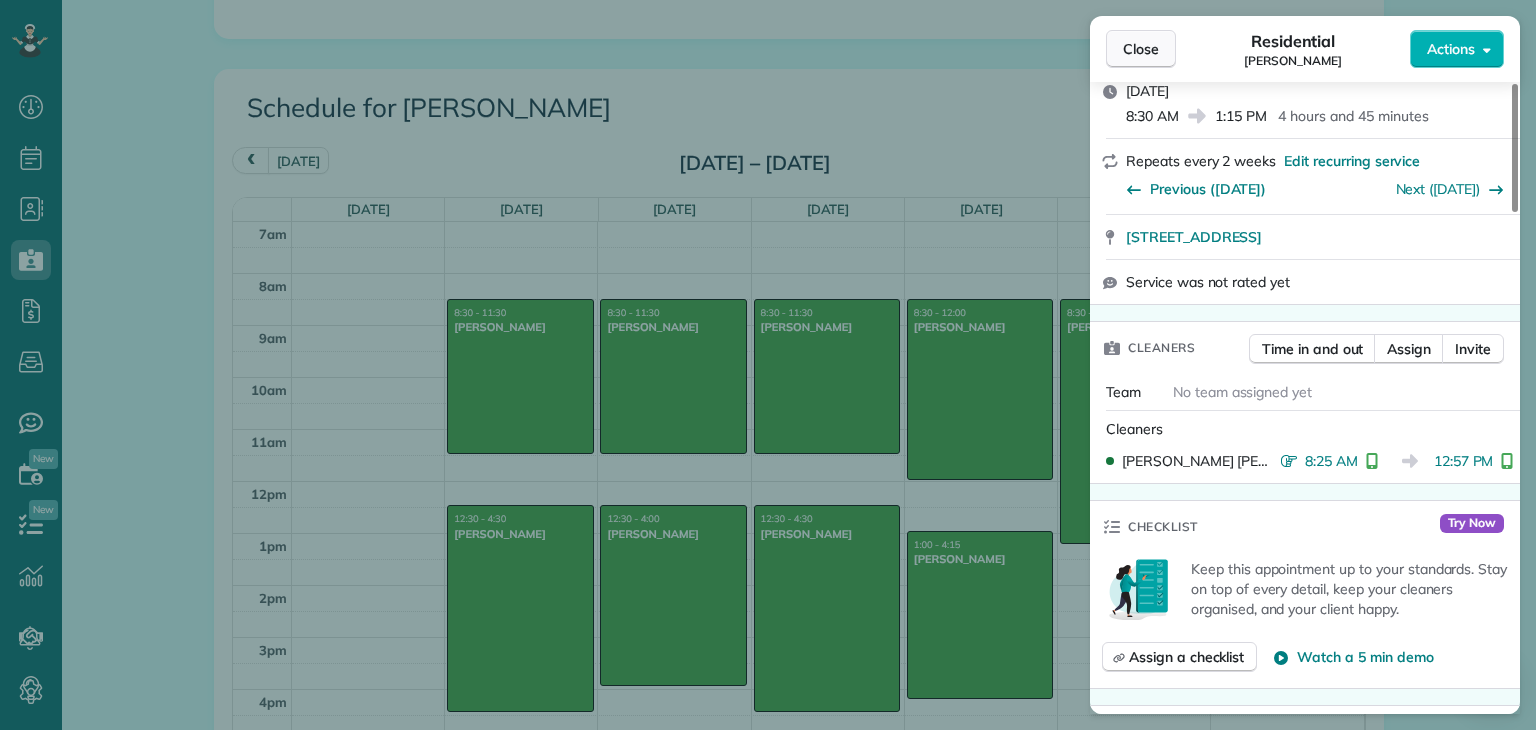click on "Close" at bounding box center (1141, 49) 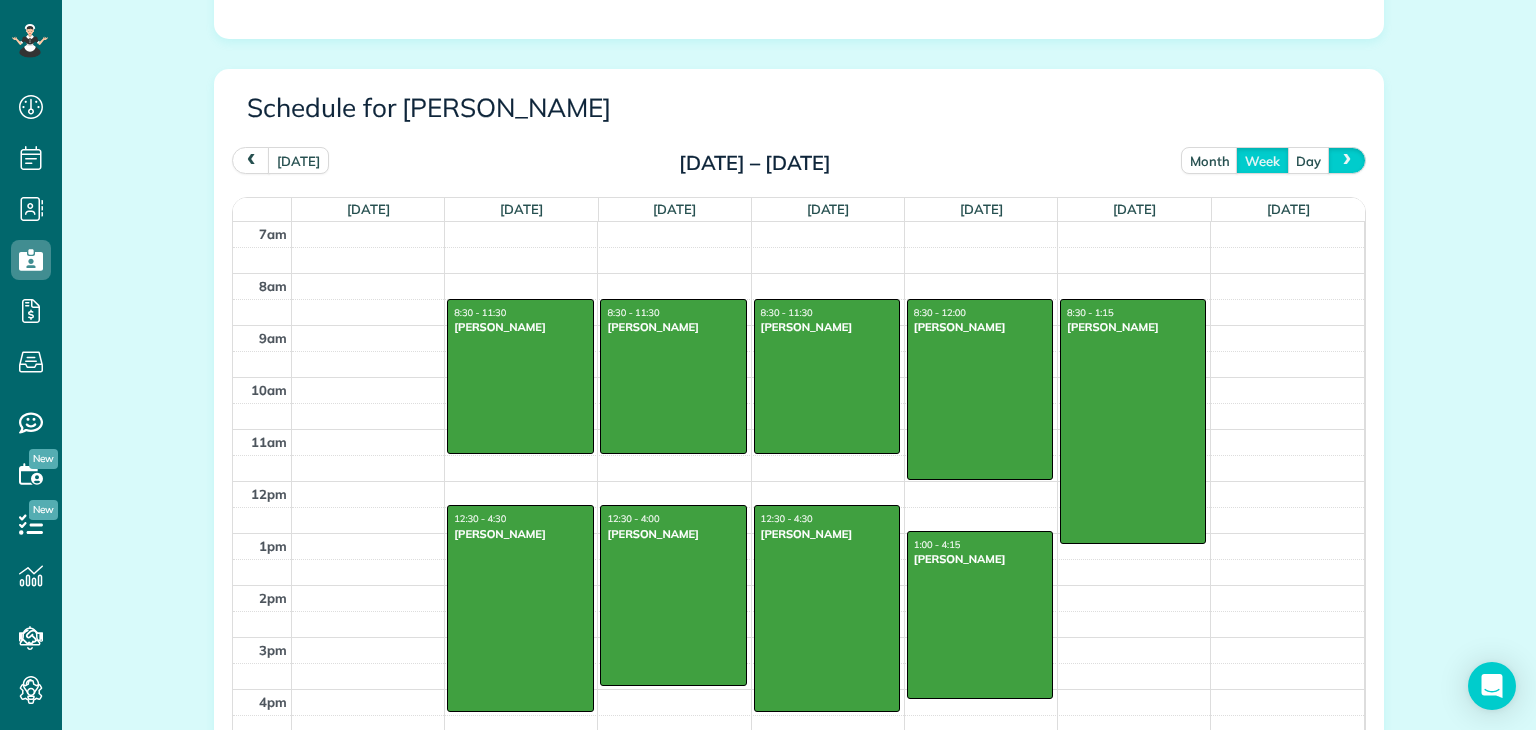 click at bounding box center [1347, 160] 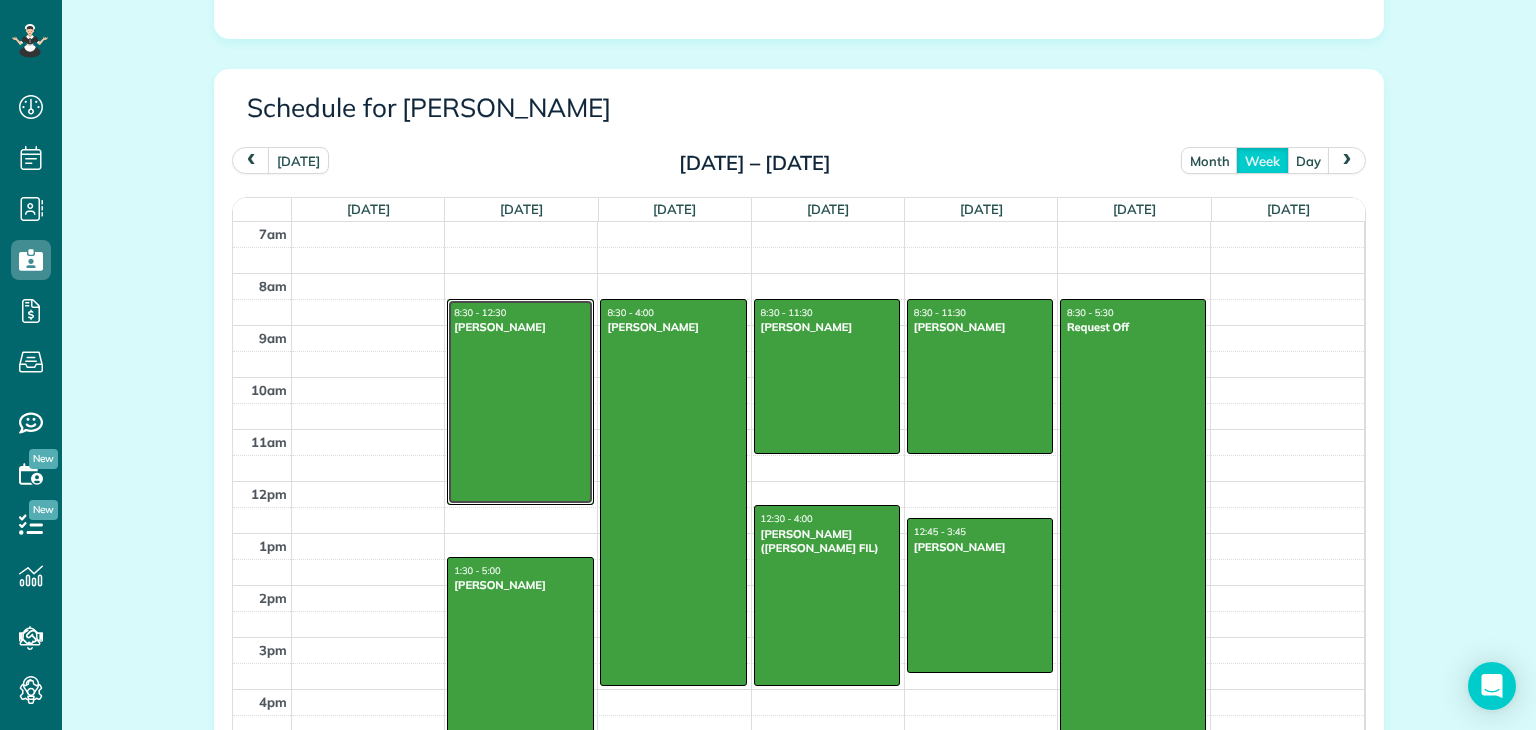 click at bounding box center (520, 402) 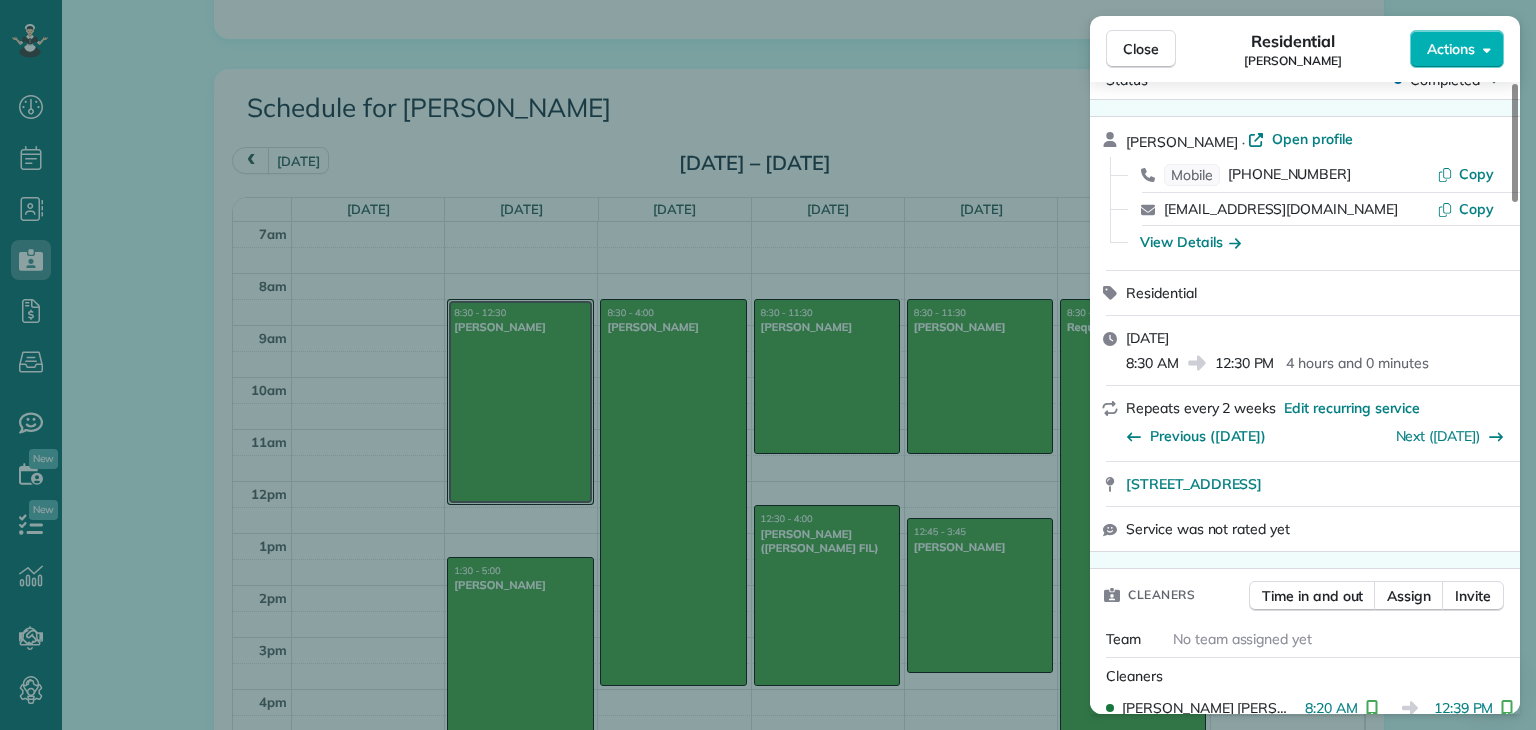 scroll, scrollTop: 316, scrollLeft: 0, axis: vertical 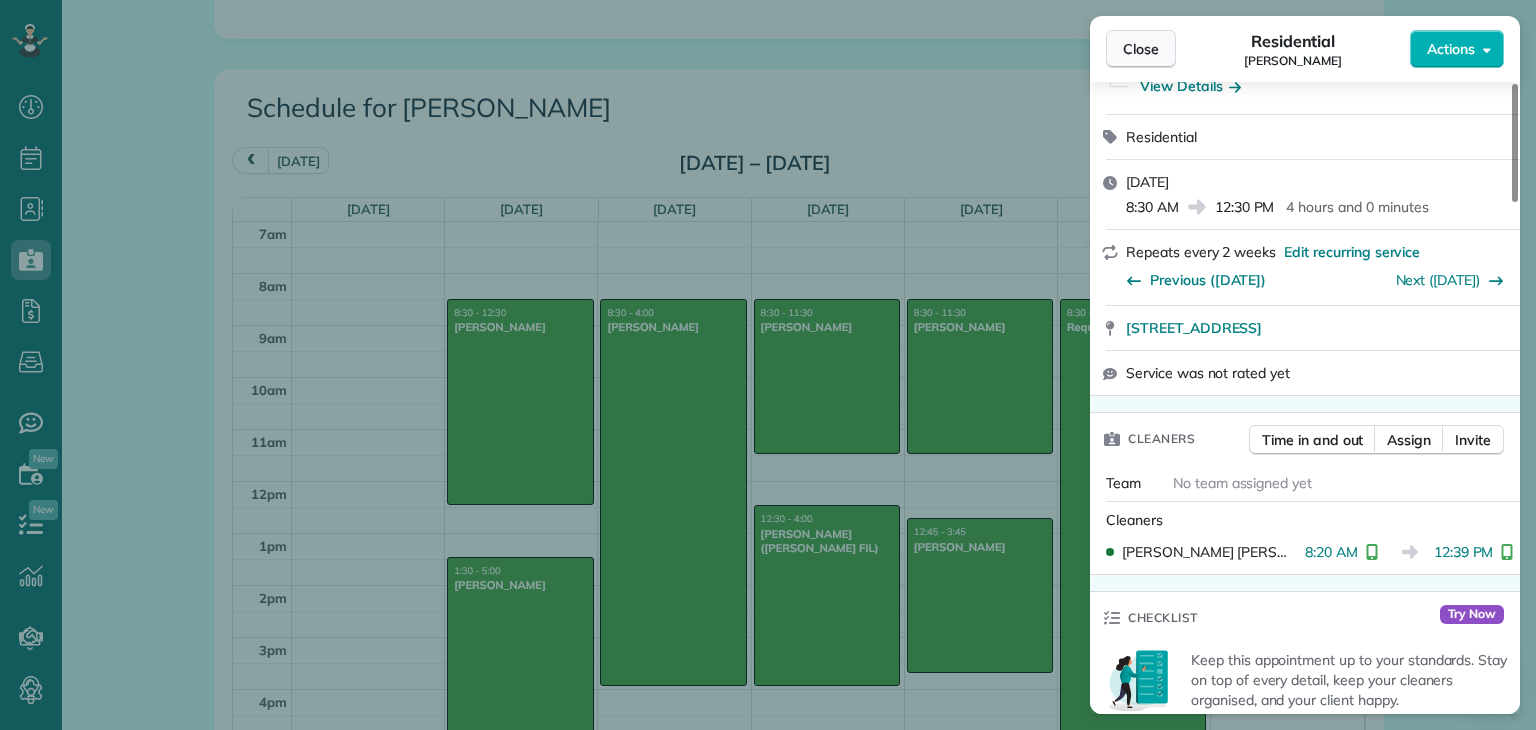 click on "Close" at bounding box center (1141, 49) 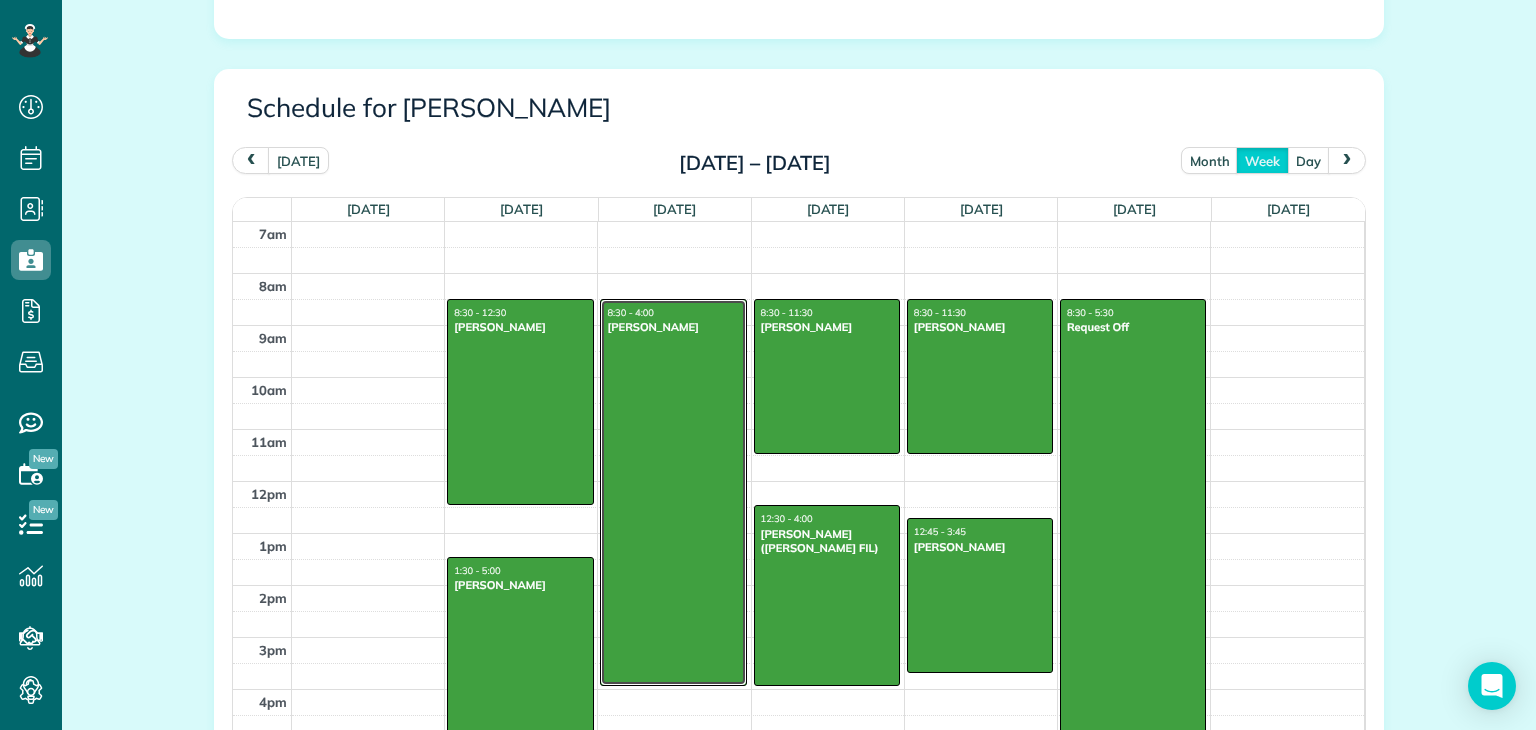 click at bounding box center (673, 492) 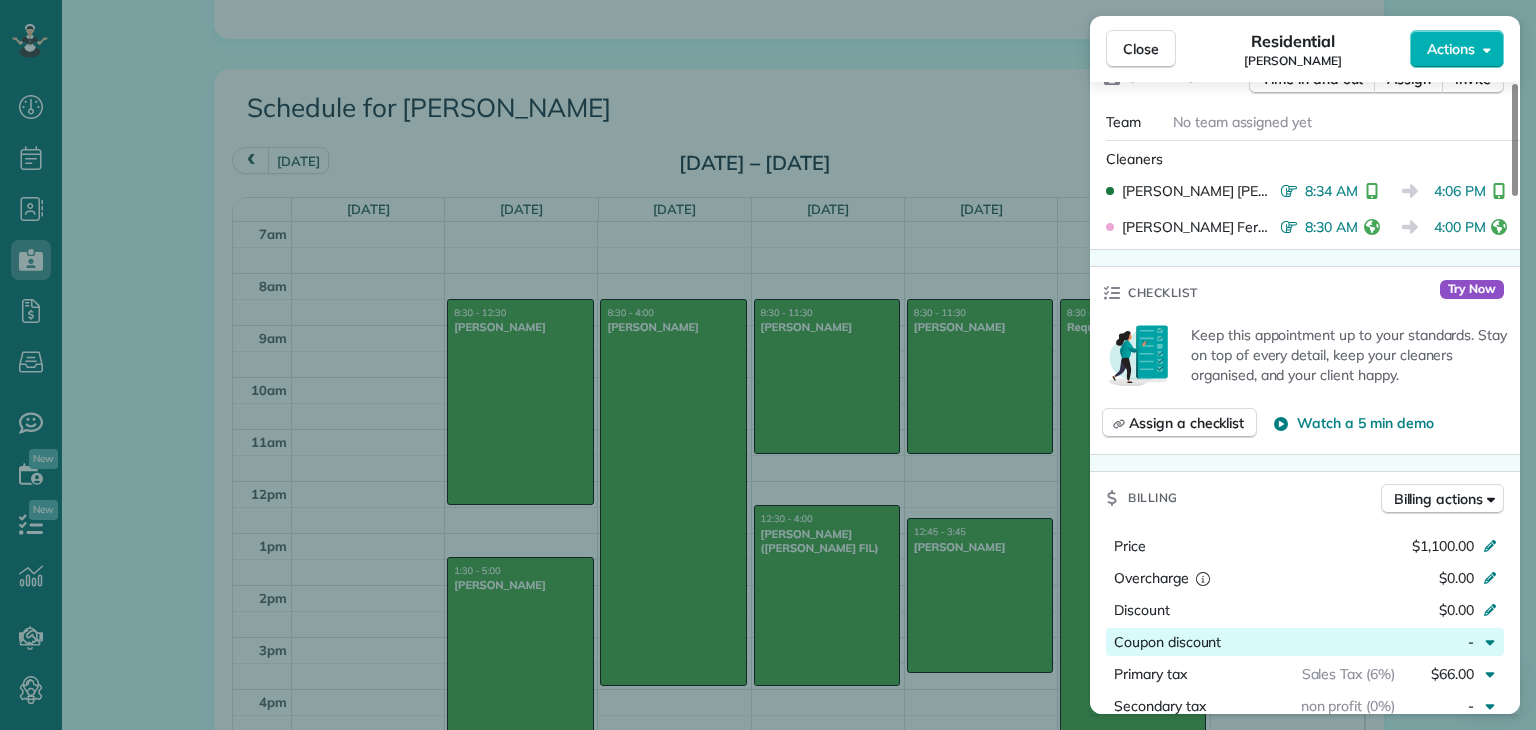 scroll, scrollTop: 766, scrollLeft: 0, axis: vertical 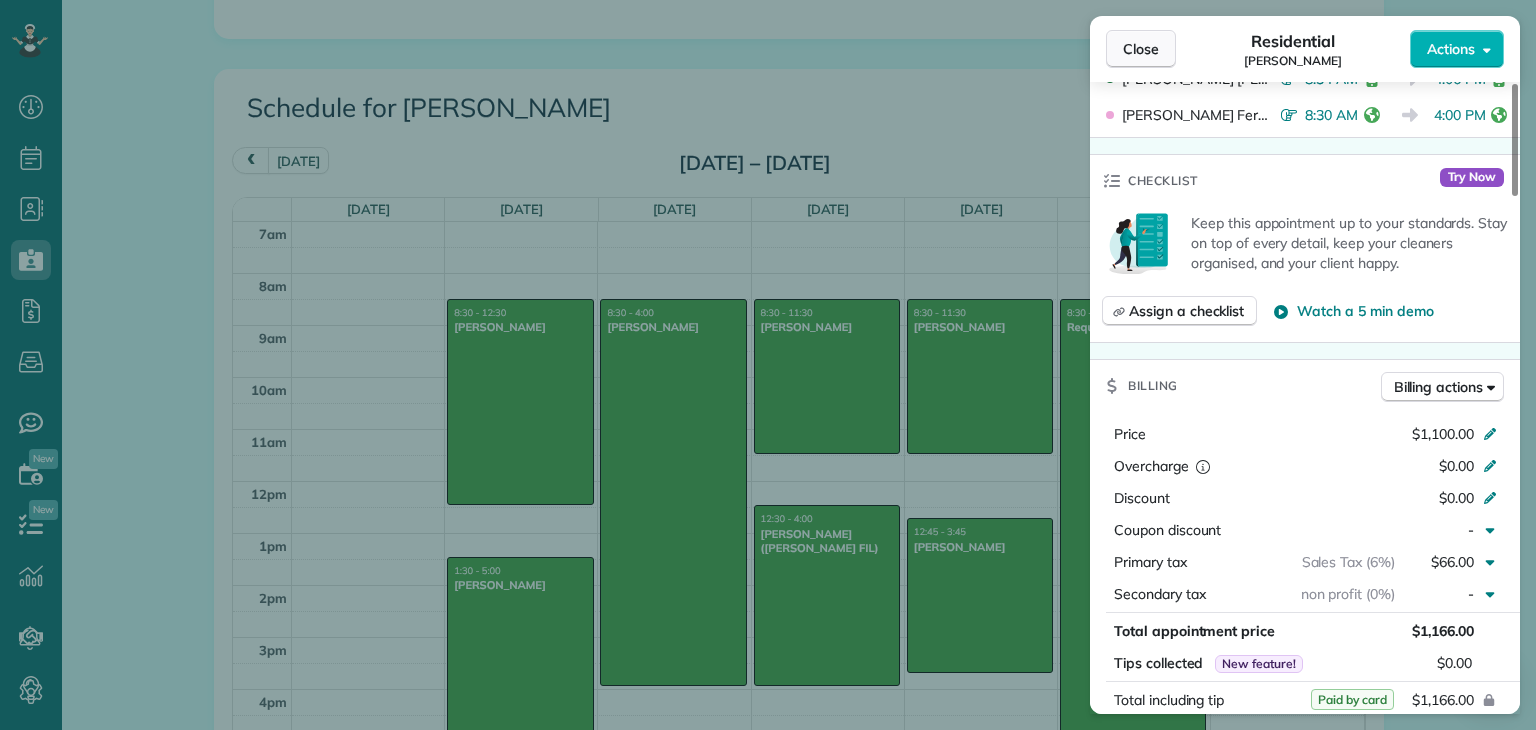 click on "Close" at bounding box center (1141, 49) 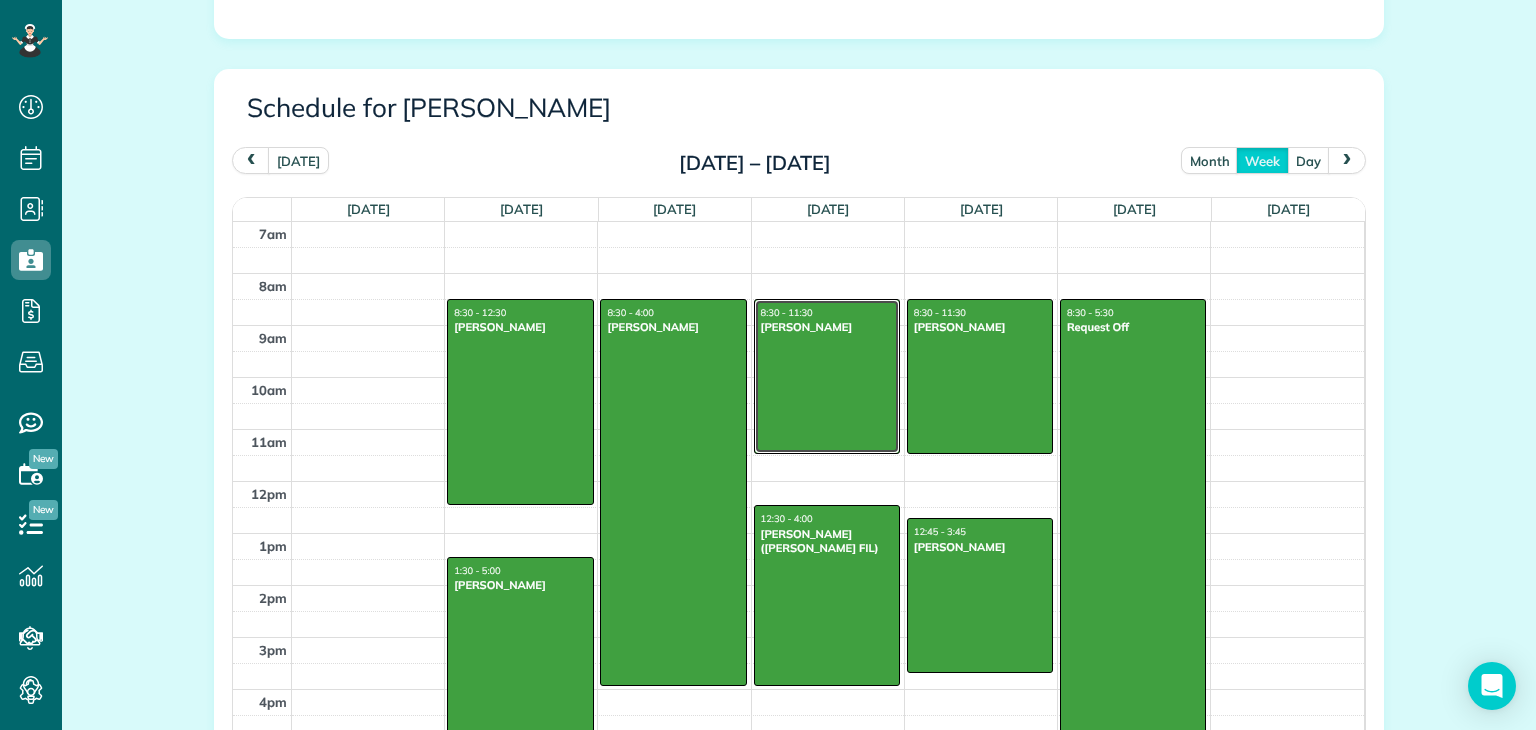 click at bounding box center (827, 376) 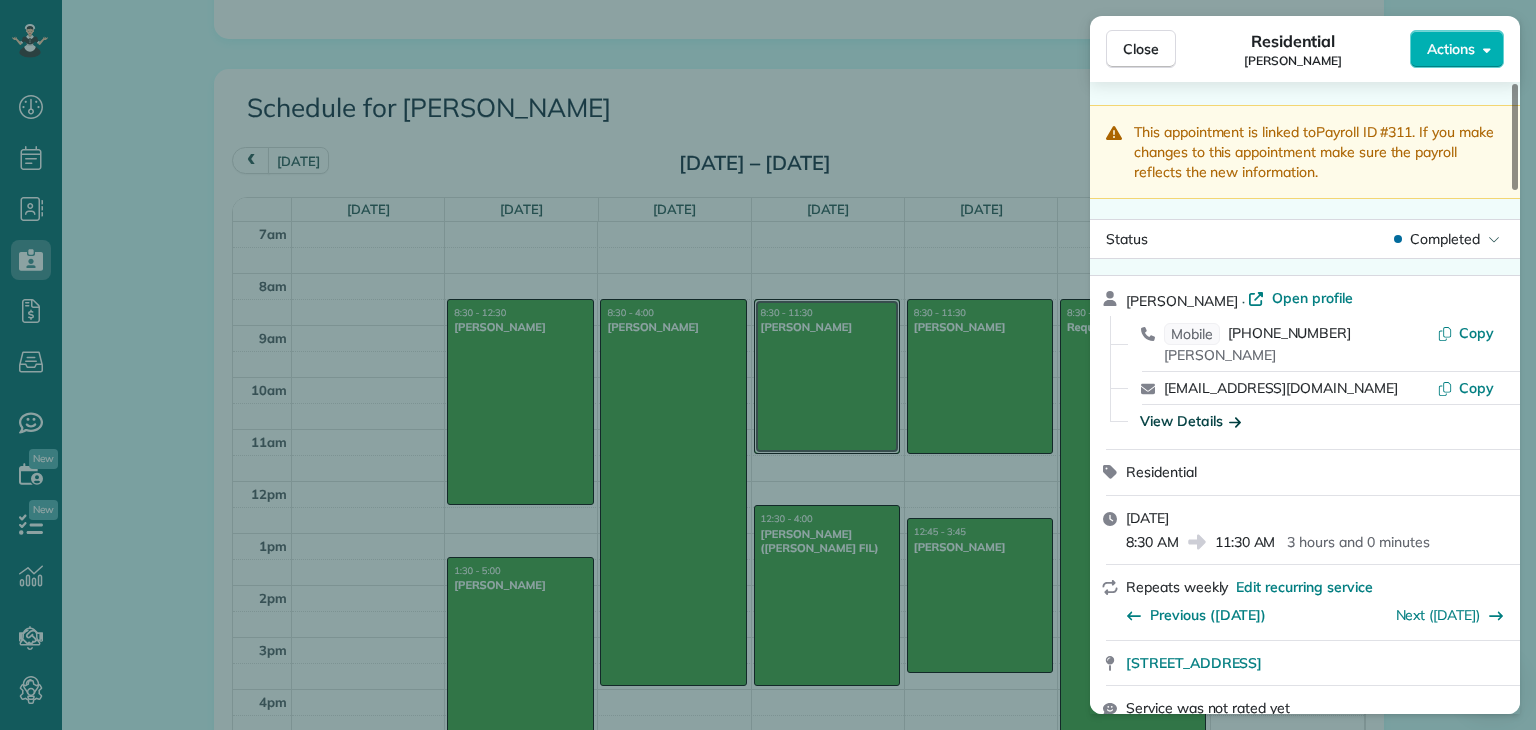 scroll, scrollTop: 0, scrollLeft: 0, axis: both 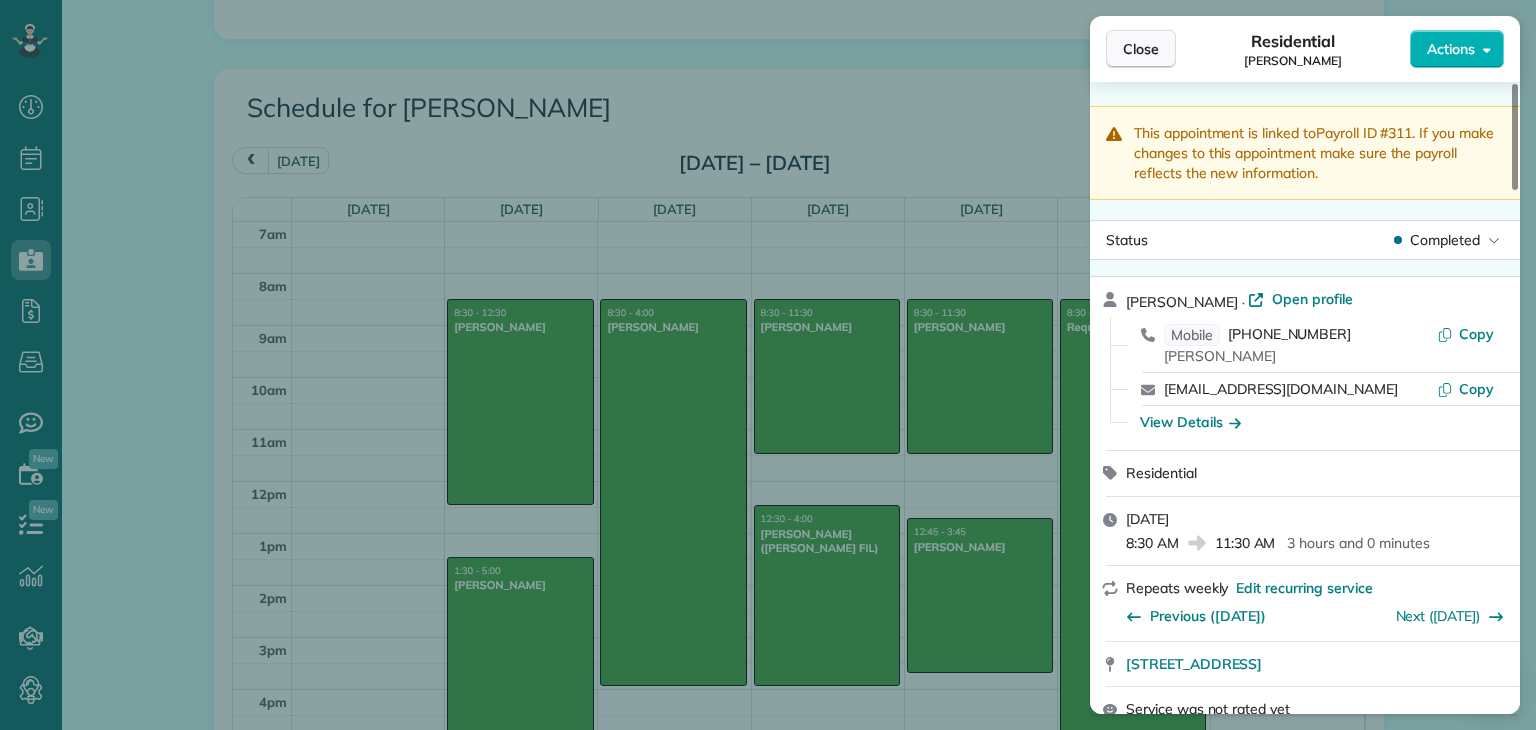 click on "Close" at bounding box center [1141, 49] 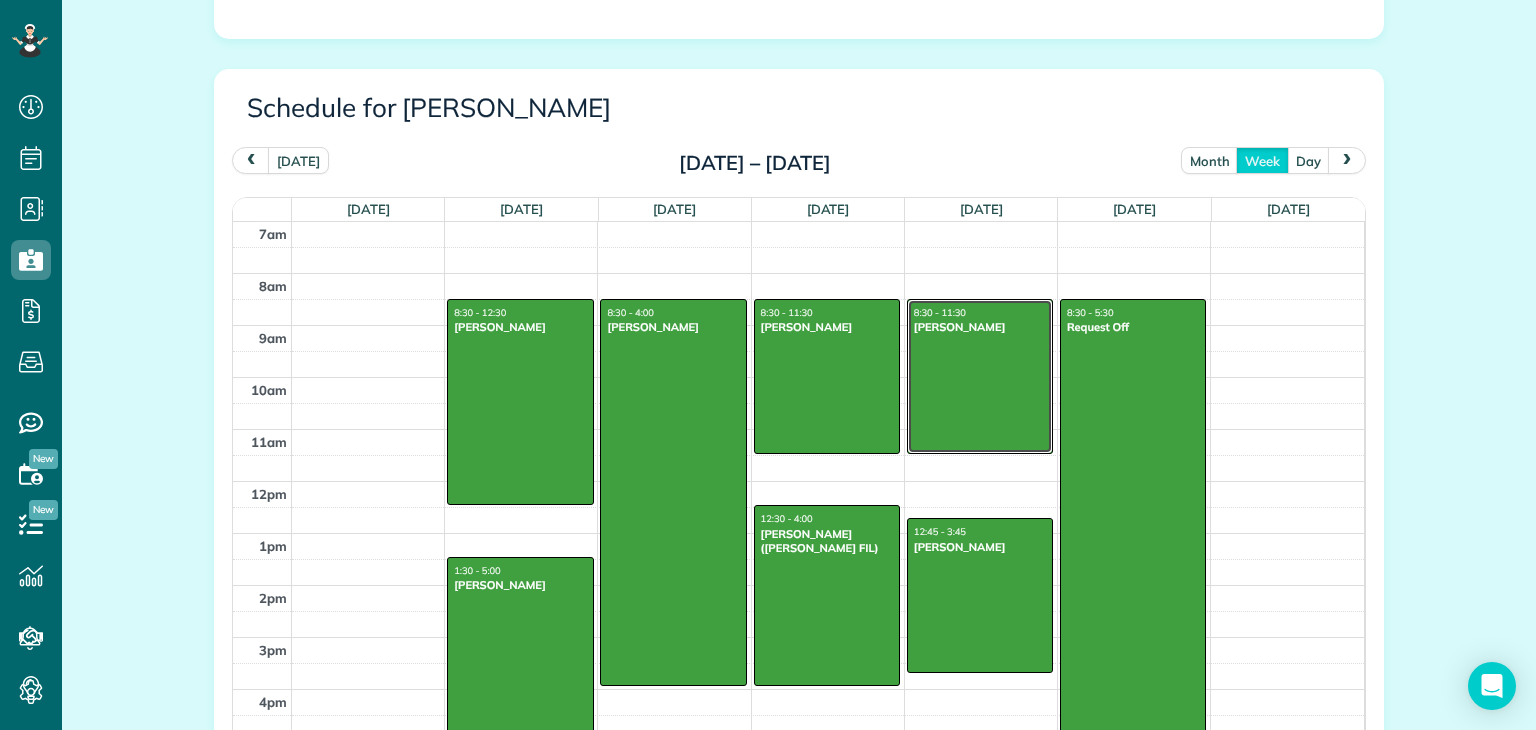 click at bounding box center (980, 376) 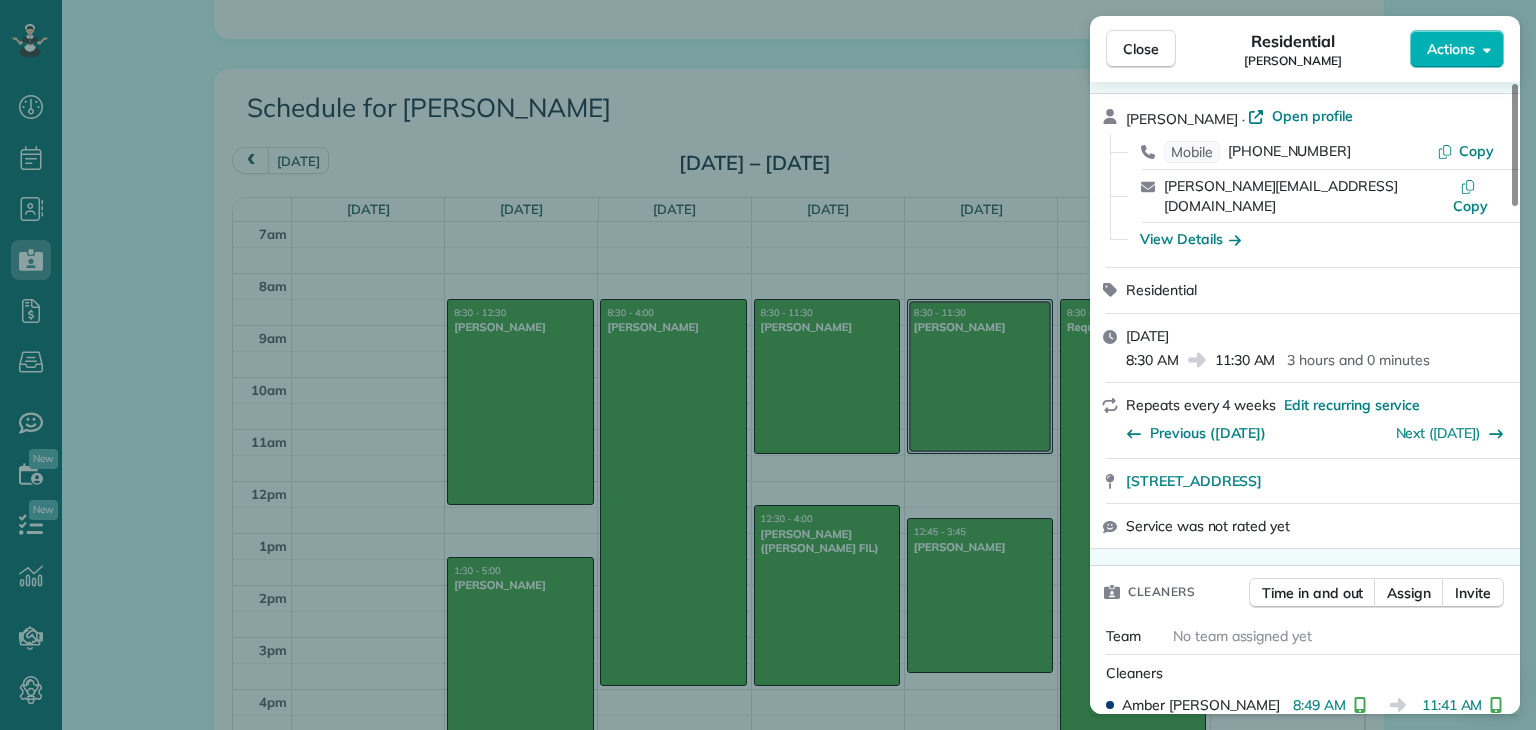 scroll, scrollTop: 406, scrollLeft: 0, axis: vertical 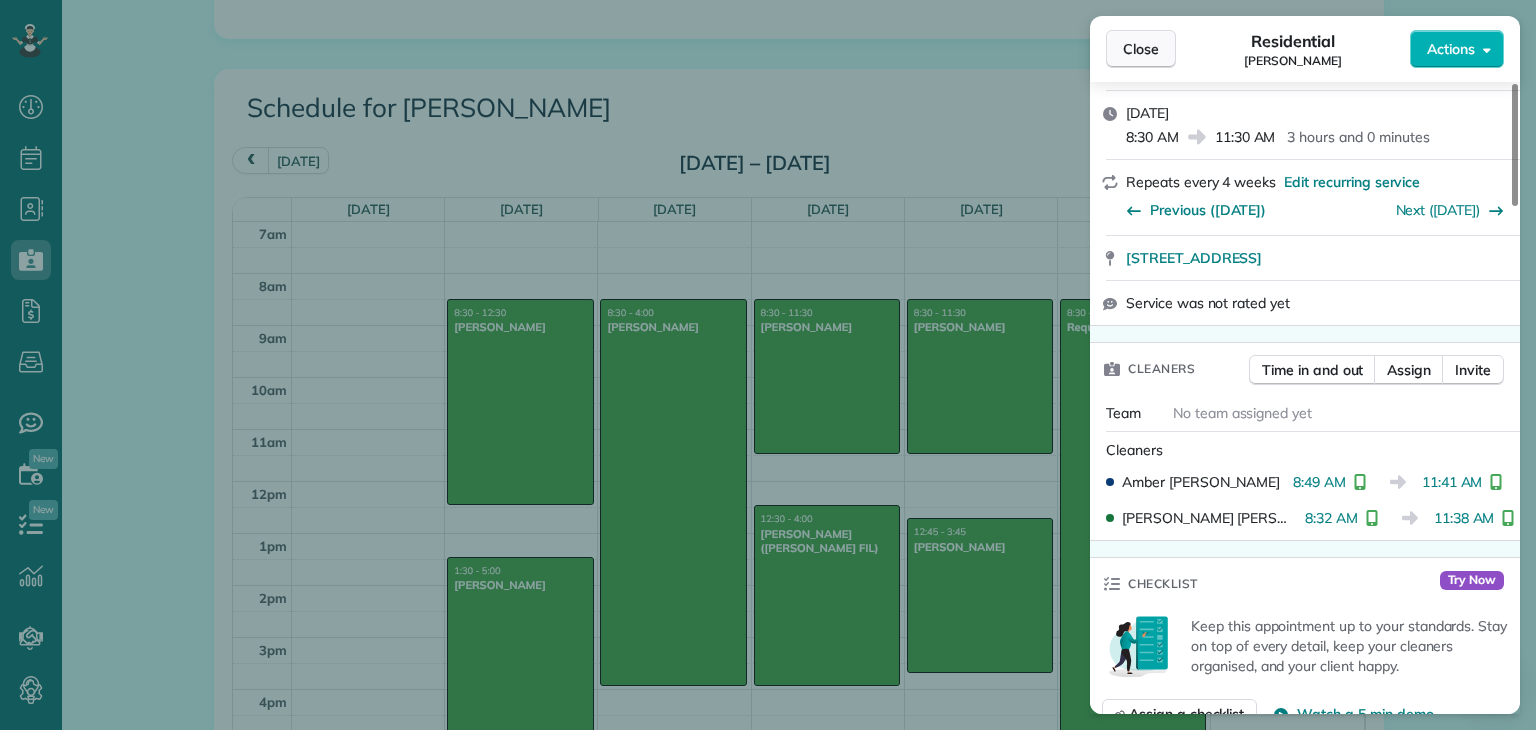 click on "Close" at bounding box center [1141, 49] 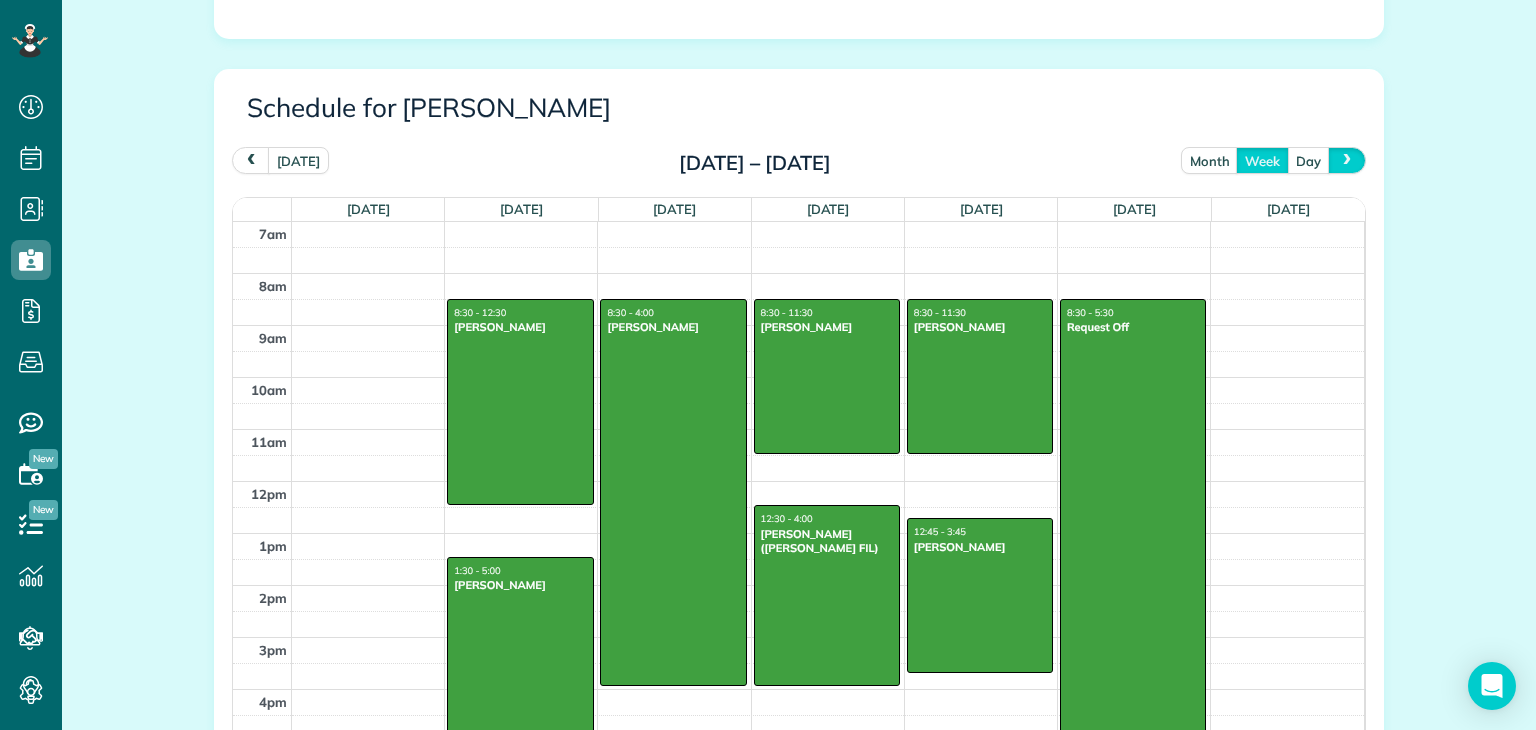 click at bounding box center [1347, 160] 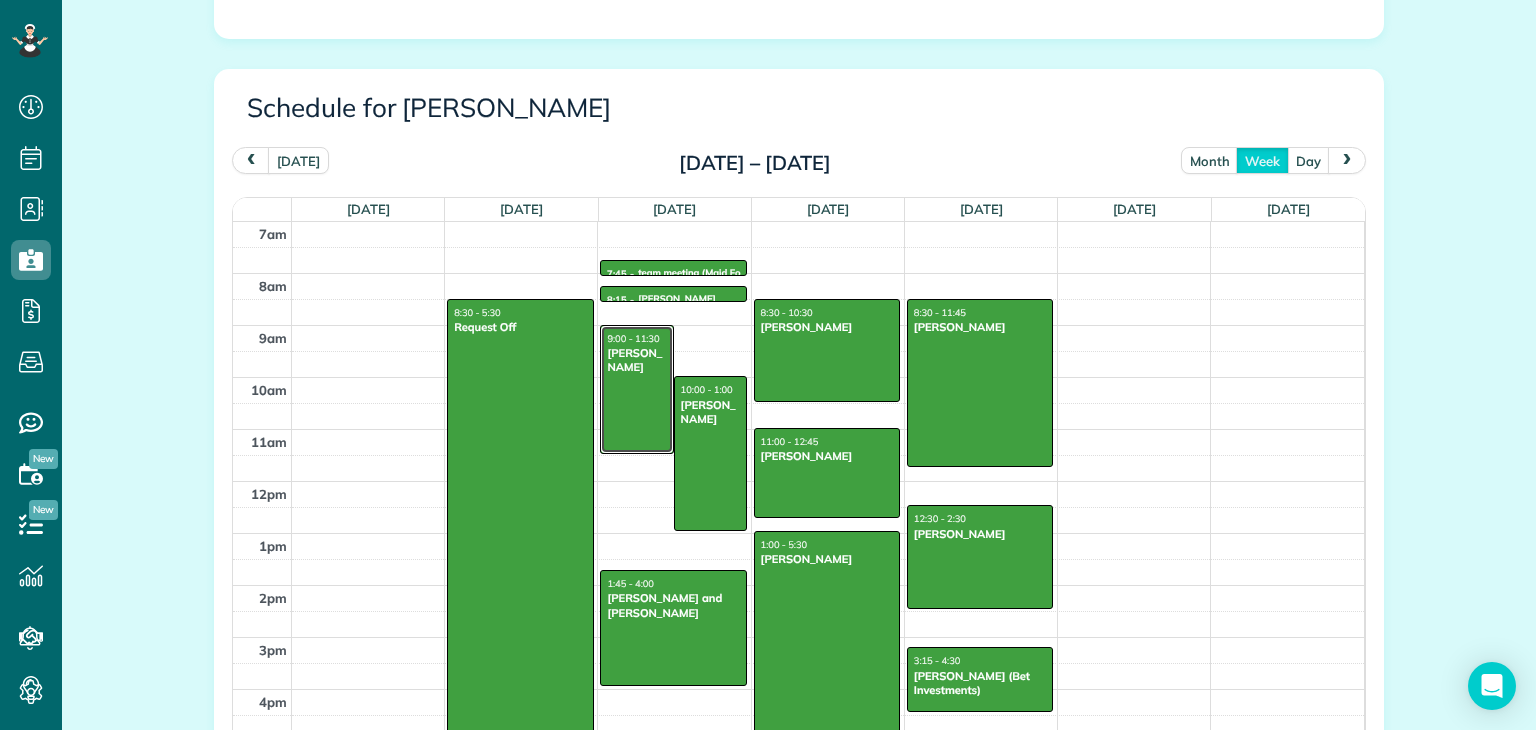 click at bounding box center (636, 389) 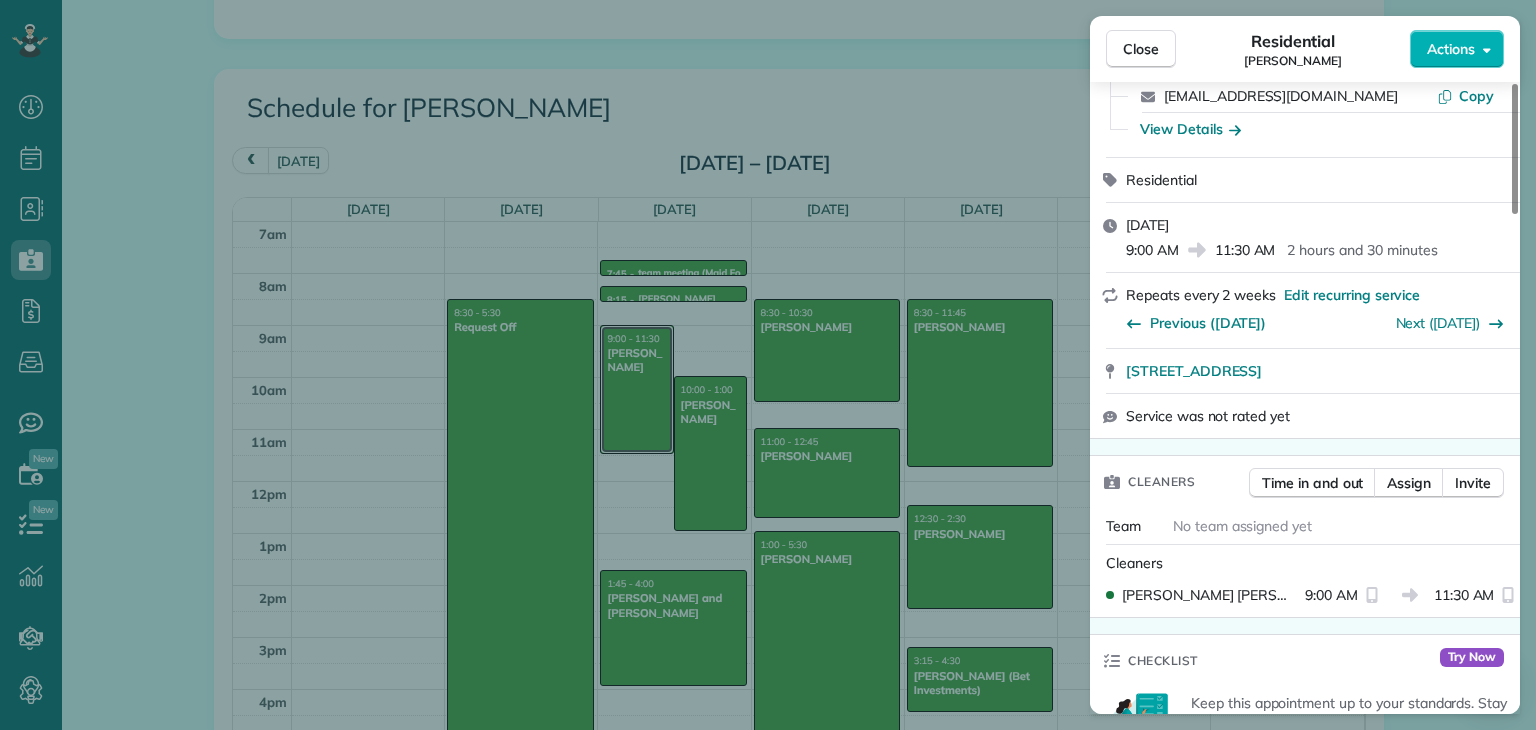 scroll, scrollTop: 272, scrollLeft: 0, axis: vertical 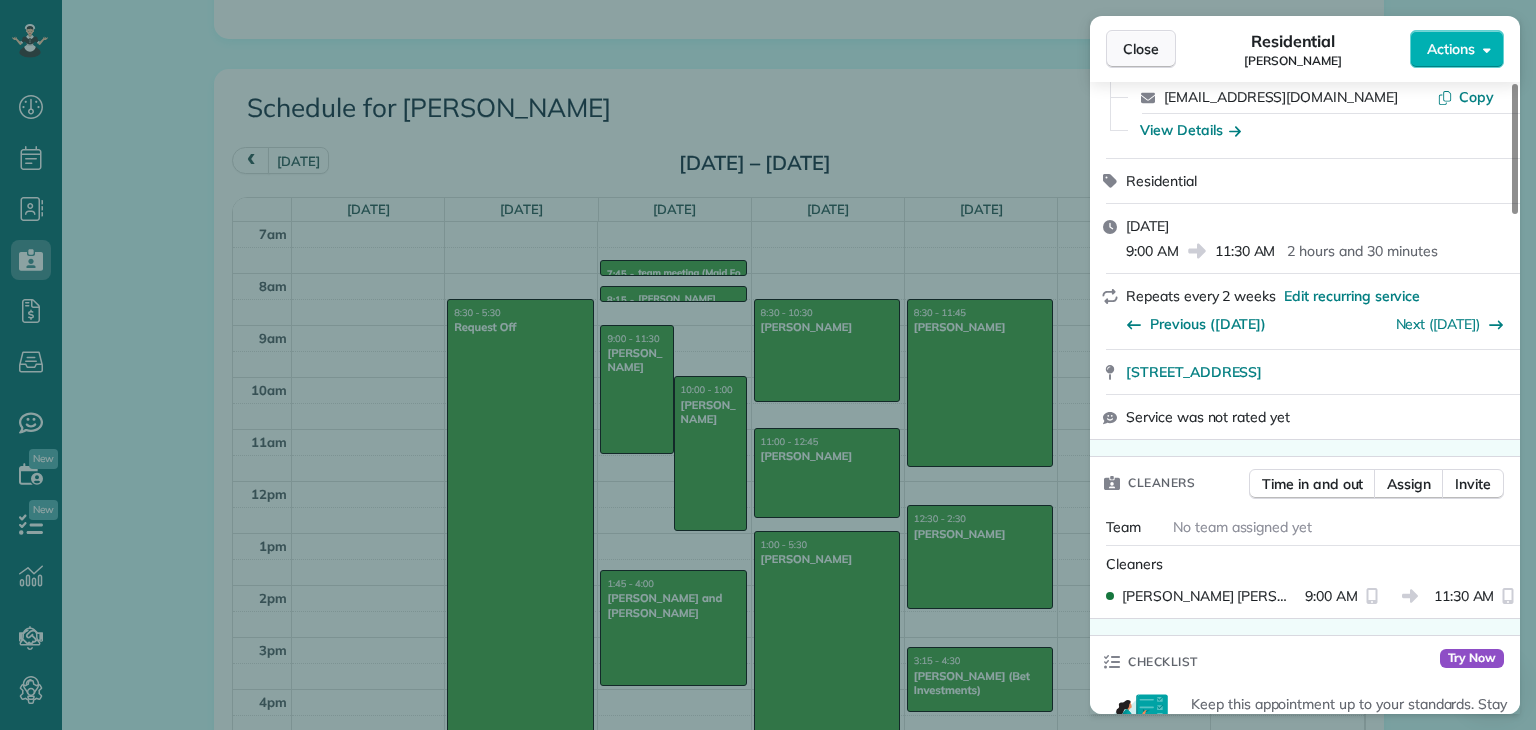 click on "Close" at bounding box center (1141, 49) 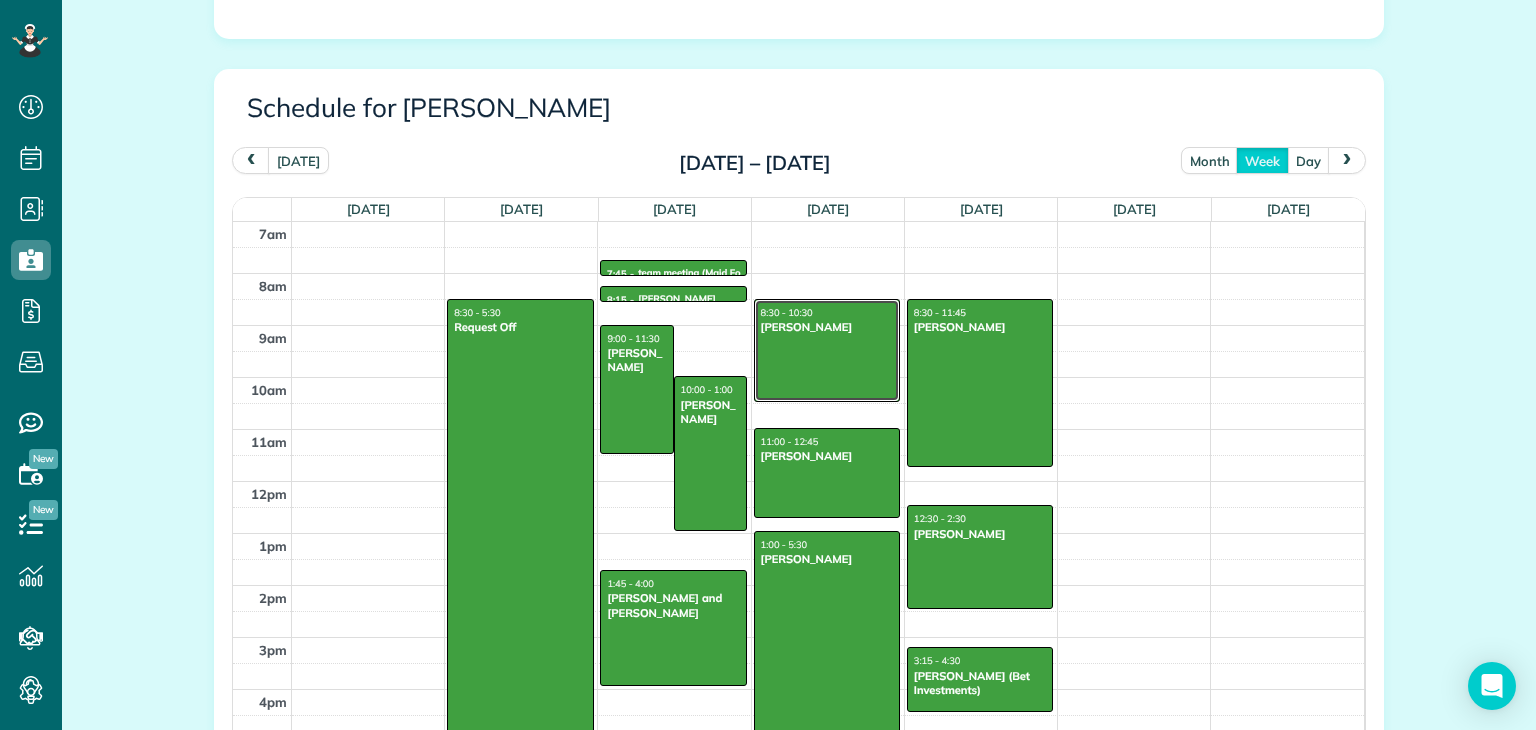 click at bounding box center (827, 350) 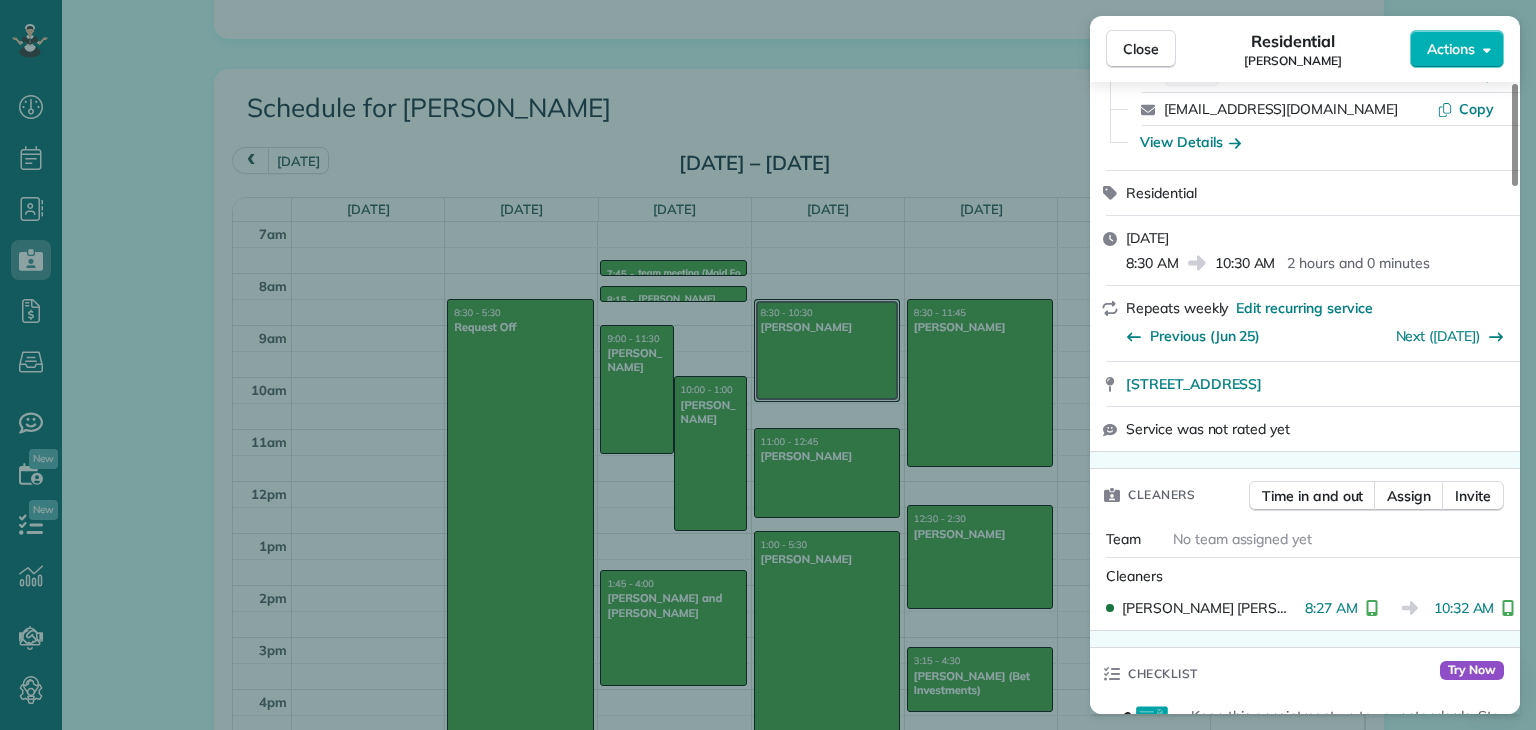 scroll, scrollTop: 276, scrollLeft: 0, axis: vertical 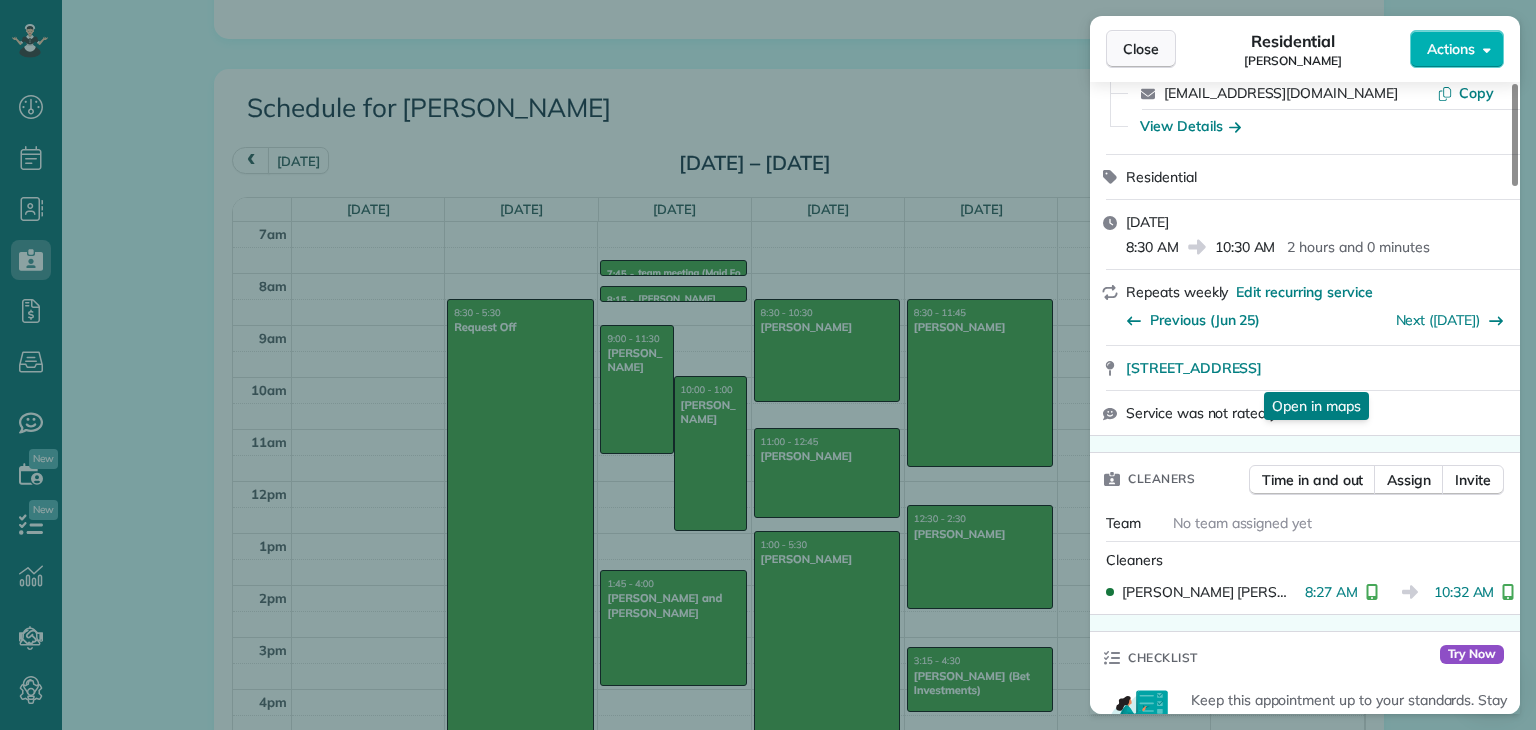 click on "Close" at bounding box center (1141, 49) 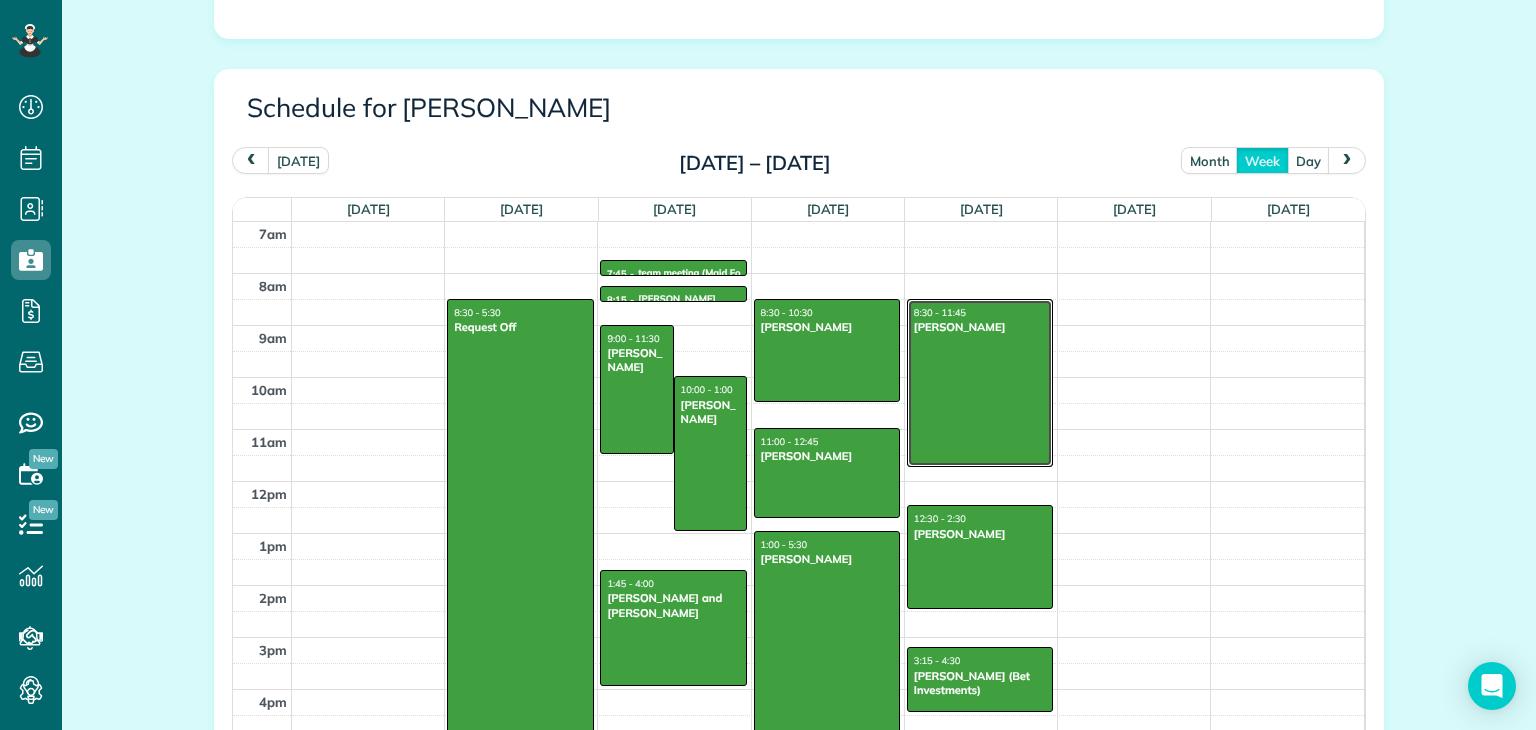 click at bounding box center (980, 383) 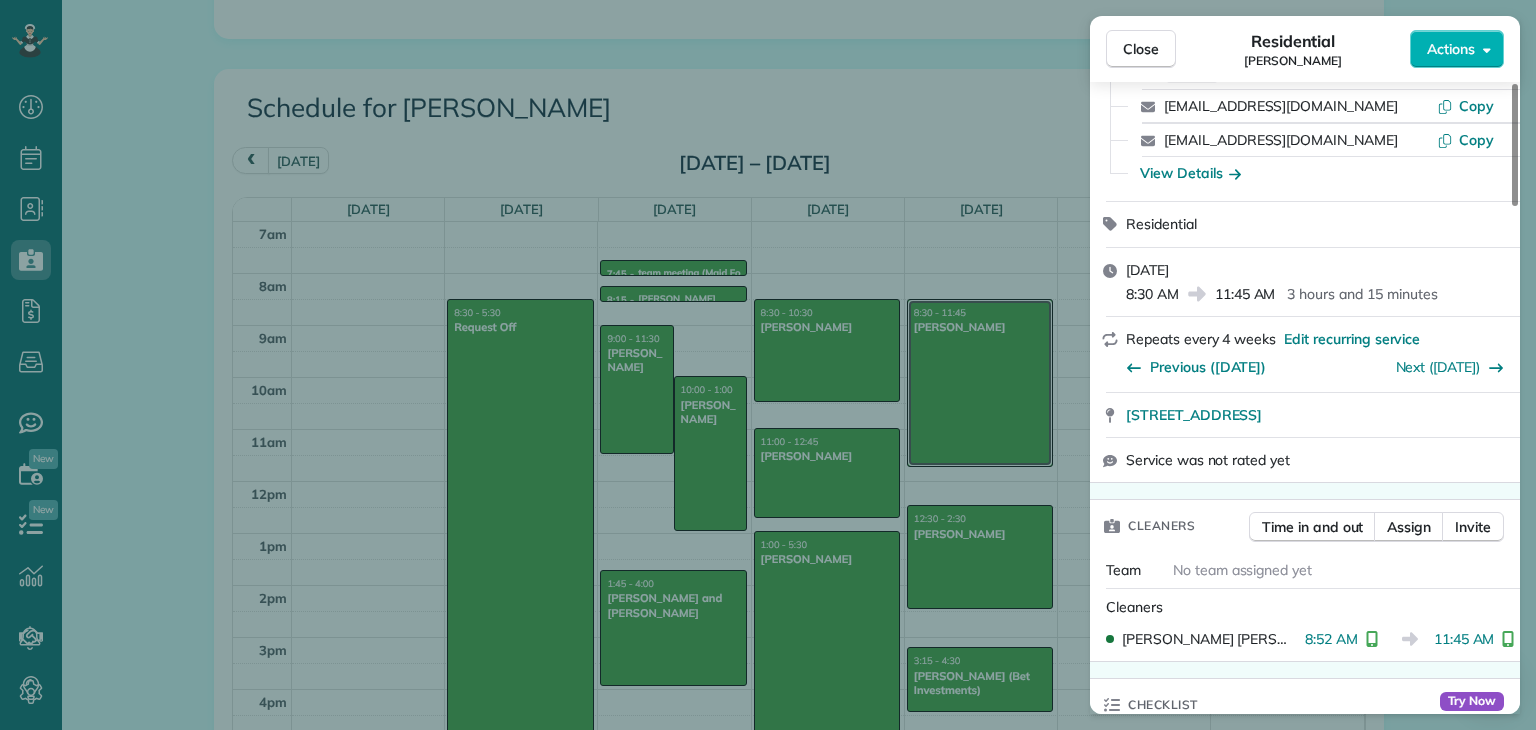 scroll, scrollTop: 524, scrollLeft: 0, axis: vertical 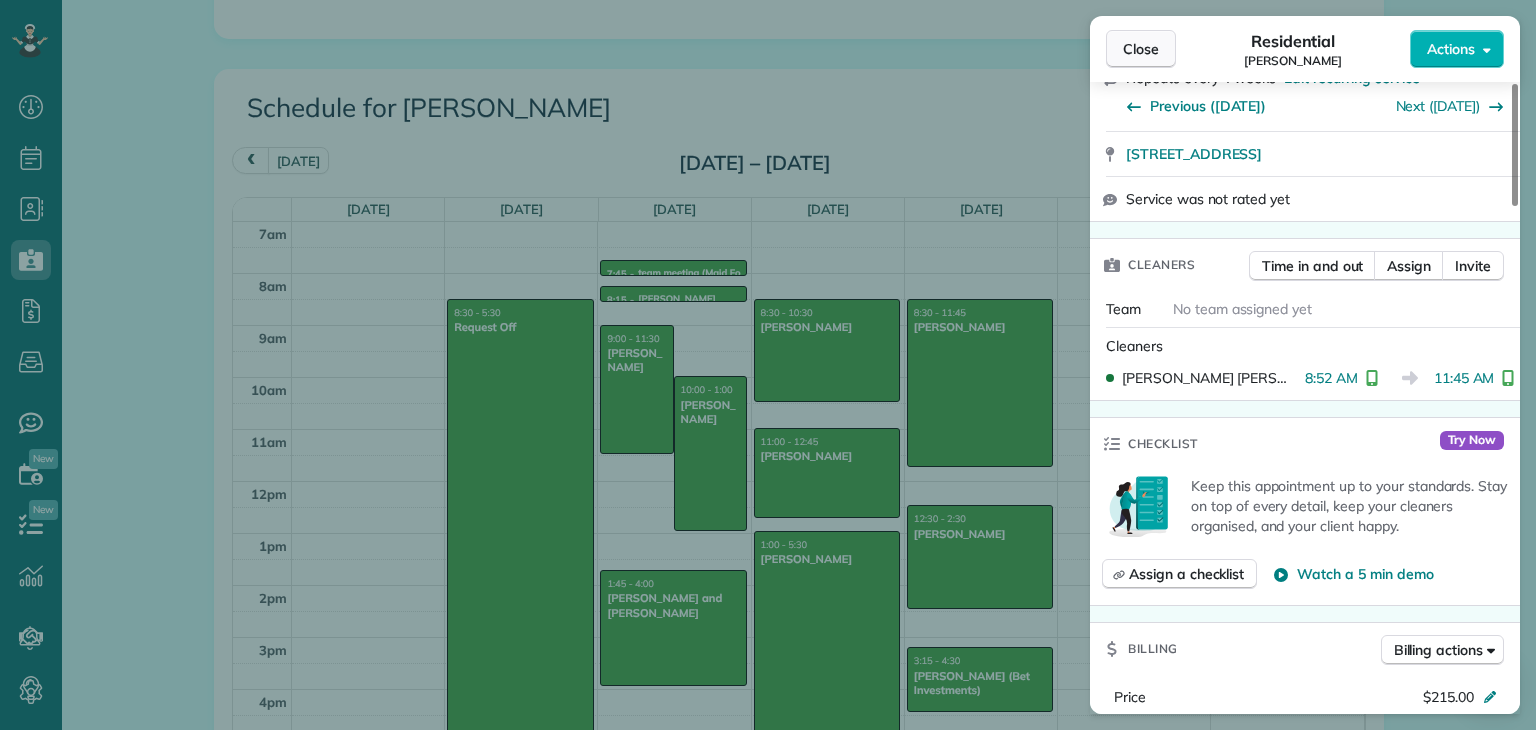 click on "Close" at bounding box center (1141, 49) 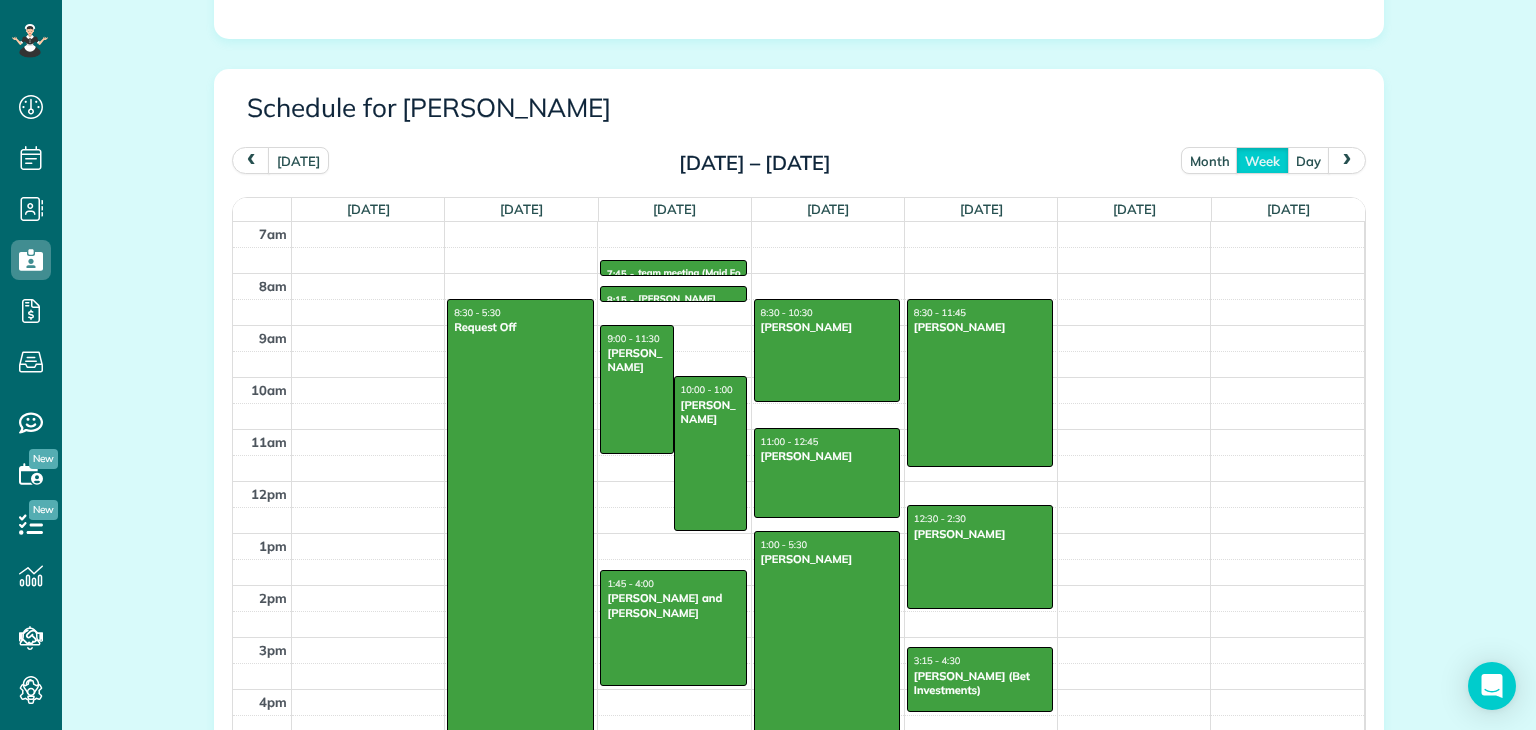 click at bounding box center [1347, 160] 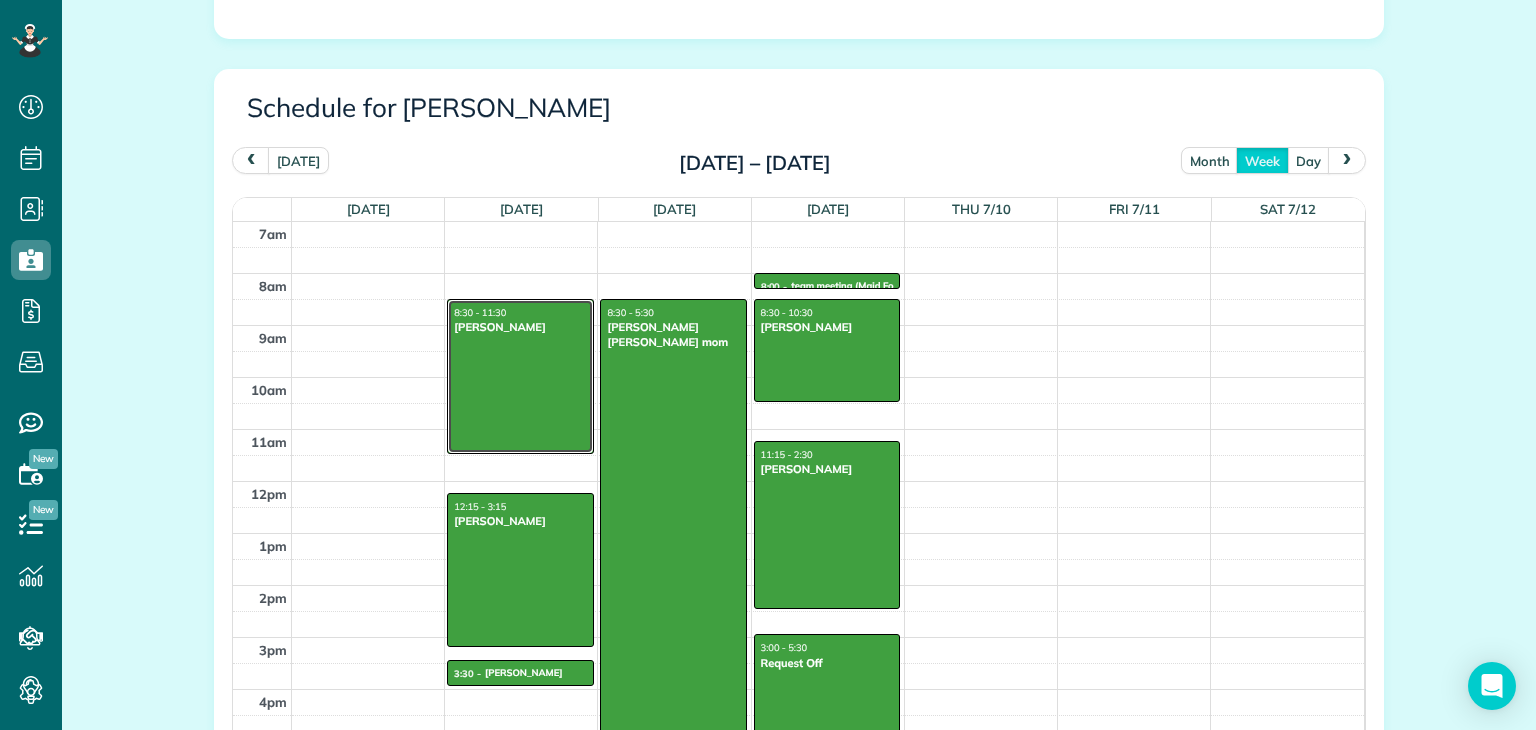 click at bounding box center [520, 376] 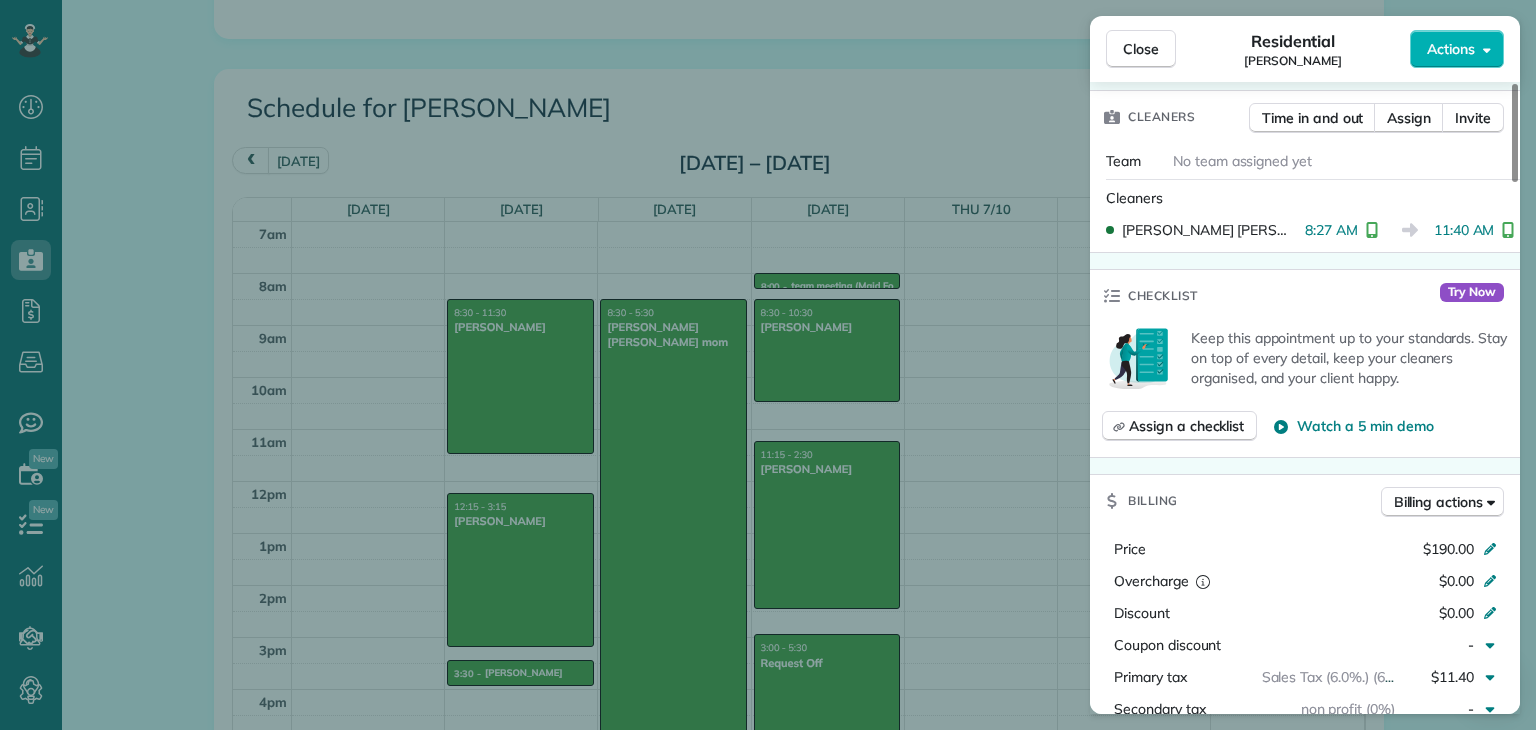 scroll, scrollTop: 612, scrollLeft: 0, axis: vertical 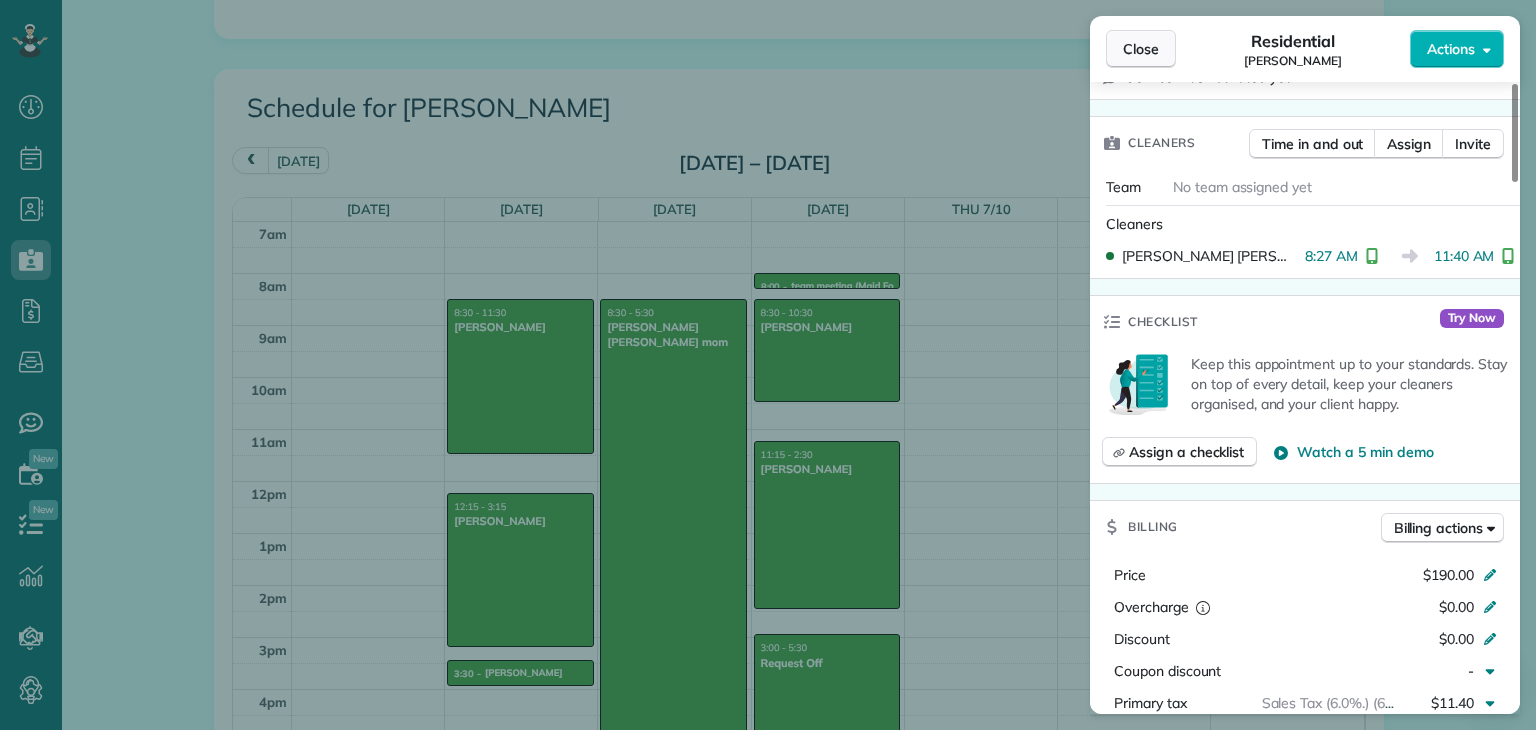 click on "Close" at bounding box center [1141, 49] 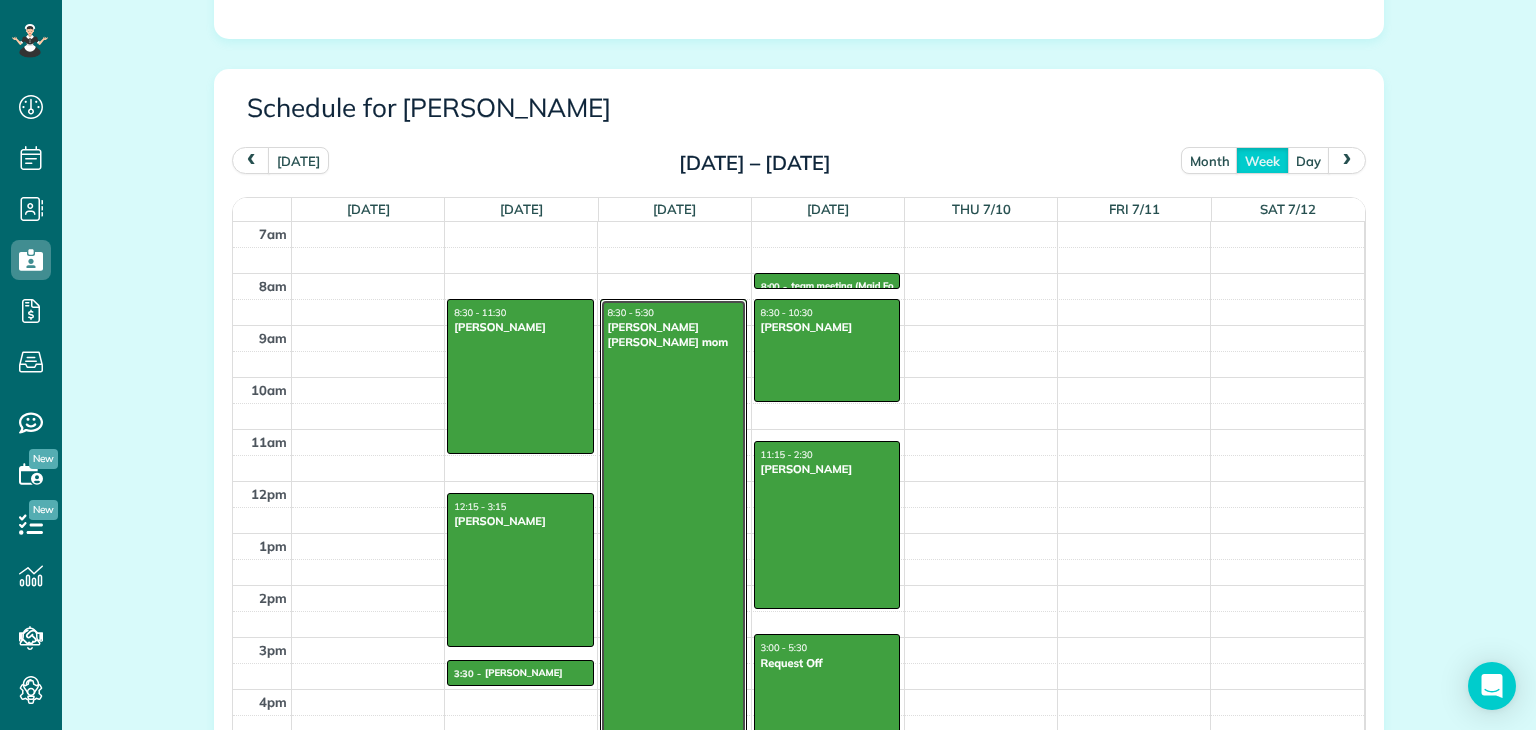 click at bounding box center [673, 531] 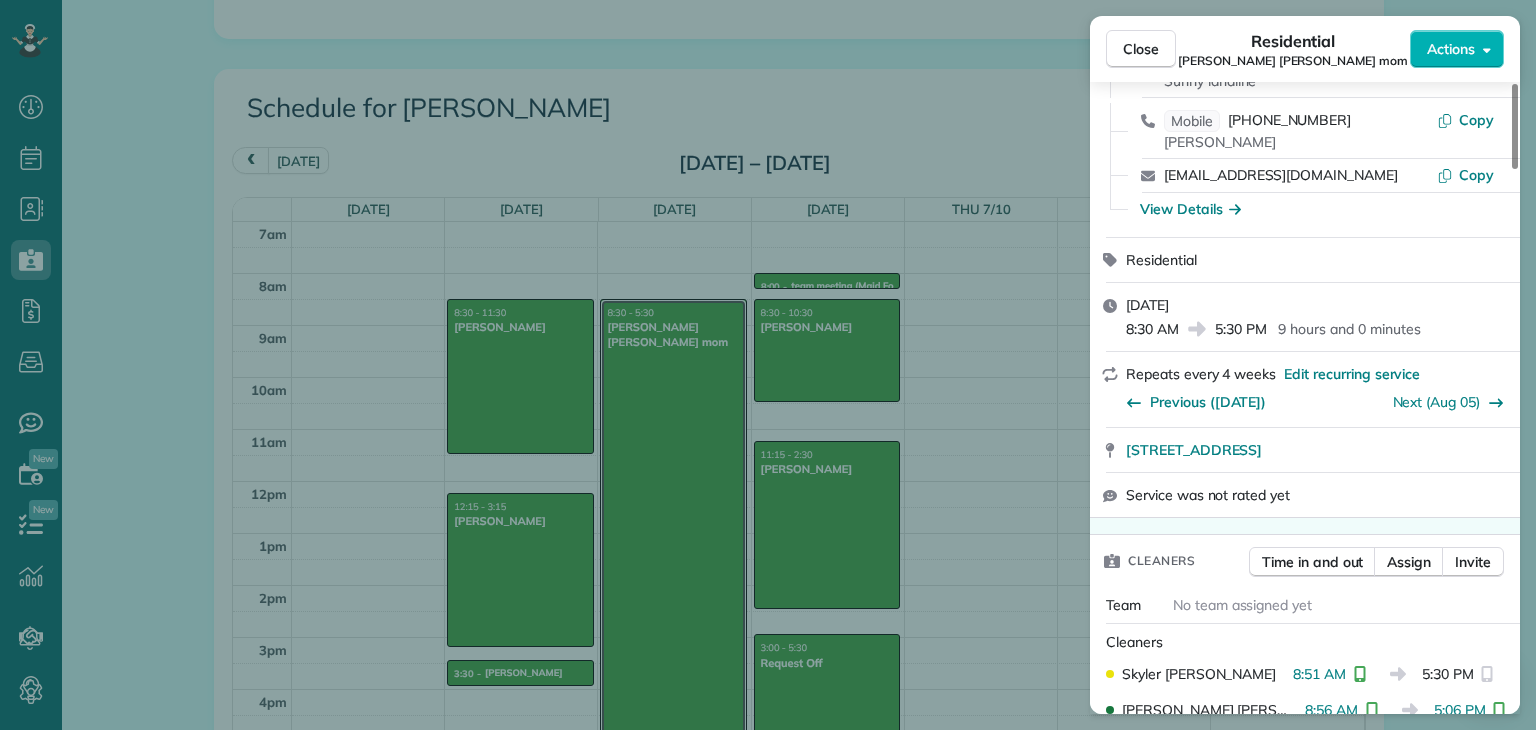 scroll, scrollTop: 480, scrollLeft: 0, axis: vertical 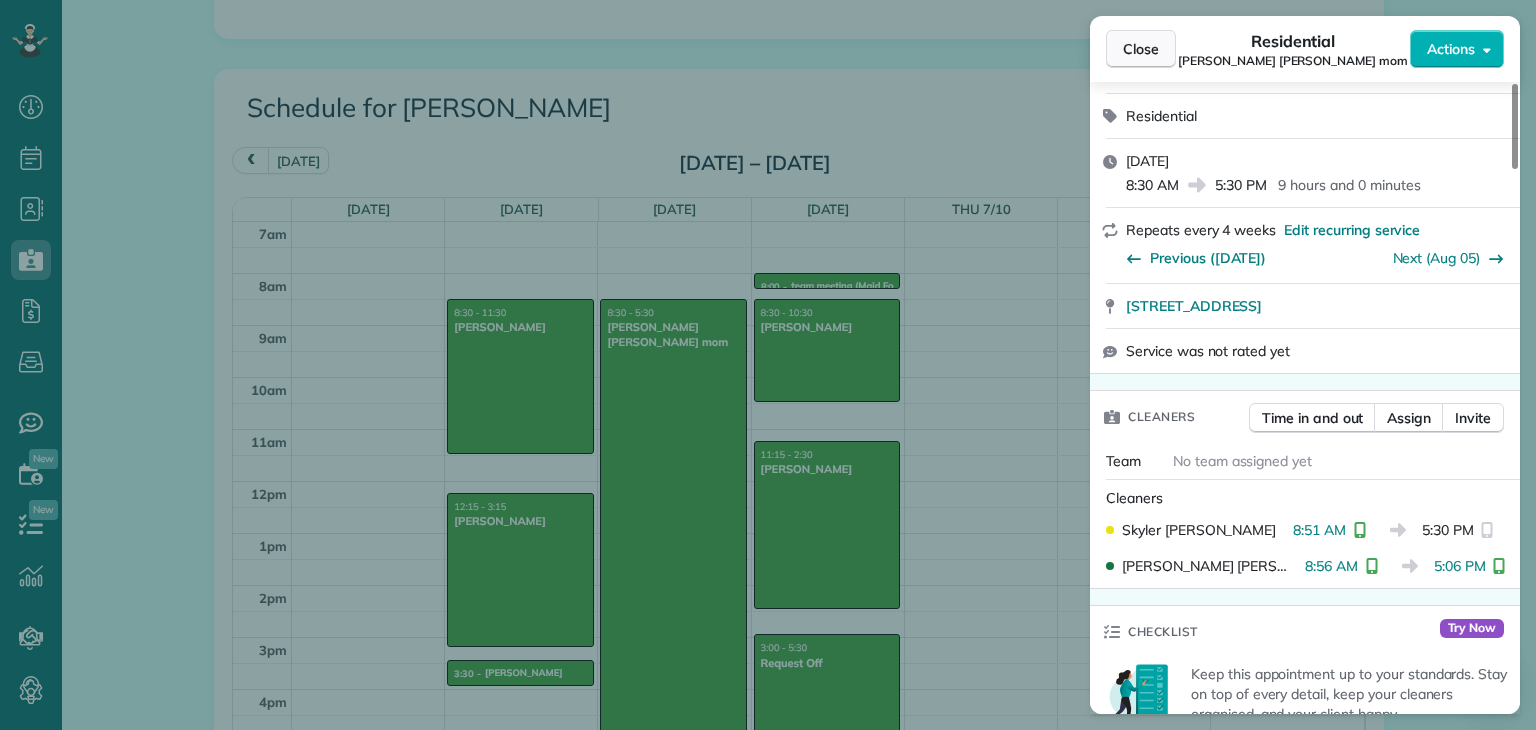 click on "Close" at bounding box center [1141, 49] 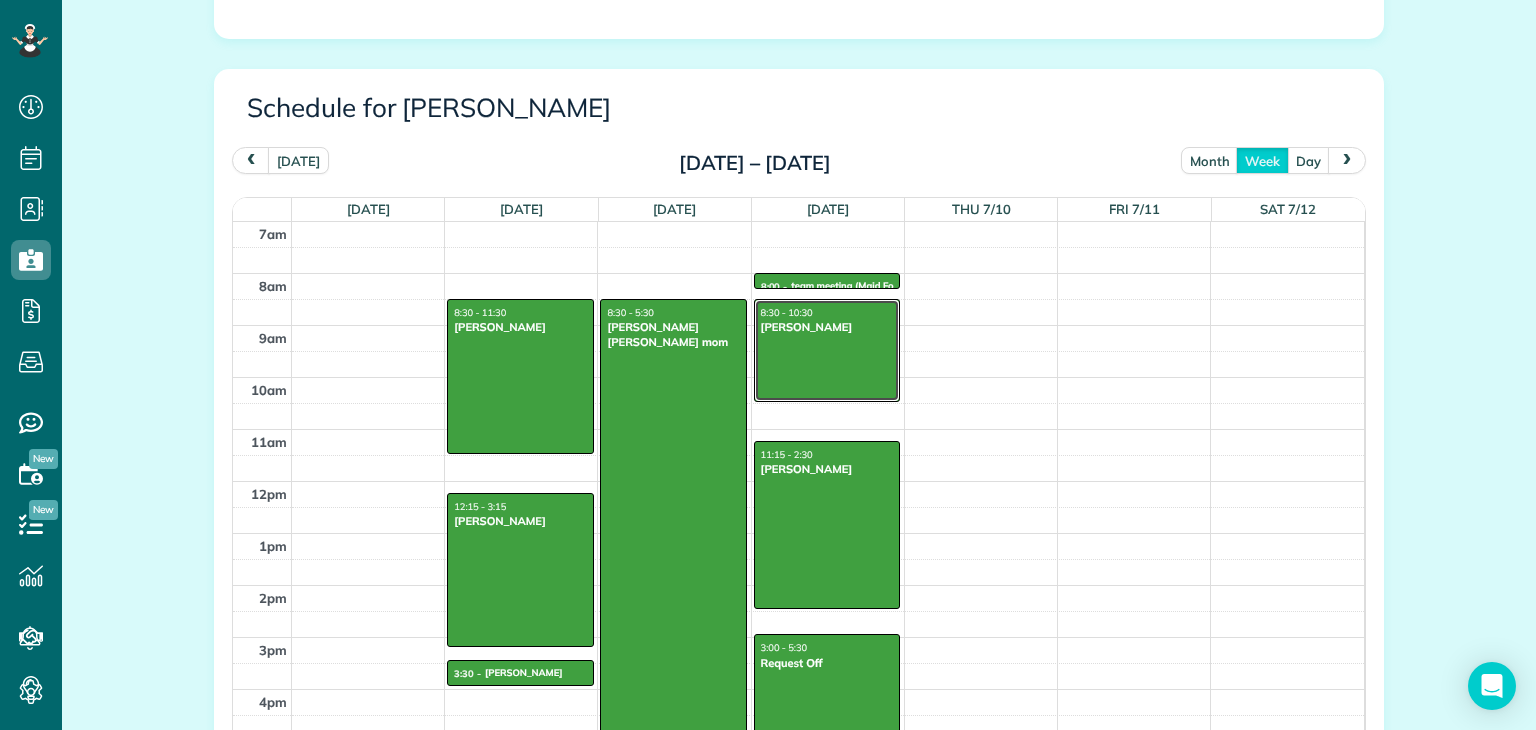 click on "[PERSON_NAME]" at bounding box center (827, 327) 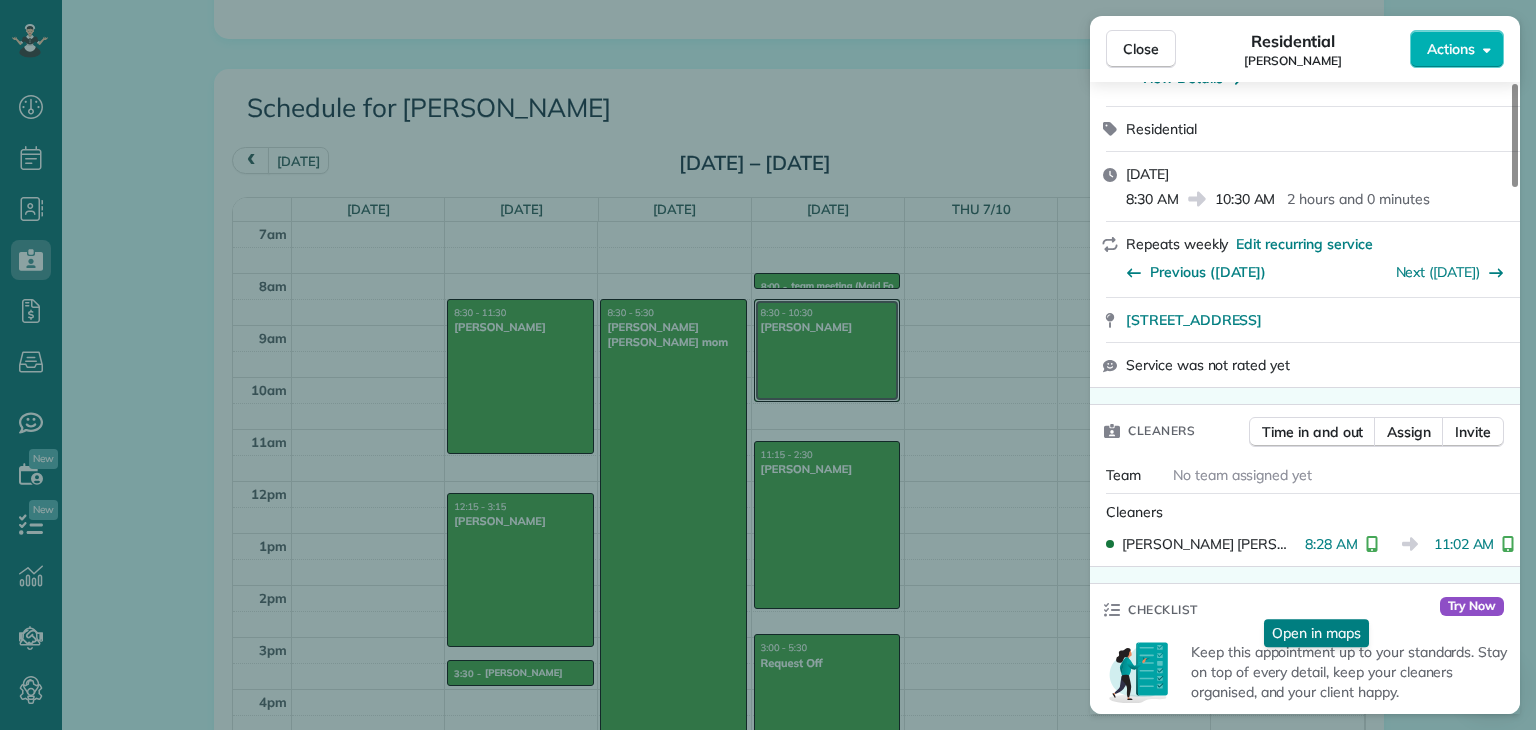 scroll, scrollTop: 327, scrollLeft: 0, axis: vertical 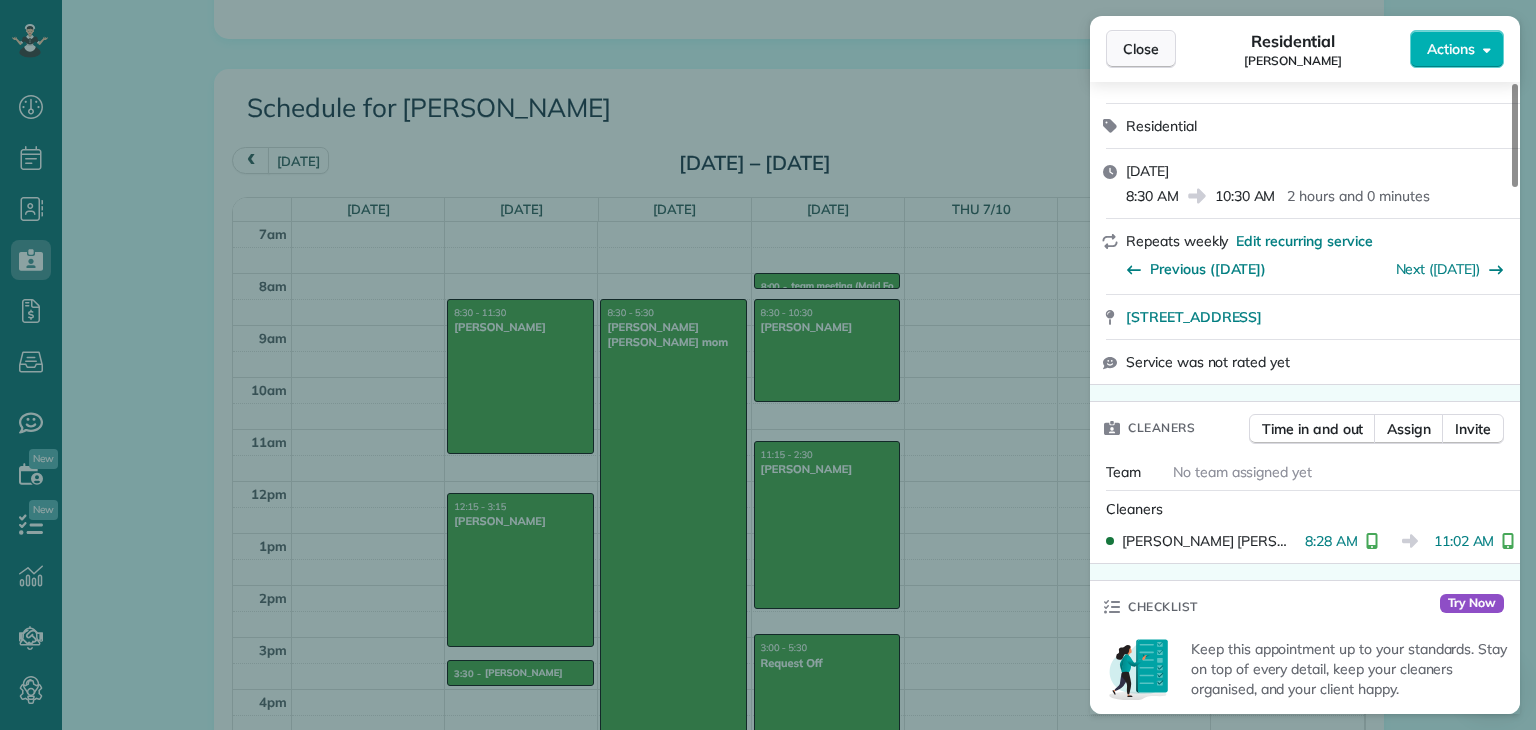 click on "Close" at bounding box center (1141, 49) 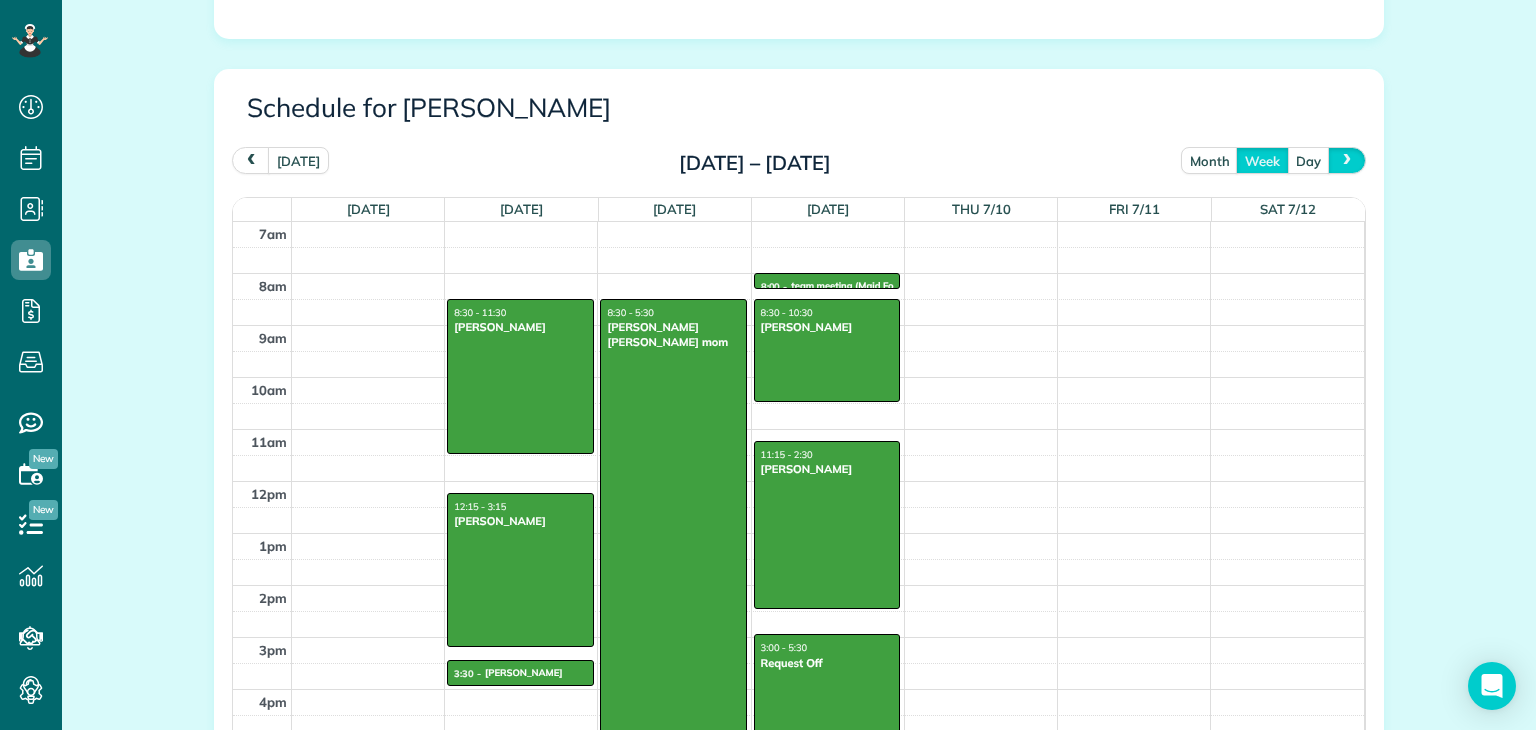 click at bounding box center [1347, 160] 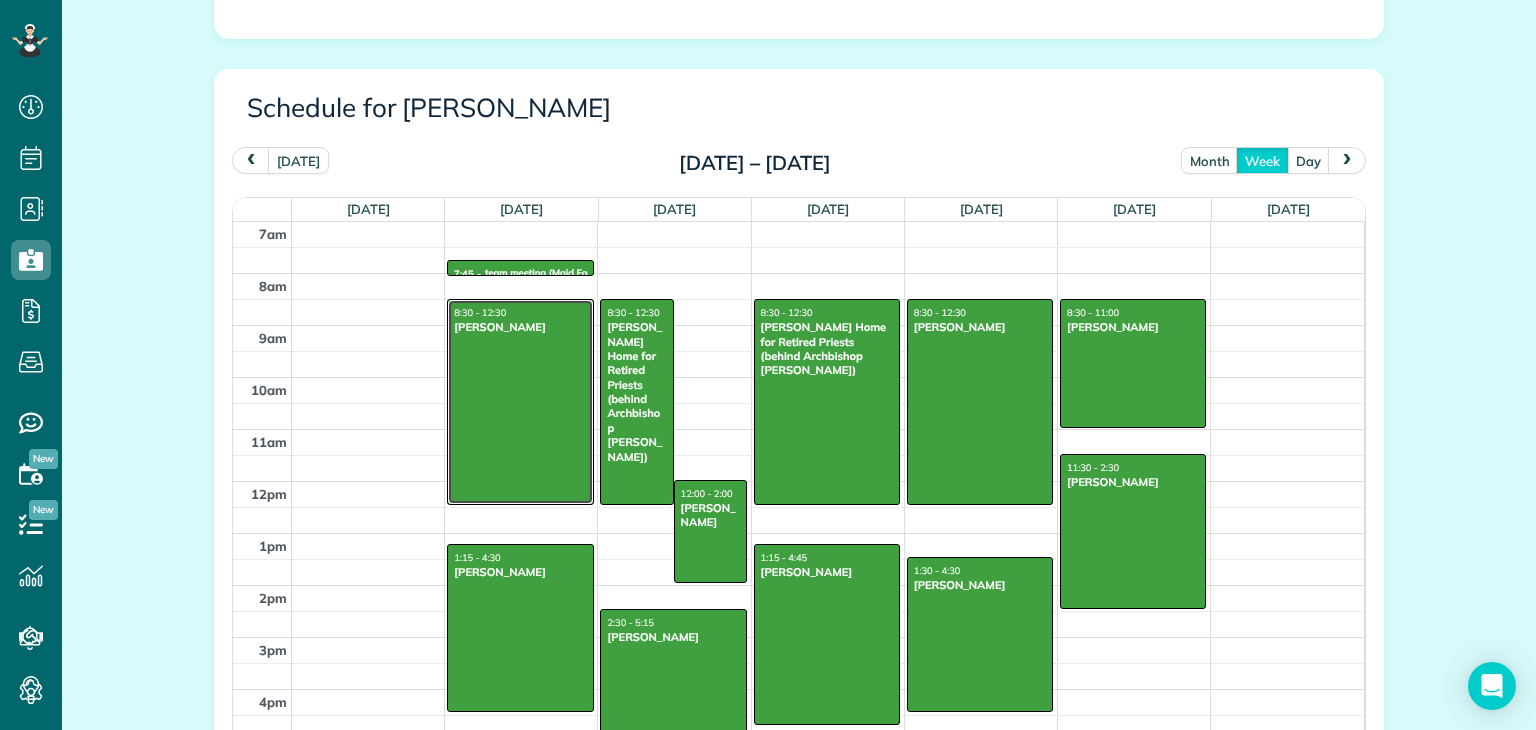 click at bounding box center (520, 402) 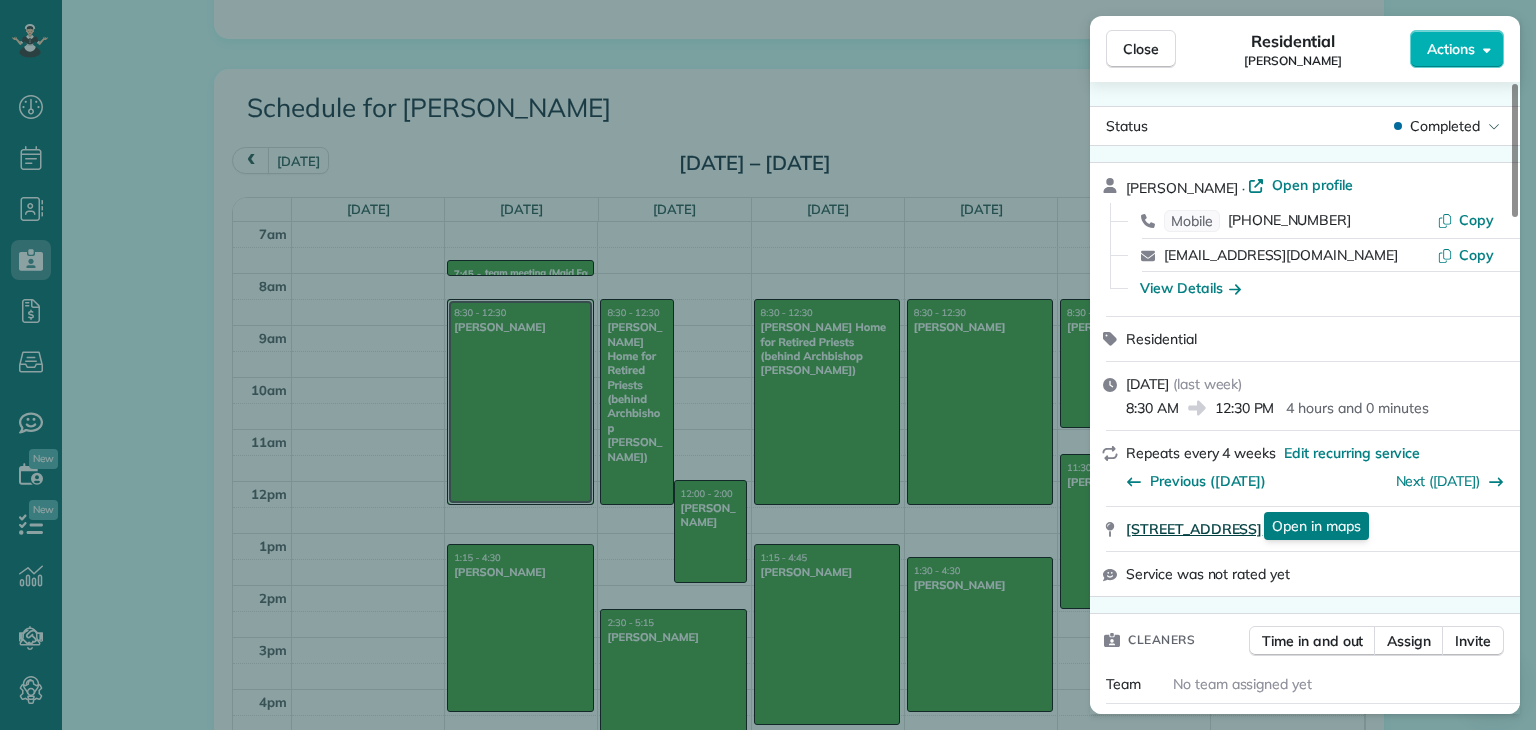 scroll, scrollTop: 316, scrollLeft: 0, axis: vertical 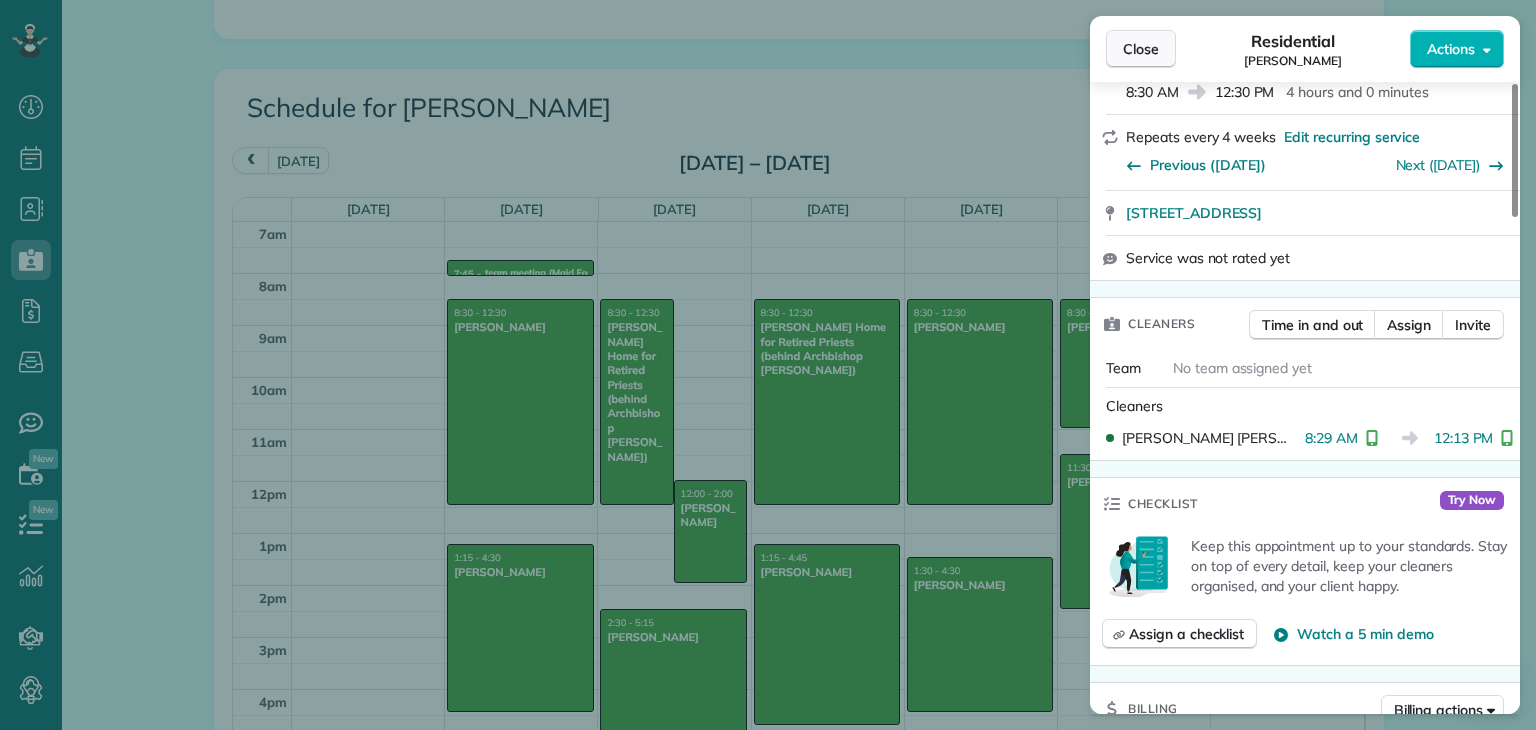 click on "Close" at bounding box center [1141, 49] 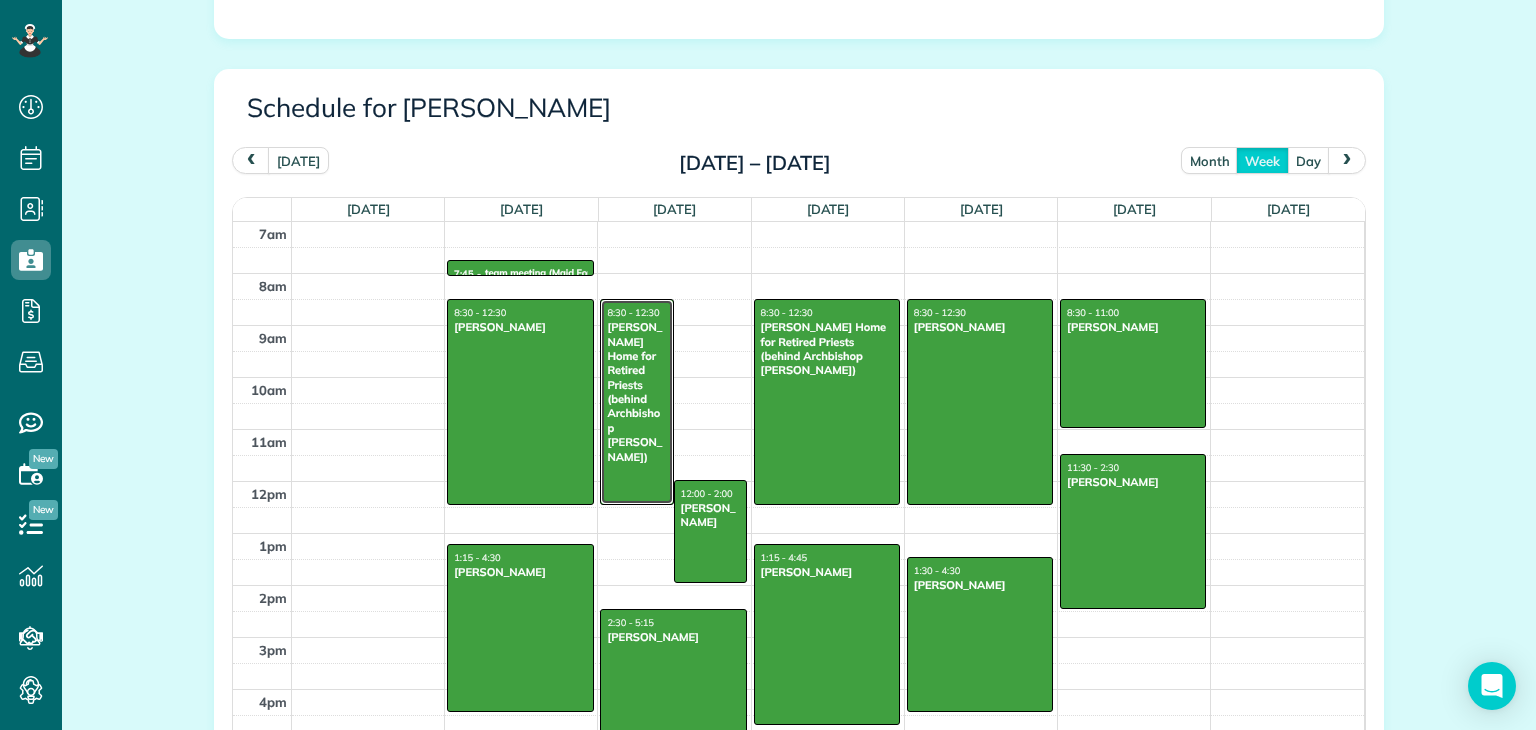 click on "Regina Coeli Home for Retired Priests (behind Archbishop Wood)" at bounding box center [636, 392] 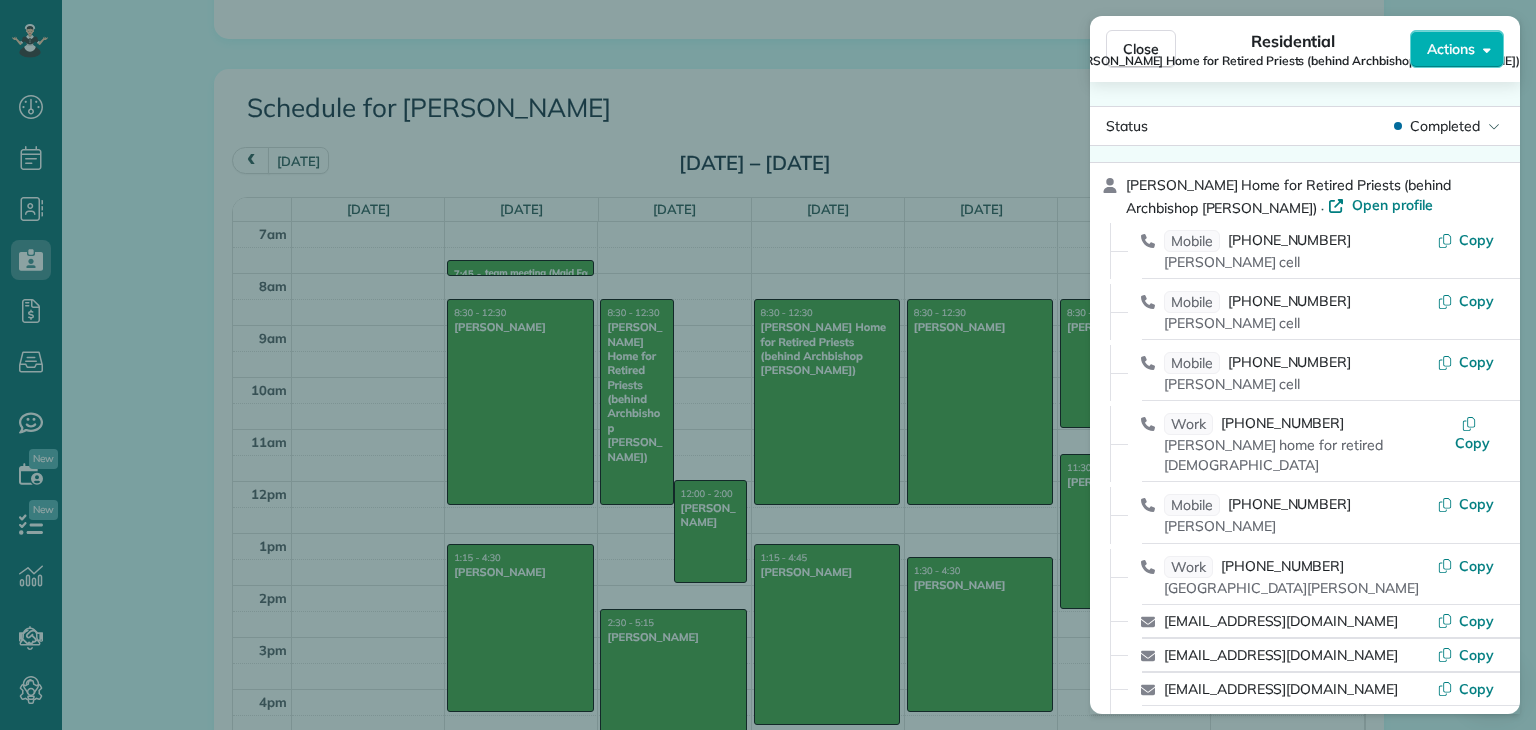 click on "Regina Coeli Home for Retired Priests (behind Archbishop Wood)" at bounding box center (1293, 61) 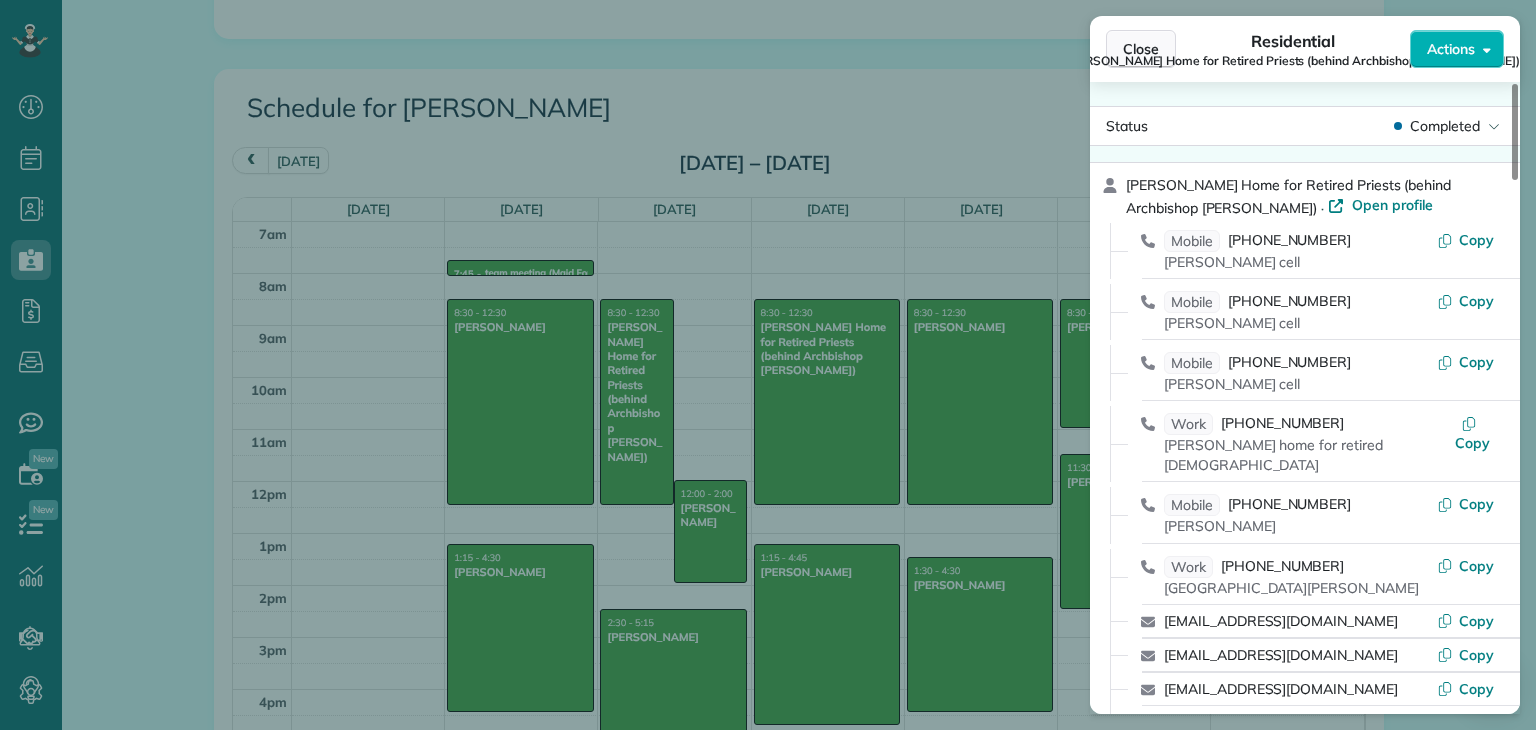click on "Close" at bounding box center (1141, 49) 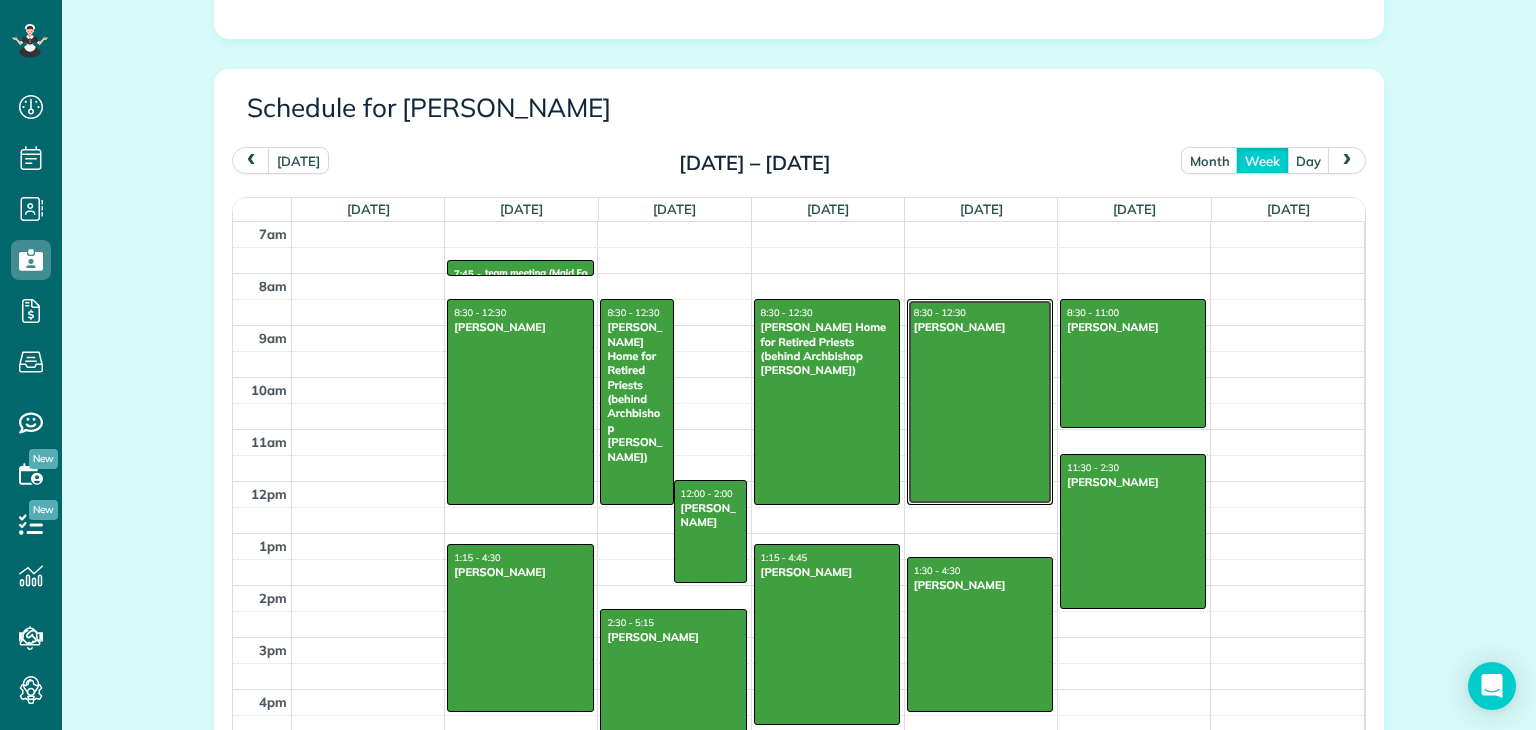 click at bounding box center [980, 402] 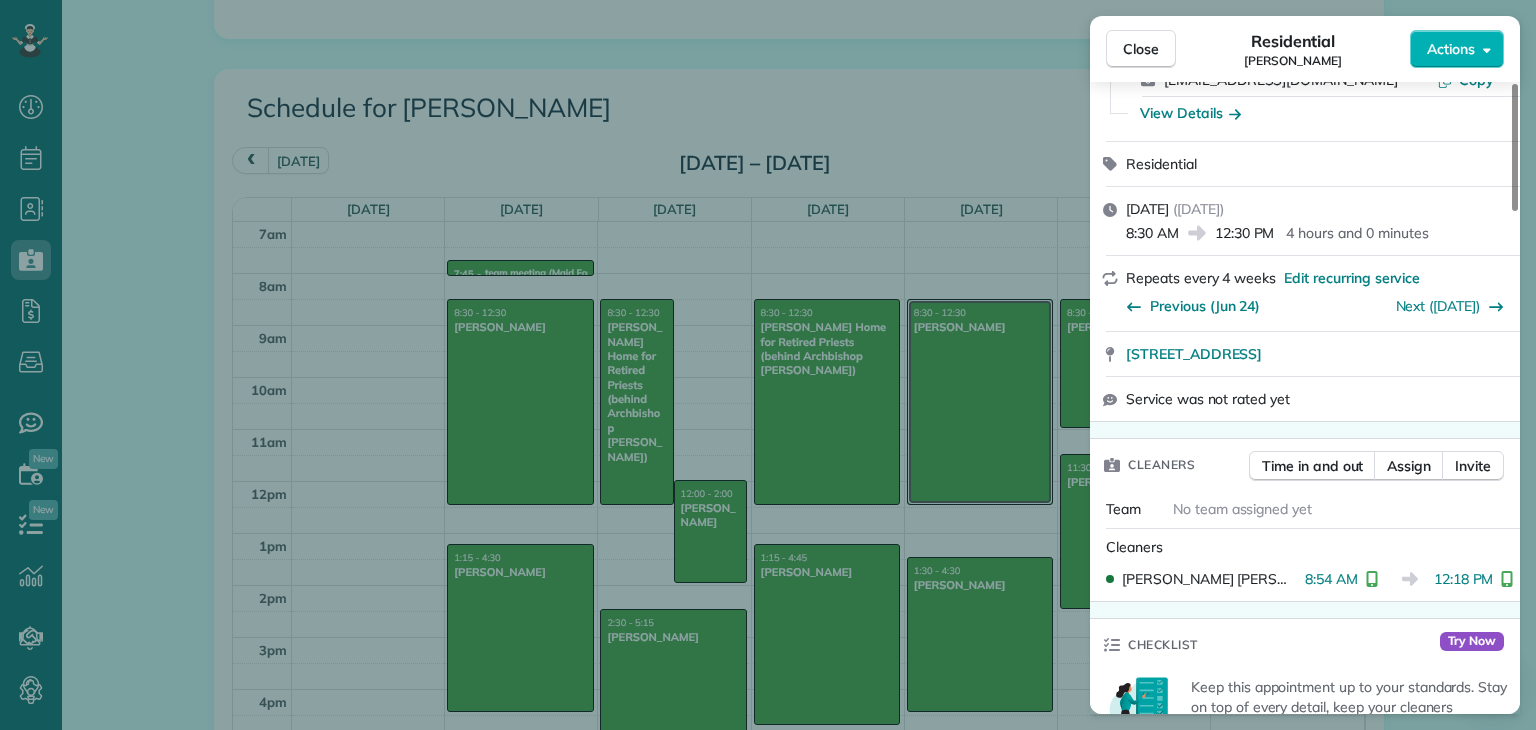 scroll, scrollTop: 0, scrollLeft: 0, axis: both 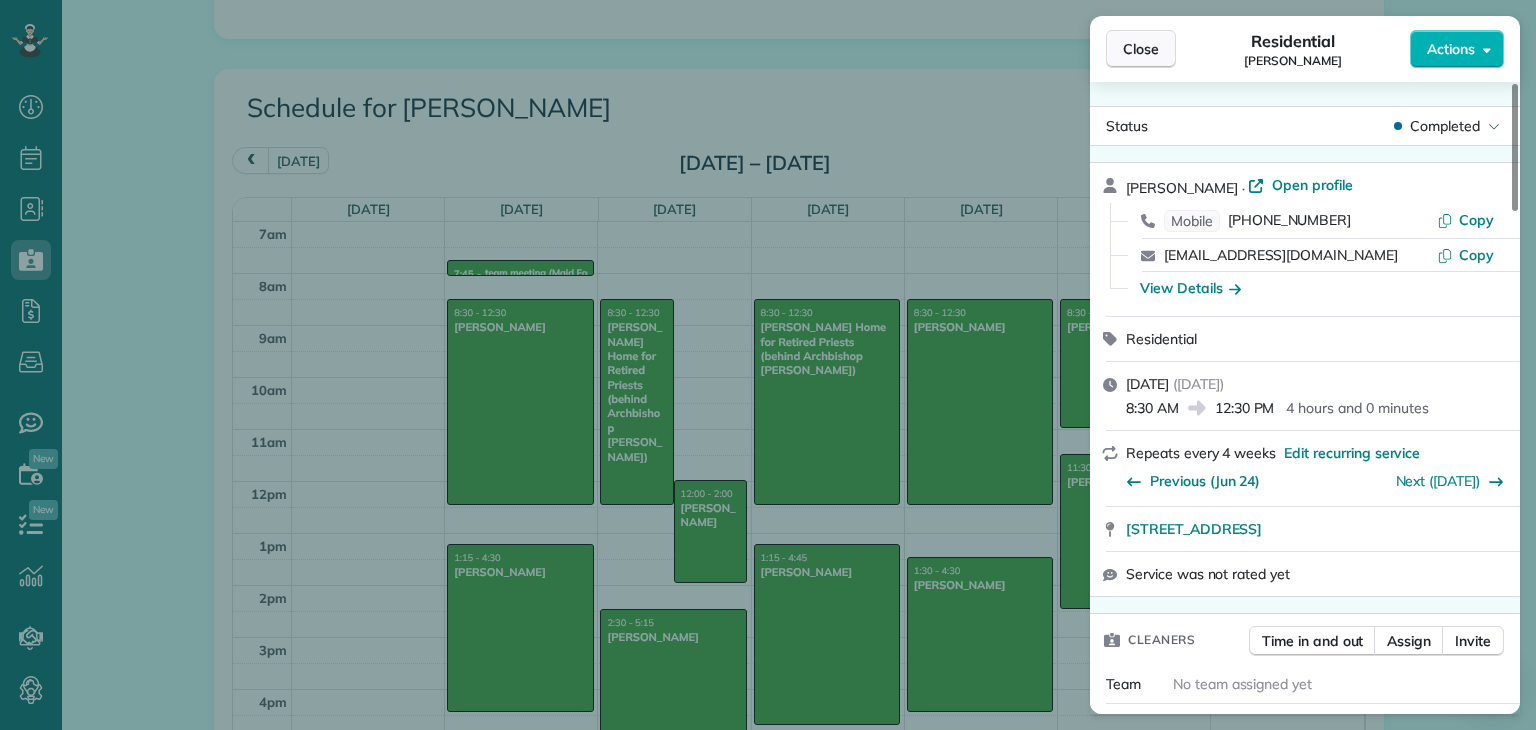 click on "Close" at bounding box center [1141, 49] 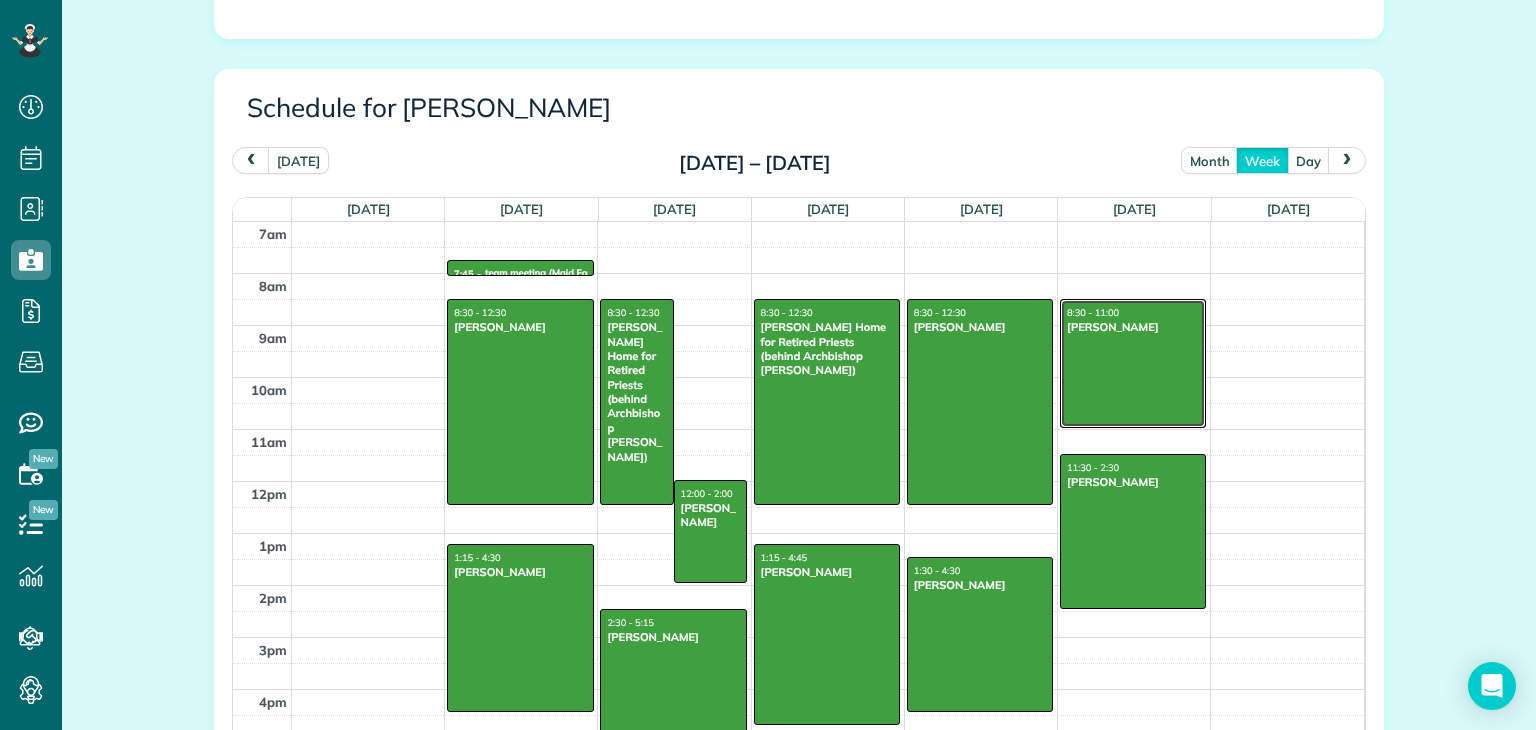 click at bounding box center [1133, 363] 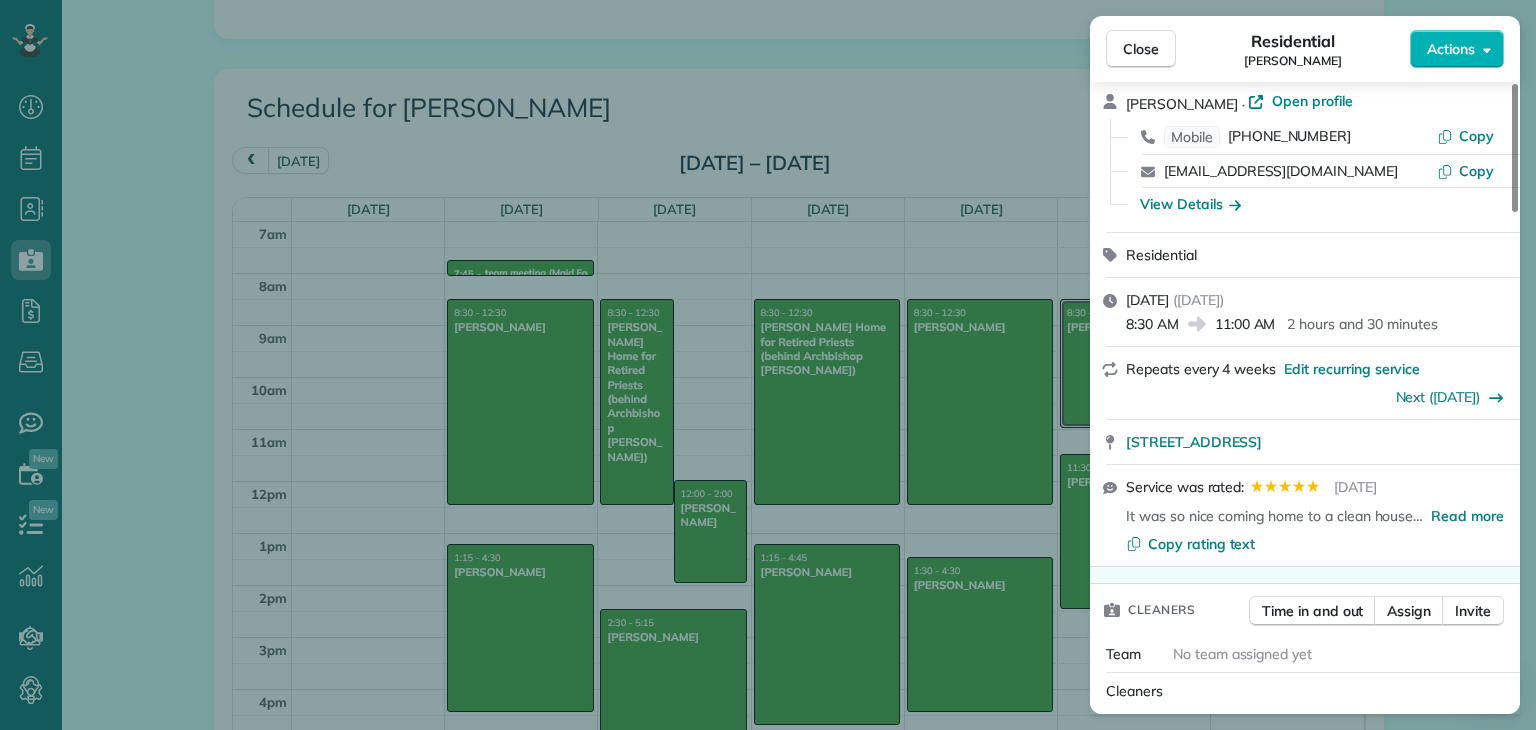 scroll, scrollTop: 264, scrollLeft: 0, axis: vertical 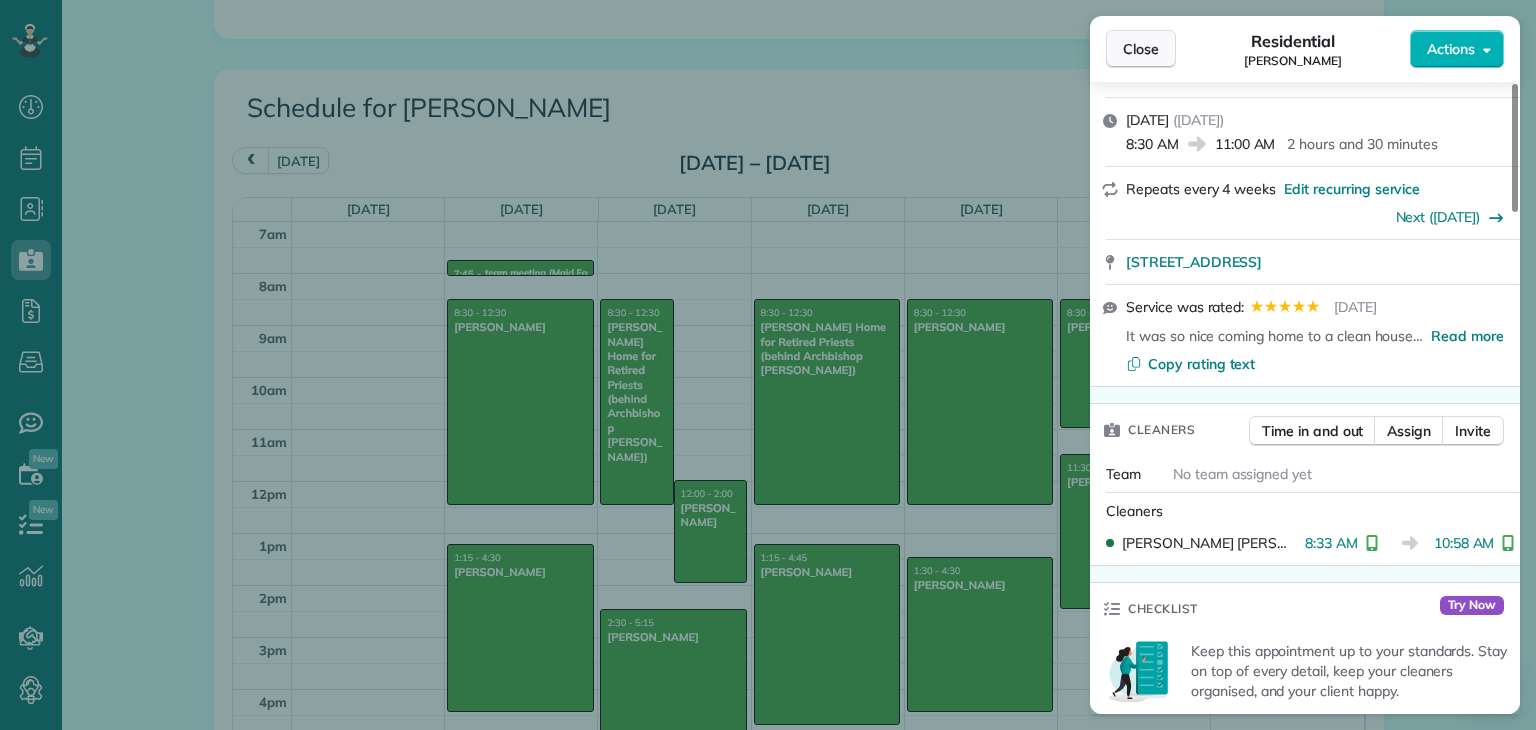 click on "Close" at bounding box center (1141, 49) 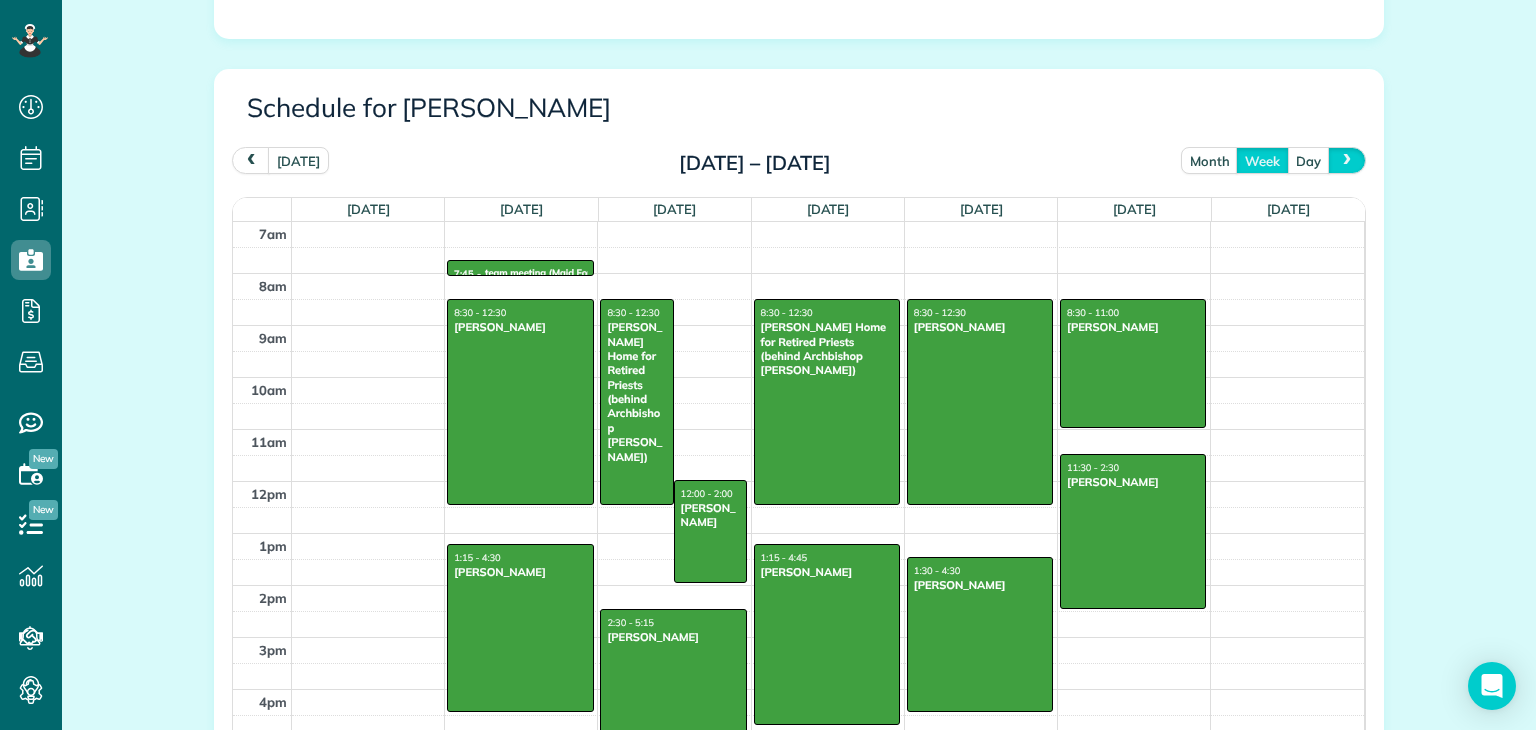 click at bounding box center (1347, 160) 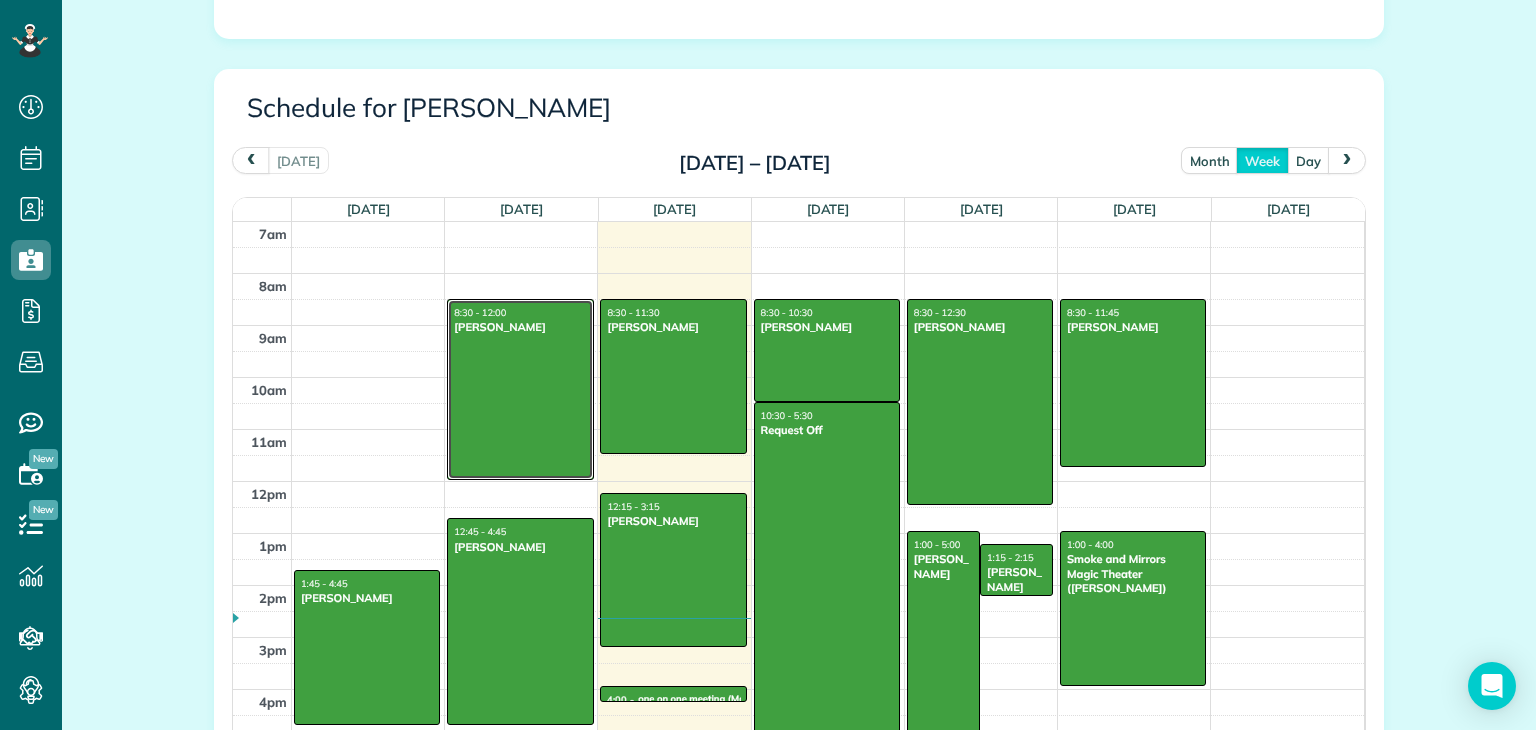 click at bounding box center (520, 389) 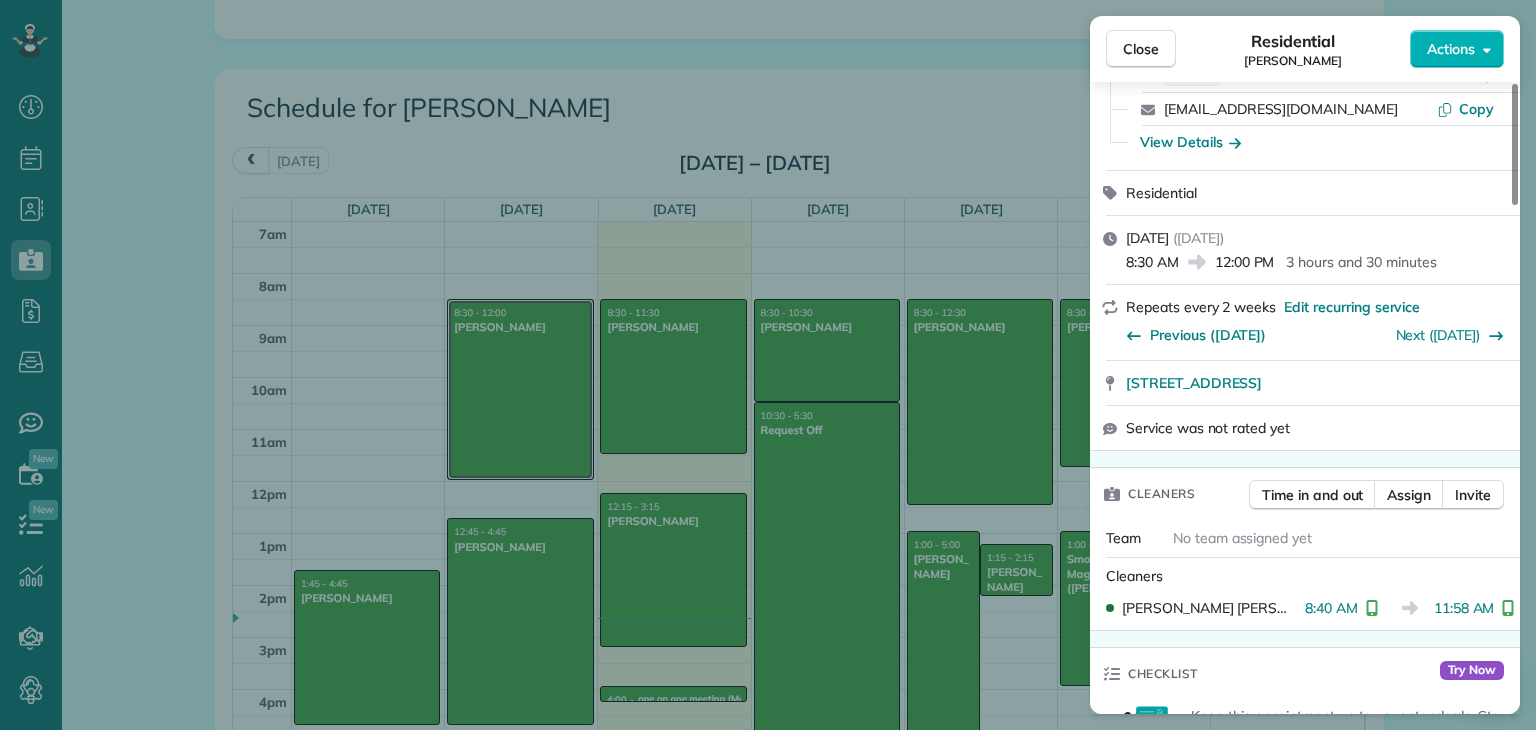 scroll, scrollTop: 0, scrollLeft: 0, axis: both 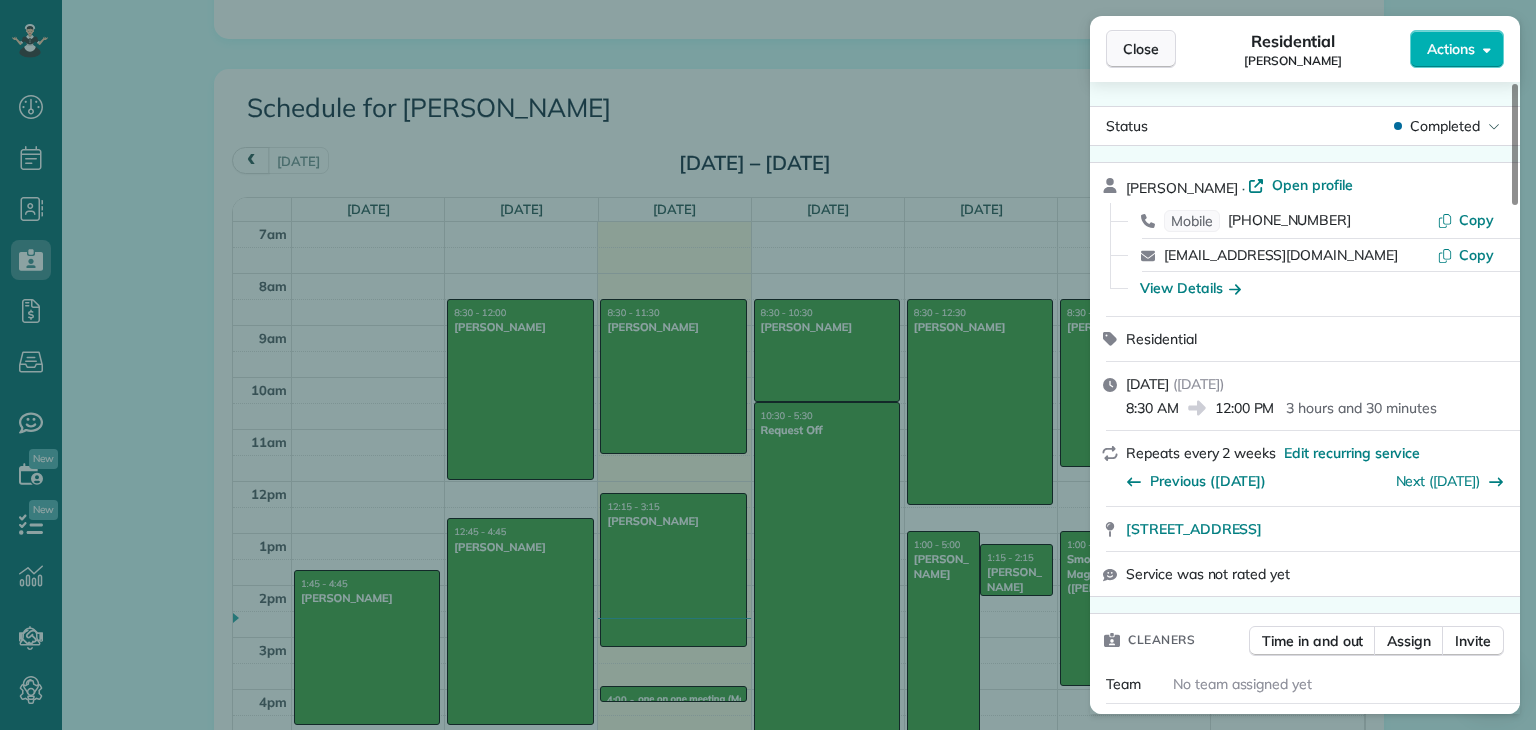 click on "Close" at bounding box center [1141, 49] 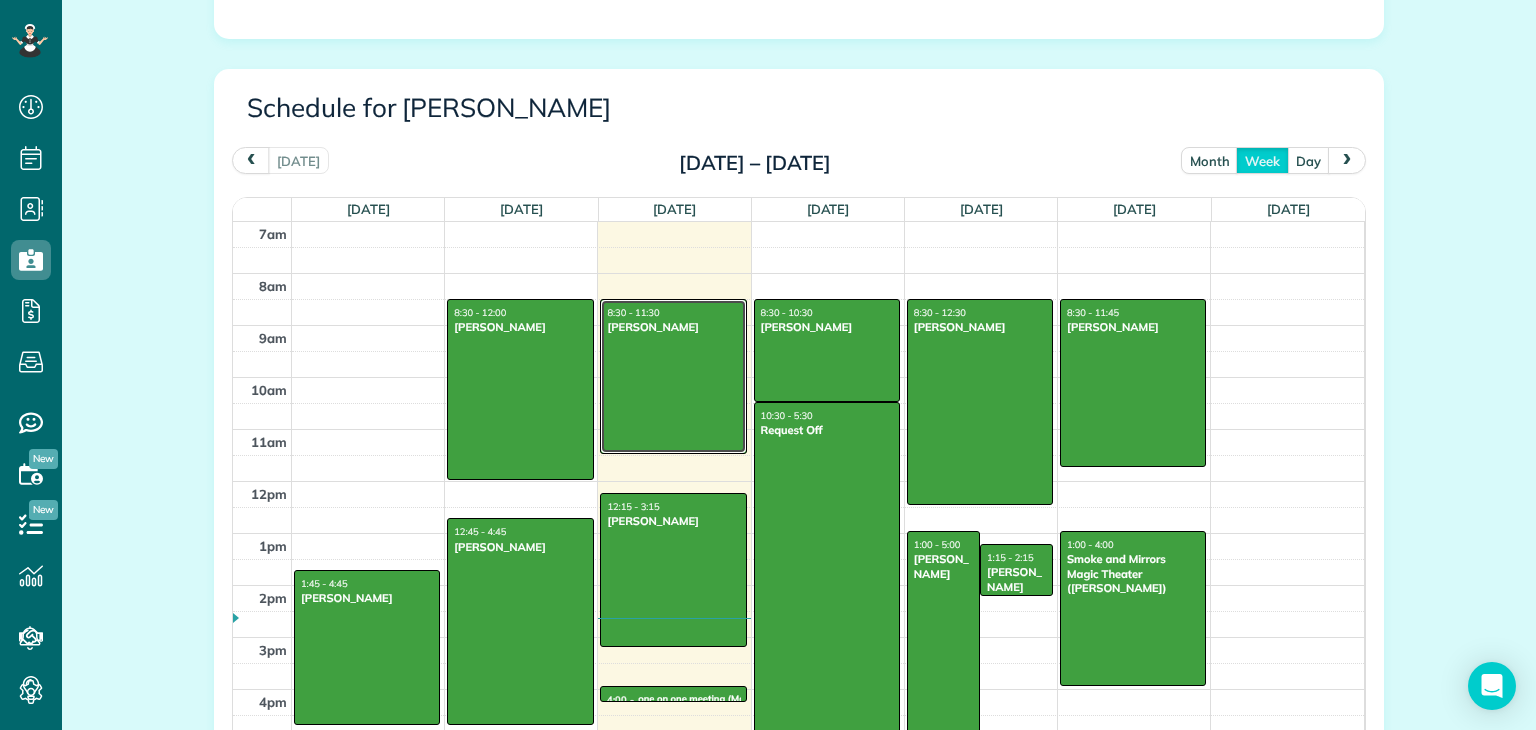 click at bounding box center [673, 376] 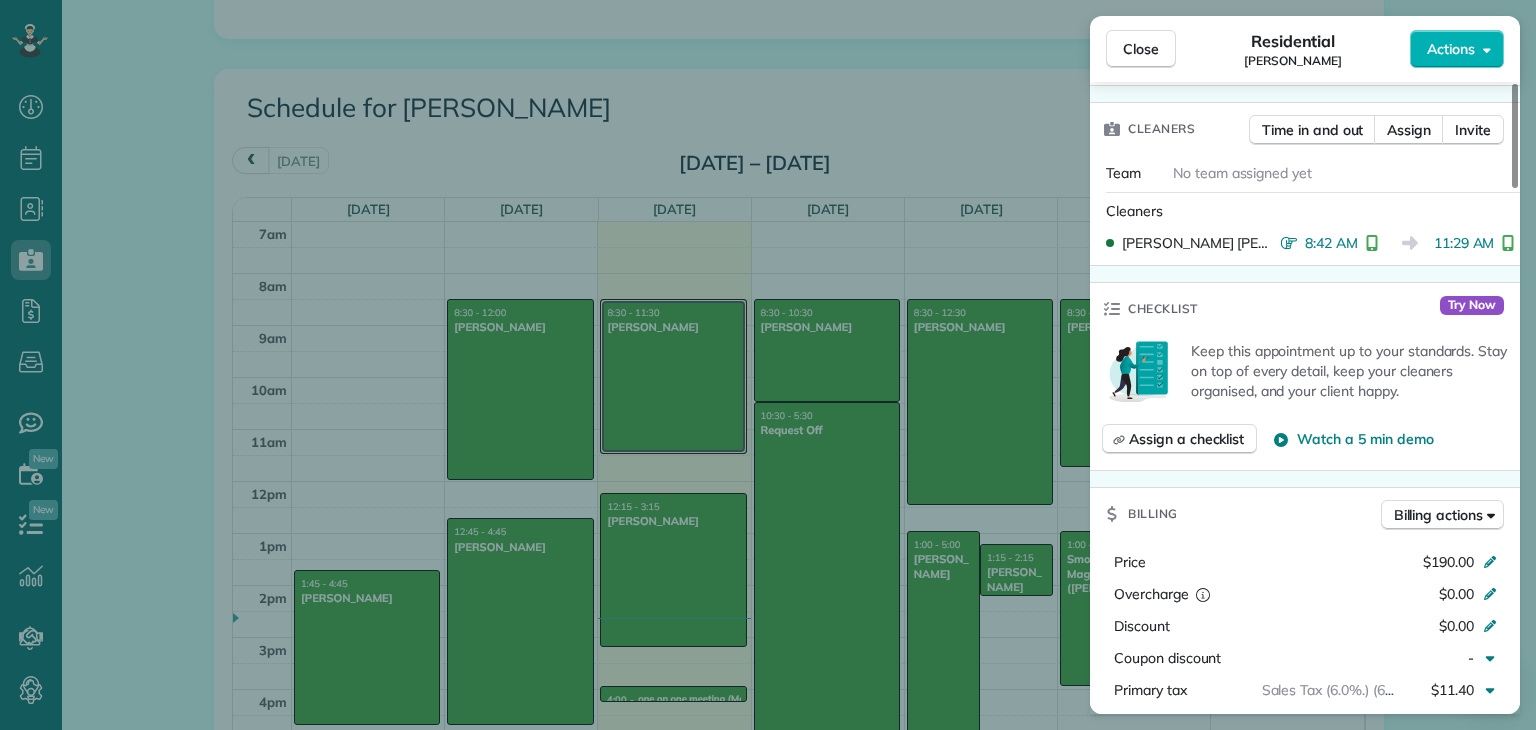scroll, scrollTop: 636, scrollLeft: 0, axis: vertical 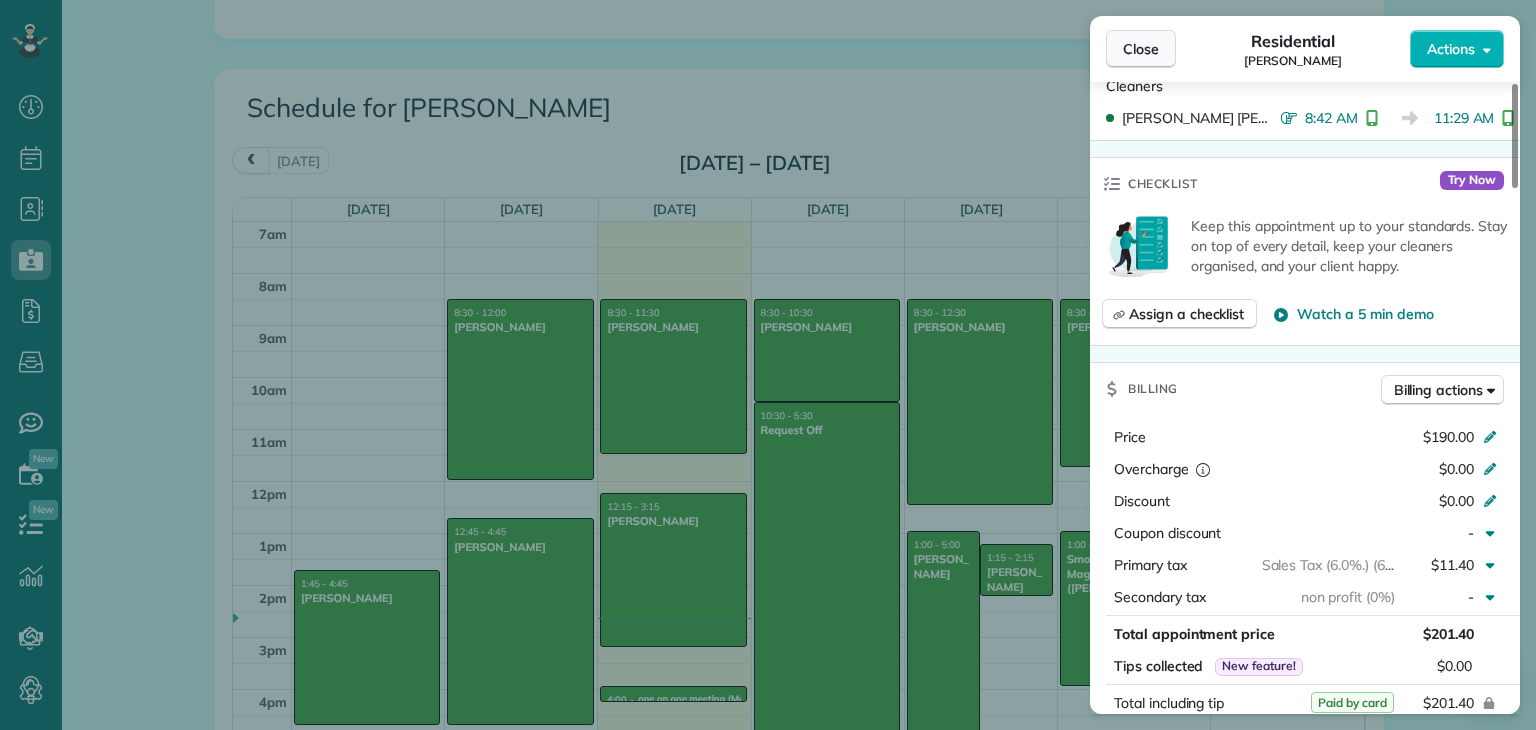 click on "Close" at bounding box center [1141, 49] 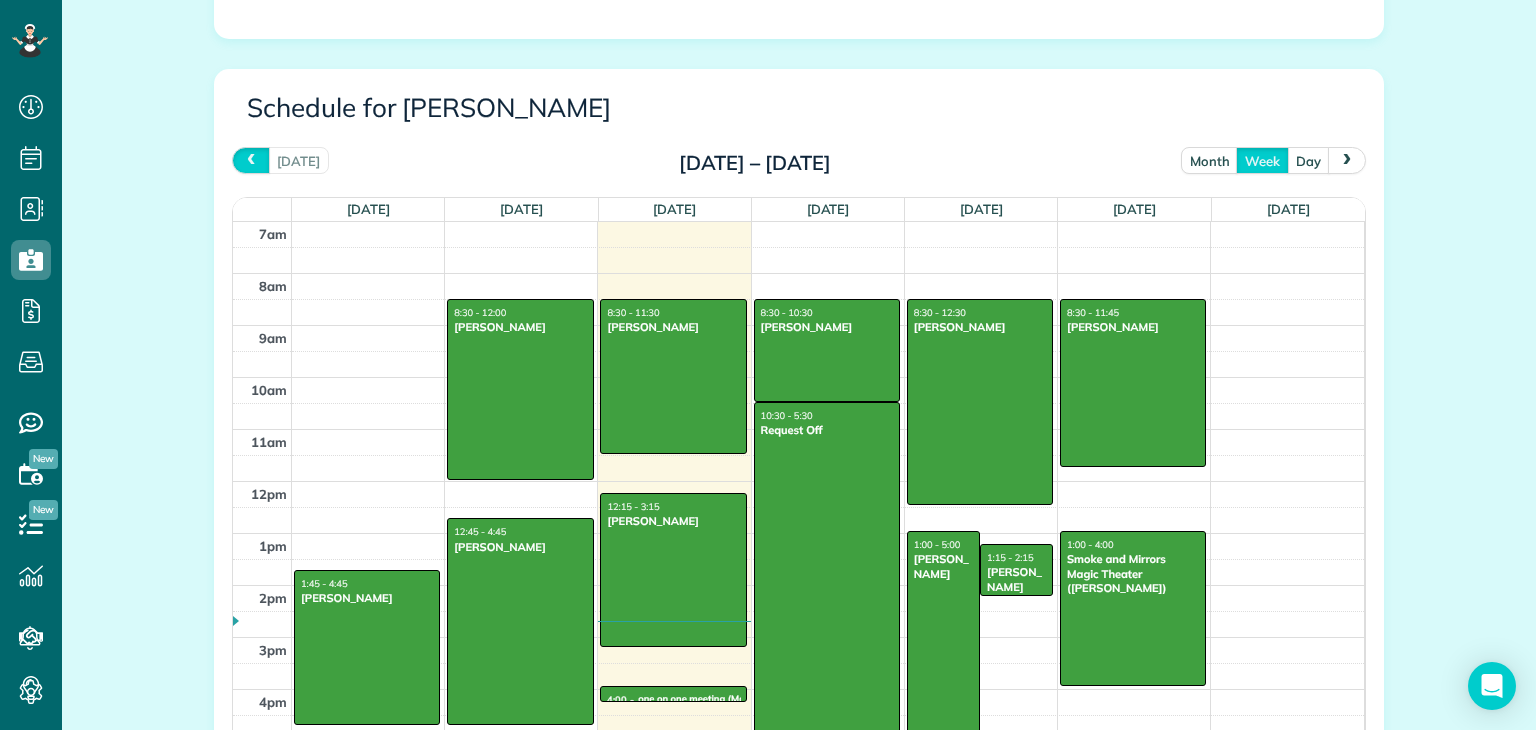 click at bounding box center (251, 160) 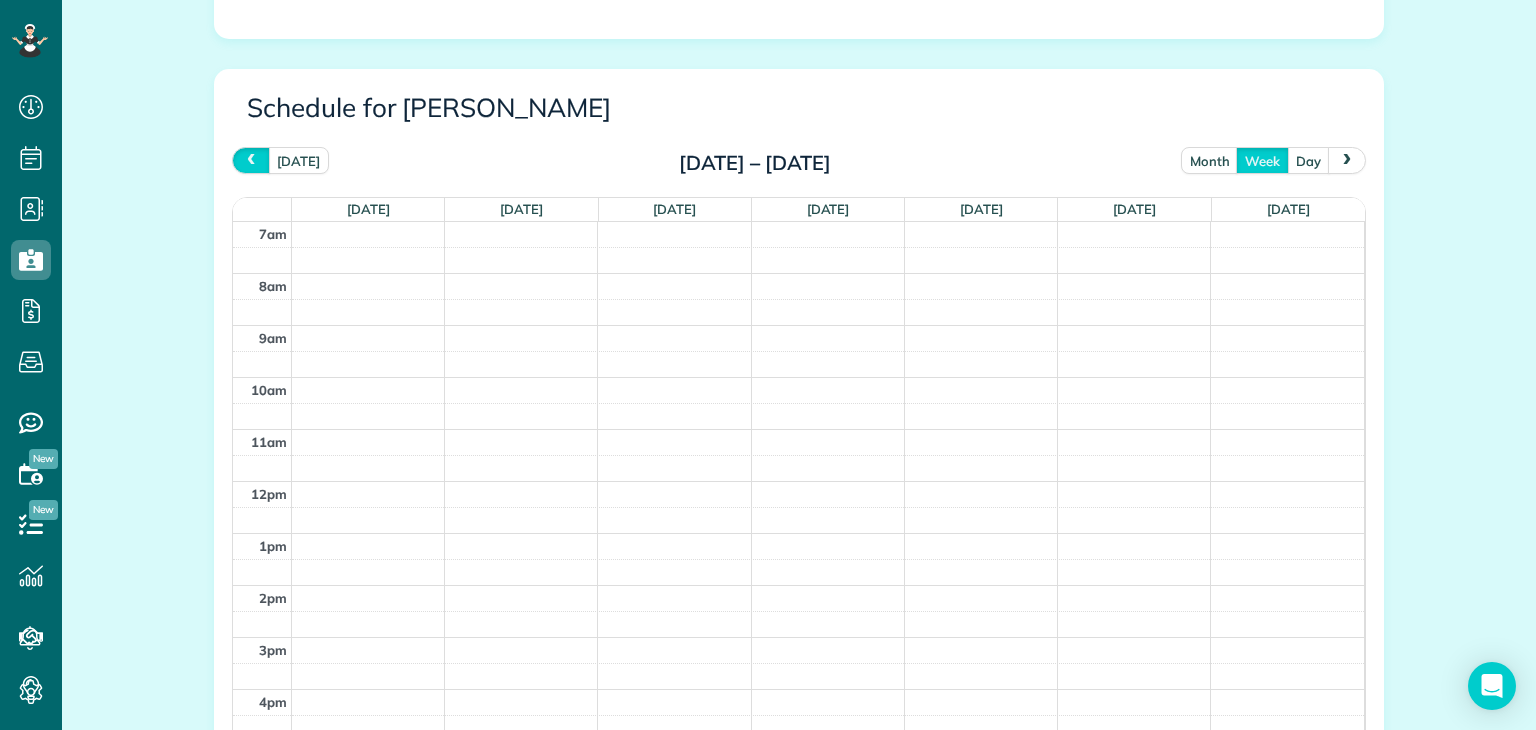 click at bounding box center [251, 160] 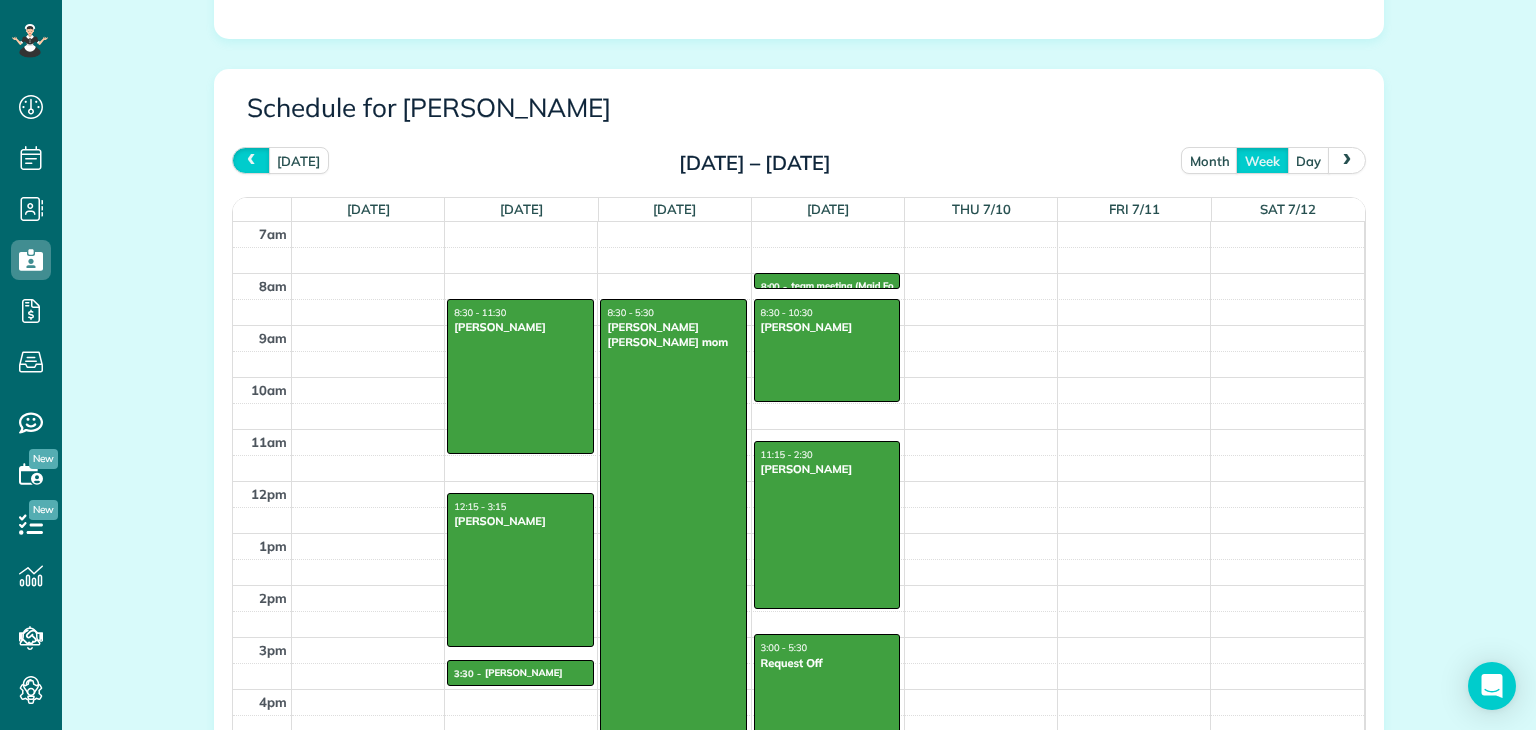 click at bounding box center [251, 160] 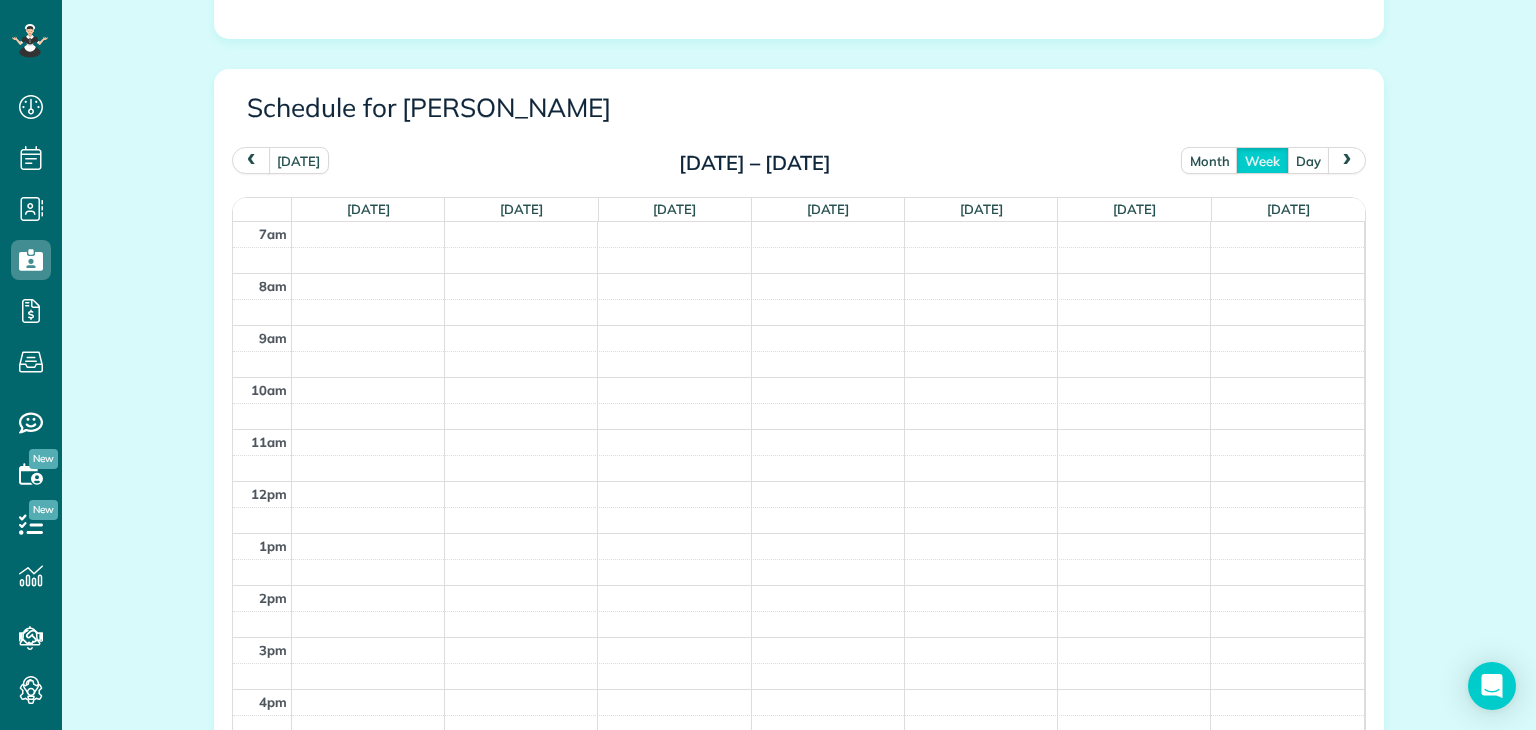 click at bounding box center [251, 160] 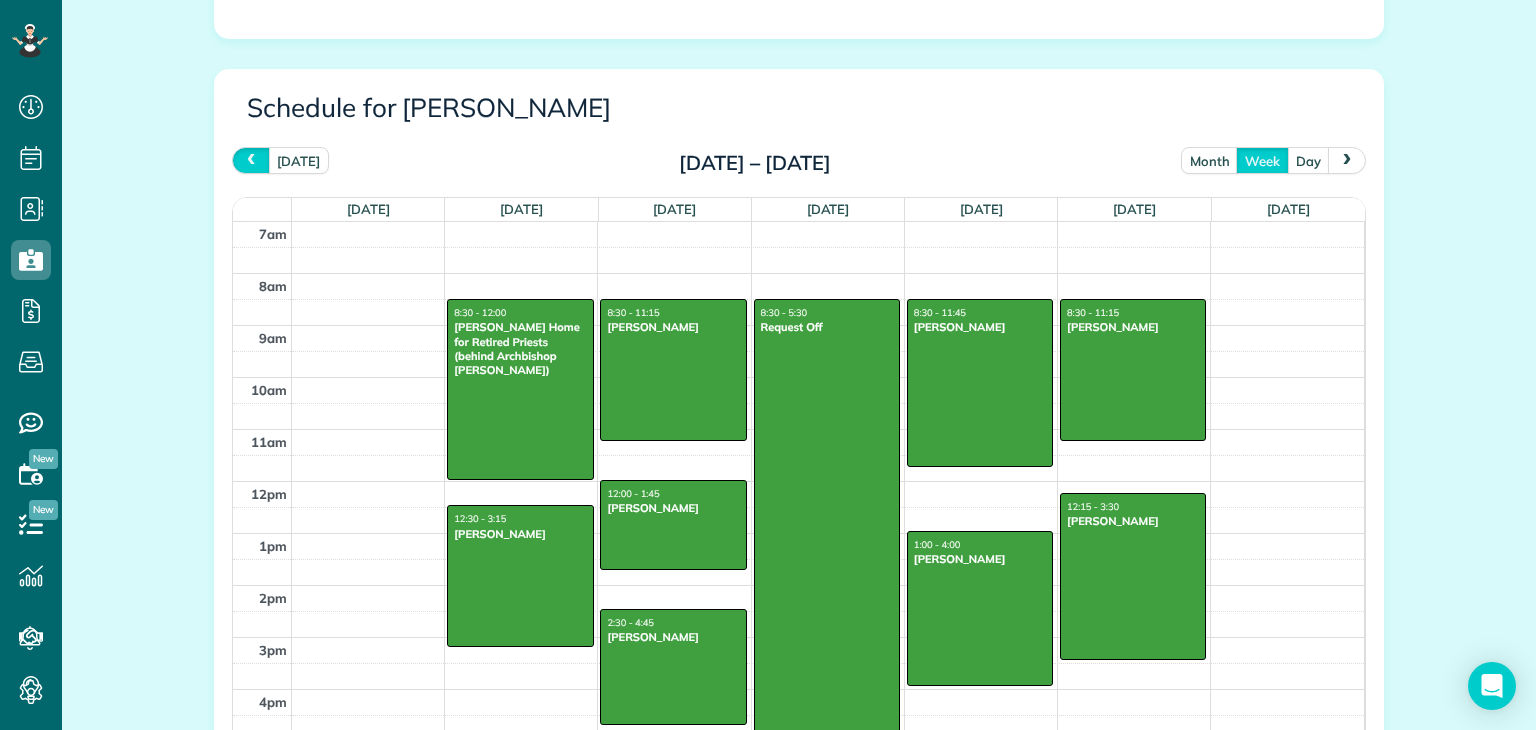 click at bounding box center [251, 160] 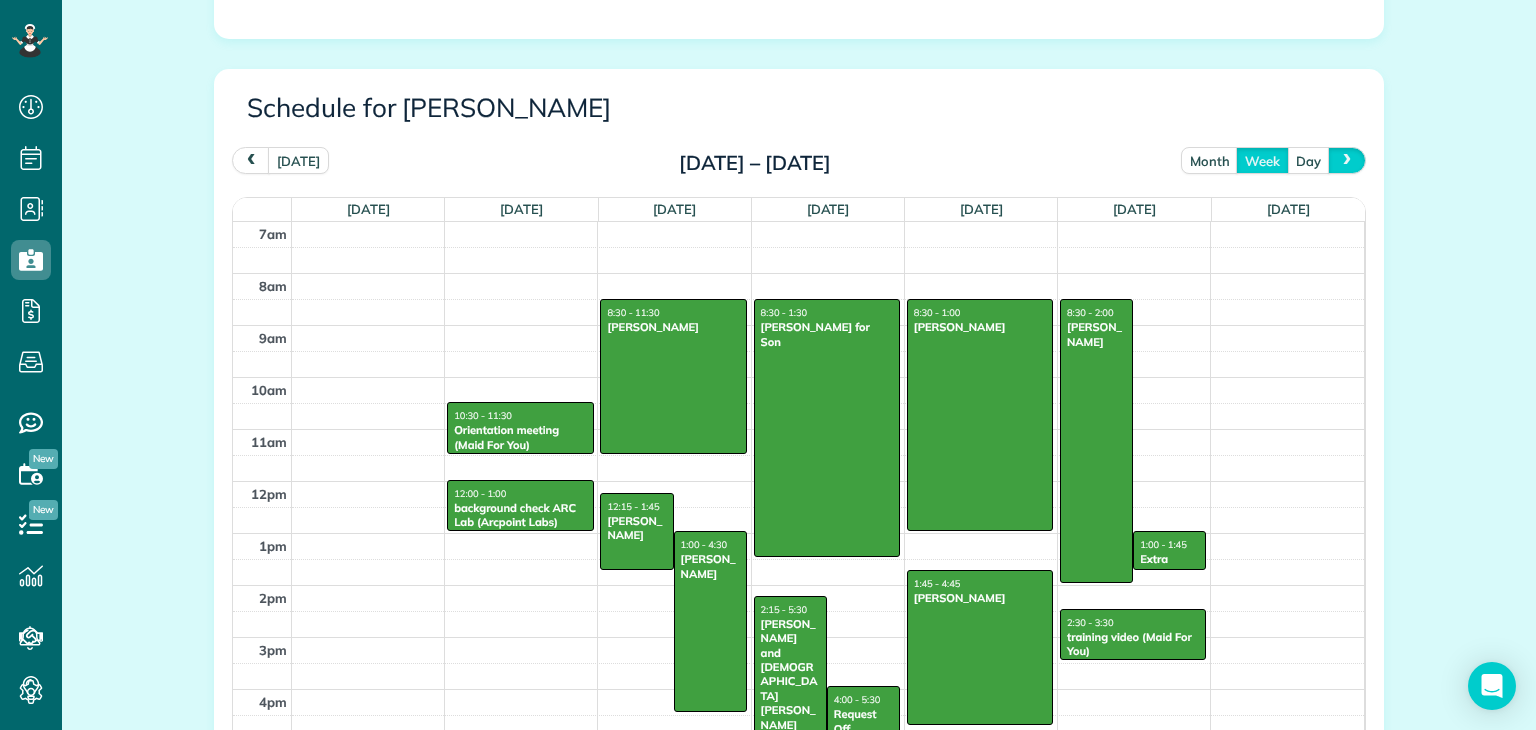 click at bounding box center (1347, 160) 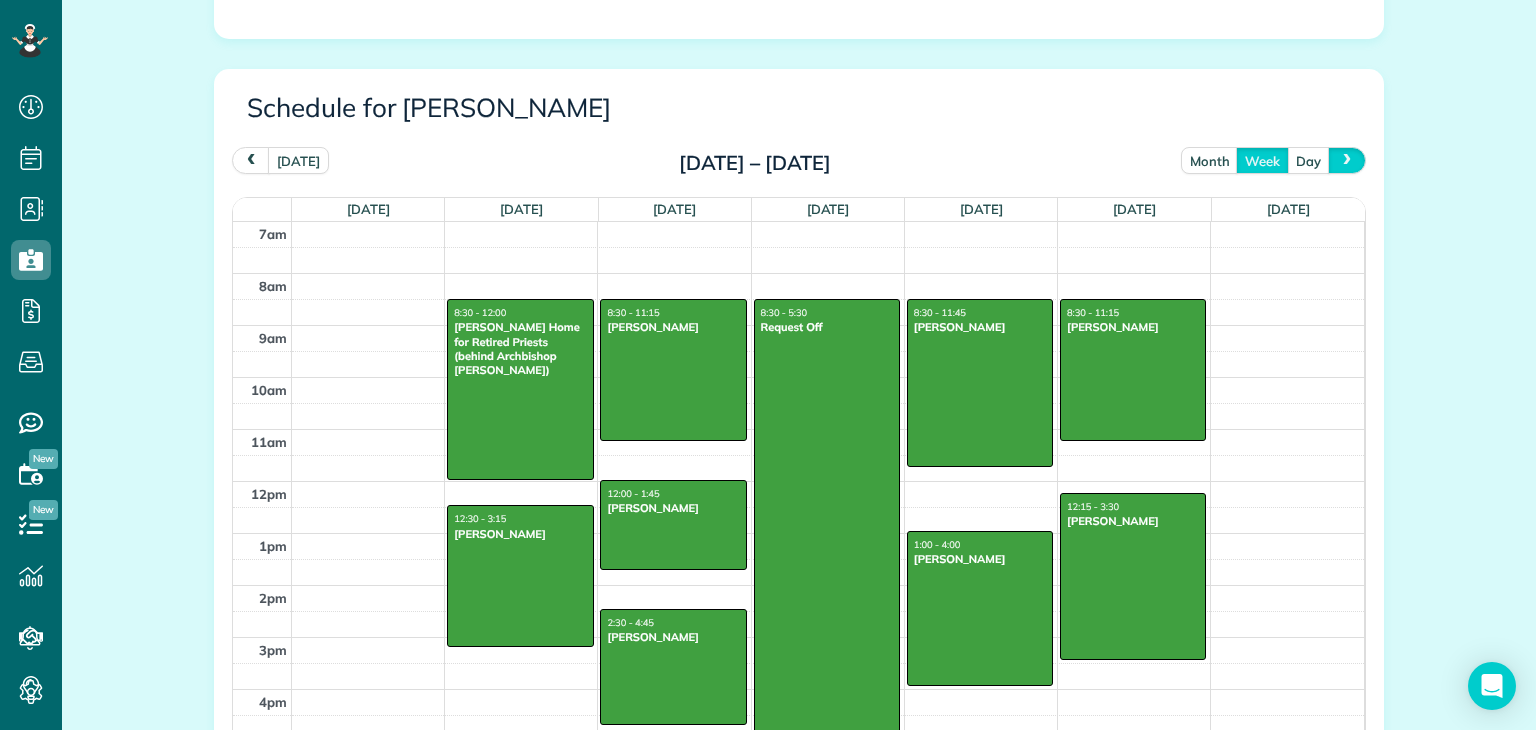 click at bounding box center (1347, 160) 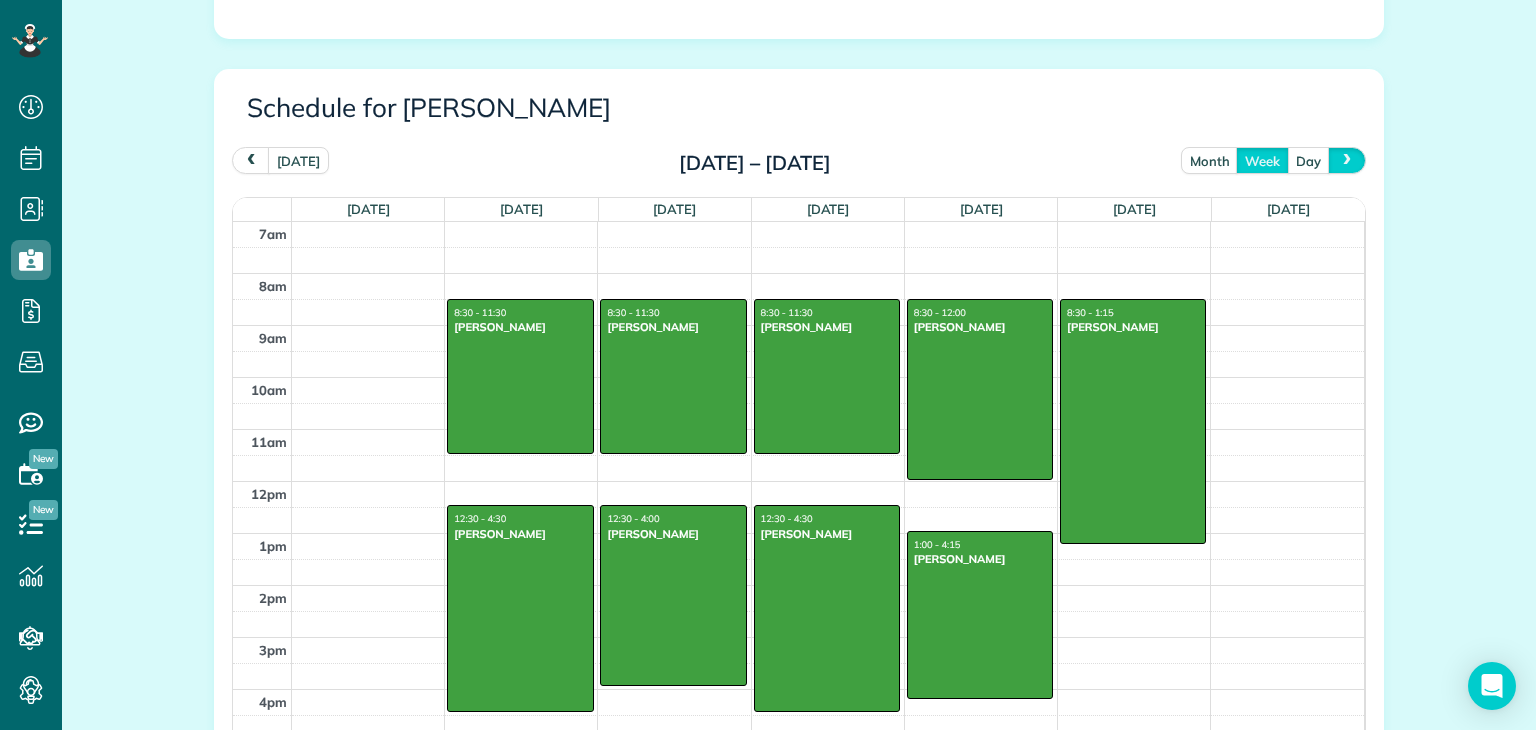 click at bounding box center (1347, 160) 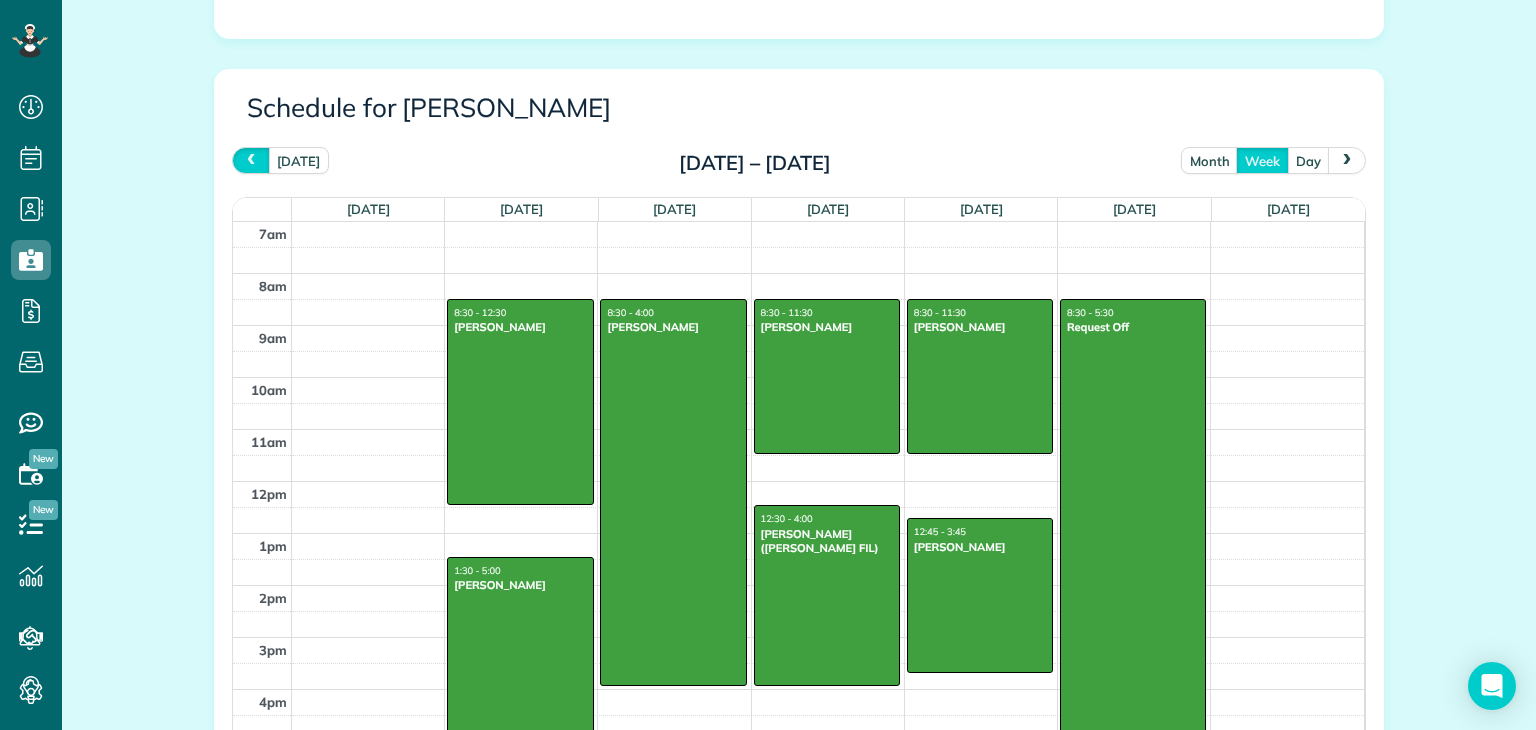 click at bounding box center (251, 160) 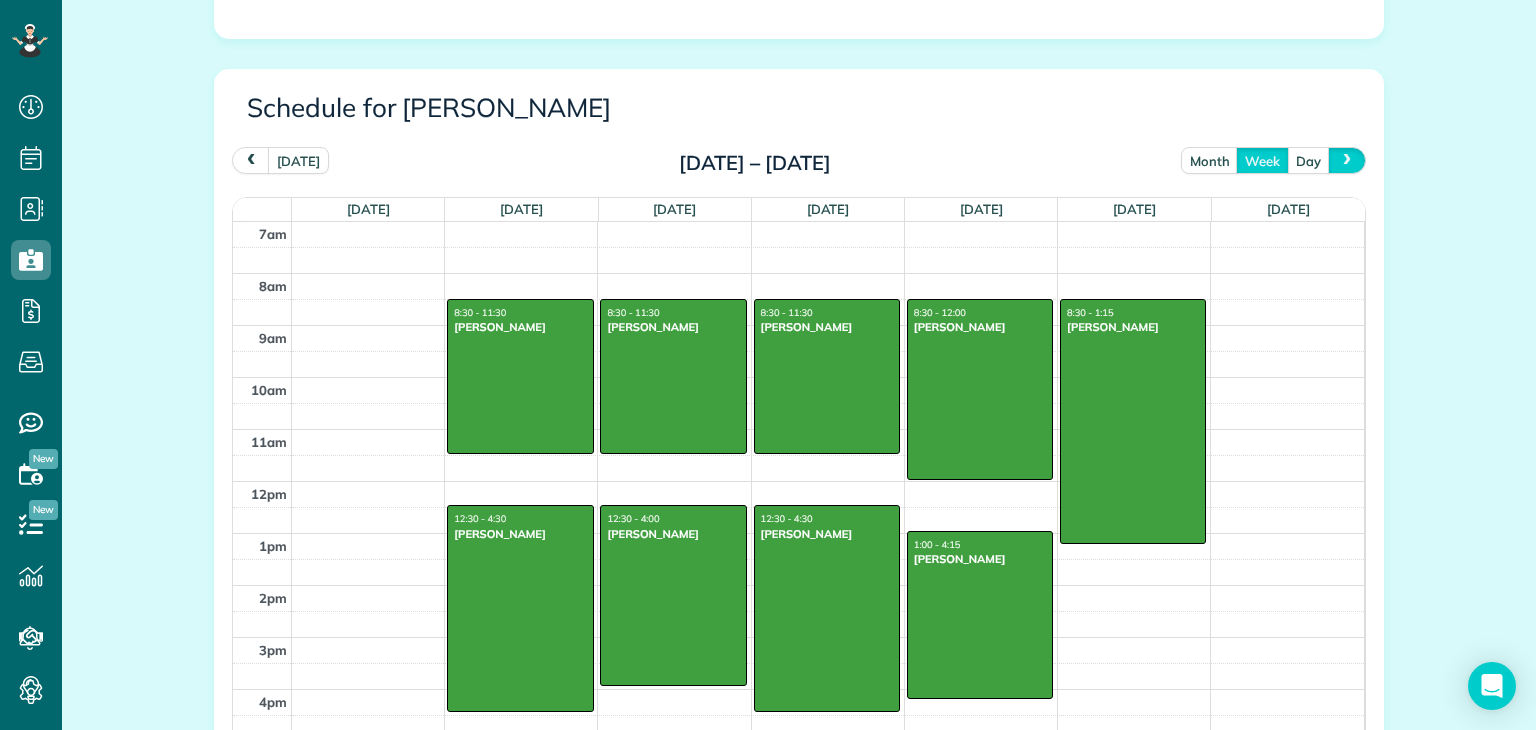 click at bounding box center [1347, 160] 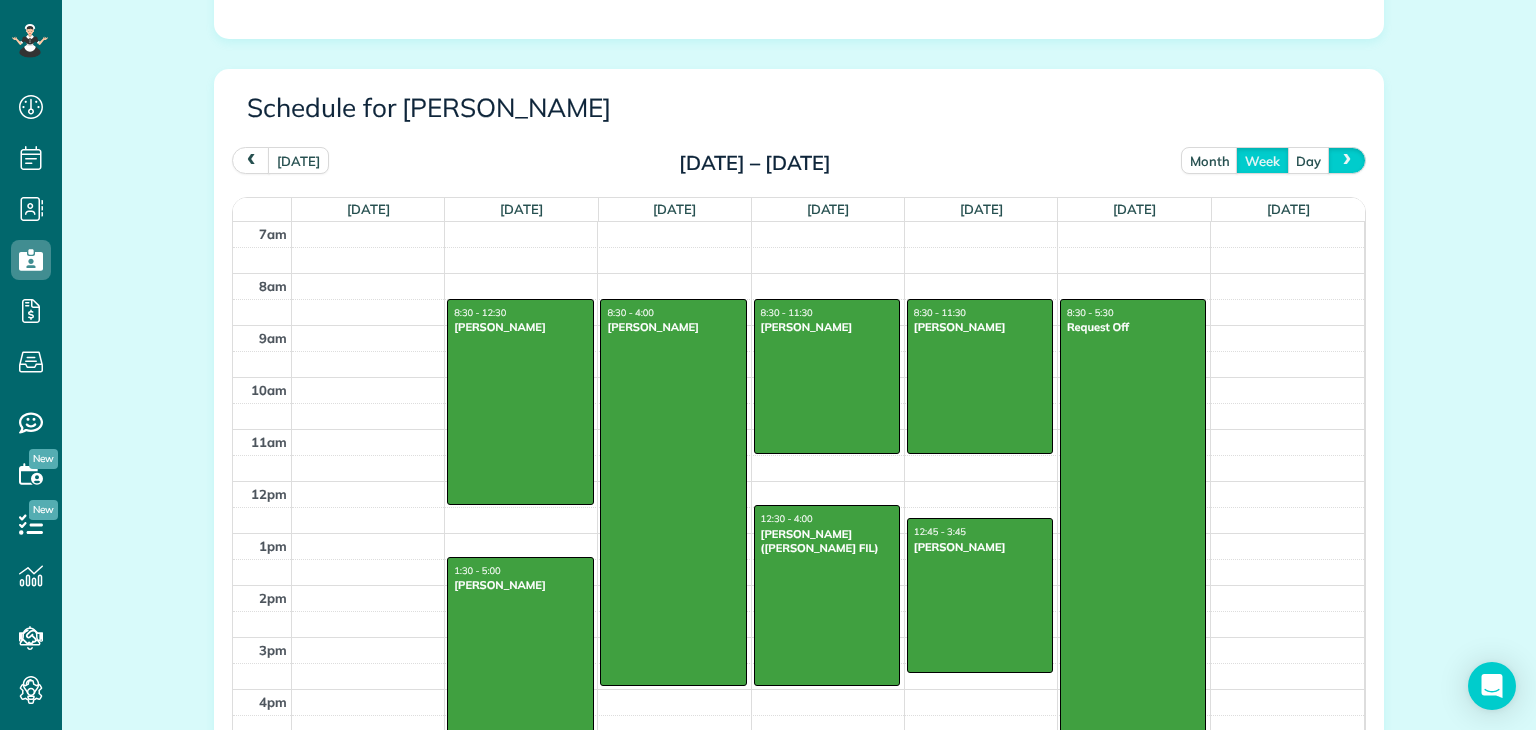 click at bounding box center [1347, 160] 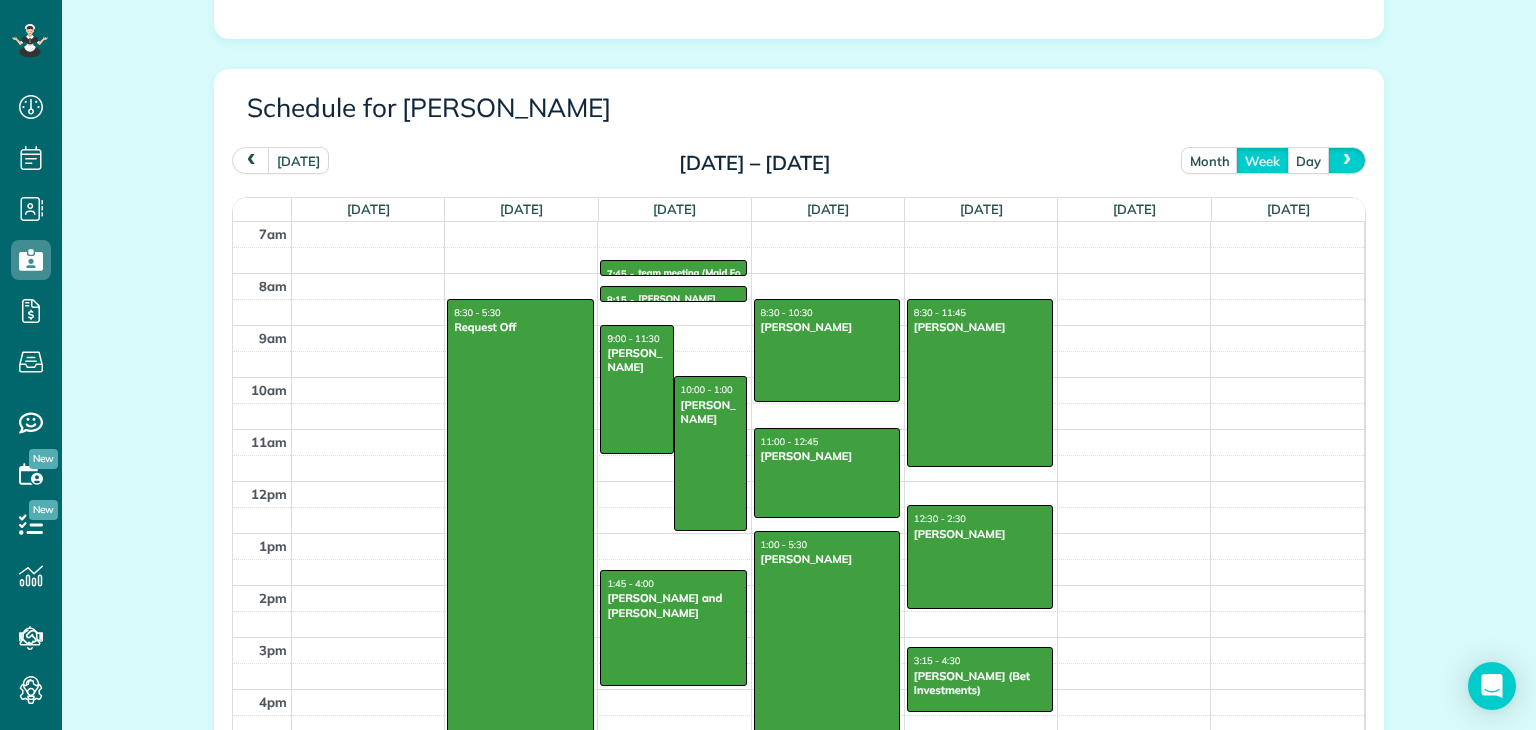 click at bounding box center [1347, 160] 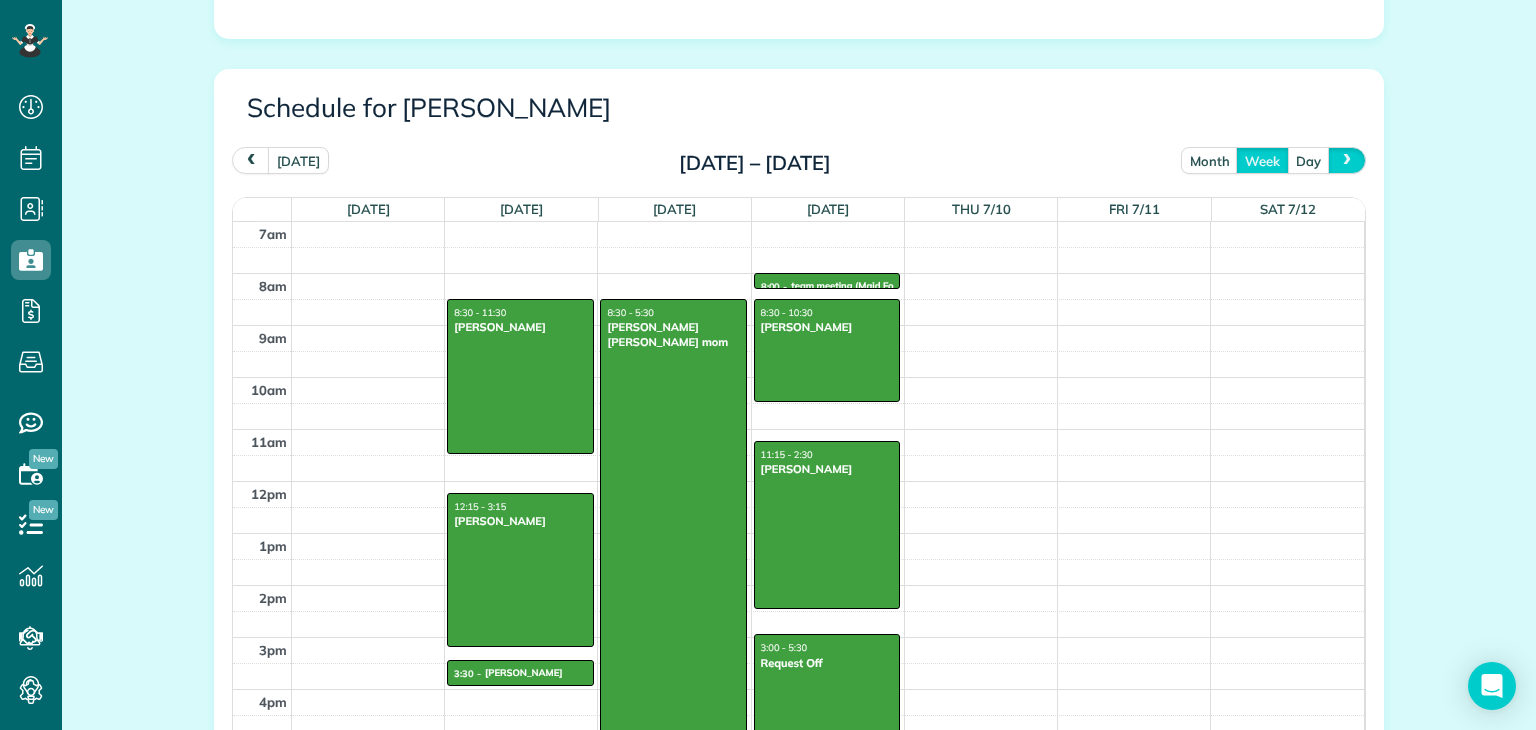 click at bounding box center [1347, 160] 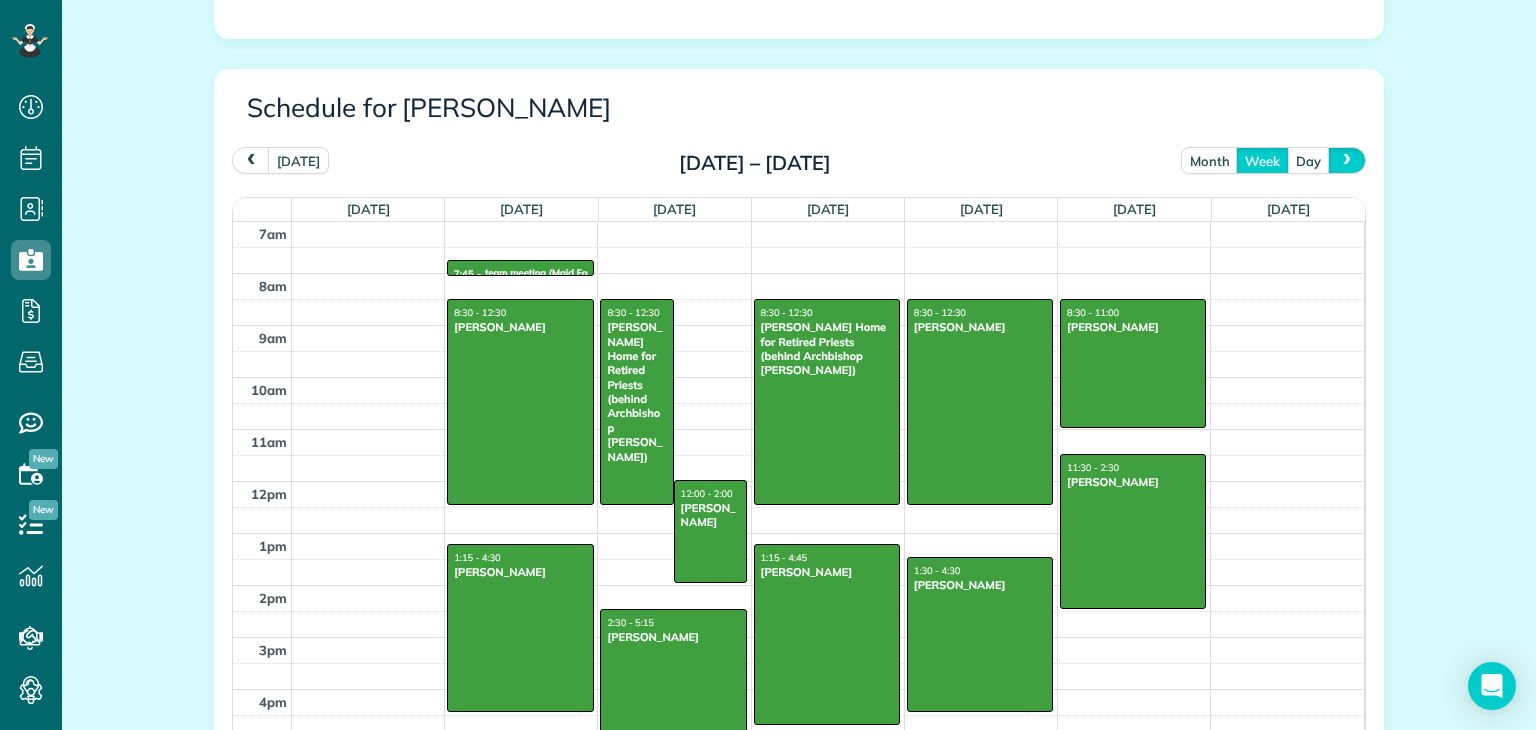 click at bounding box center [1347, 160] 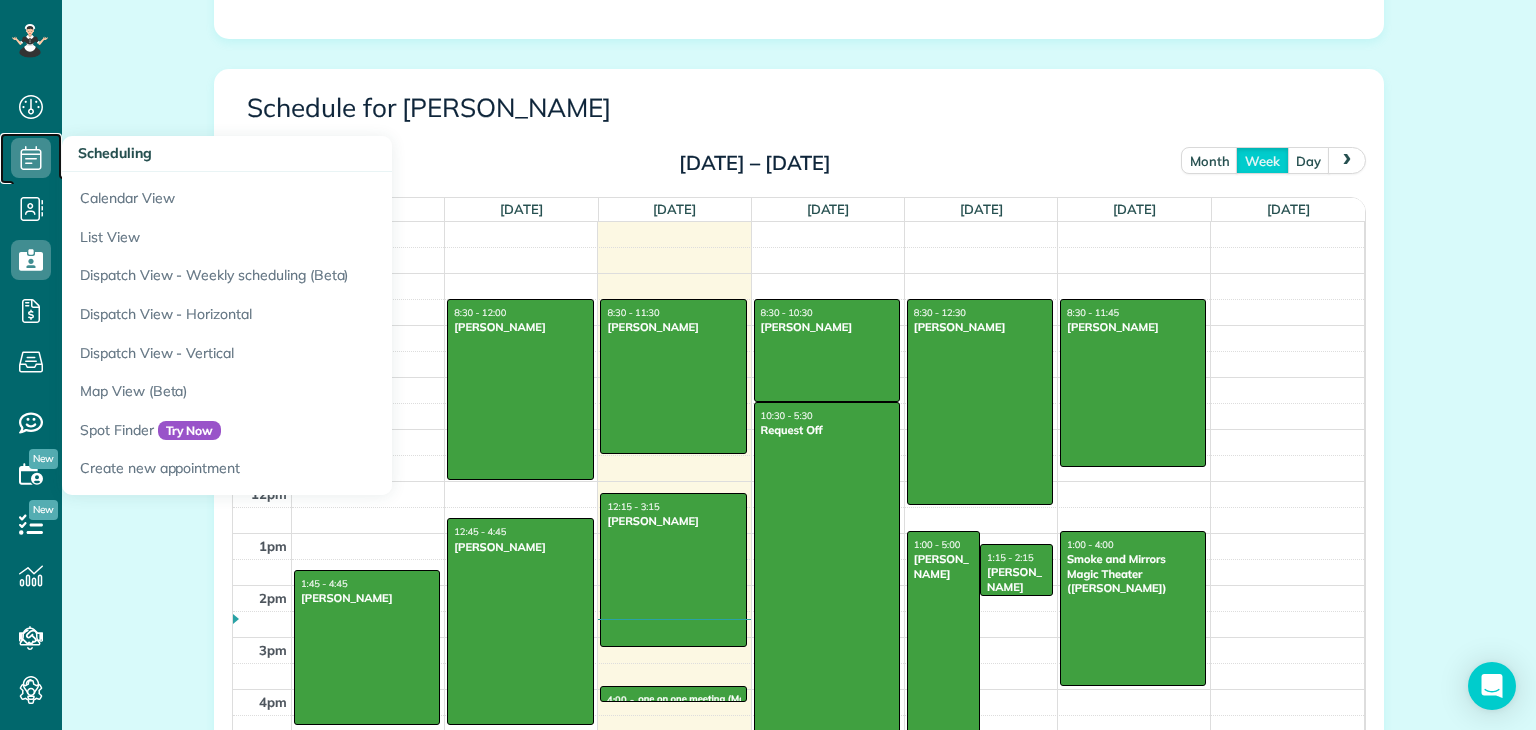 click 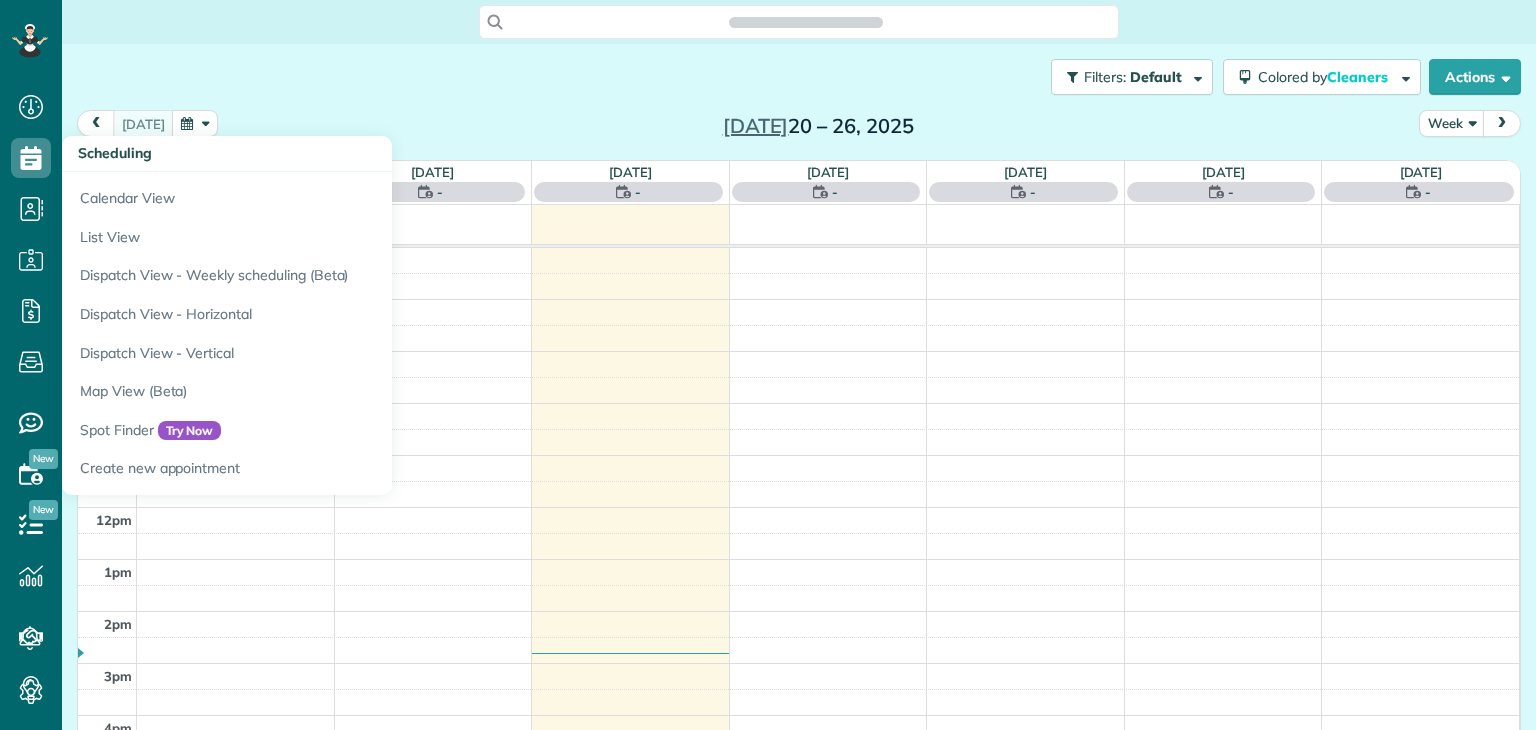 scroll, scrollTop: 0, scrollLeft: 0, axis: both 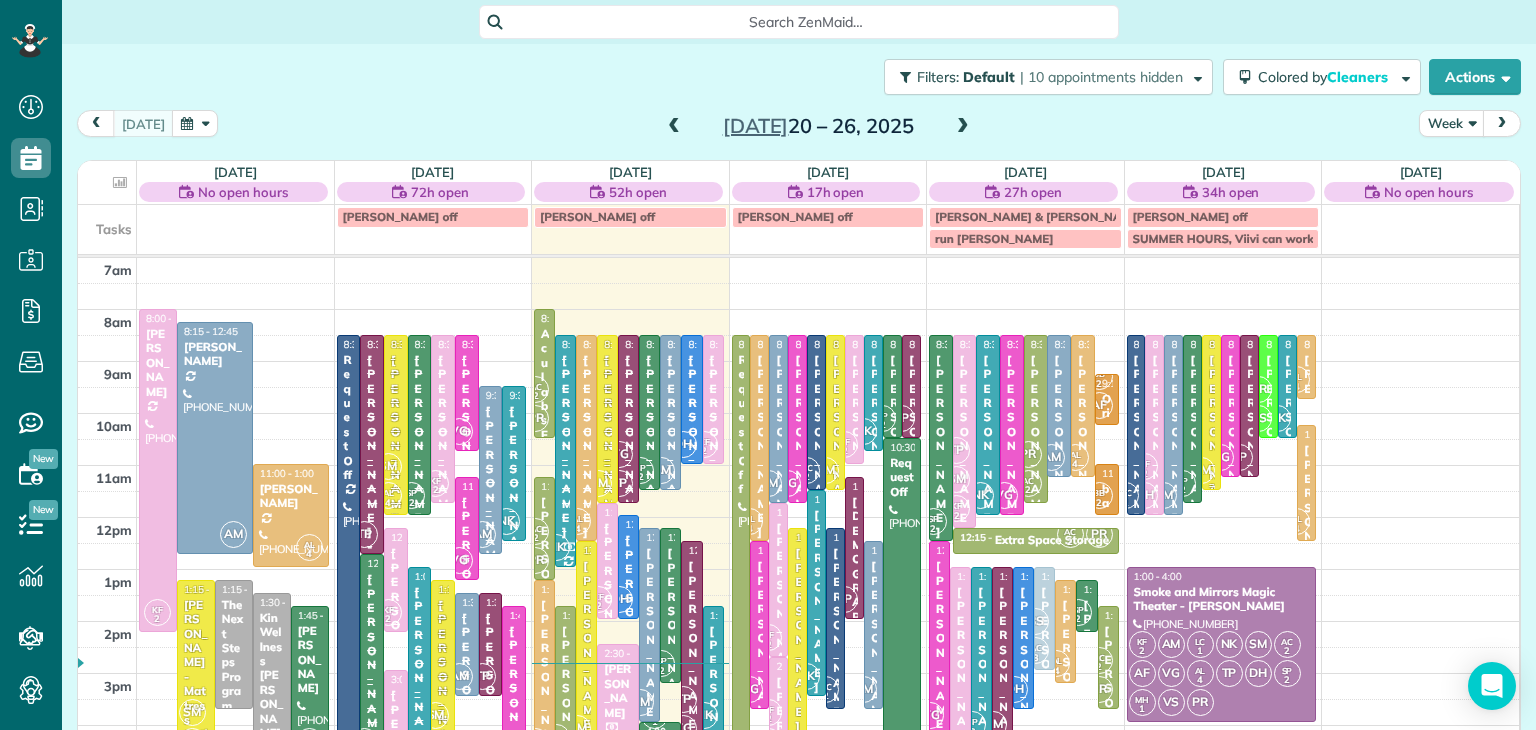 click on "[PERSON_NAME] & [PERSON_NAME]" at bounding box center [1211, 547] 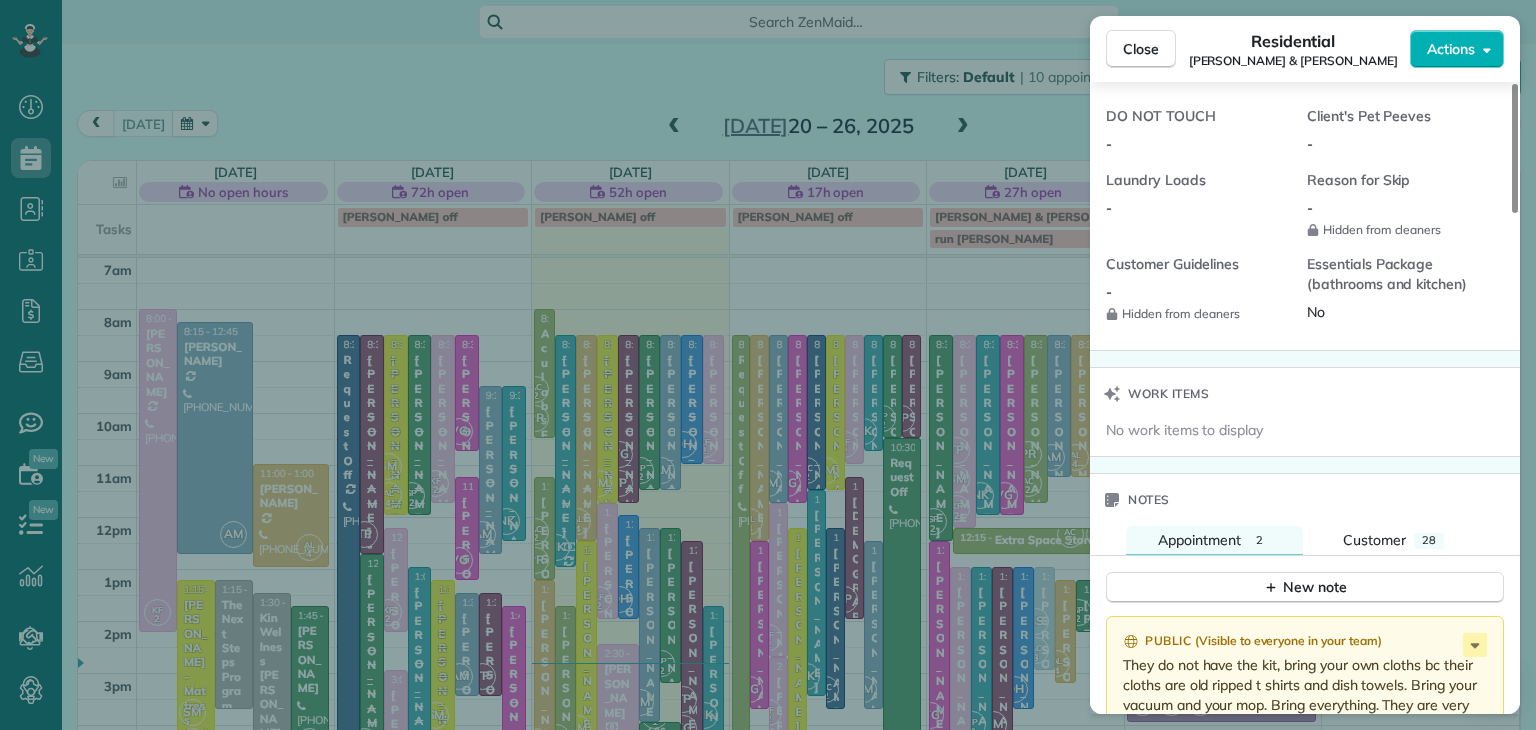 scroll, scrollTop: 2011, scrollLeft: 0, axis: vertical 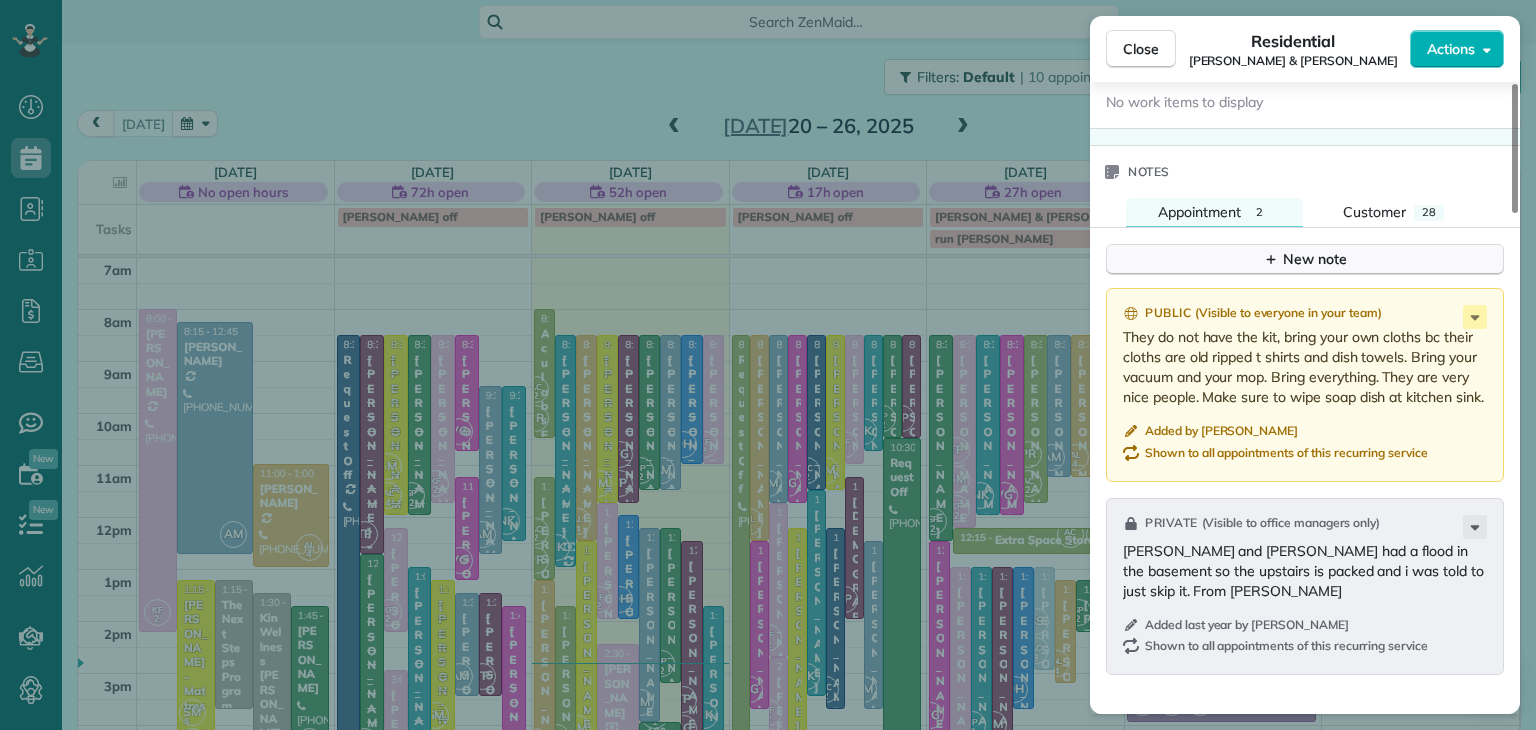 click on "New note" at bounding box center (1305, 259) 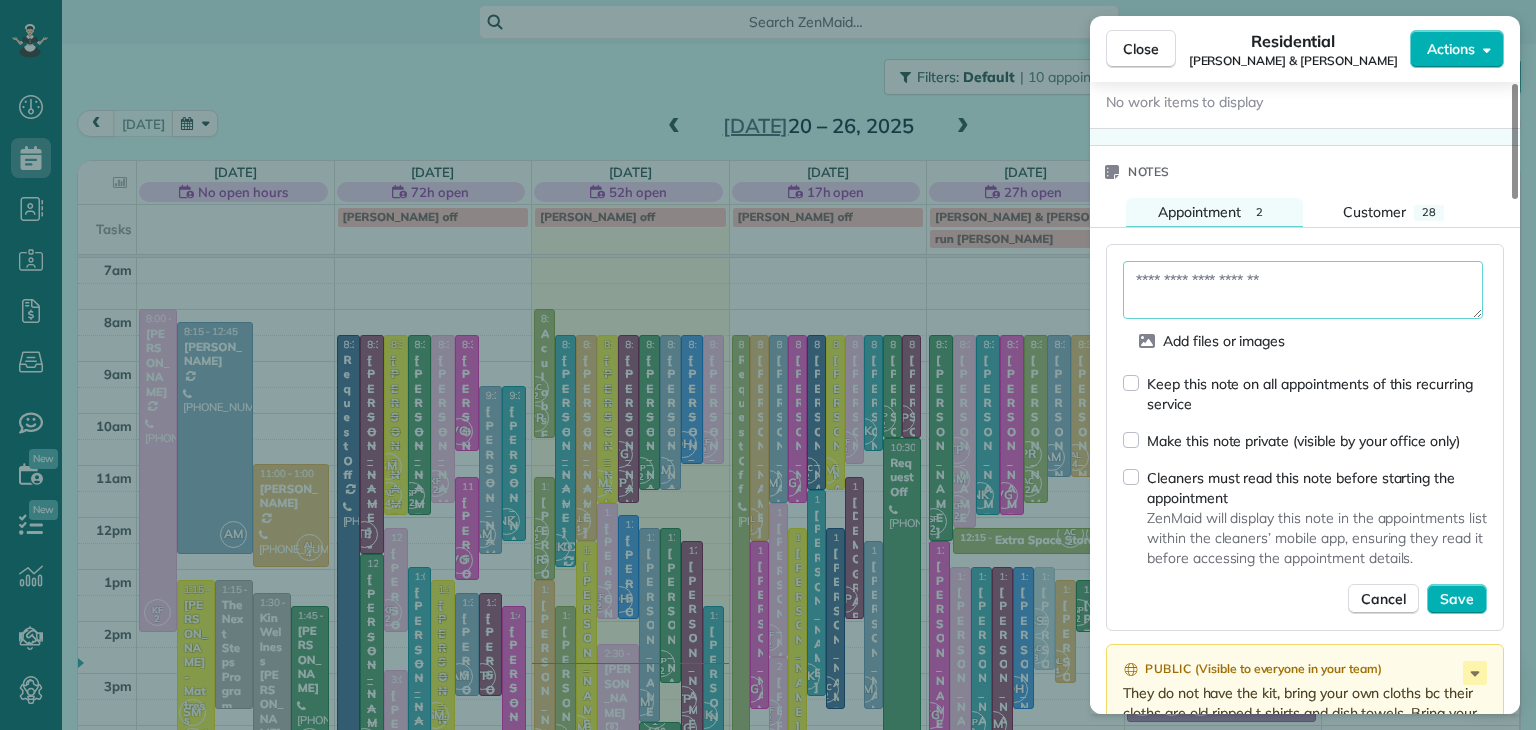 click at bounding box center [1303, 290] 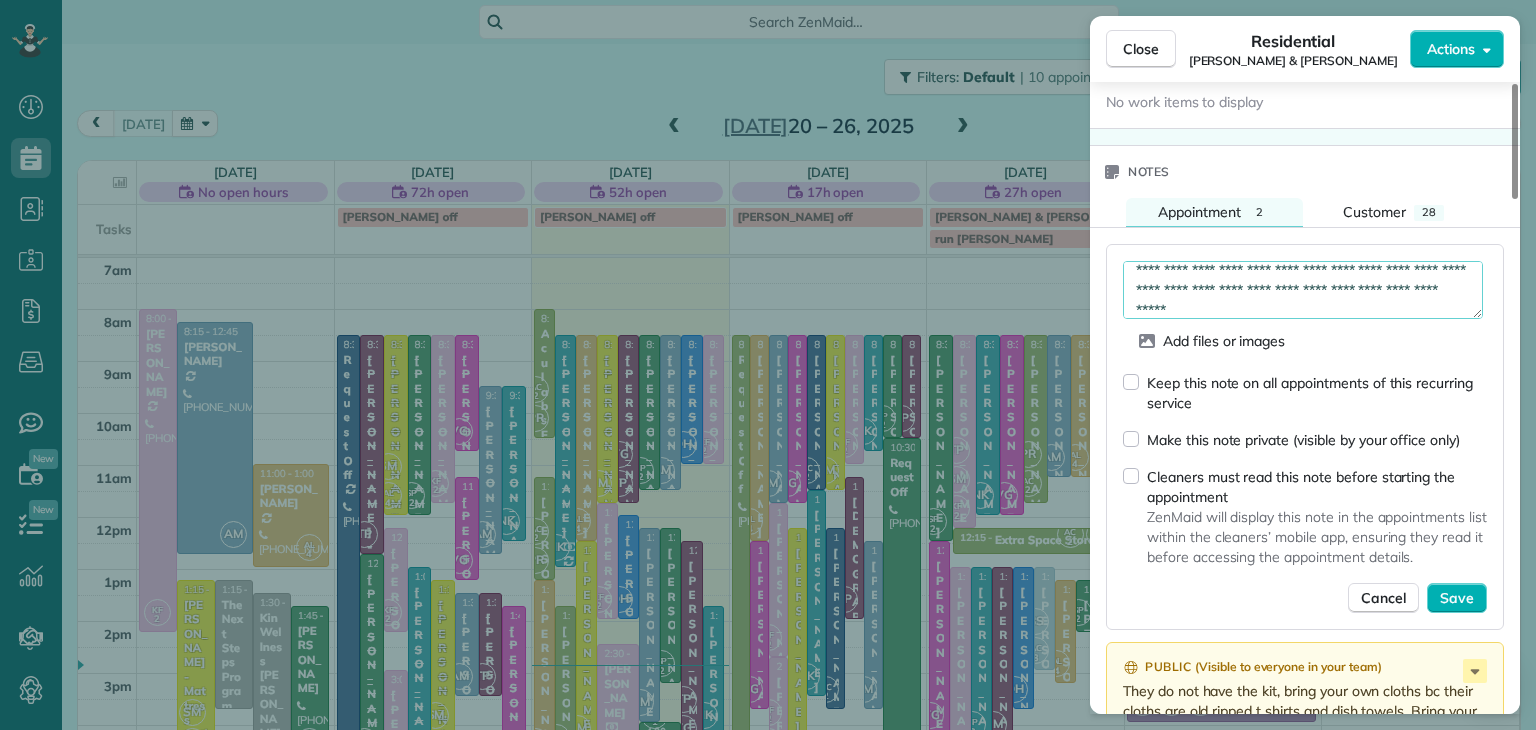 scroll, scrollTop: 70, scrollLeft: 0, axis: vertical 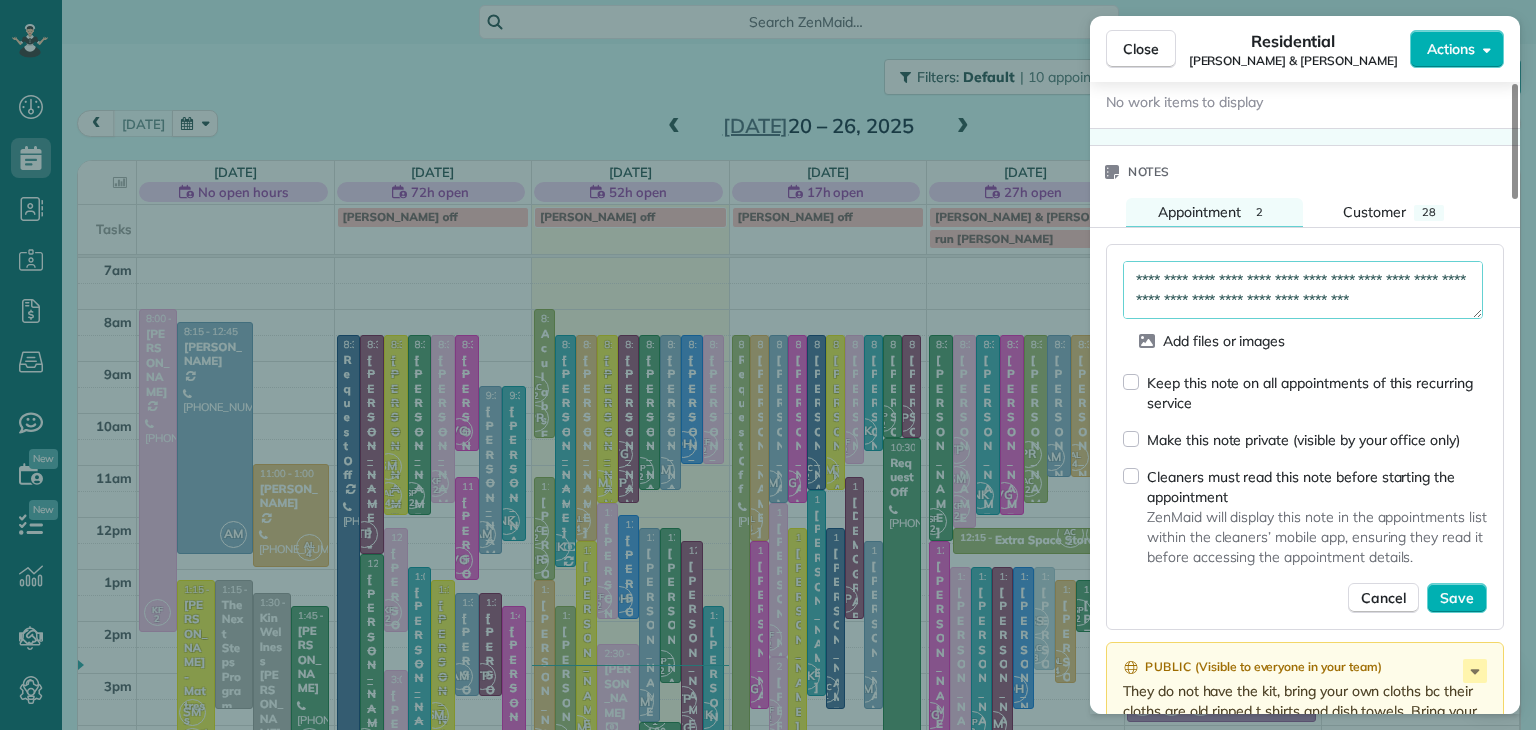 click on "**********" at bounding box center [1303, 290] 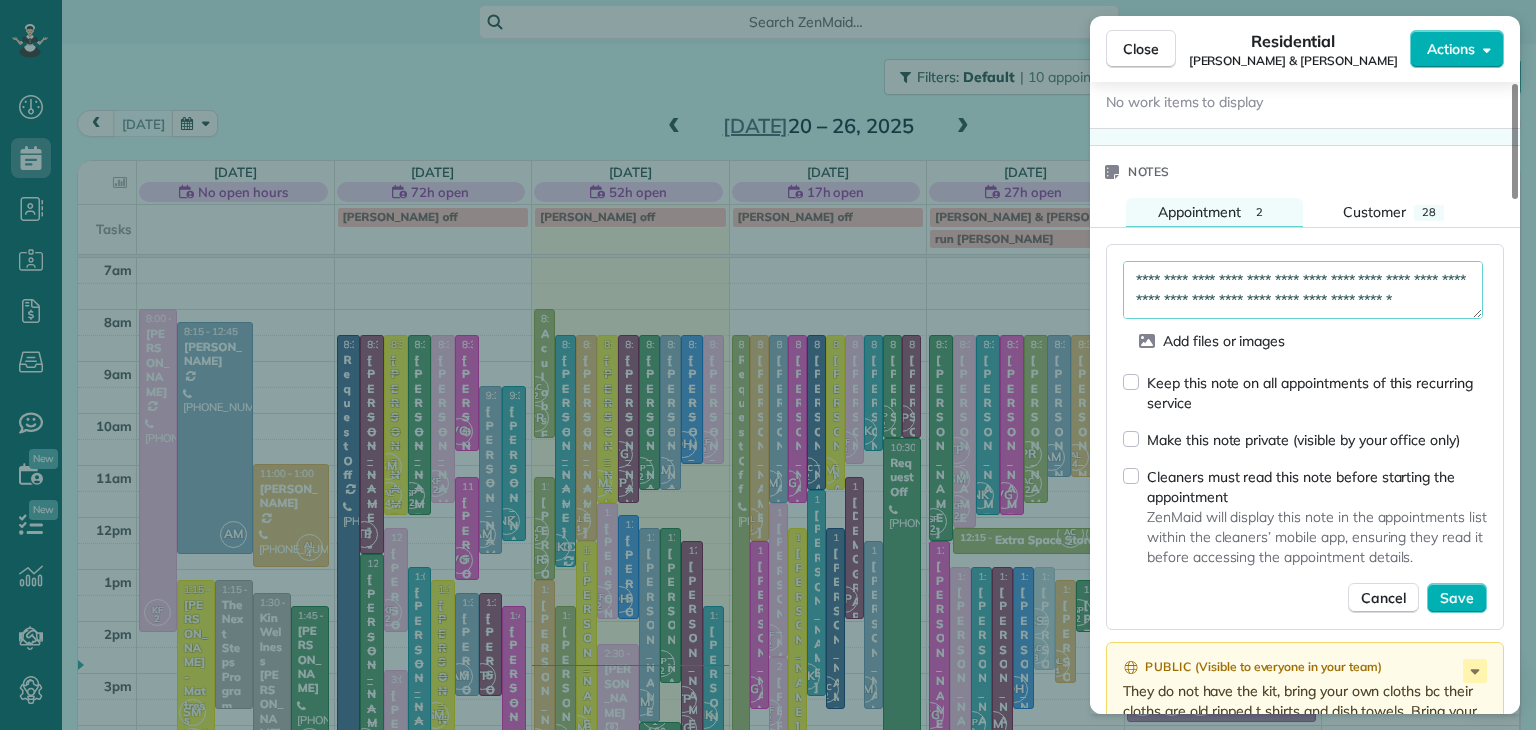 scroll, scrollTop: 80, scrollLeft: 0, axis: vertical 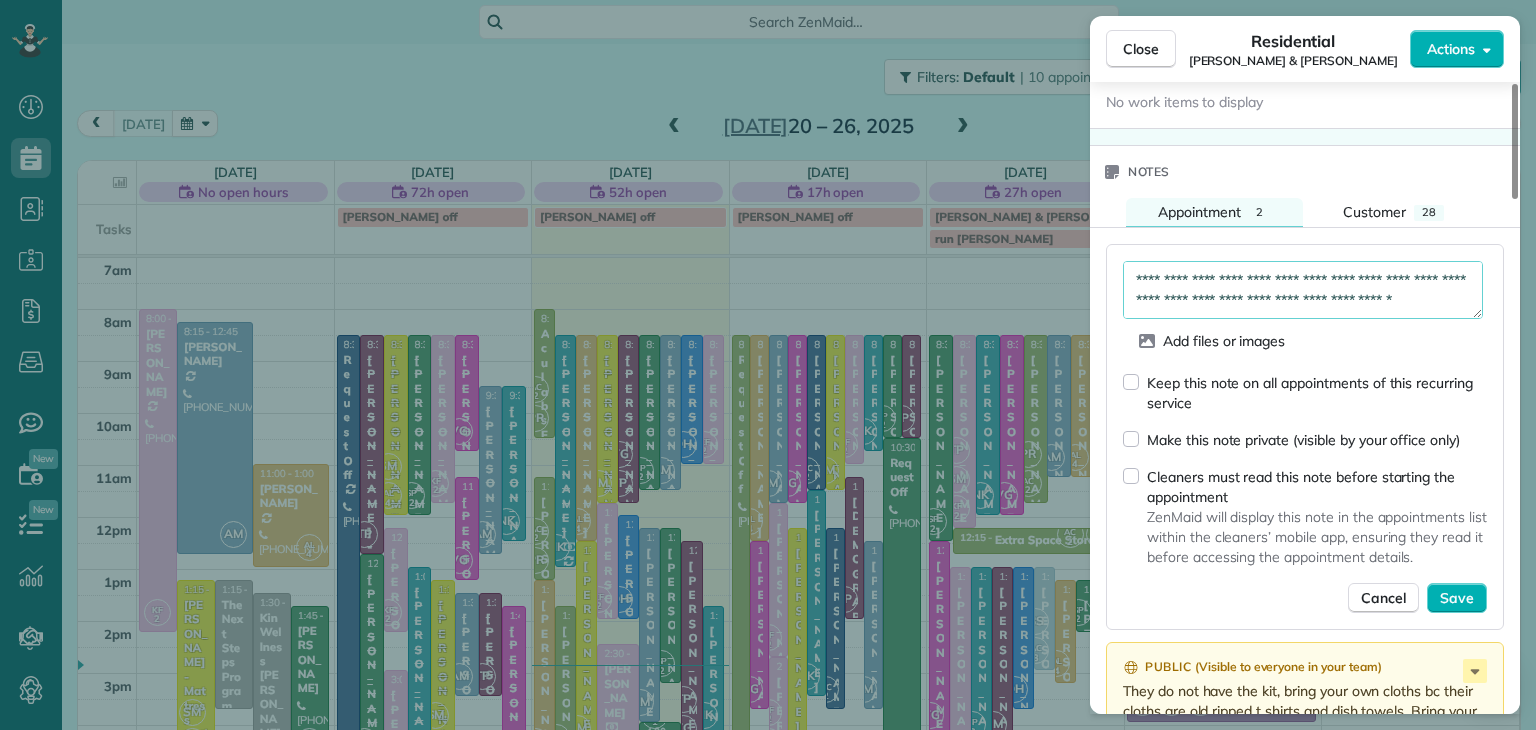 type on "**********" 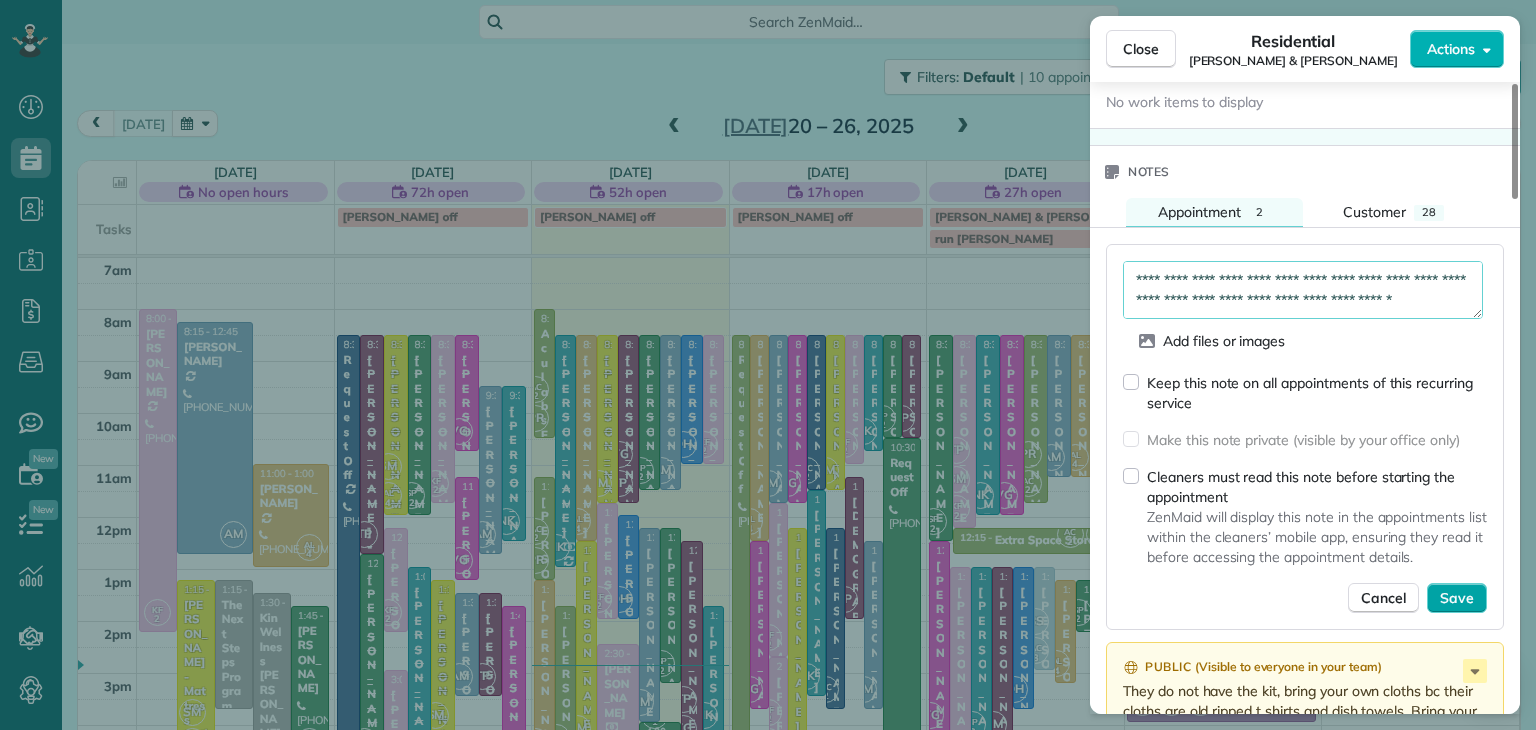 click on "Save" at bounding box center (1457, 598) 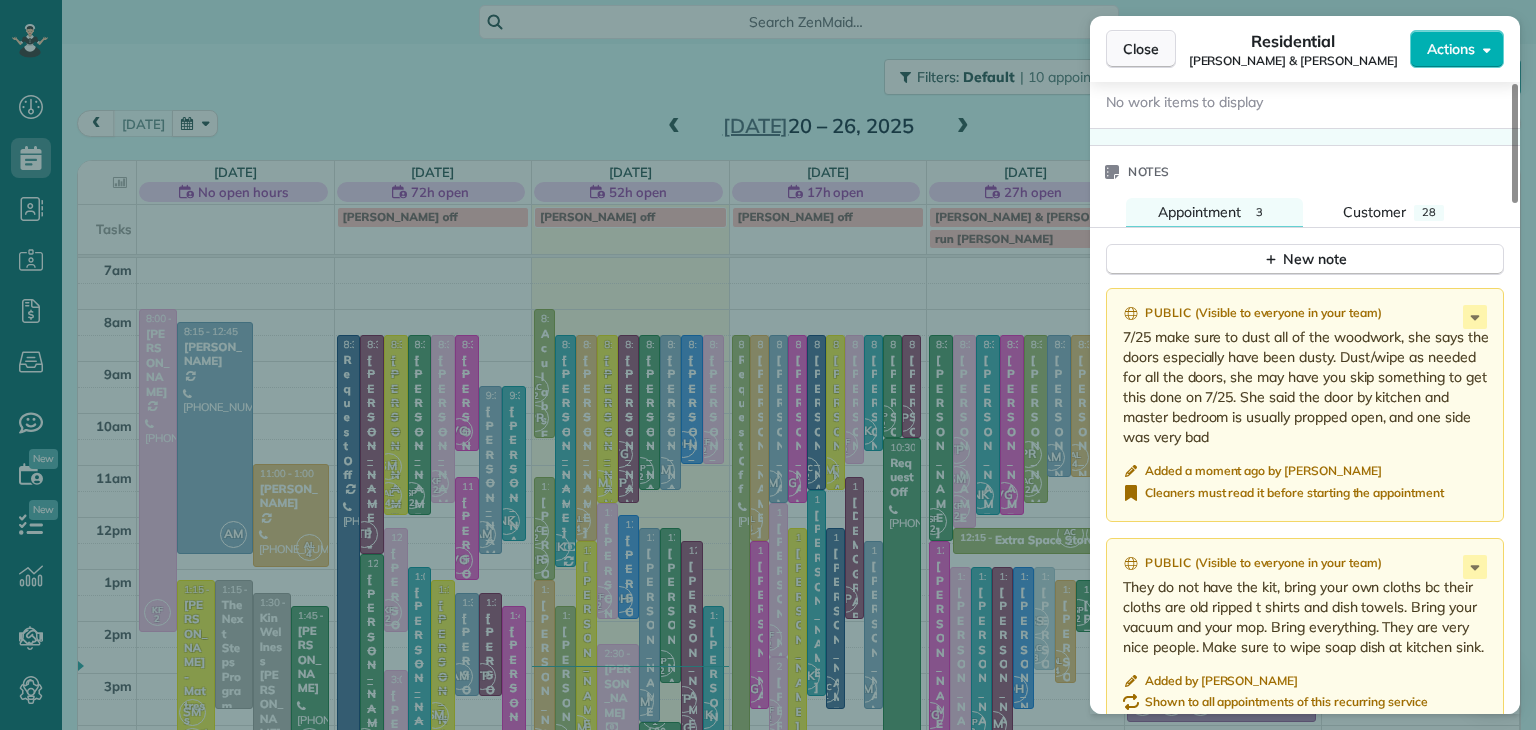 click on "Close" at bounding box center (1141, 49) 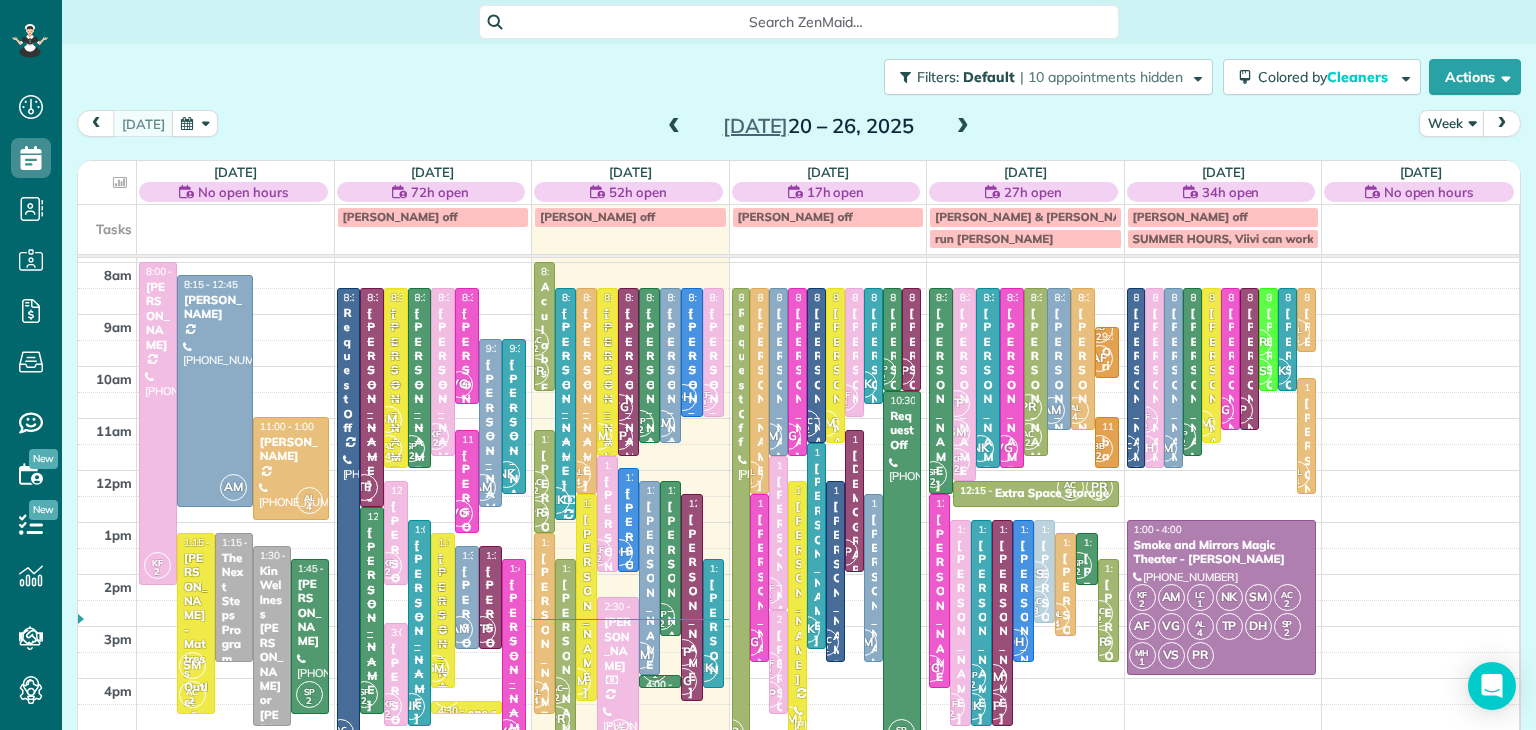 scroll, scrollTop: 68, scrollLeft: 0, axis: vertical 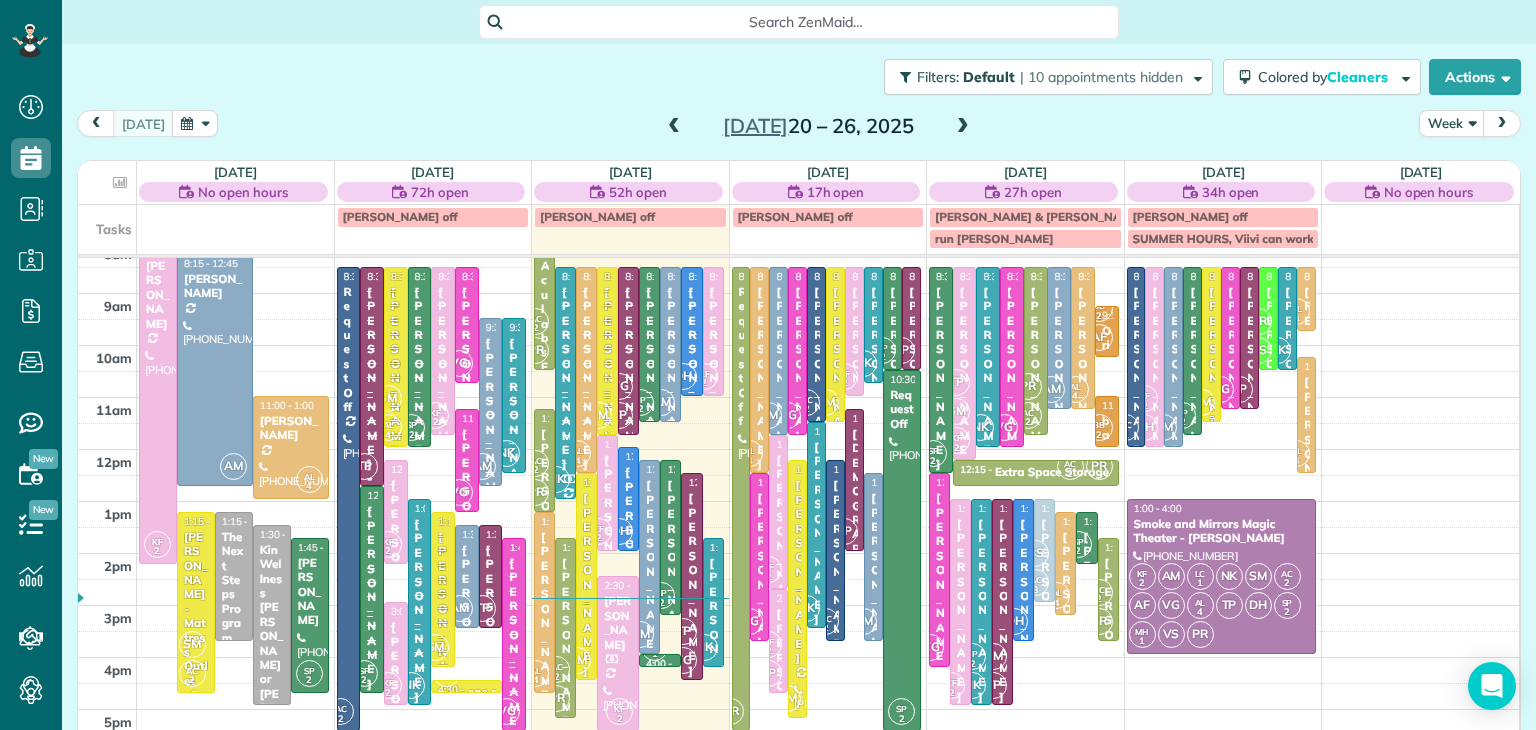 click at bounding box center (1211, 344) 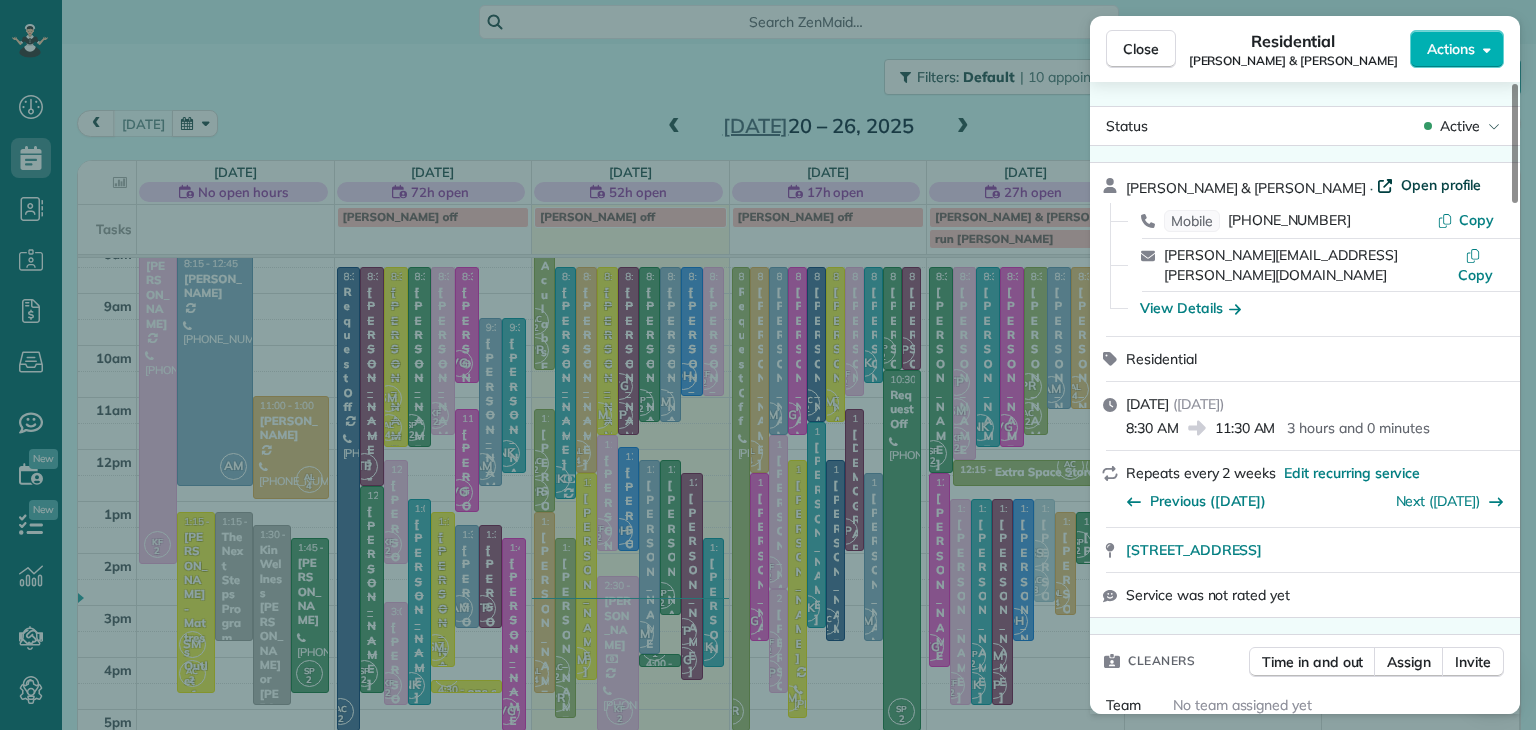click on "Open profile" at bounding box center (1441, 185) 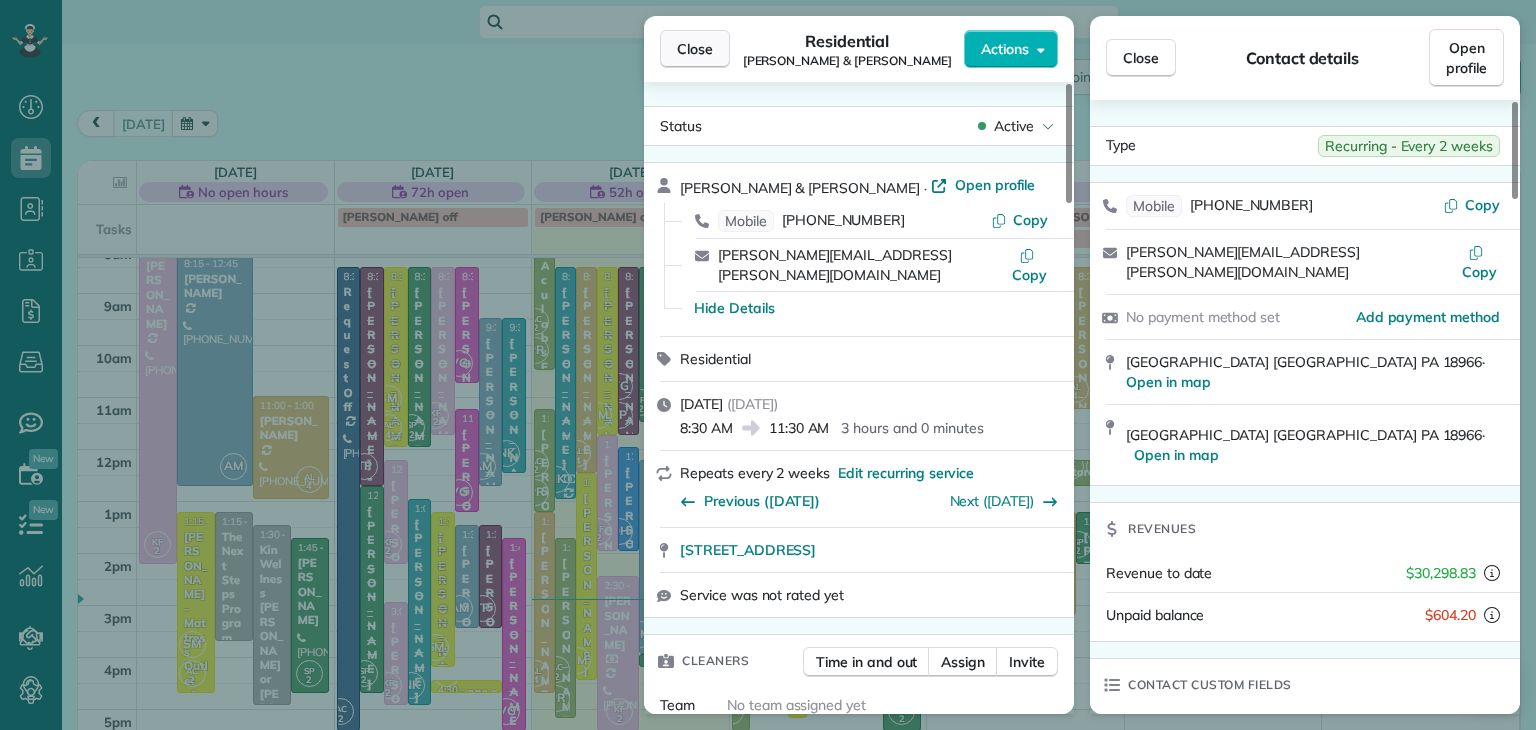 click on "Close" at bounding box center (695, 49) 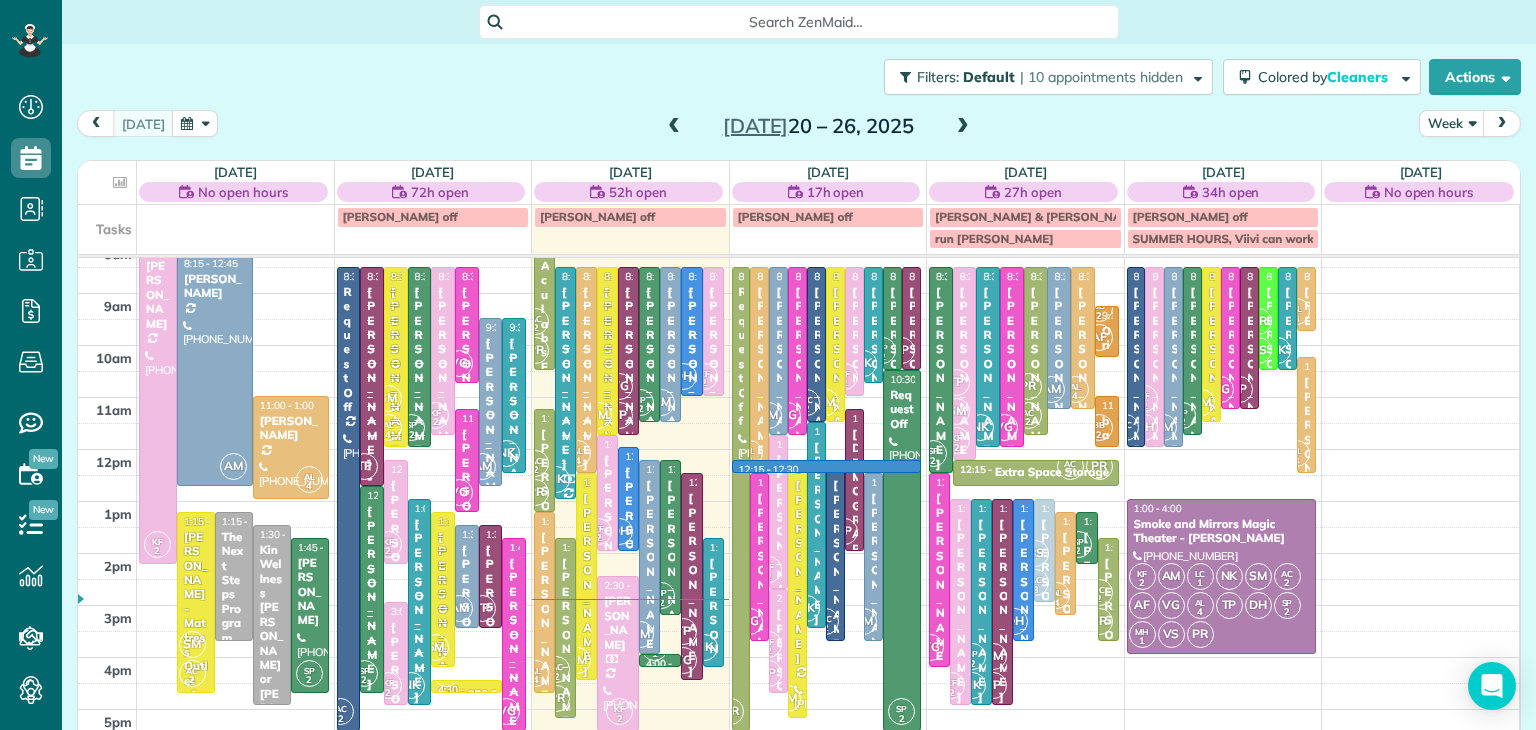 click on "7am 8am 9am 10am 11am 12pm 1pm 2pm 3pm 4pm 5pm 6pm 7pm 8pm KF 2 8:00 - 2:15 [PERSON_NAME] [PHONE_NUMBER] [STREET_ADDRESS] AM 8:15 - 12:45 [PERSON_NAME] [PHONE_NUMBER] [STREET_ADDRESS][PERSON_NAME] AL 4 11:00 - 1:00 [PERSON_NAME] [PHONE_NUMBER] [STREET_ADDRESS][PERSON_NAME] SM AC 2 1:15 - 4:45 [PERSON_NAME] - Mattress Outlet of [GEOGRAPHIC_DATA] (215) 307-[GEOGRAPHIC_DATA][STREET_ADDRESS][PERSON_NAME] 1:15 - 3:45 The Next Steps Program (267) 566-[GEOGRAPHIC_DATA][STREET_ADDRESS] 1:30 - 5:00 Kin Wellness [PERSON_NAME] or [PERSON_NAME] Wellness [PHONE_NUMBER] [STREET_ADDRESS][PERSON_NAME] SP 2 1:45 - 4:45 [PERSON_NAME] [PHONE_NUMBER] [STREET_ADDRESS][PERSON_NAME][PERSON_NAME] AC 2 8:30 - 5:30 Request Off [PHONE_NUMBER] [STREET_ADDRESS][PERSON_NAME] TP 8:30 - 12:45 [PERSON_NAME] - [GEOGRAPHIC_DATA] [PHONE_NUMBER] [STREET_ADDRESS] 4 8:30 - 12:00 (610) 586-[GEOGRAPHIC_DATA][STREET_ADDRESS] 2 KF" at bounding box center [798, 553] 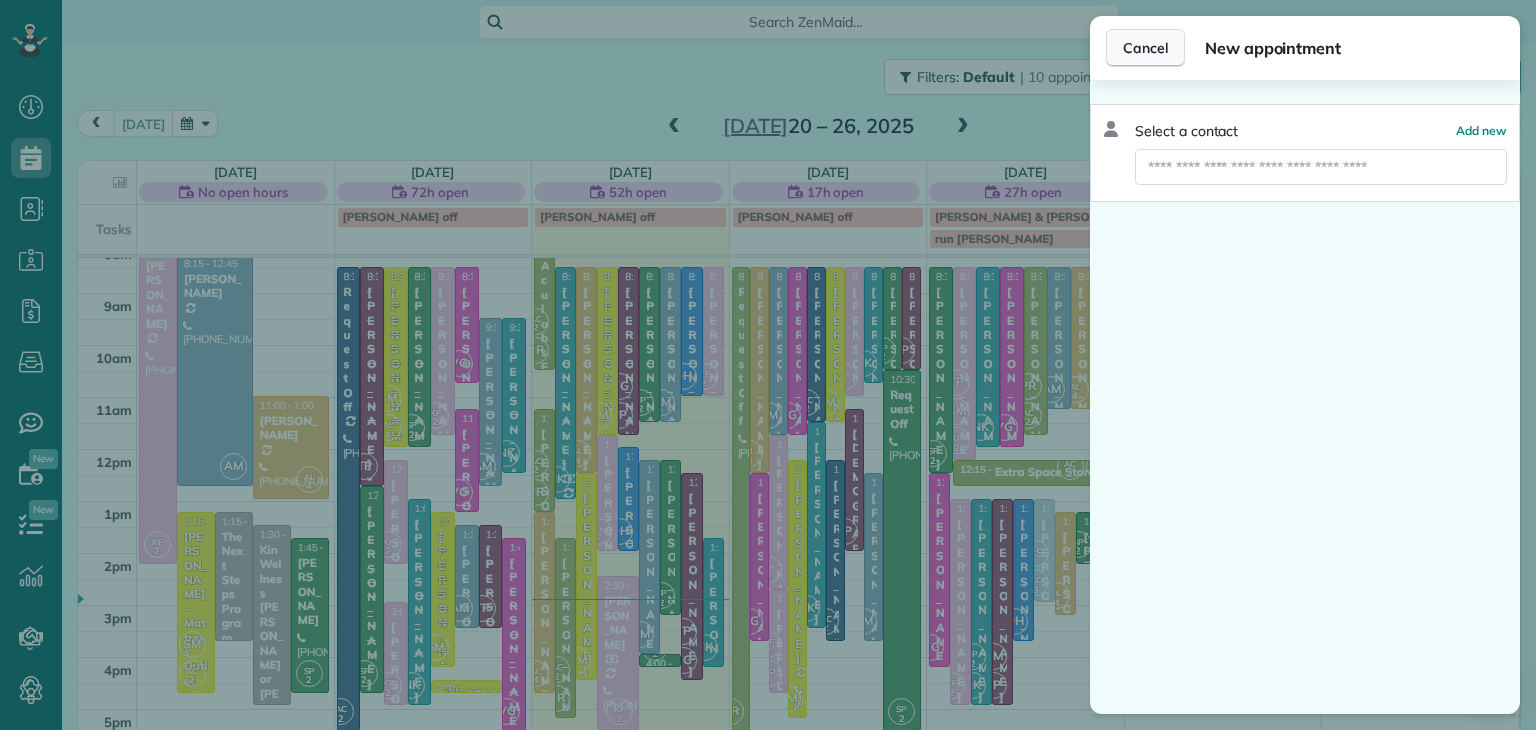 click on "Cancel" at bounding box center [1145, 48] 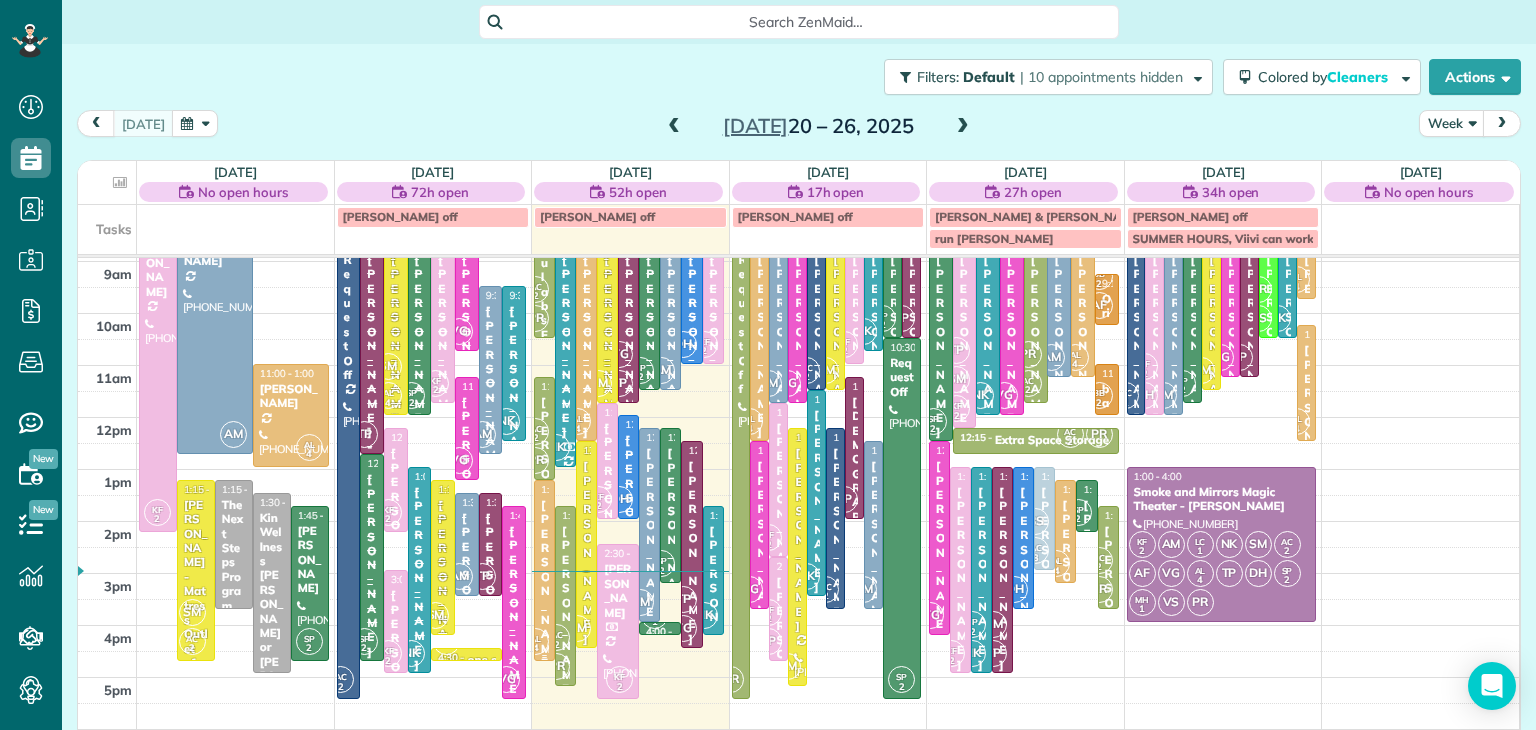 scroll, scrollTop: 80, scrollLeft: 0, axis: vertical 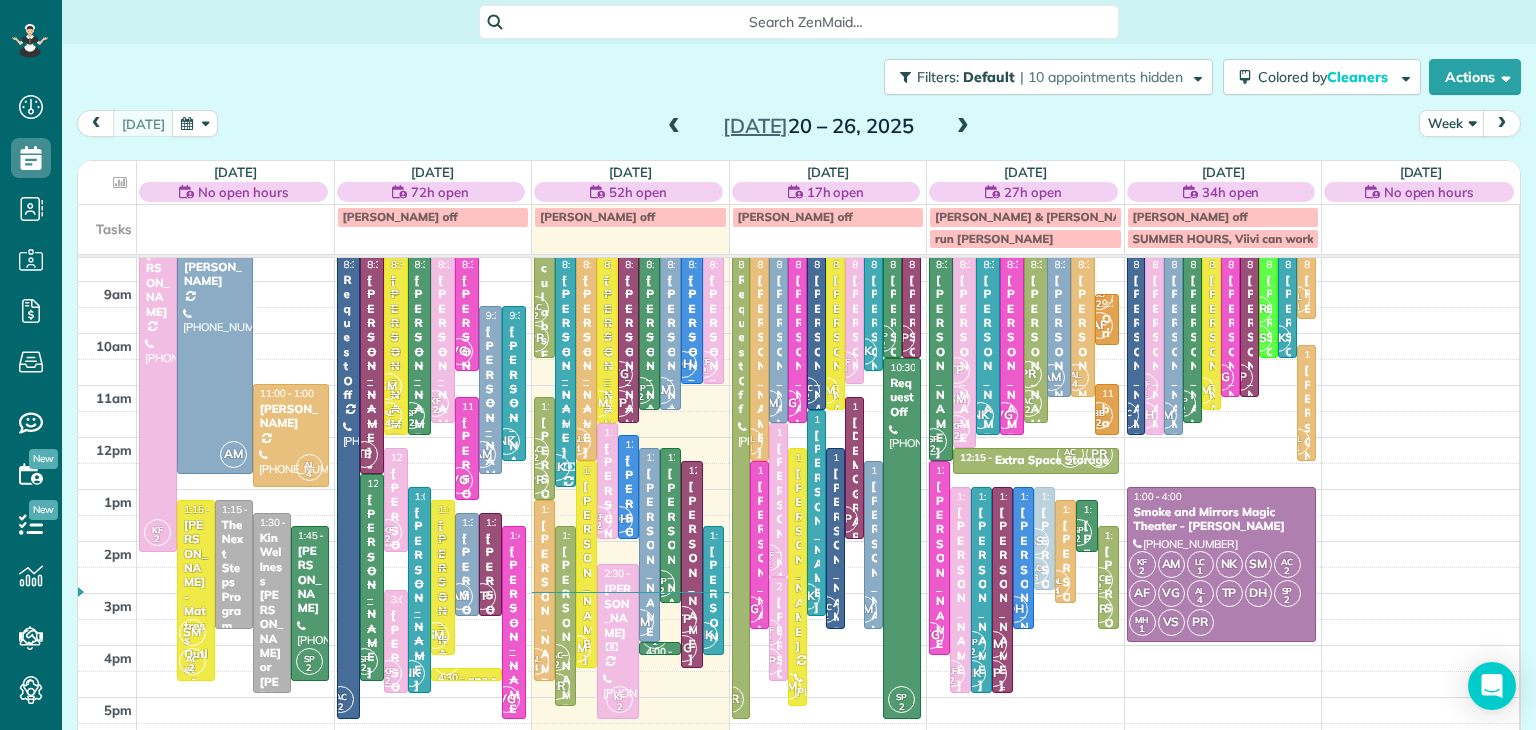 click on "[PERSON_NAME]" at bounding box center [1002, 598] 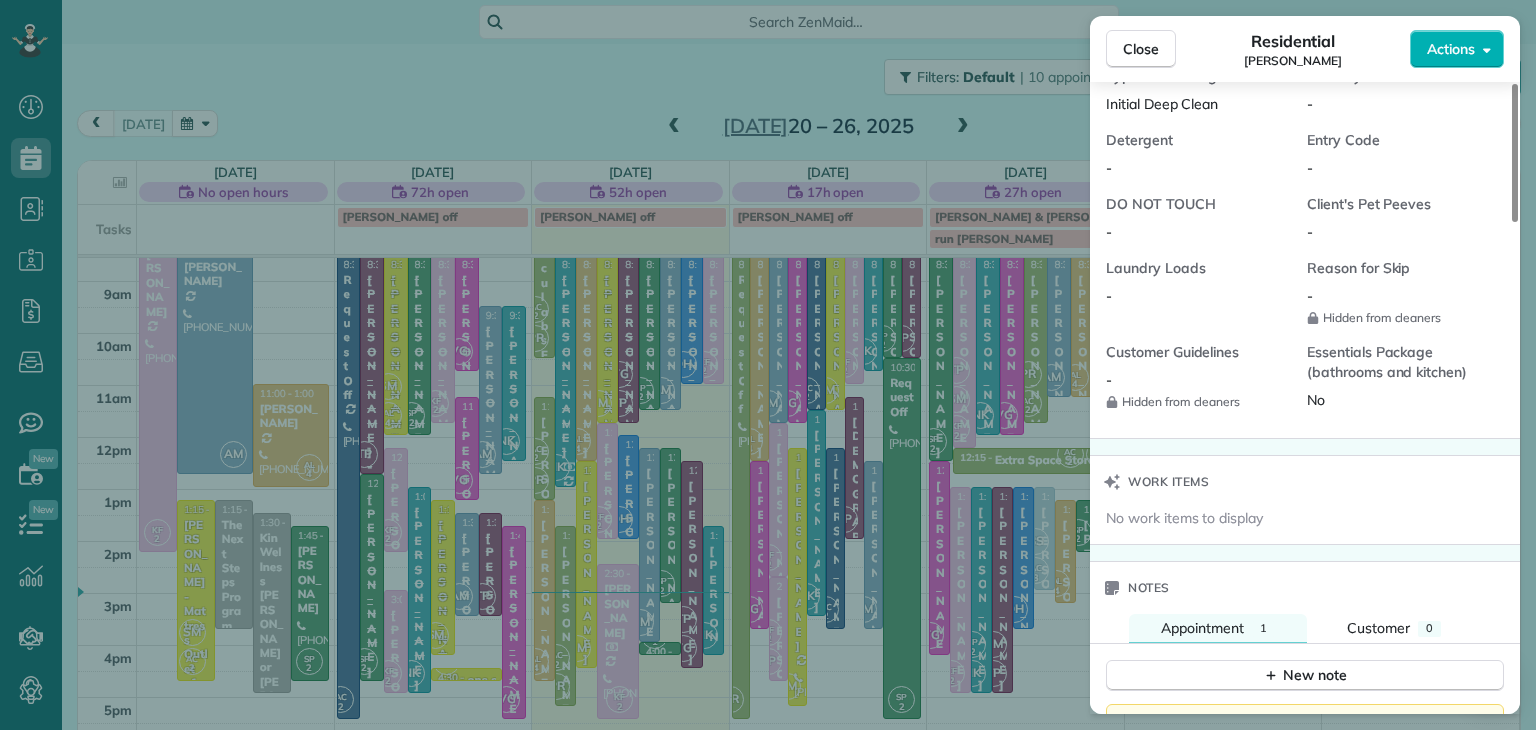 scroll, scrollTop: 1922, scrollLeft: 0, axis: vertical 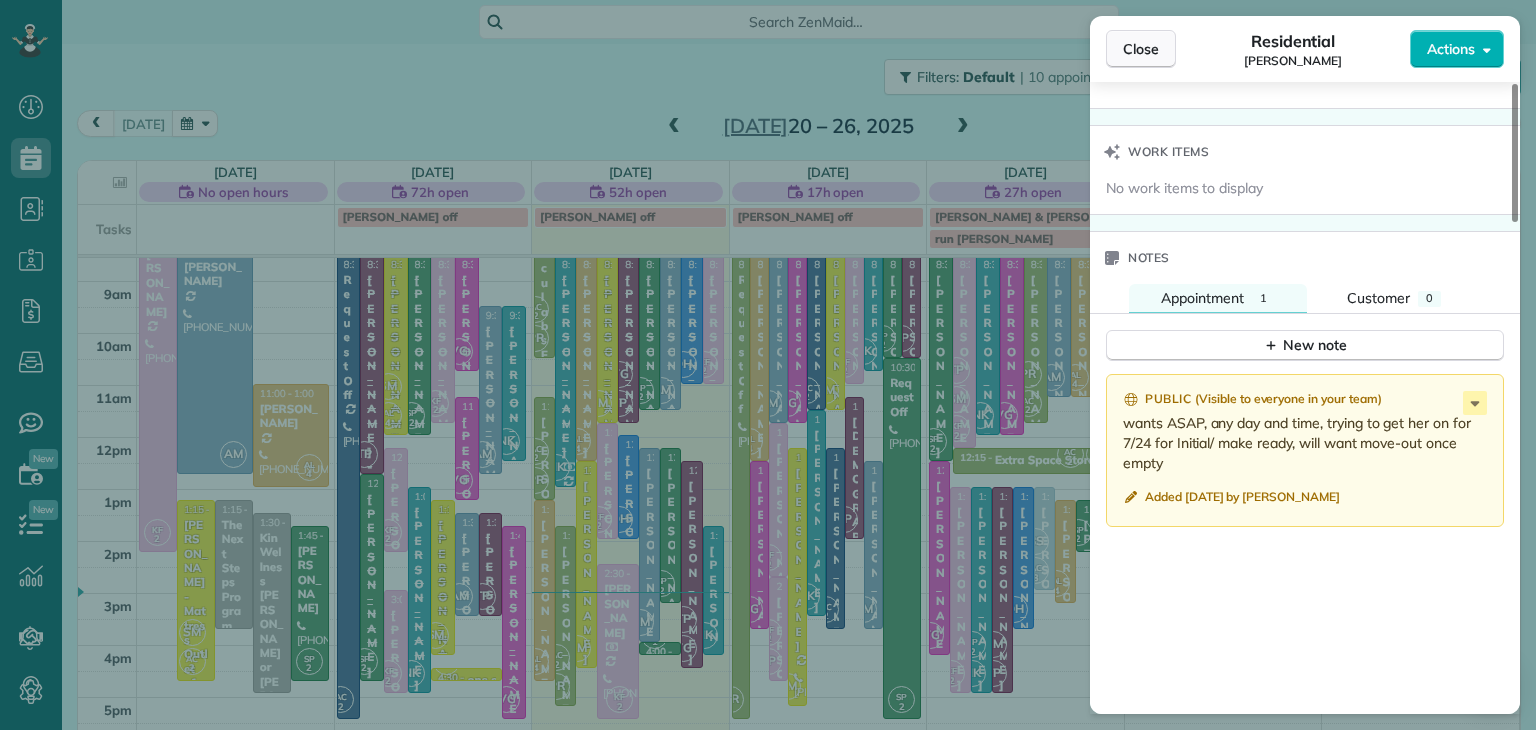 click on "Close" at bounding box center [1141, 49] 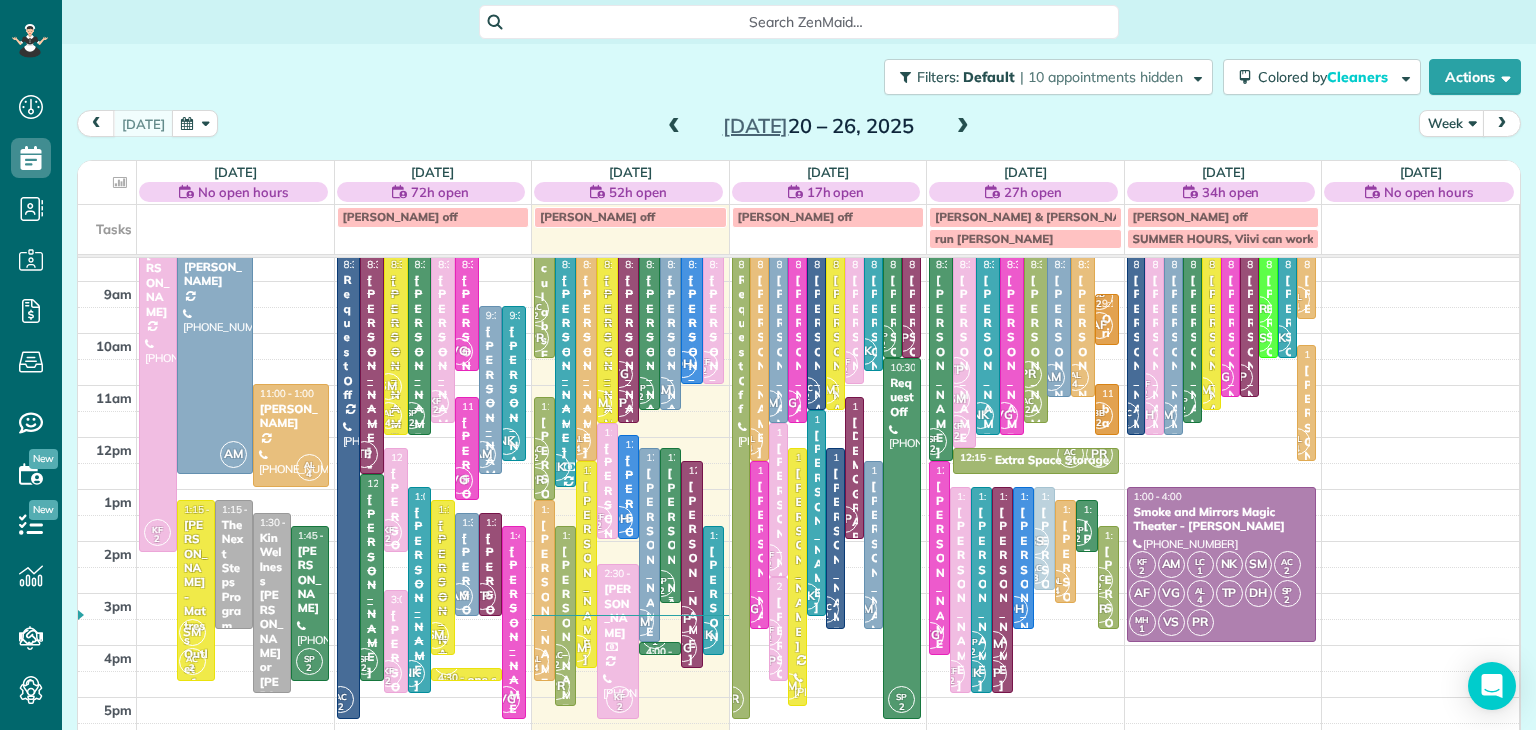 click on "[PERSON_NAME]" at bounding box center [670, 559] 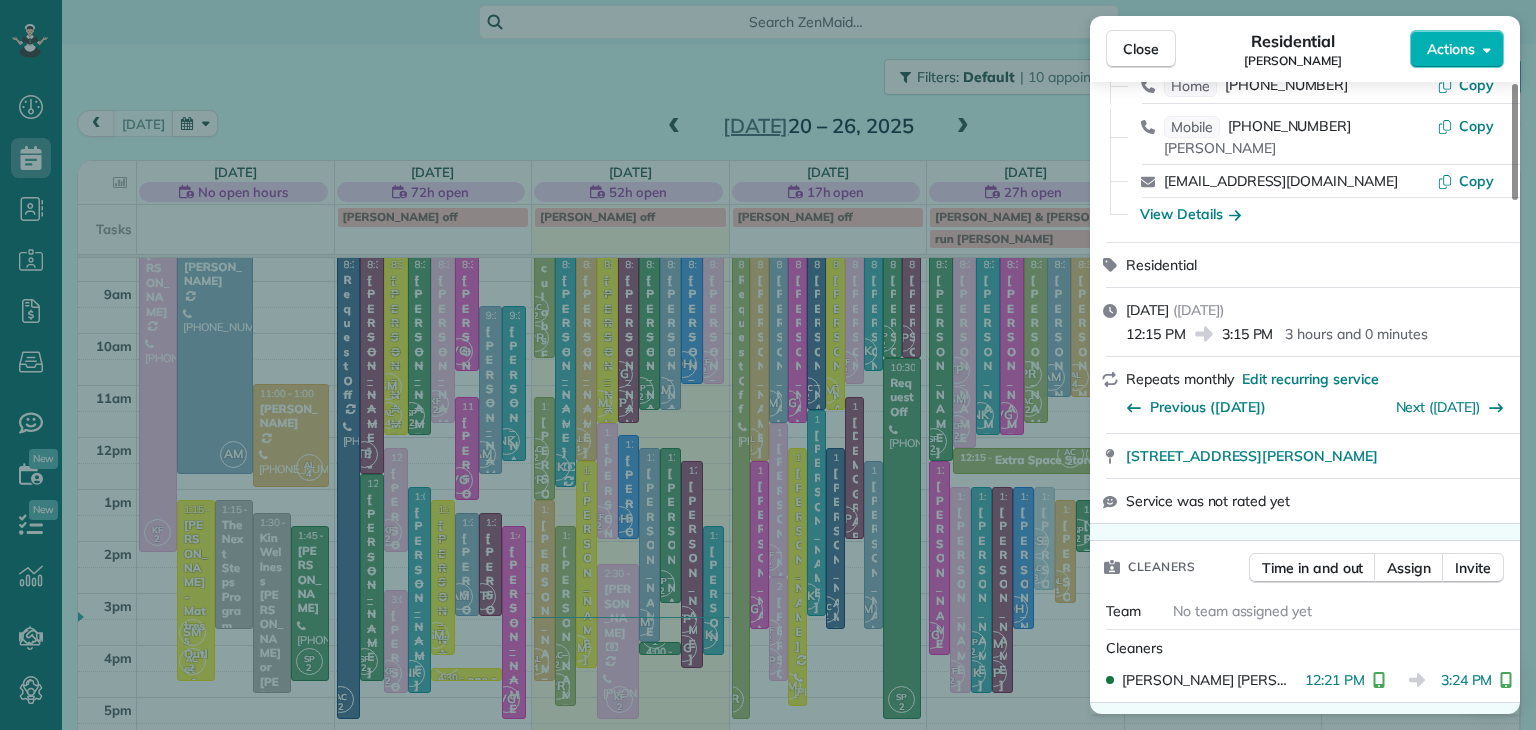 scroll, scrollTop: 0, scrollLeft: 0, axis: both 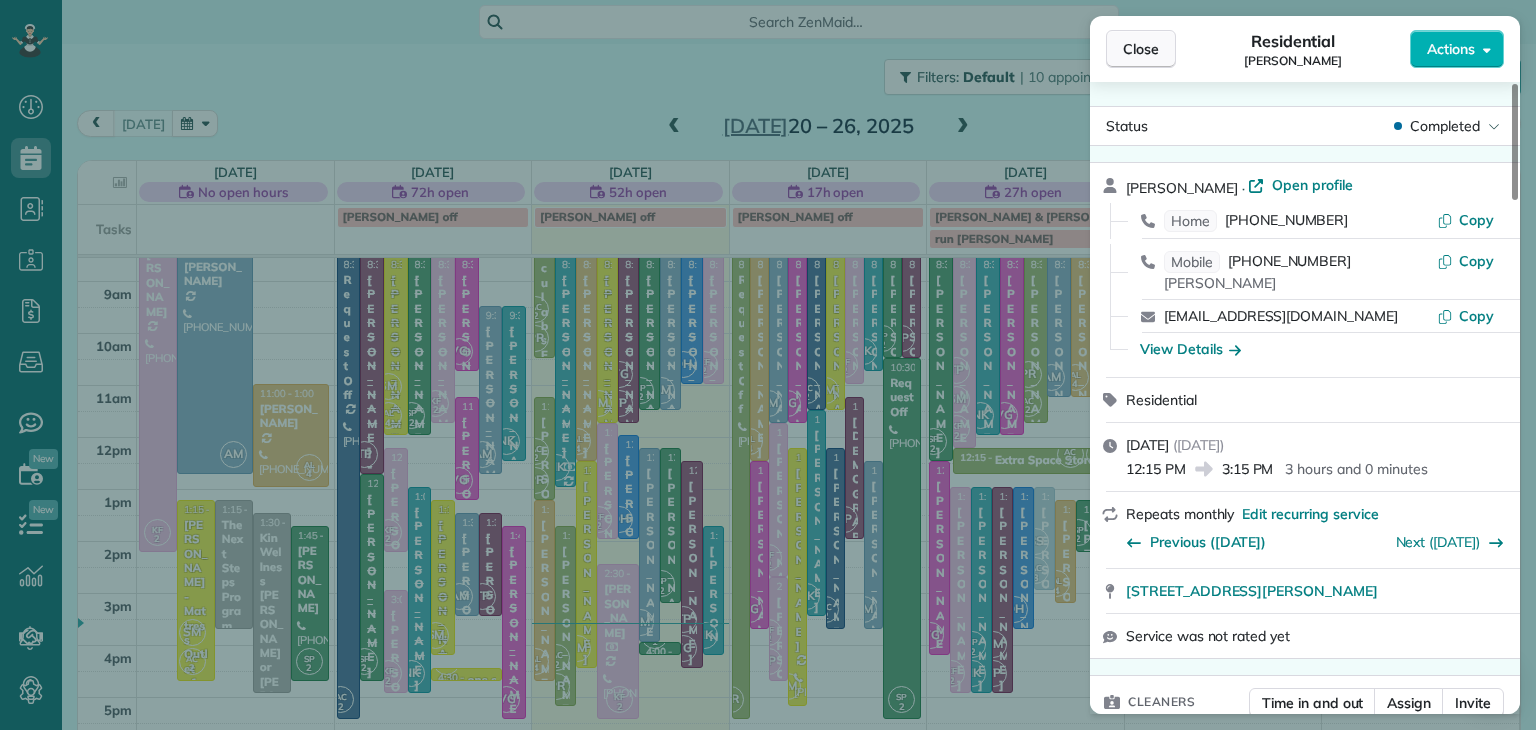 click on "Close" at bounding box center [1141, 49] 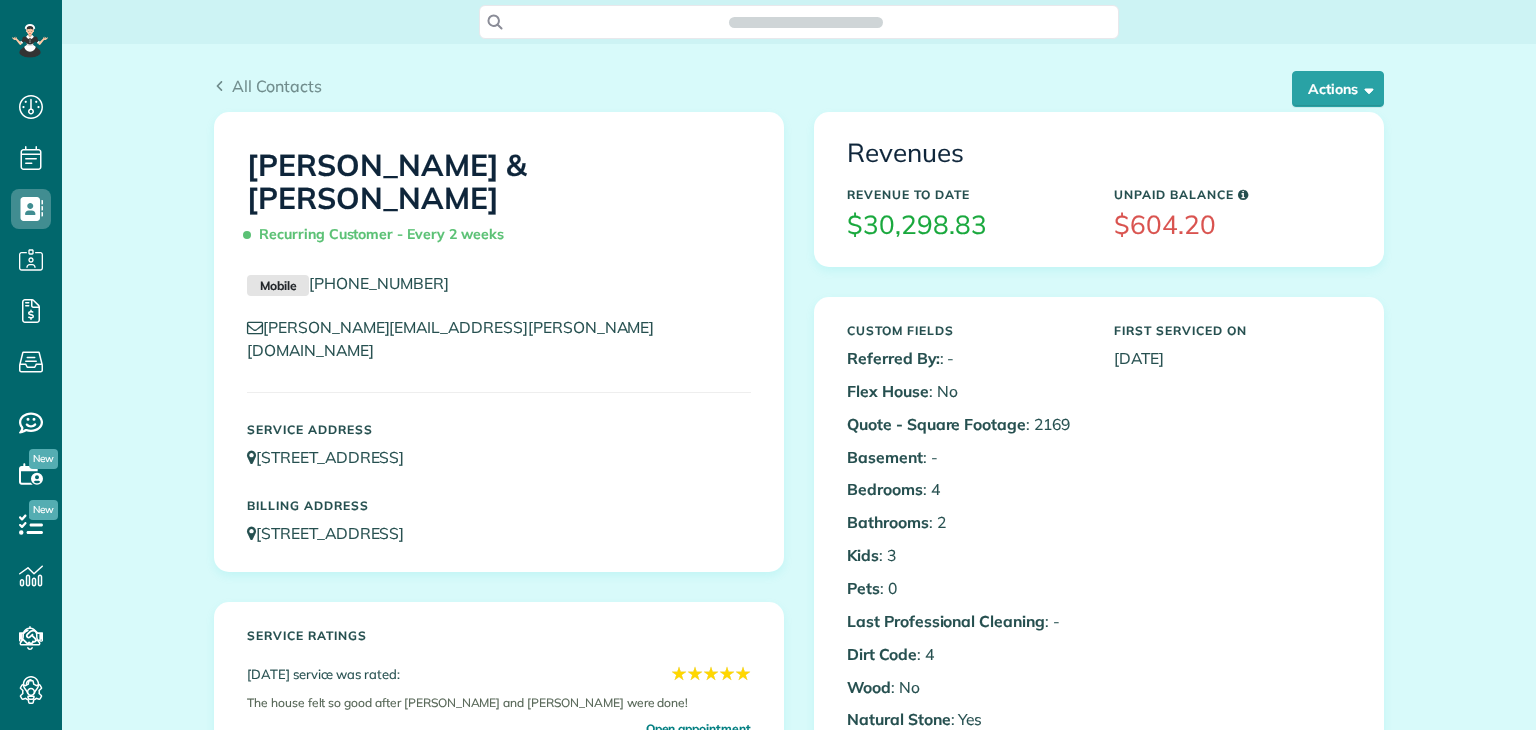 scroll, scrollTop: 0, scrollLeft: 0, axis: both 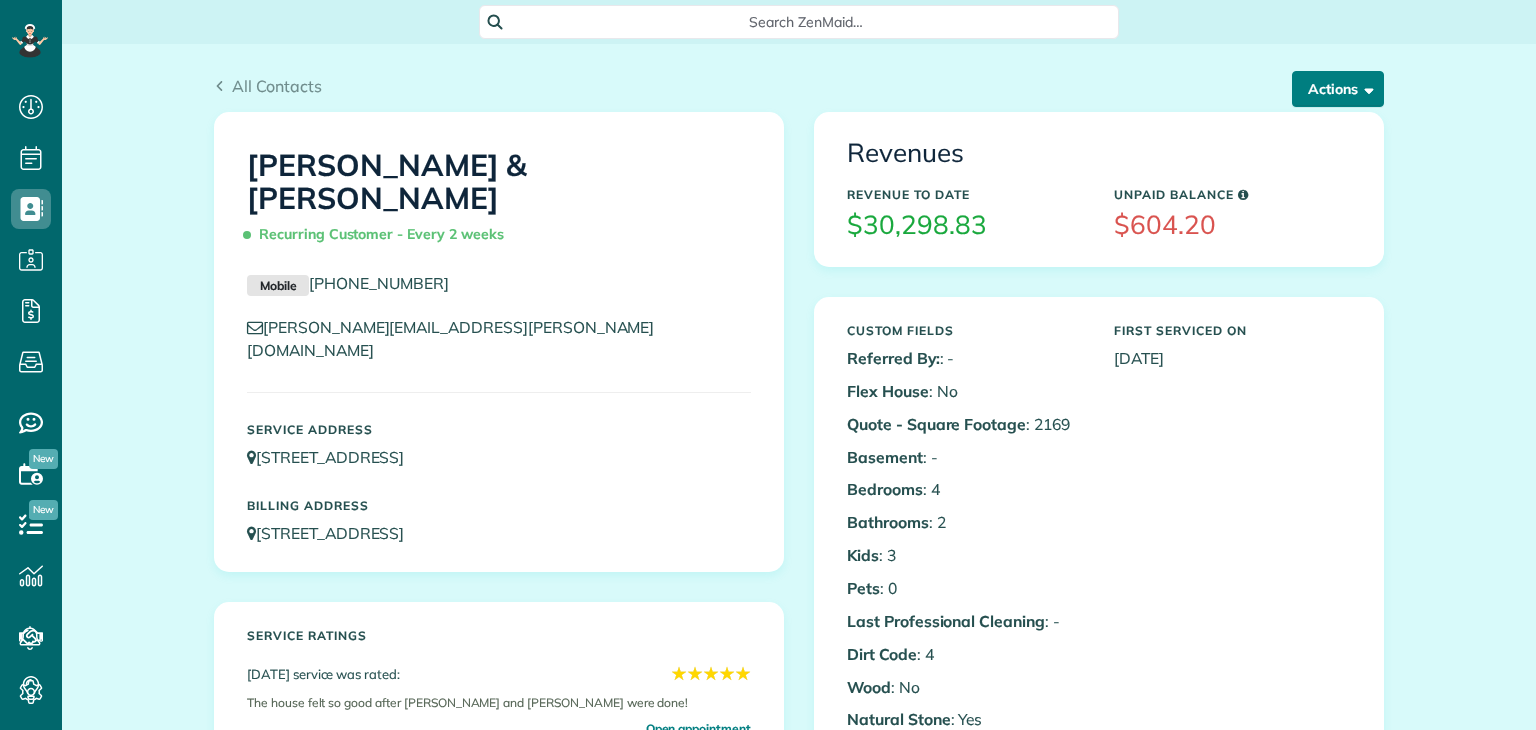 click on "Actions" at bounding box center (1338, 89) 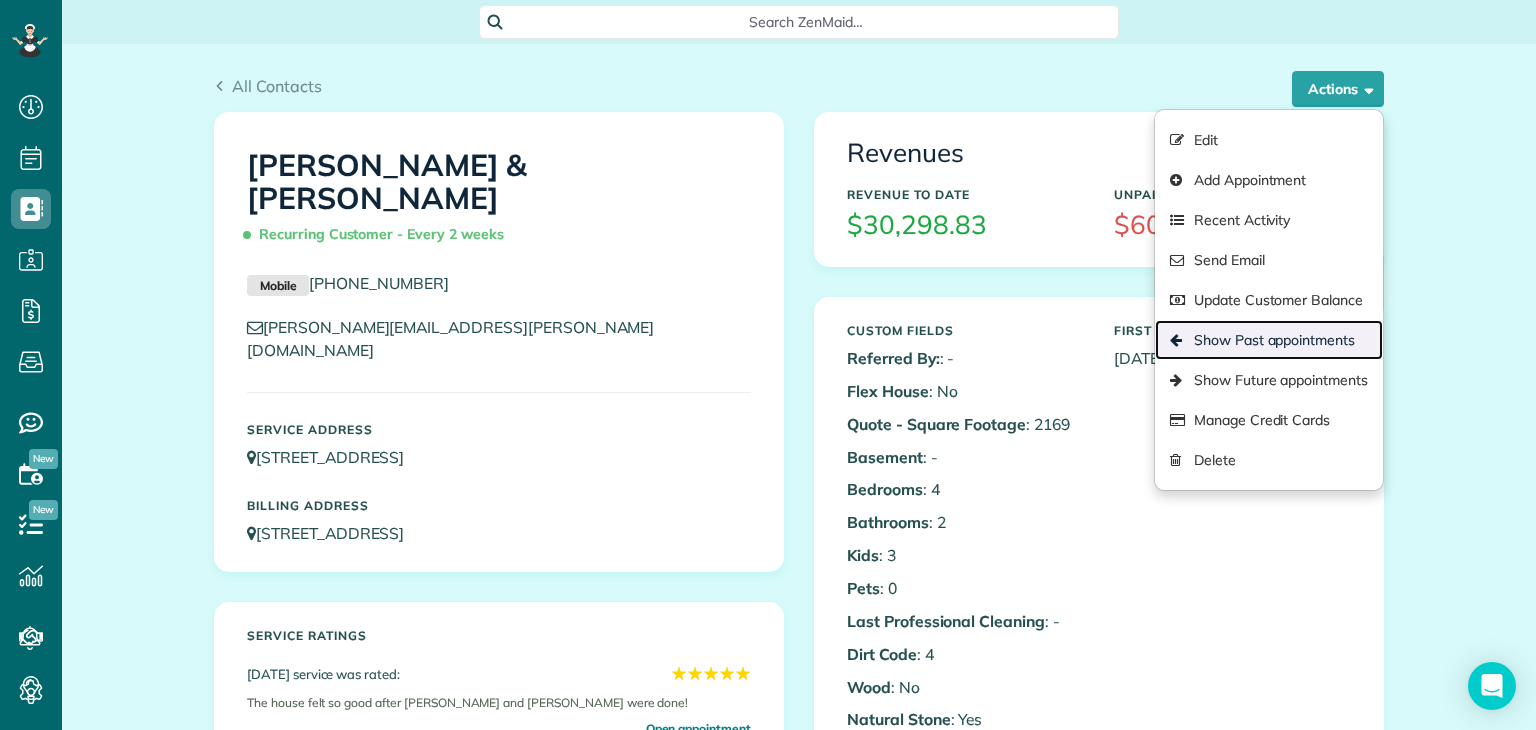 click on "Show Past appointments" at bounding box center [1269, 340] 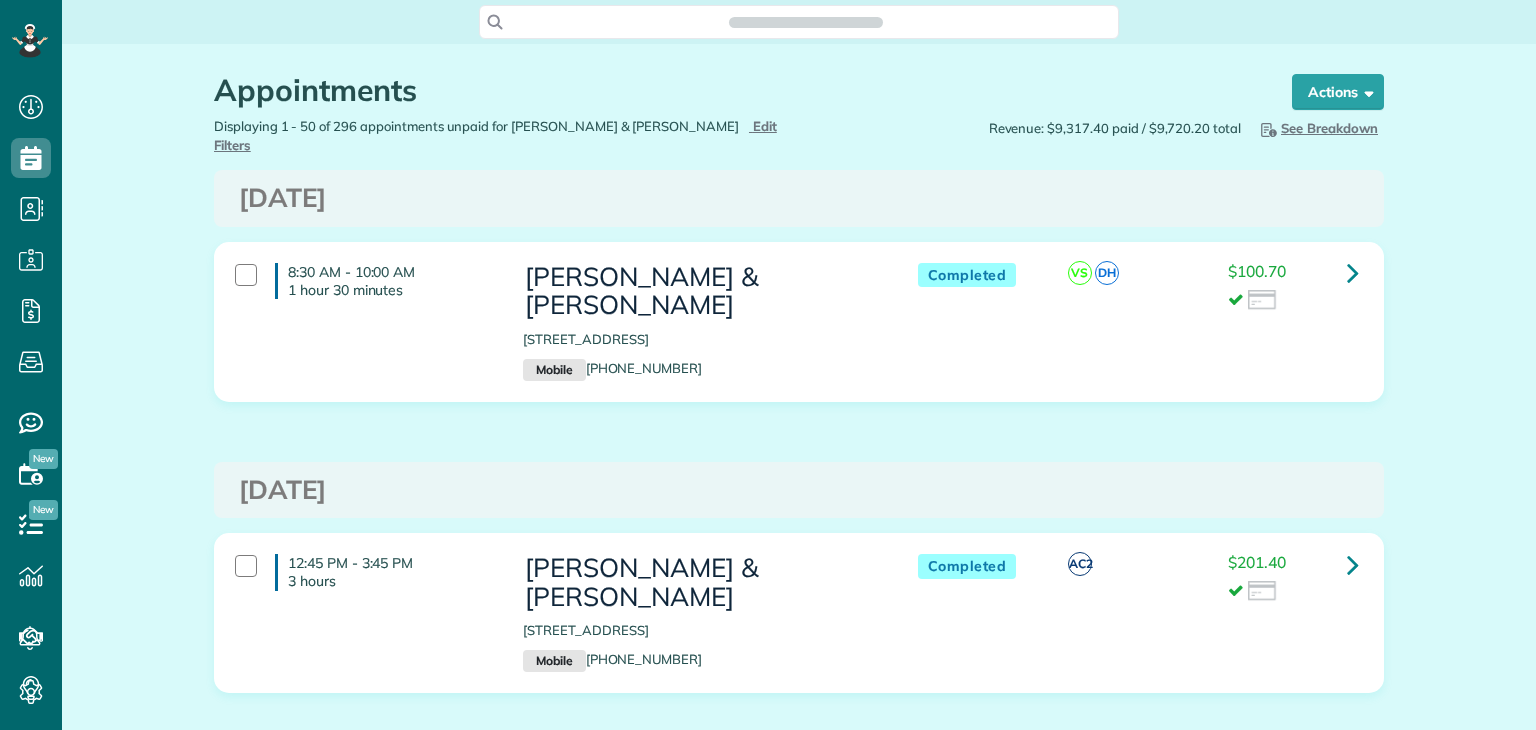 scroll, scrollTop: 0, scrollLeft: 0, axis: both 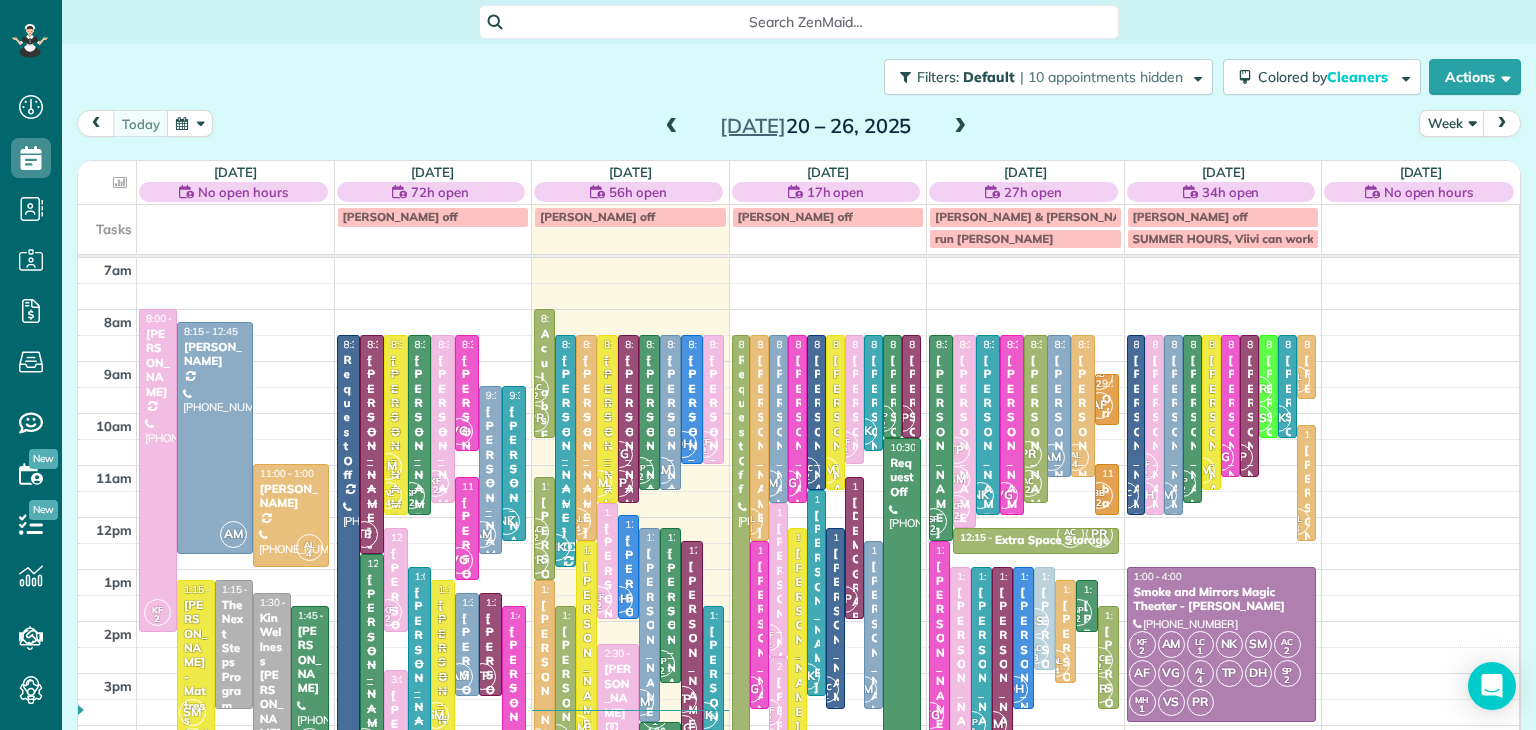 click on "[PERSON_NAME]" at bounding box center (1002, 678) 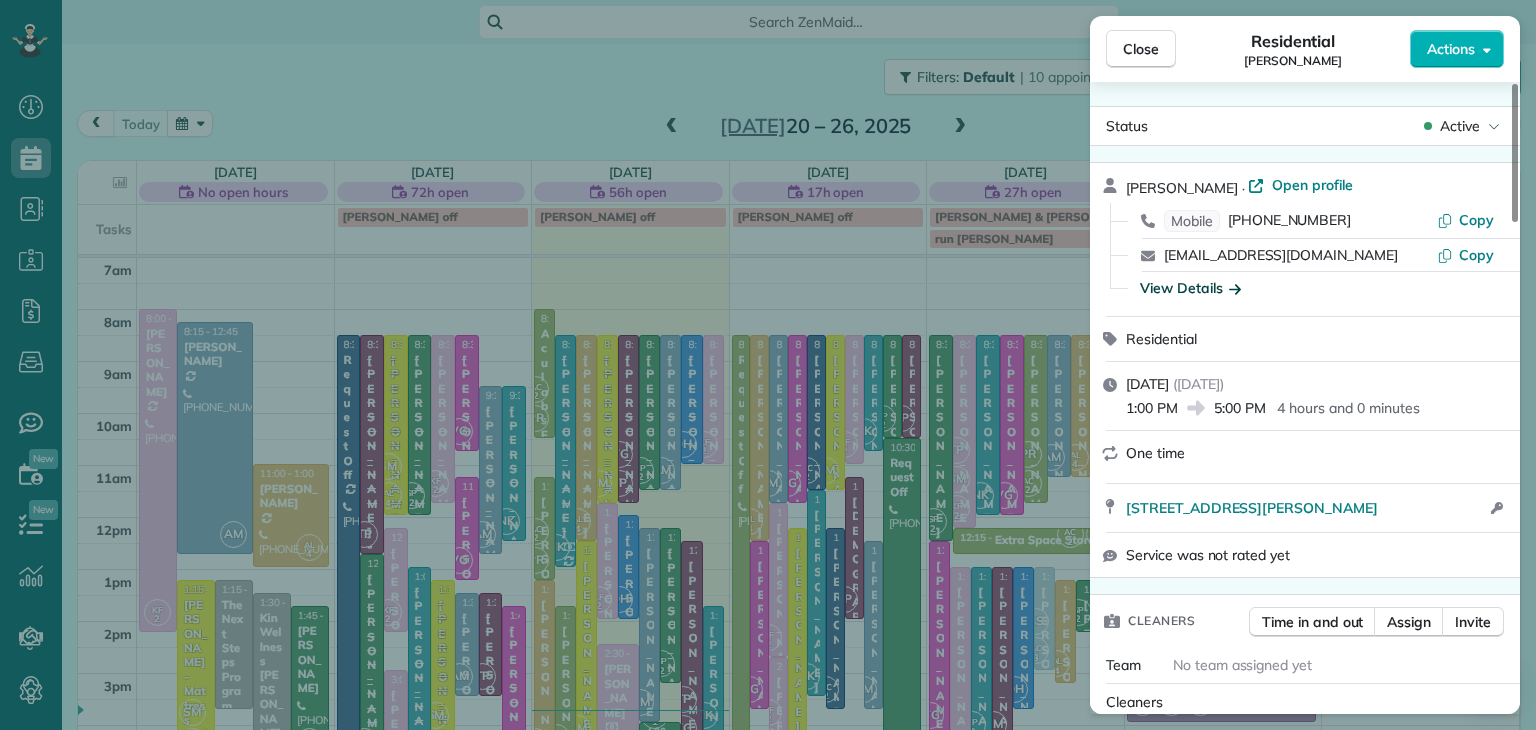click on "View Details" at bounding box center (1190, 288) 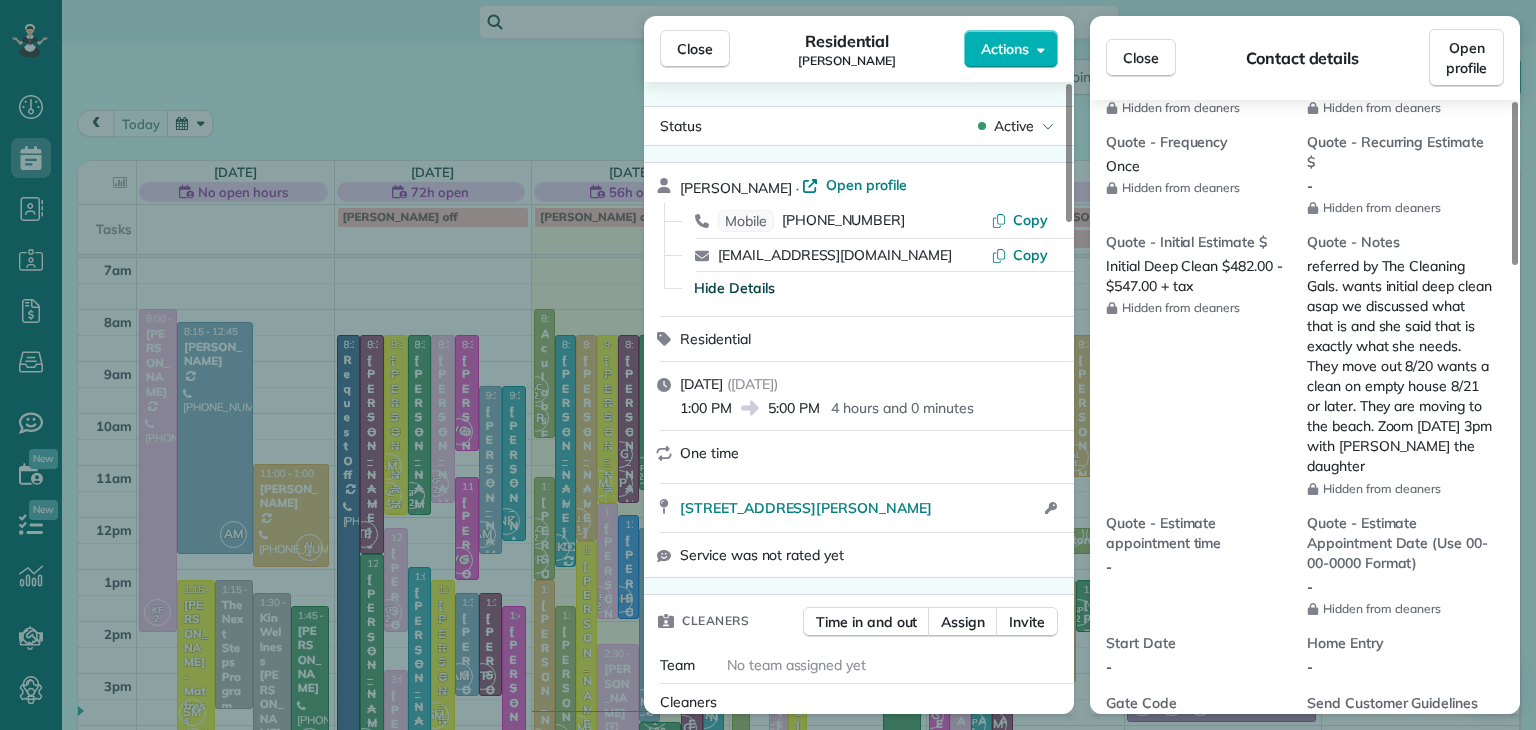 scroll, scrollTop: 968, scrollLeft: 0, axis: vertical 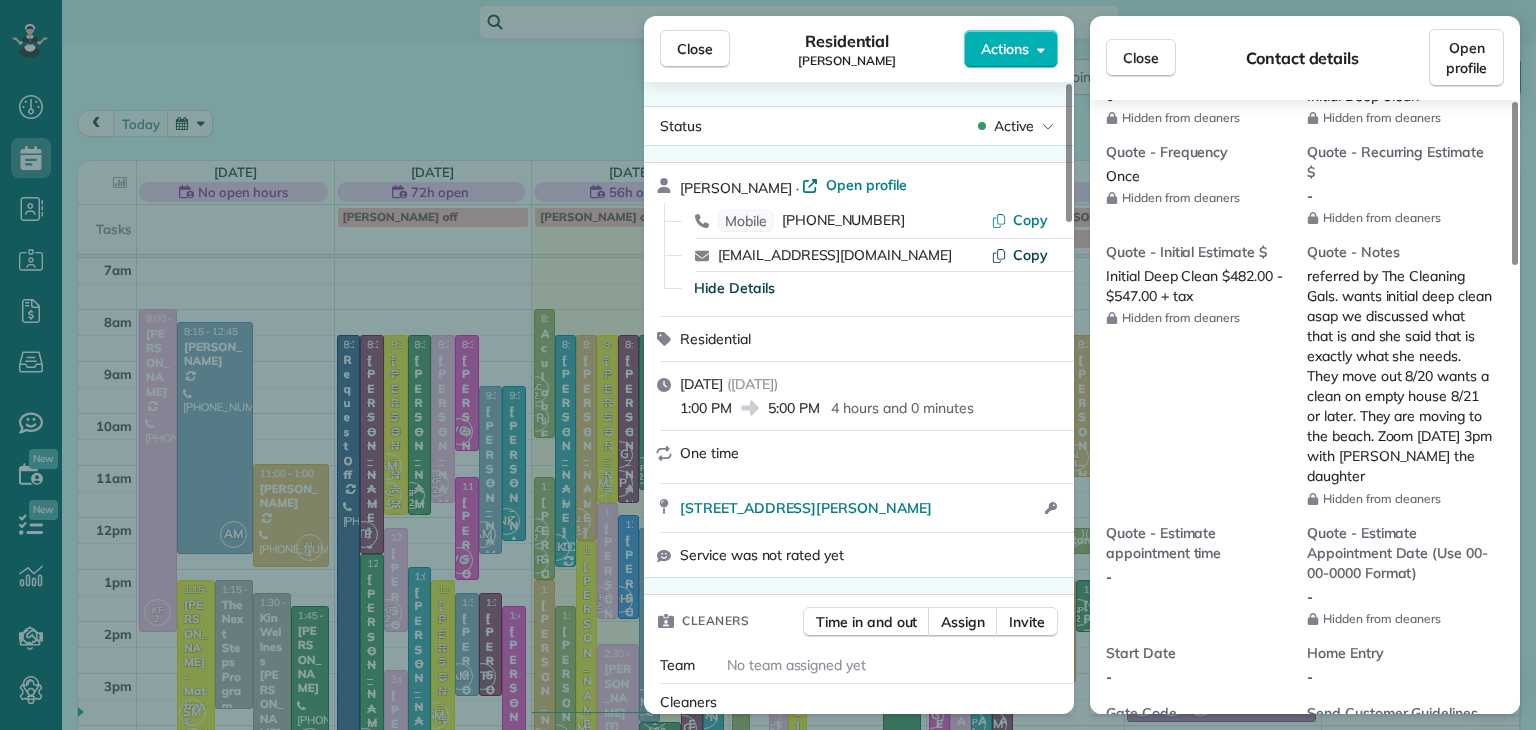 click on "Copy" at bounding box center [1030, 255] 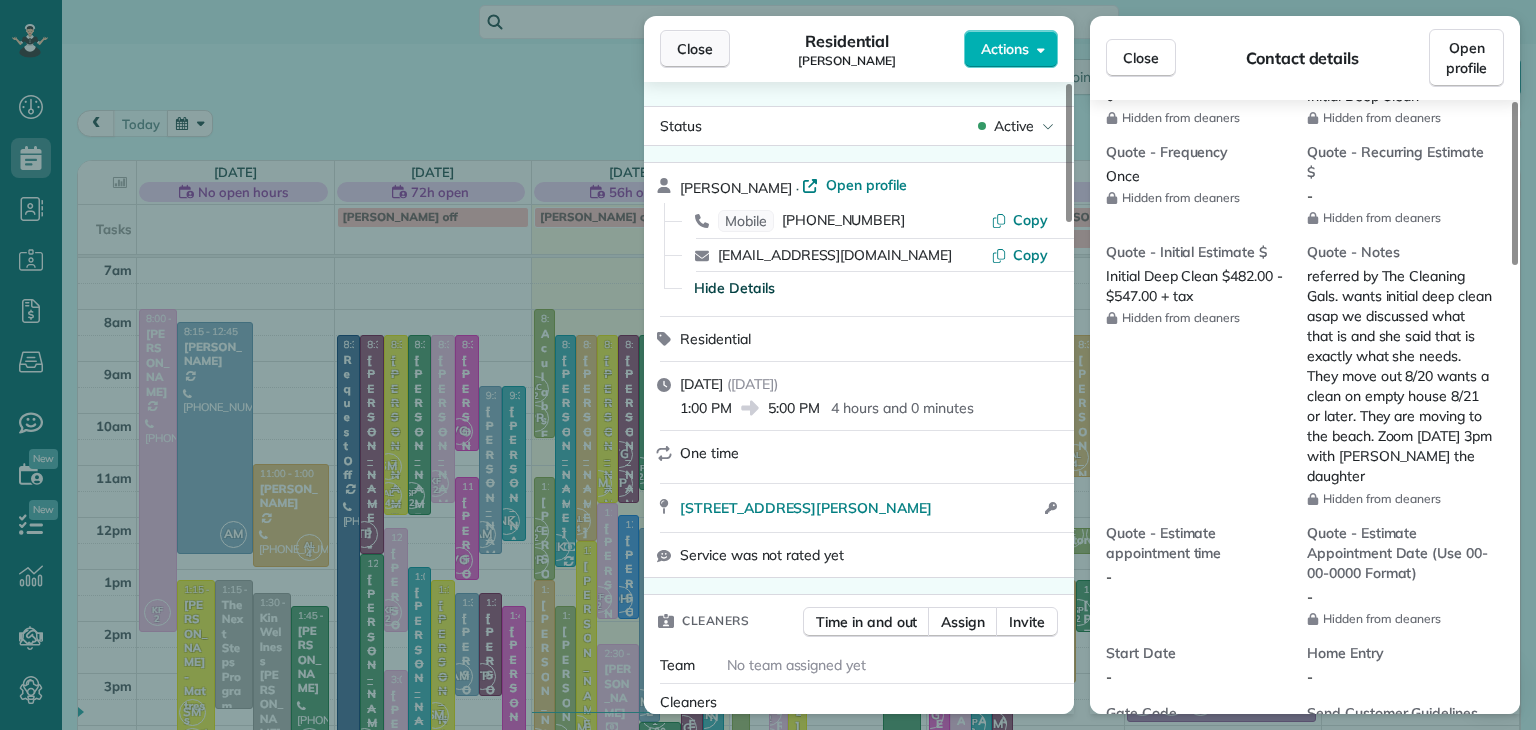 click on "Close" at bounding box center (695, 49) 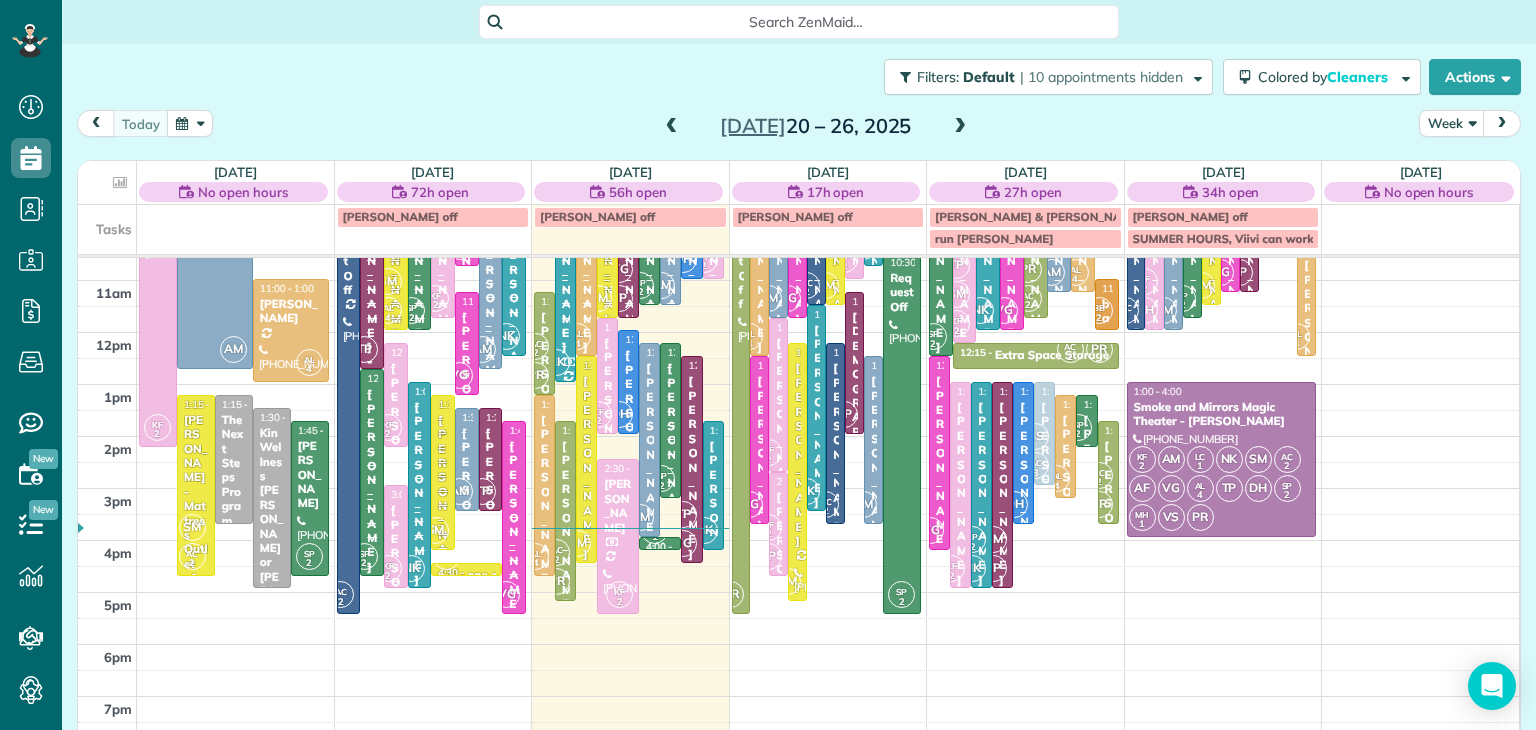 scroll, scrollTop: 186, scrollLeft: 0, axis: vertical 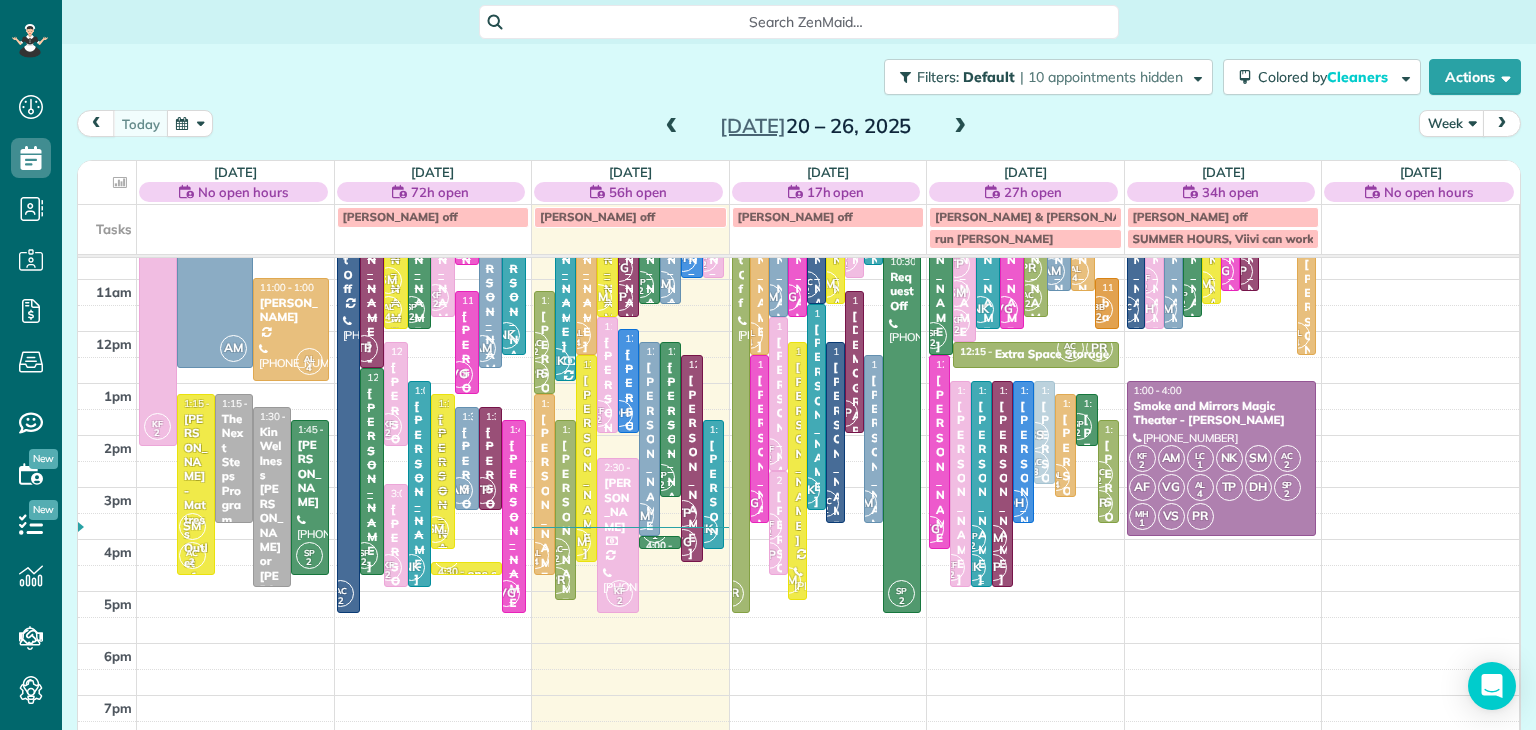 click on "2" at bounding box center [972, 546] 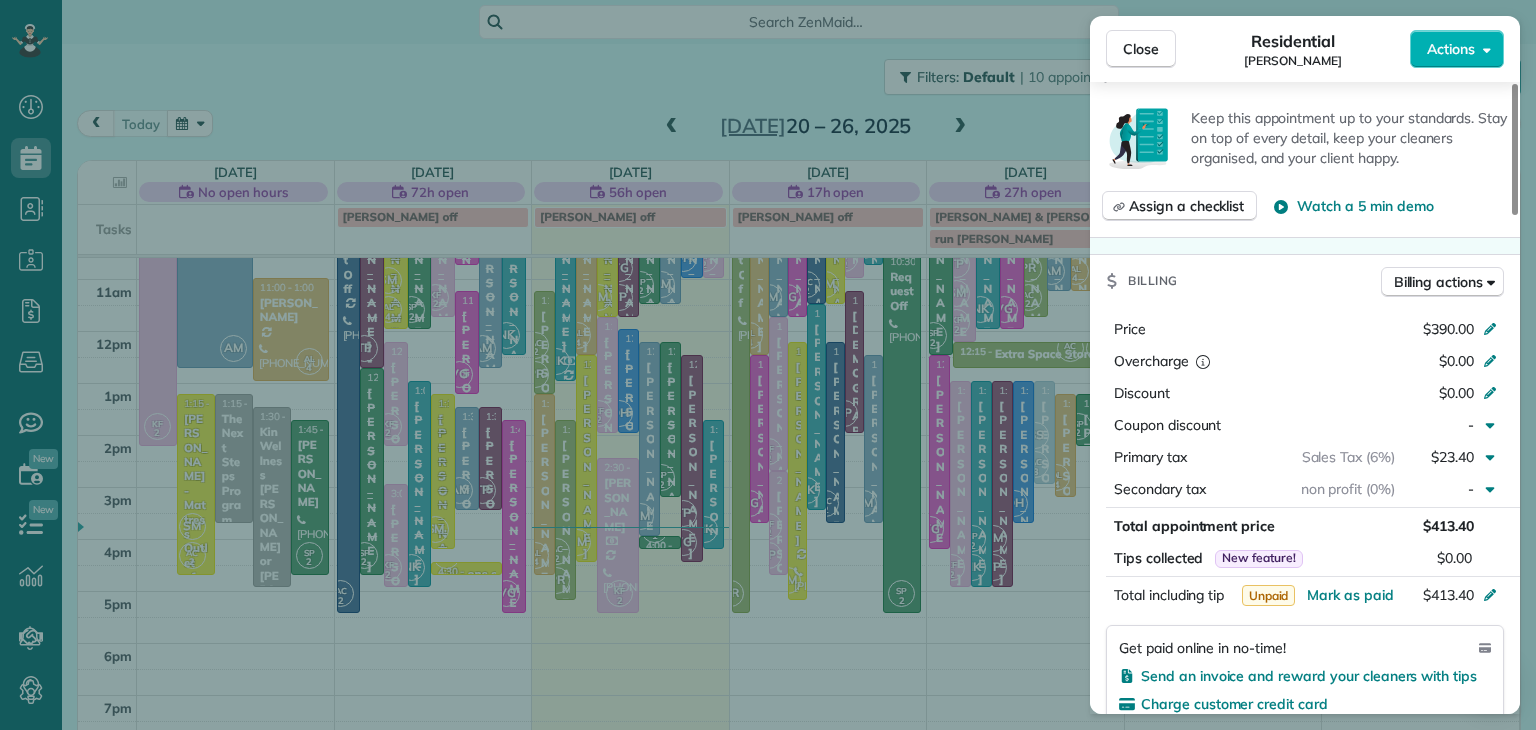 scroll, scrollTop: 428, scrollLeft: 0, axis: vertical 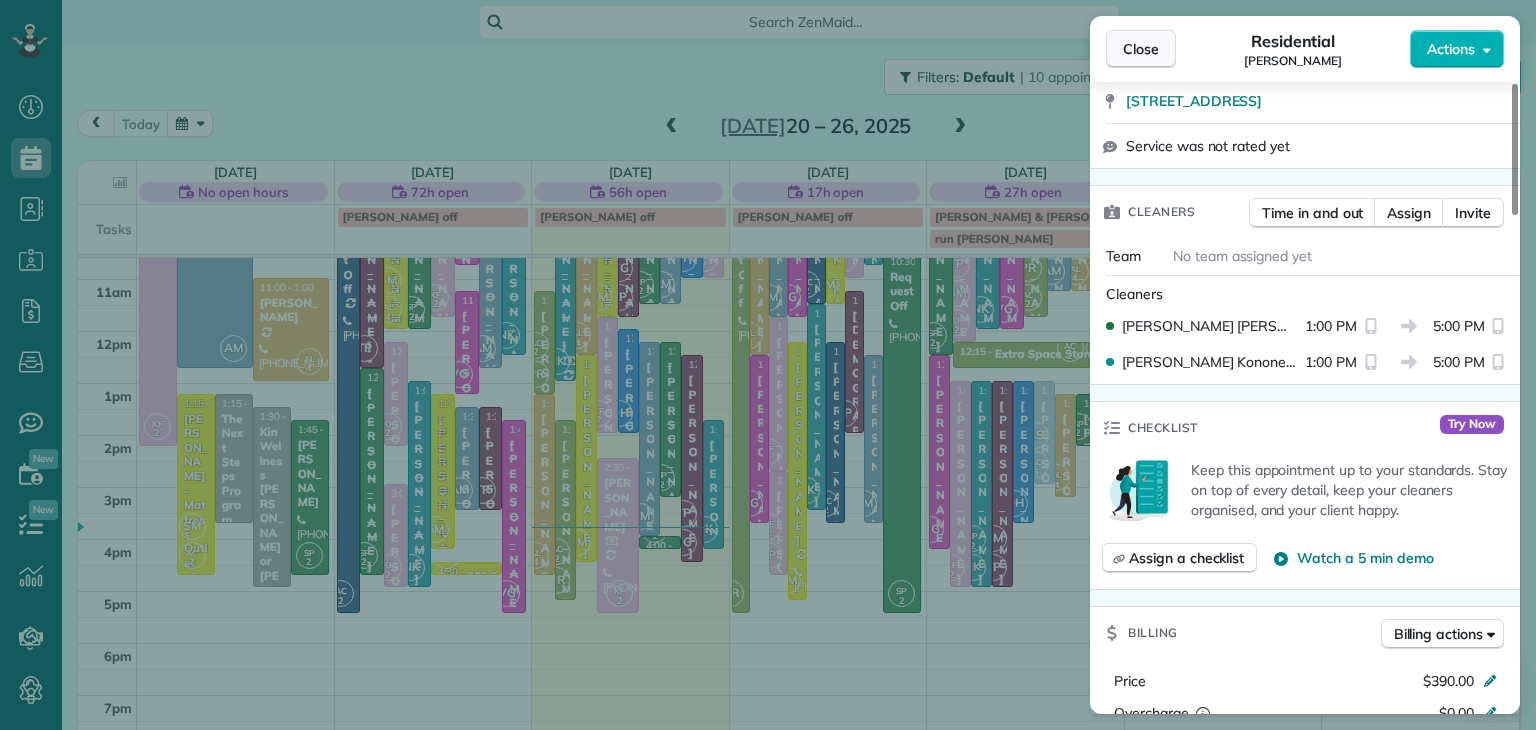 click on "Close" at bounding box center [1141, 49] 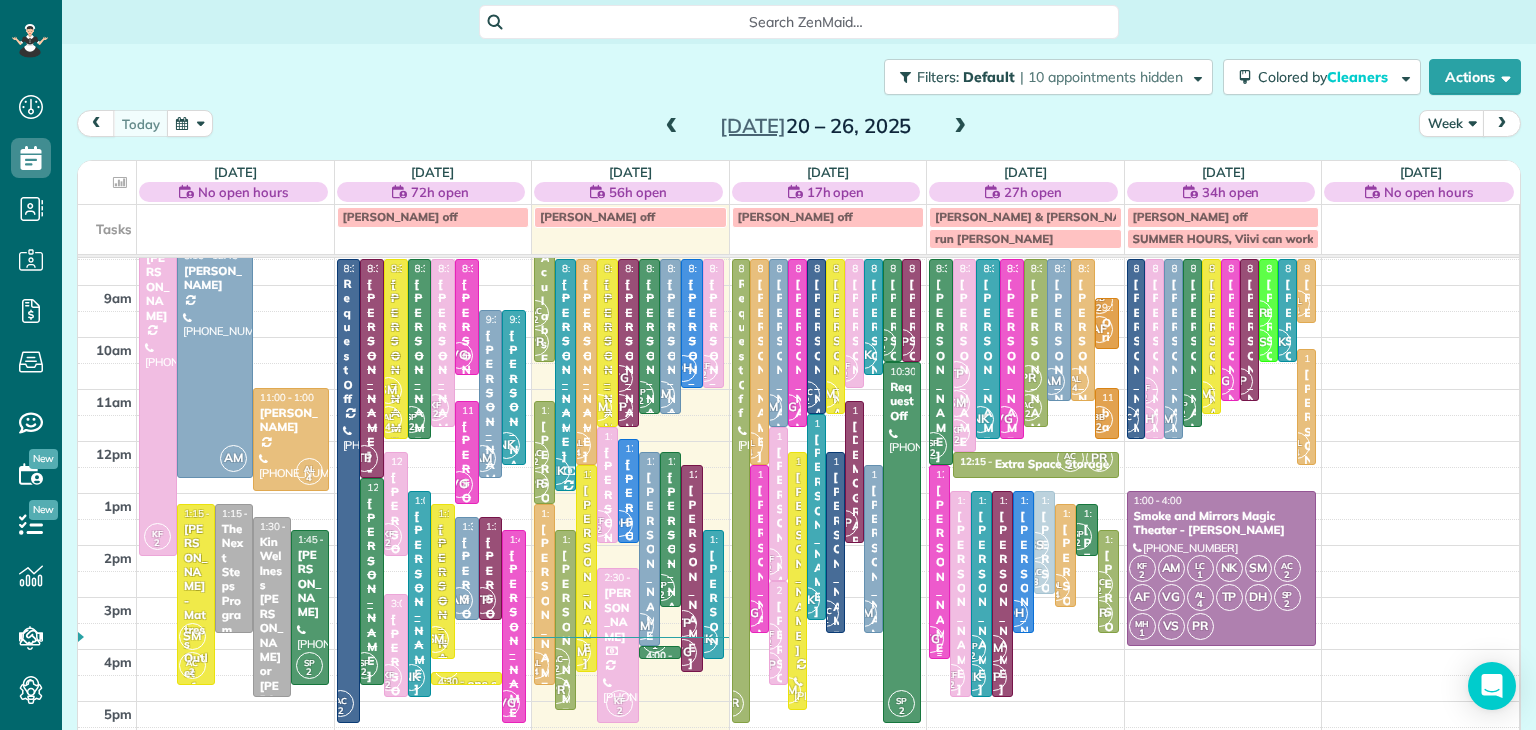 scroll, scrollTop: 72, scrollLeft: 0, axis: vertical 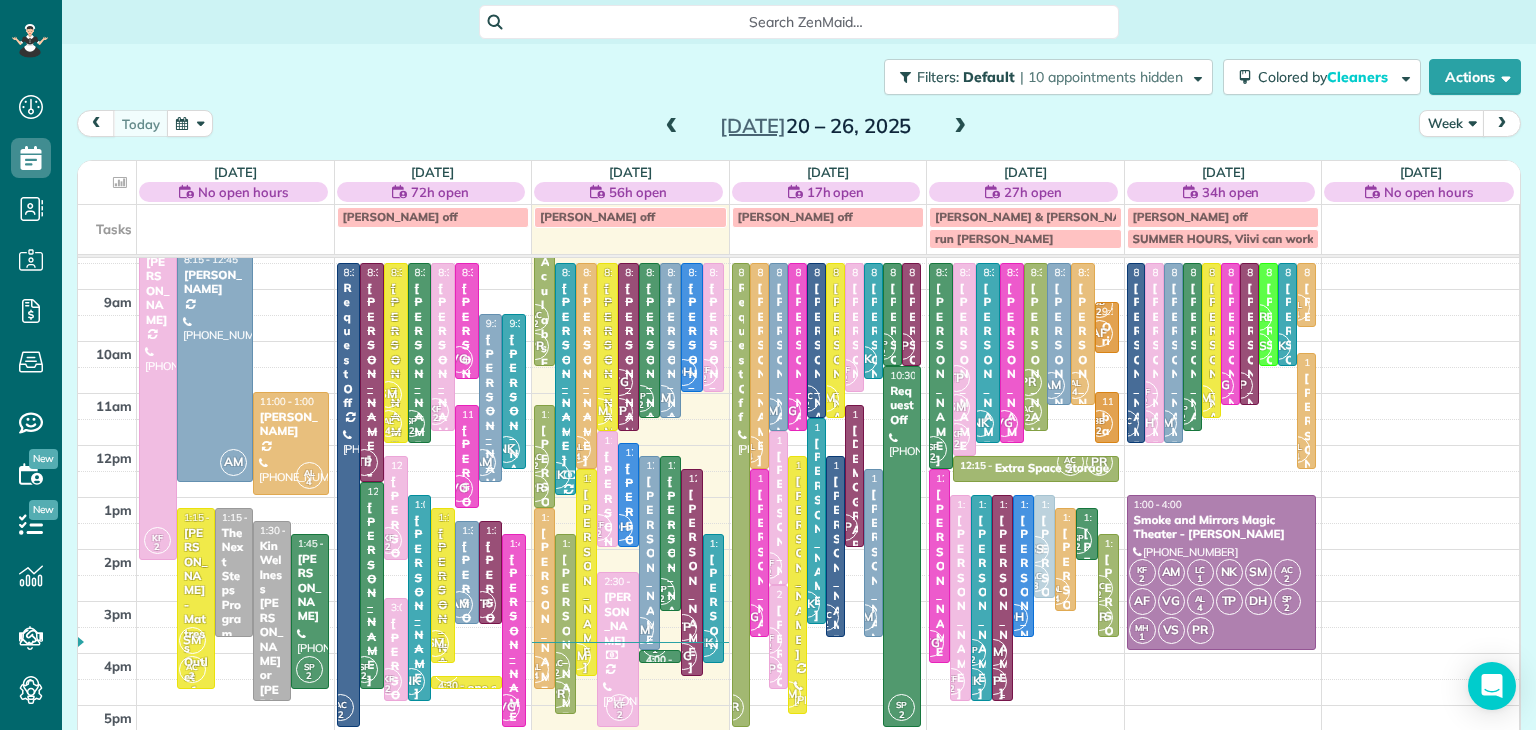 click on "SM" at bounding box center [993, 652] 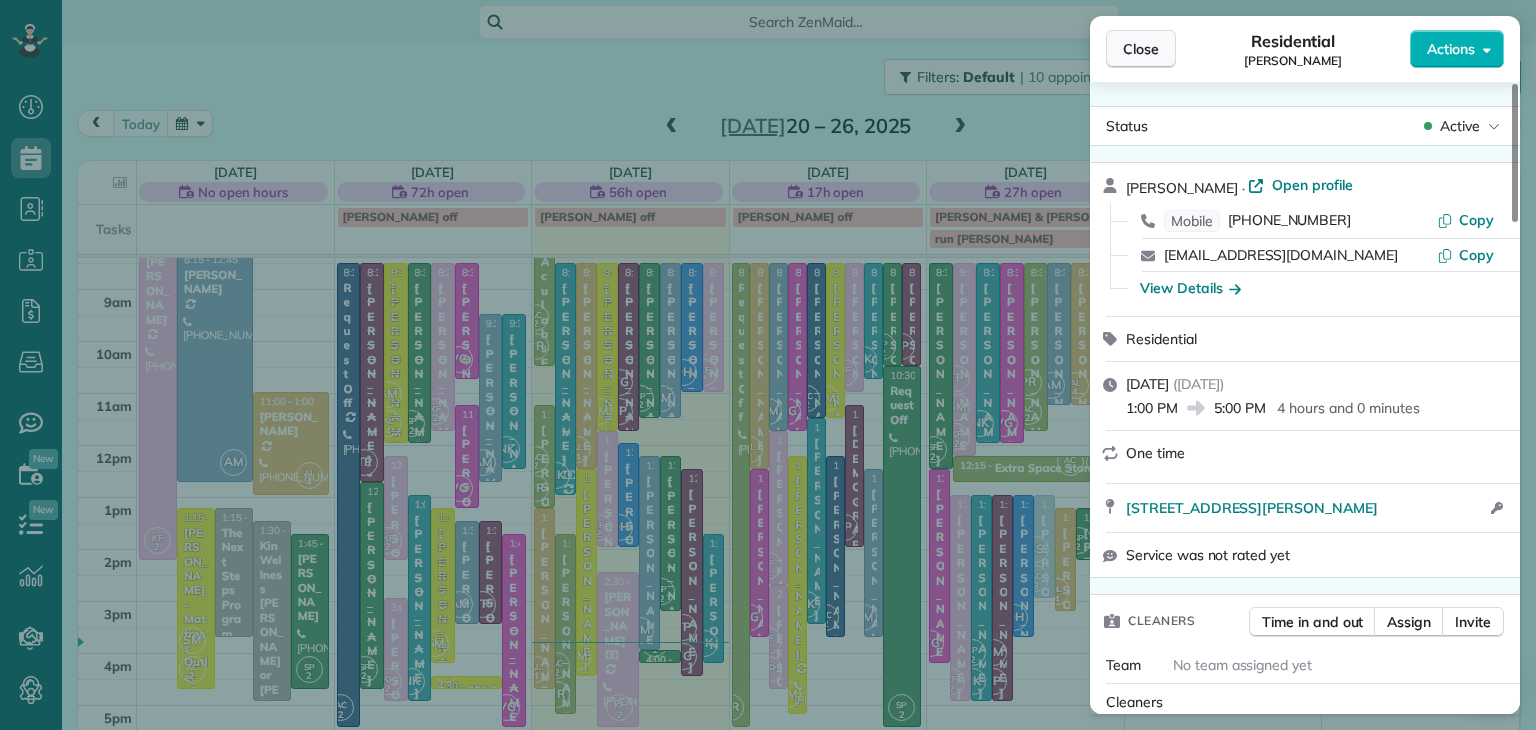 click on "Close" at bounding box center [1141, 49] 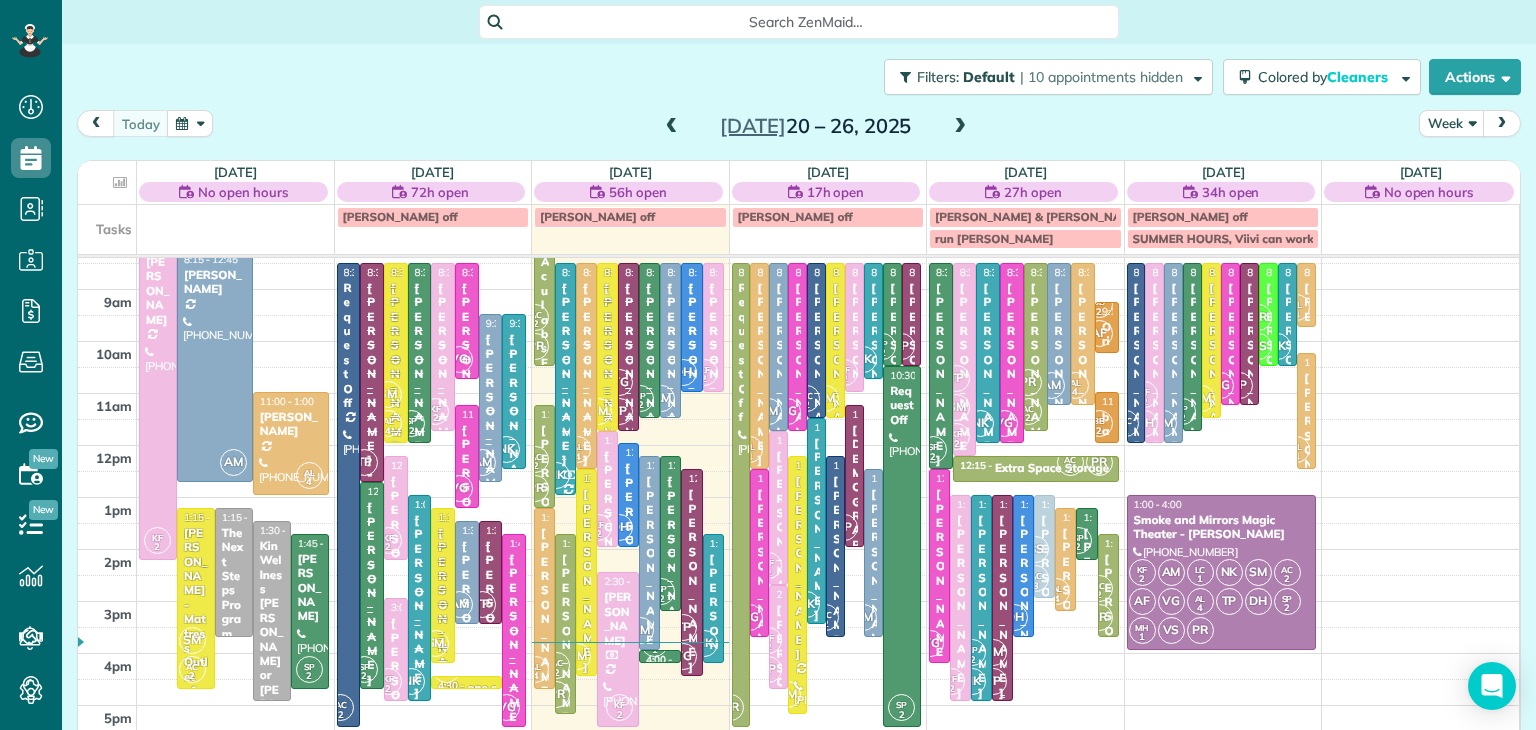 click on "SM TP" at bounding box center (993, 667) 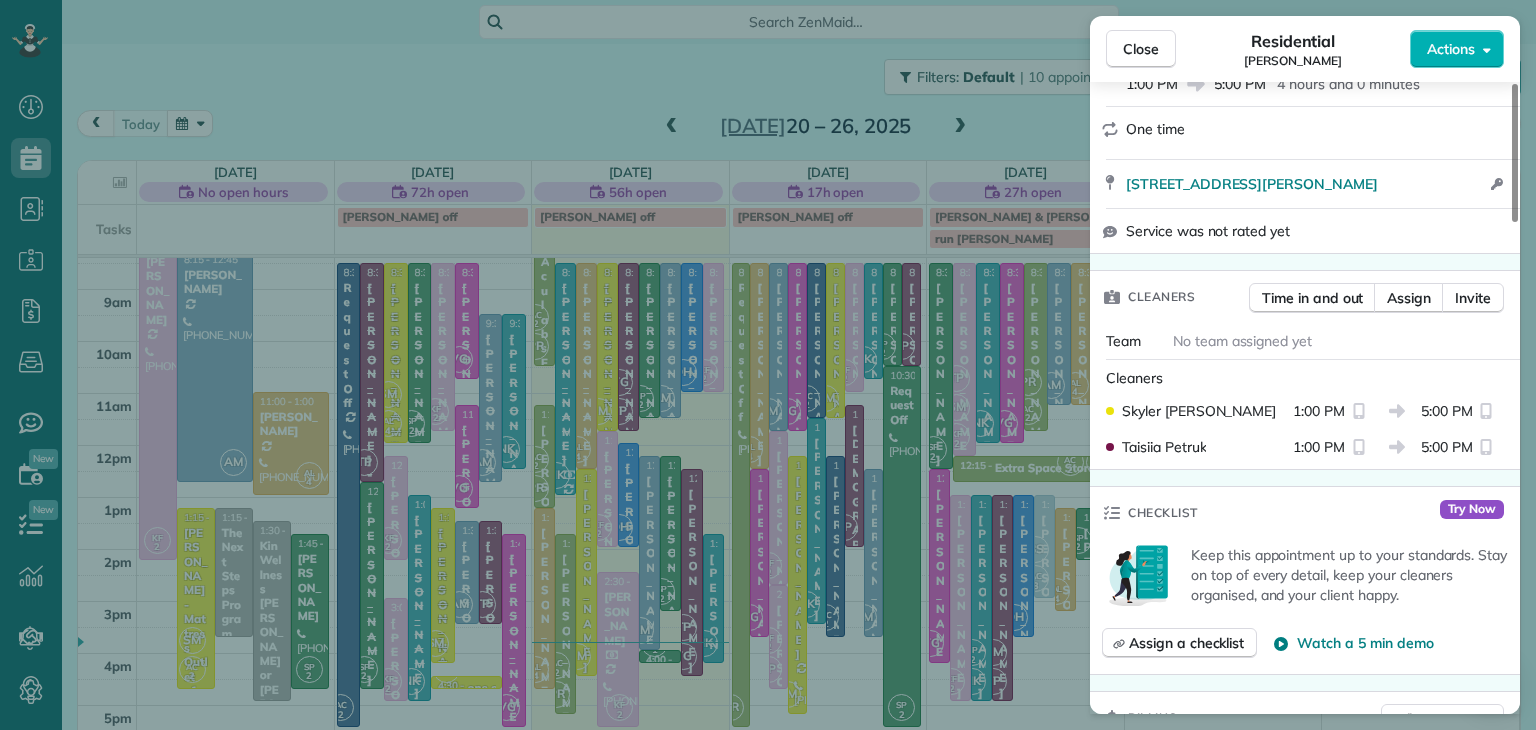 scroll, scrollTop: 0, scrollLeft: 0, axis: both 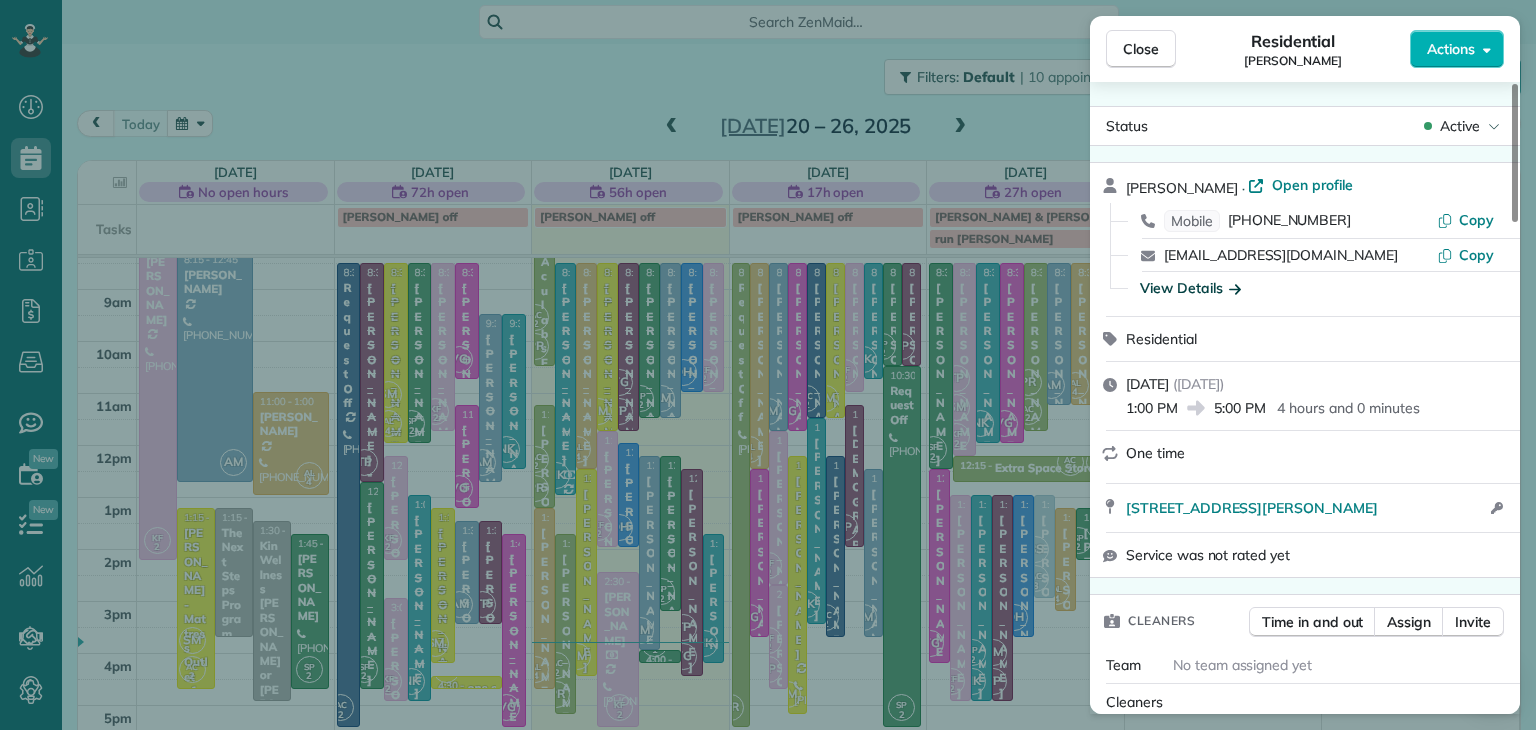 click on "View Details" at bounding box center [1190, 288] 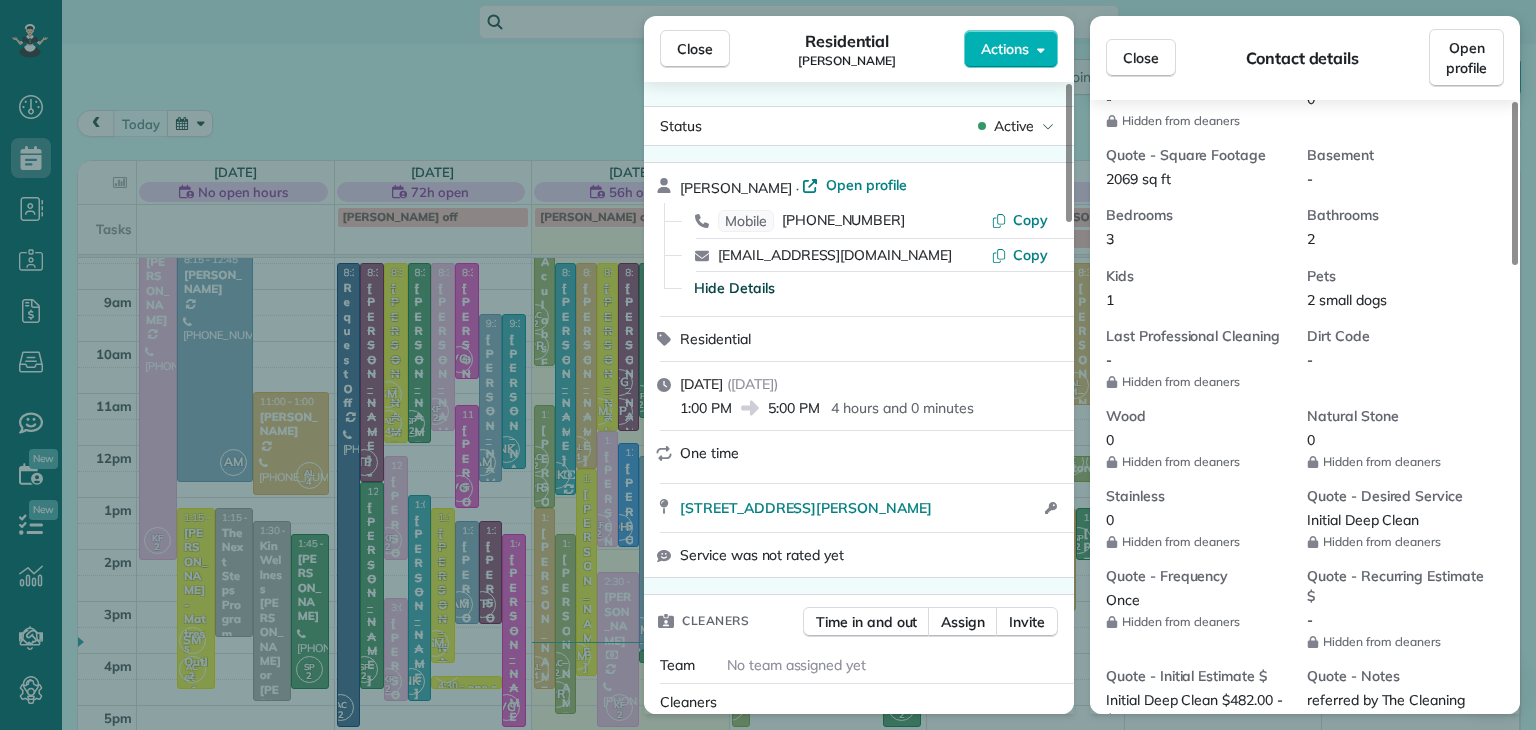 scroll, scrollTop: 687, scrollLeft: 0, axis: vertical 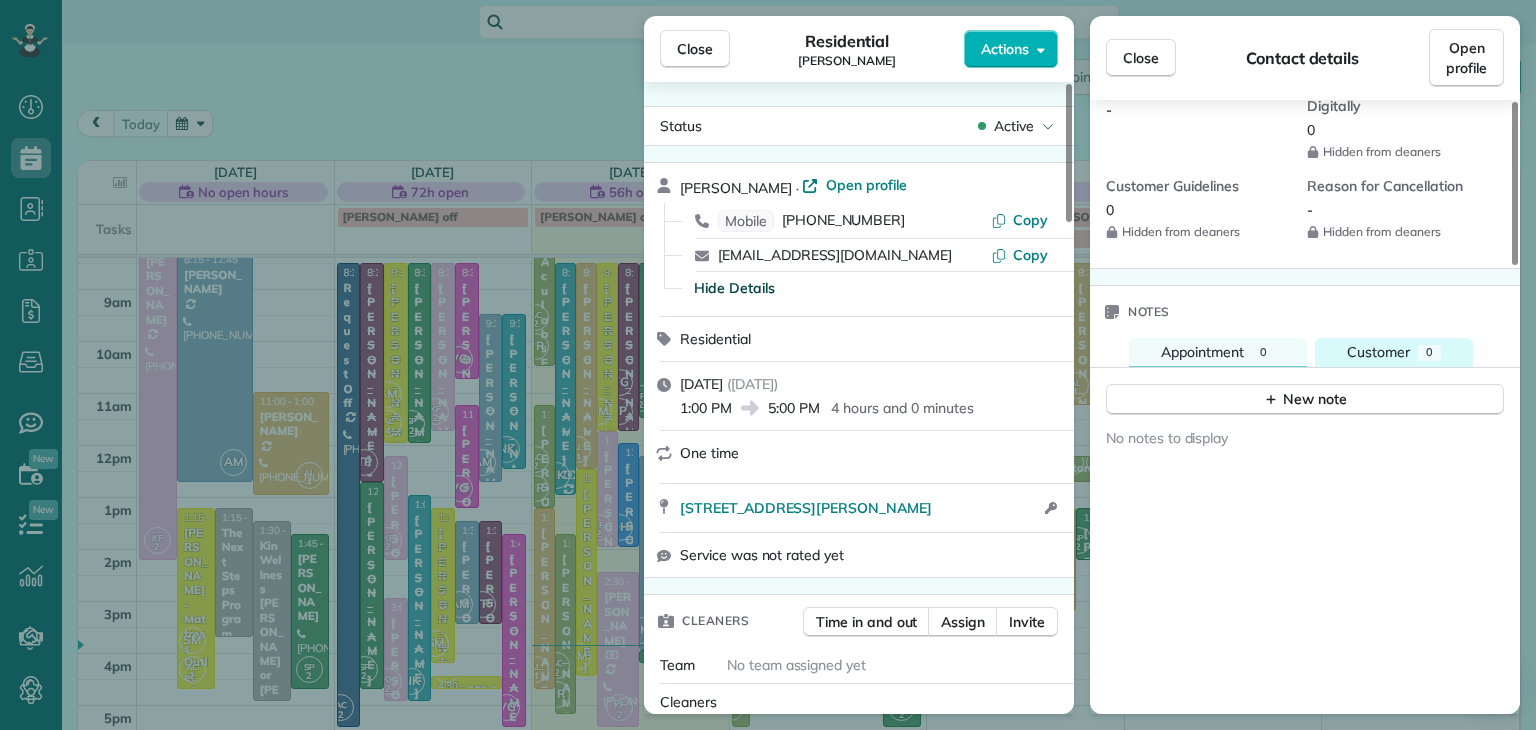 click on "Customer" at bounding box center [1378, 352] 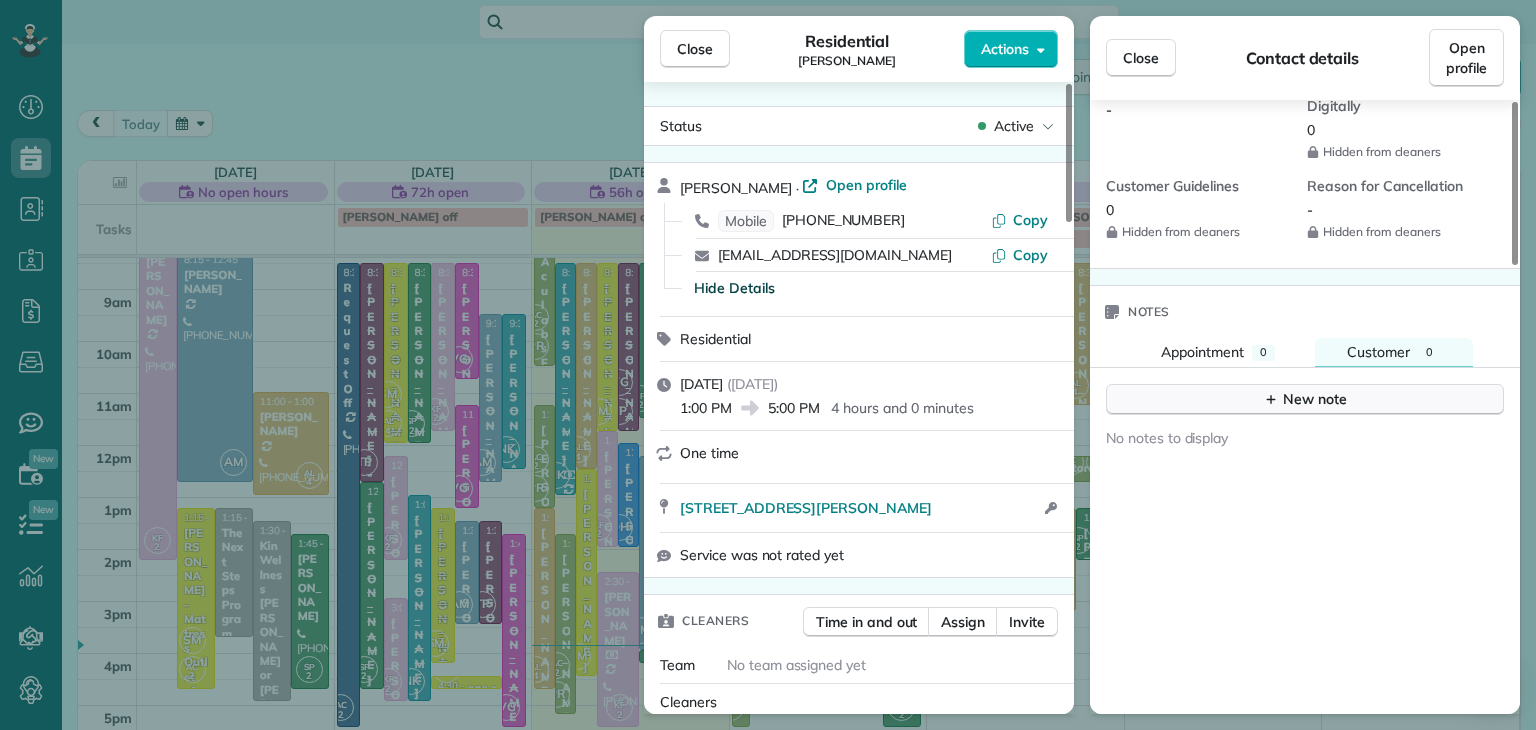 click on "New note" at bounding box center [1305, 399] 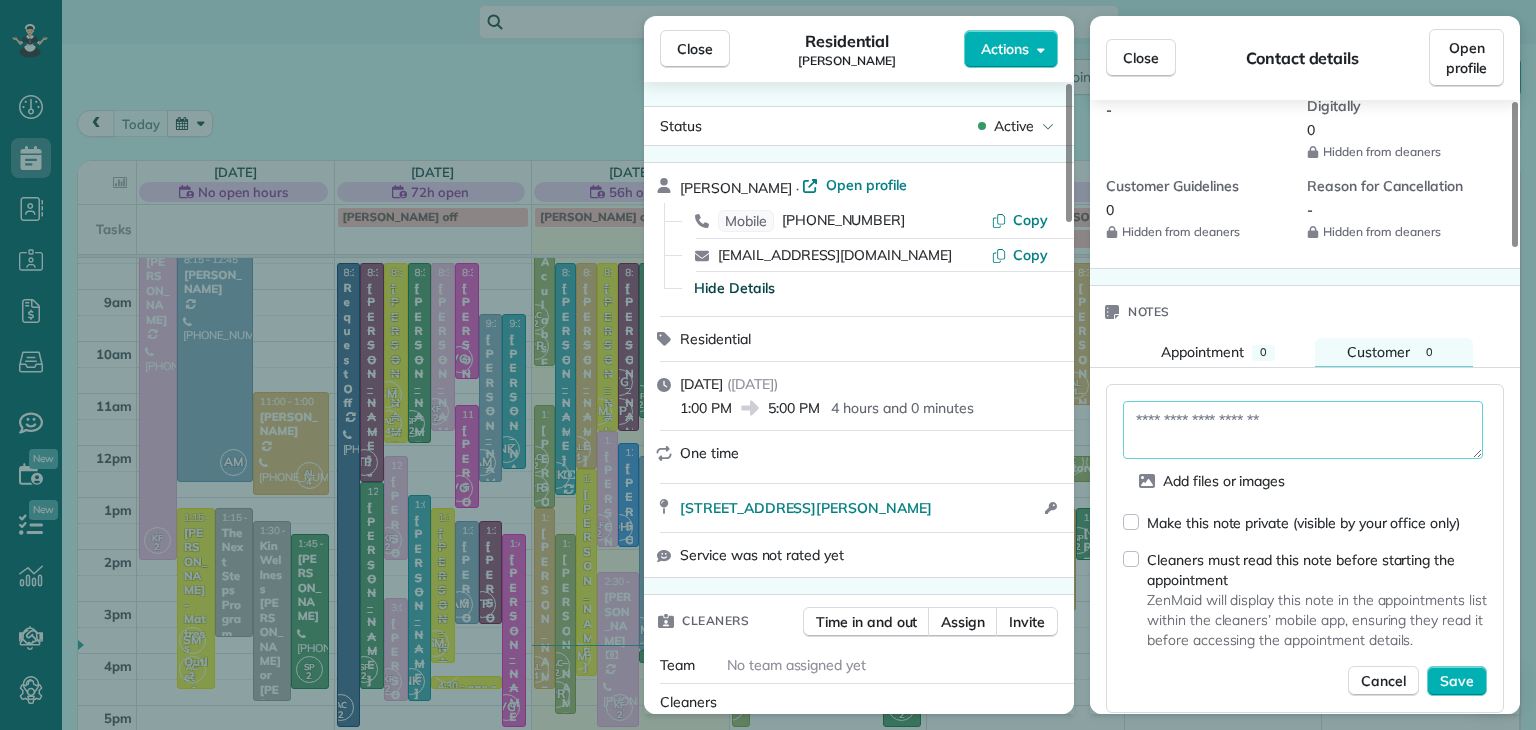 click at bounding box center [1303, 430] 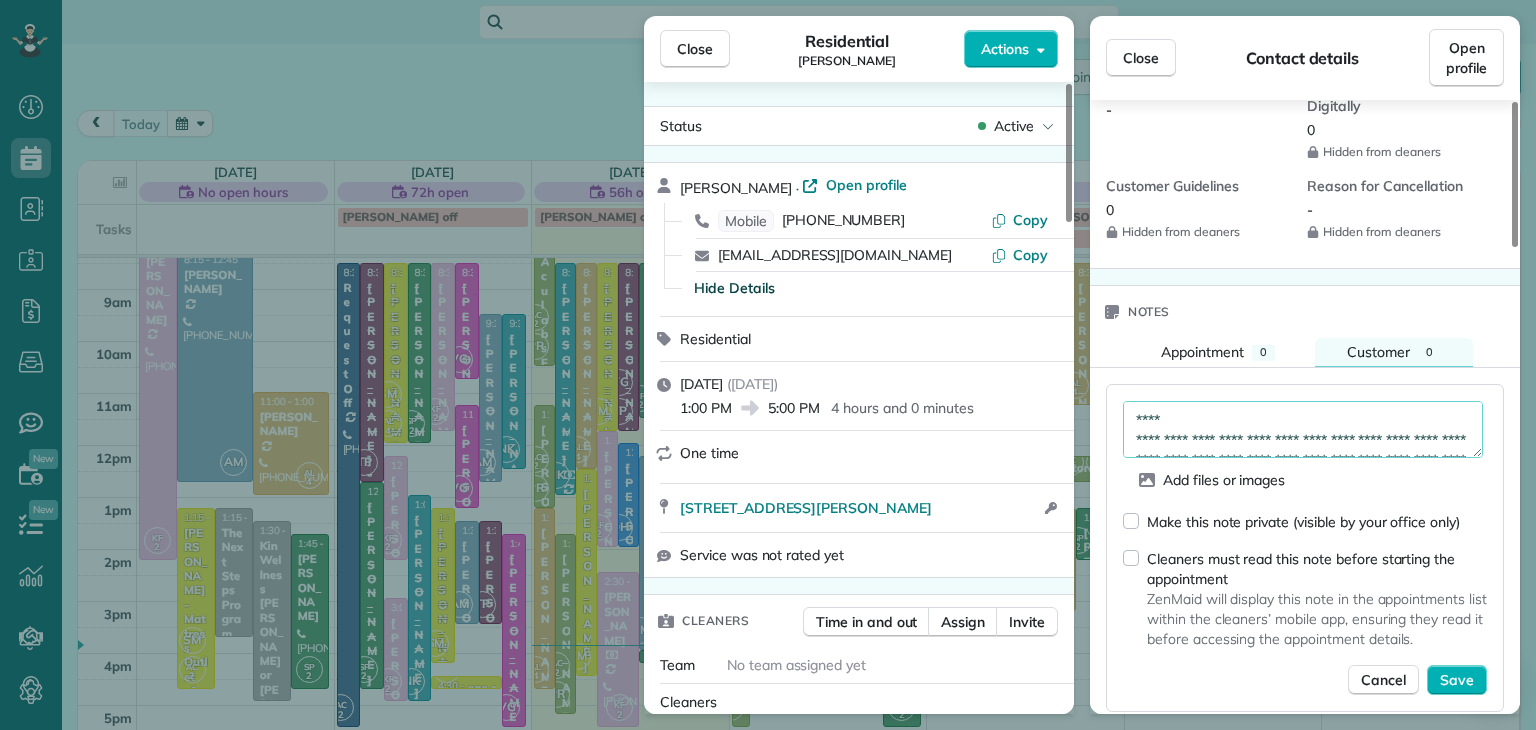 scroll, scrollTop: 151, scrollLeft: 0, axis: vertical 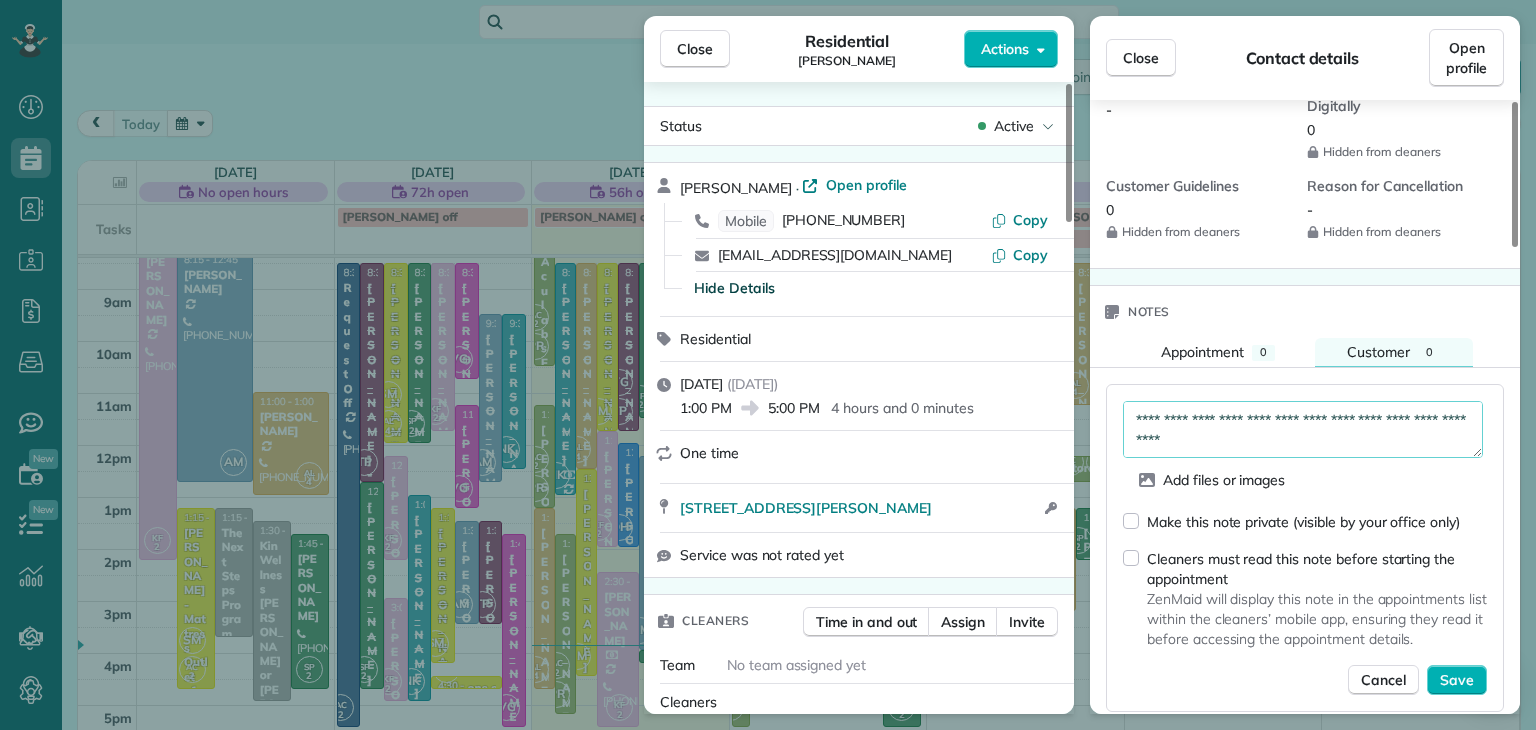 type on "**********" 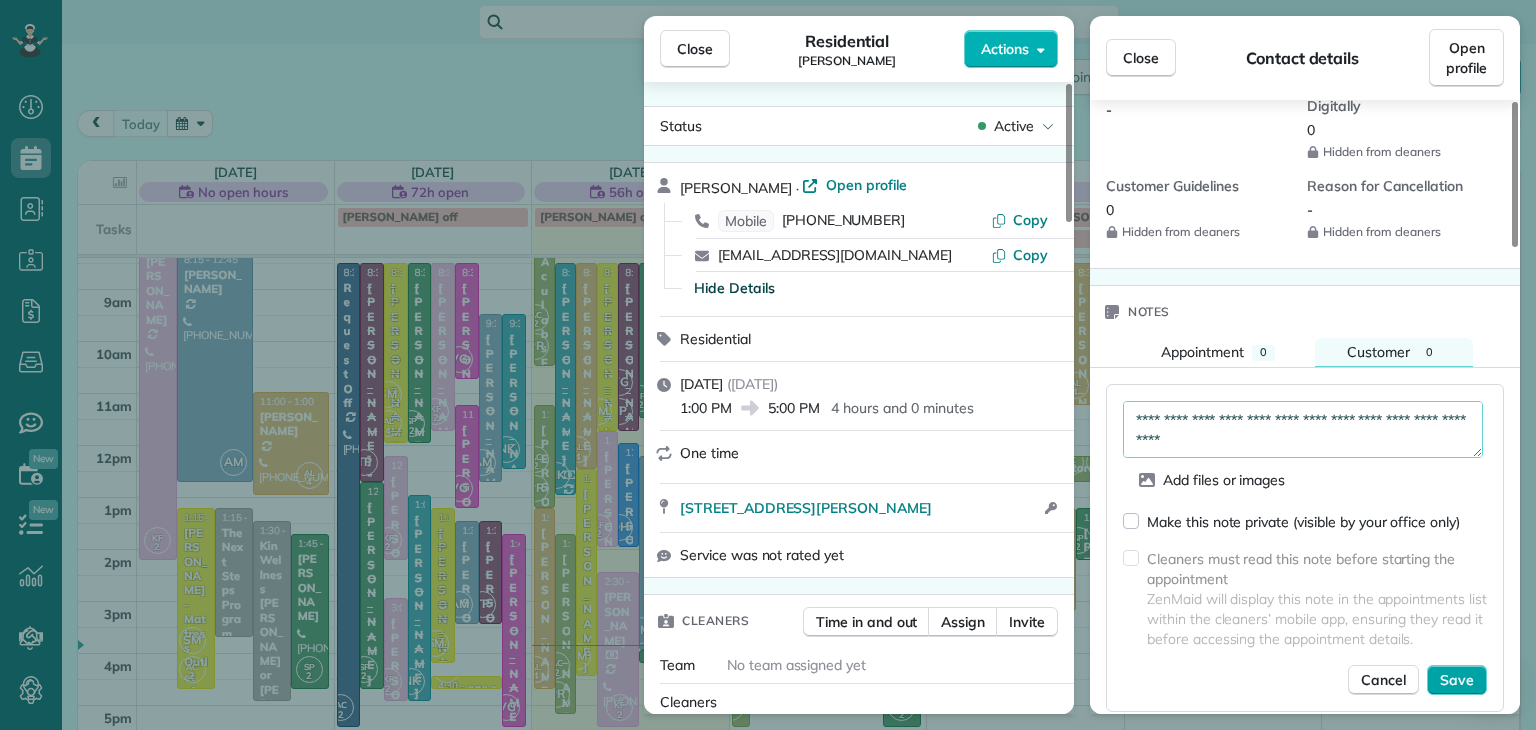 click on "Save" at bounding box center [1457, 680] 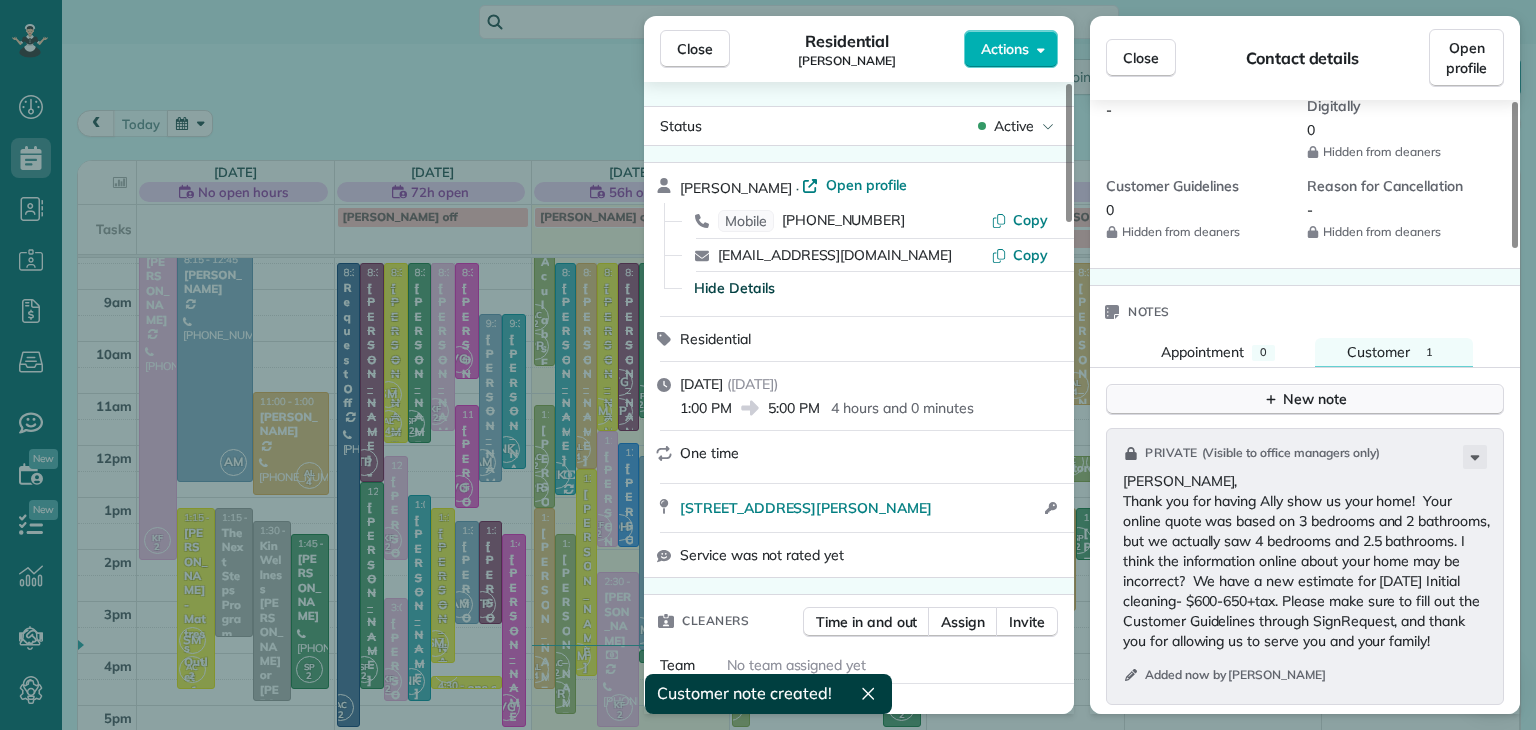 click on "New note" at bounding box center [1305, 399] 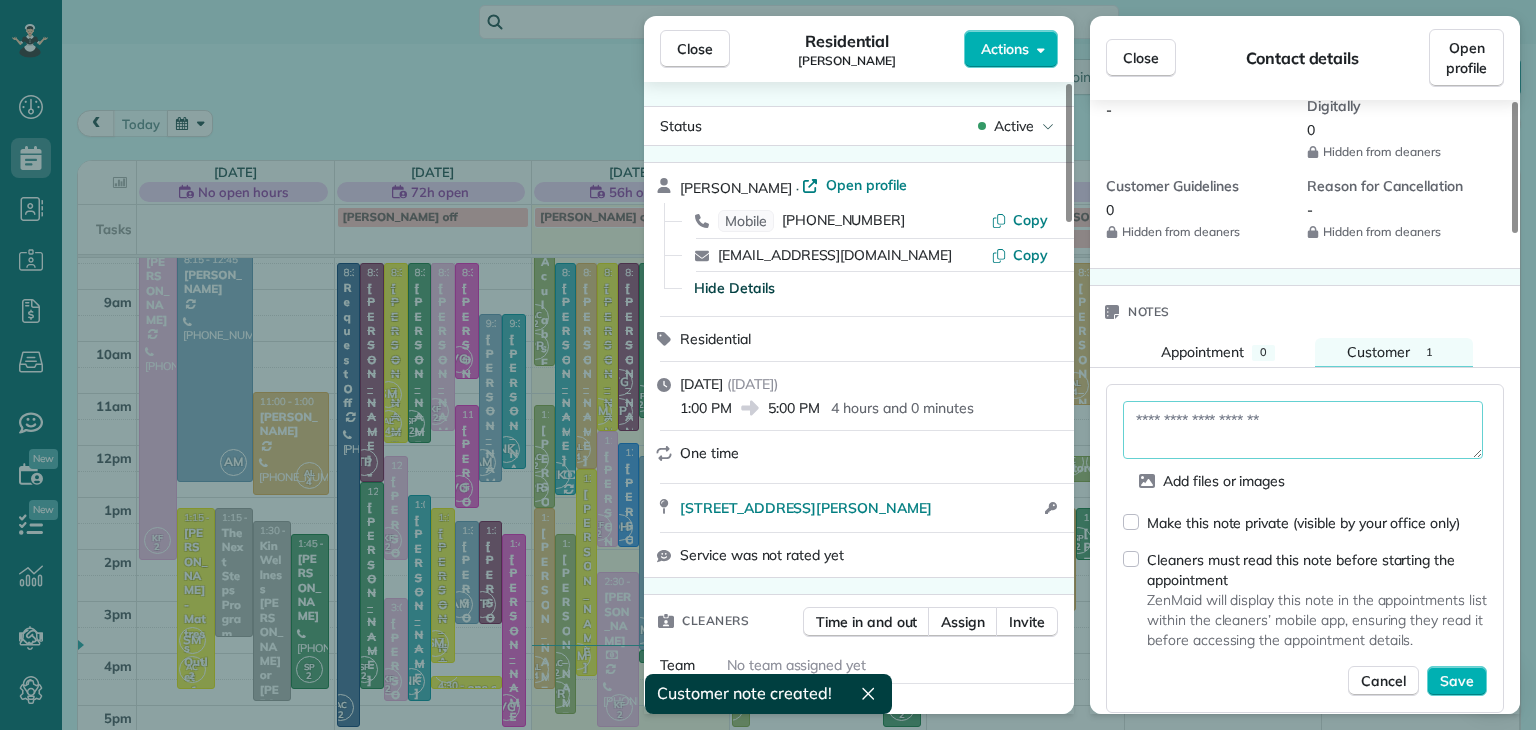 click at bounding box center (1303, 430) 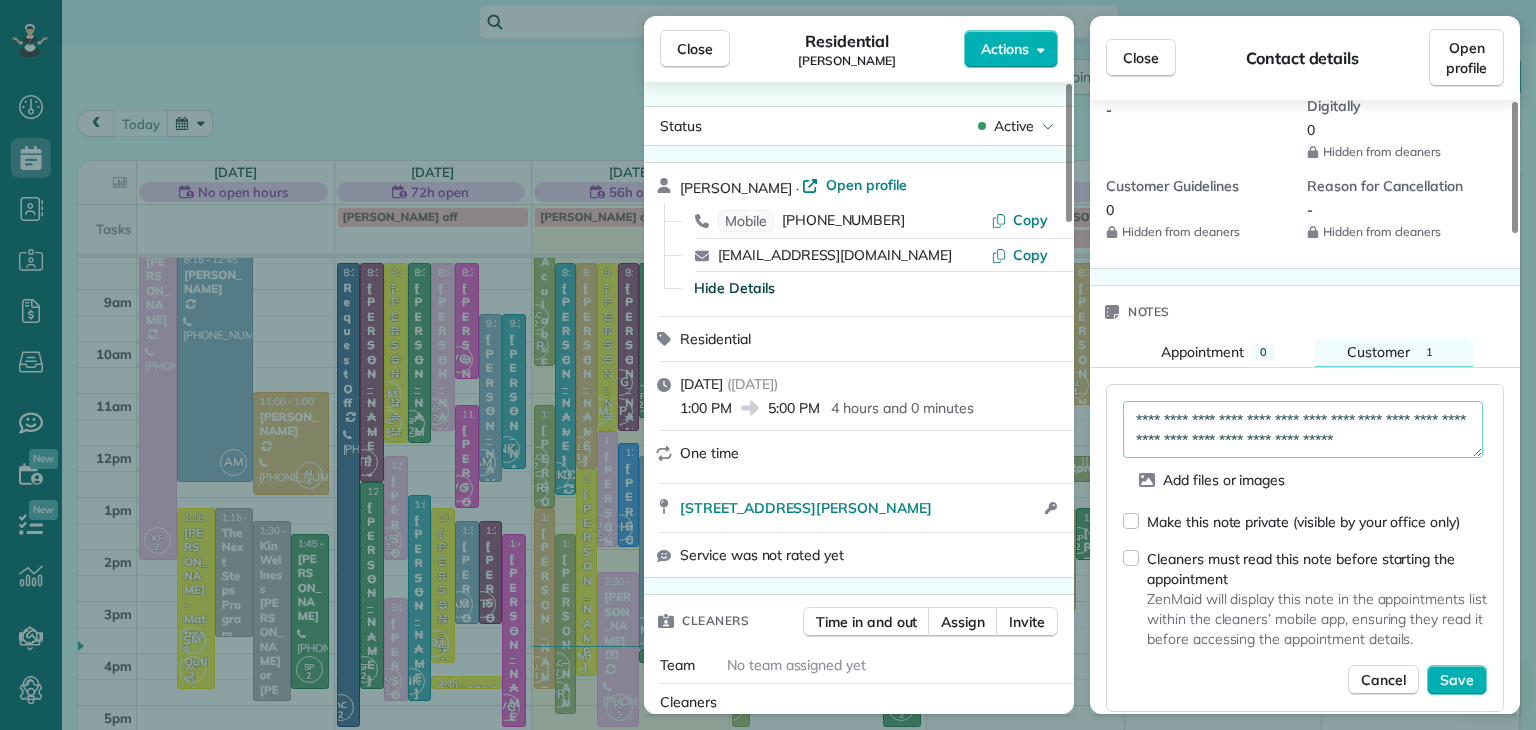 scroll, scrollTop: 11, scrollLeft: 0, axis: vertical 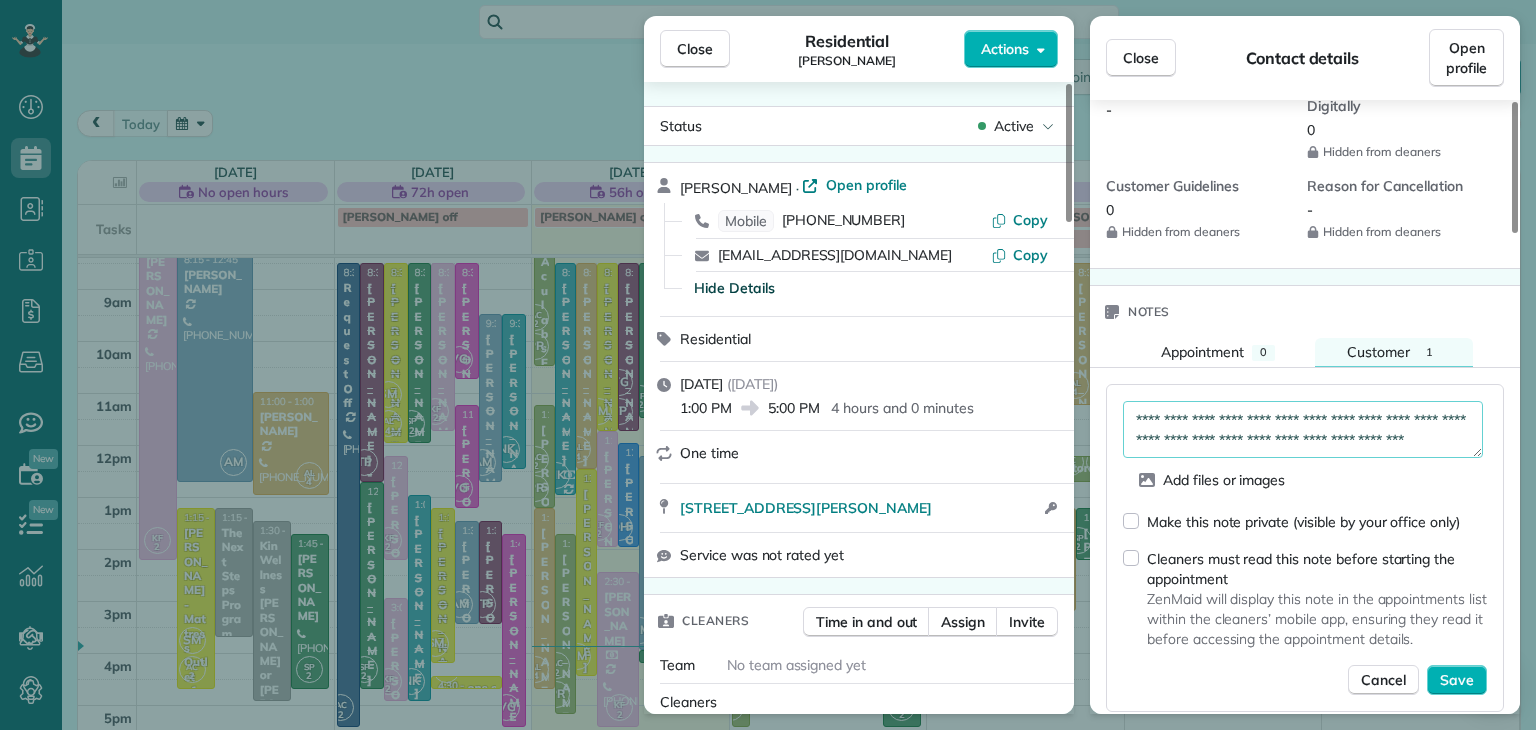 click on "**********" at bounding box center [1303, 430] 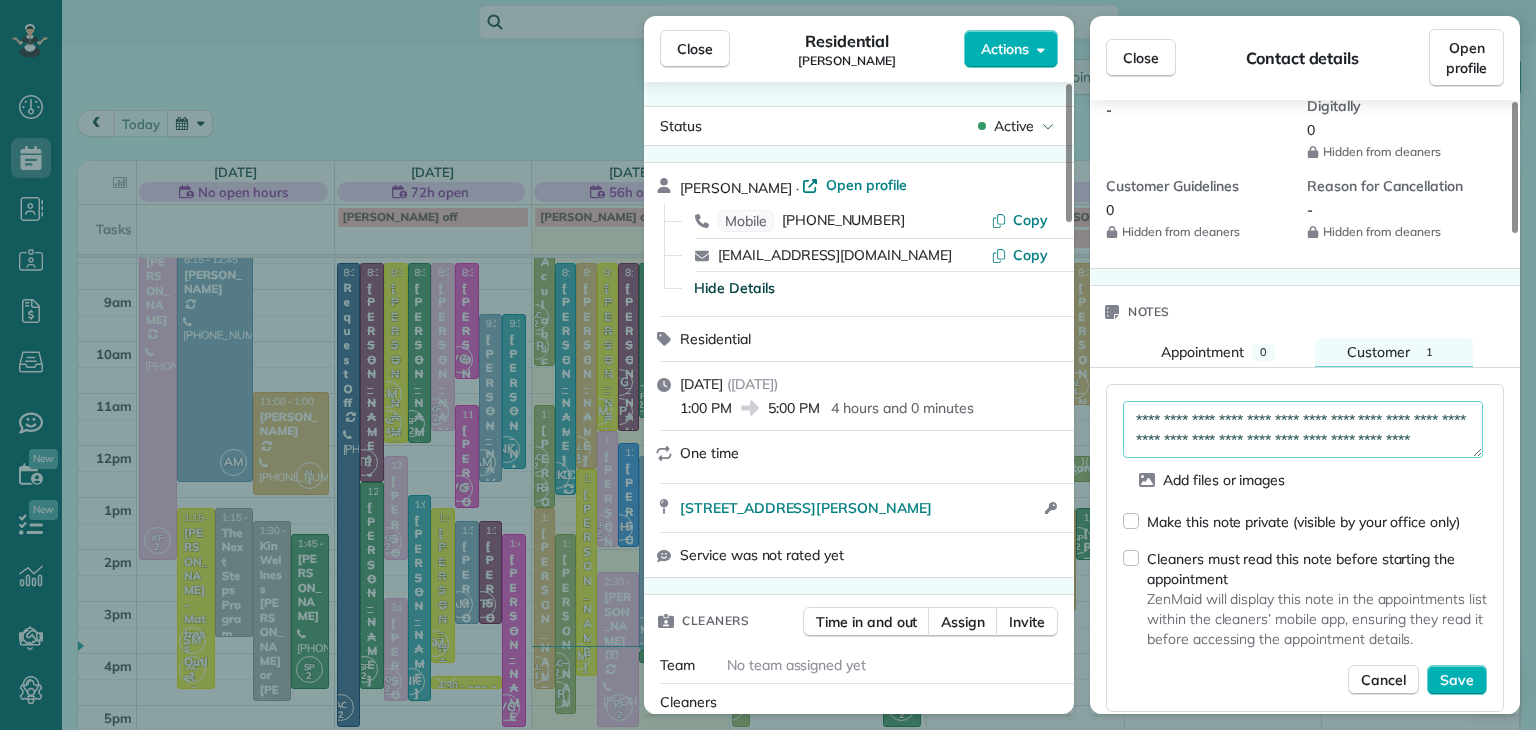 scroll, scrollTop: 8, scrollLeft: 0, axis: vertical 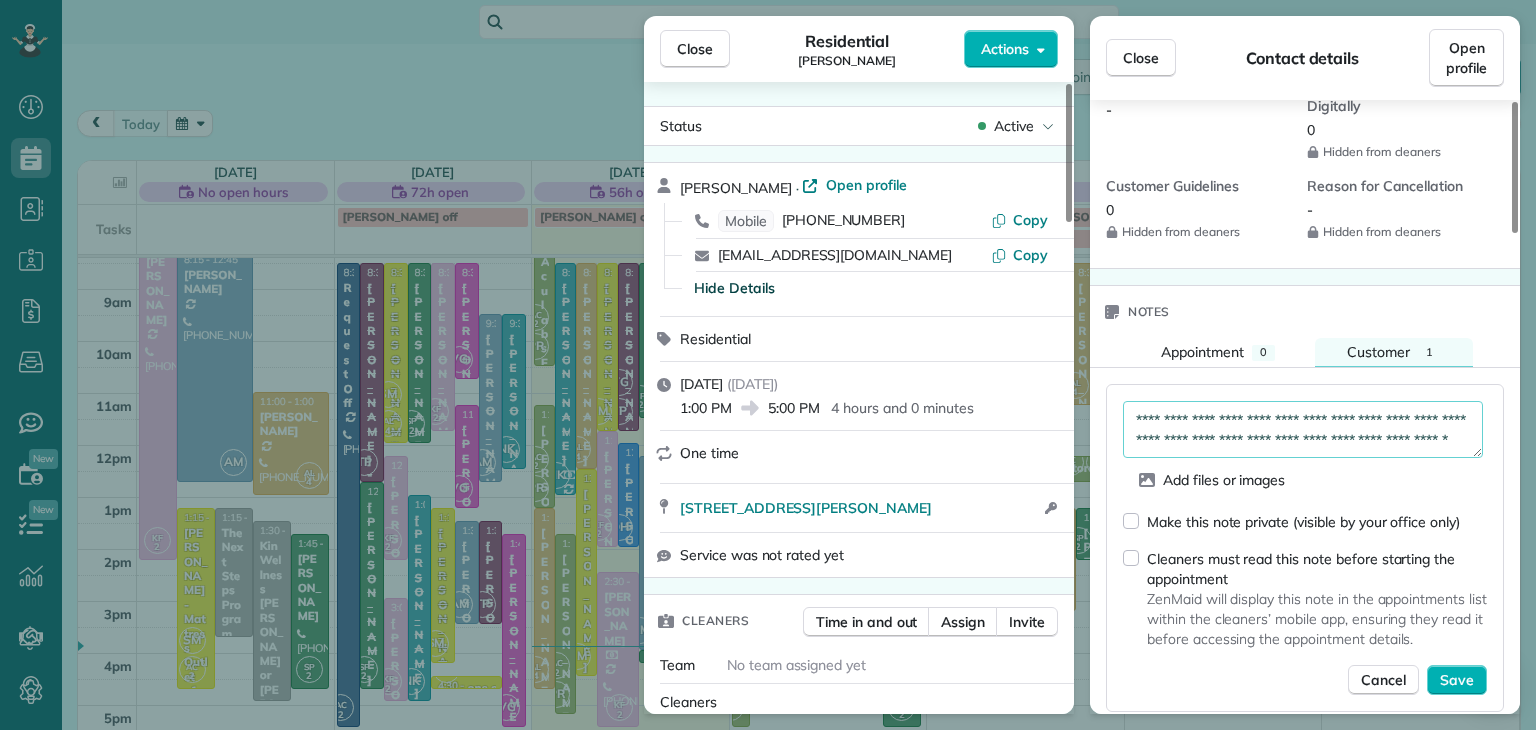 click on "**********" at bounding box center [1303, 430] 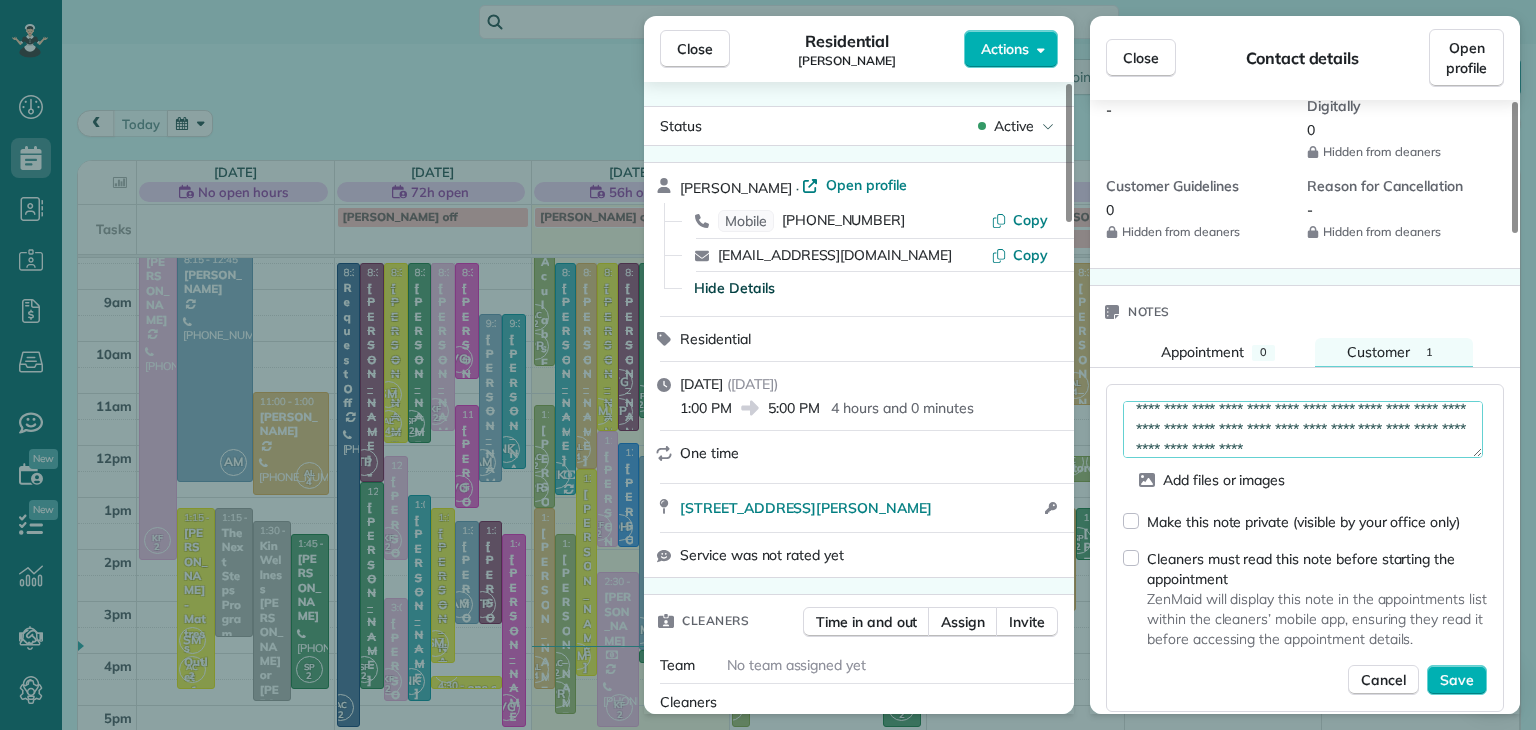 scroll, scrollTop: 31, scrollLeft: 0, axis: vertical 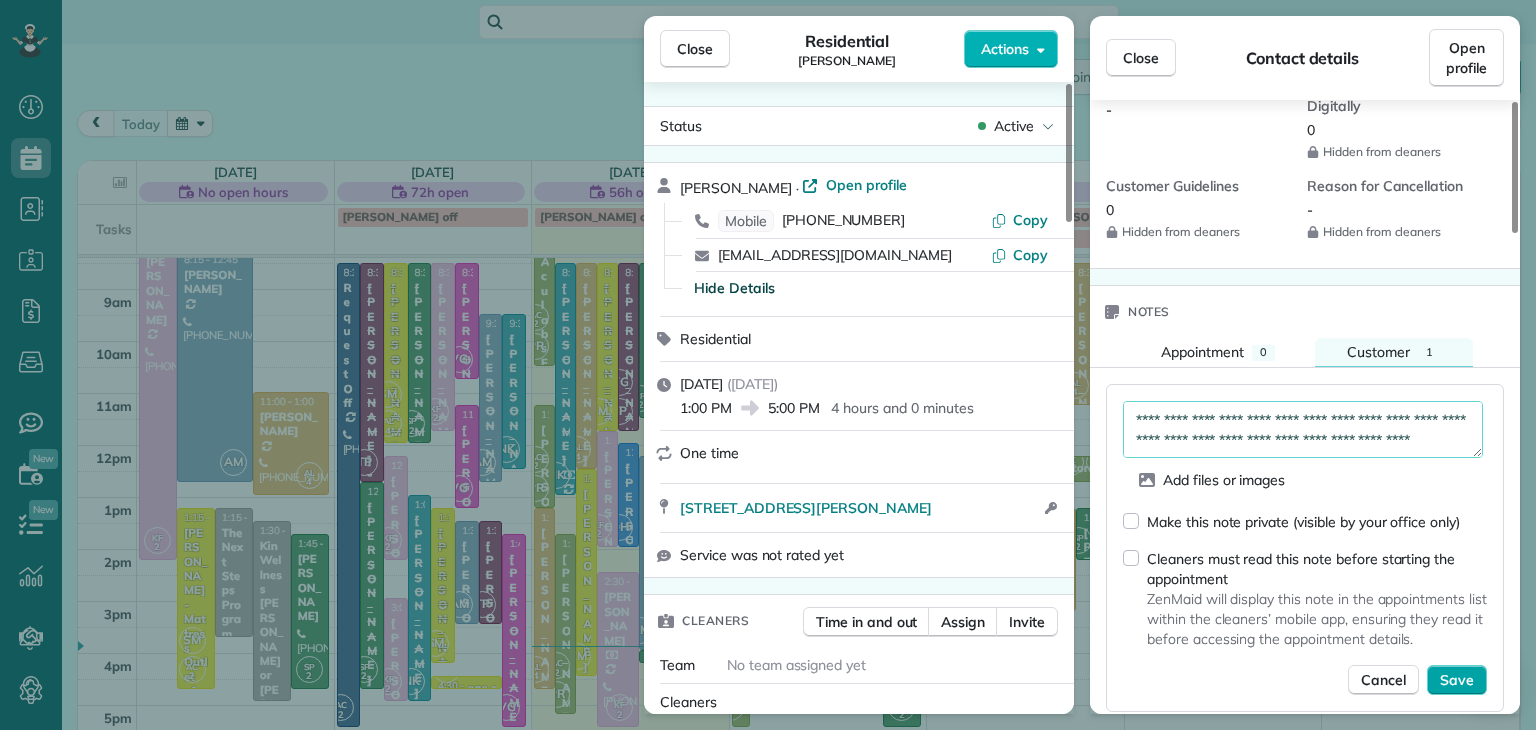 type on "**********" 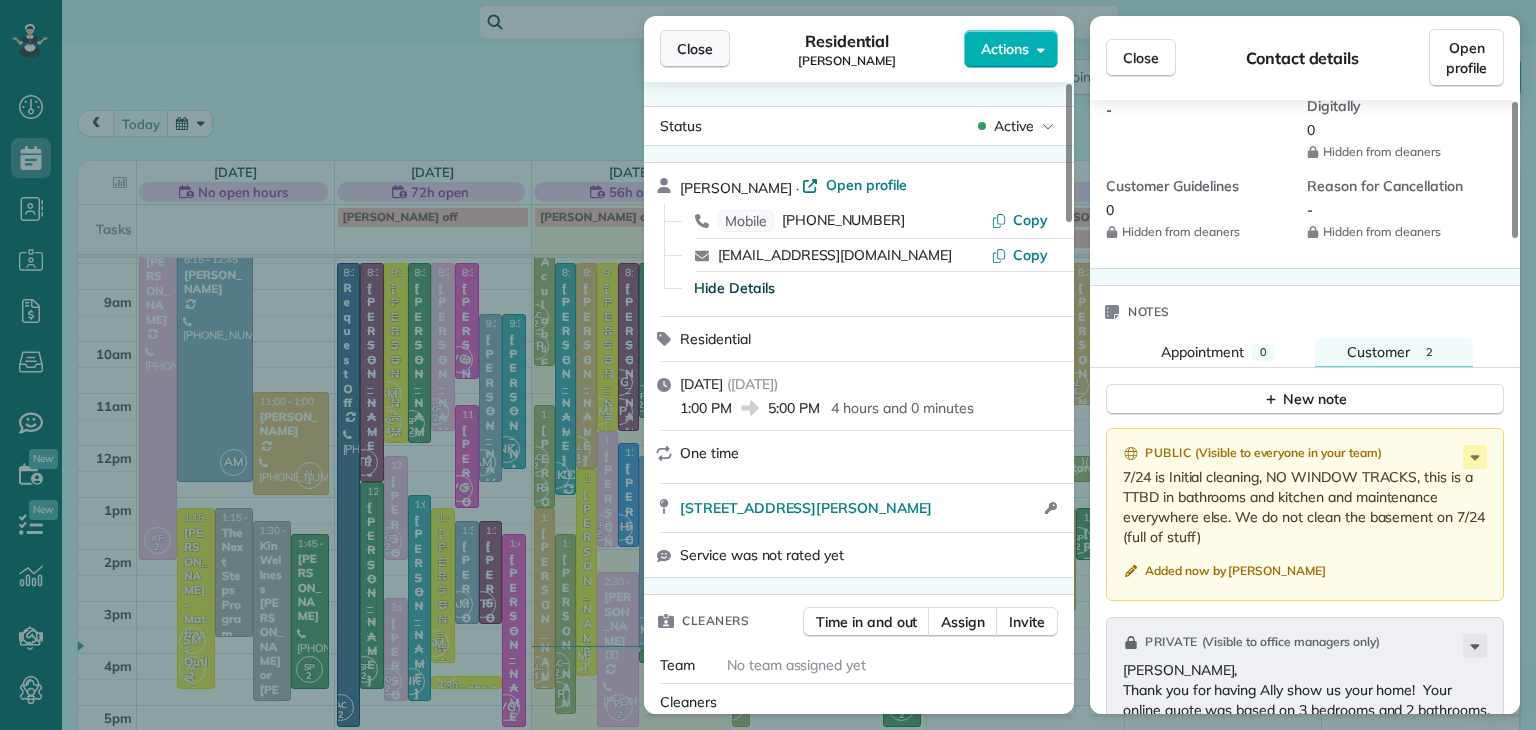 click on "Close" at bounding box center [695, 49] 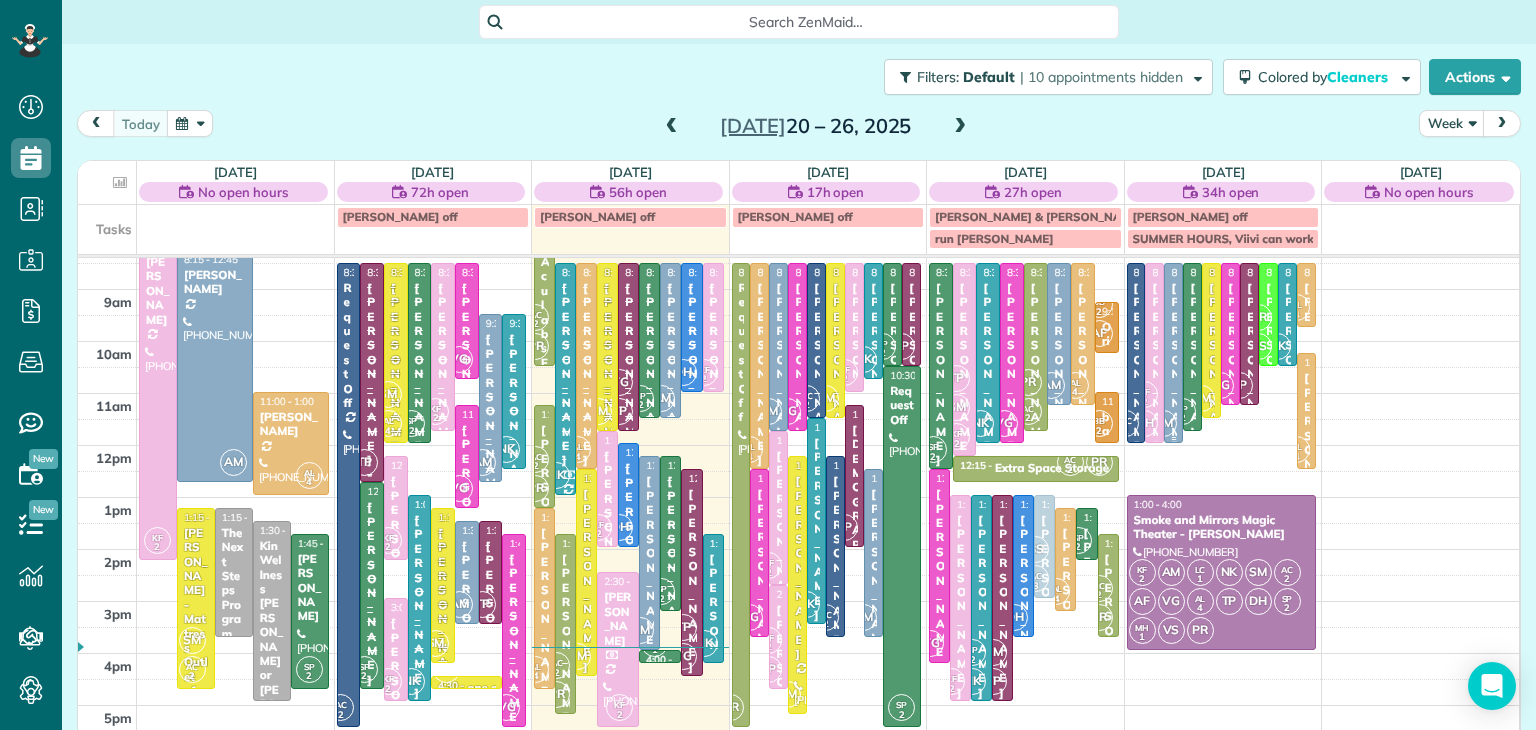 scroll, scrollTop: 42, scrollLeft: 0, axis: vertical 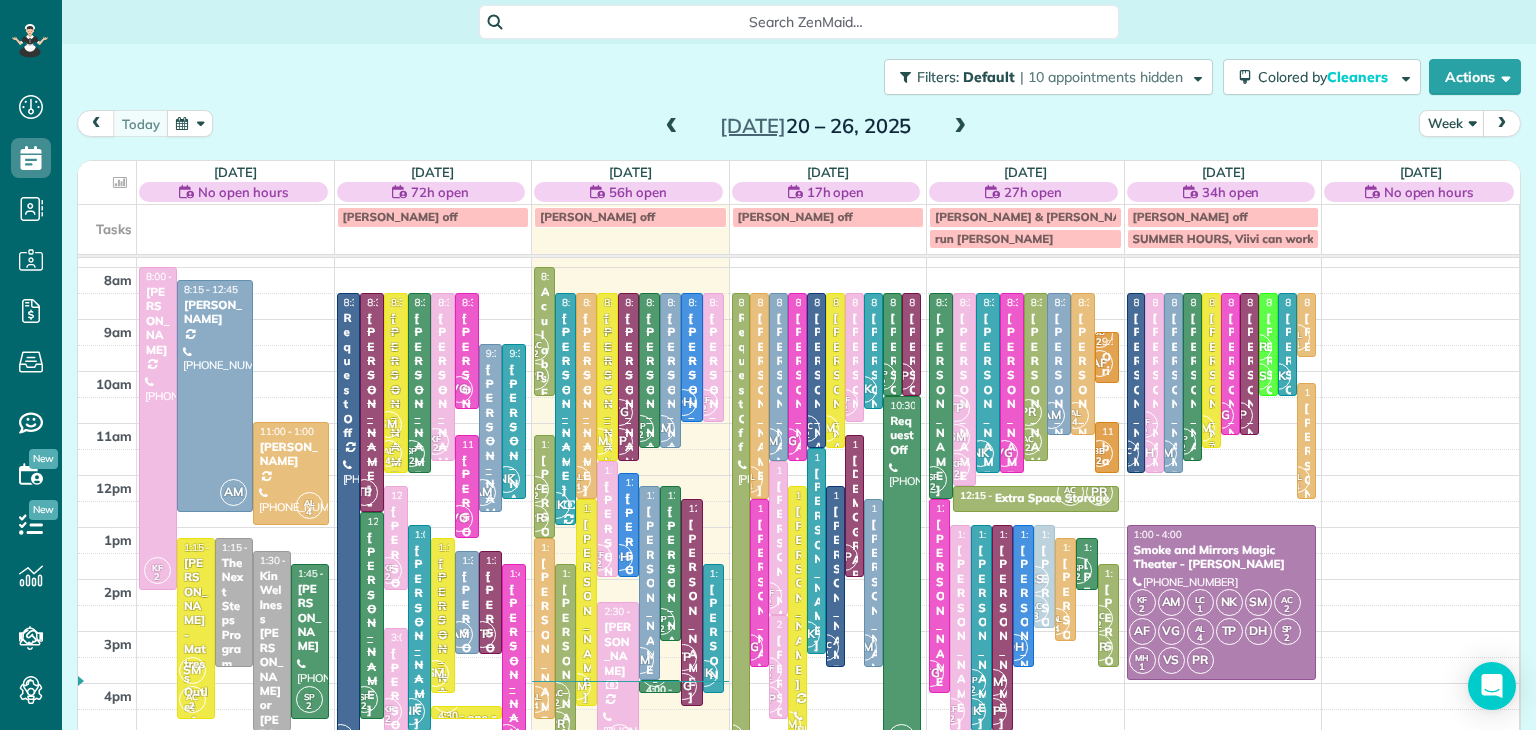 click on "[PERSON_NAME] & [PERSON_NAME]" at bounding box center [1211, 505] 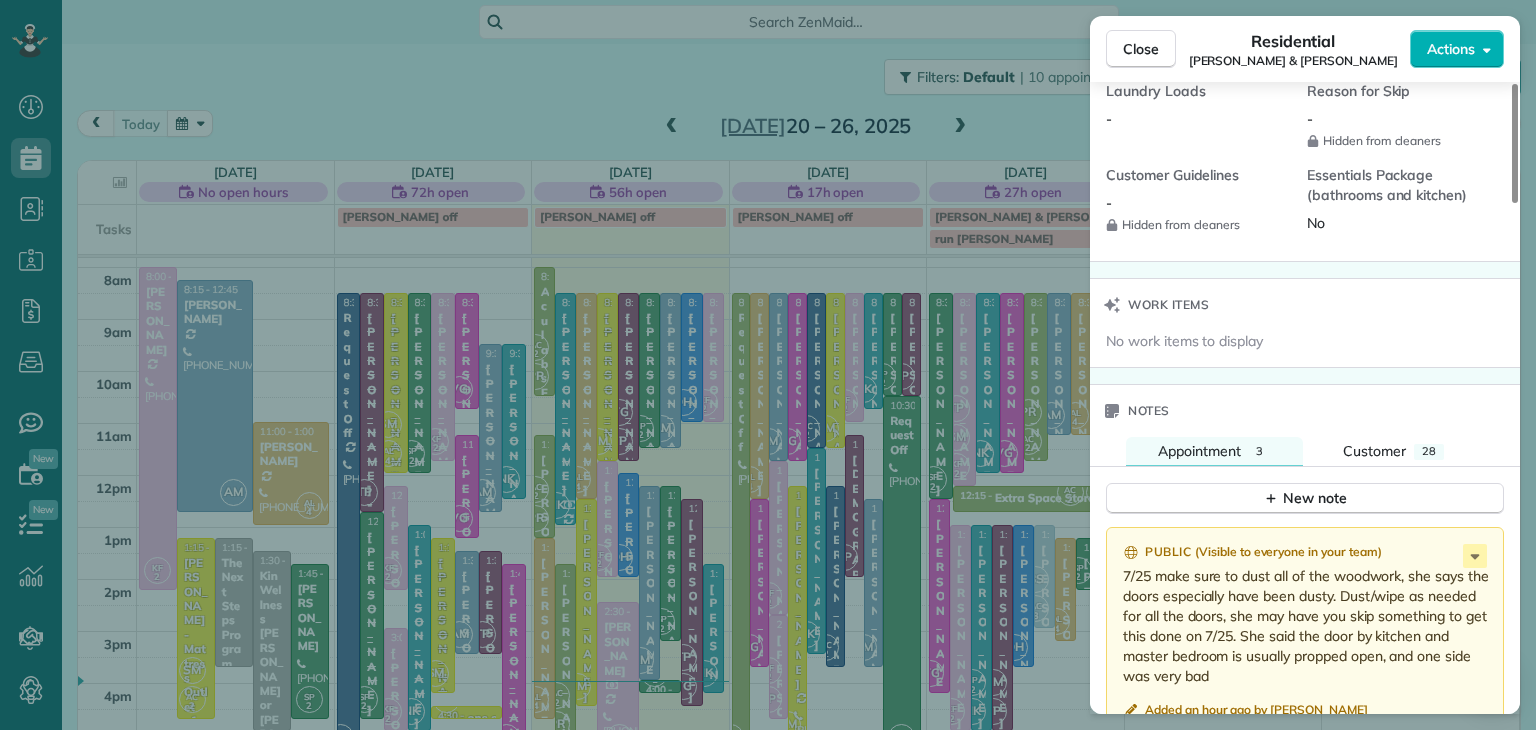 scroll, scrollTop: 1975, scrollLeft: 0, axis: vertical 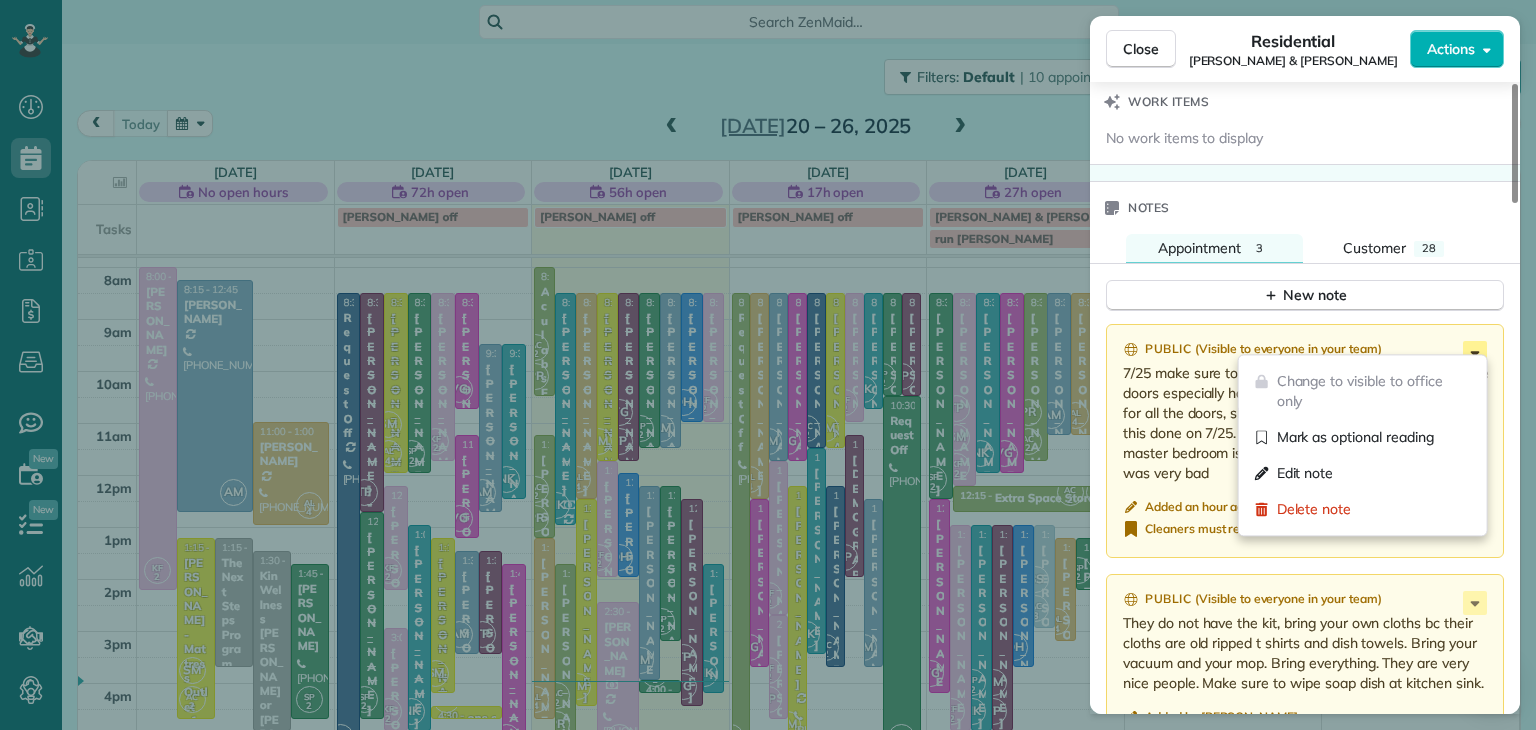 click 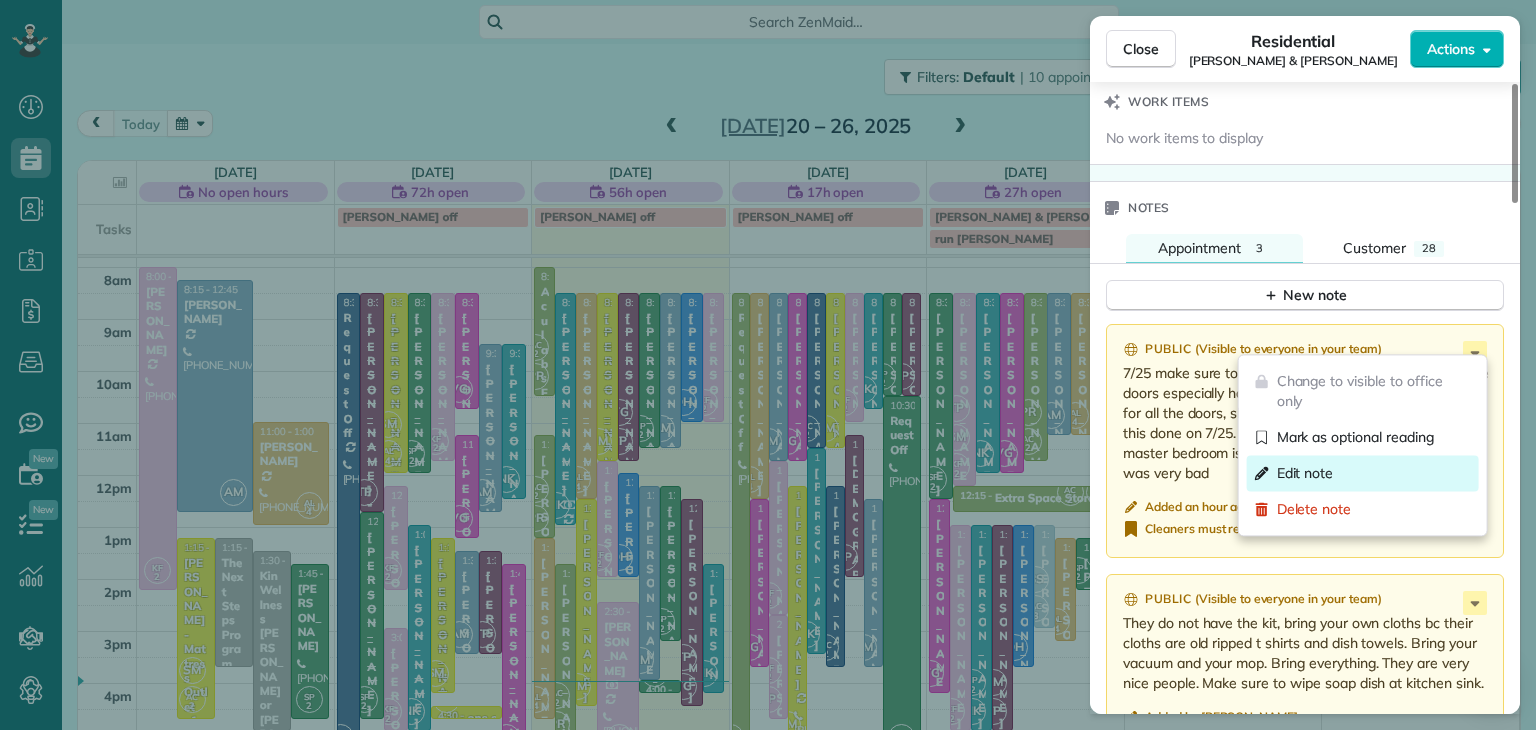 click on "Edit note" at bounding box center [1305, 473] 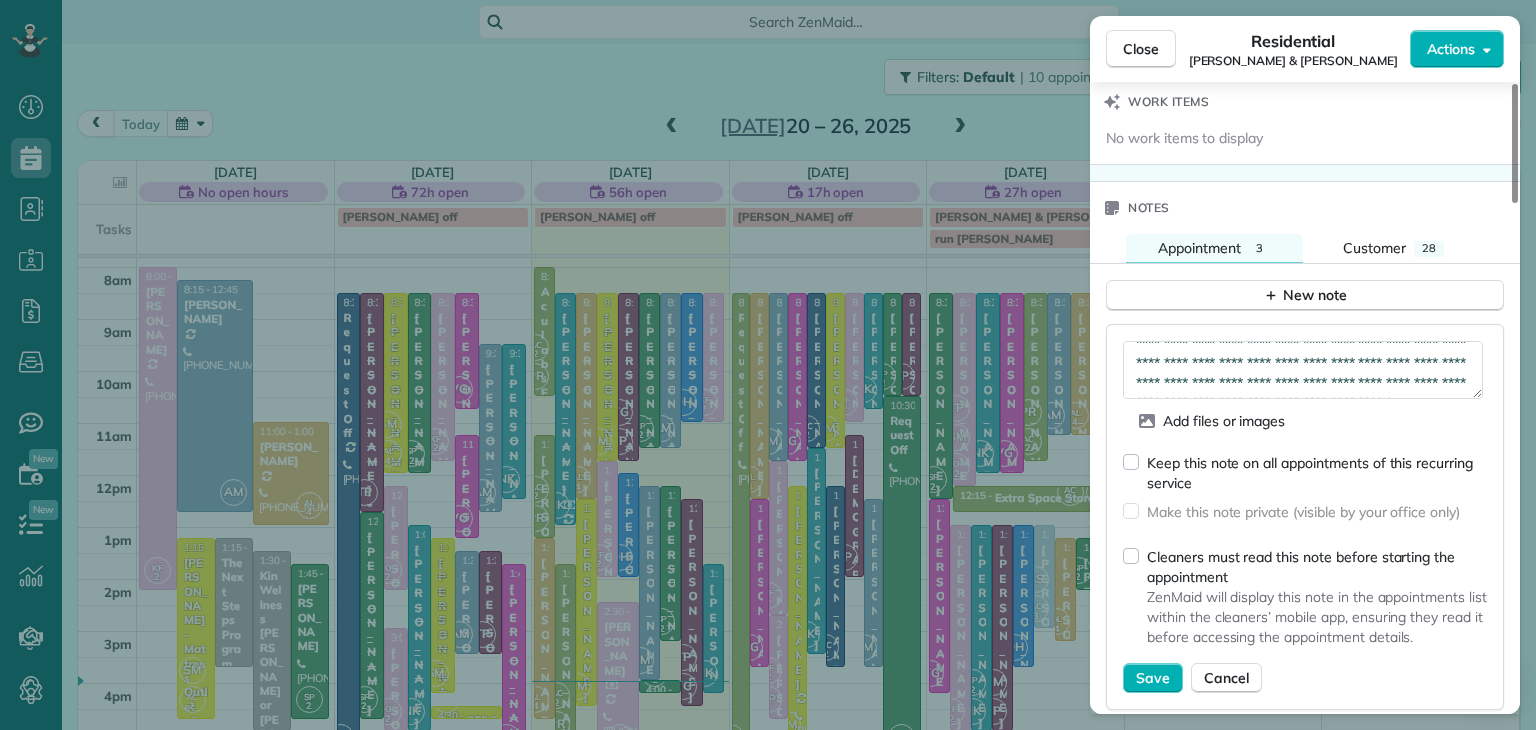 scroll, scrollTop: 52, scrollLeft: 0, axis: vertical 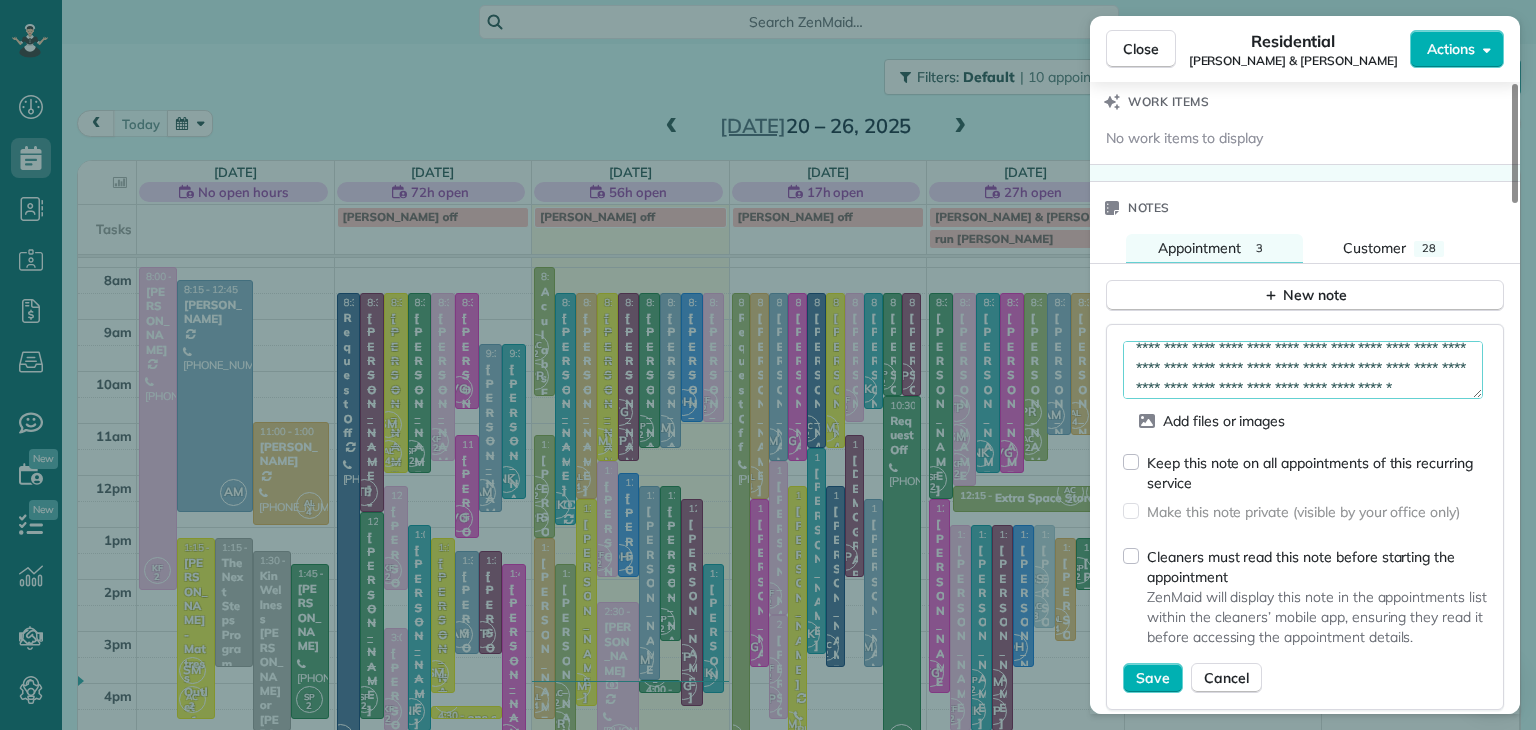 drag, startPoint x: 1457, startPoint y: 357, endPoint x: 1157, endPoint y: 351, distance: 300.06 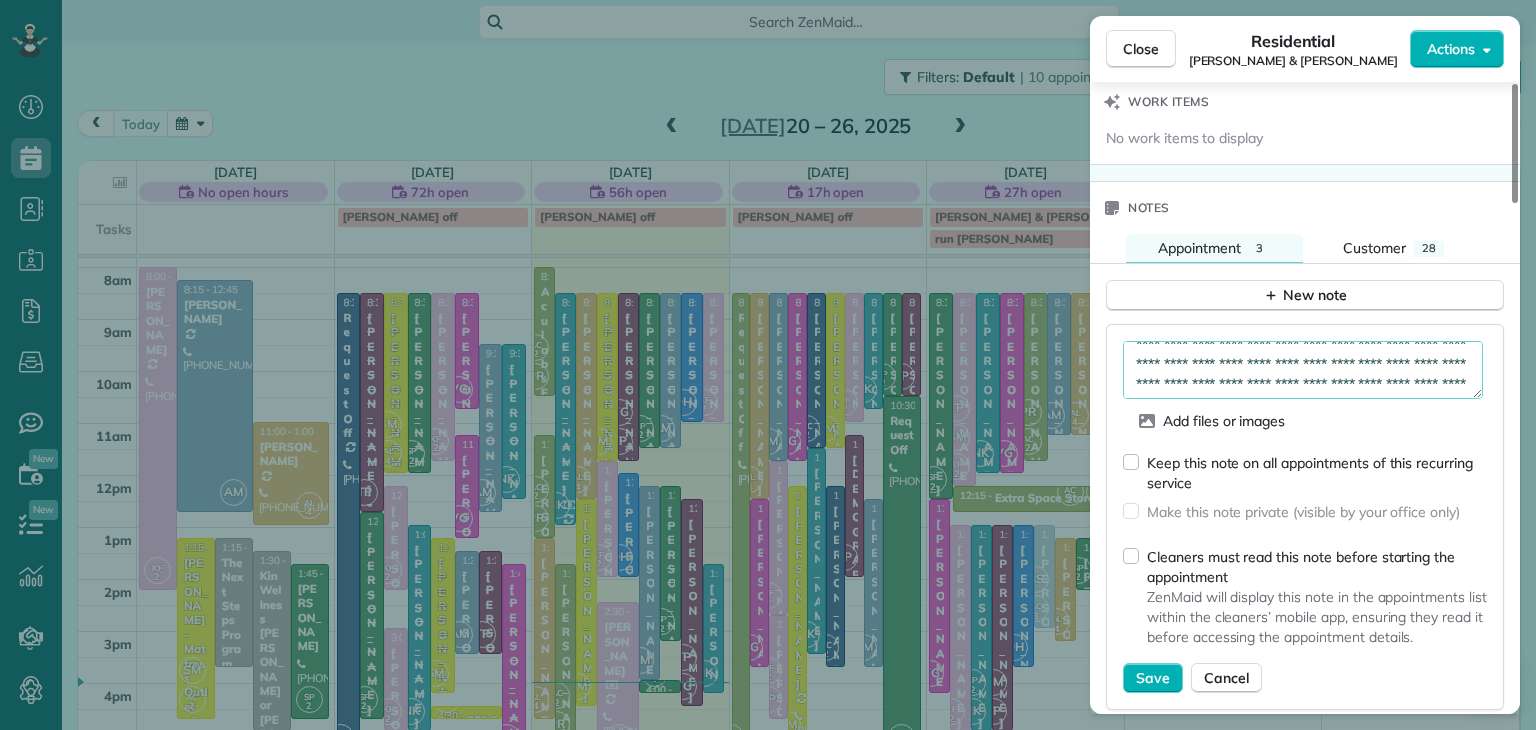 scroll, scrollTop: 6, scrollLeft: 0, axis: vertical 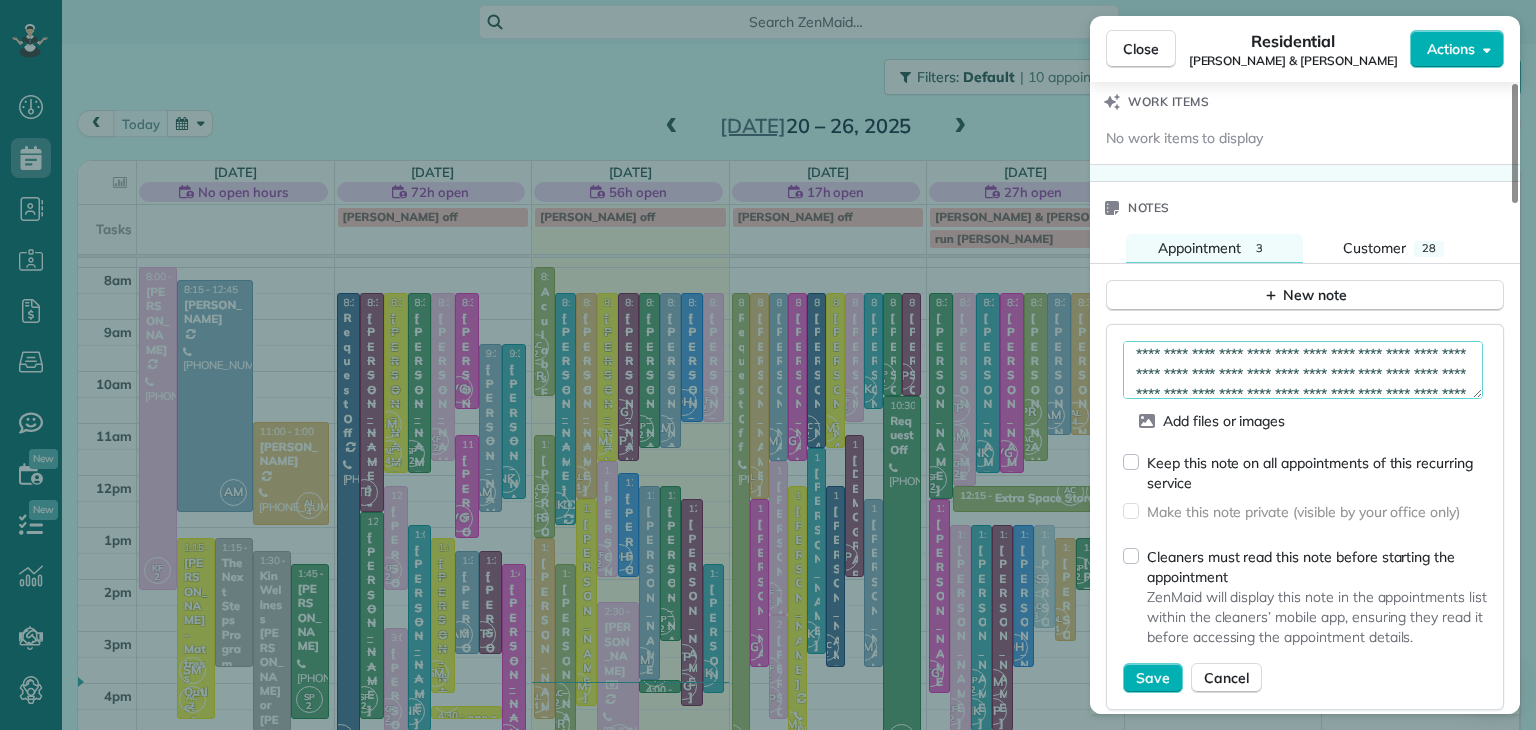 click on "**********" at bounding box center (1303, 370) 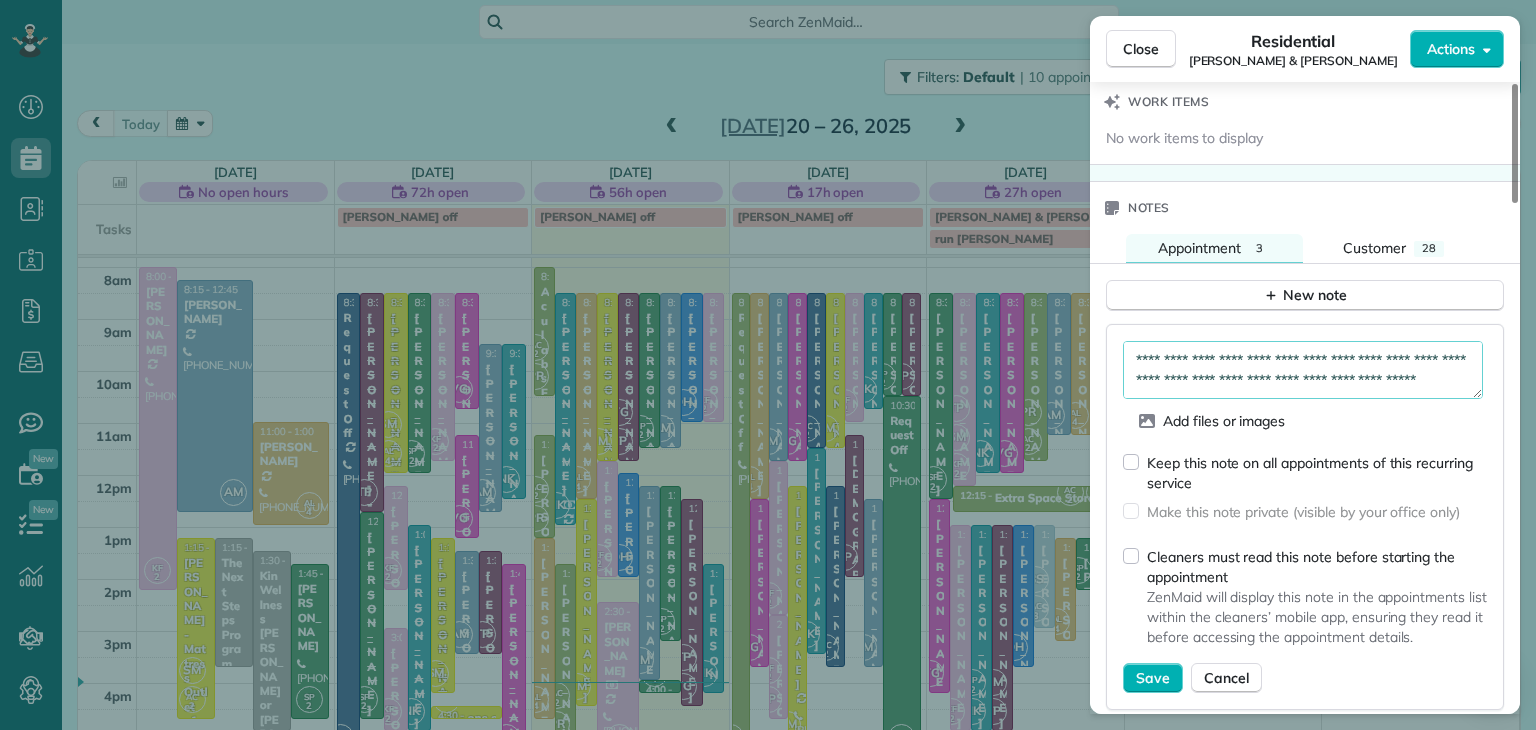 scroll, scrollTop: 60, scrollLeft: 0, axis: vertical 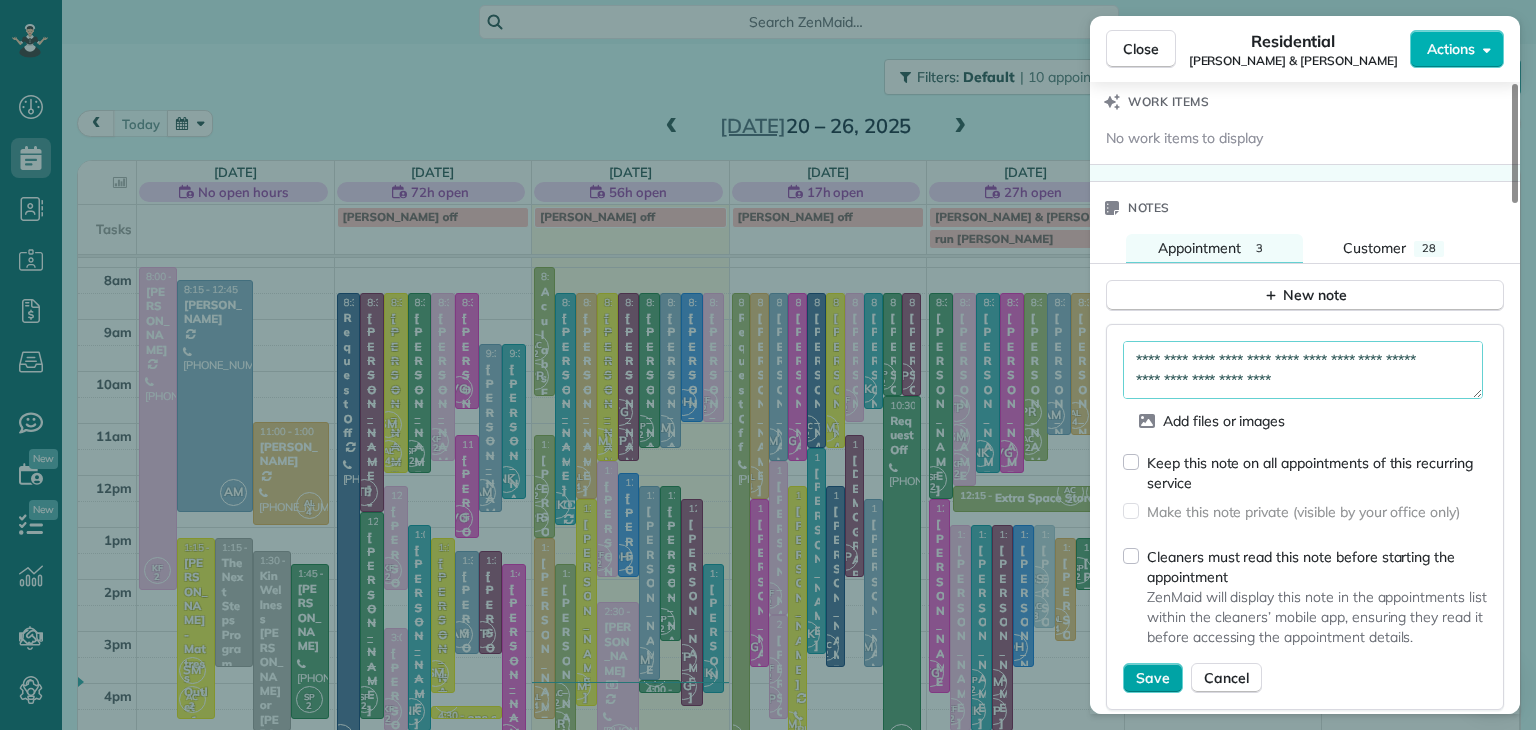 type on "**********" 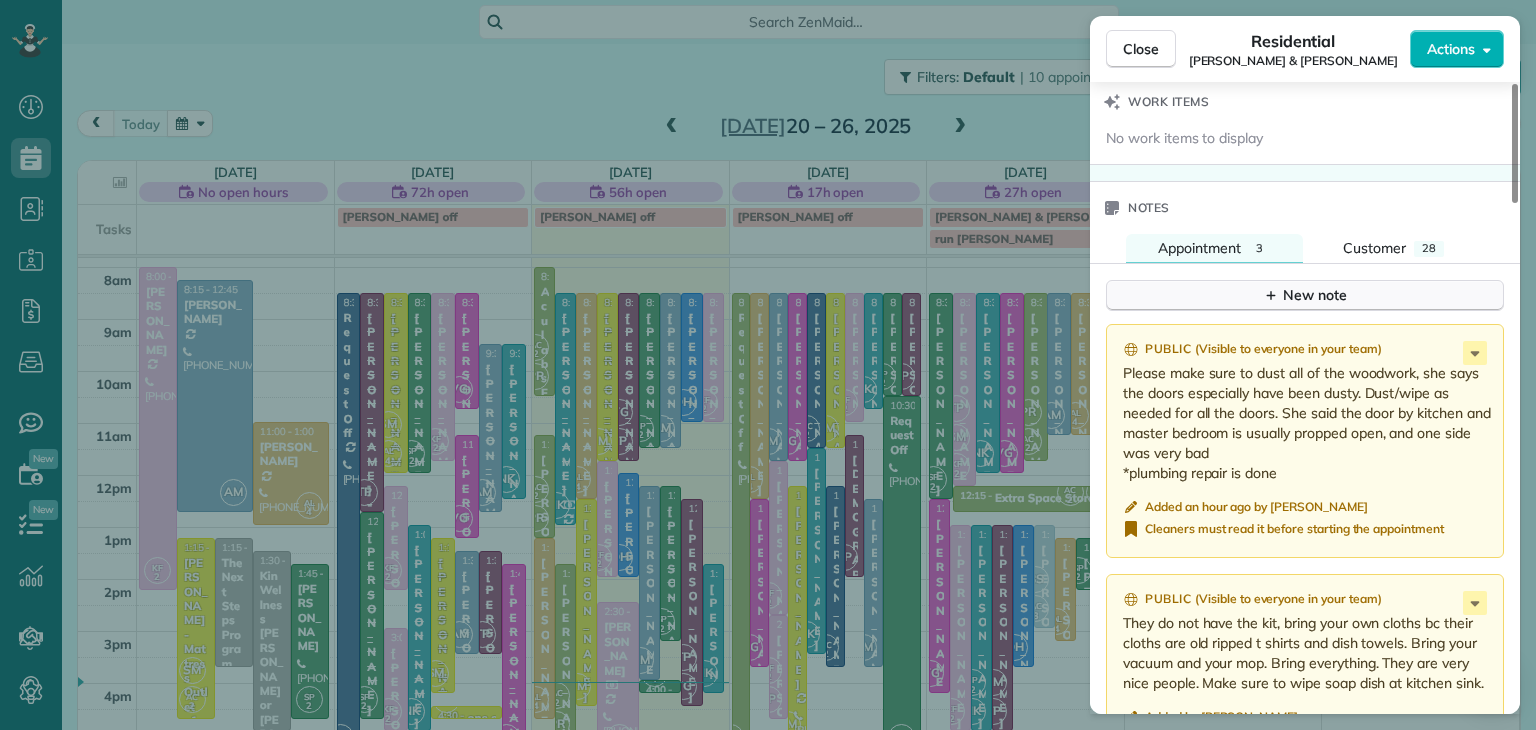 click on "New note" at bounding box center [1305, 295] 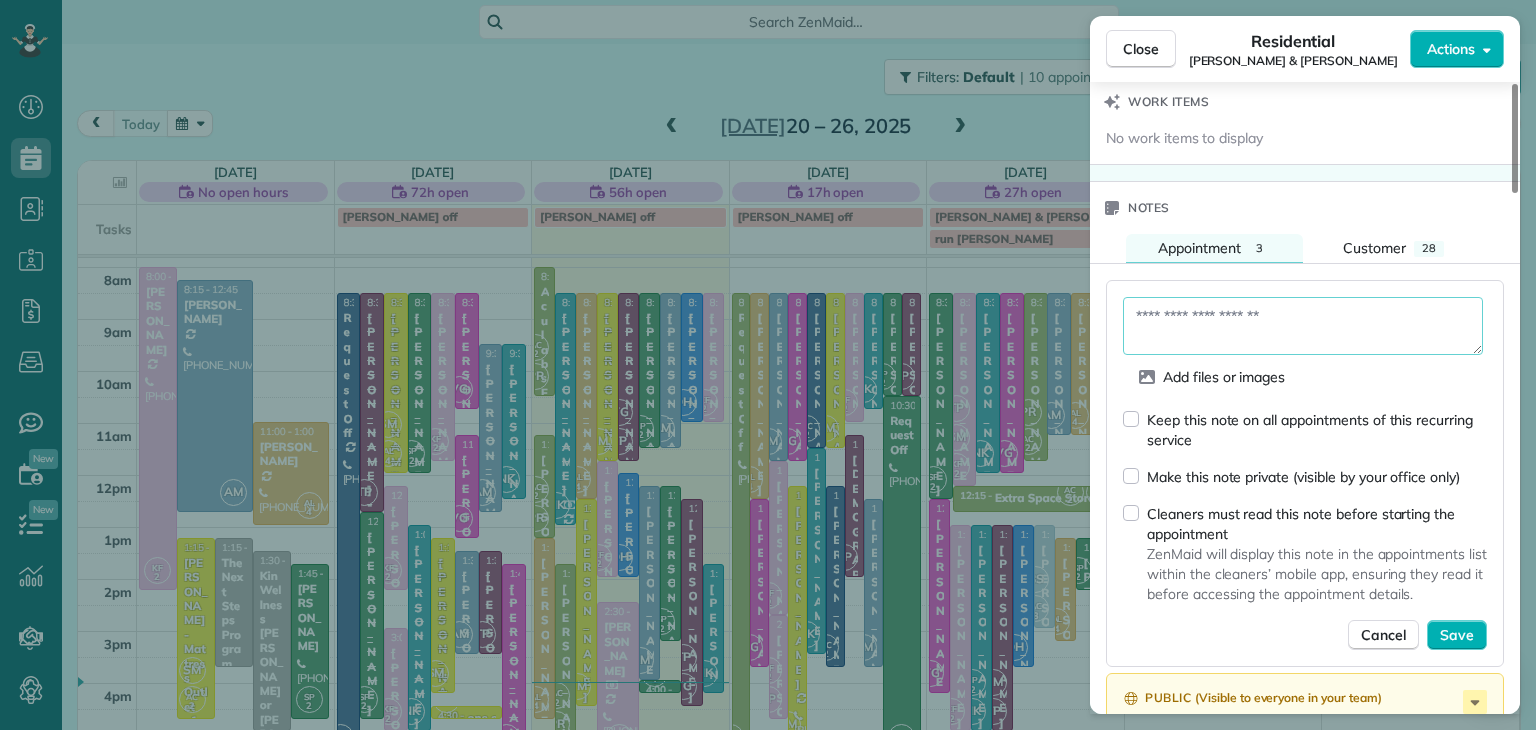 click at bounding box center (1303, 326) 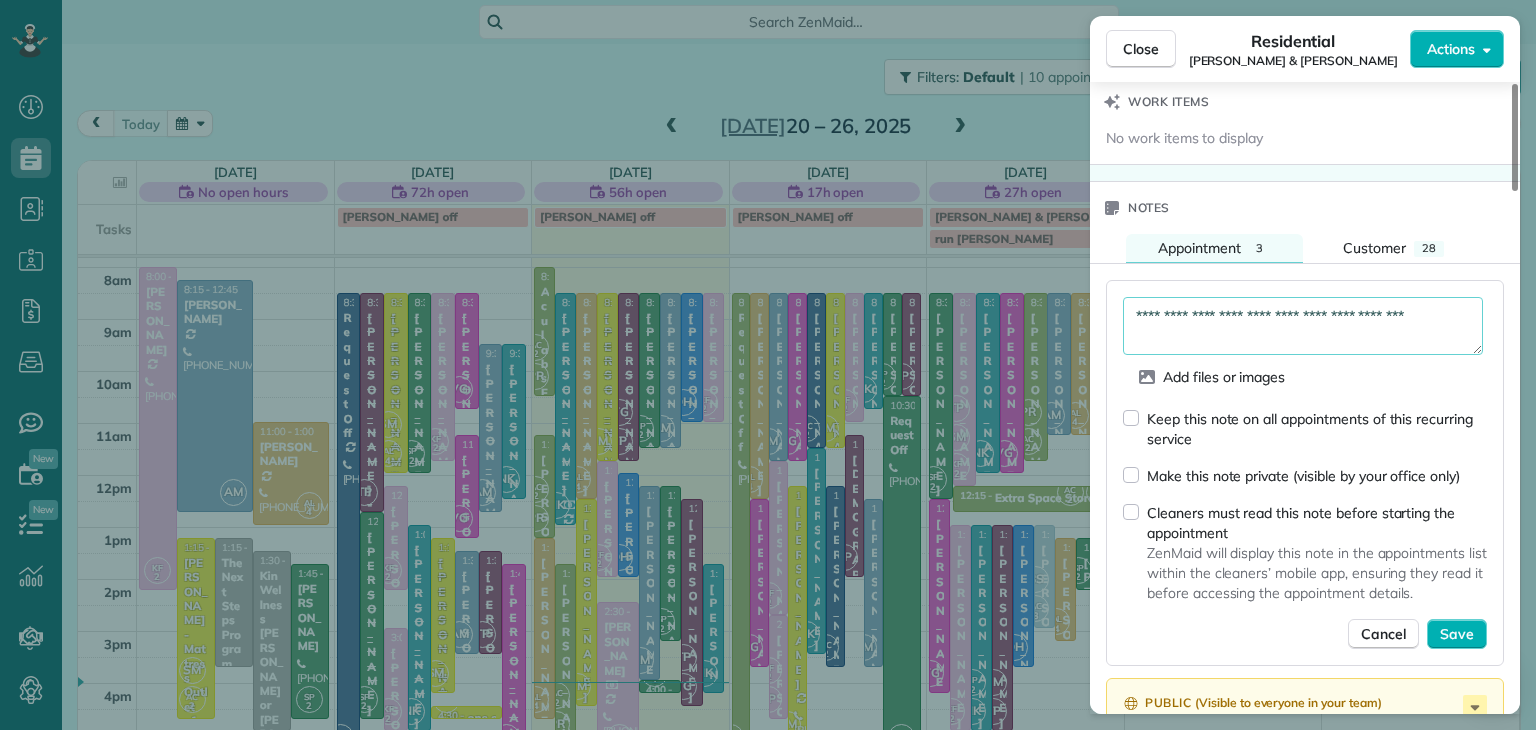 type on "**********" 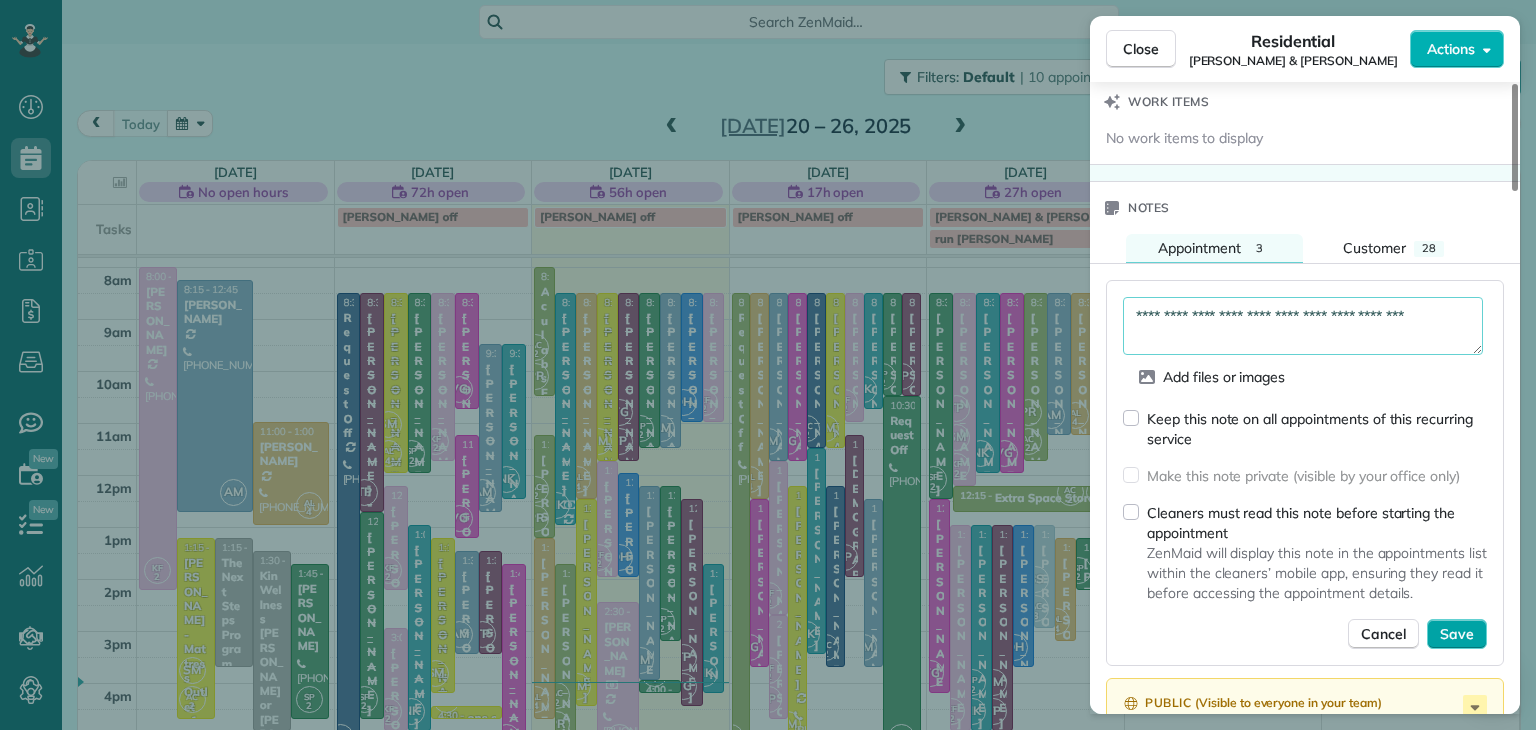 click on "Save" at bounding box center [1457, 634] 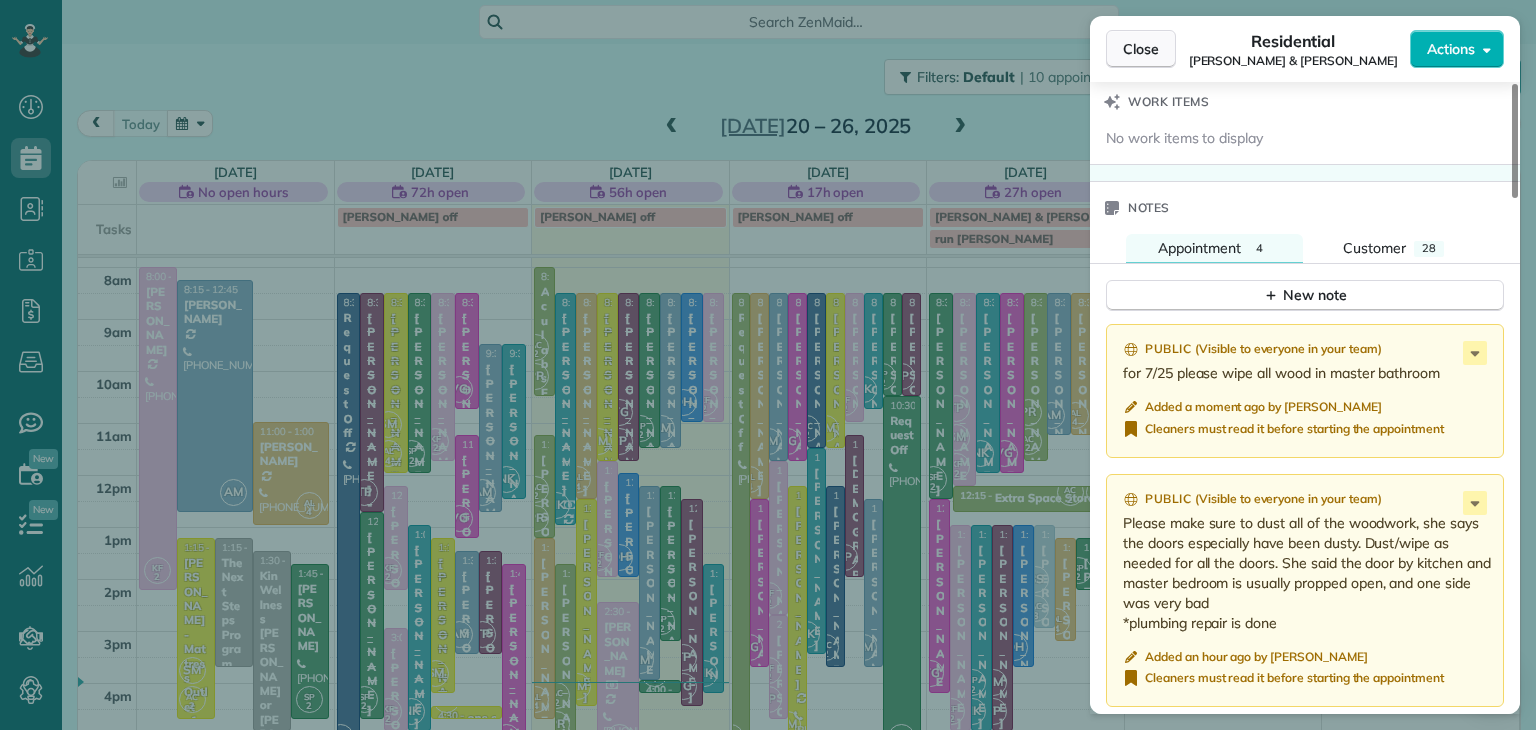 click on "Close" at bounding box center [1141, 49] 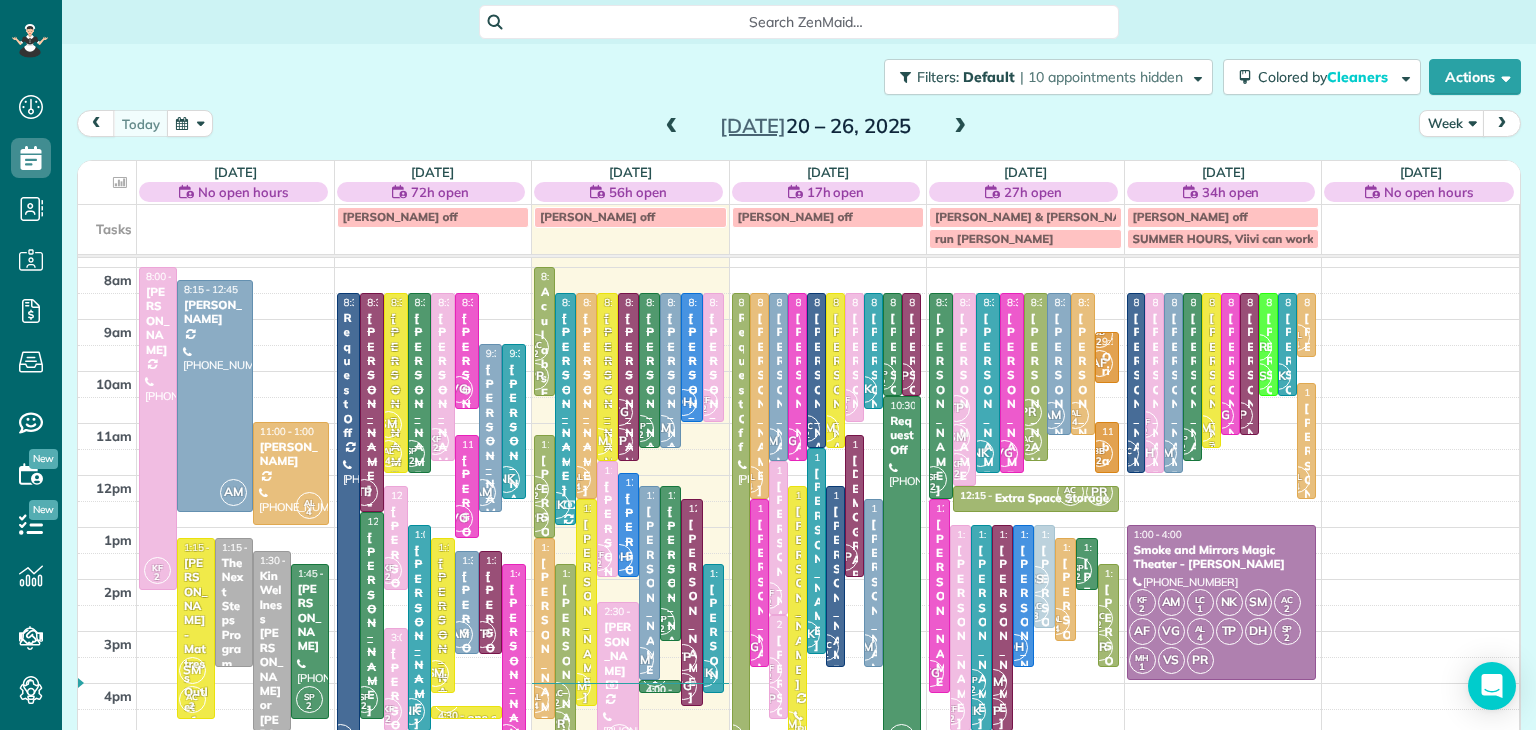 click on "[PERSON_NAME] & [PERSON_NAME]" at bounding box center (1211, 505) 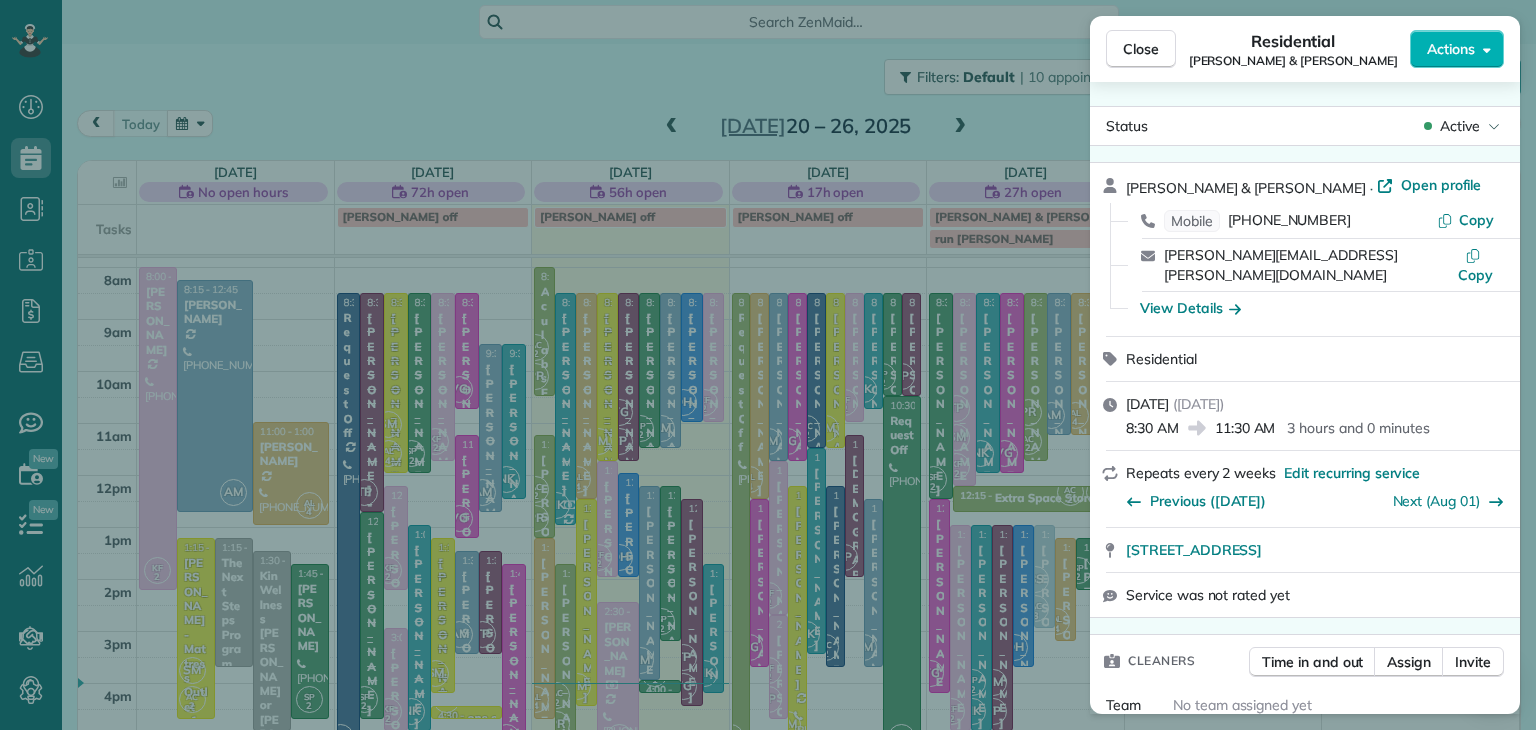 scroll, scrollTop: 0, scrollLeft: 0, axis: both 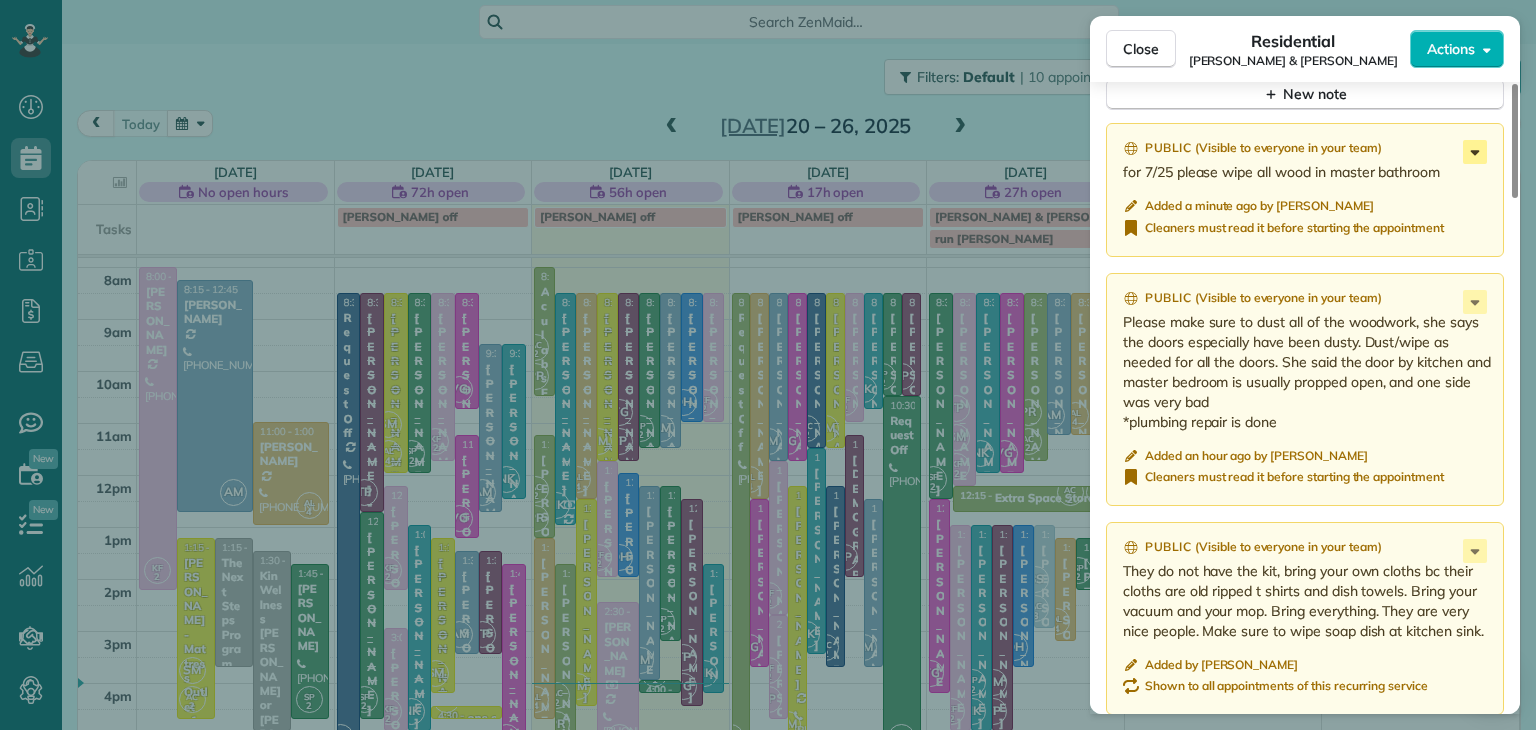 click 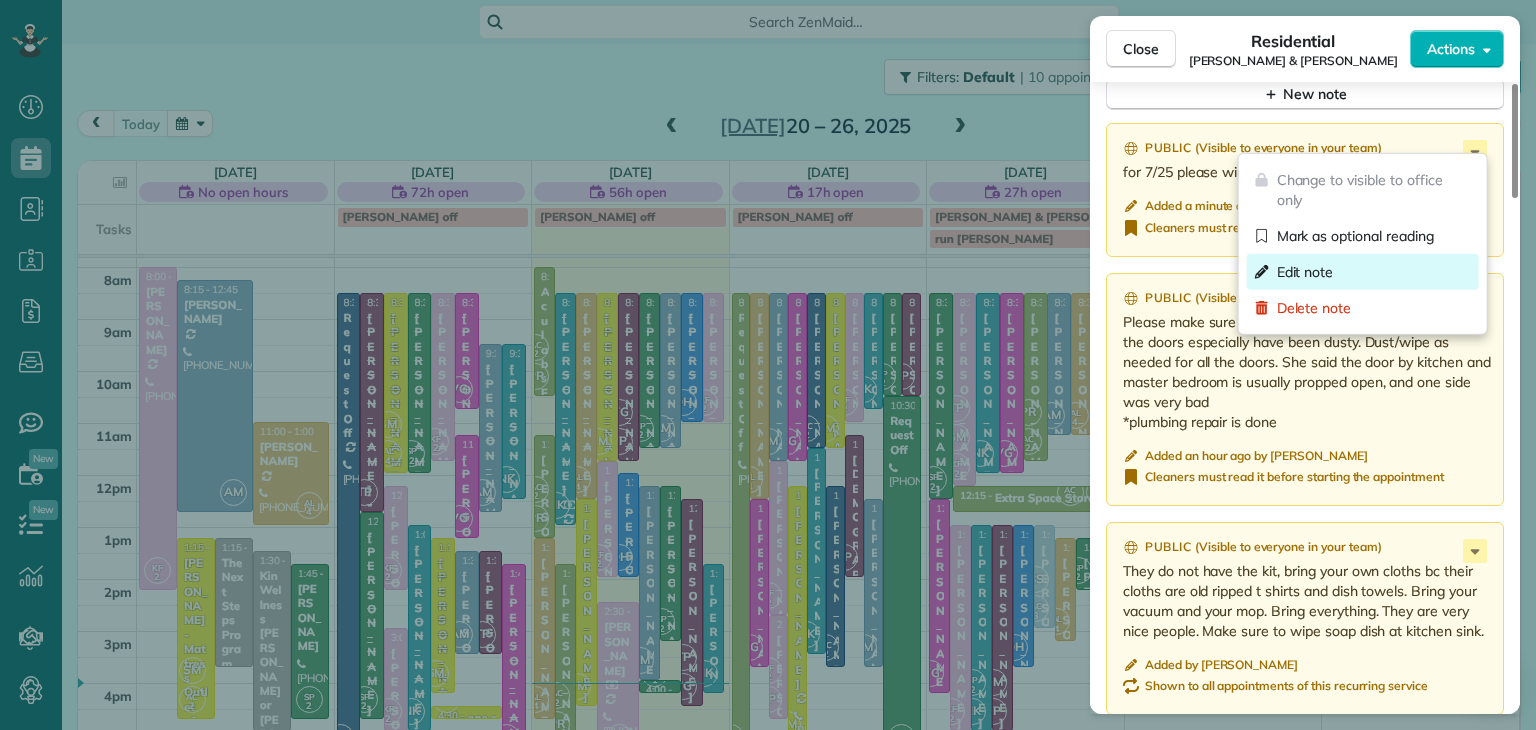 click on "Edit note" at bounding box center (1363, 272) 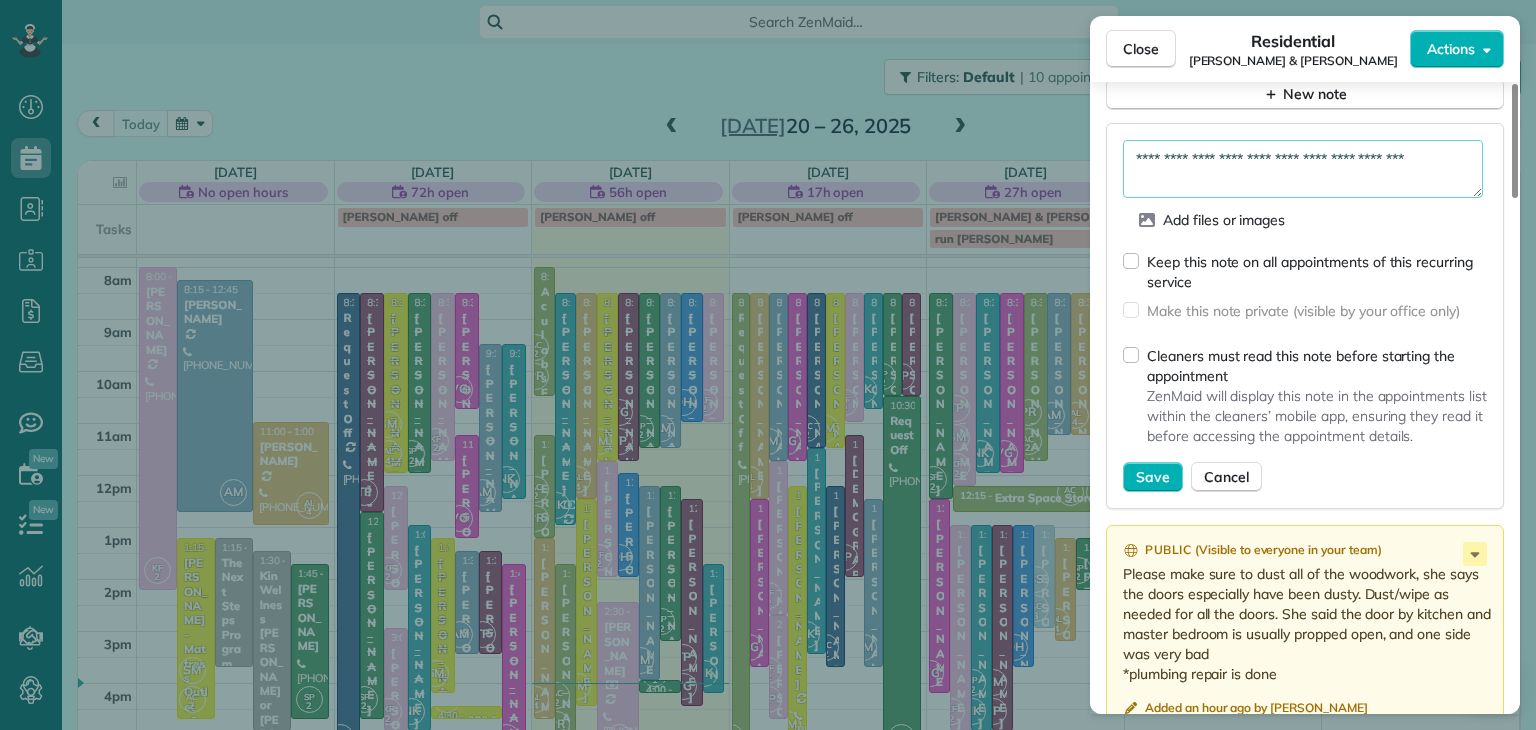 click on "**********" at bounding box center [1303, 169] 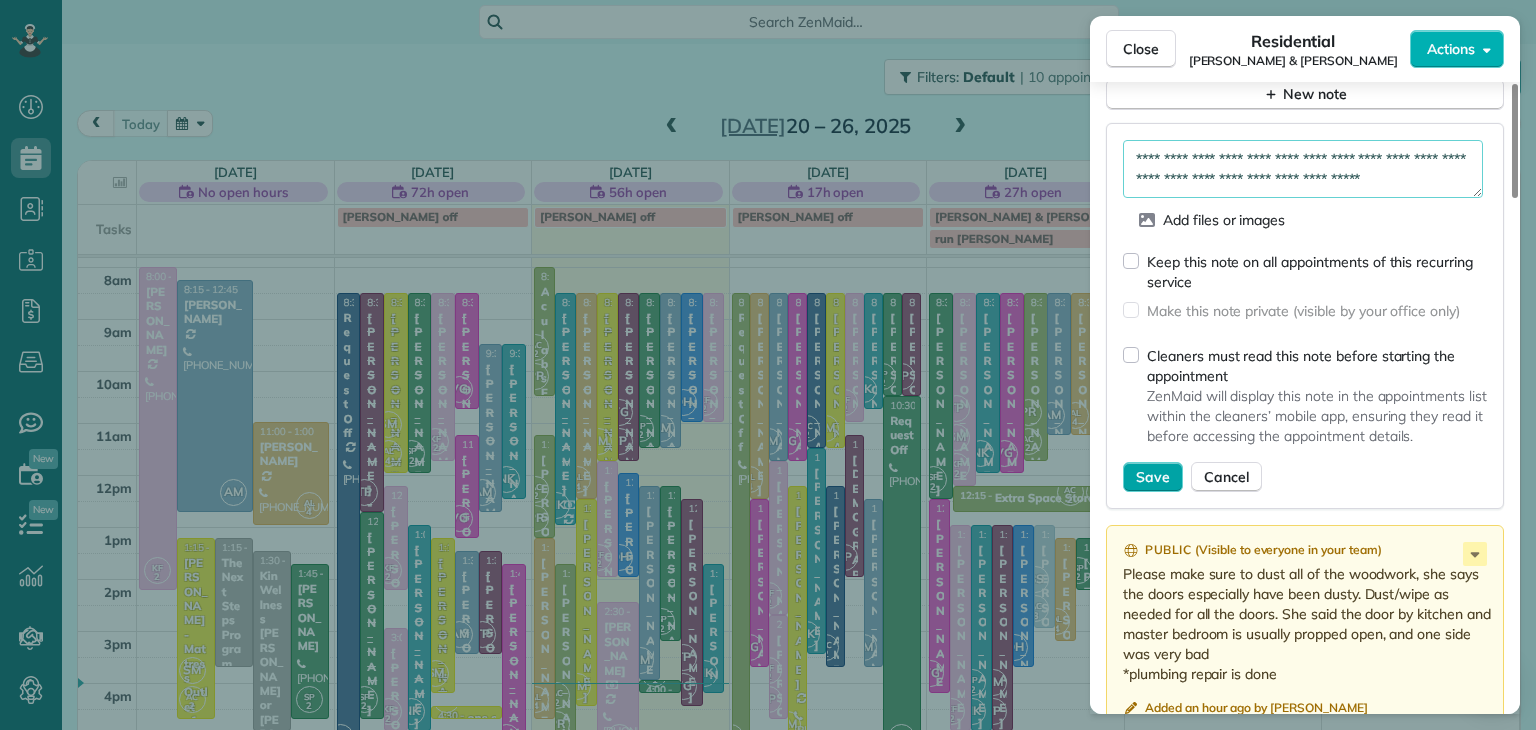 type on "**********" 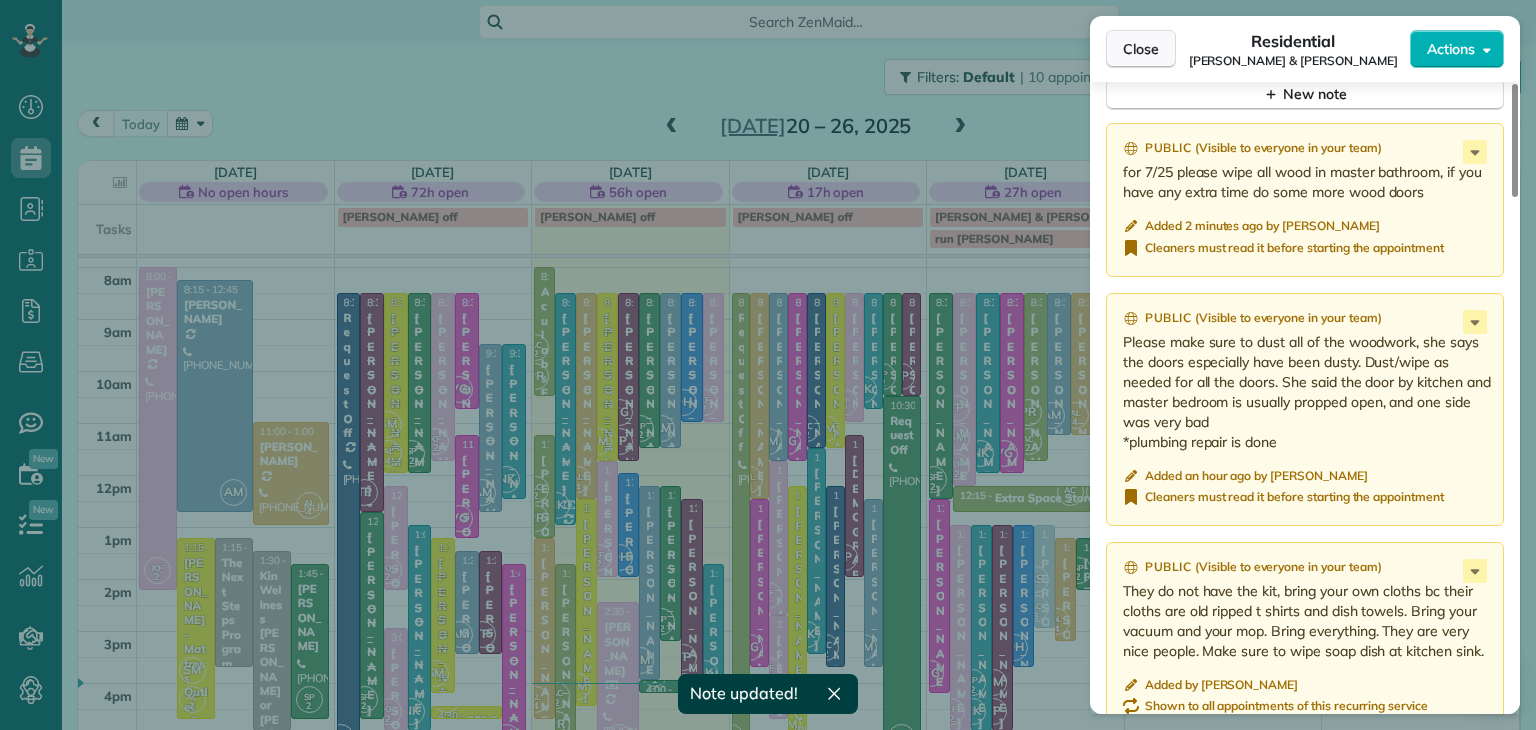 click on "Close" at bounding box center (1141, 49) 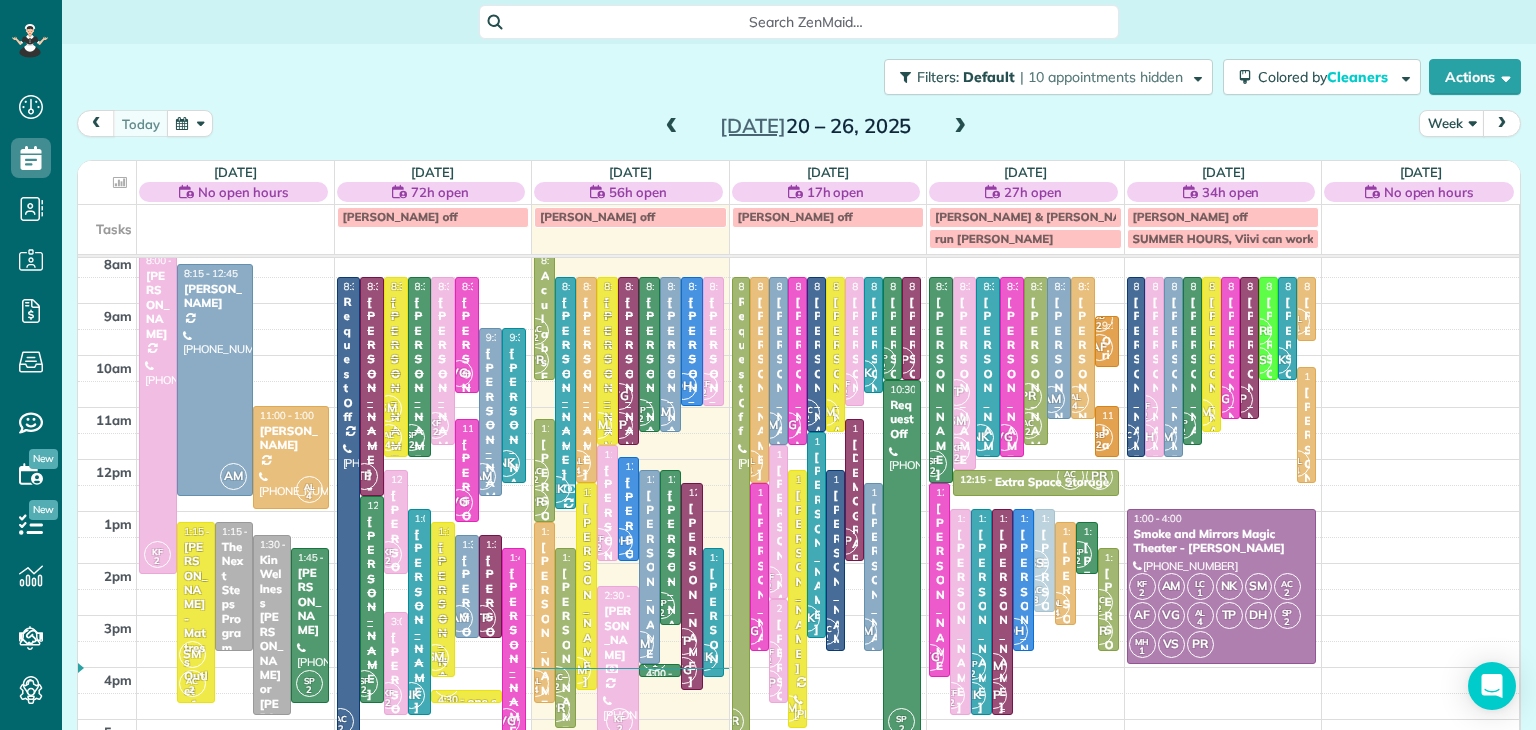 scroll, scrollTop: 72, scrollLeft: 0, axis: vertical 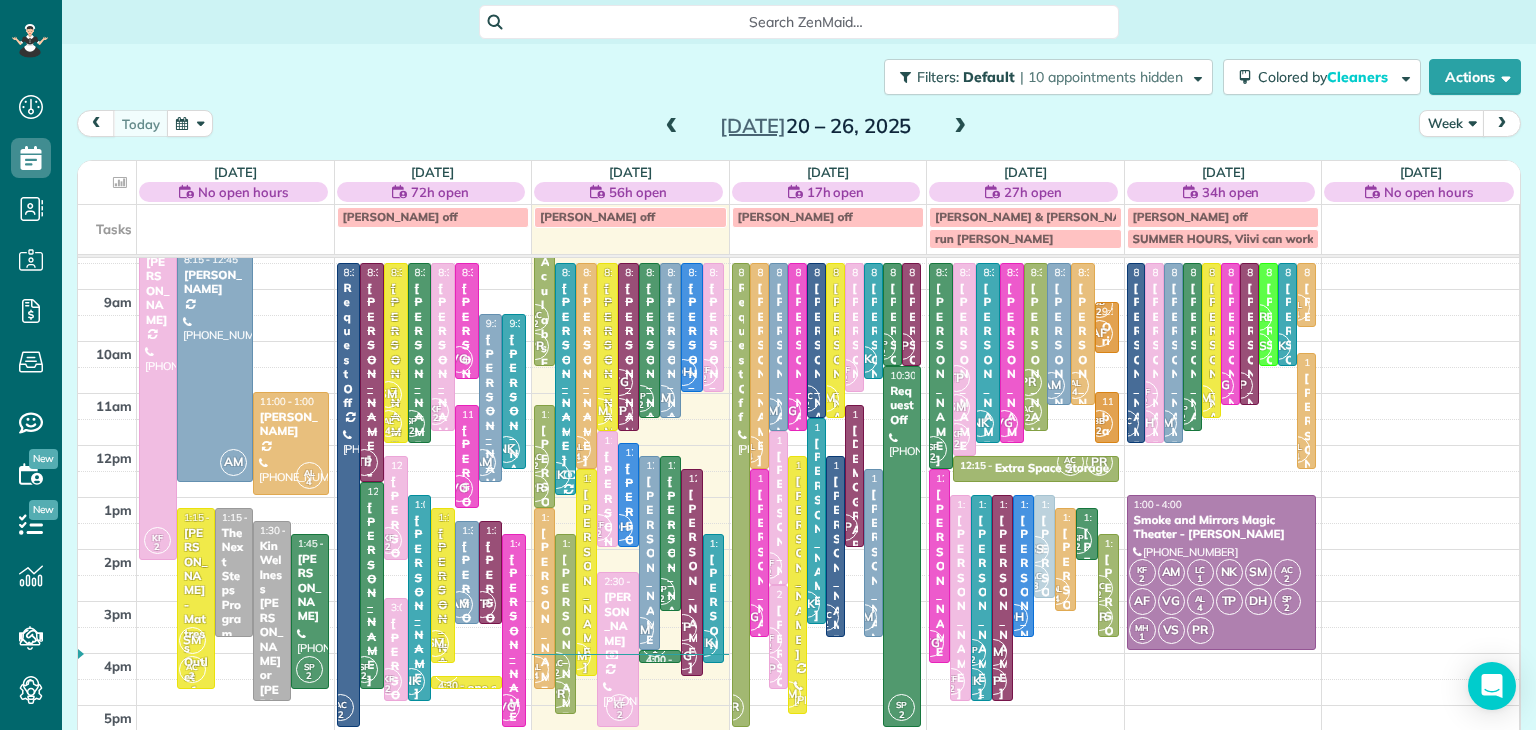 click on "2" at bounding box center [972, 660] 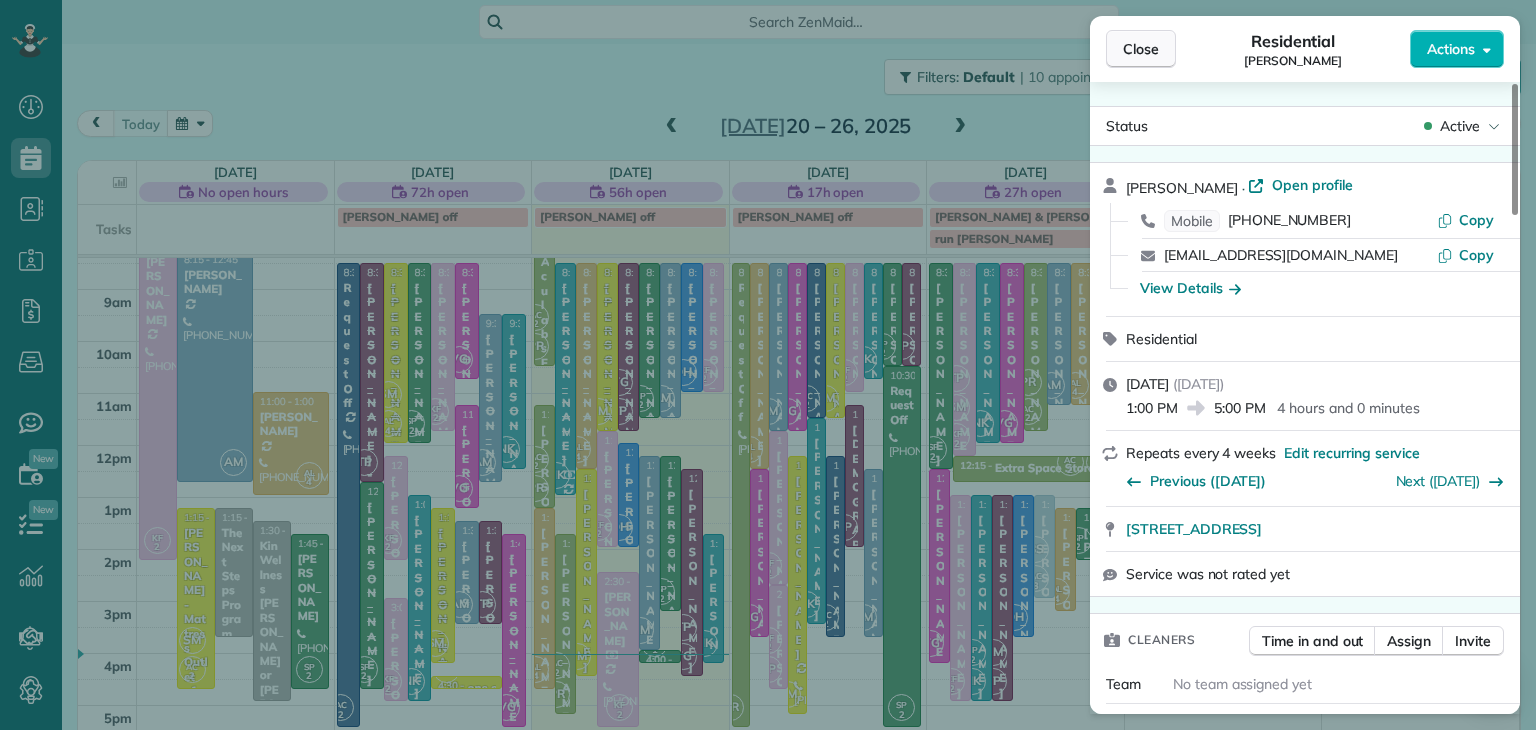 click on "Close" at bounding box center (1141, 49) 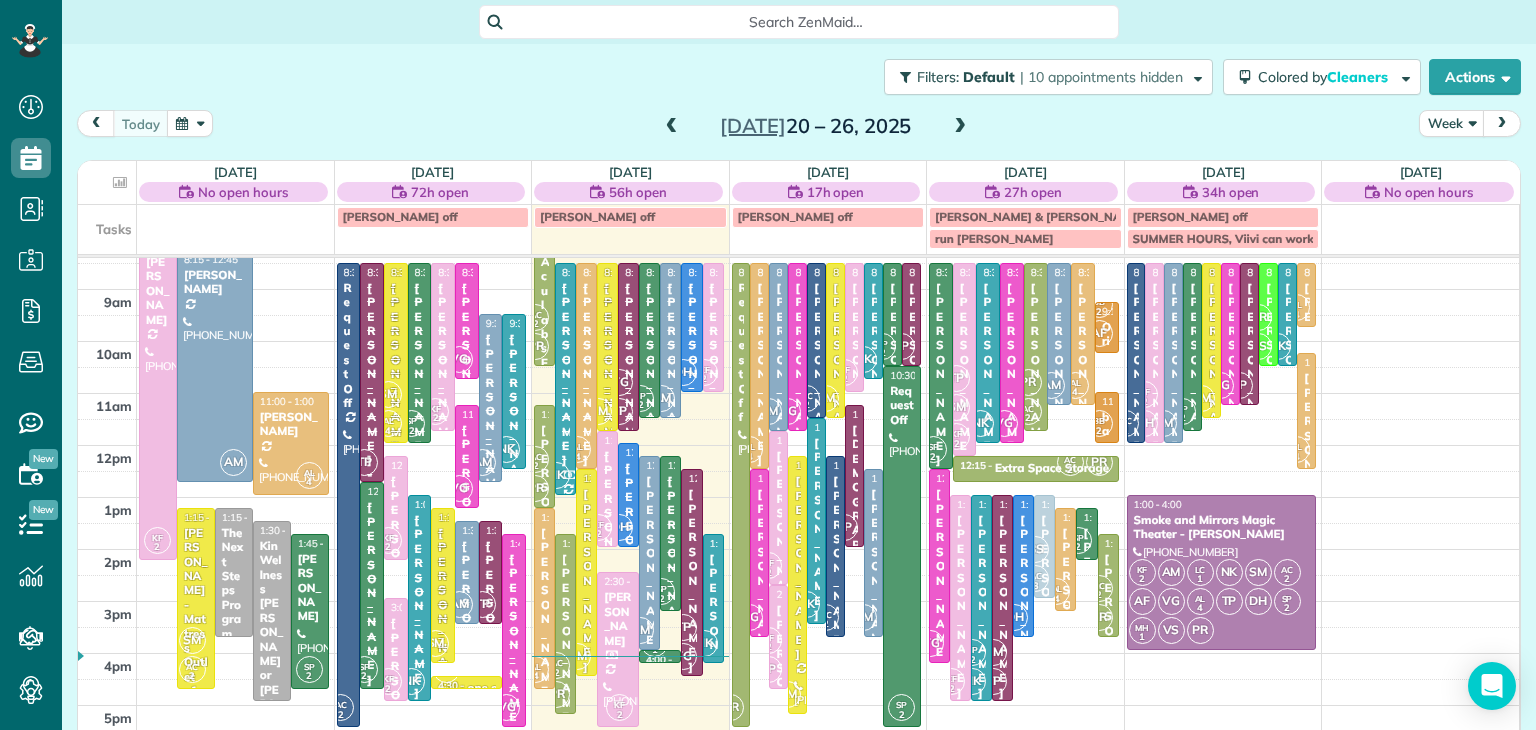 click on "AL 4" at bounding box center (1056, 591) 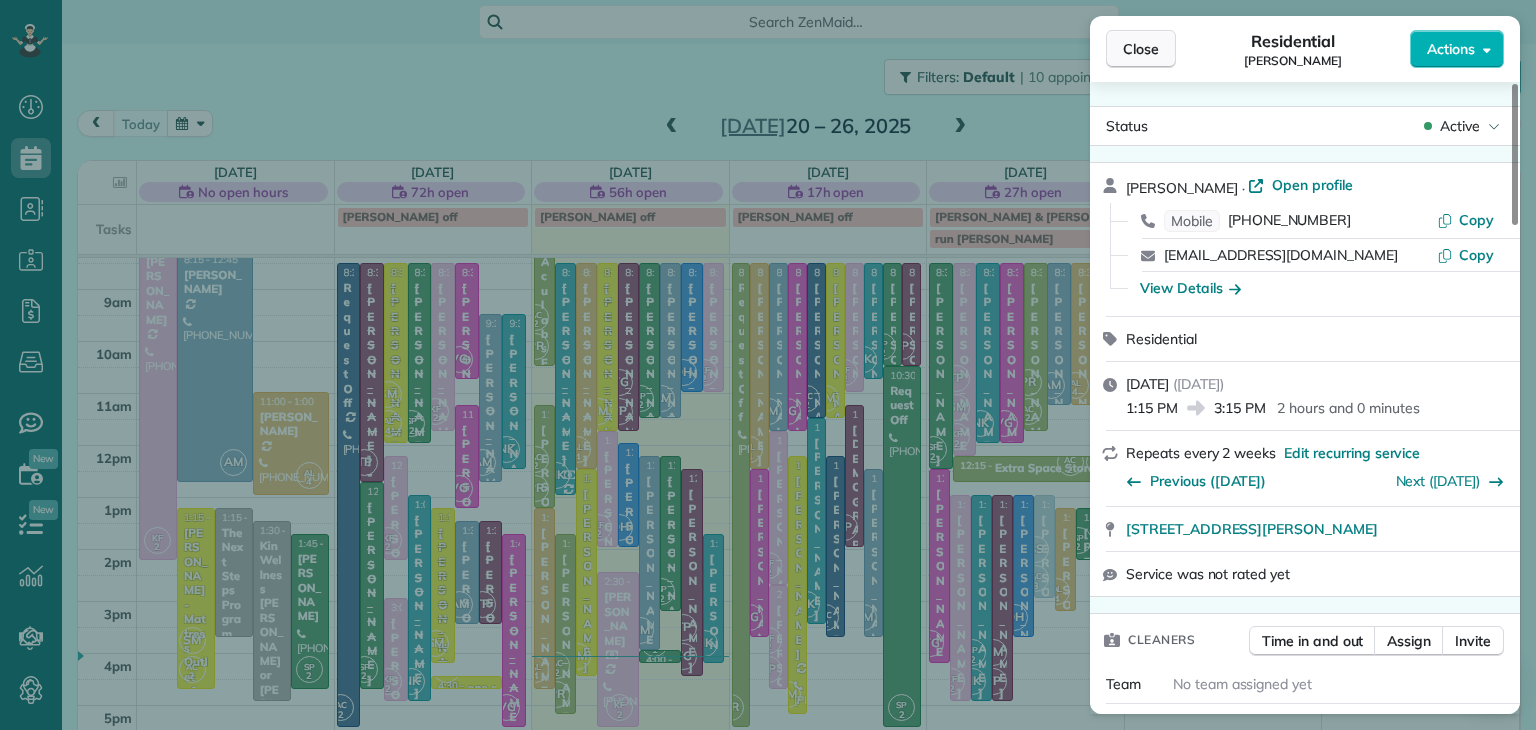 click on "Close" at bounding box center (1141, 49) 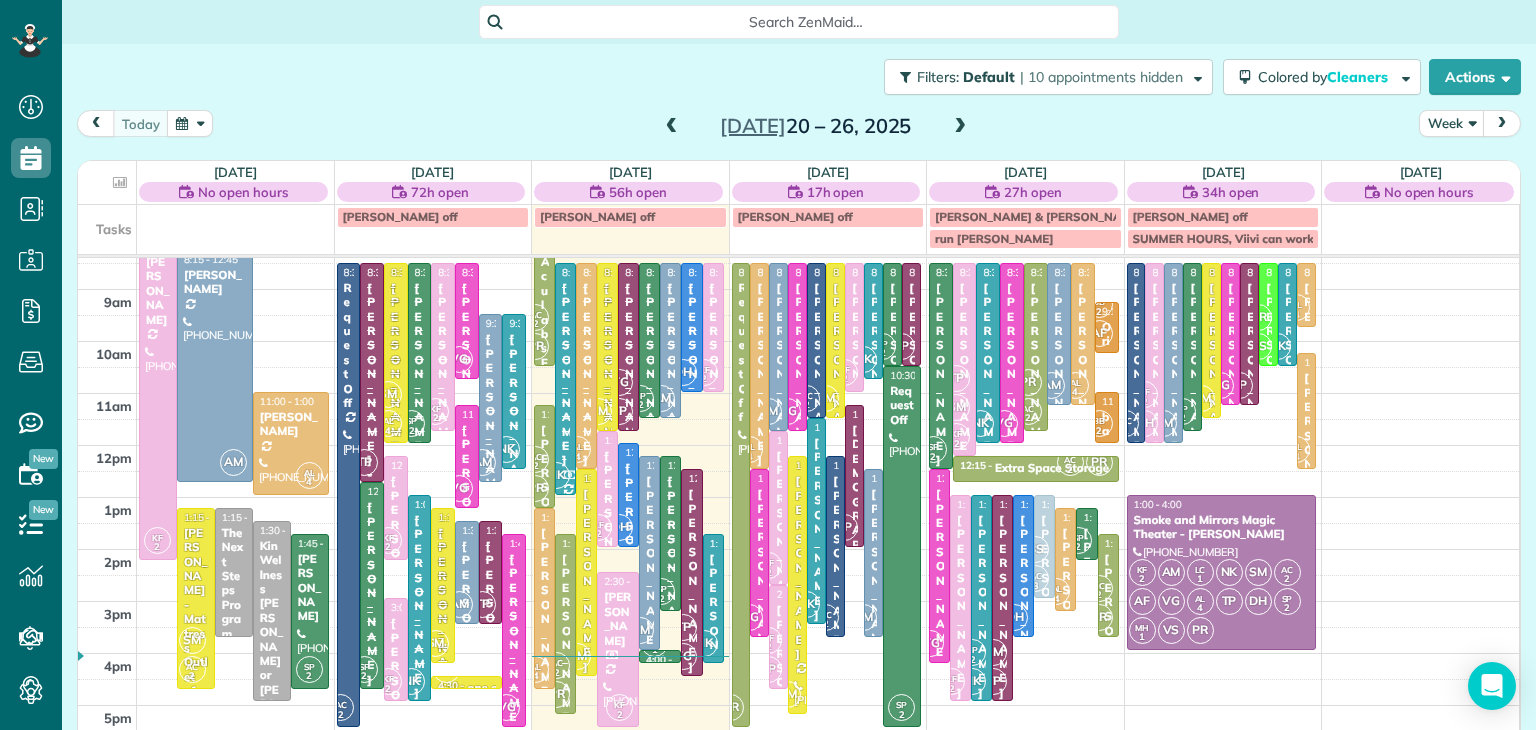 click at bounding box center [960, 127] 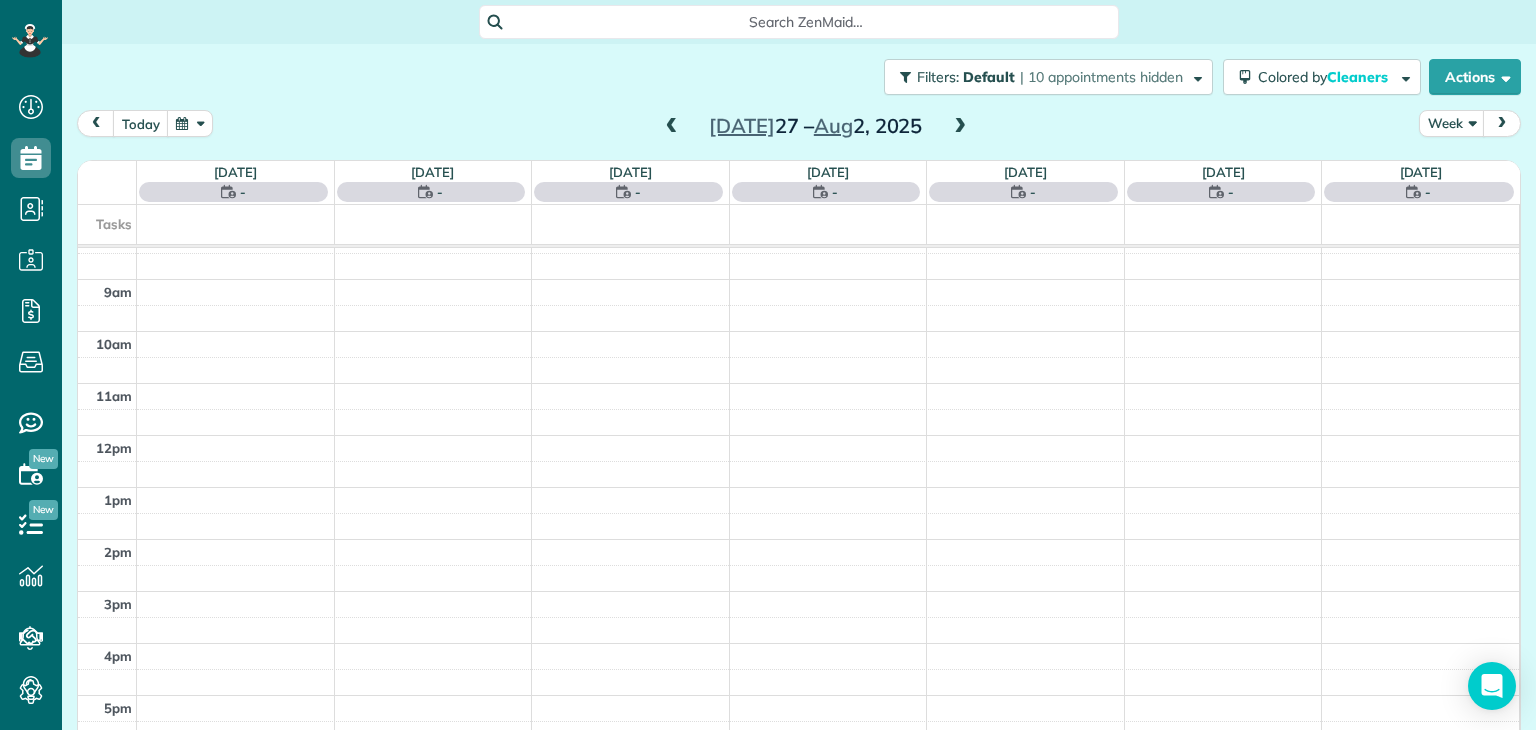scroll, scrollTop: 0, scrollLeft: 0, axis: both 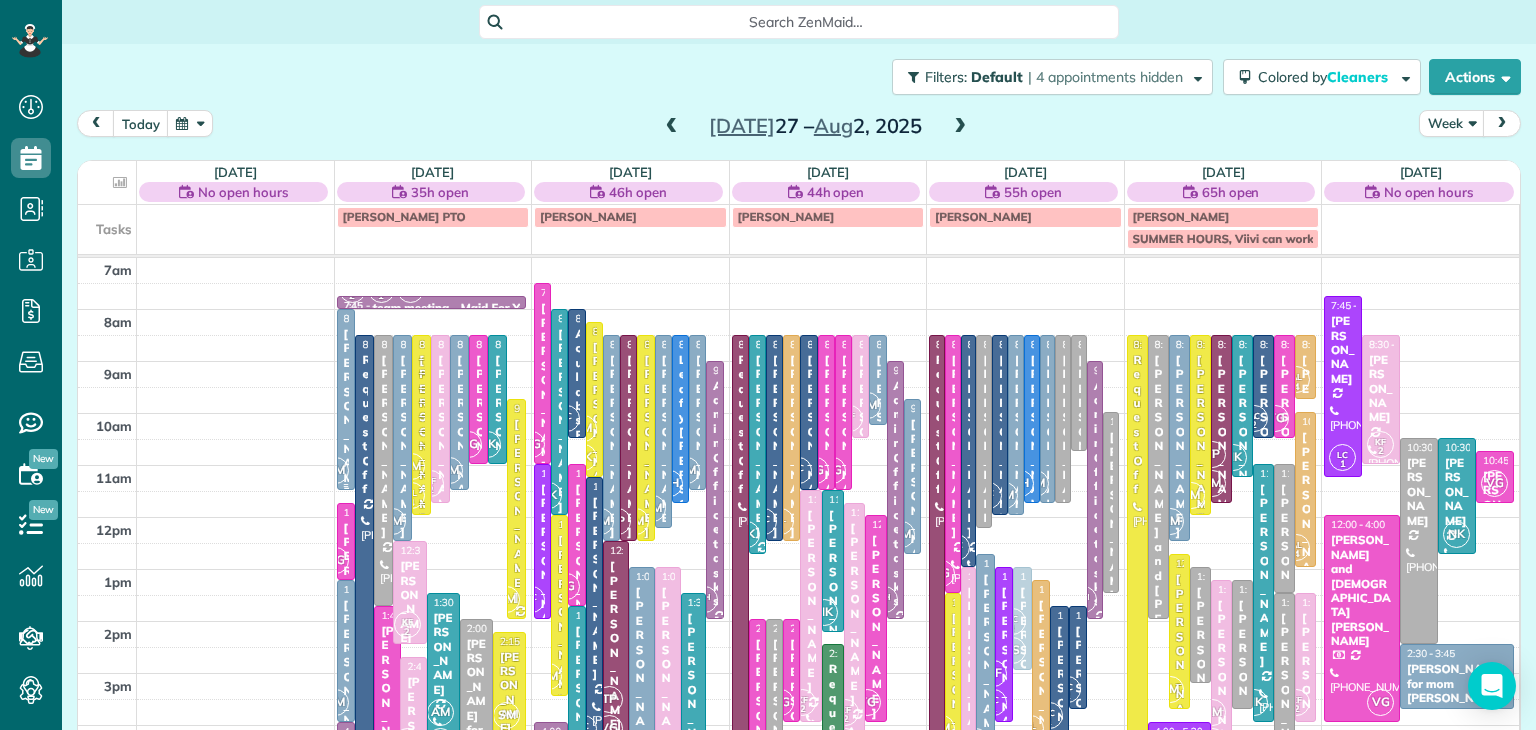 click on "[PERSON_NAME]" at bounding box center [346, 420] 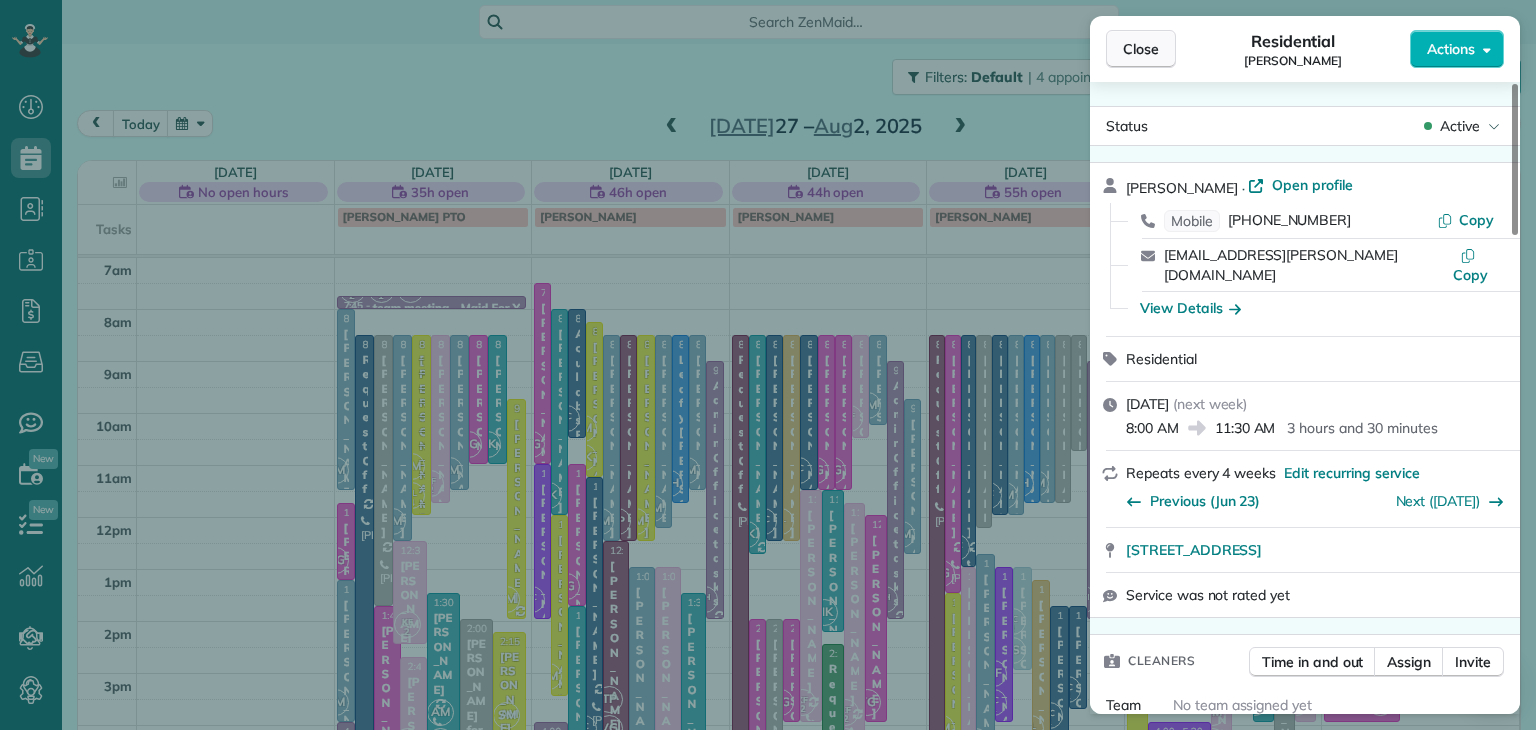 click on "Close" at bounding box center [1141, 49] 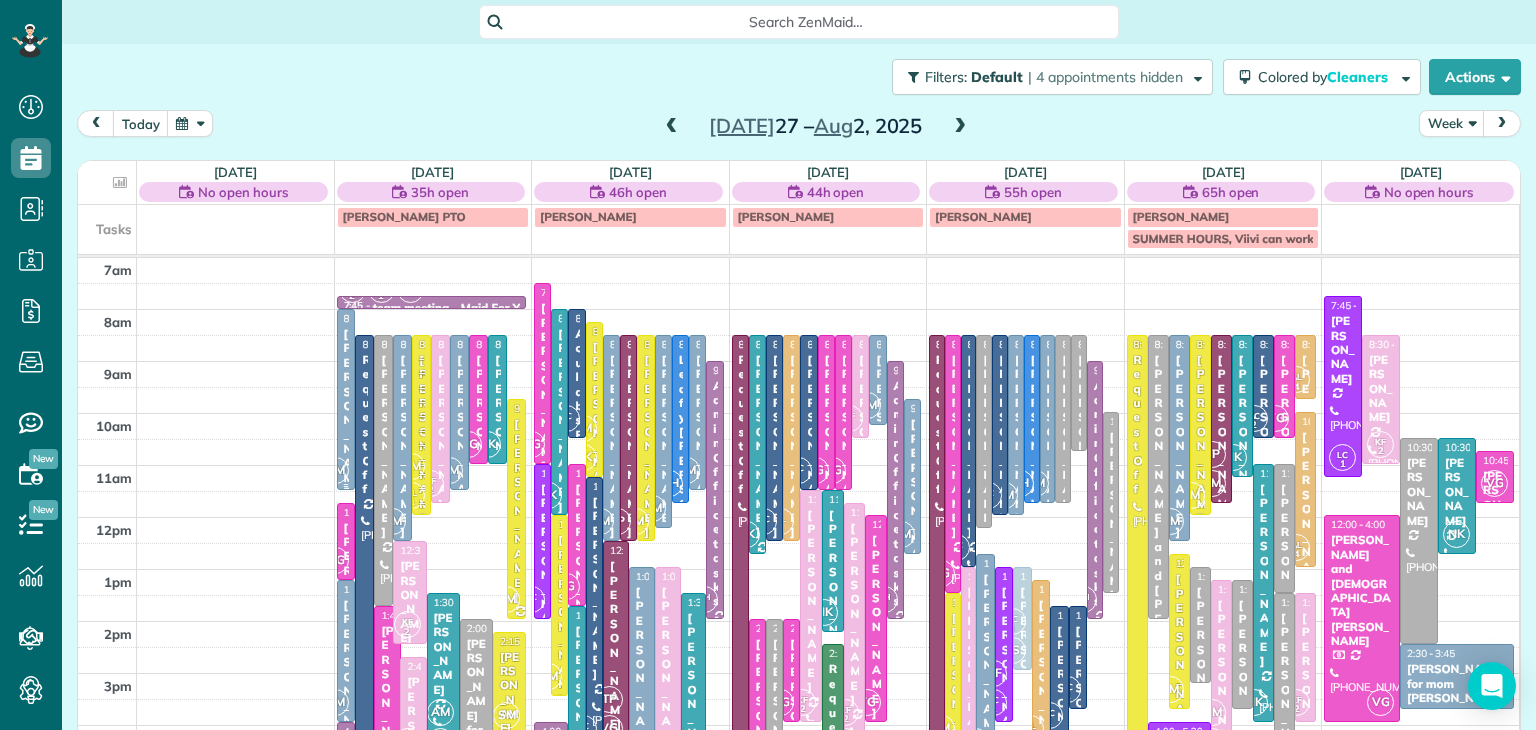 click on "AM" at bounding box center (335, 470) 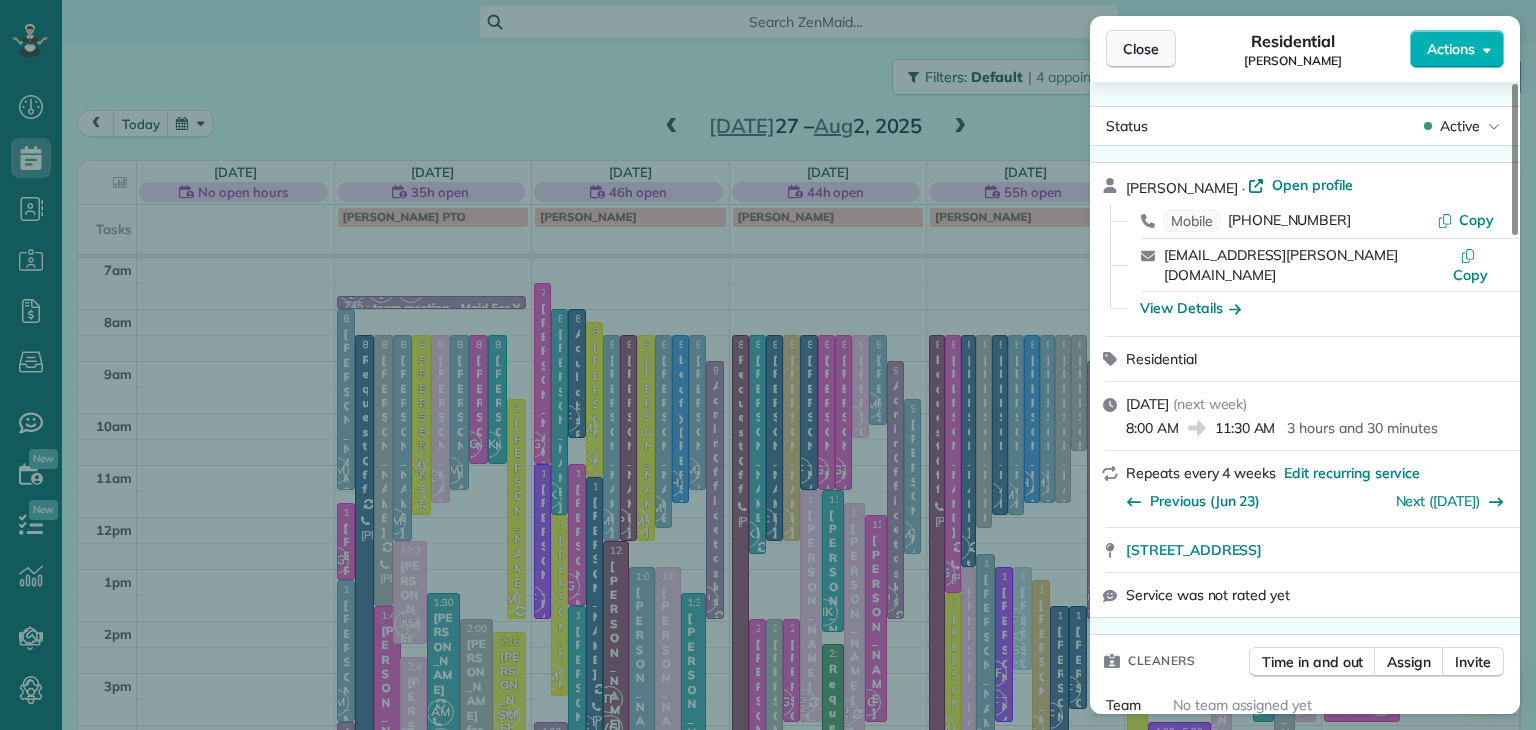 click on "Close" at bounding box center [1141, 49] 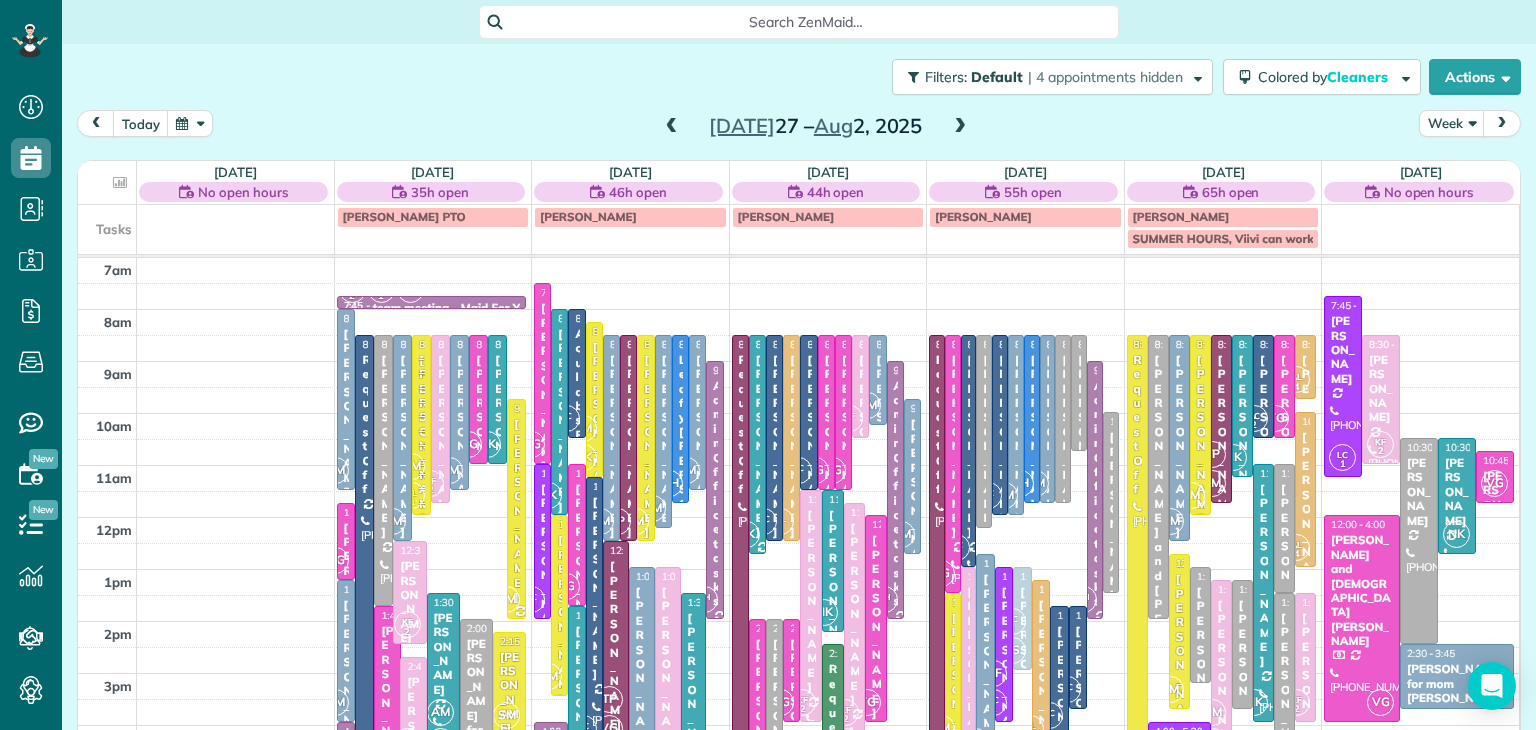 click at bounding box center (672, 127) 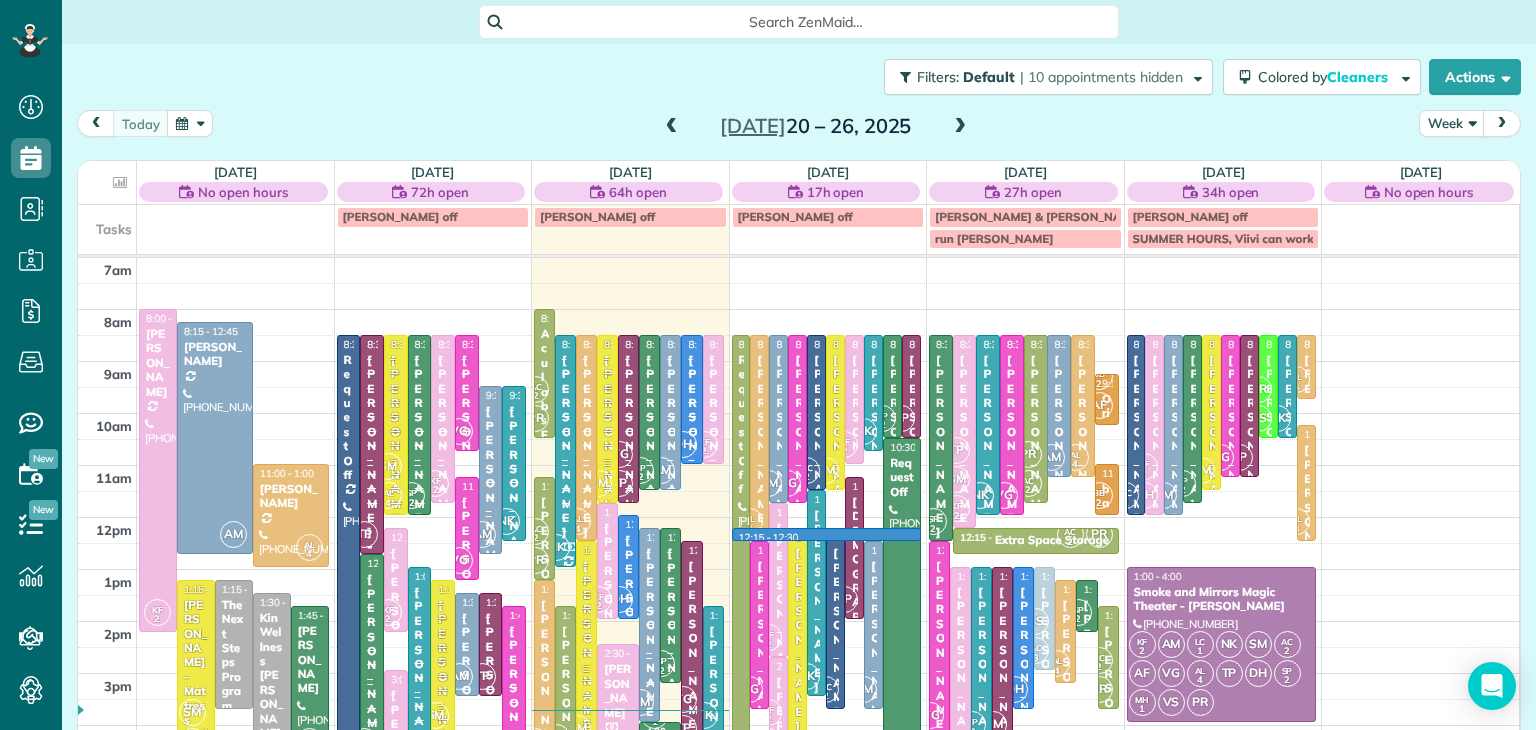 click on "7am 8am 9am 10am 11am 12pm 1pm 2pm 3pm 4pm 5pm 6pm 7pm 8pm KF 2 8:00 - 2:15 Kristen Cantwell (267) 574-1125 4917 Dara Faith Drive Feasterville-Trevose, PA 19053 AM 8:15 - 12:45 Terry McFadden (215) 272-1378 4741 Essex Dr Doylestown, PA 18902 AL 4 11:00 - 1:00 Joseph Orlando (215) 500-4917 294 BLAIR MILL RD APT C10 Horsham, Pa 19044 SM AC 2 1:15 - 4:45 Vic Patalano - Mattress Outlet of Abington (215) 307-1535 1636 Patricia Avenue Willow Grove, PA 19090 1:15 - 3:45 The Next Steps Program (267) 566-6055 204 North West Street Doylestown,, PA 18901 1:30 - 5:00 Kin Wellness Kristina or Keith - Kin Wellness (801) 915-5248 2325 Heritage Center Drive Furlong, PA 18925 SP 2 1:45 - 4:45 Joyce Farrell (267) 614-2884 2076 South John Russell Circle Elkins Park, PA 19027 AC 2 8:30 - 5:30 Request Off (215) 370-7993 1560 Russett Drive Warminster, PA 18974 TP 8:30 - 12:45 Susan McGire - Contempro Dance Theatre (267) 994-8292 612 Lincoln Highway Fairless Hills, PA 19030 SM AL 4 8:30 - 12:00 (610) 586-8535 685 York Road SP 2 KF" at bounding box center [798, 621] 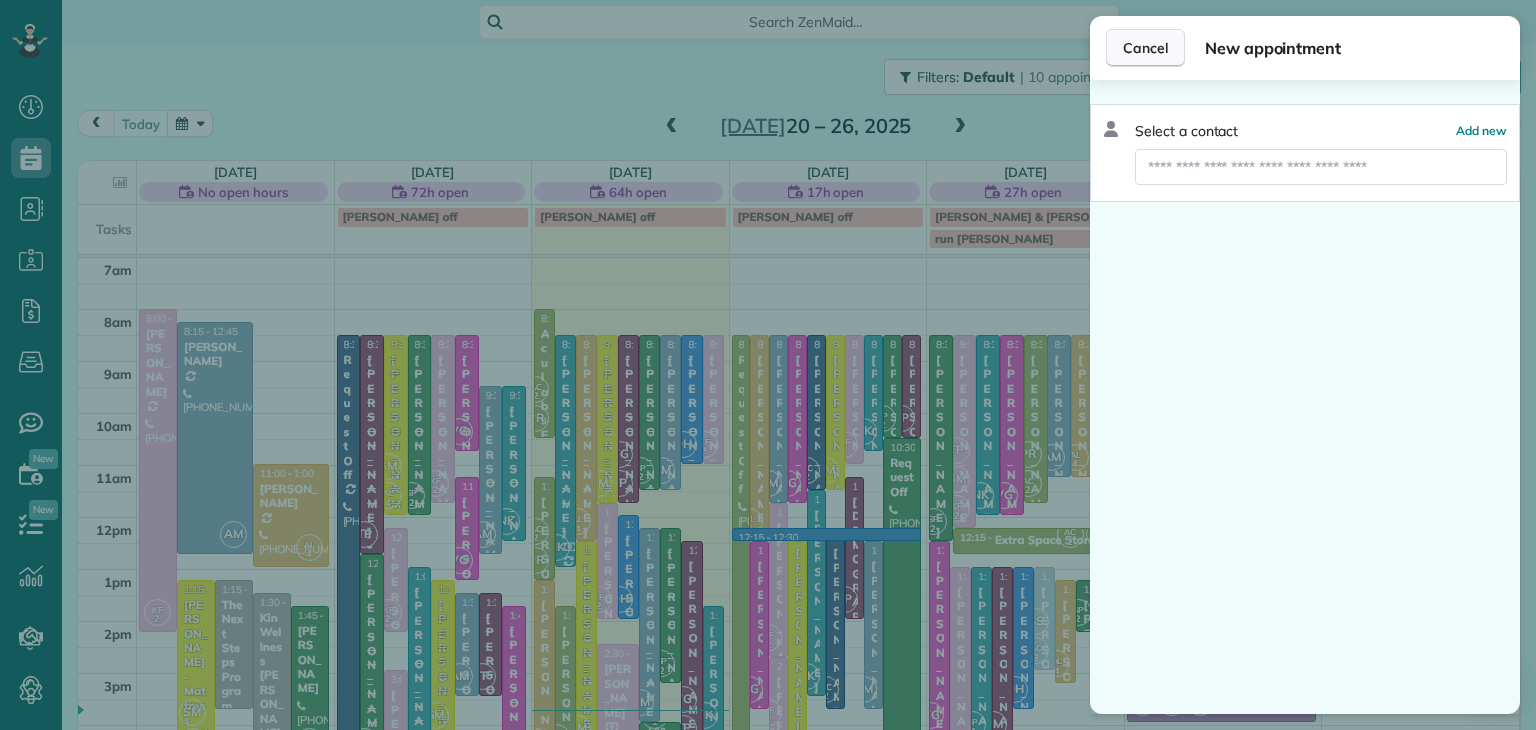 click on "Cancel" at bounding box center [1145, 48] 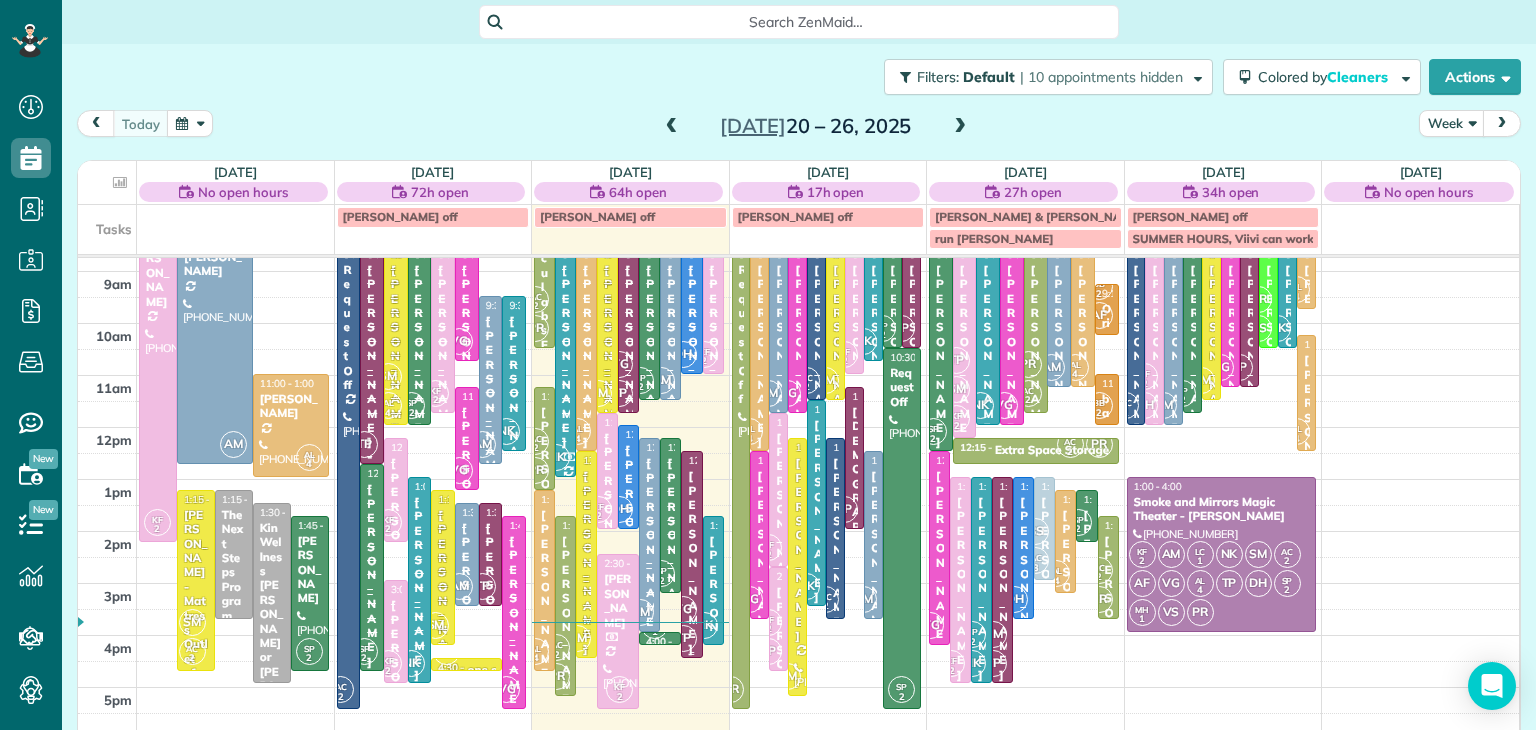 scroll, scrollTop: 96, scrollLeft: 0, axis: vertical 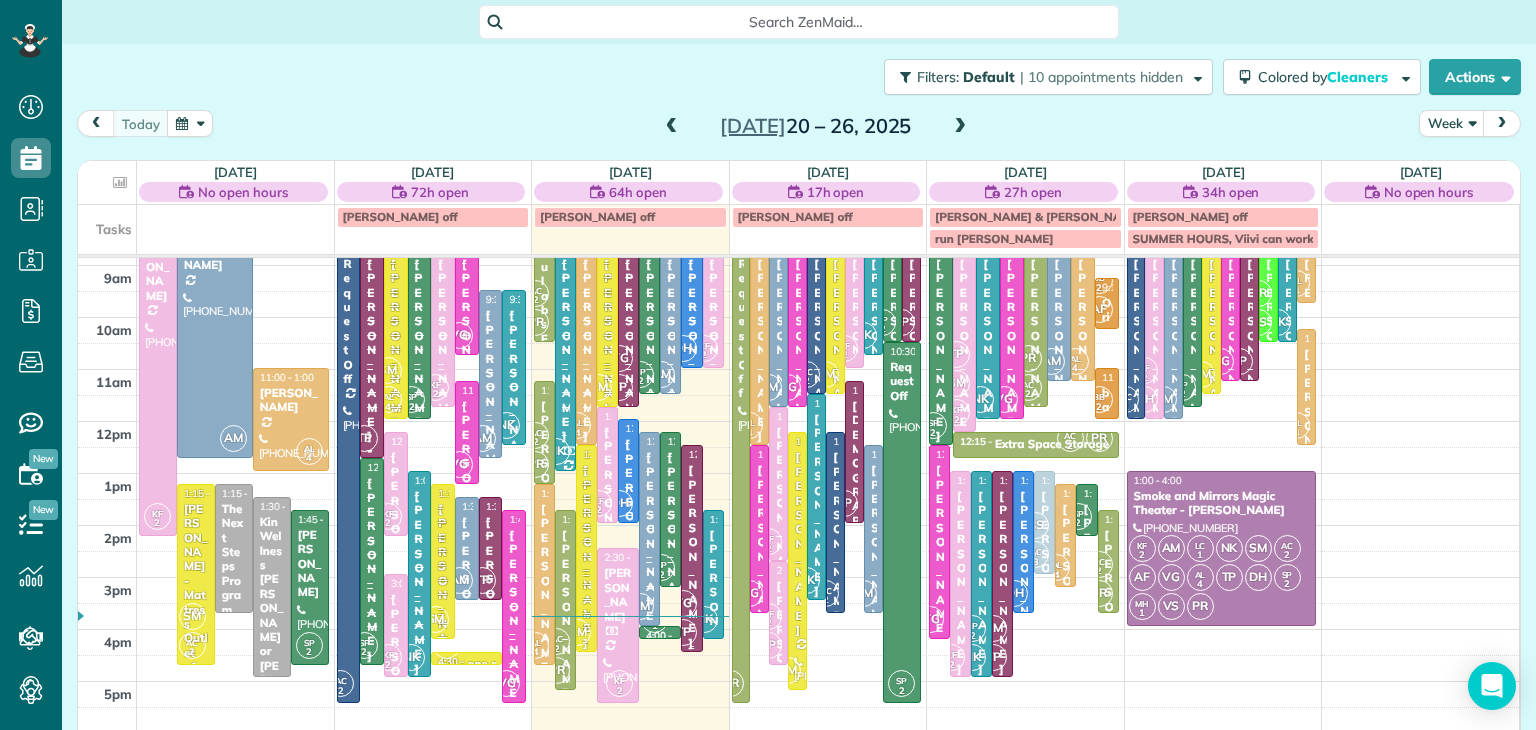click on "VG TP" at bounding box center (683, 618) 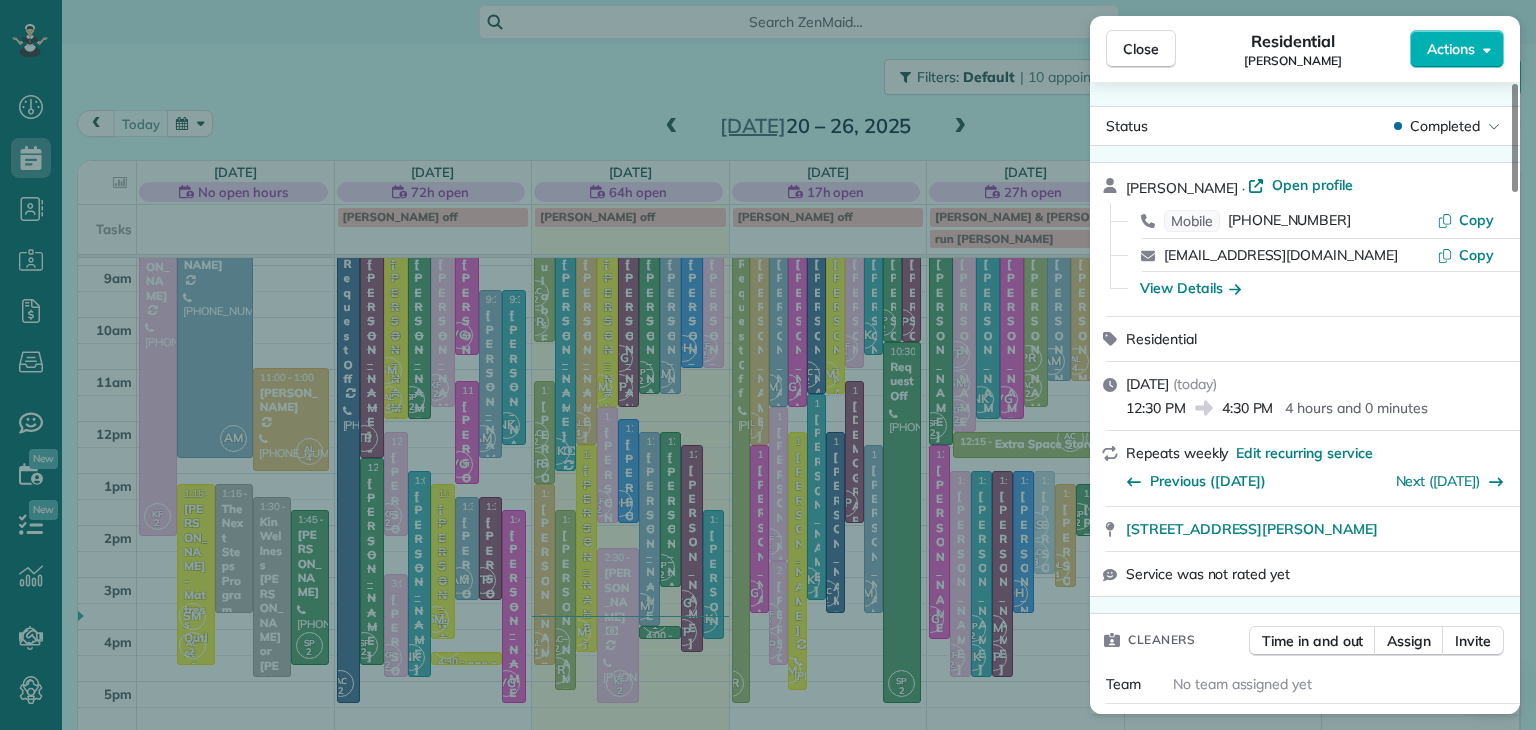 scroll, scrollTop: 0, scrollLeft: 0, axis: both 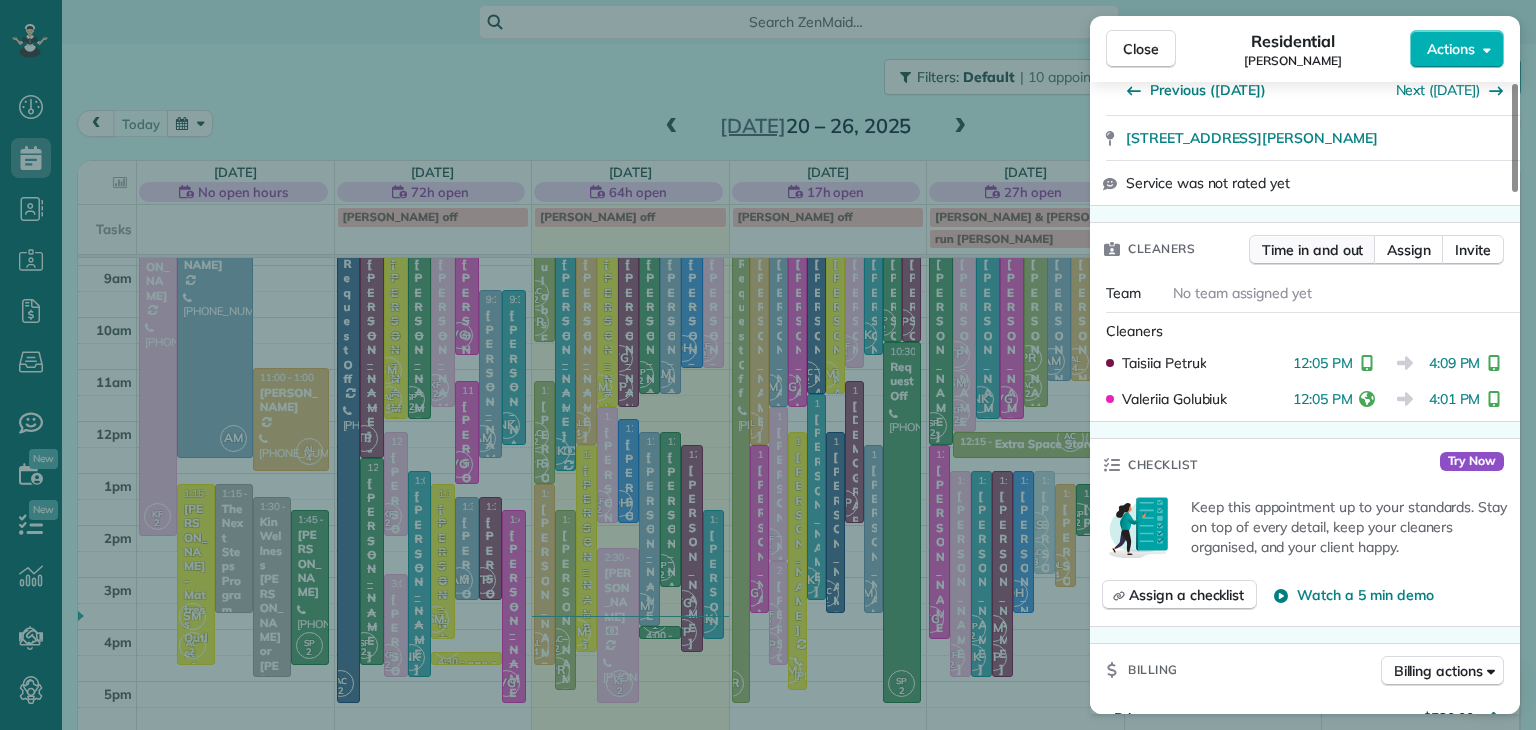 click on "Time in and out" at bounding box center [1312, 250] 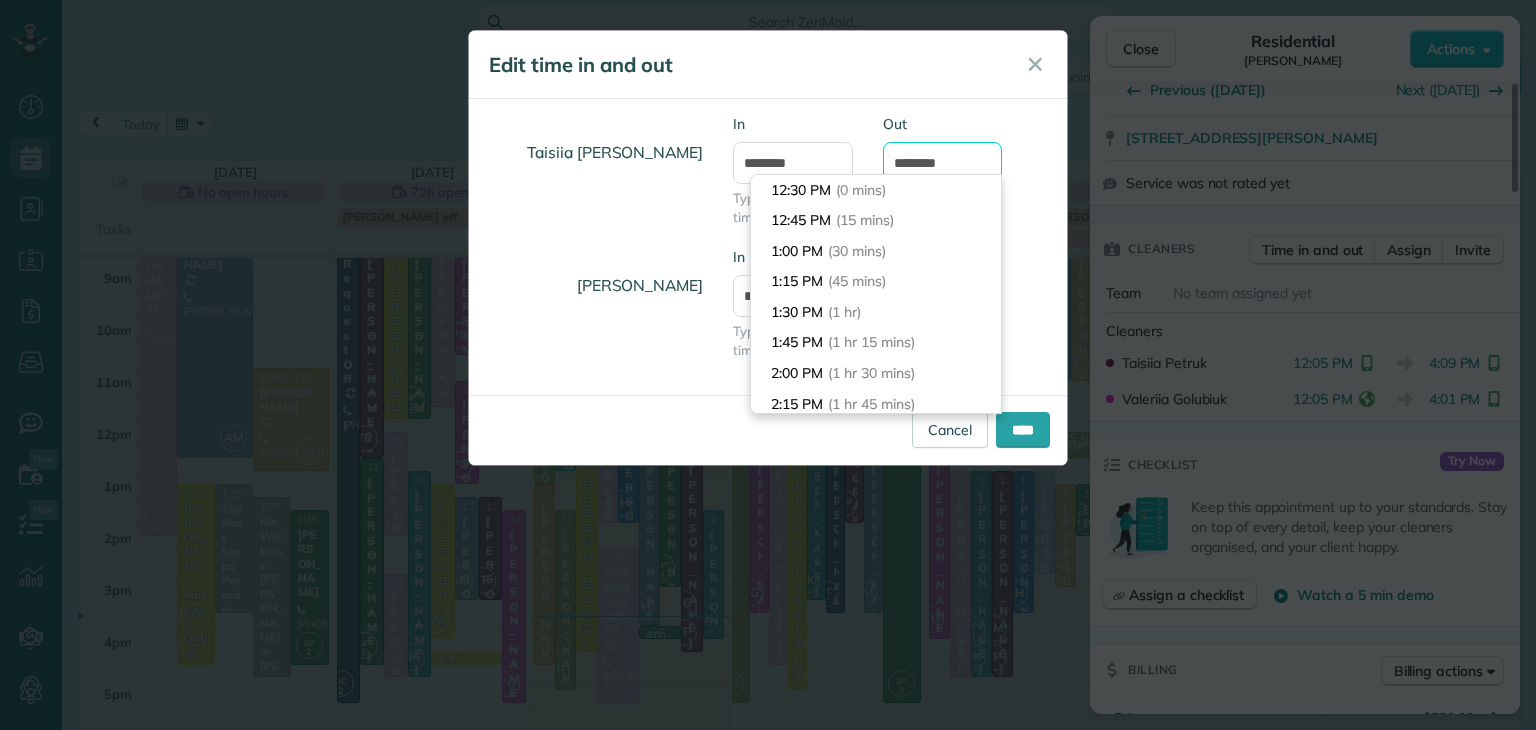 click on "*******" at bounding box center (943, 163) 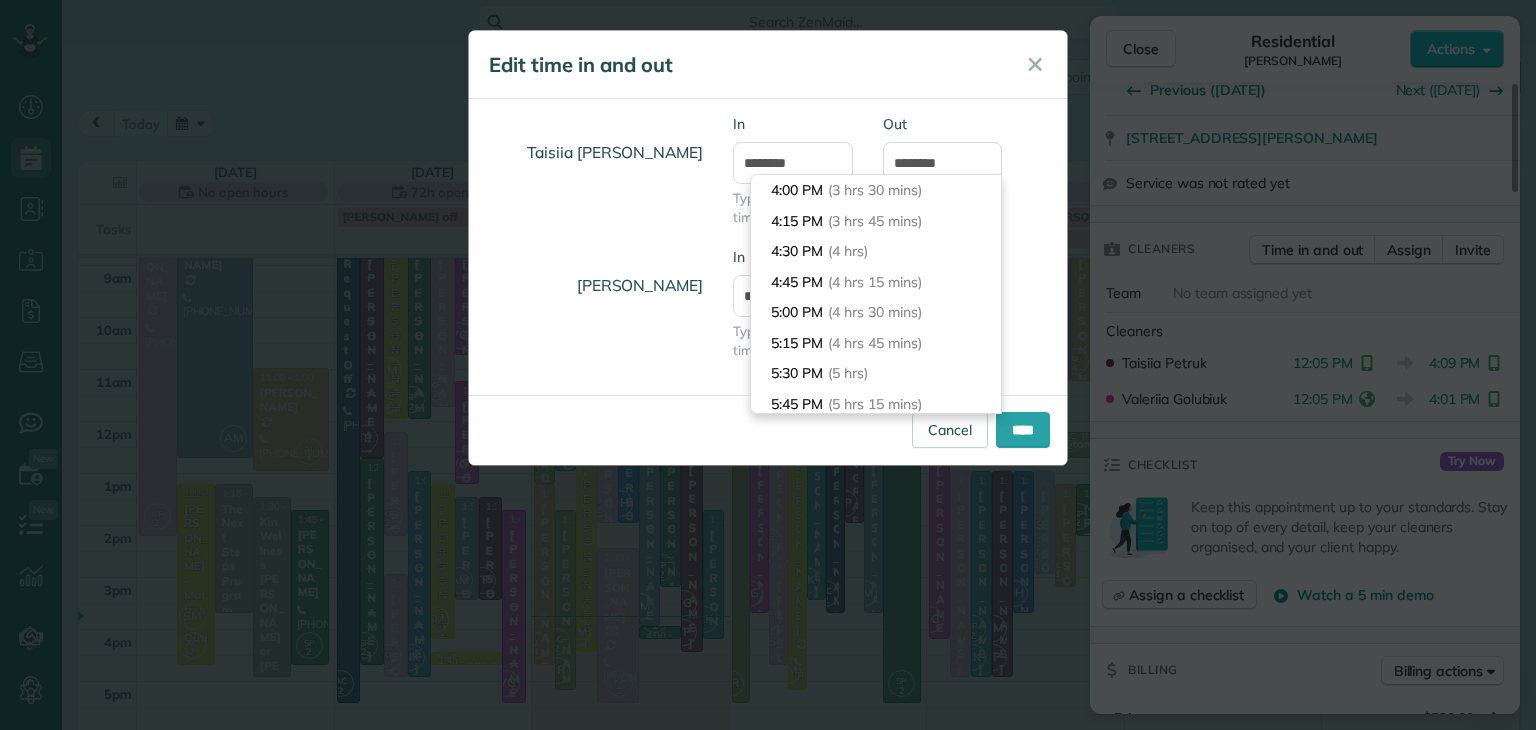 type on "*******" 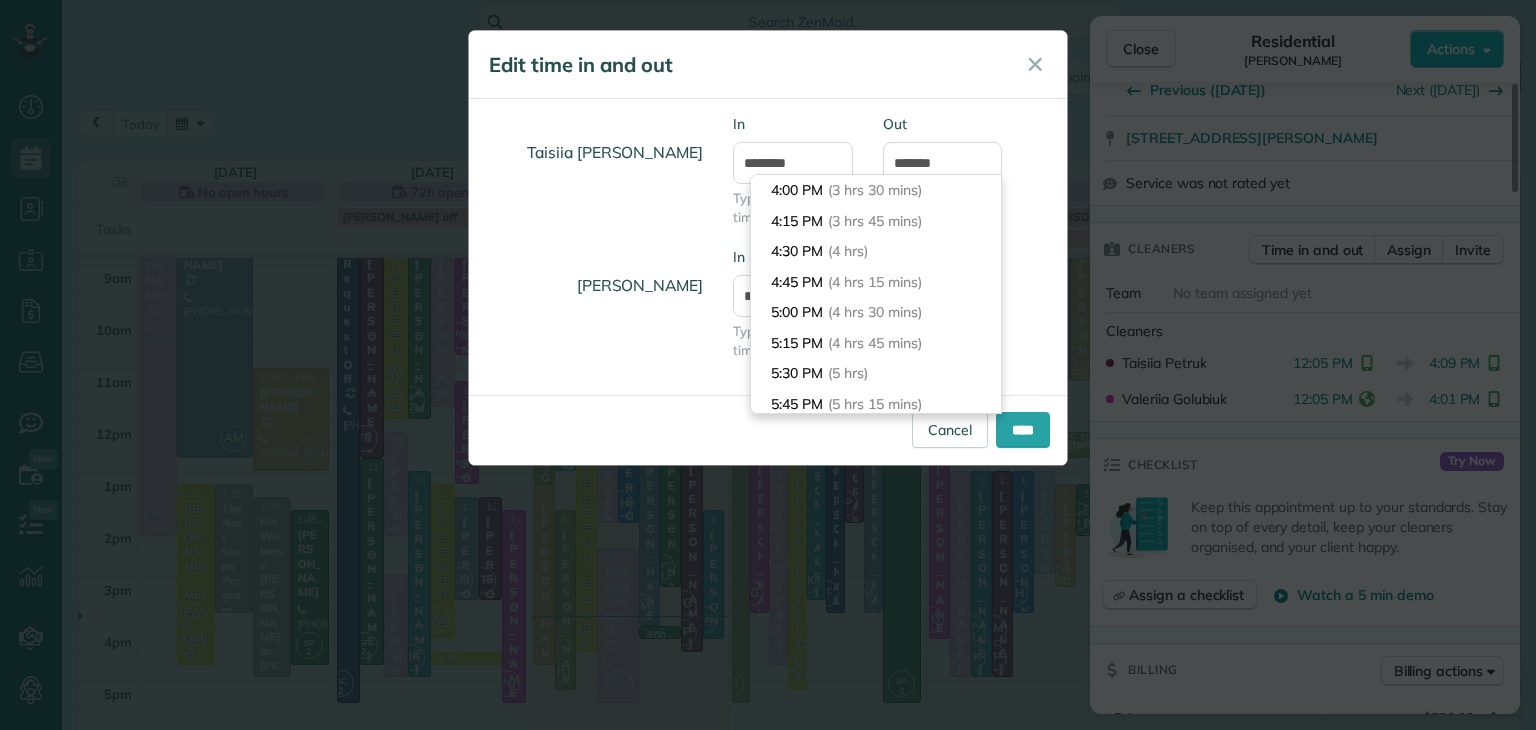 click on "Taisiia Petruk
In ******** Type or select a time
Out *******
Valeriia Golubiuk
In ******** Type or select a time
Out *******" at bounding box center (768, 247) 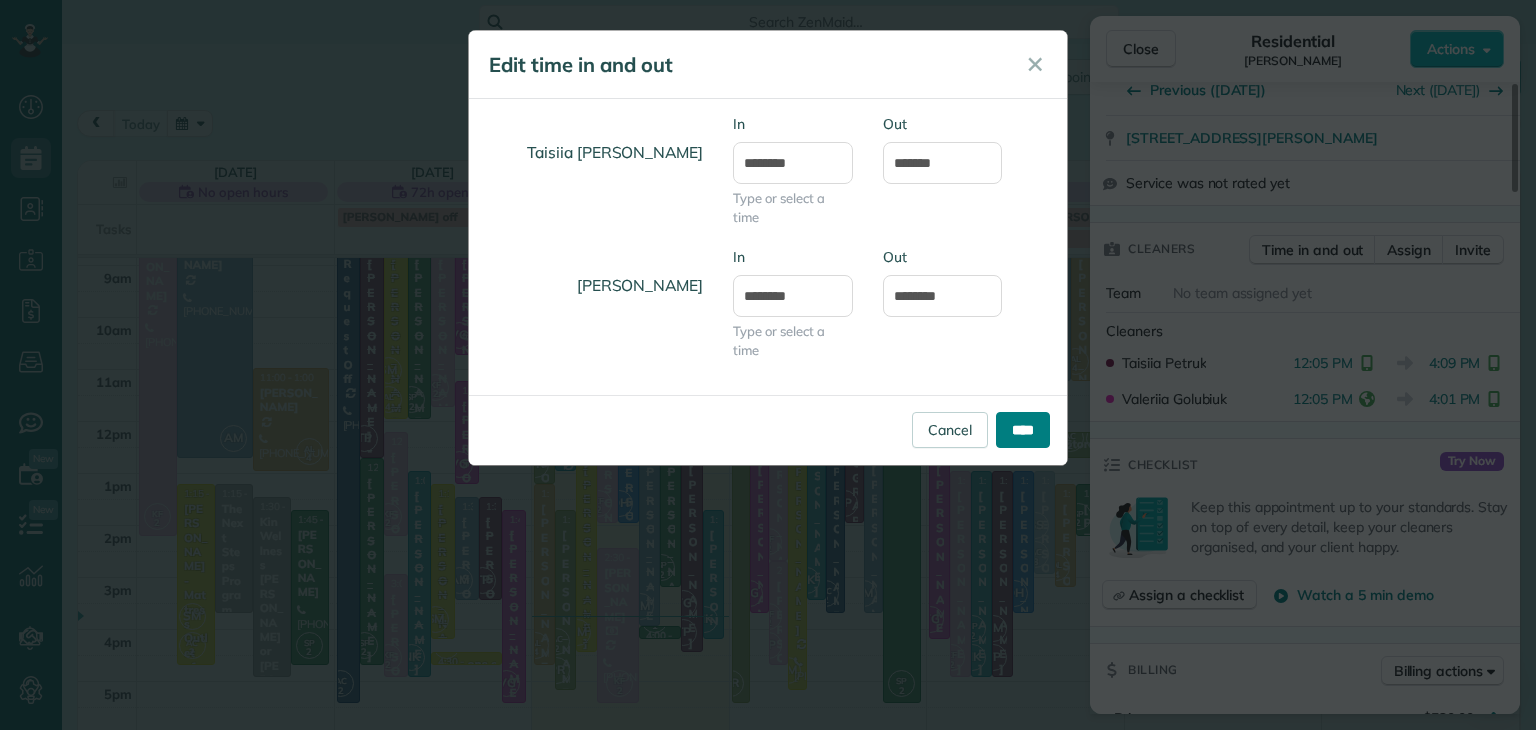click on "****" at bounding box center (1023, 430) 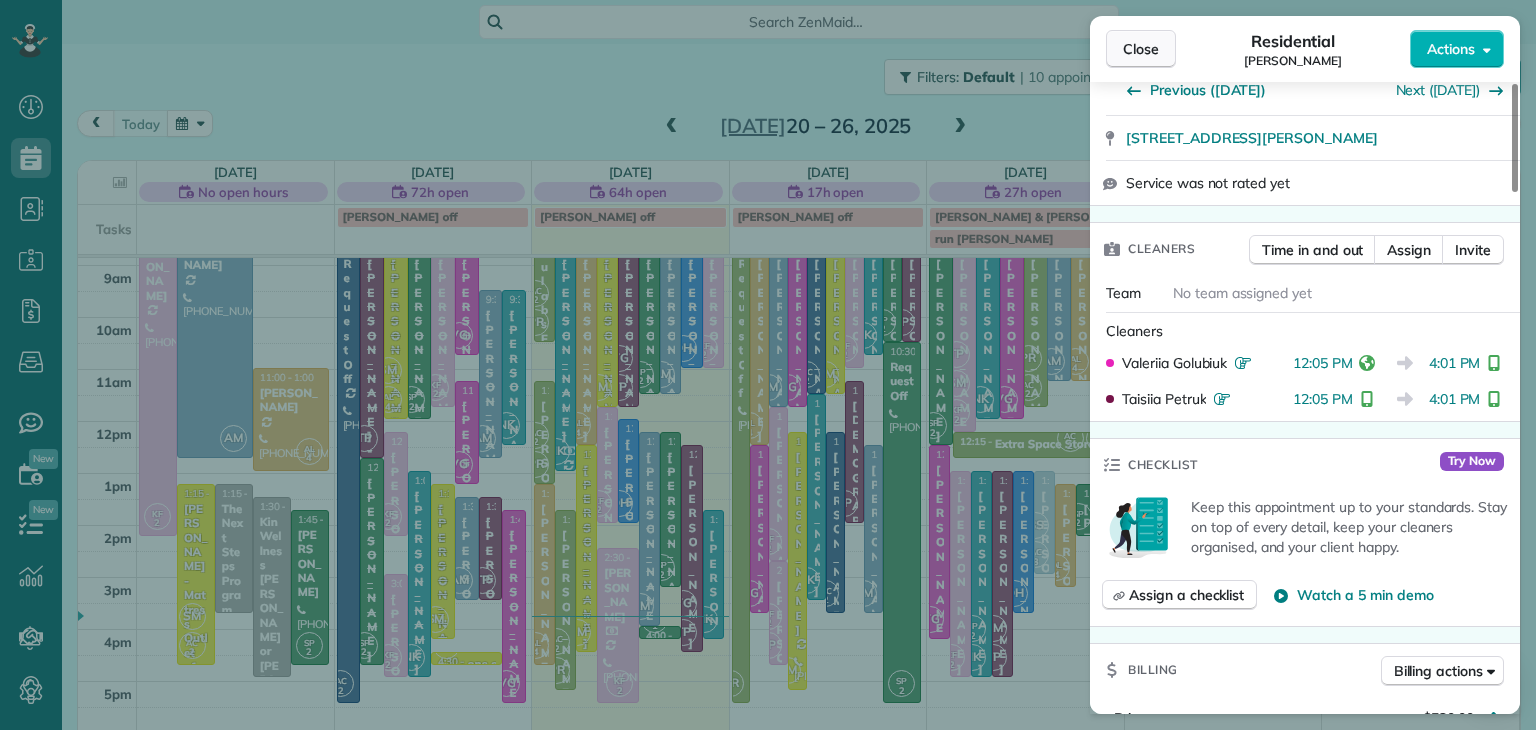 click on "Close" at bounding box center [1141, 49] 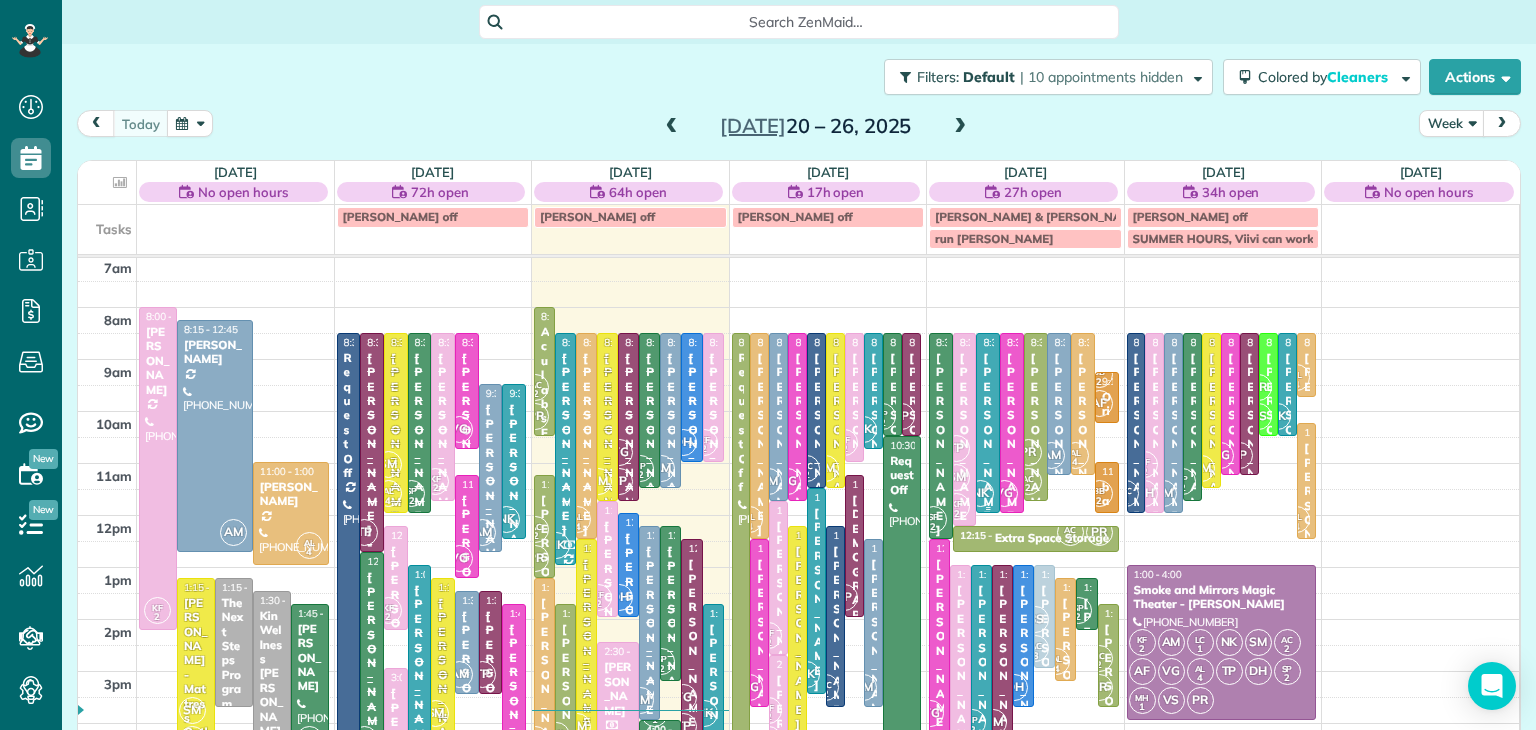 scroll, scrollTop: 0, scrollLeft: 0, axis: both 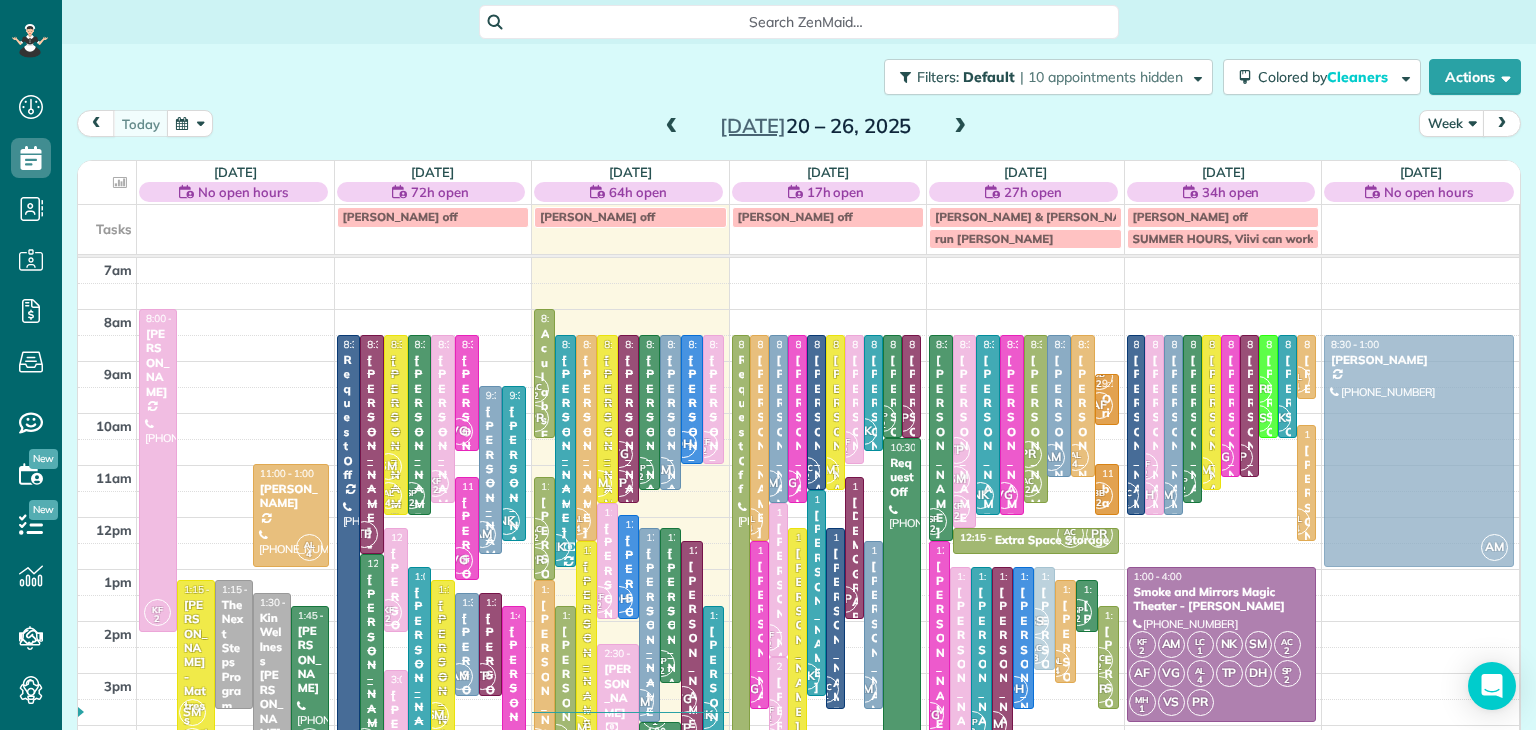 drag, startPoint x: 221, startPoint y: 384, endPoint x: 1357, endPoint y: 399, distance: 1136.099 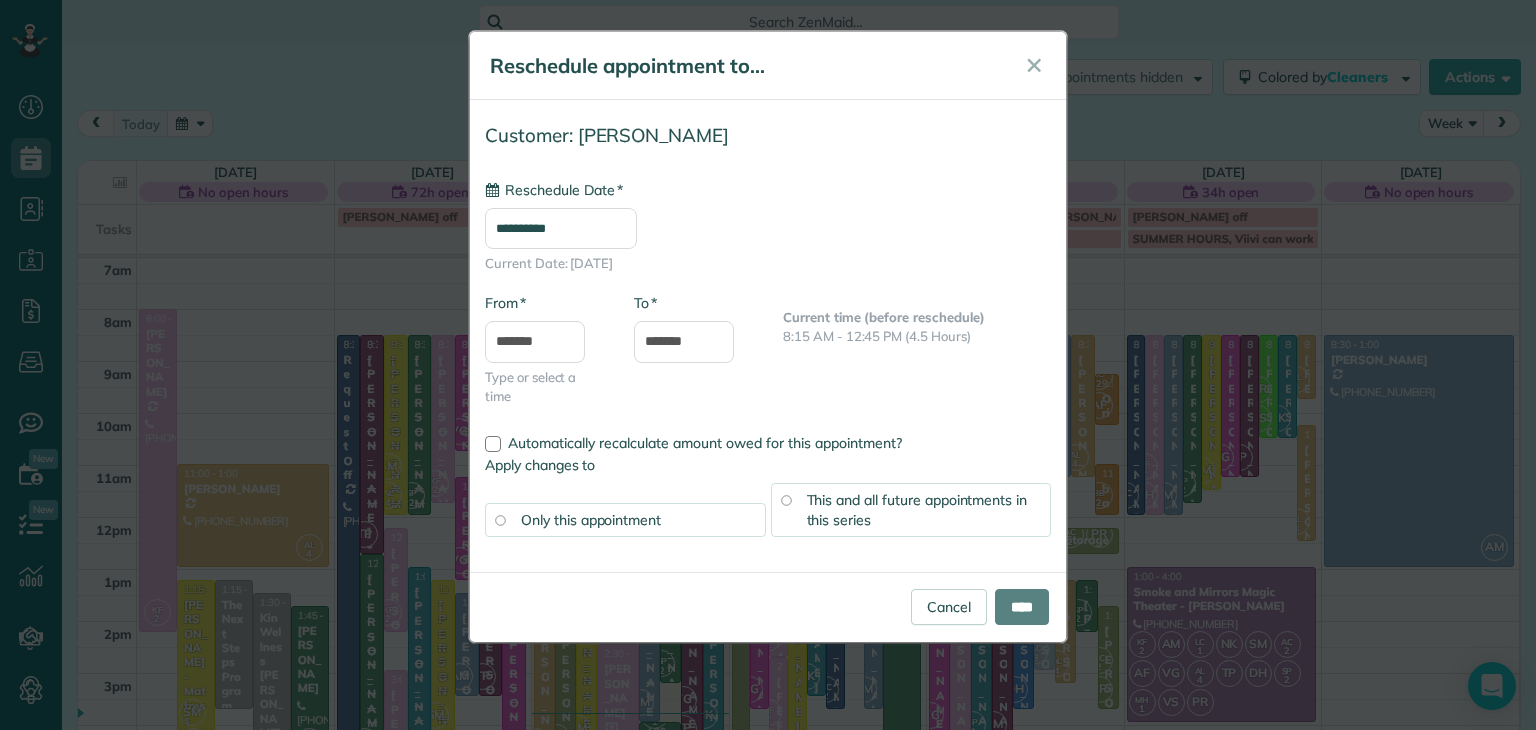 type on "**********" 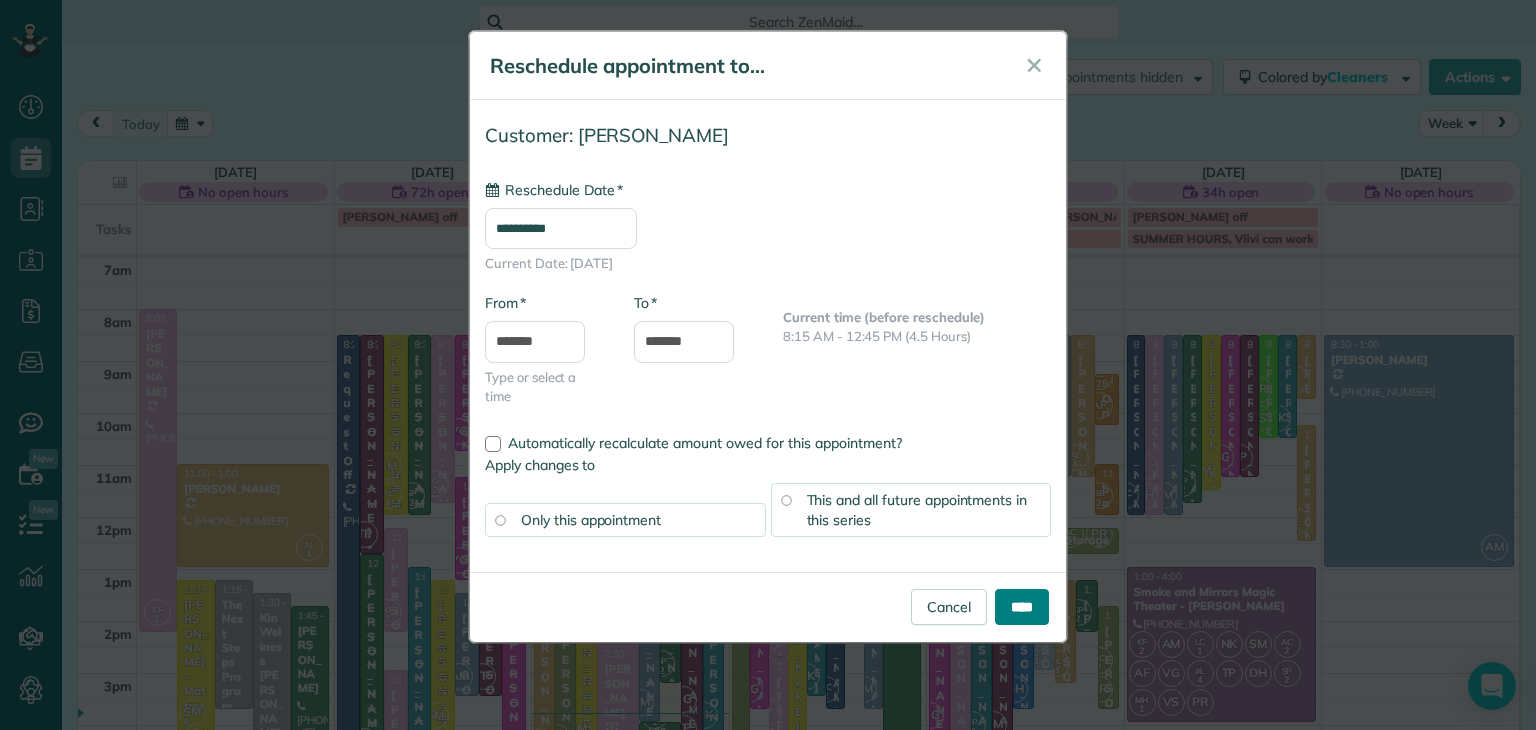 click on "****" at bounding box center (1022, 607) 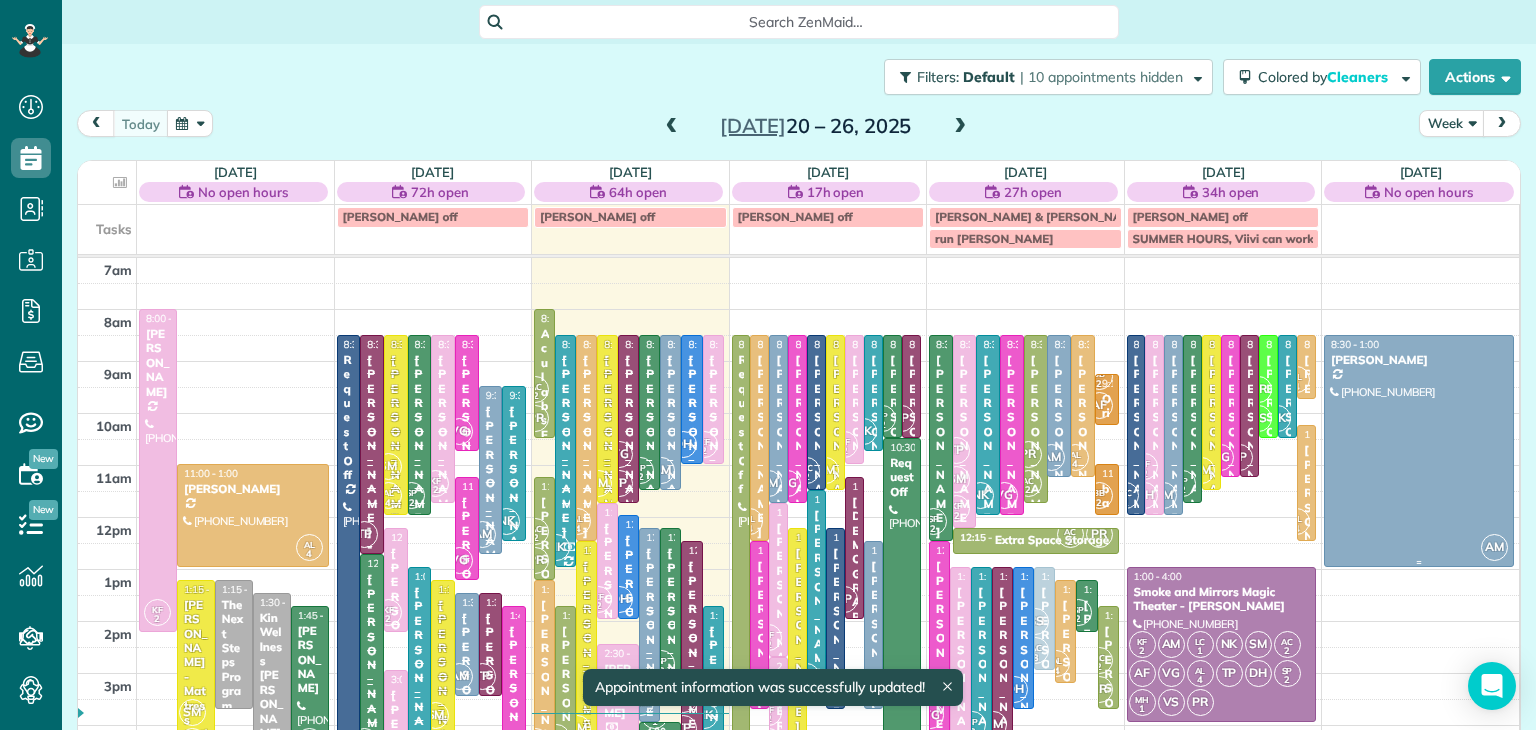 click at bounding box center [1419, 451] 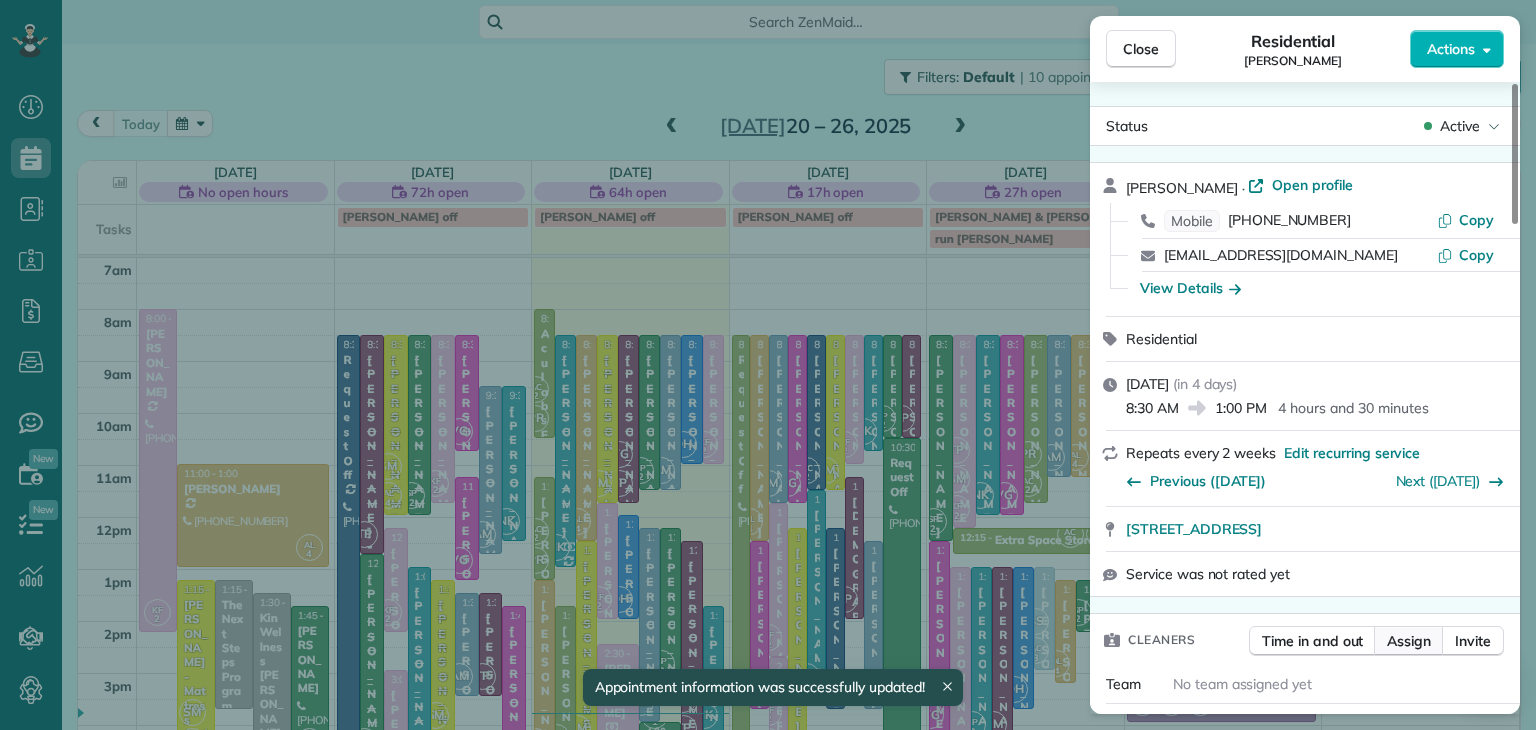 click on "Assign" at bounding box center [1409, 641] 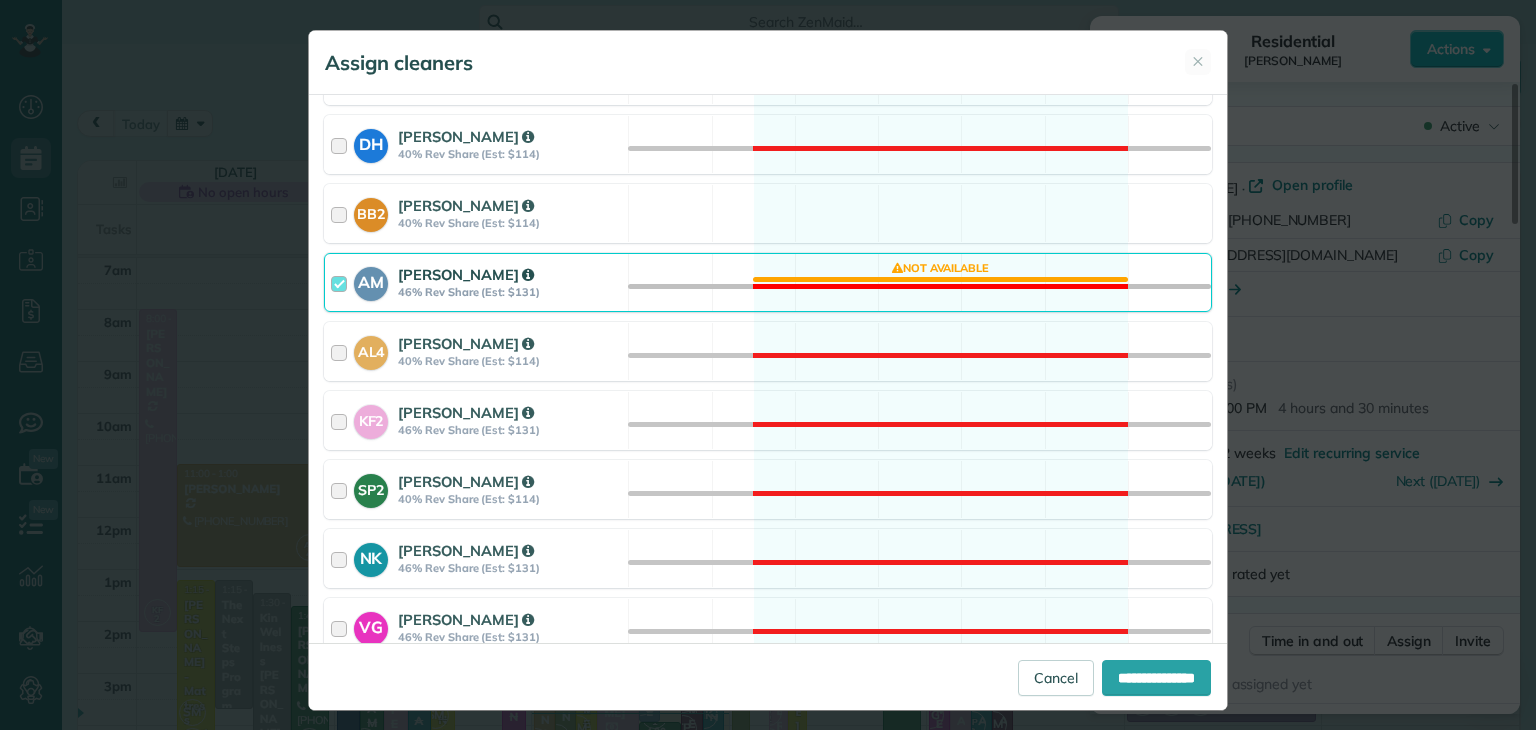 scroll, scrollTop: 1310, scrollLeft: 0, axis: vertical 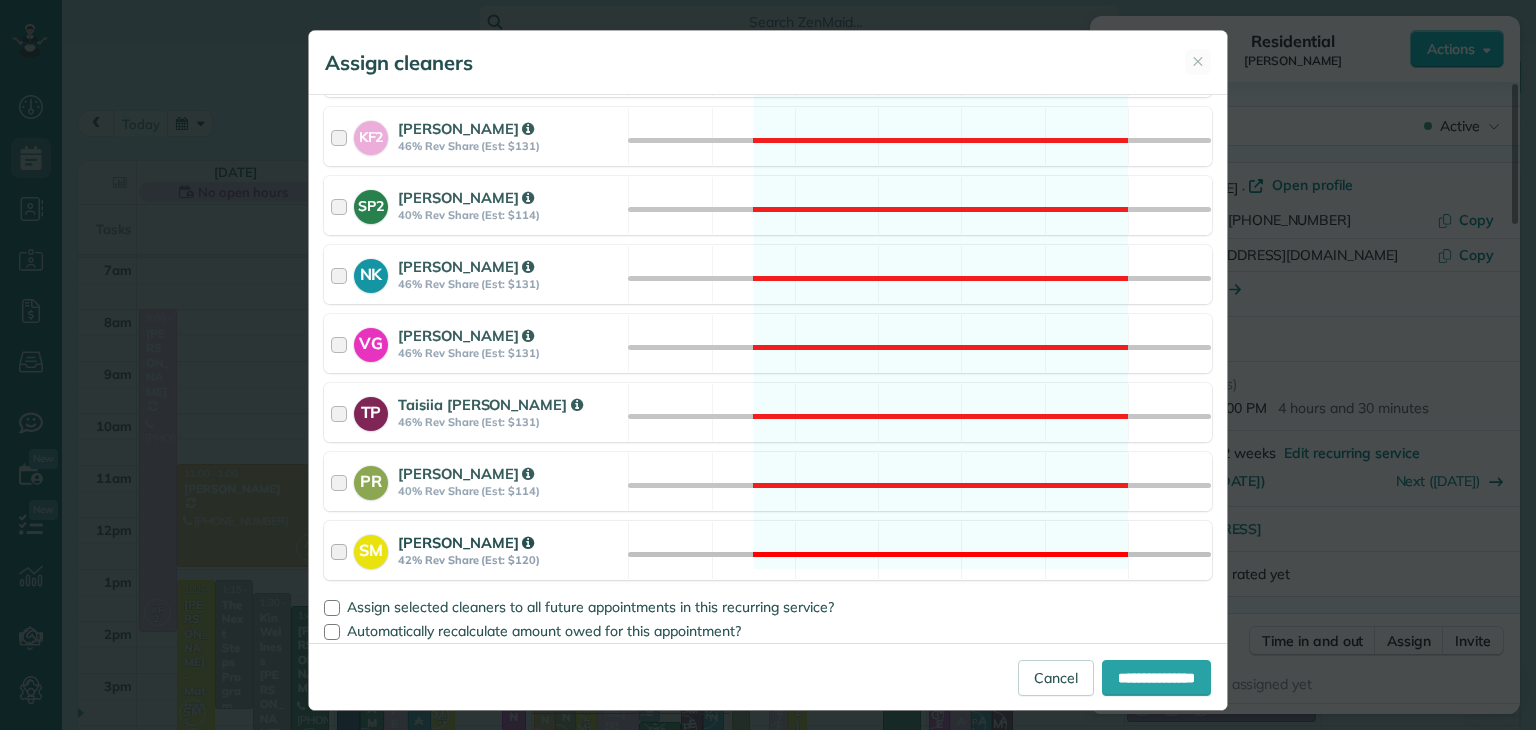 click on "Skyler Miller" at bounding box center (466, 542) 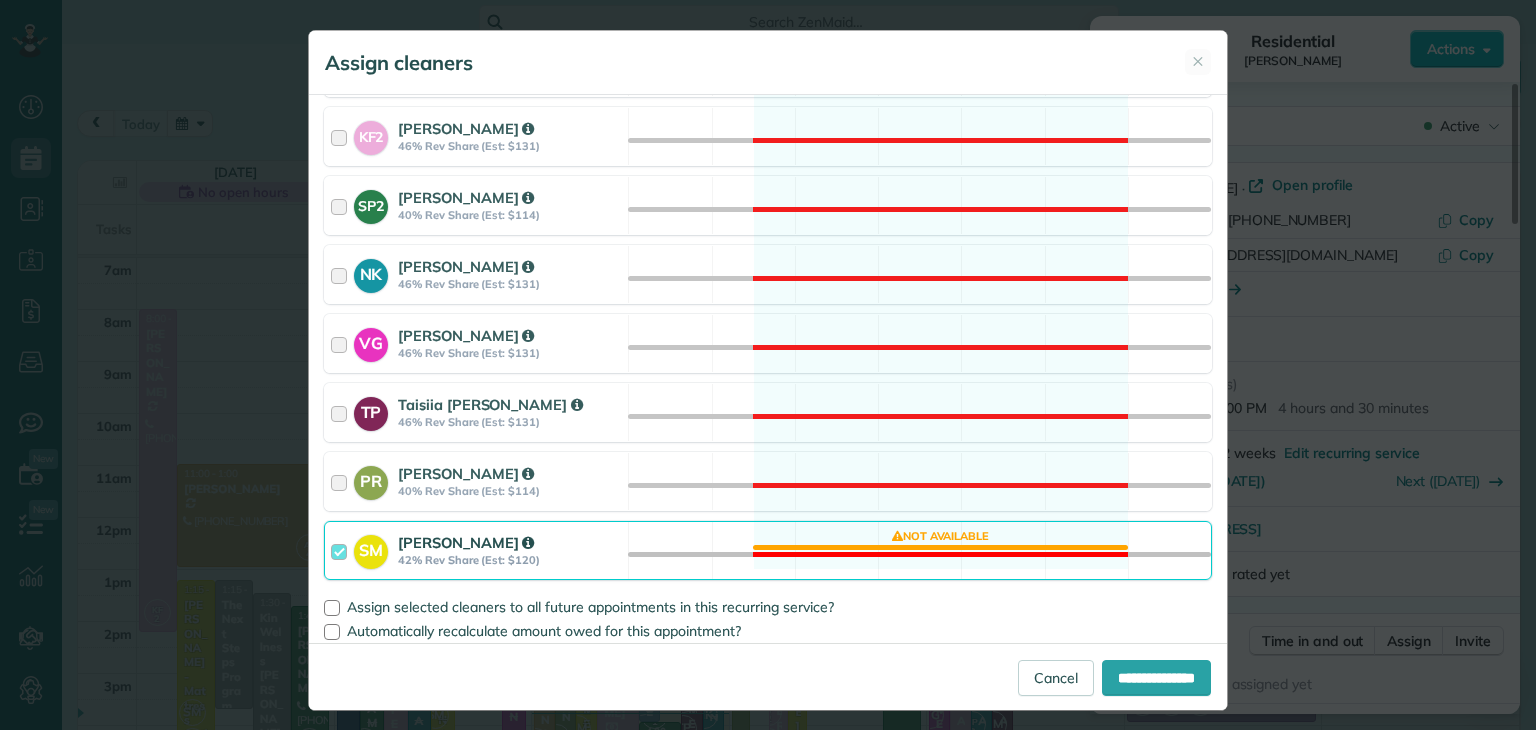 scroll, scrollTop: 904, scrollLeft: 0, axis: vertical 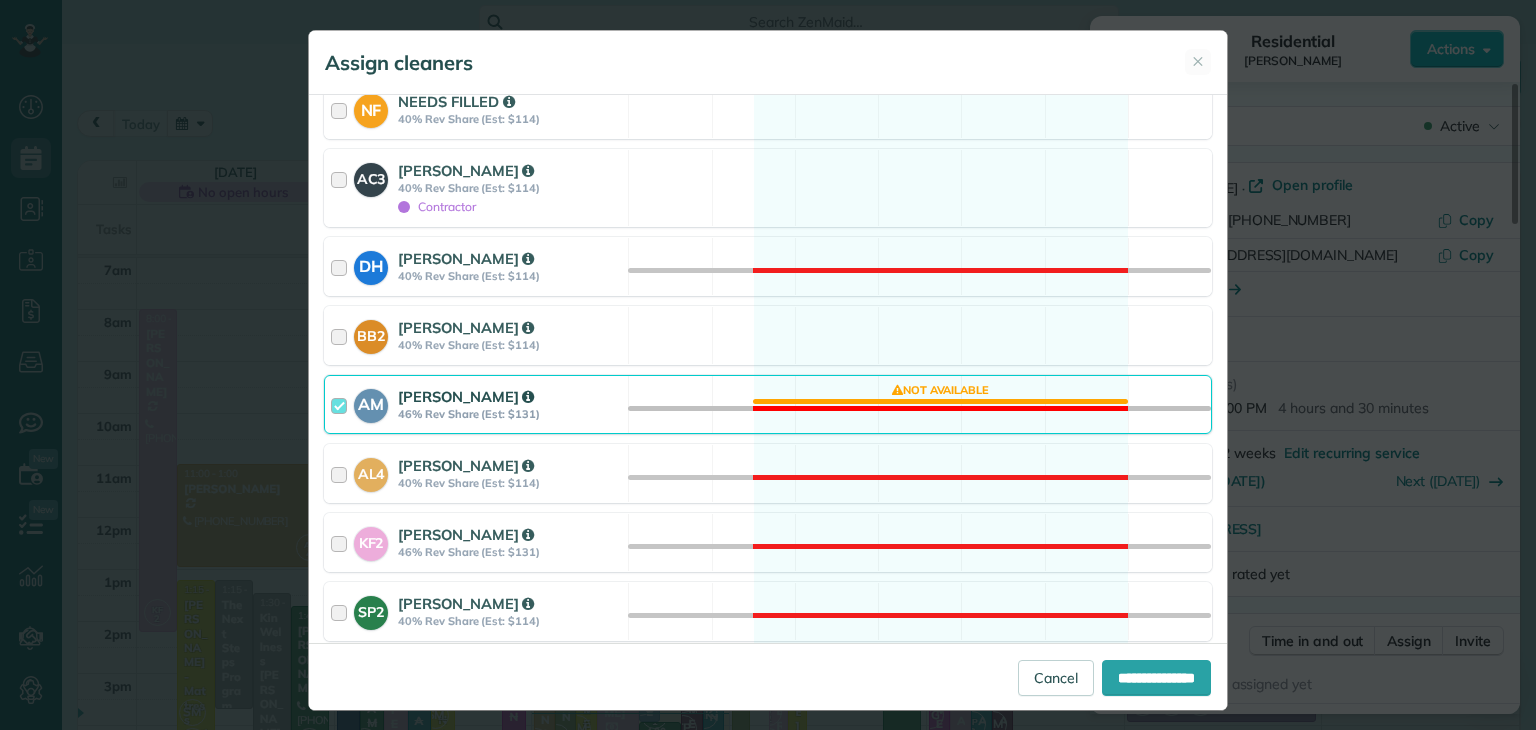 click on "46% Rev Share (Est: $131)" at bounding box center [510, 414] 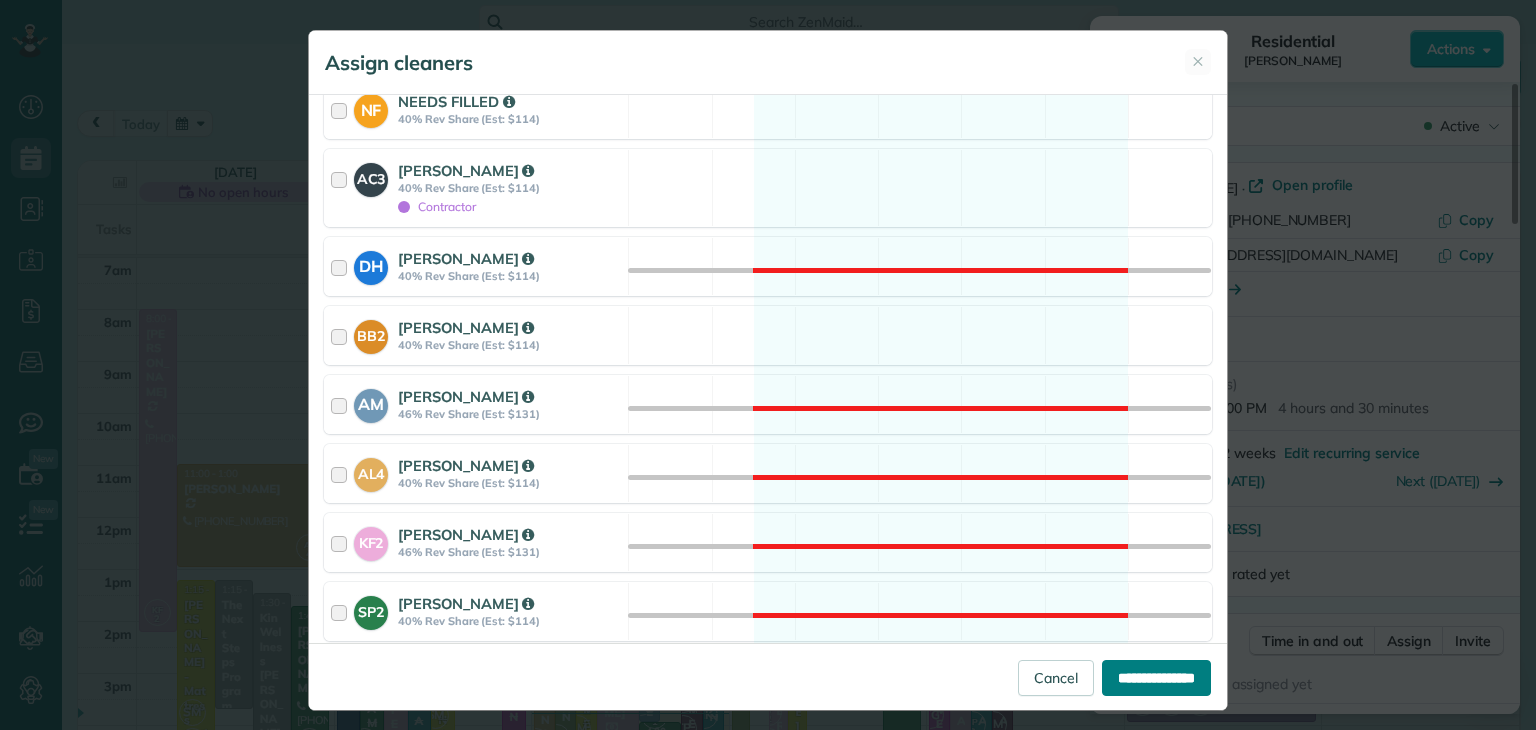 click on "**********" at bounding box center (1156, 678) 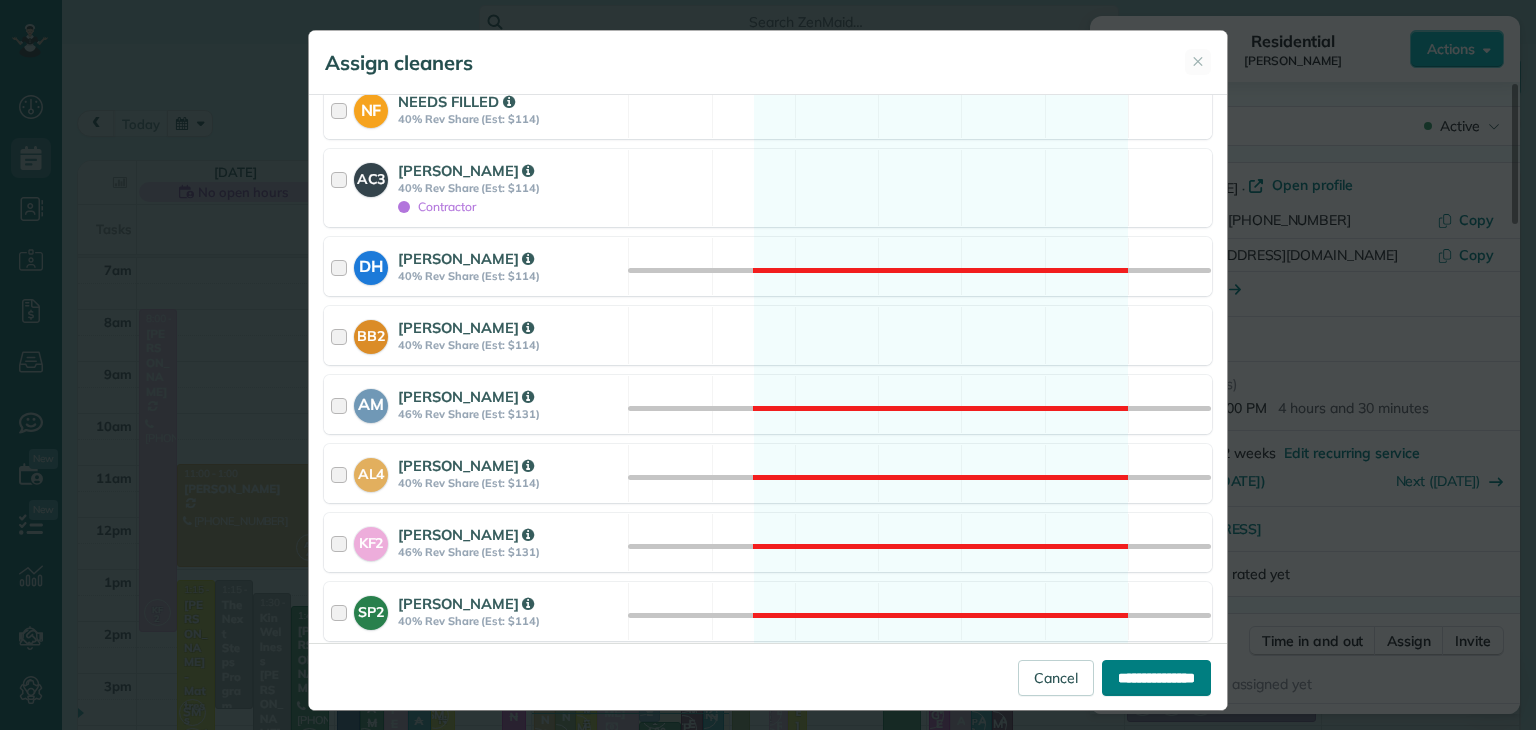 type on "**********" 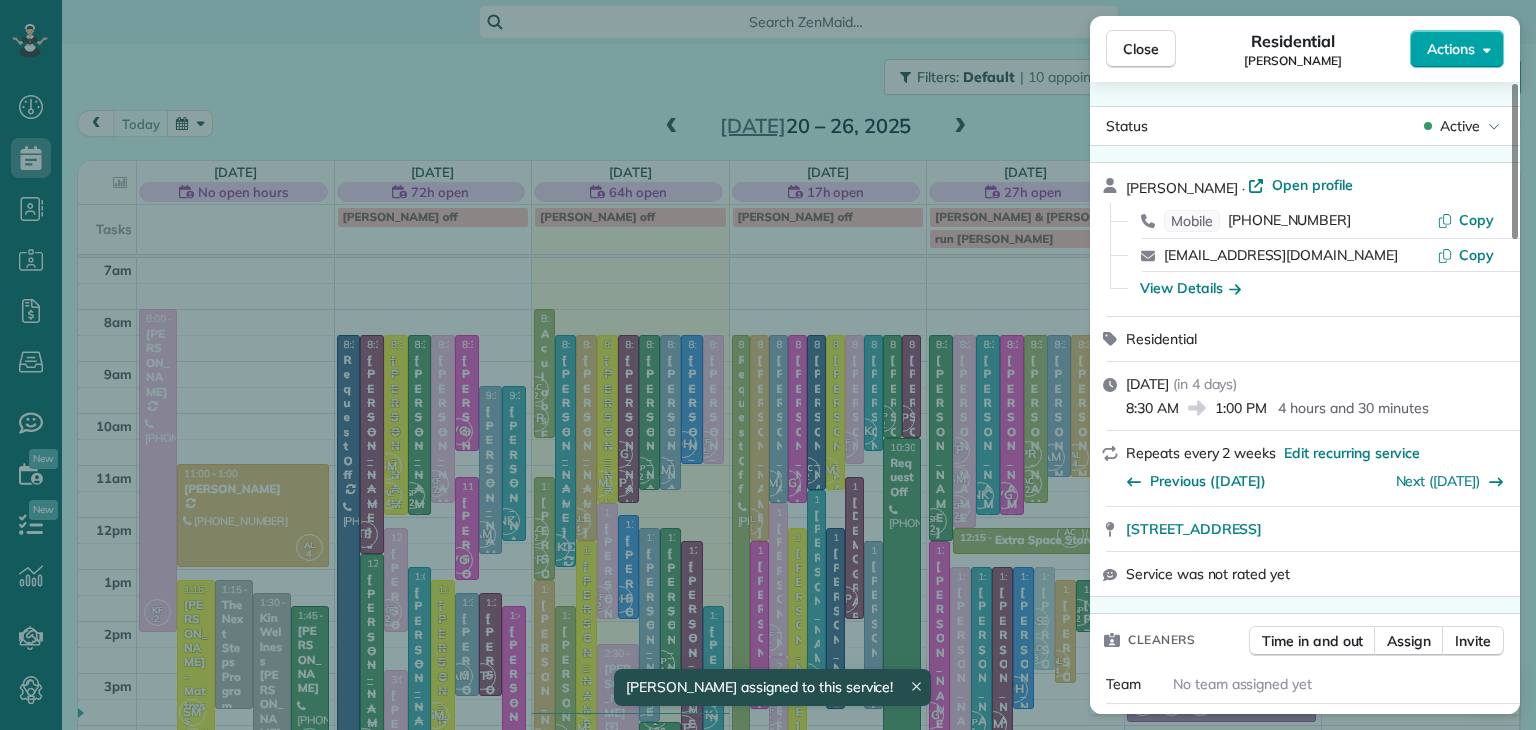 click on "Actions" at bounding box center (1451, 49) 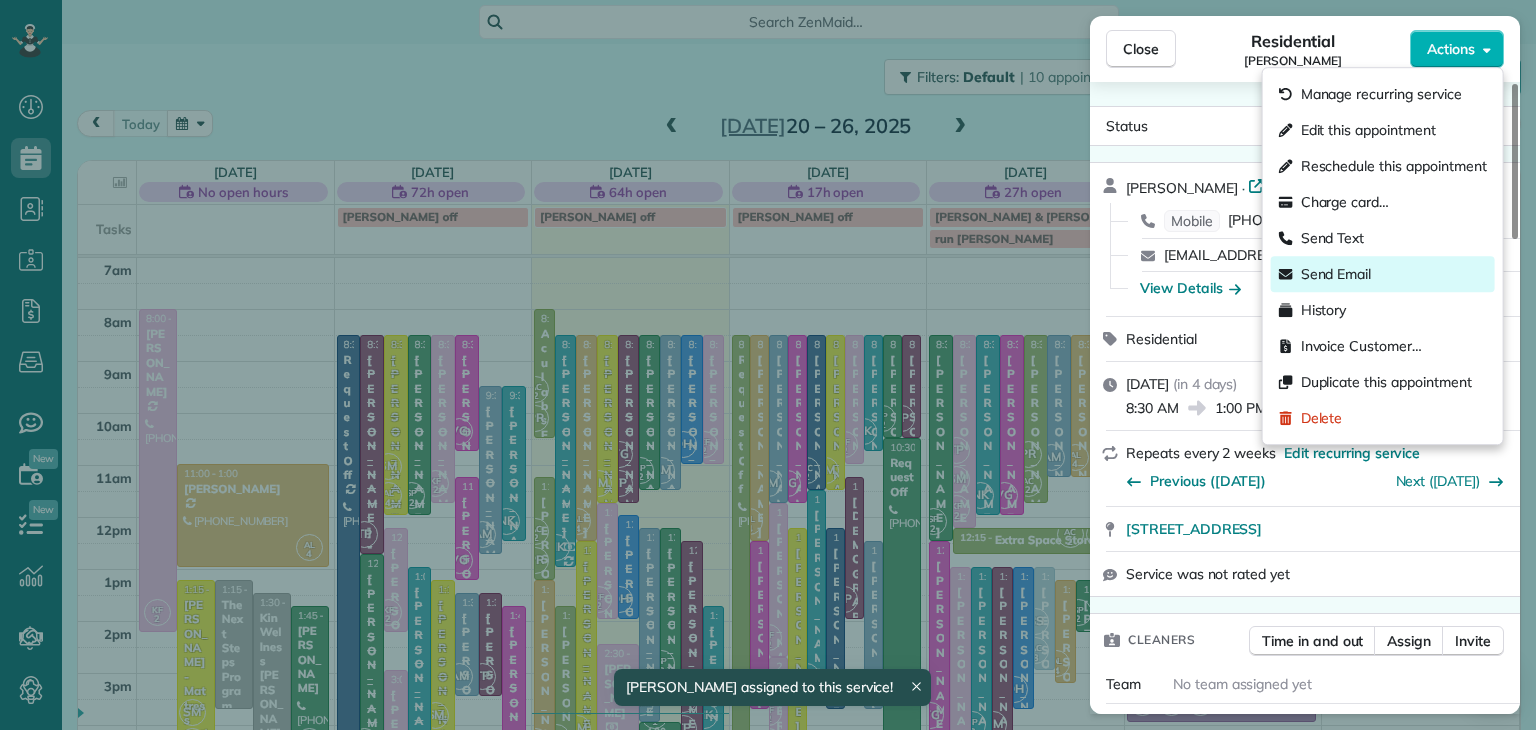click on "Send Email" at bounding box center [1336, 274] 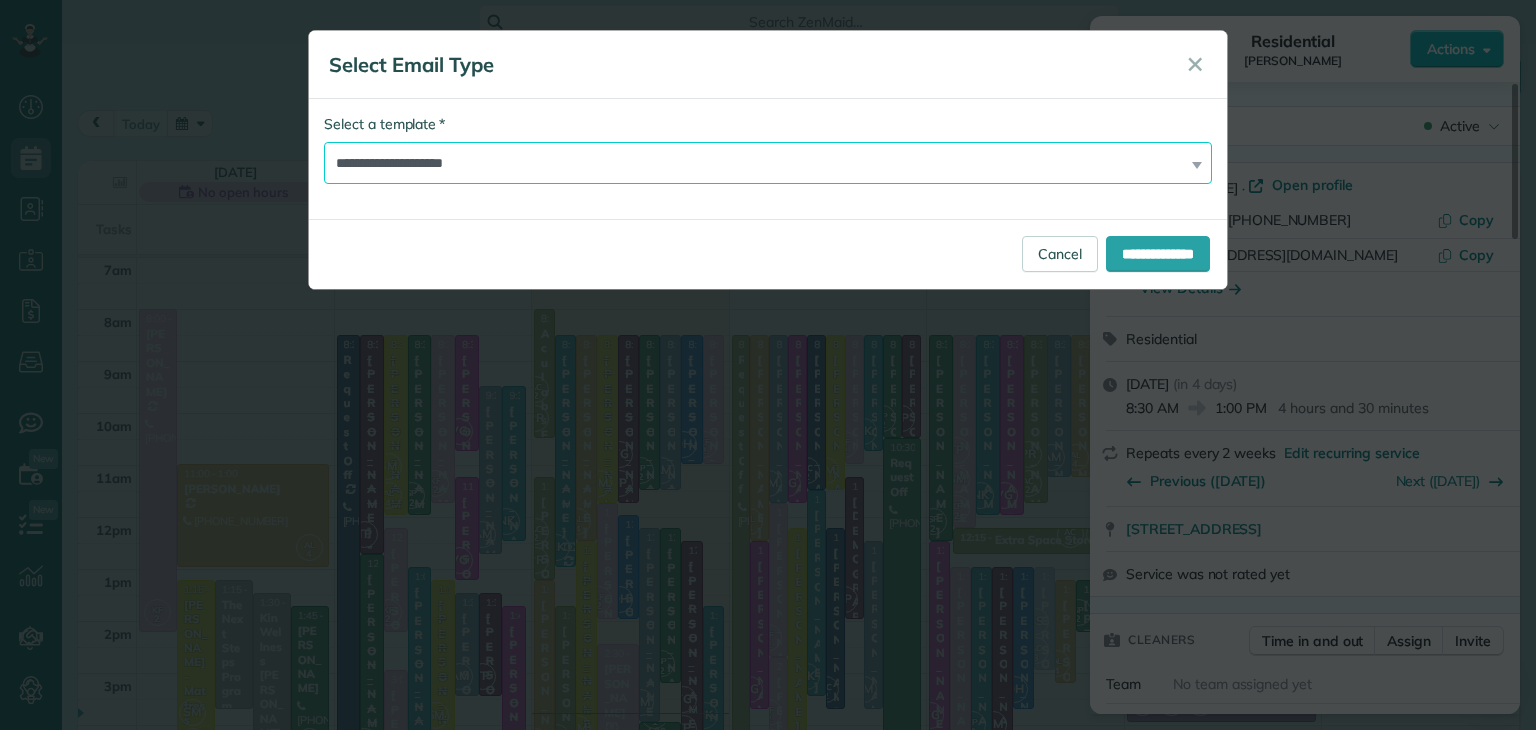 click on "**********" at bounding box center (768, 163) 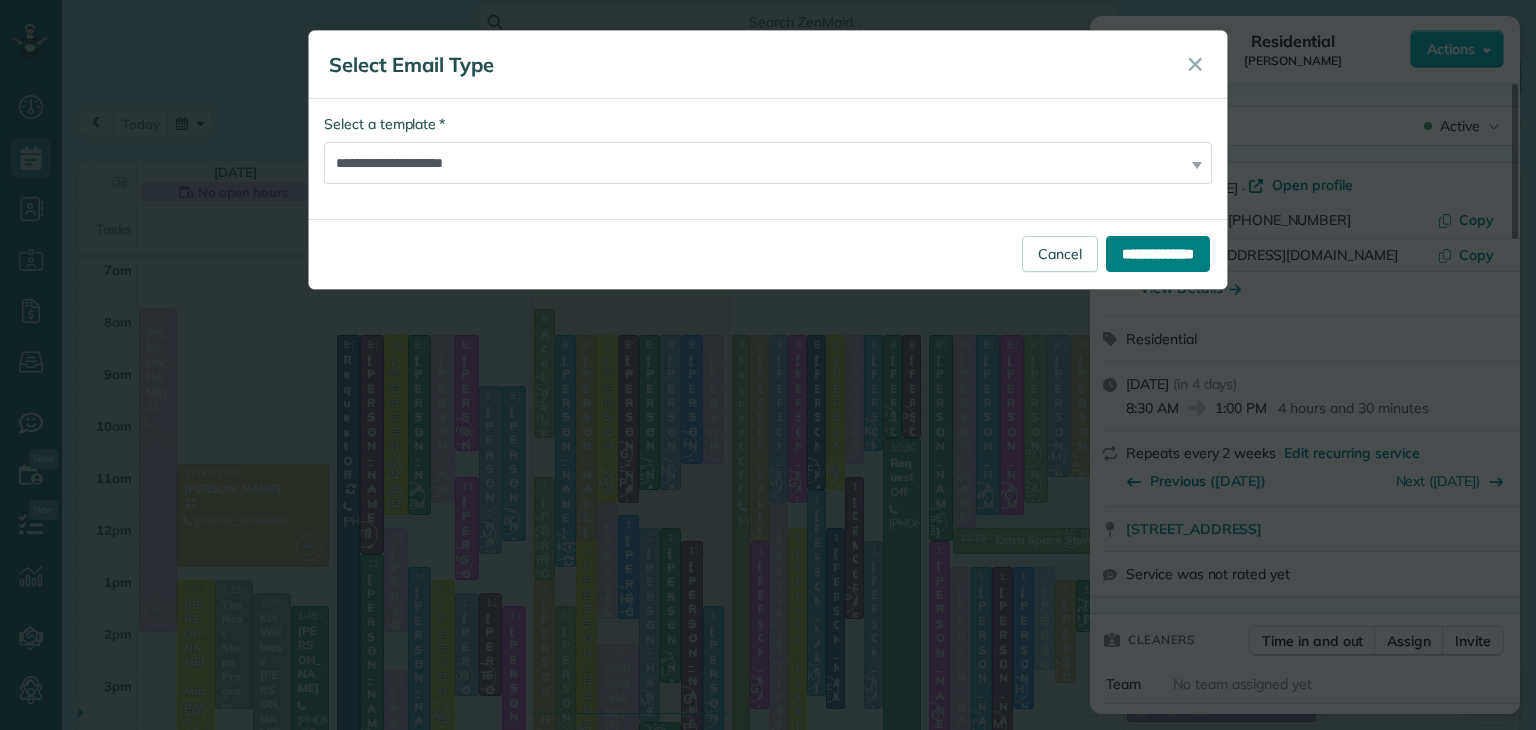 click on "**********" at bounding box center (1158, 254) 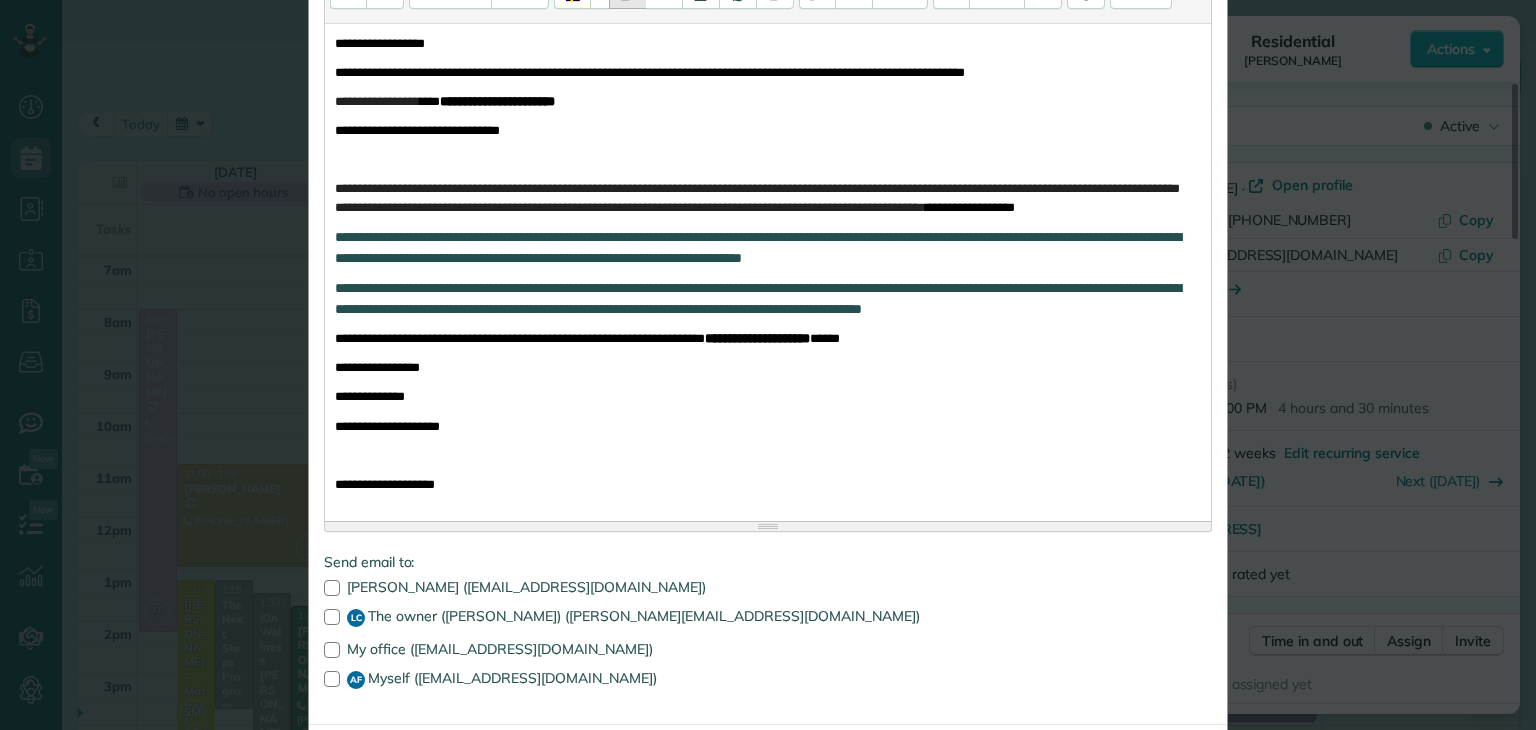 scroll, scrollTop: 484, scrollLeft: 0, axis: vertical 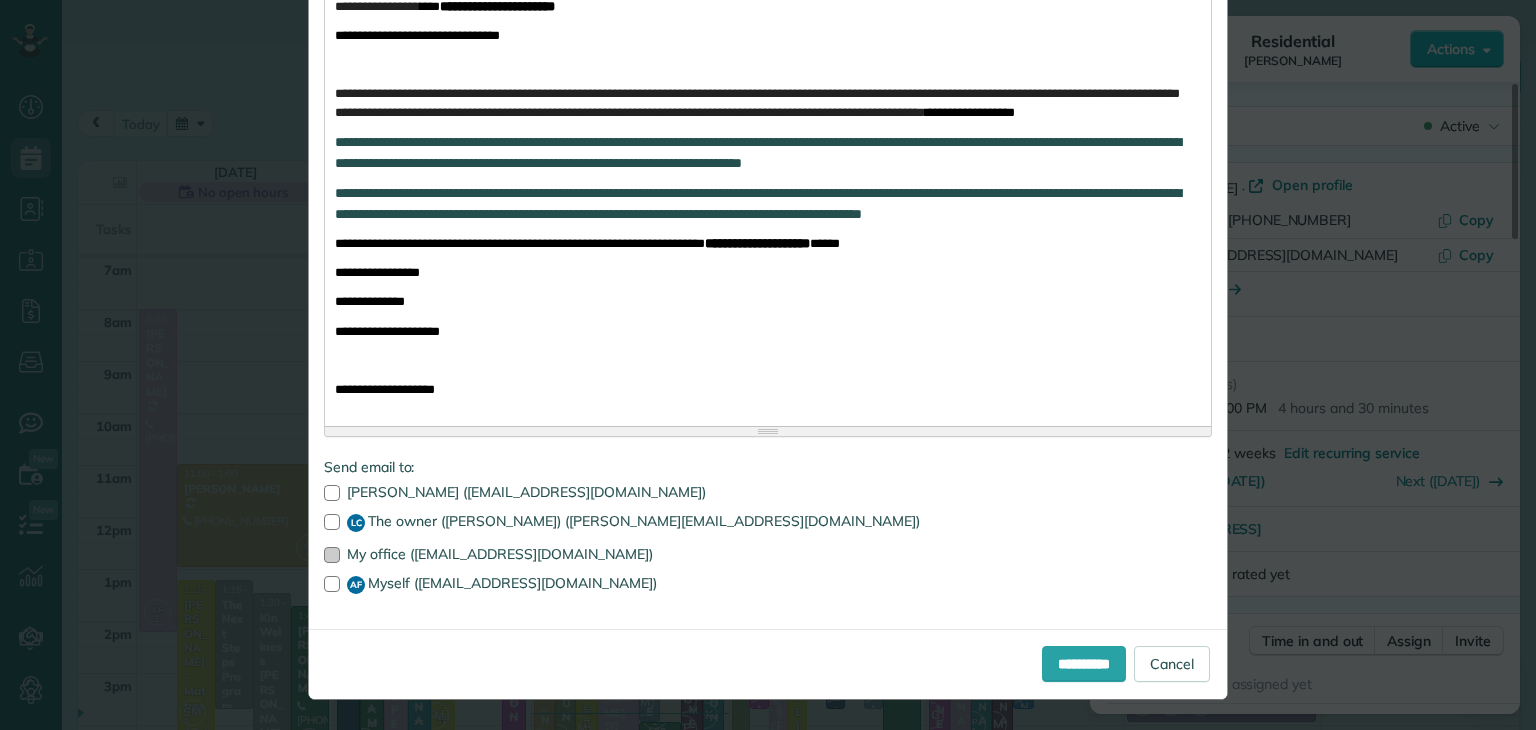 click at bounding box center (332, 555) 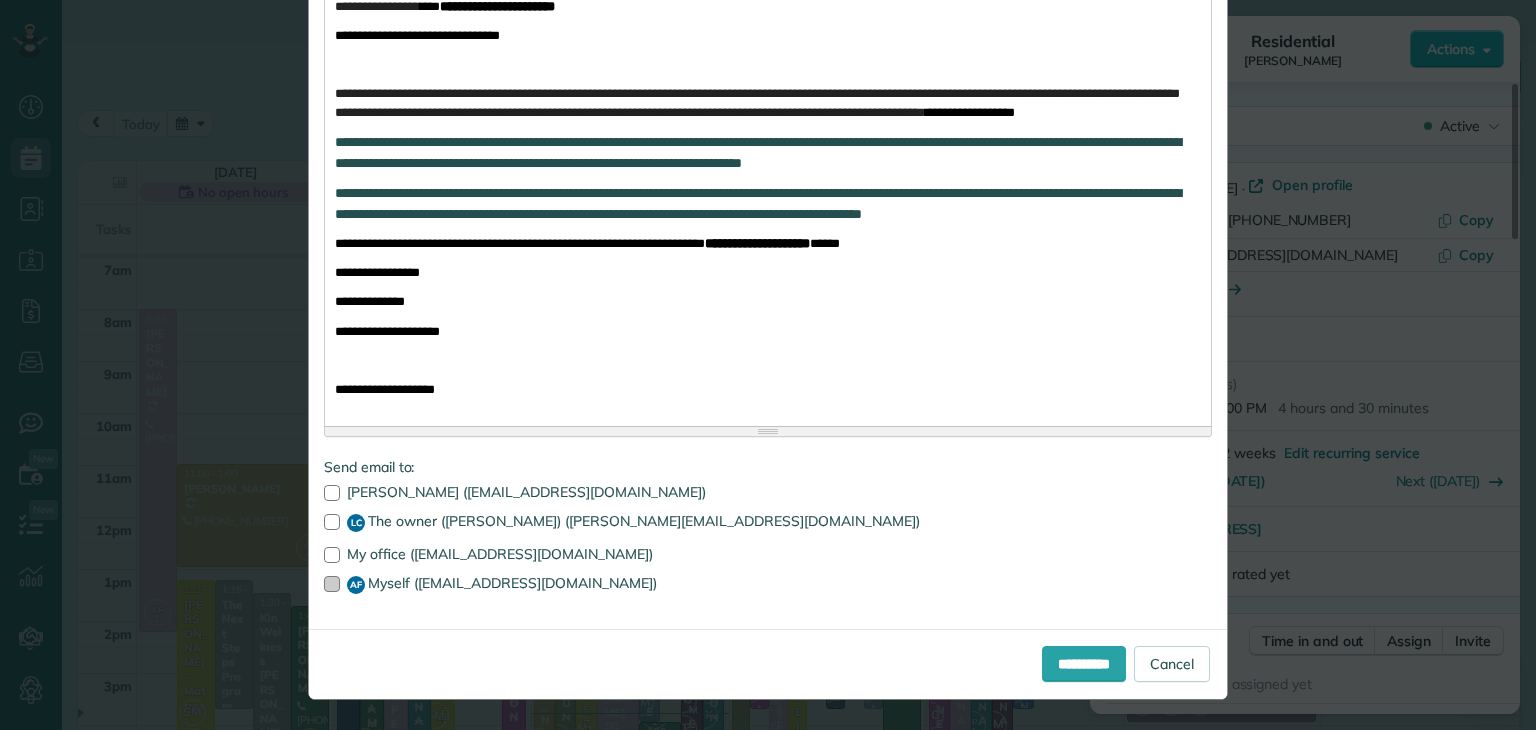 click at bounding box center (332, 584) 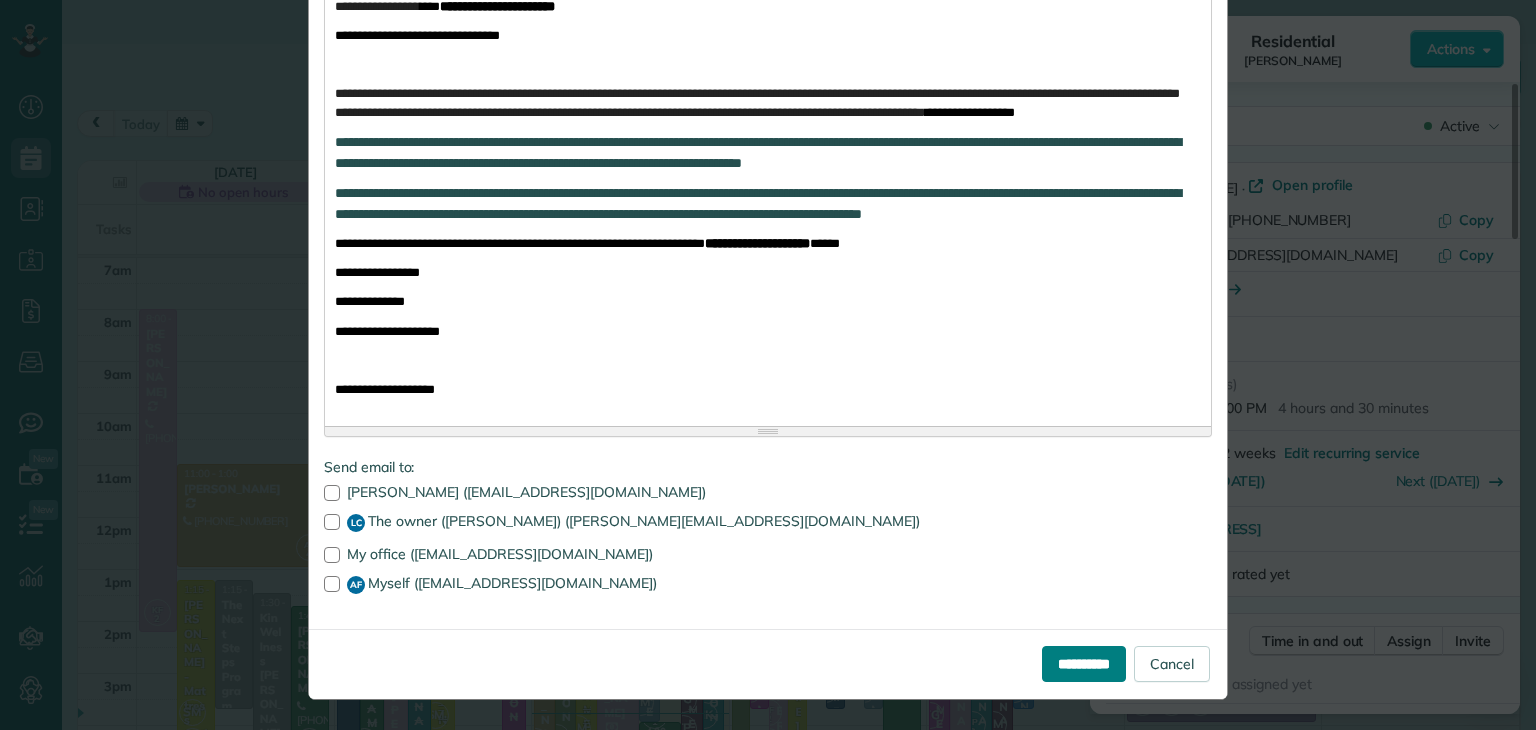 click on "**********" at bounding box center (1084, 664) 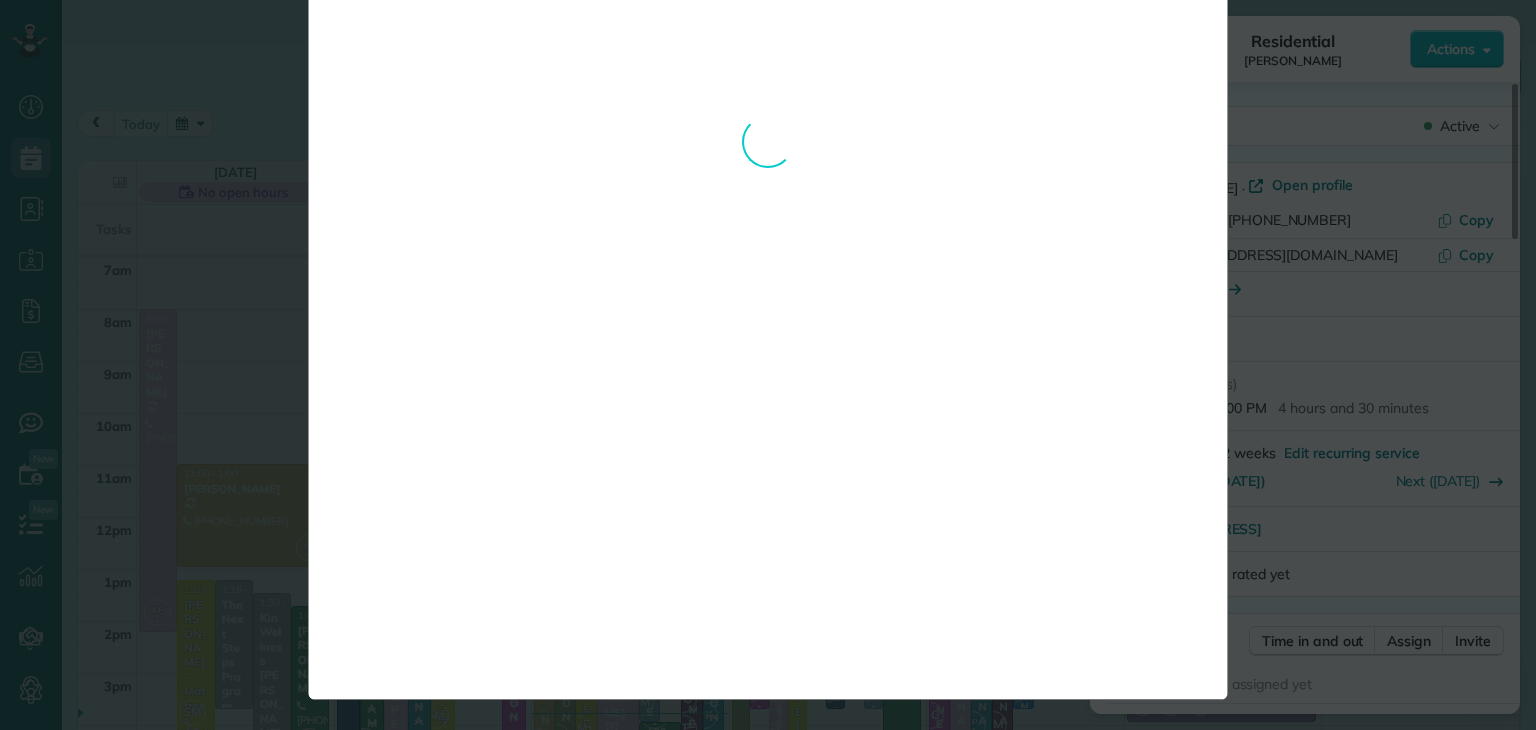 scroll, scrollTop: 0, scrollLeft: 0, axis: both 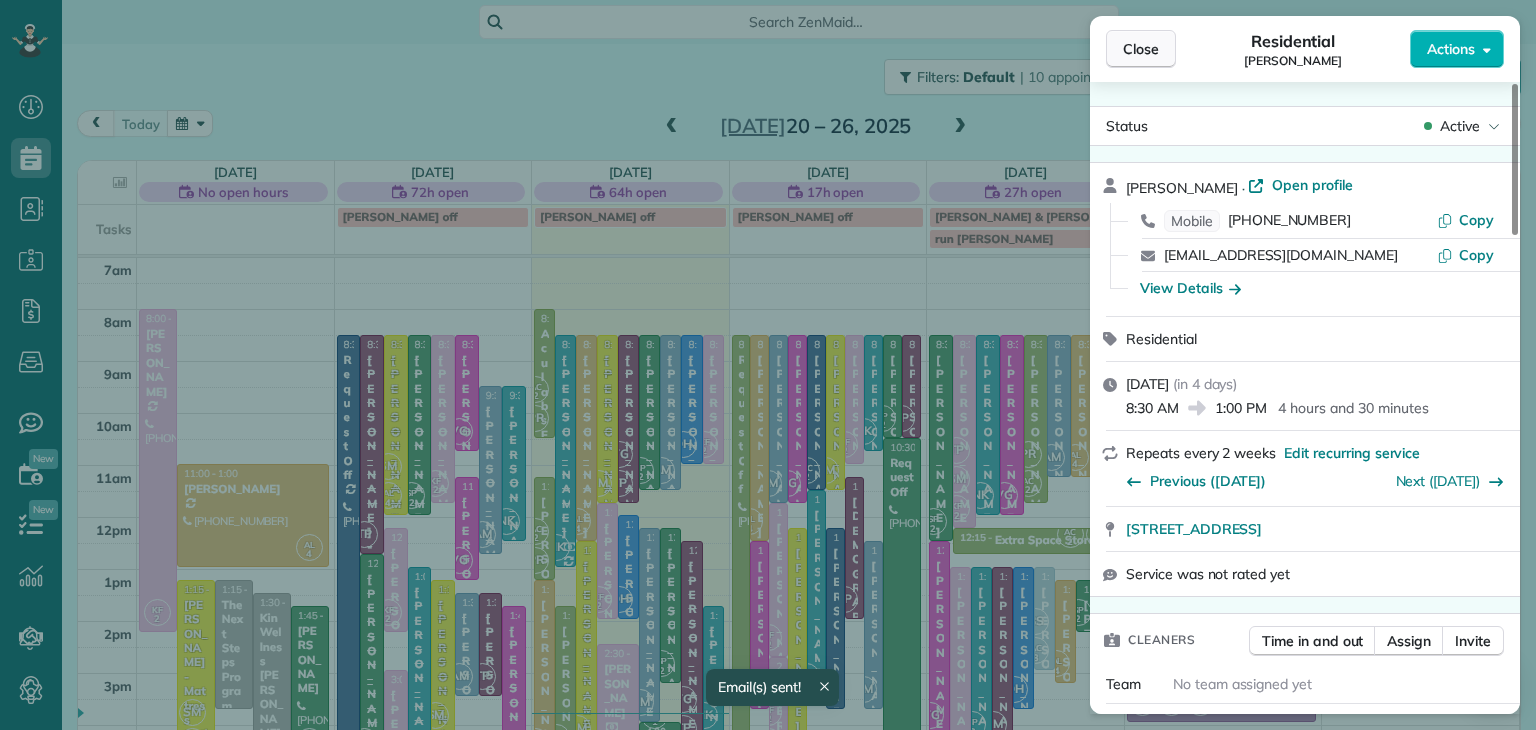 click on "Close" at bounding box center (1141, 49) 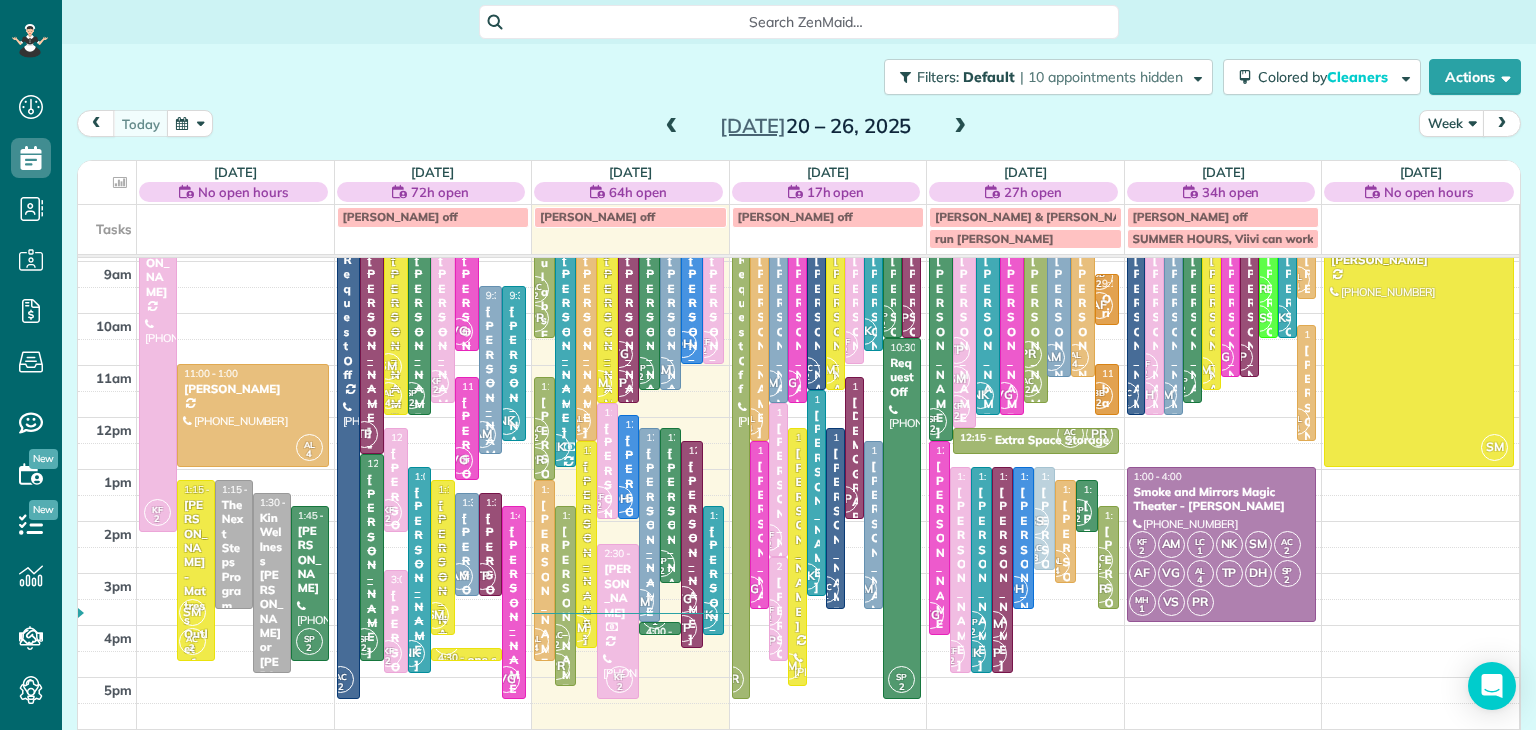 scroll, scrollTop: 104, scrollLeft: 0, axis: vertical 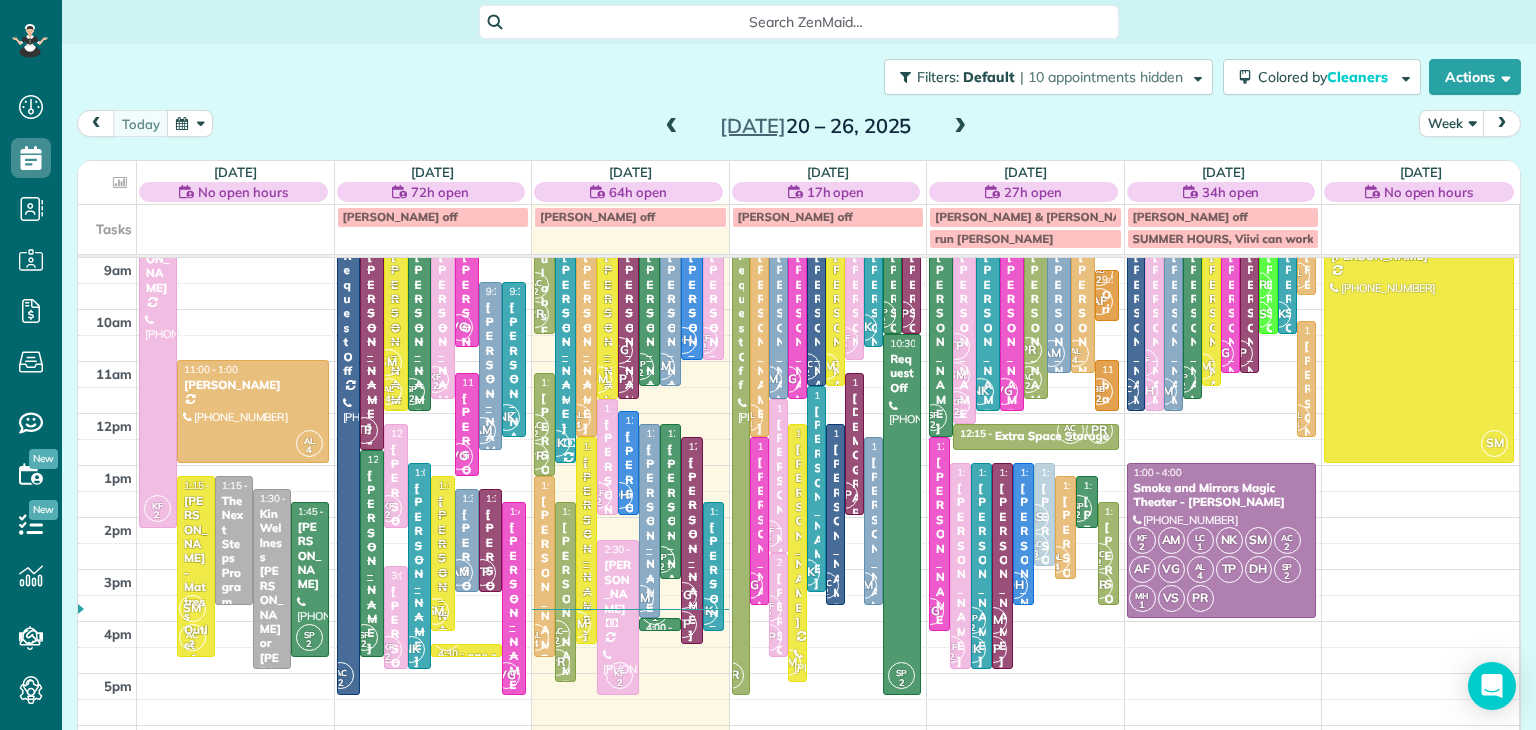 click at bounding box center (960, 127) 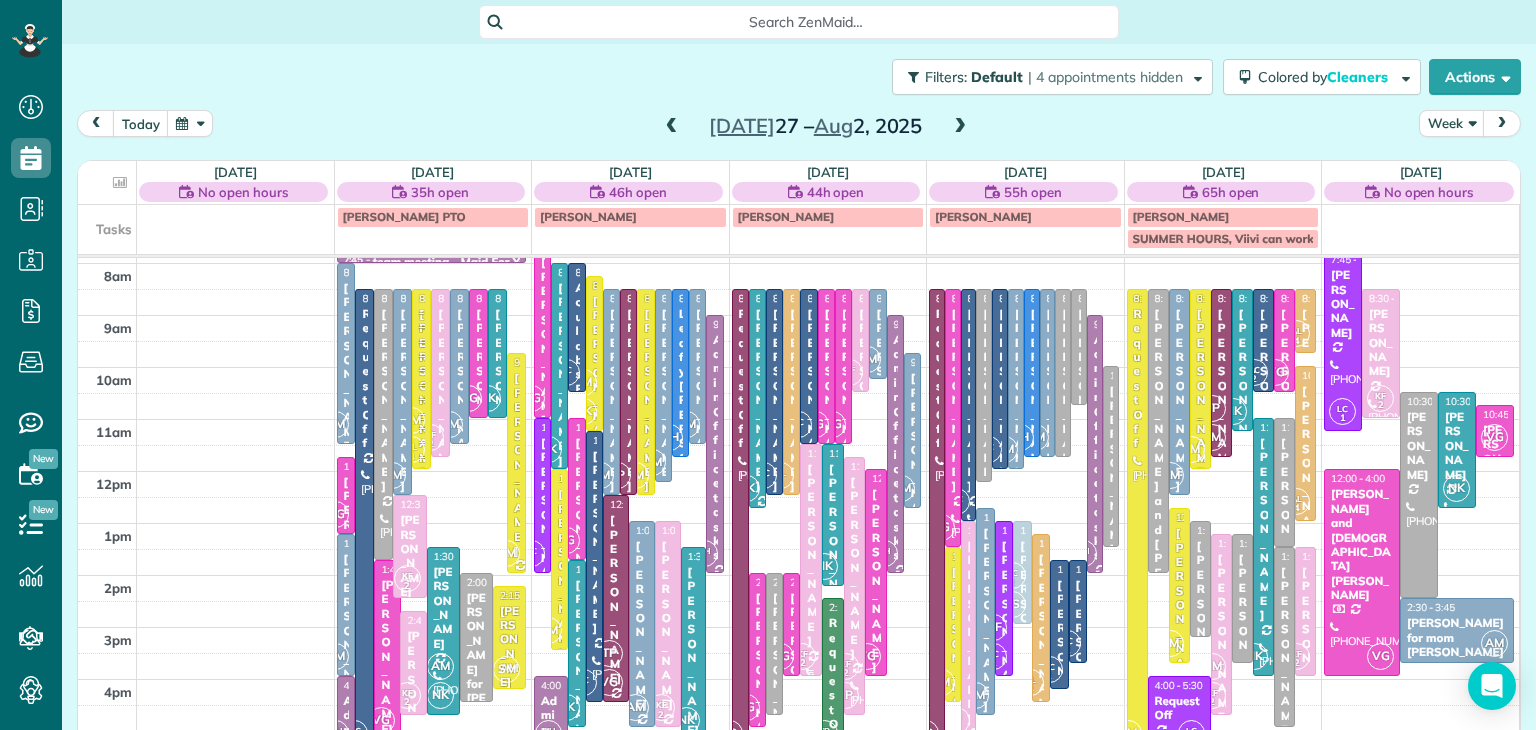 scroll, scrollTop: 40, scrollLeft: 0, axis: vertical 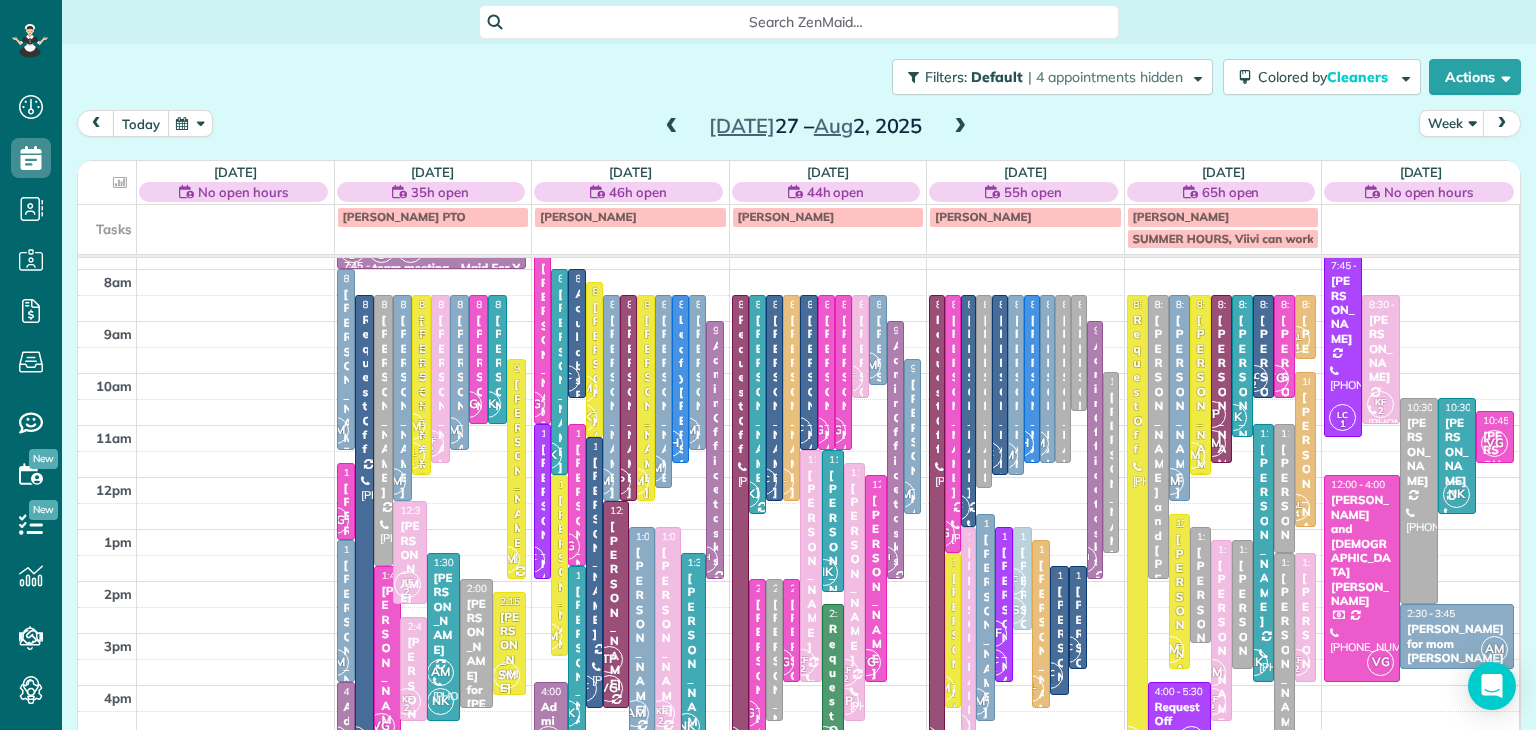 click on "today" at bounding box center [141, 123] 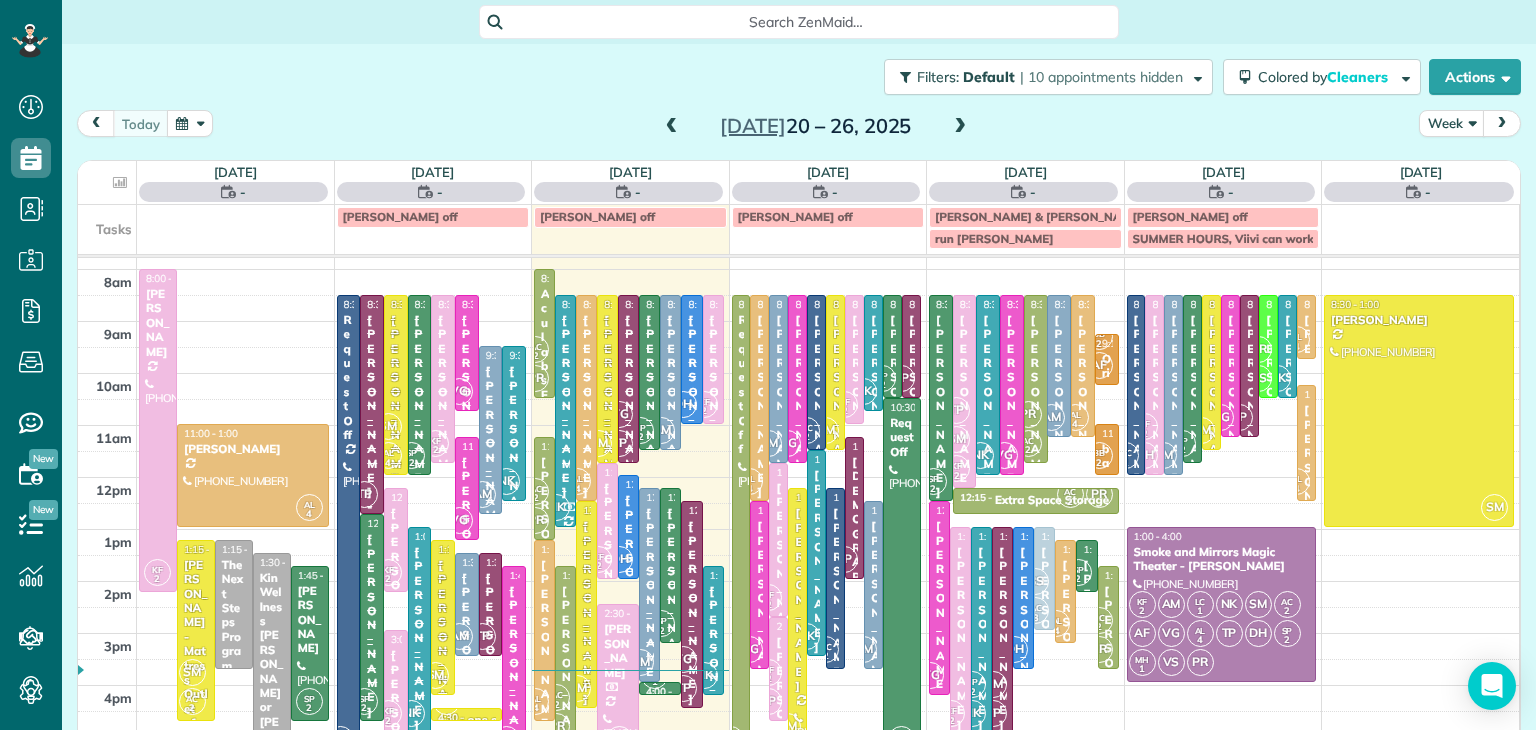 scroll, scrollTop: 0, scrollLeft: 0, axis: both 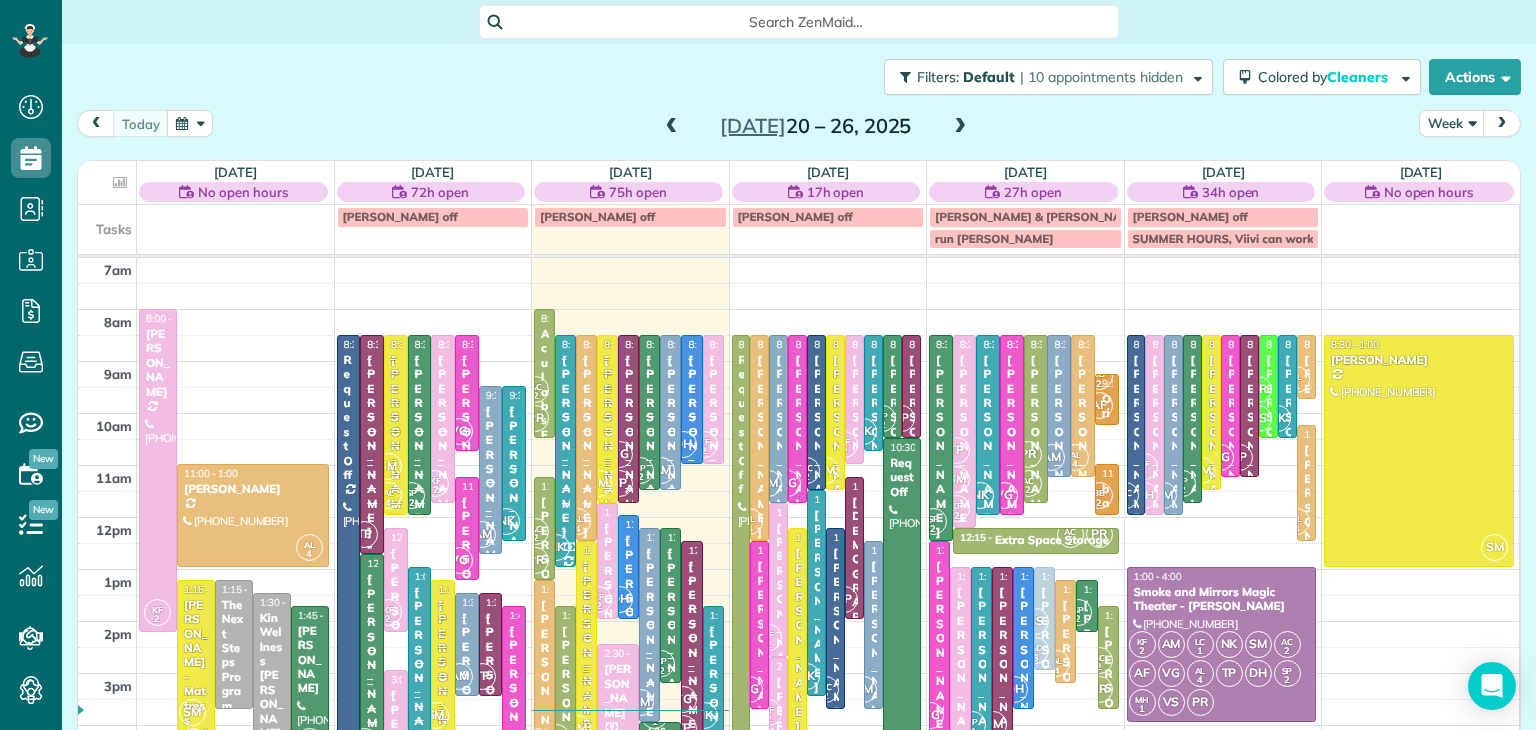 click at bounding box center (672, 127) 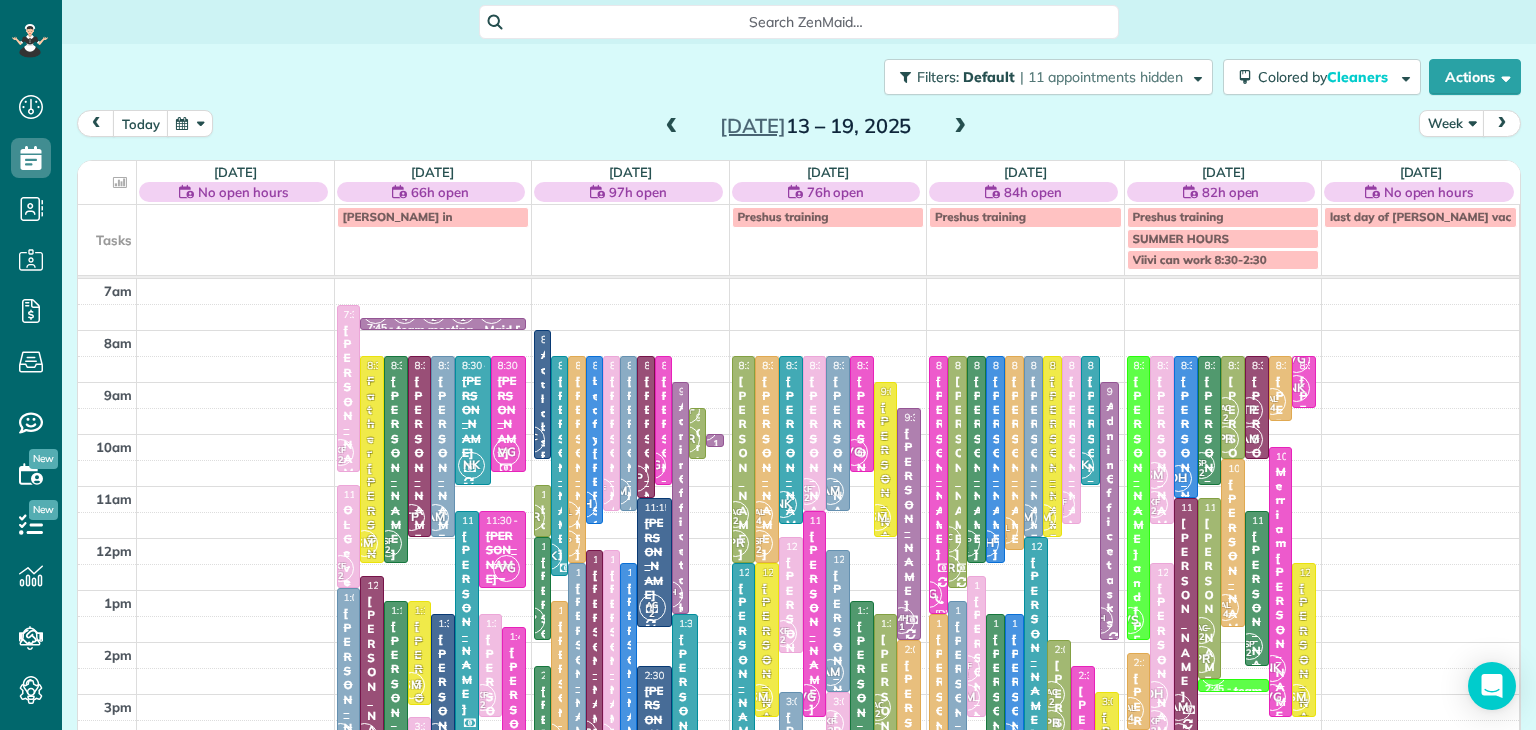 click on "KF" at bounding box center [340, 565] 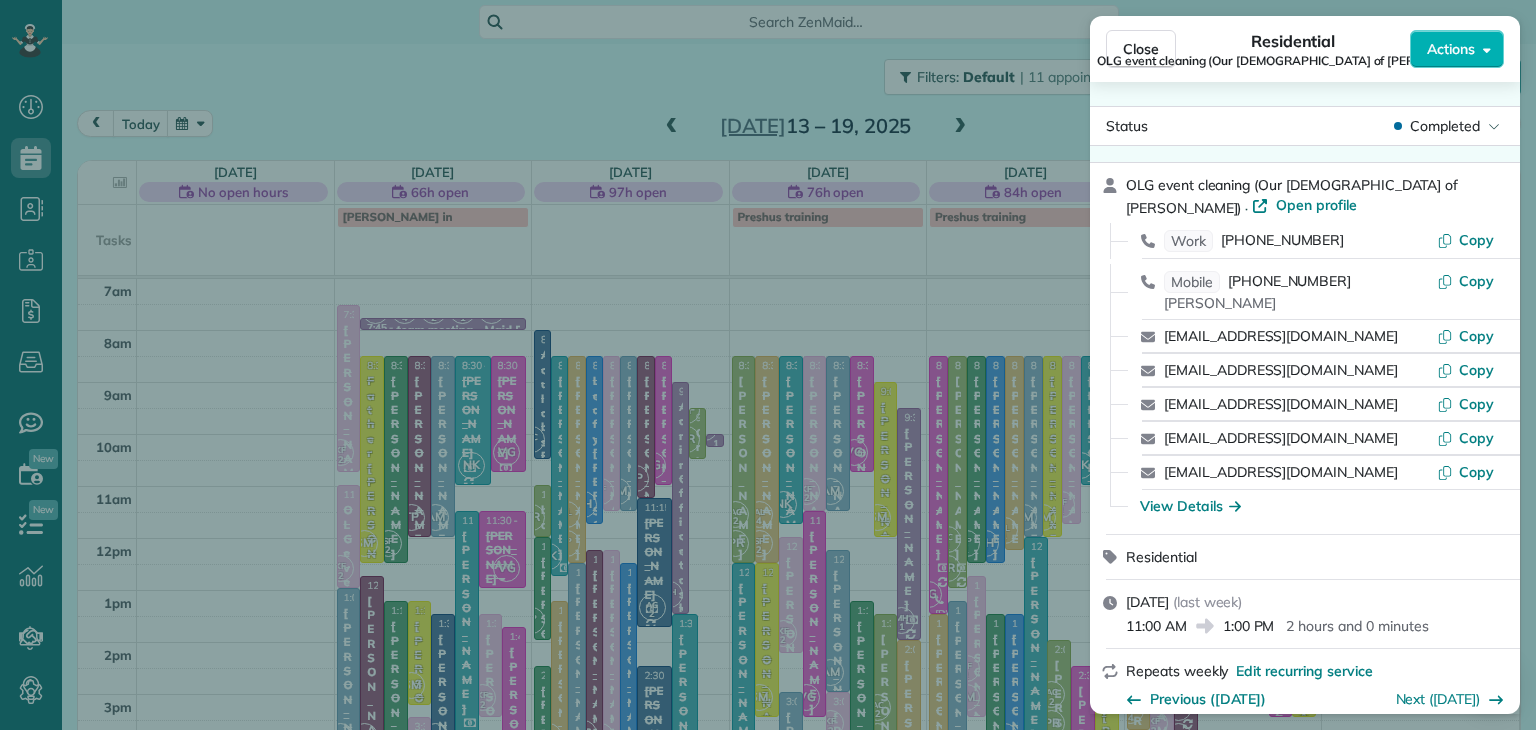 scroll, scrollTop: 494, scrollLeft: 0, axis: vertical 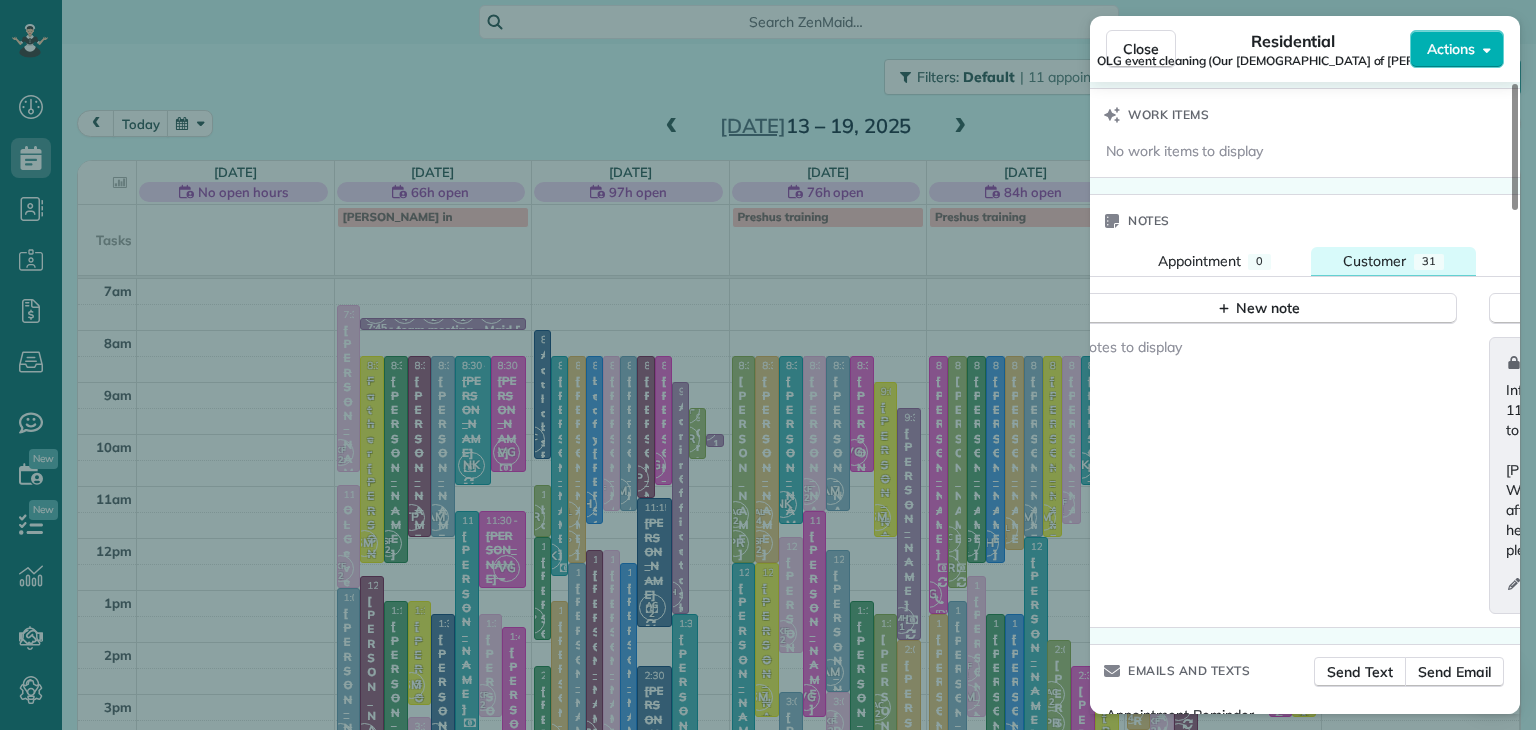 click on "Customer" at bounding box center (1374, 261) 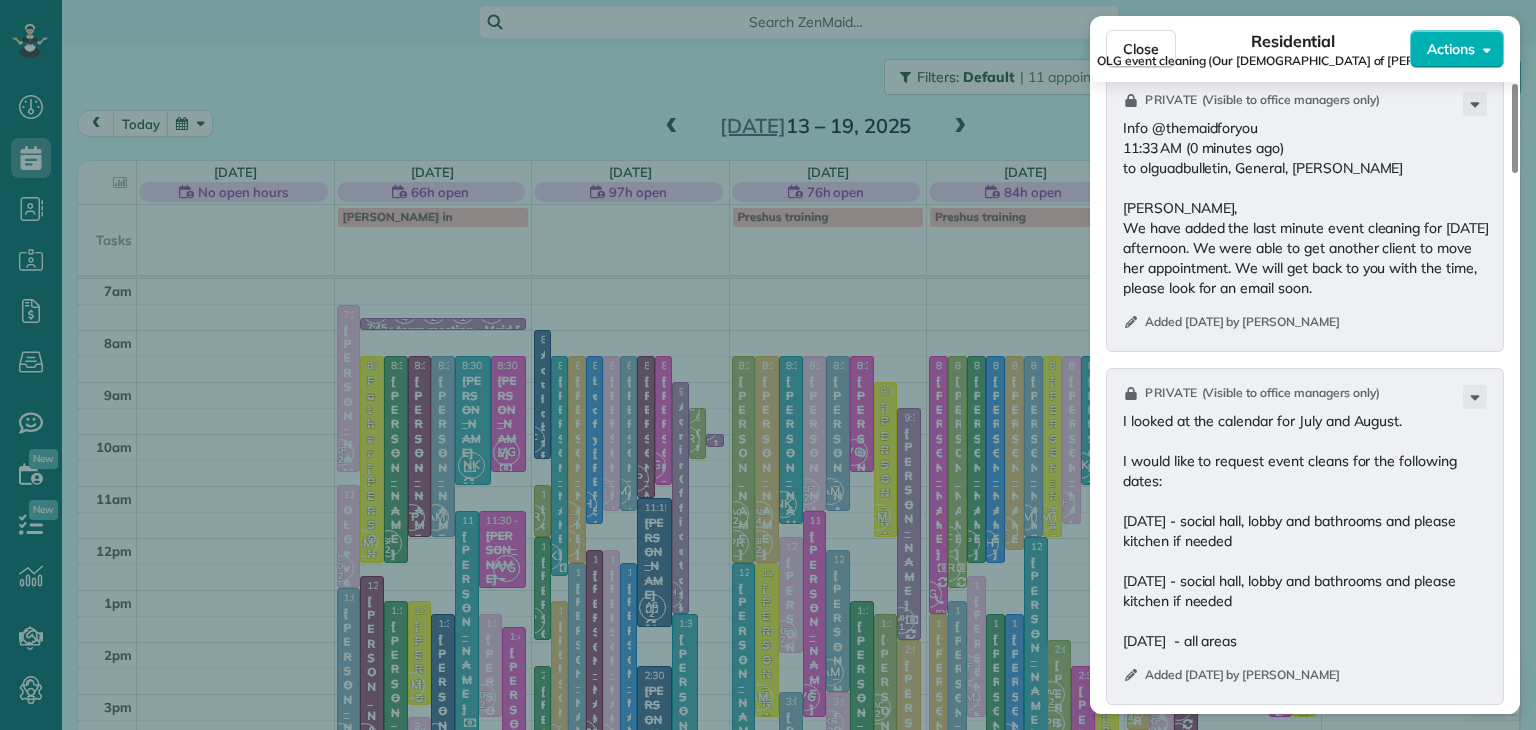 scroll, scrollTop: 2610, scrollLeft: 0, axis: vertical 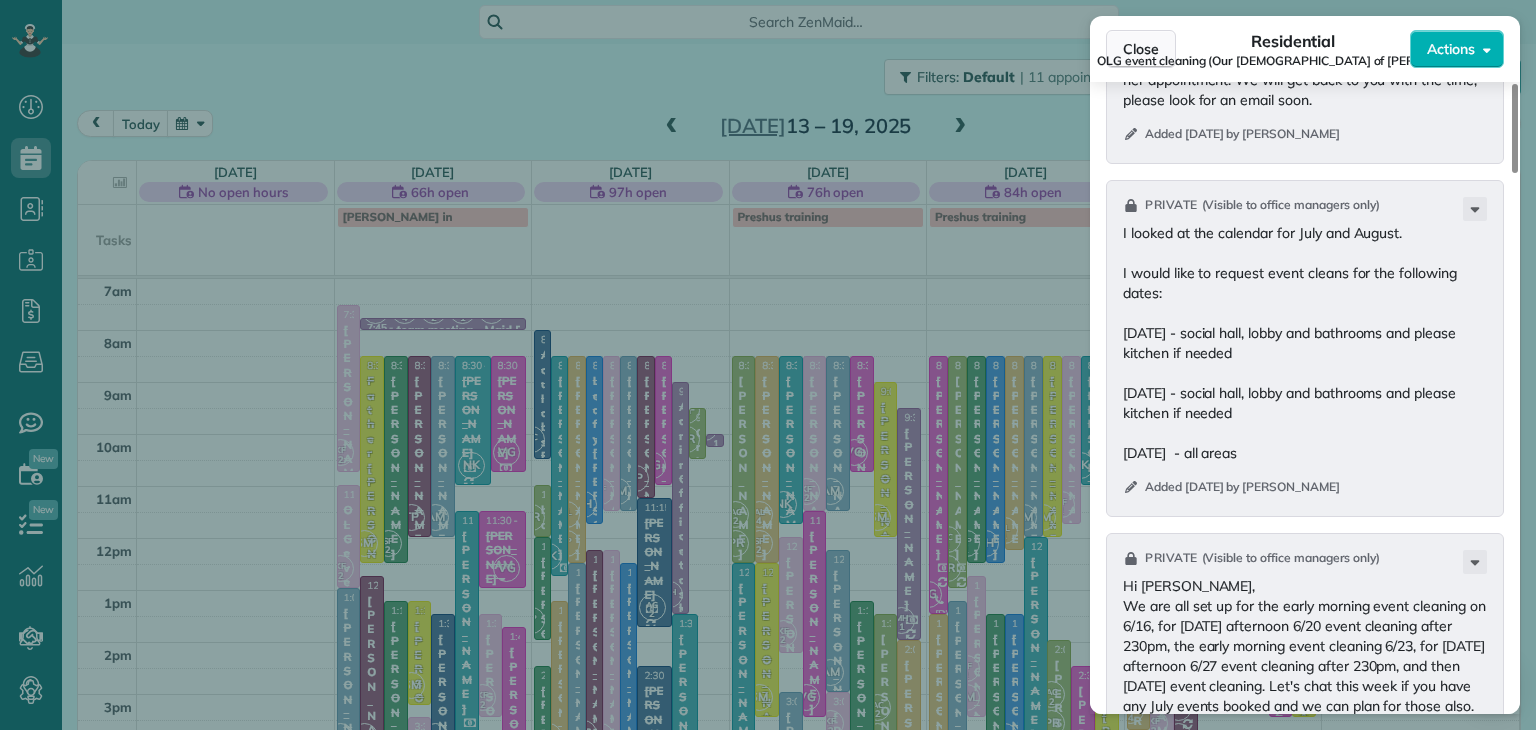 click on "Close" at bounding box center (1141, 49) 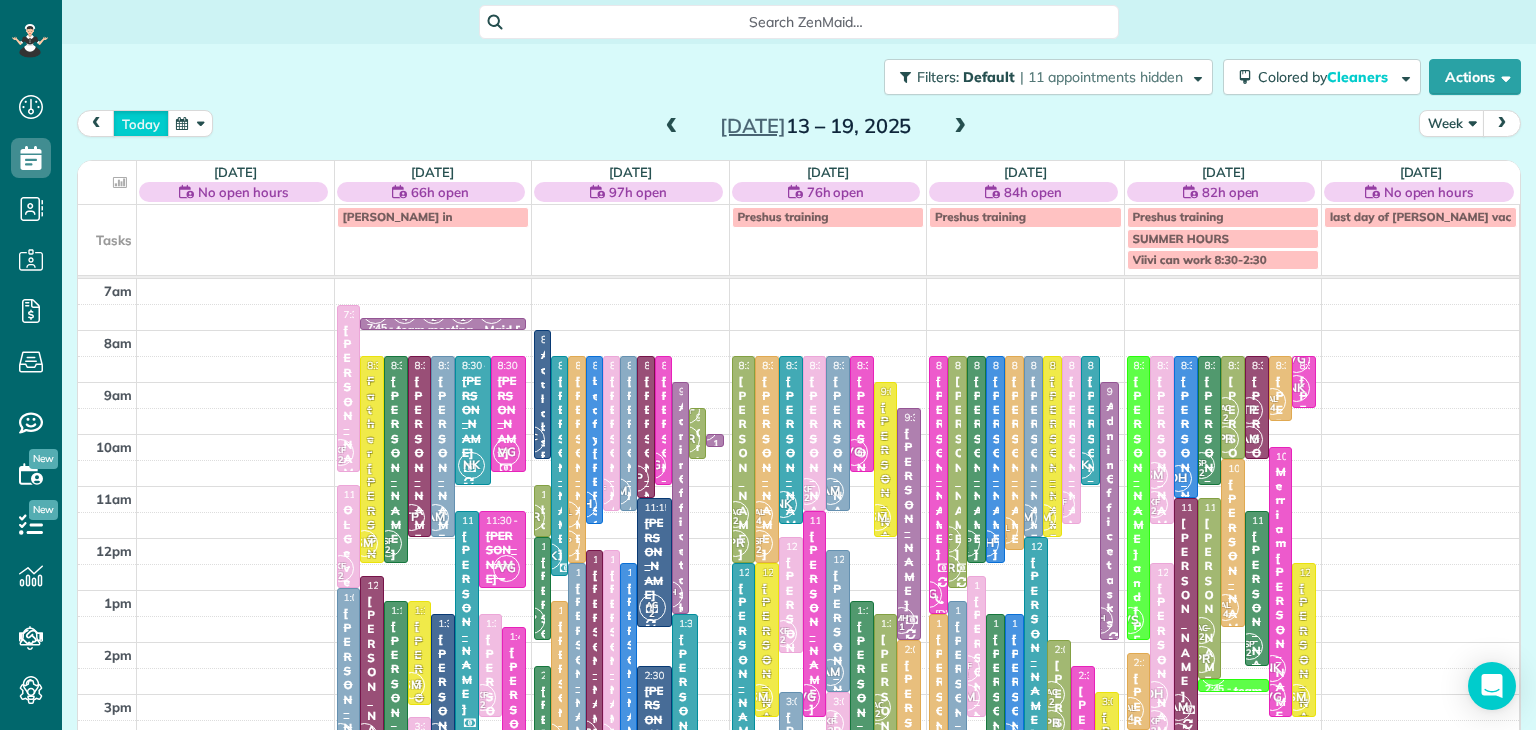 click on "today" at bounding box center (141, 123) 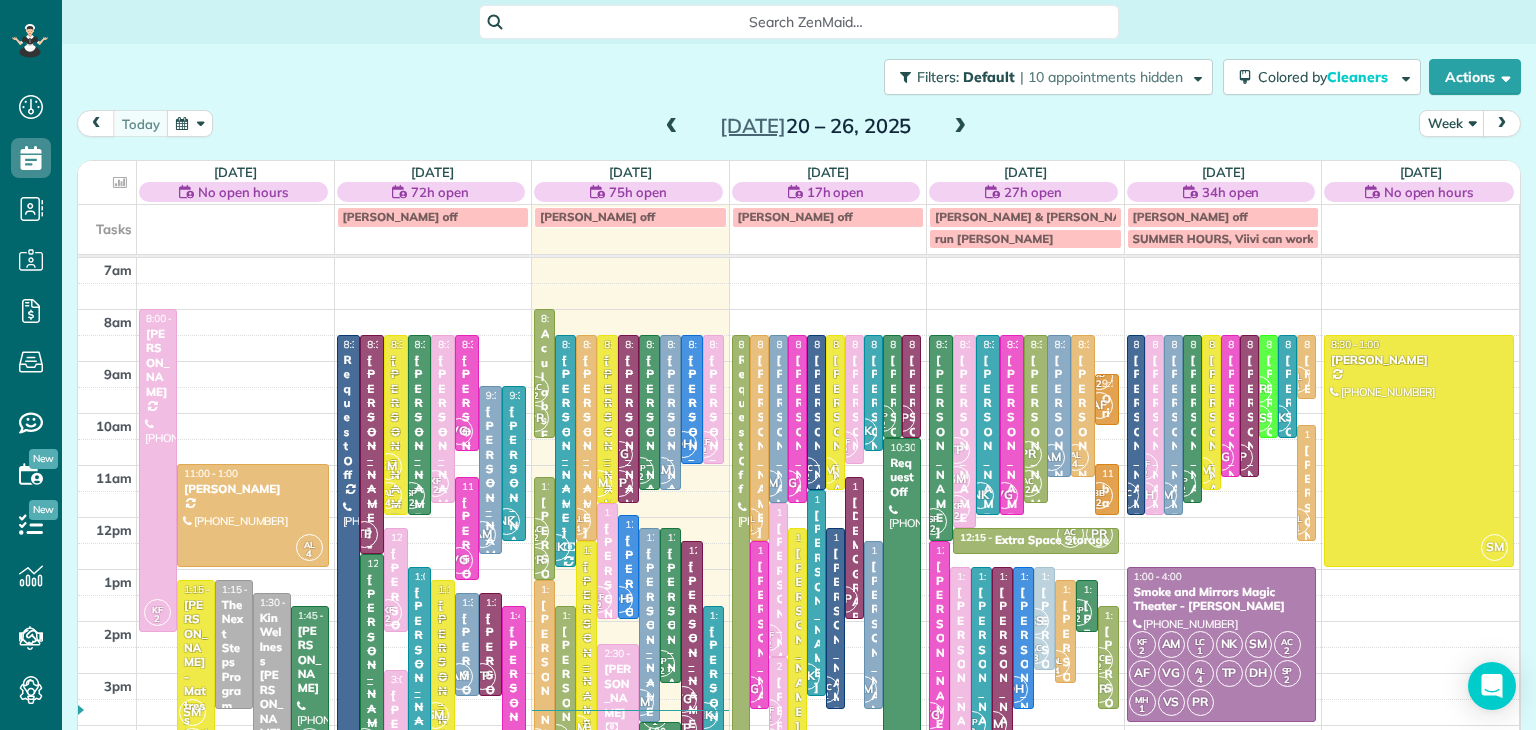 click at bounding box center (960, 127) 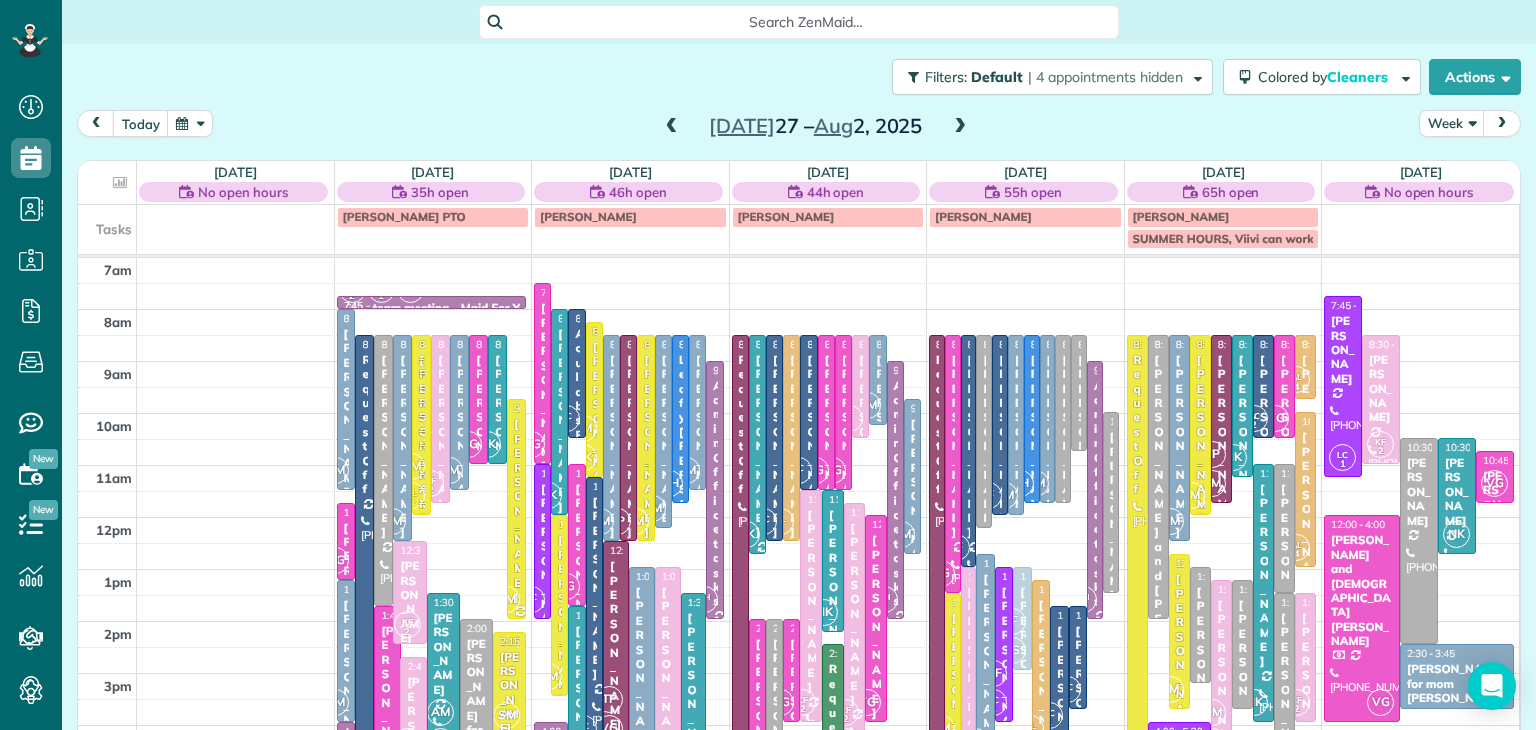 click at bounding box center [960, 127] 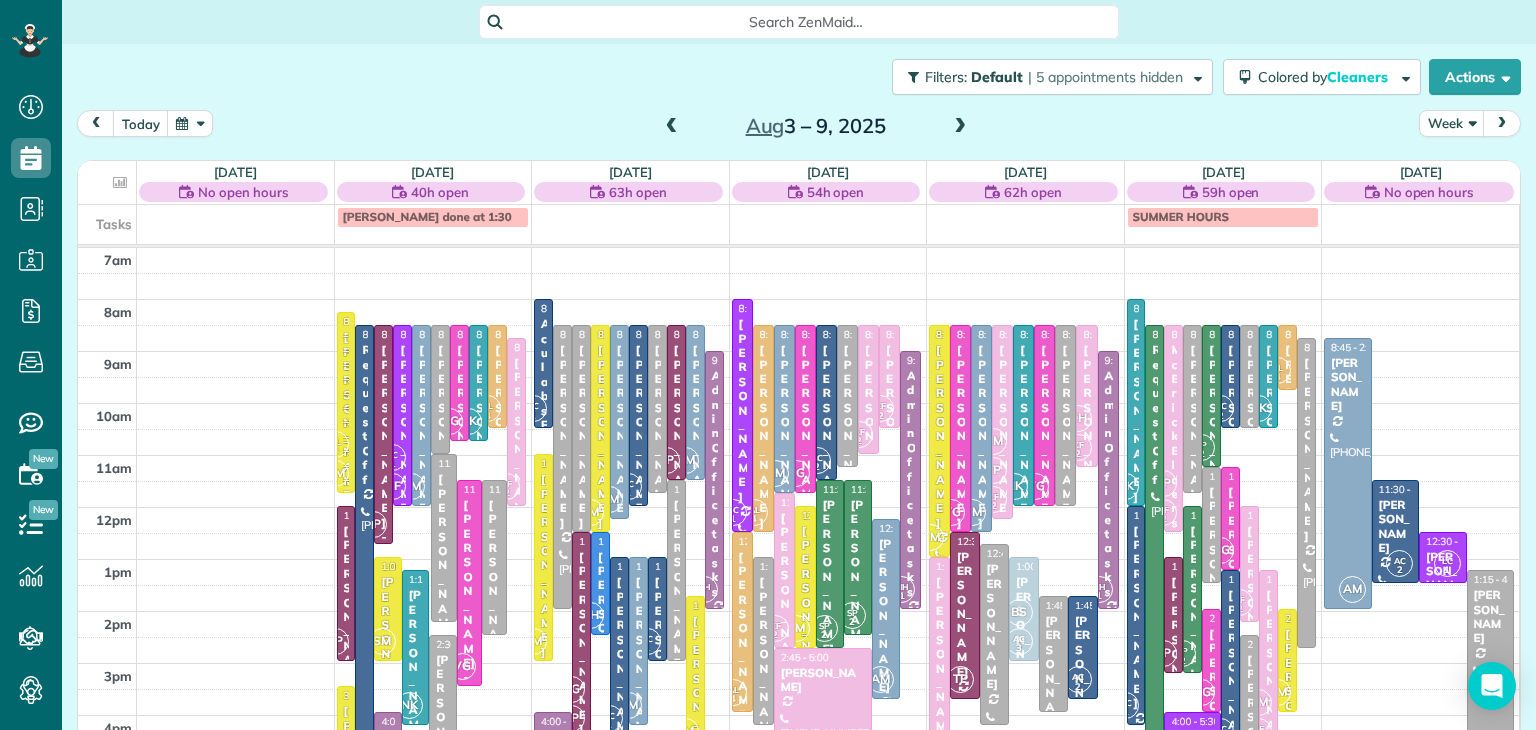 click at bounding box center [960, 127] 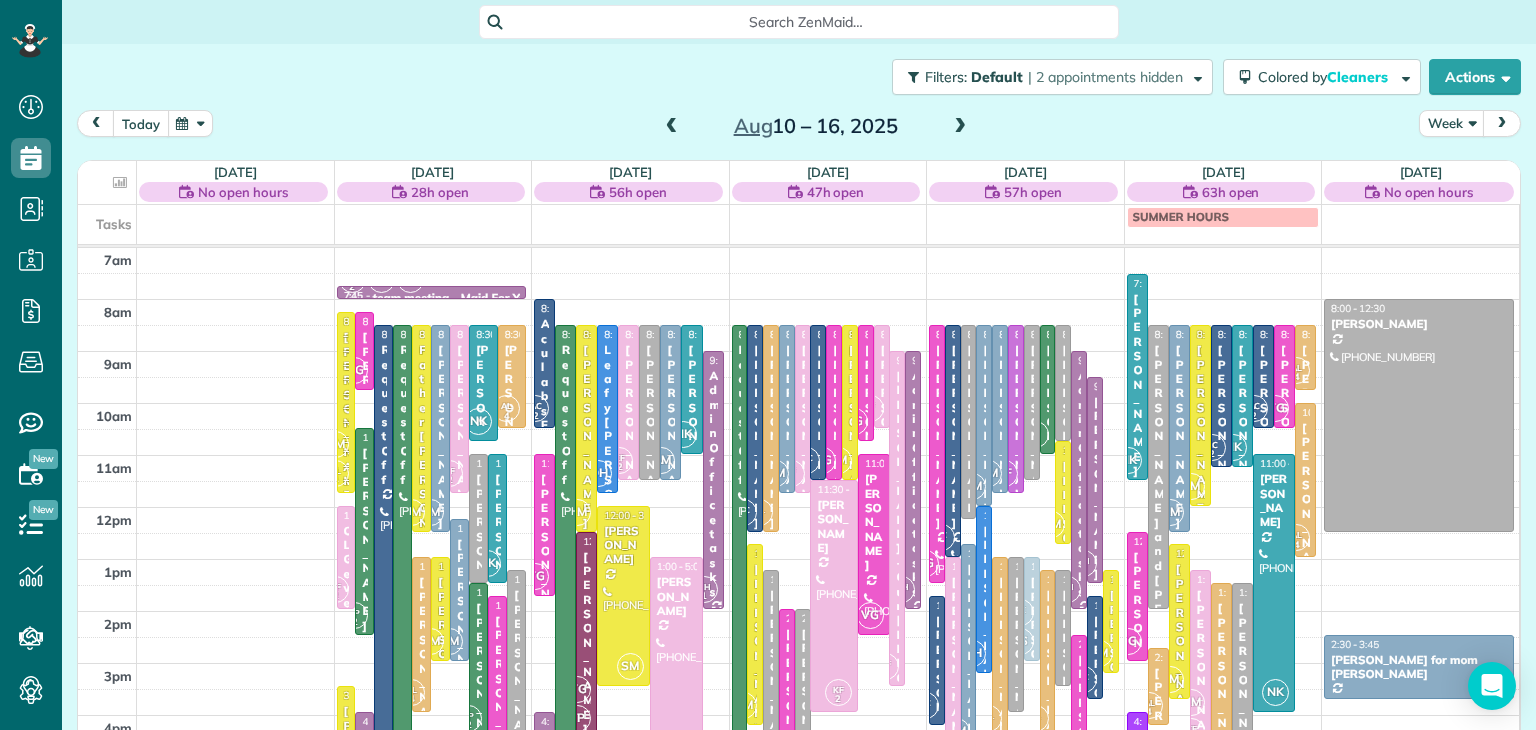 click on "today" at bounding box center (141, 123) 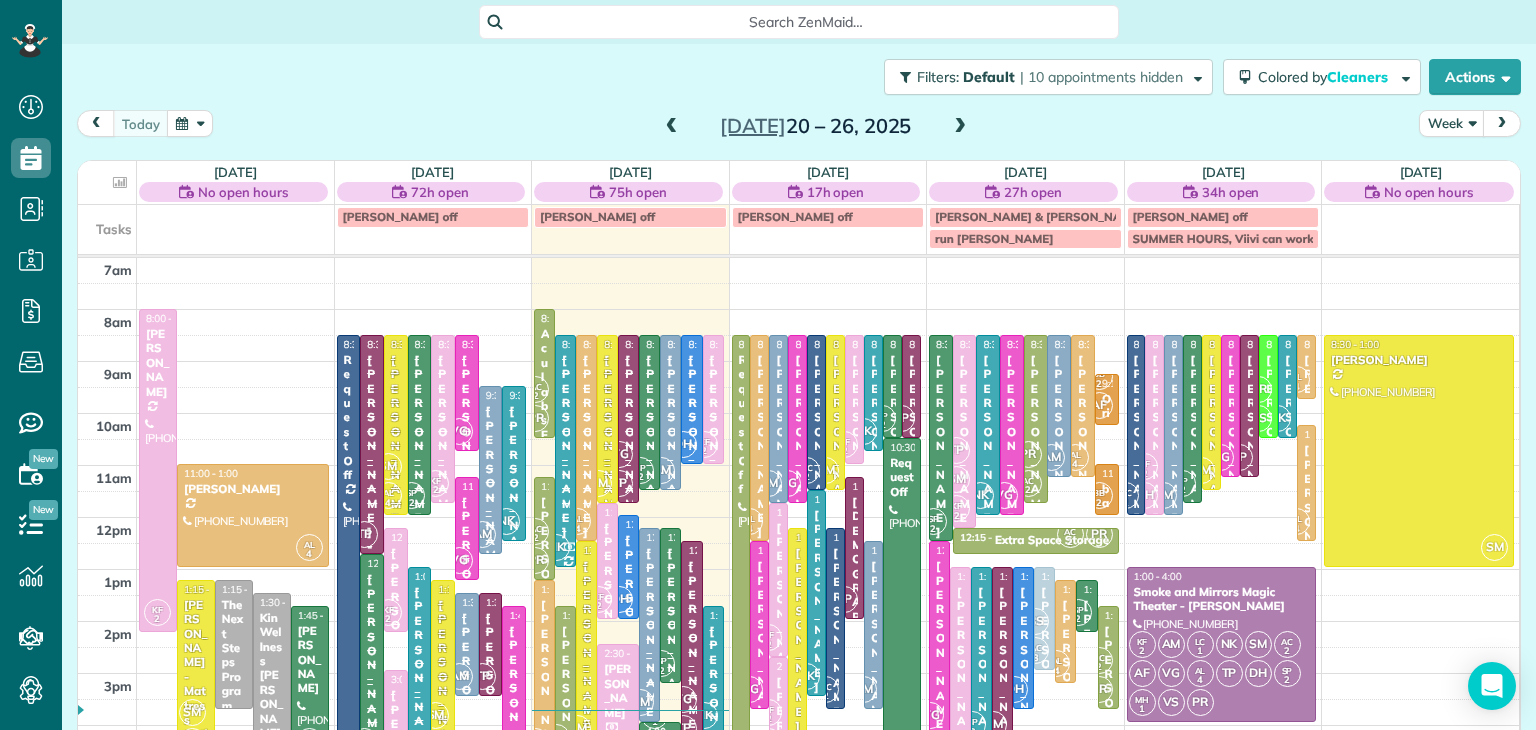 click at bounding box center (190, 123) 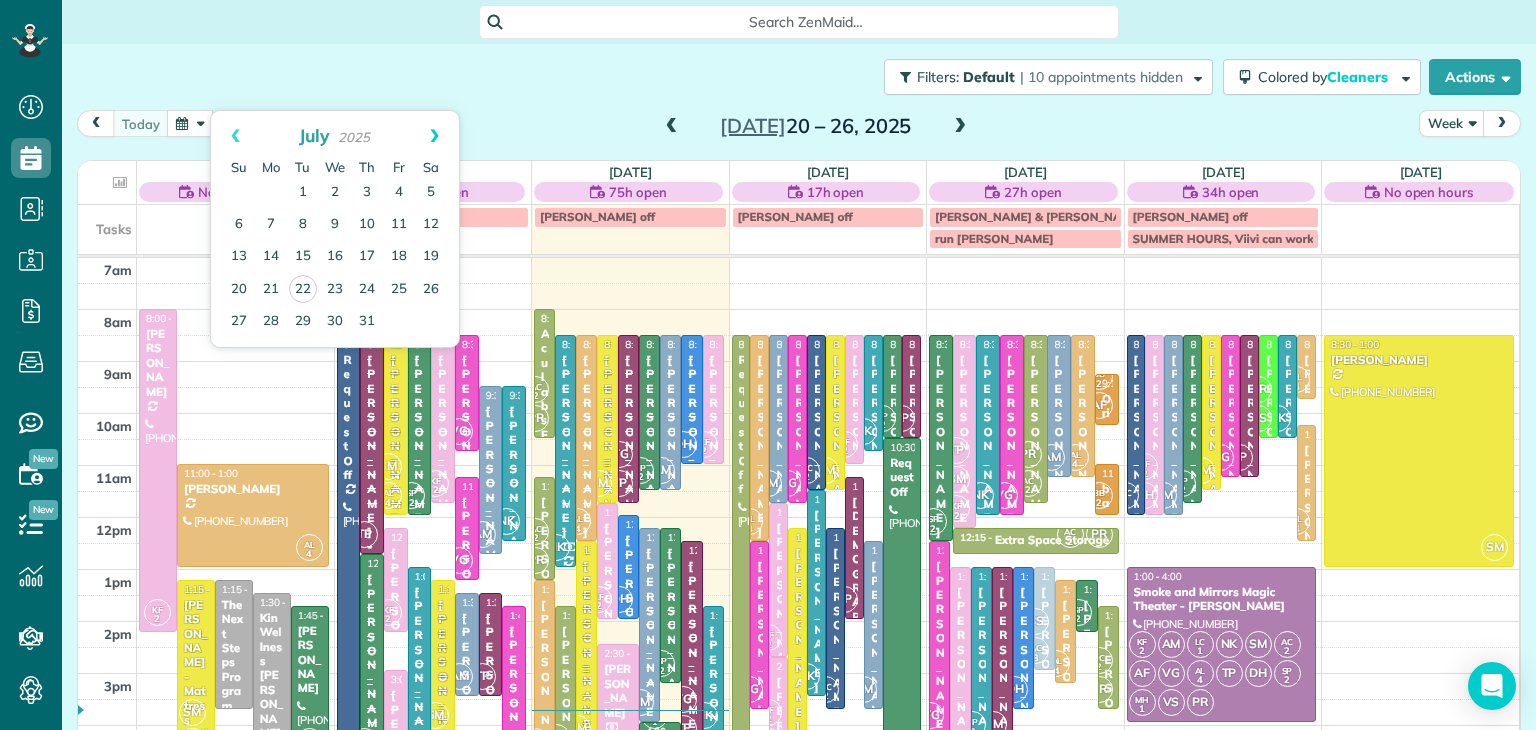 click on "Next" at bounding box center (434, 136) 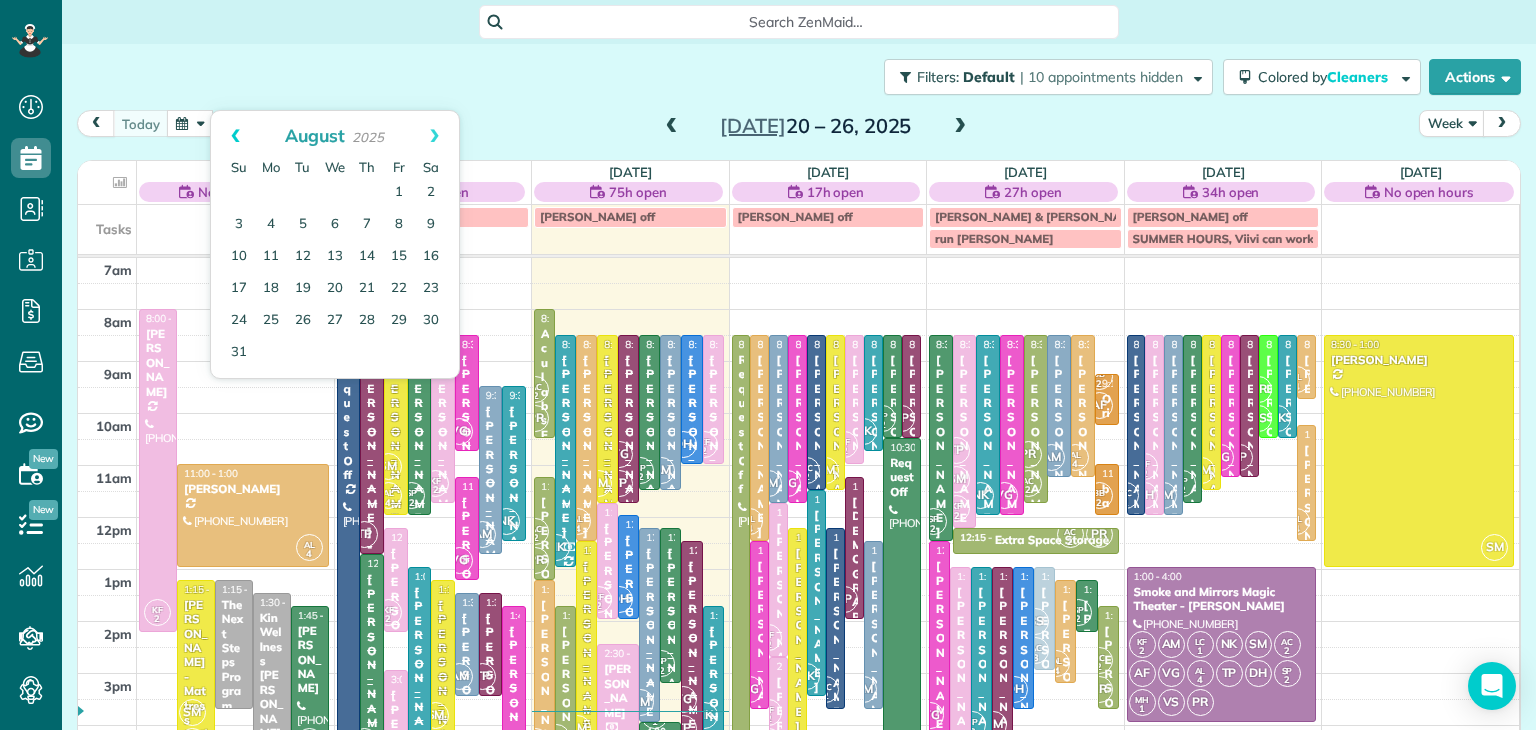 click on "Prev" at bounding box center (235, 136) 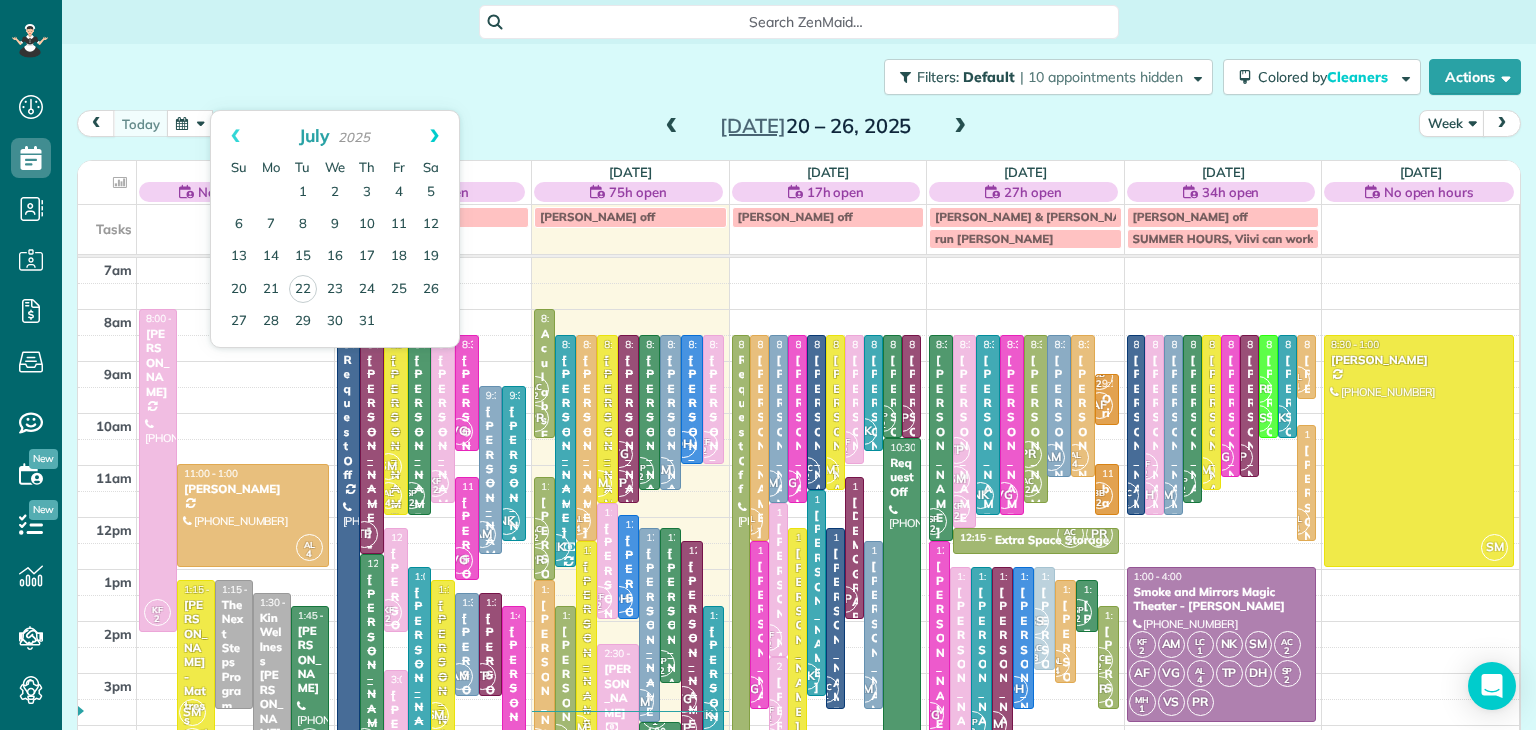 click on "Next" at bounding box center (434, 136) 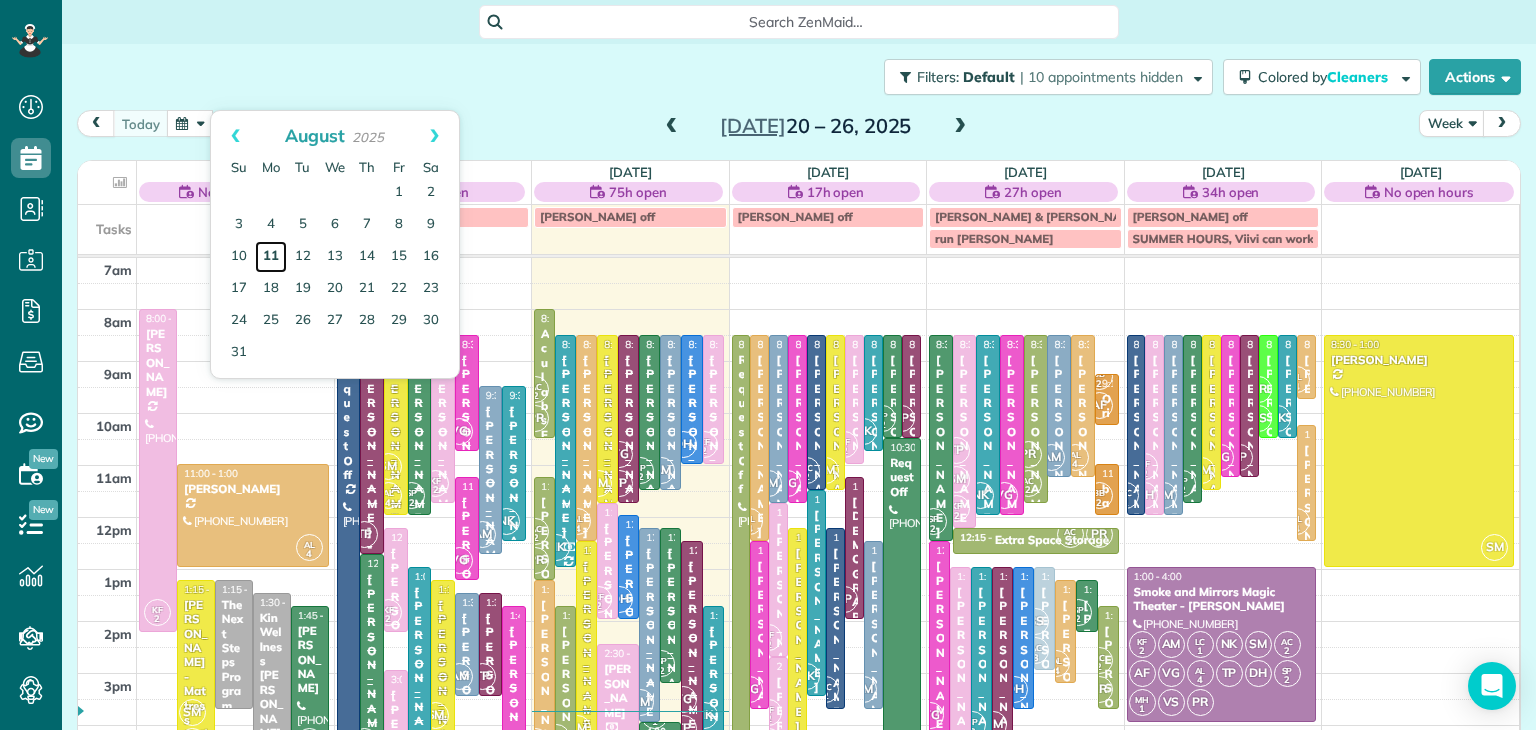 click on "11" at bounding box center (271, 257) 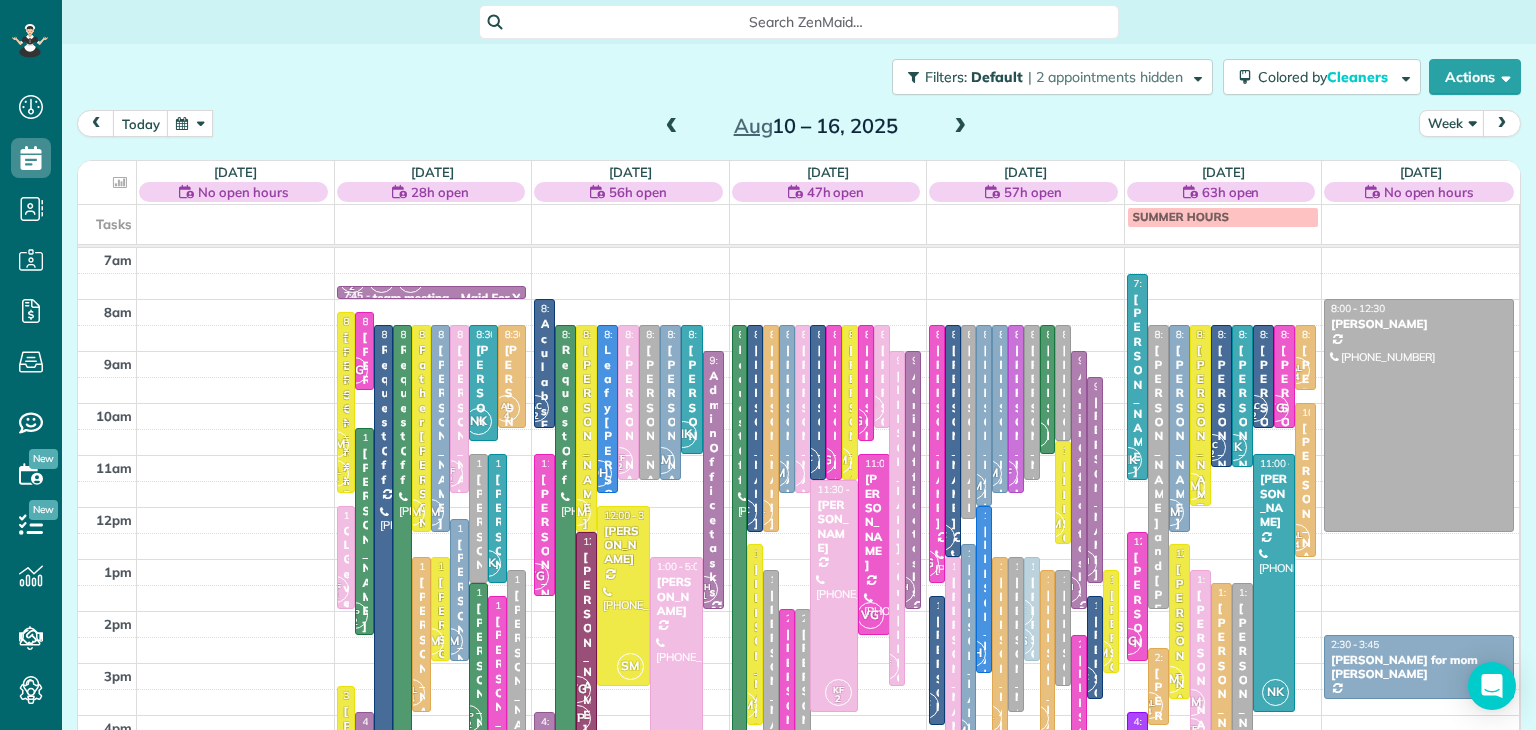 click on "OLG event cleaning - Our Lady of Guadalupe" at bounding box center (346, 905) 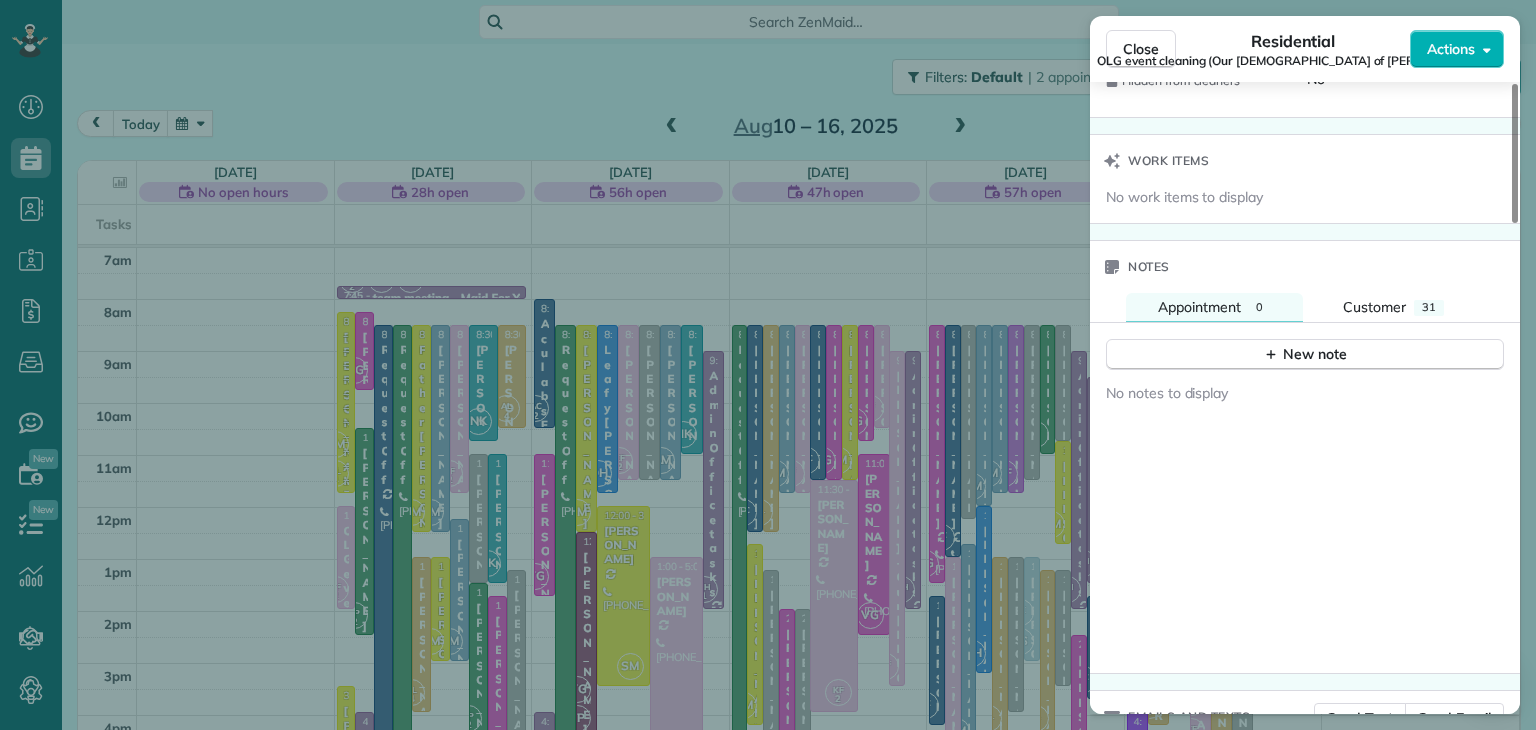 scroll, scrollTop: 2208, scrollLeft: 0, axis: vertical 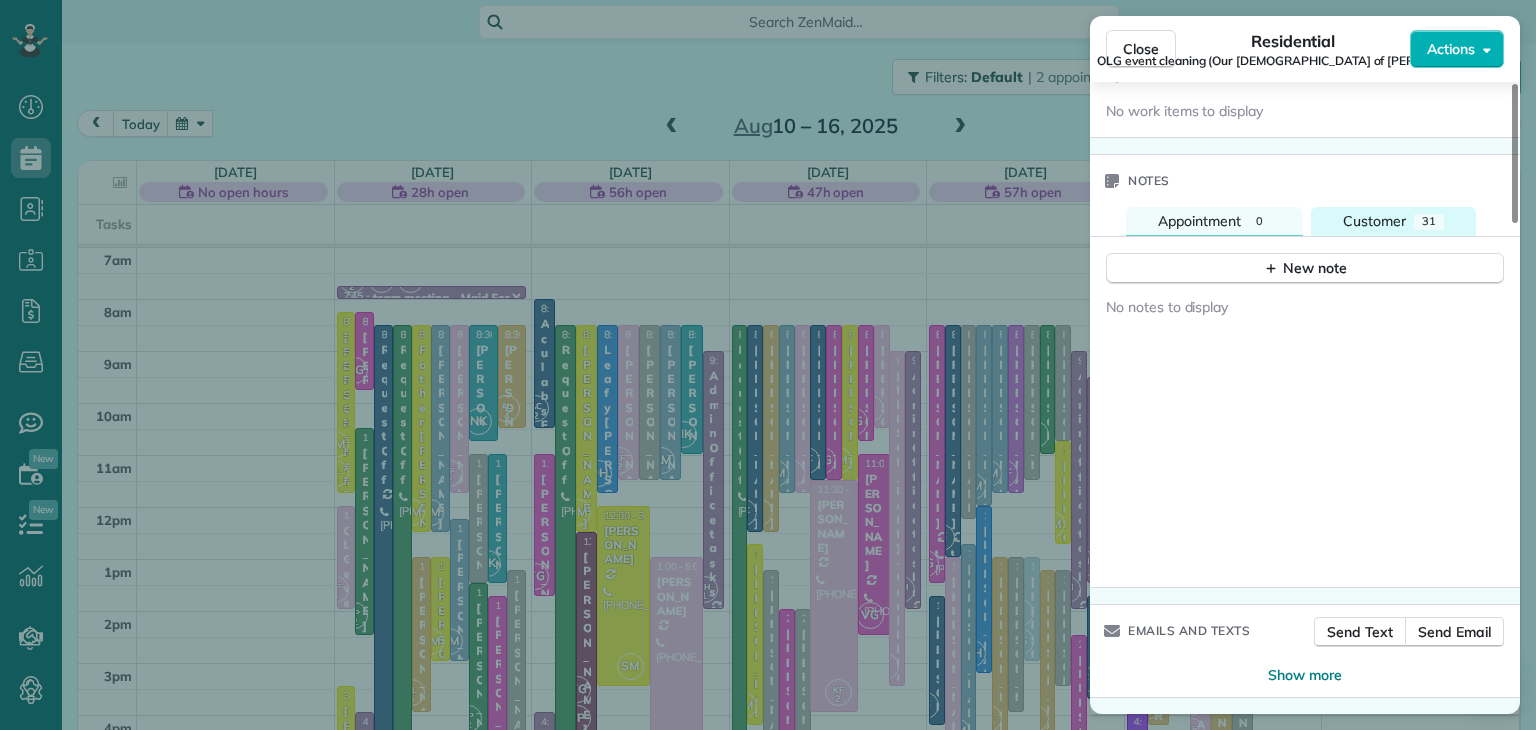 click on "Customer" at bounding box center (1374, 221) 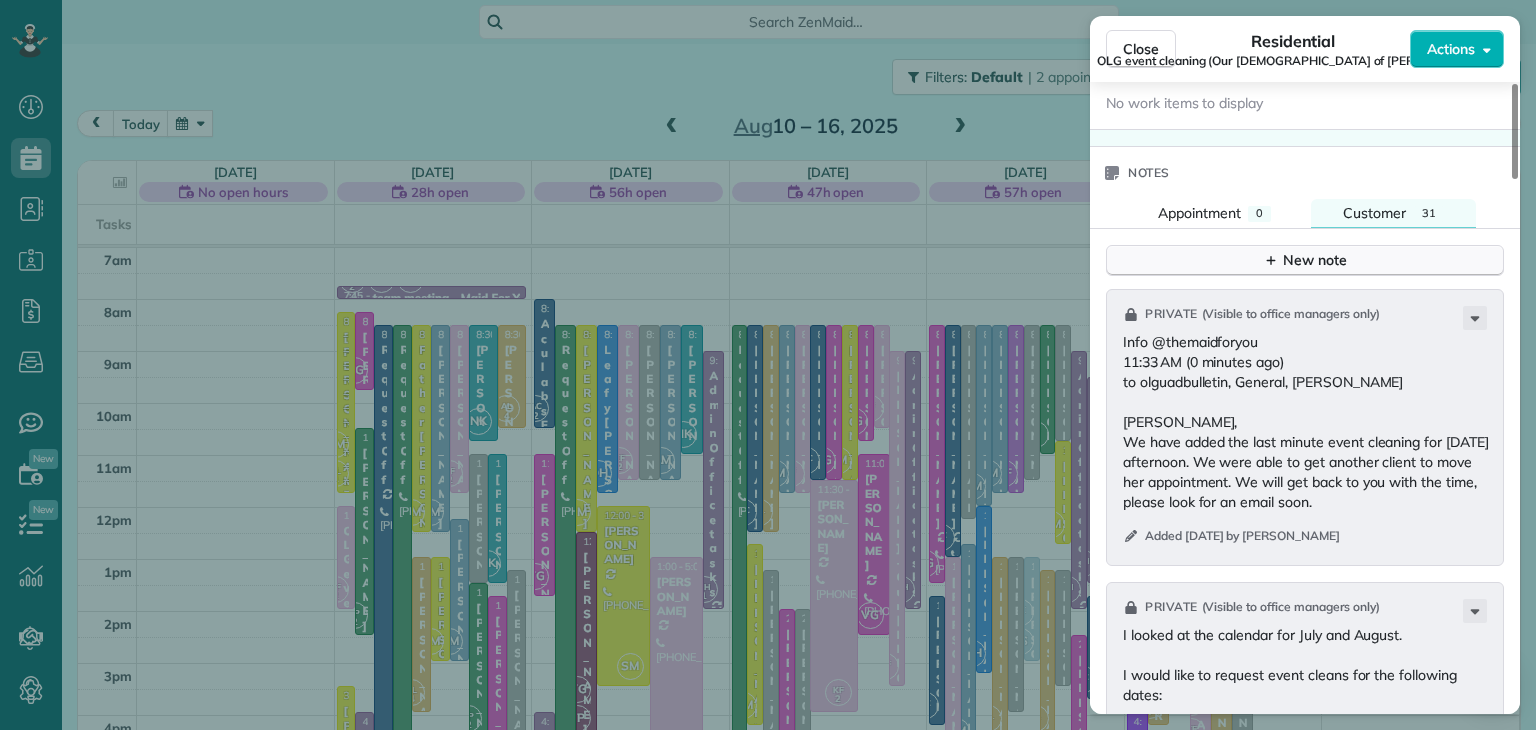 click on "New note" at bounding box center (1305, 260) 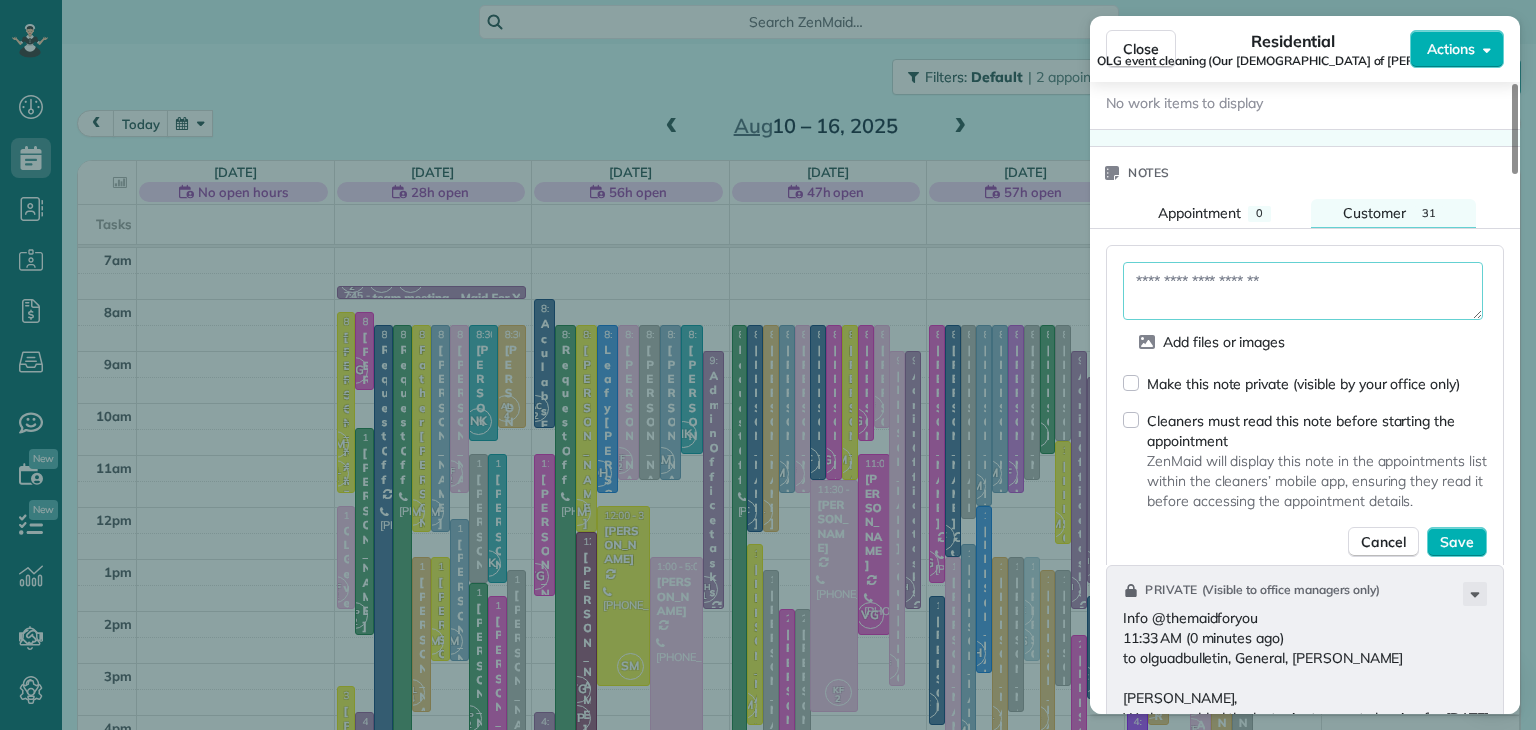click at bounding box center [1303, 291] 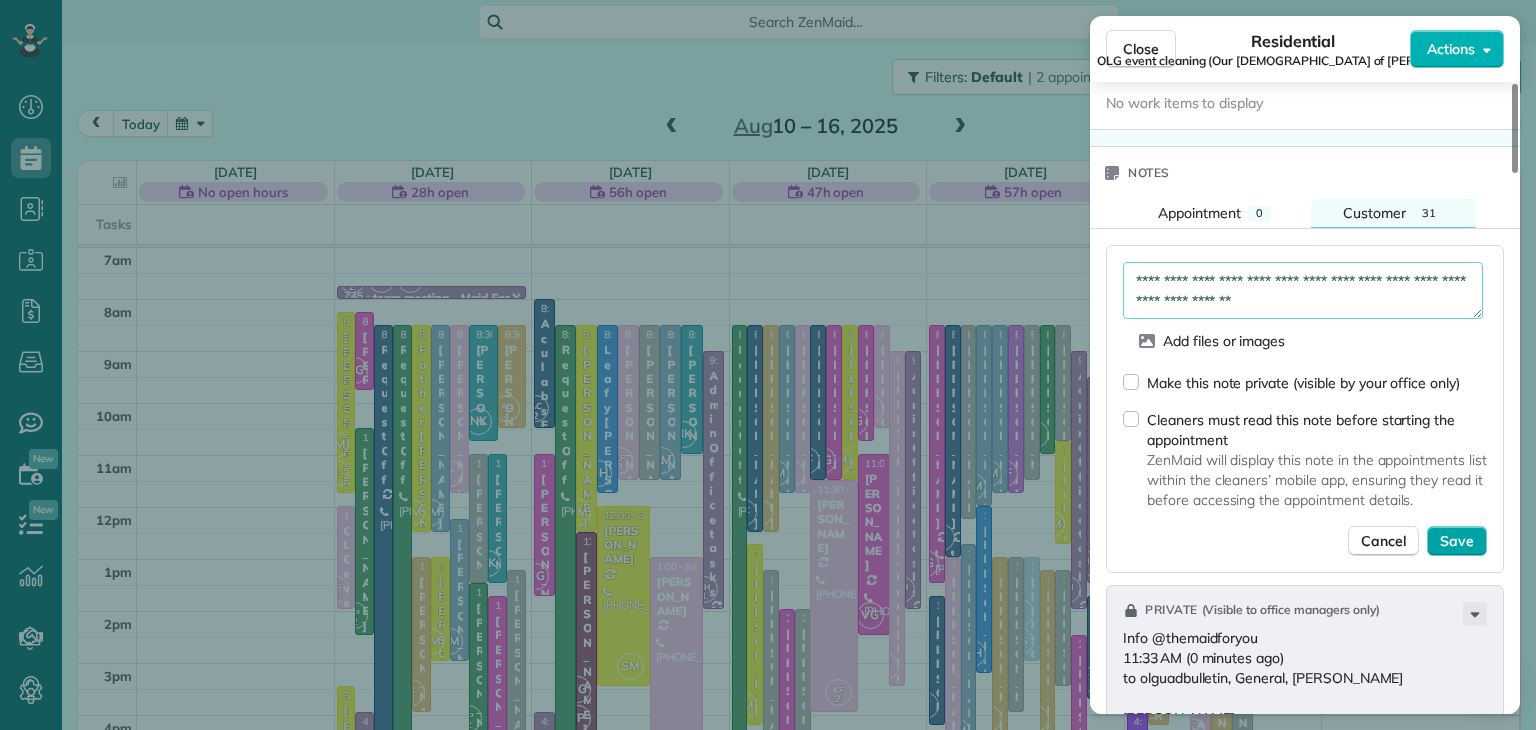 scroll, scrollTop: 10, scrollLeft: 0, axis: vertical 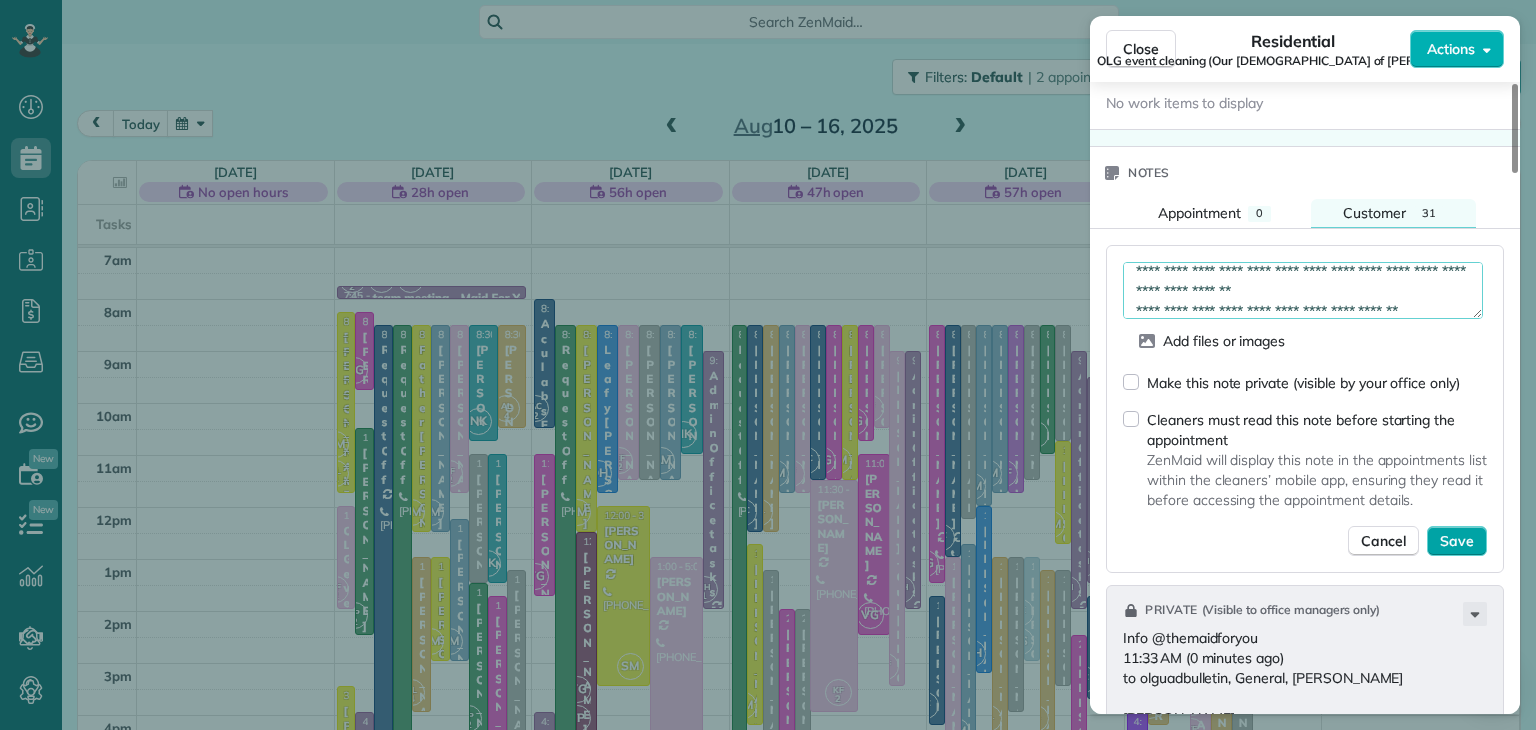 type on "**********" 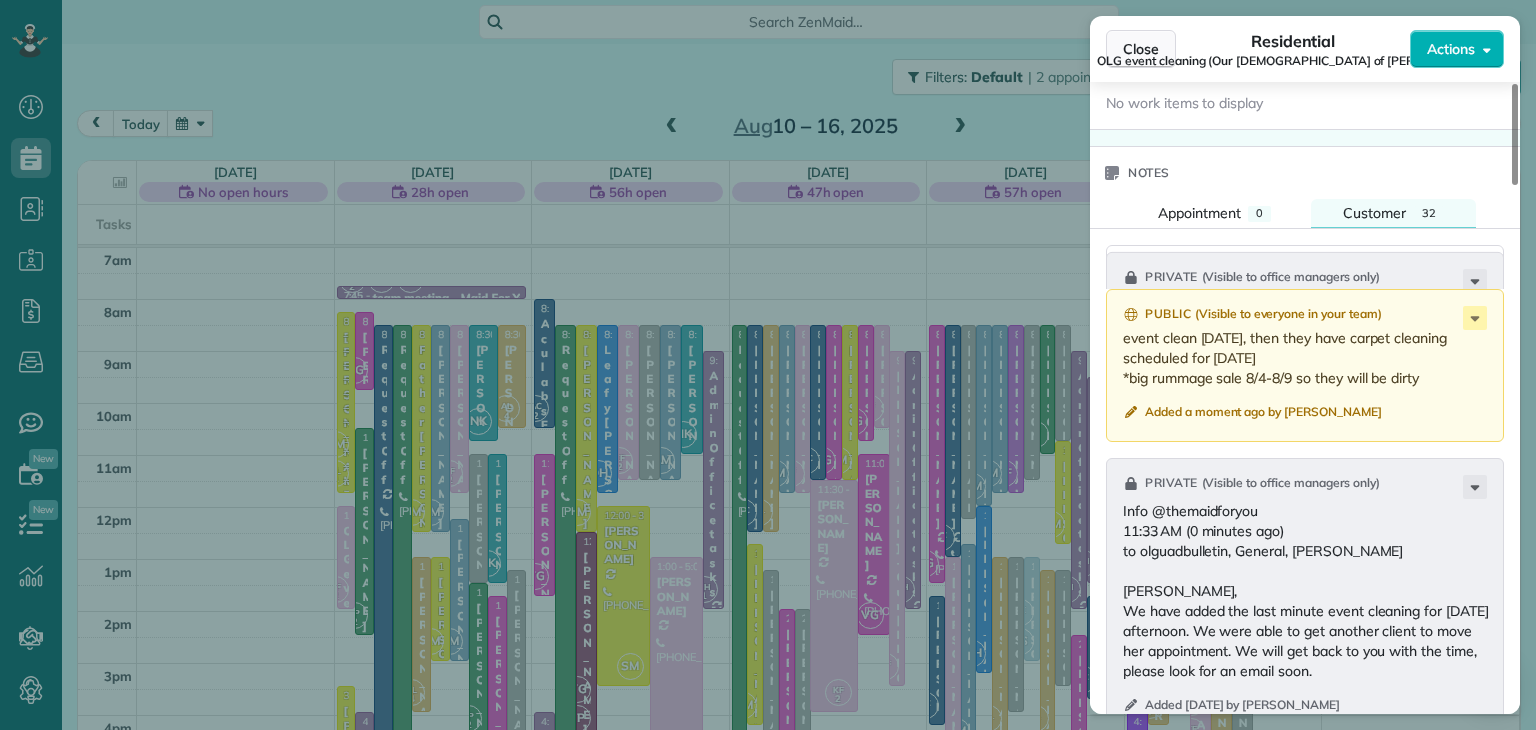 click on "Close" at bounding box center (1141, 49) 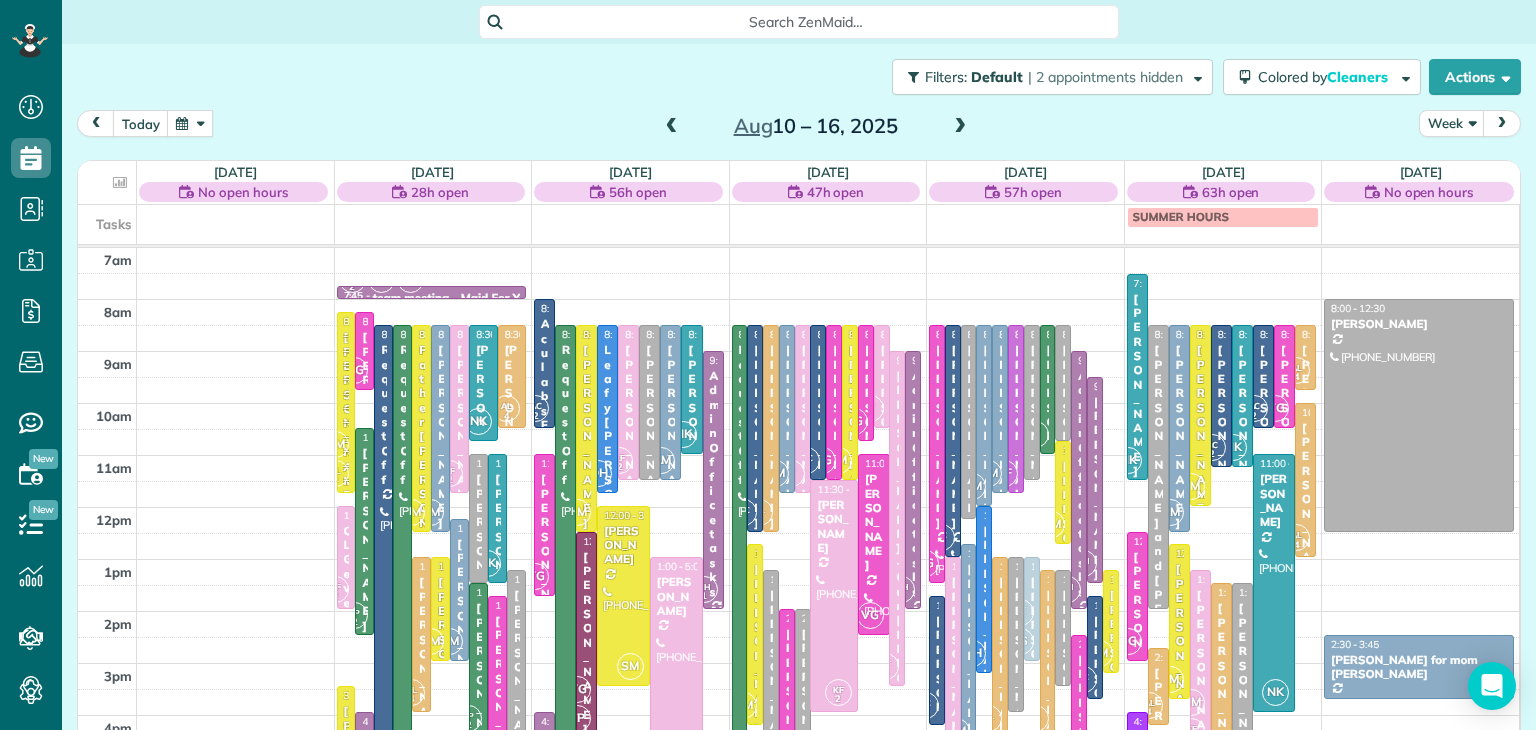 click at bounding box center [672, 127] 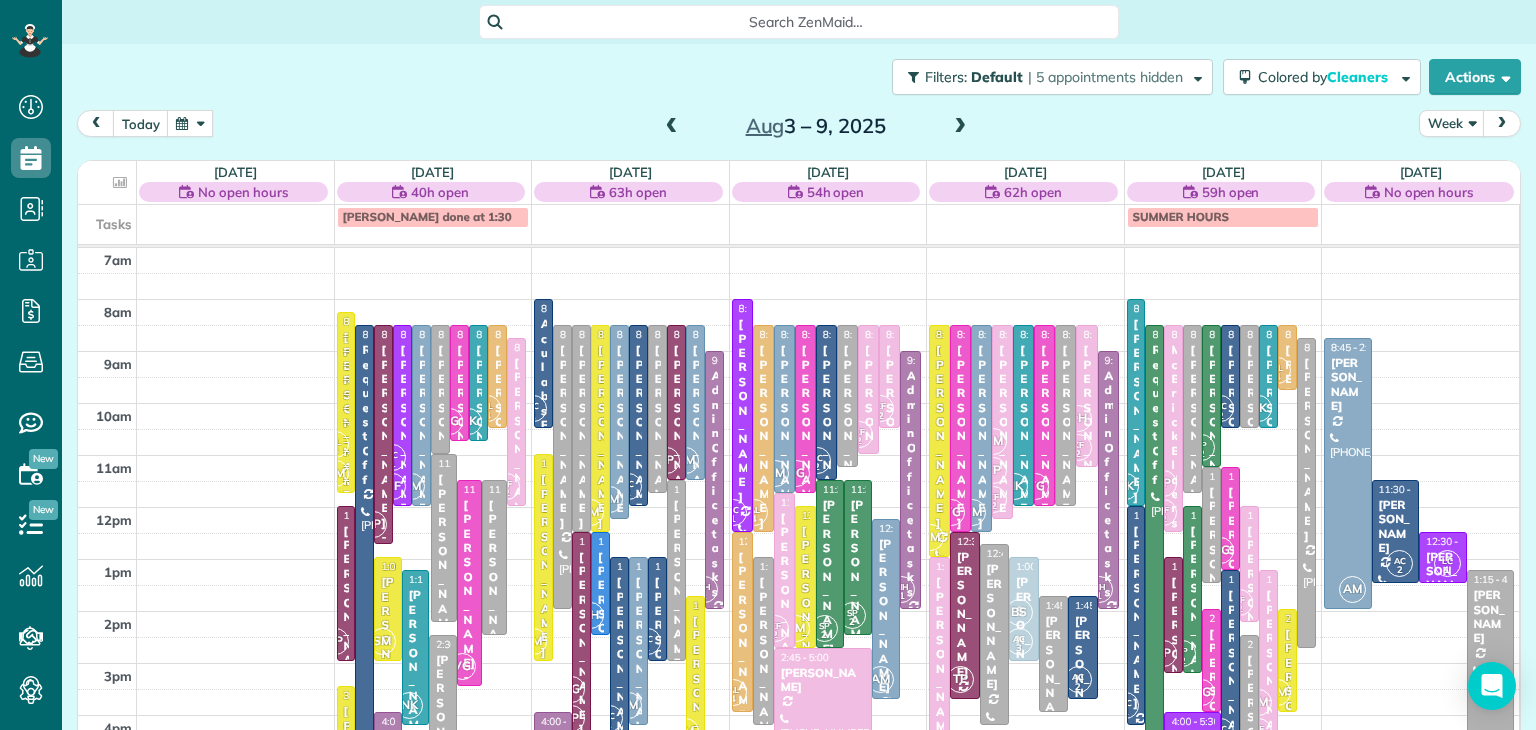 click at bounding box center (672, 127) 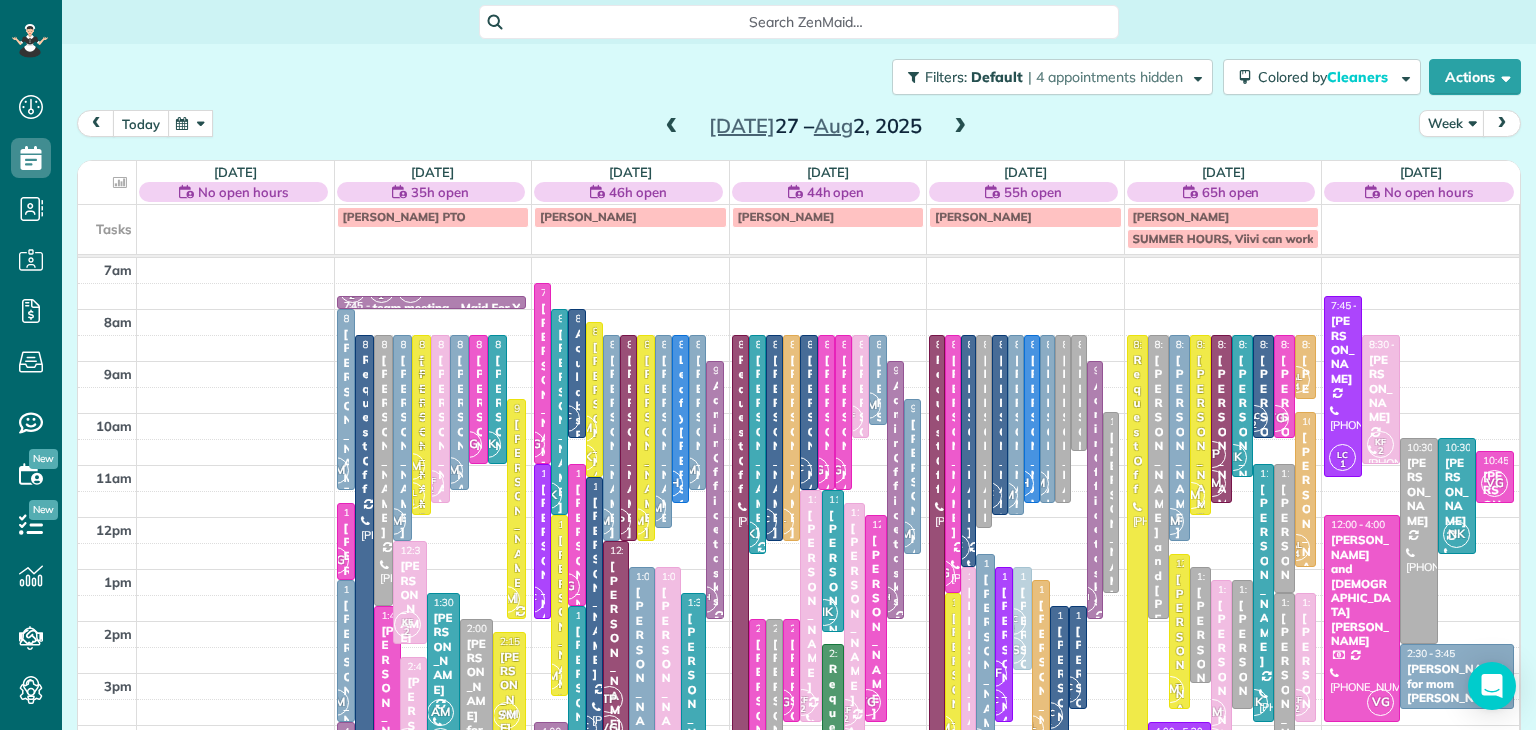 click on "today" at bounding box center (141, 123) 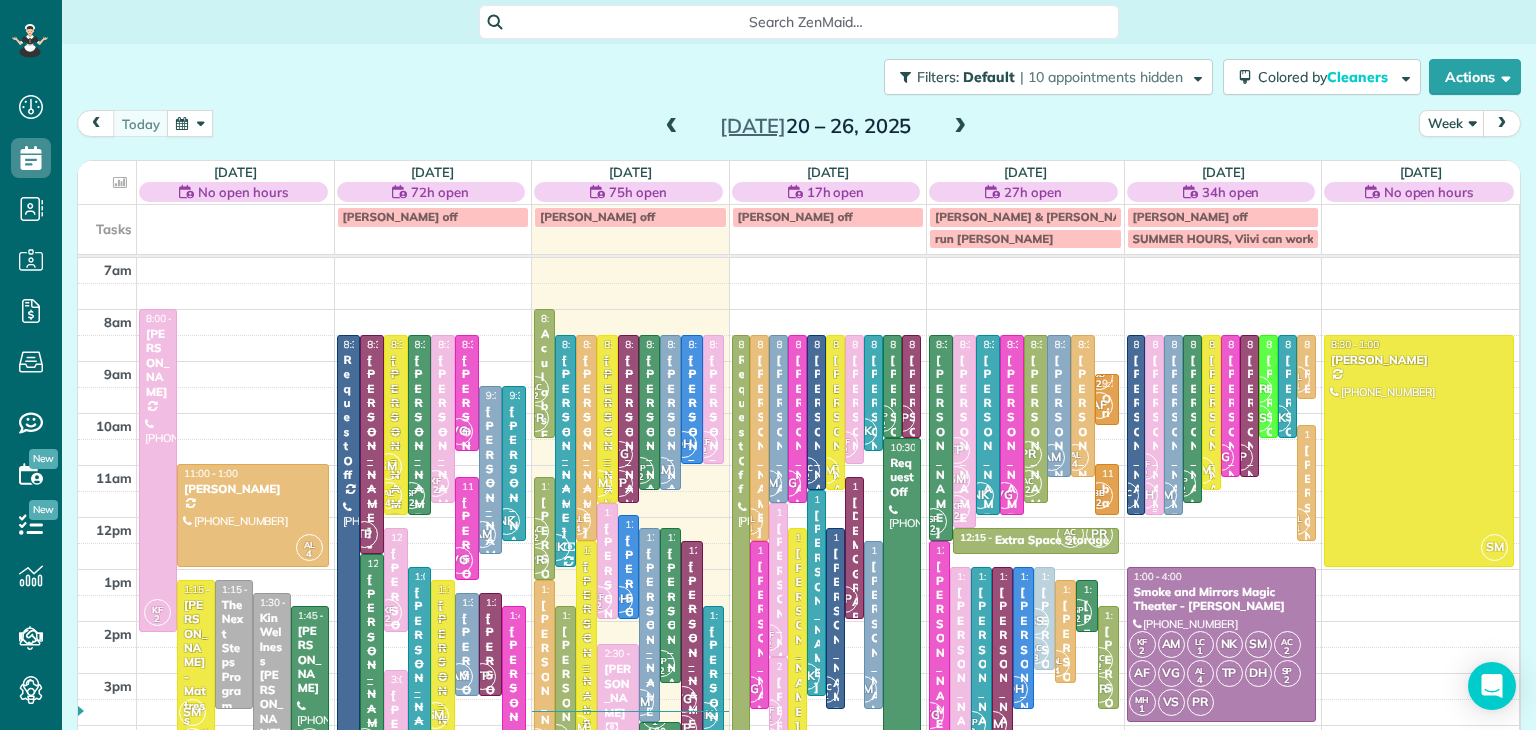 click on "DH" at bounding box center (1144, 495) 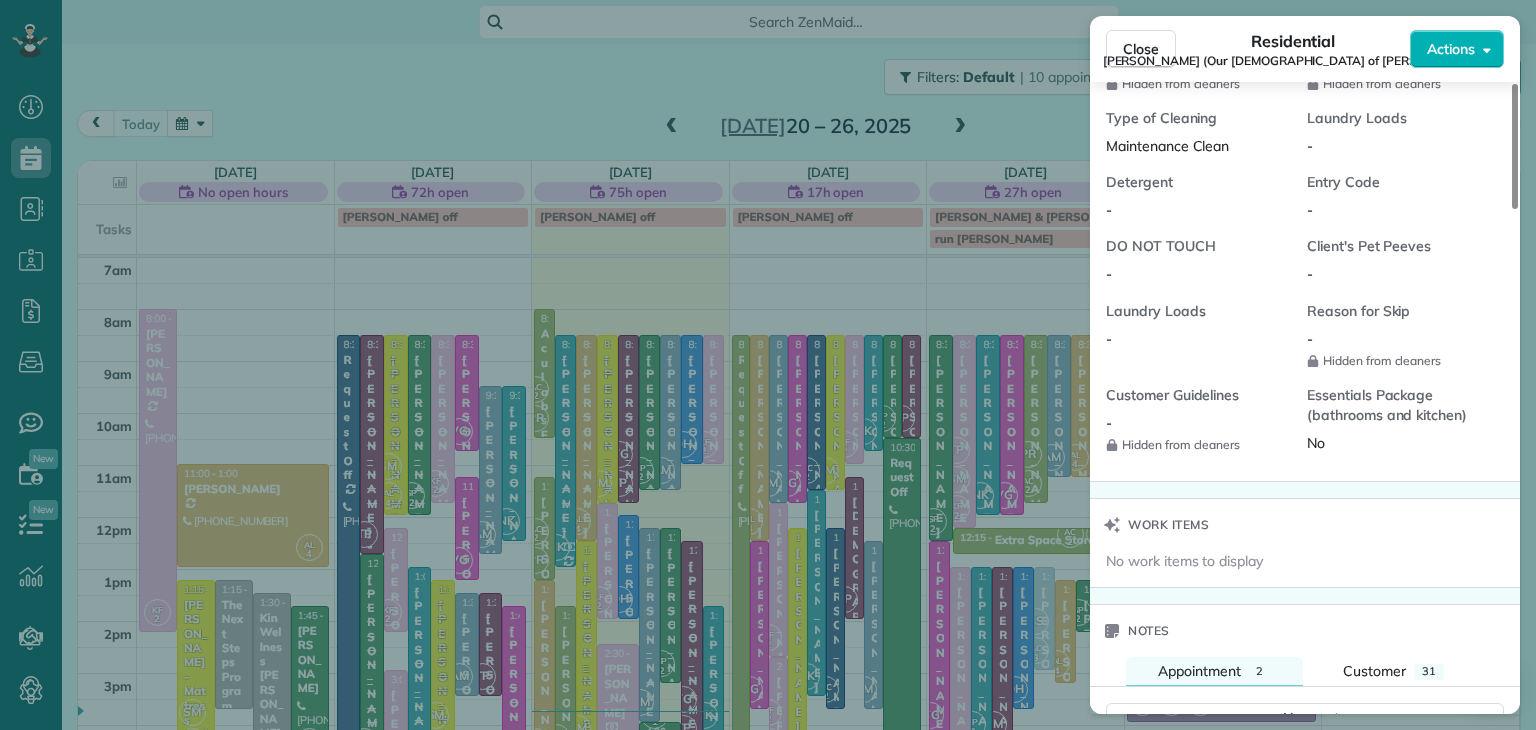 scroll, scrollTop: 2016, scrollLeft: 0, axis: vertical 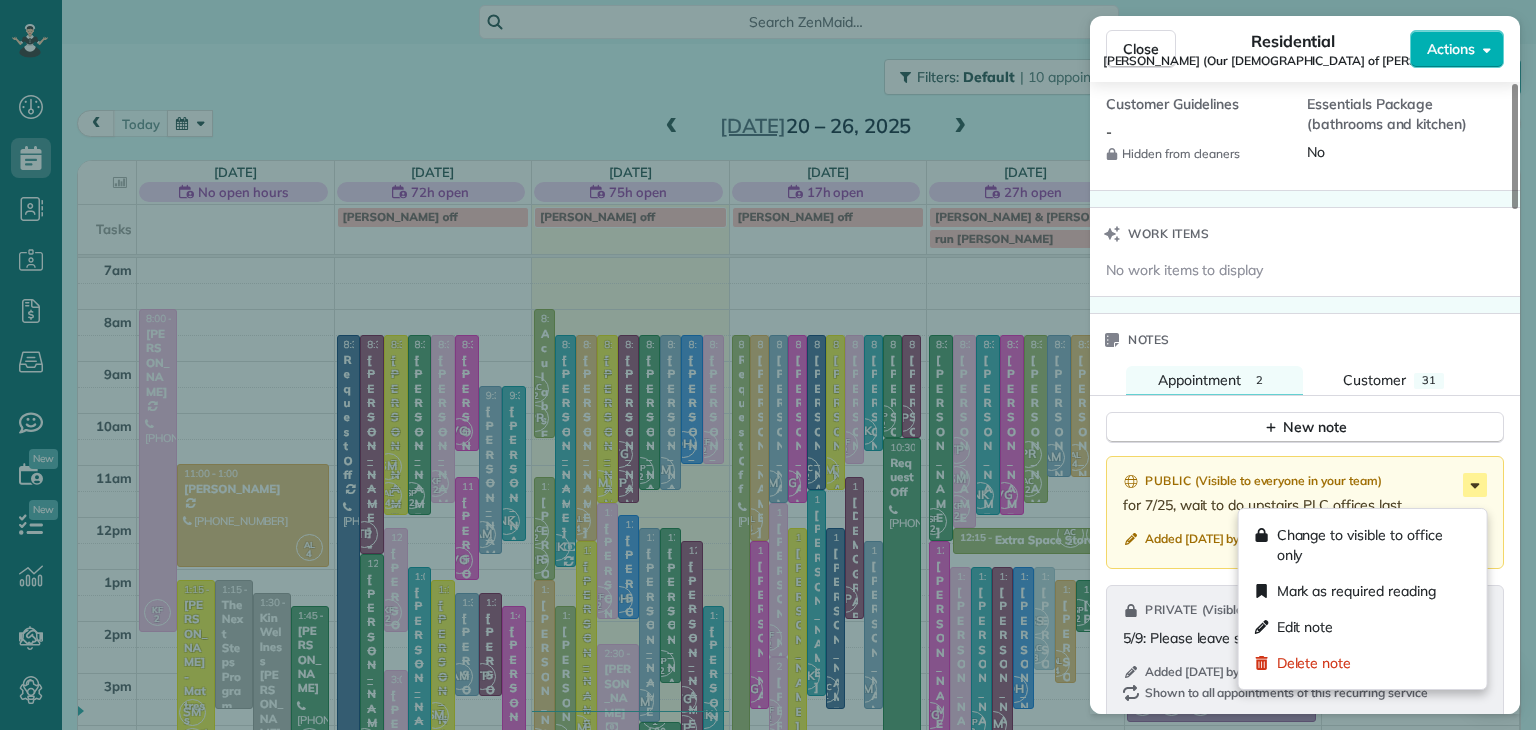 click 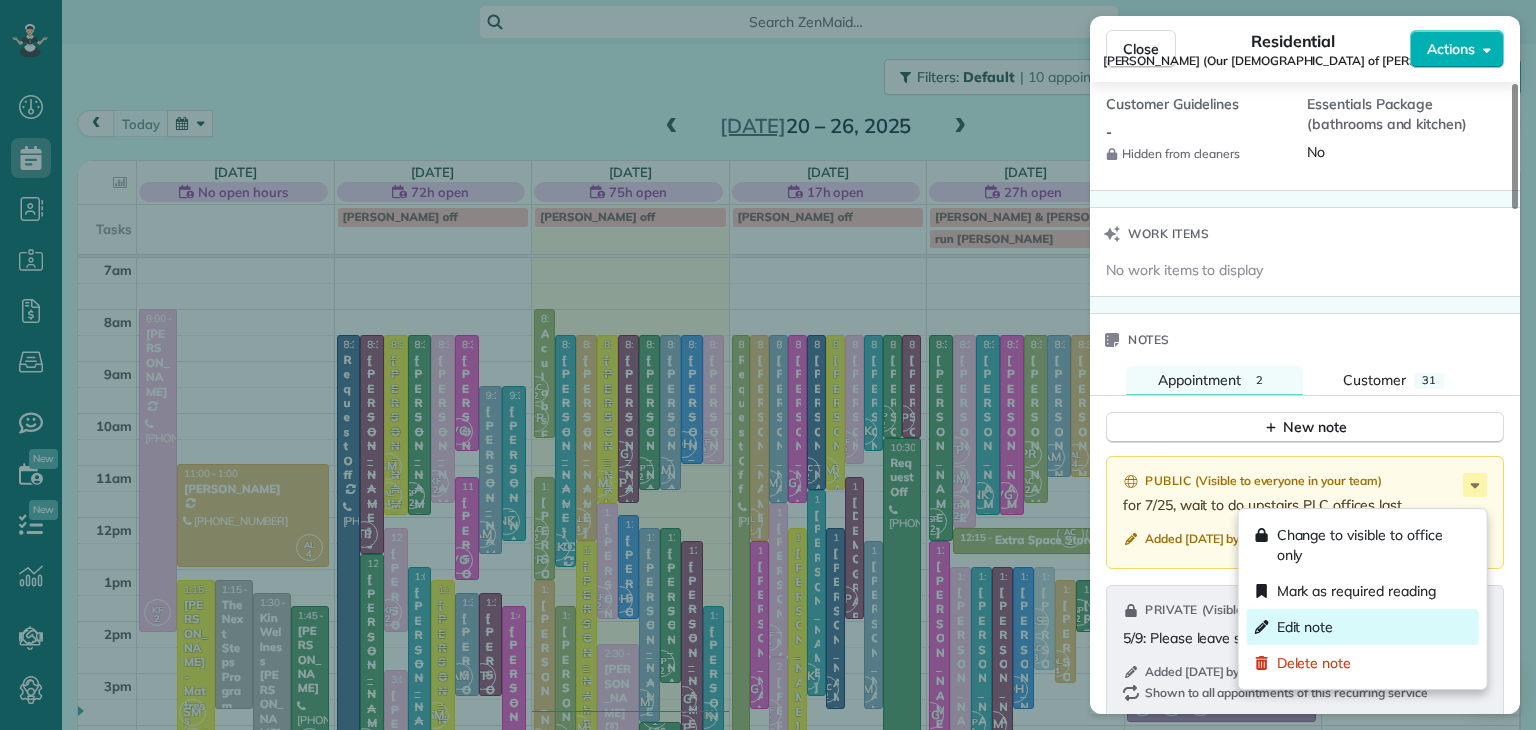 click on "Edit note" at bounding box center (1363, 627) 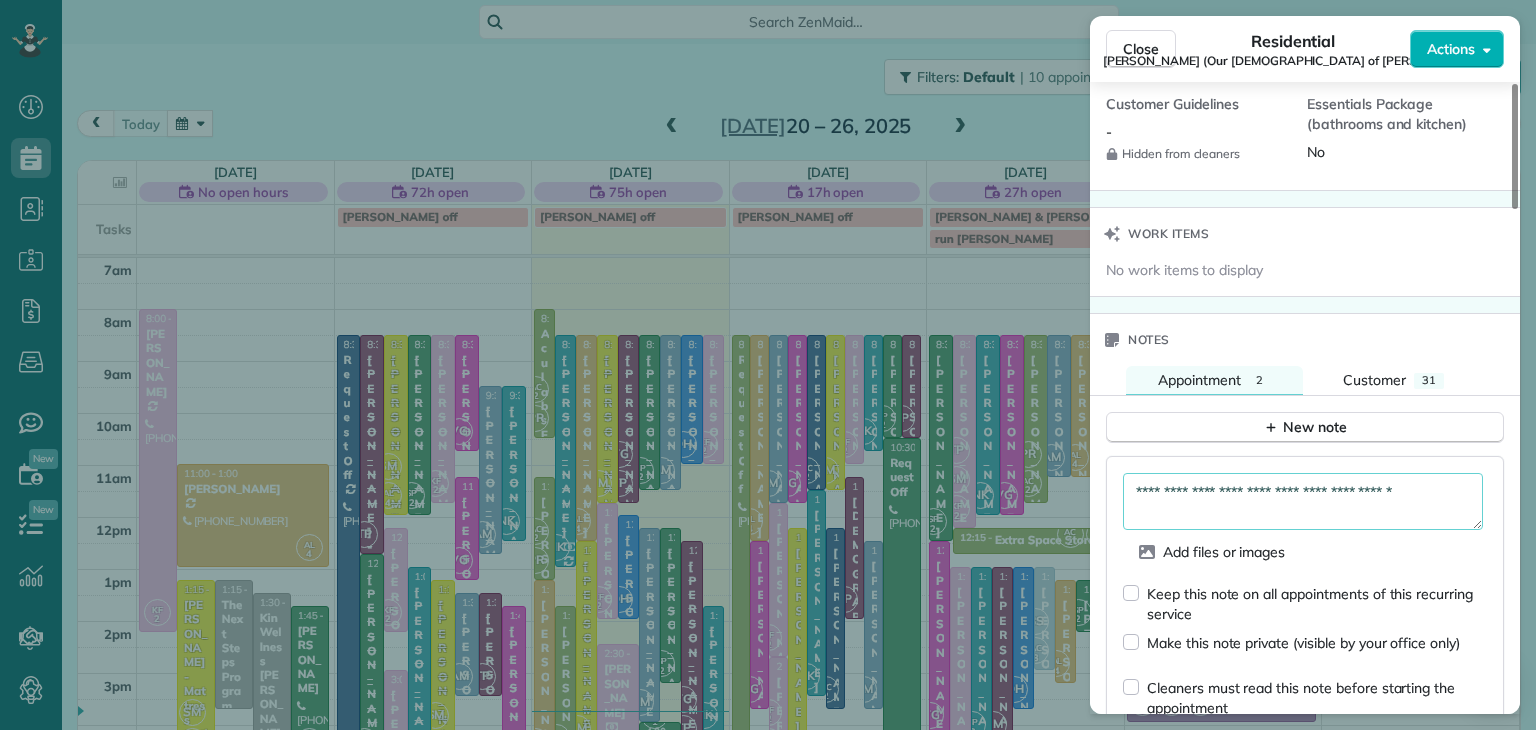 click on "**********" at bounding box center (1303, 502) 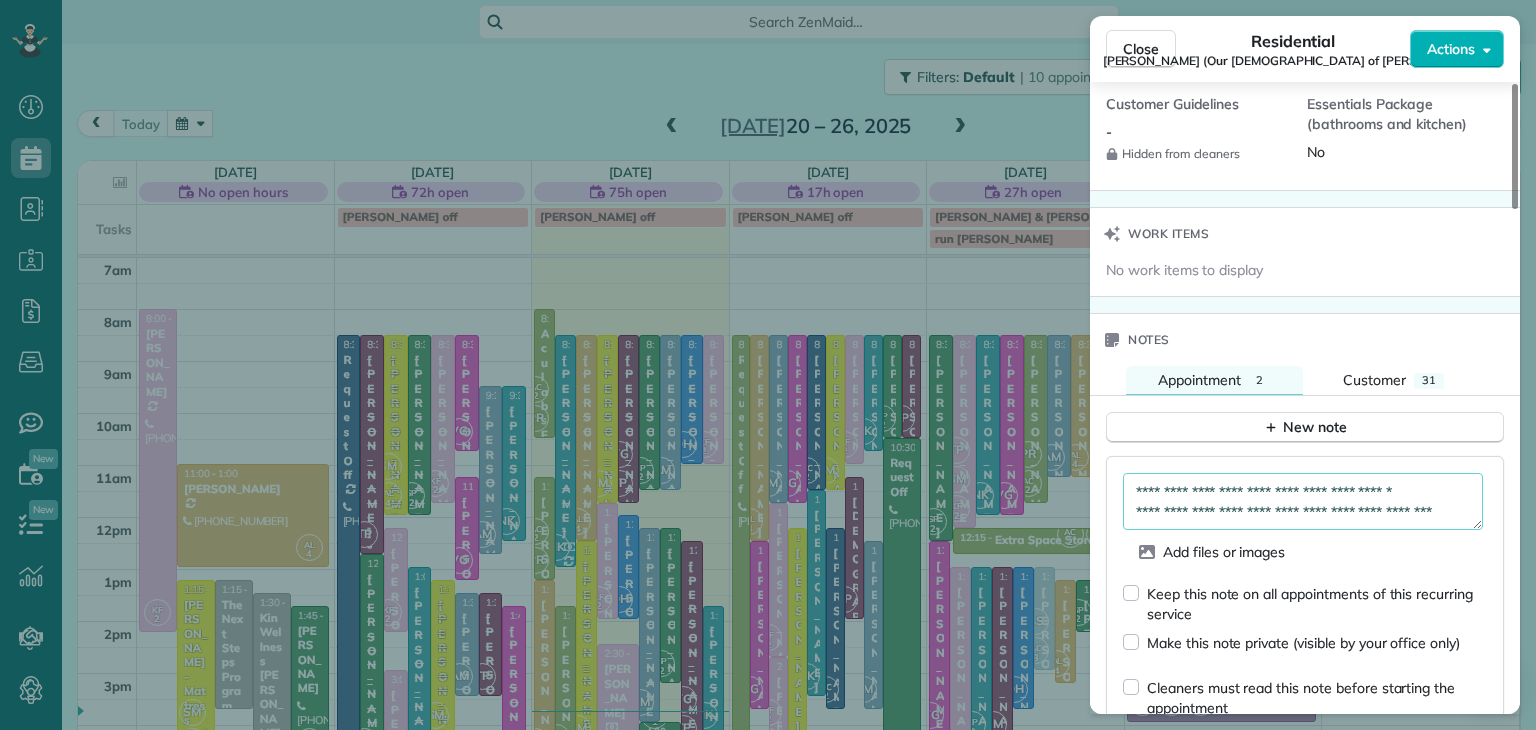 scroll, scrollTop: 11, scrollLeft: 0, axis: vertical 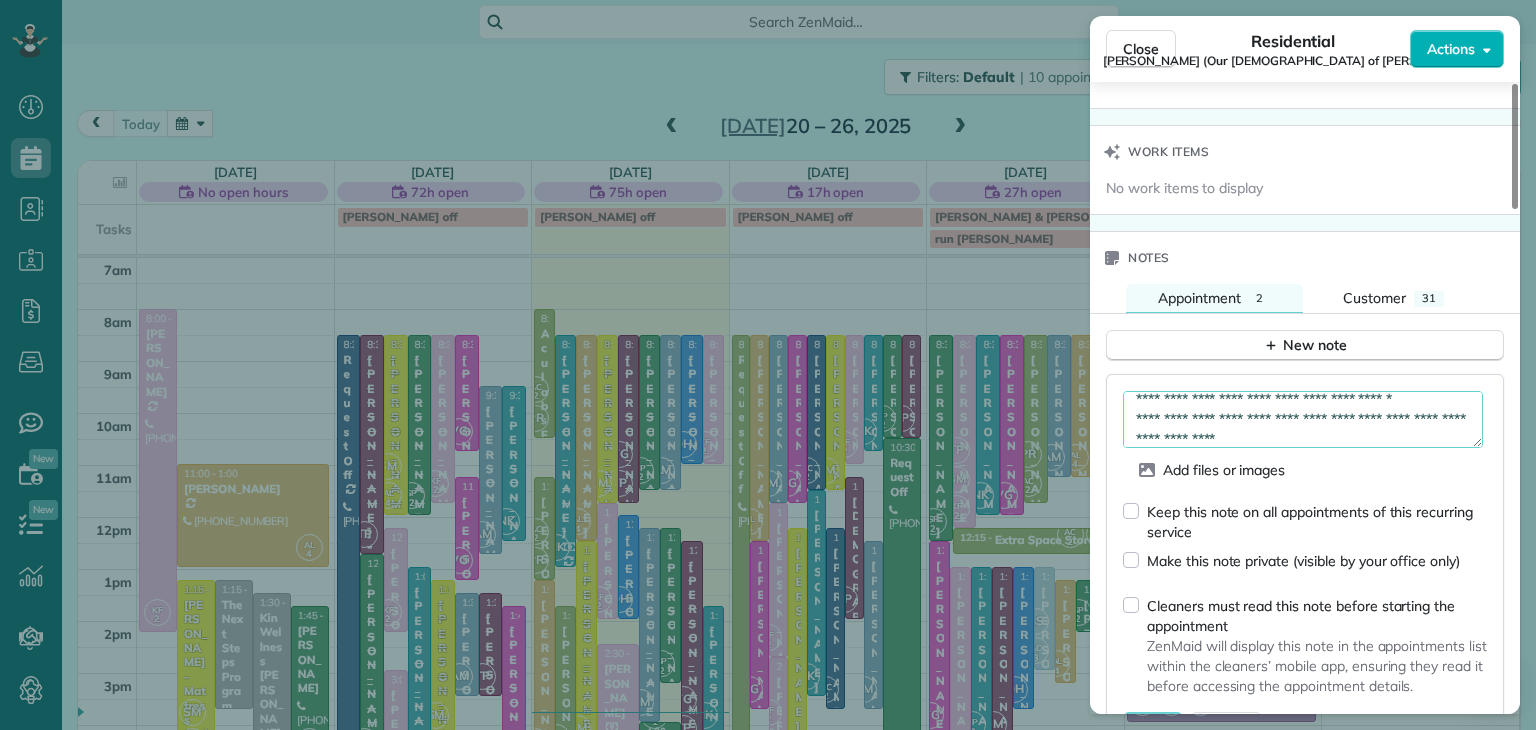 type on "**********" 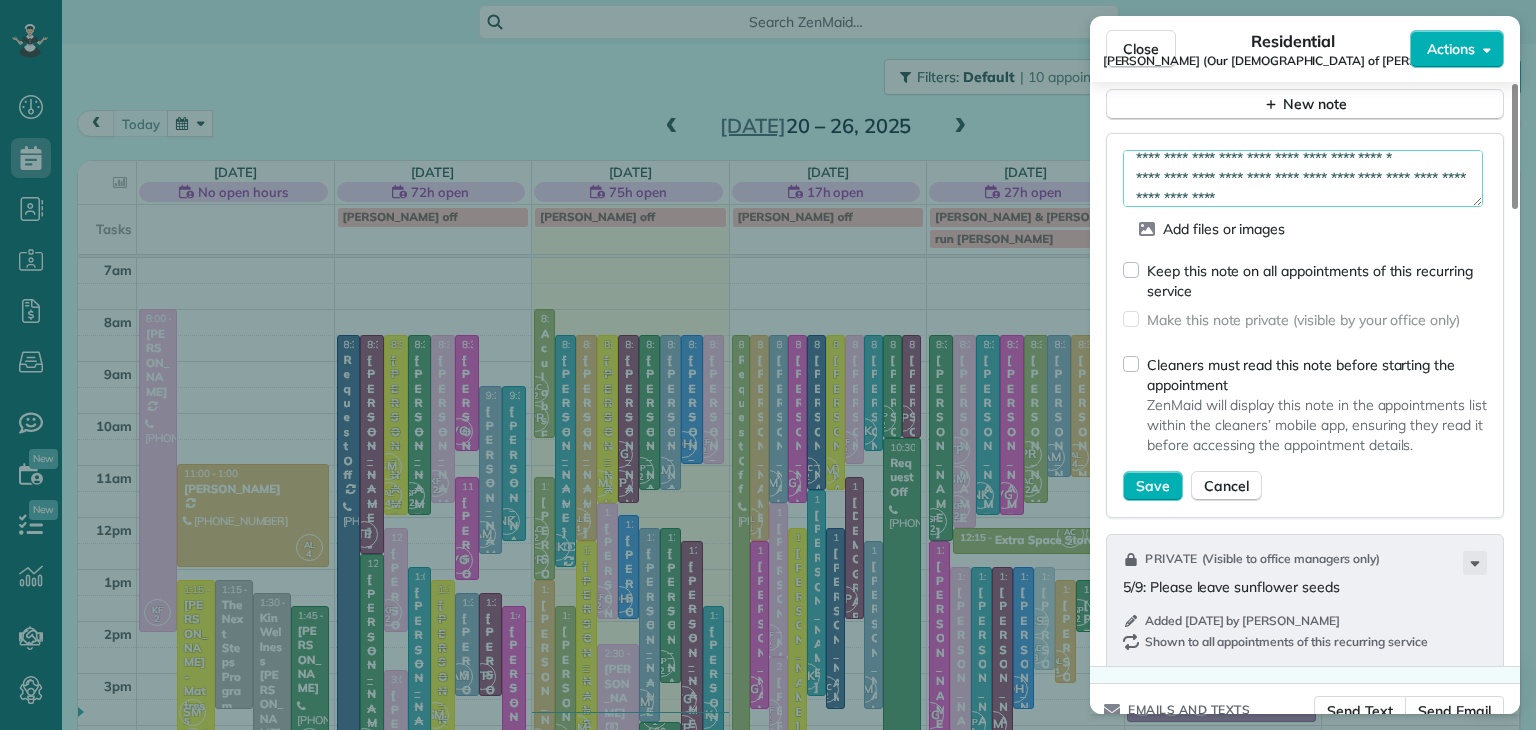 scroll, scrollTop: 2464, scrollLeft: 0, axis: vertical 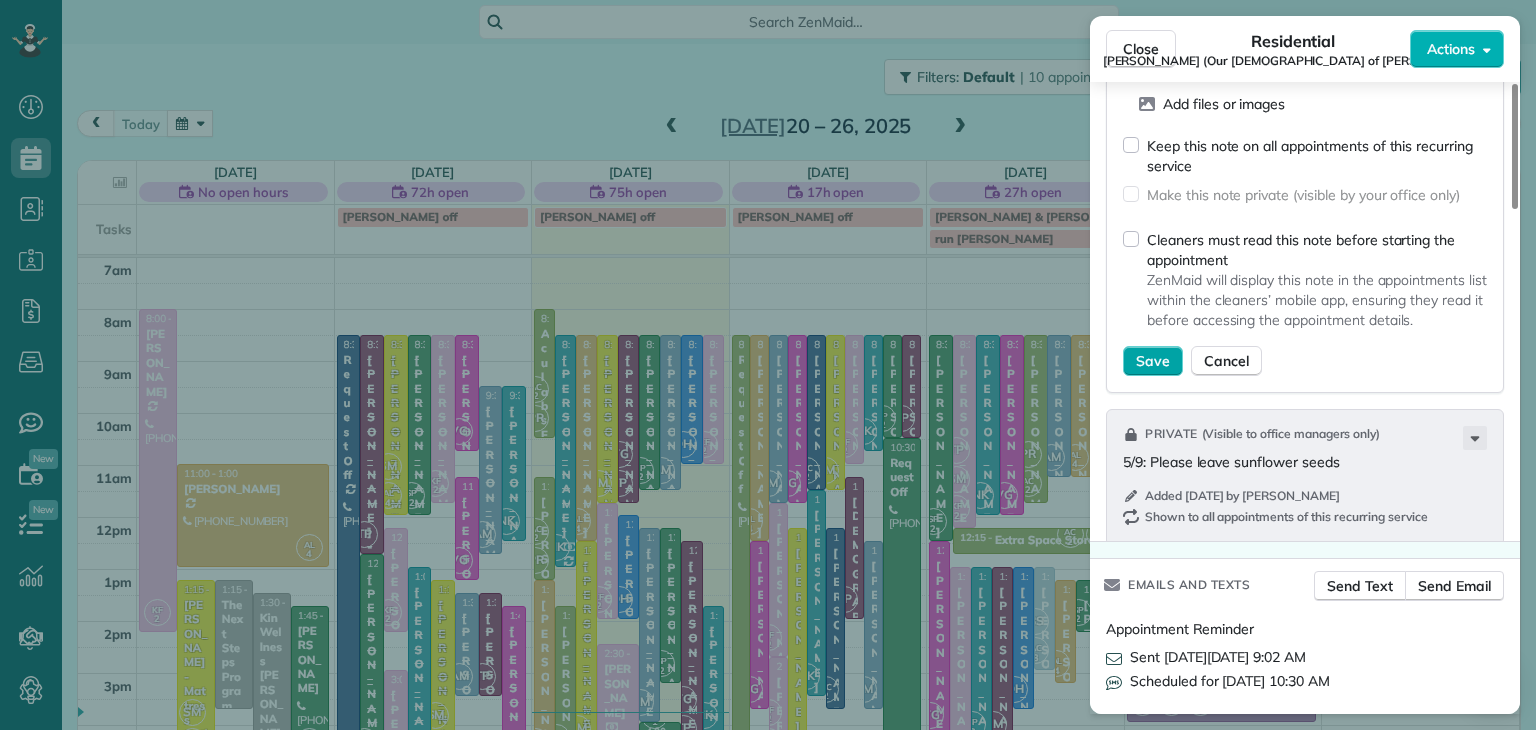 click on "Save" at bounding box center [1153, 361] 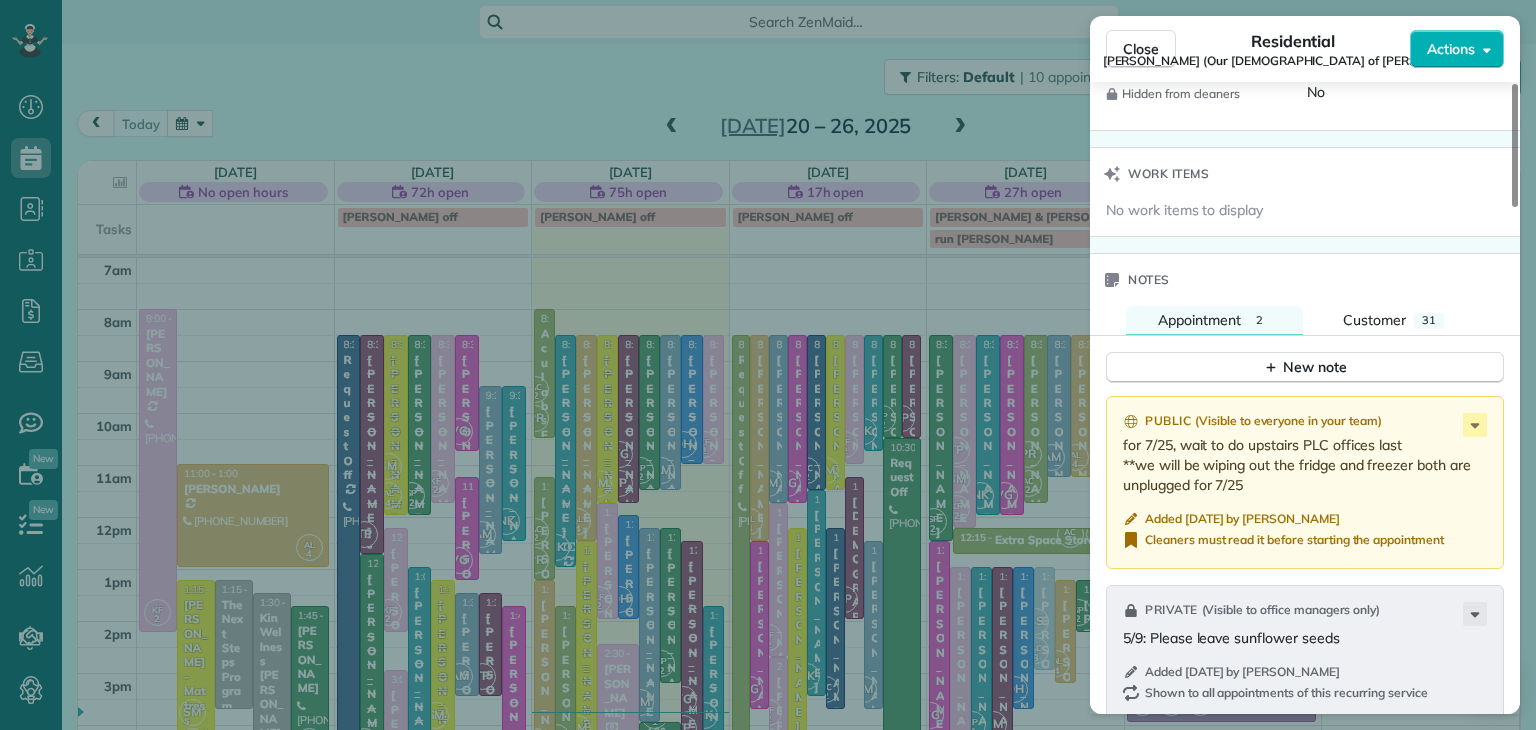 scroll, scrollTop: 1887, scrollLeft: 0, axis: vertical 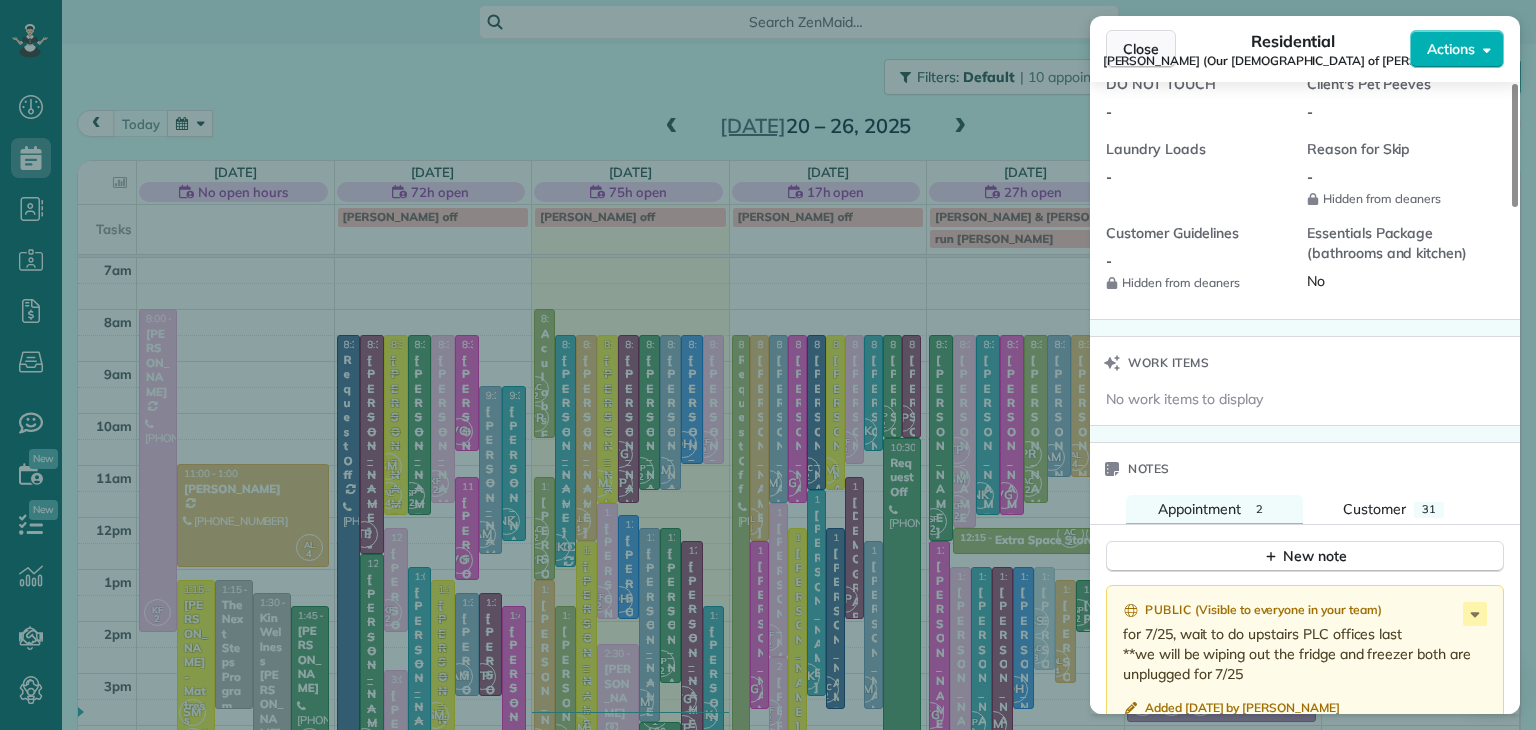 click on "Close" at bounding box center [1141, 49] 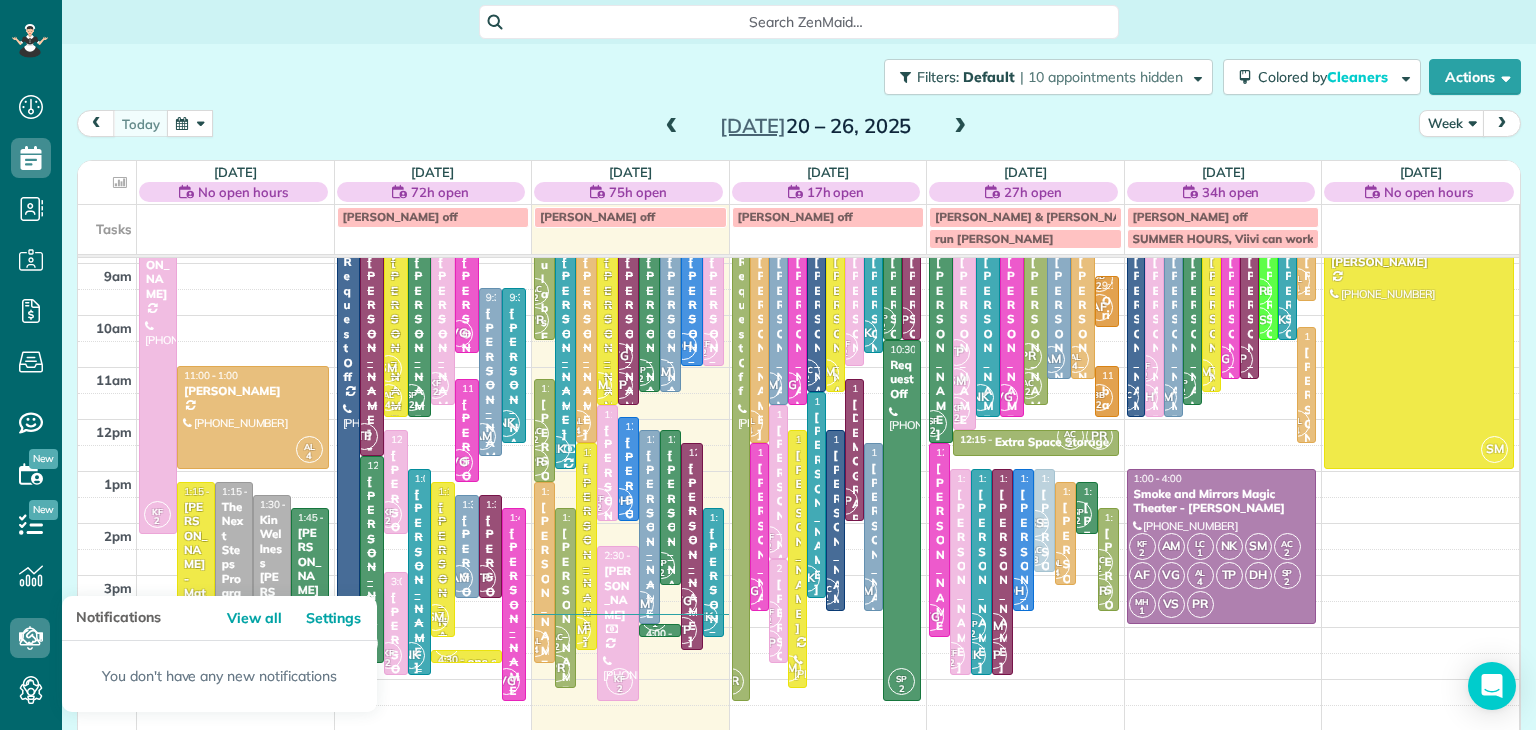 scroll, scrollTop: 223, scrollLeft: 0, axis: vertical 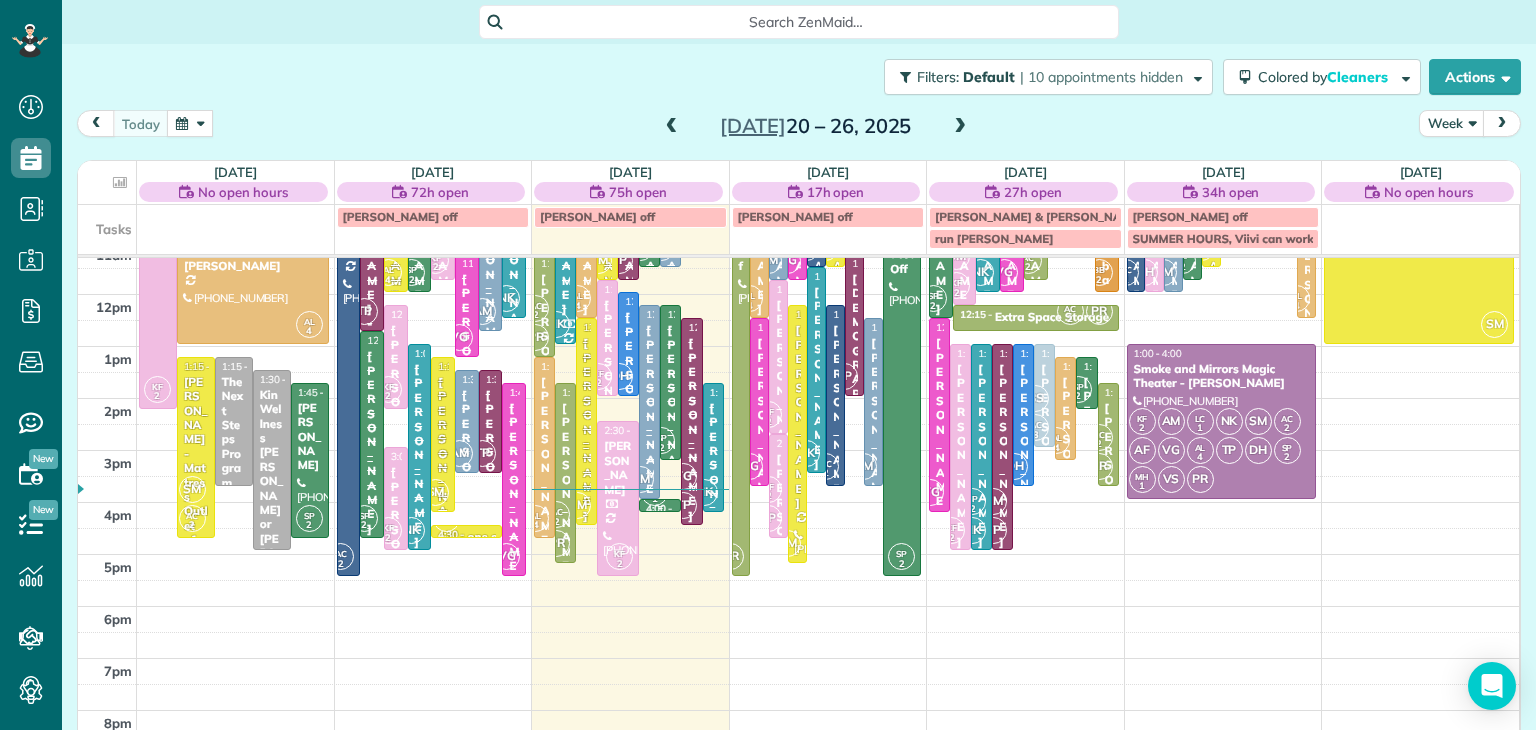 click on "1" at bounding box center [654, 499] 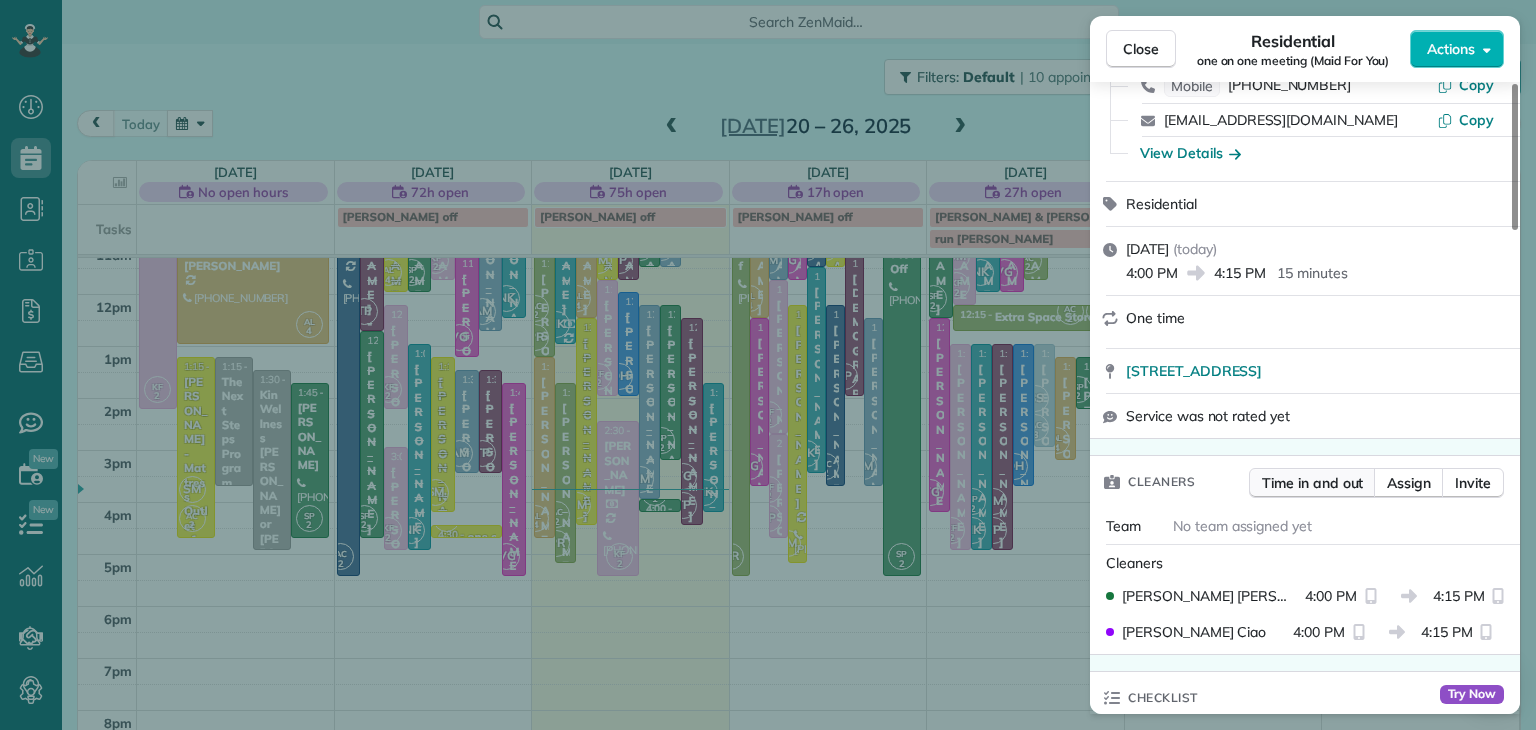 scroll, scrollTop: 366, scrollLeft: 0, axis: vertical 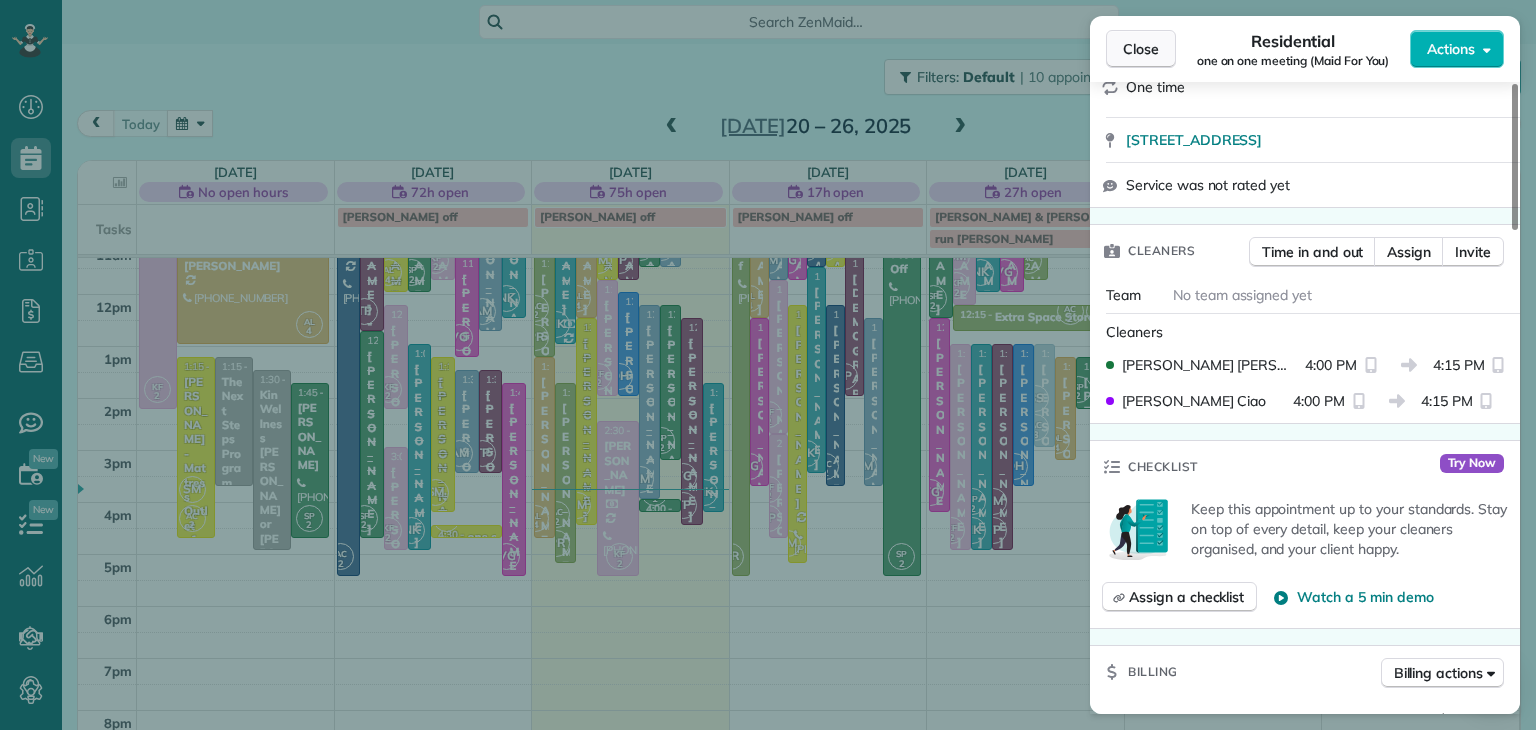 click on "Close" at bounding box center [1141, 49] 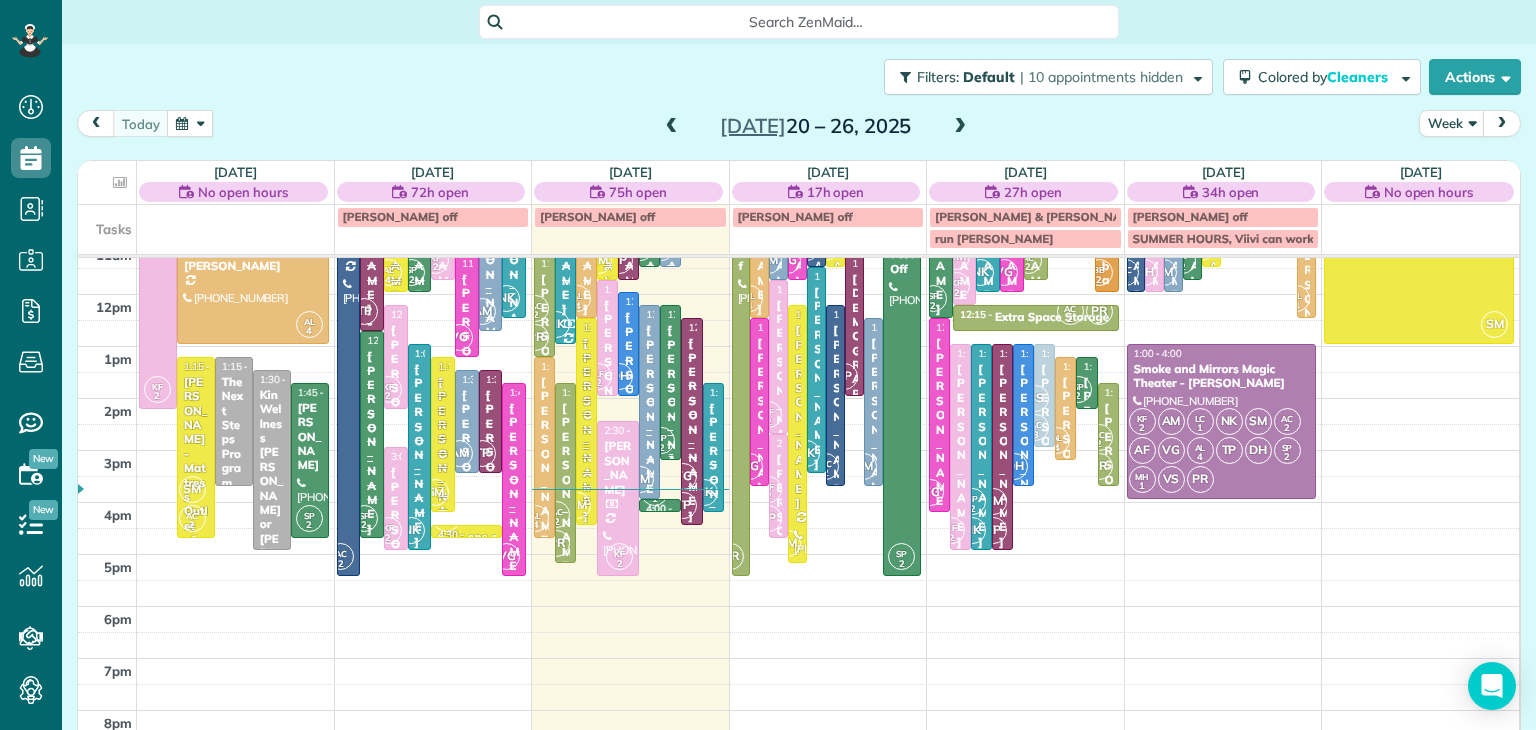 click on "SP 2" at bounding box center (661, 440) 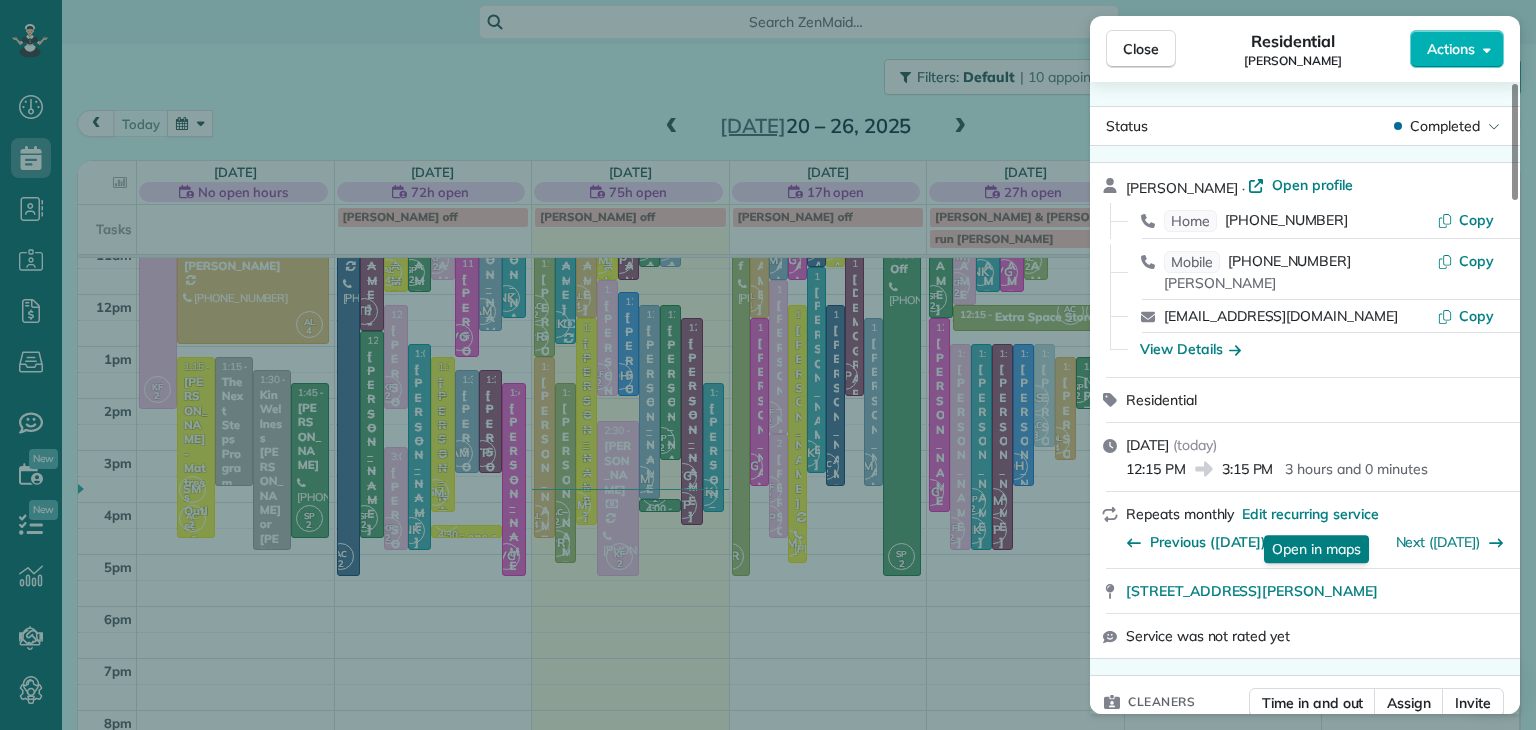 scroll, scrollTop: 459, scrollLeft: 0, axis: vertical 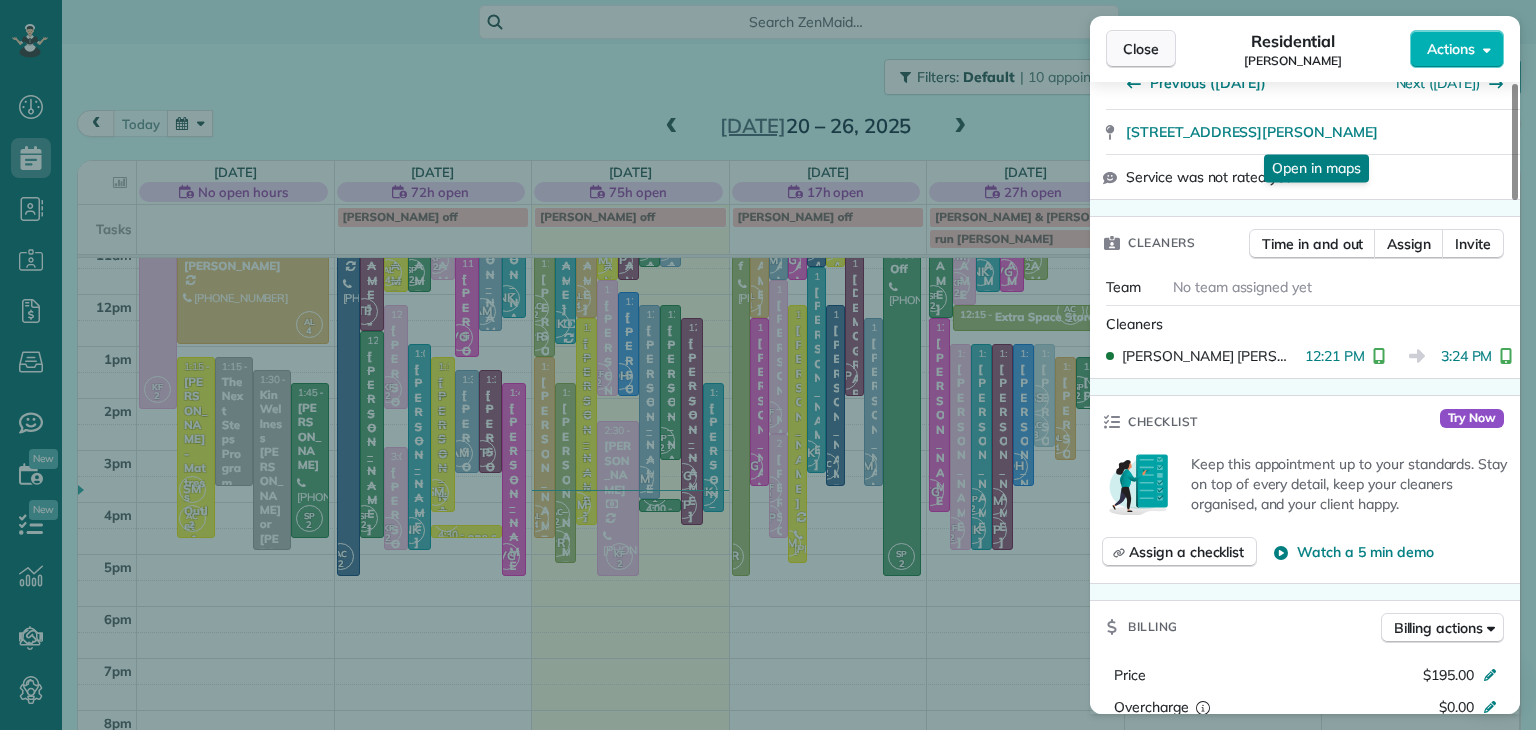 click on "Close" at bounding box center [1141, 49] 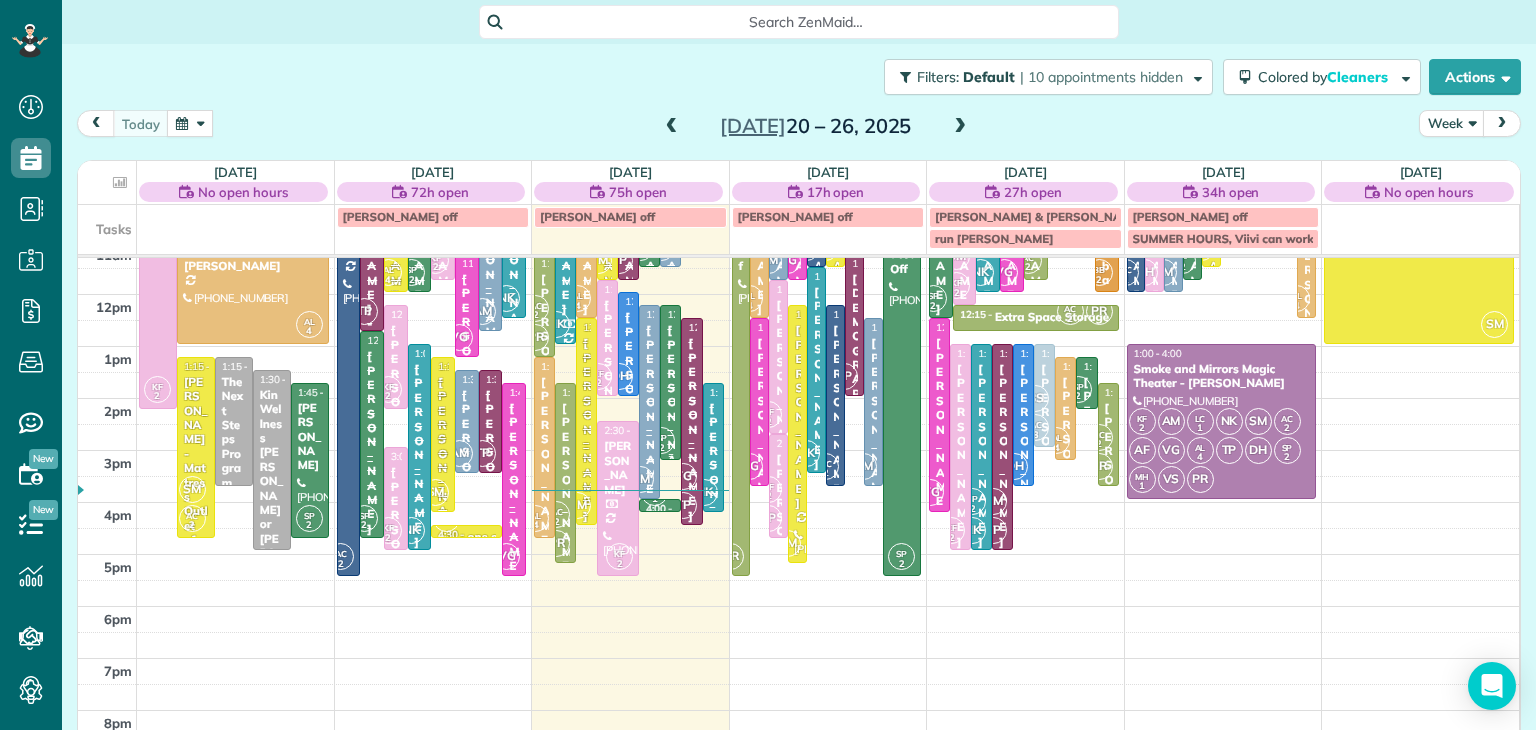 click on "SP 2" at bounding box center [661, 440] 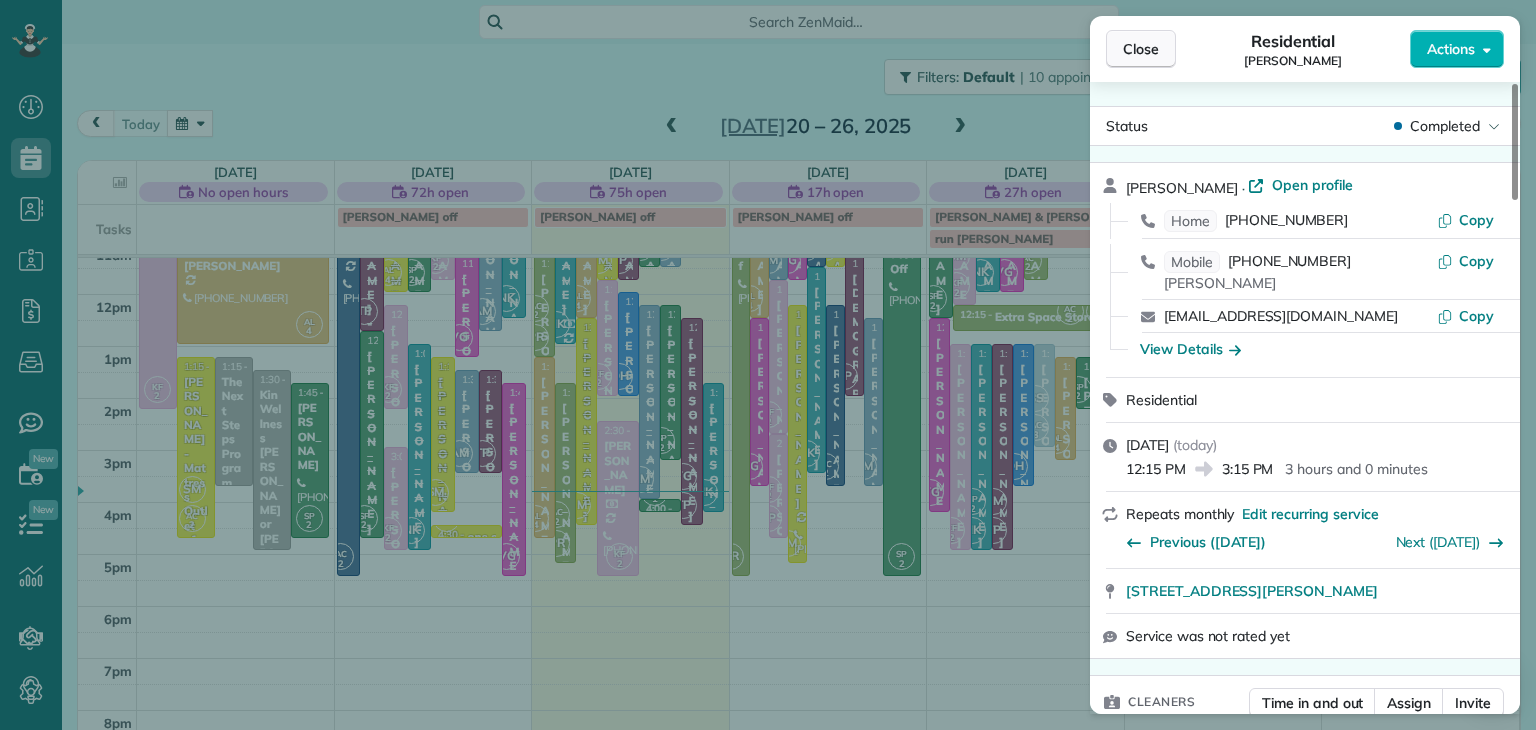 click on "Close" at bounding box center (1141, 49) 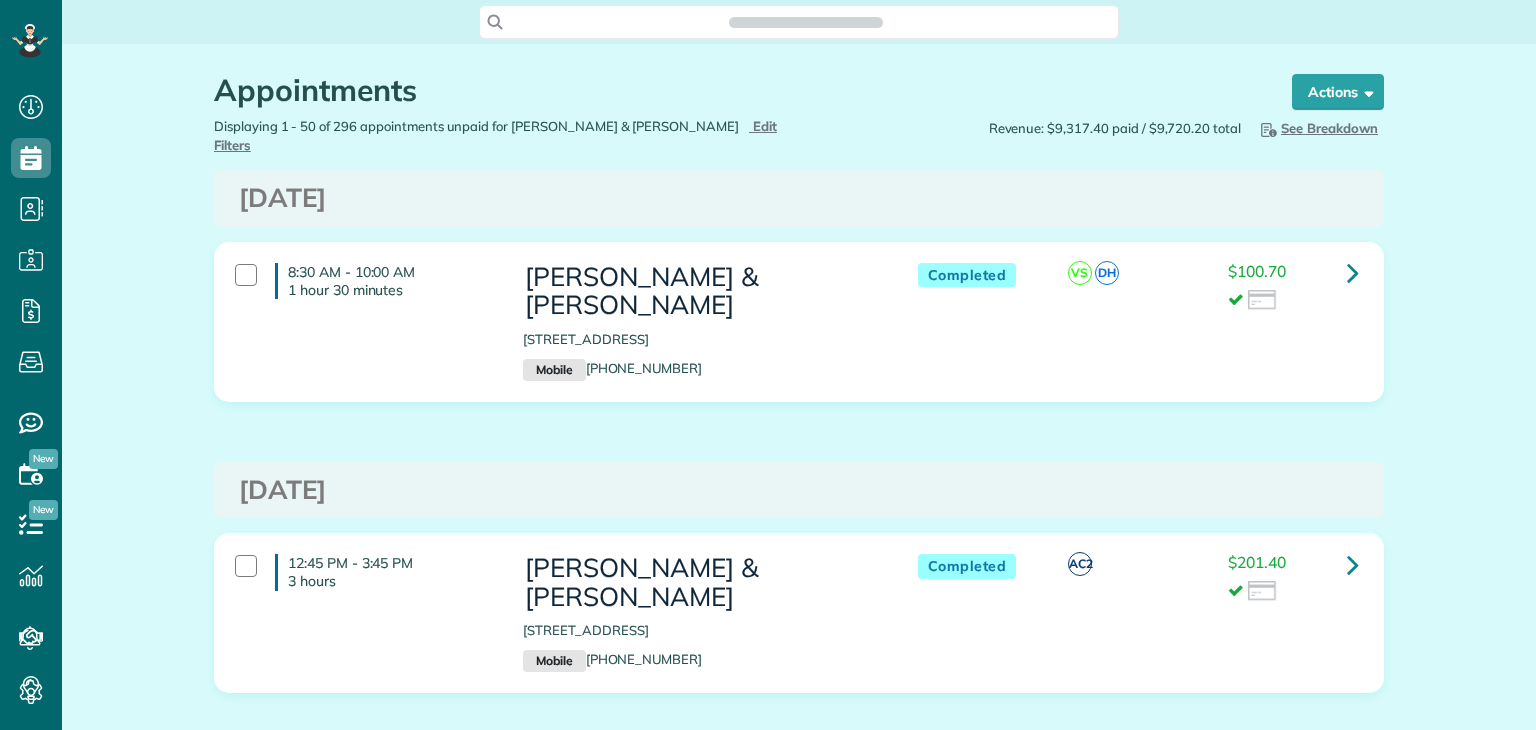 scroll, scrollTop: 0, scrollLeft: 0, axis: both 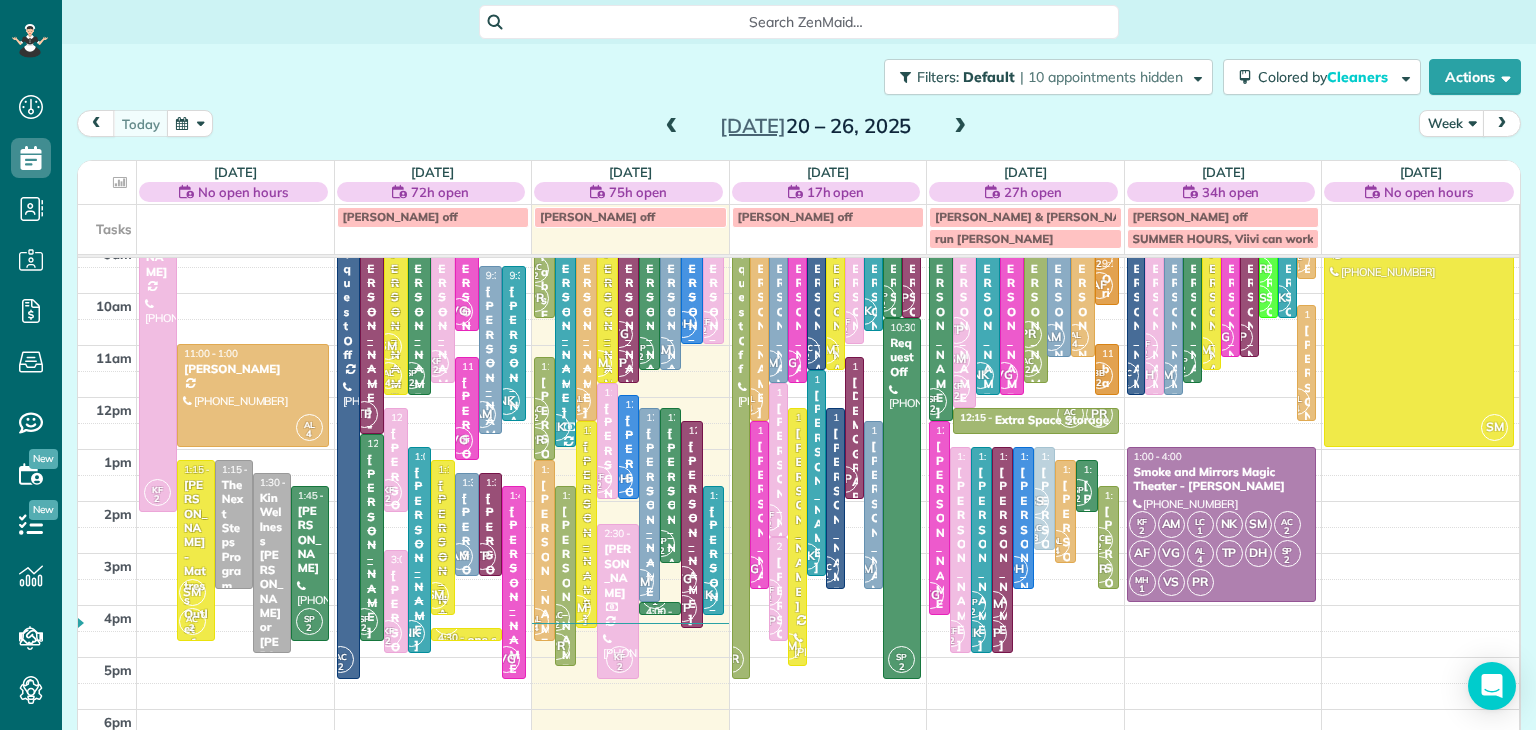 click on "1" at bounding box center [654, 602] 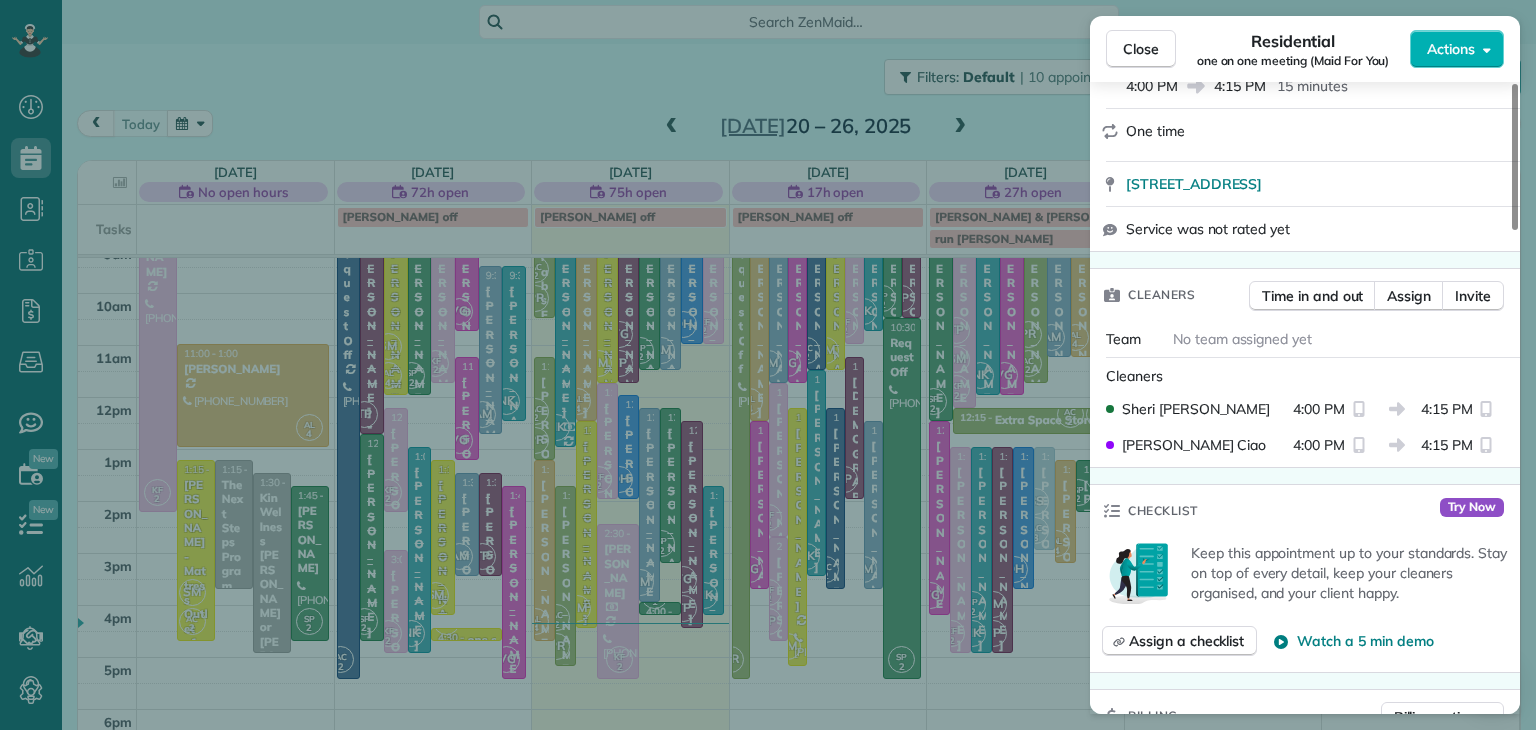 scroll, scrollTop: 395, scrollLeft: 0, axis: vertical 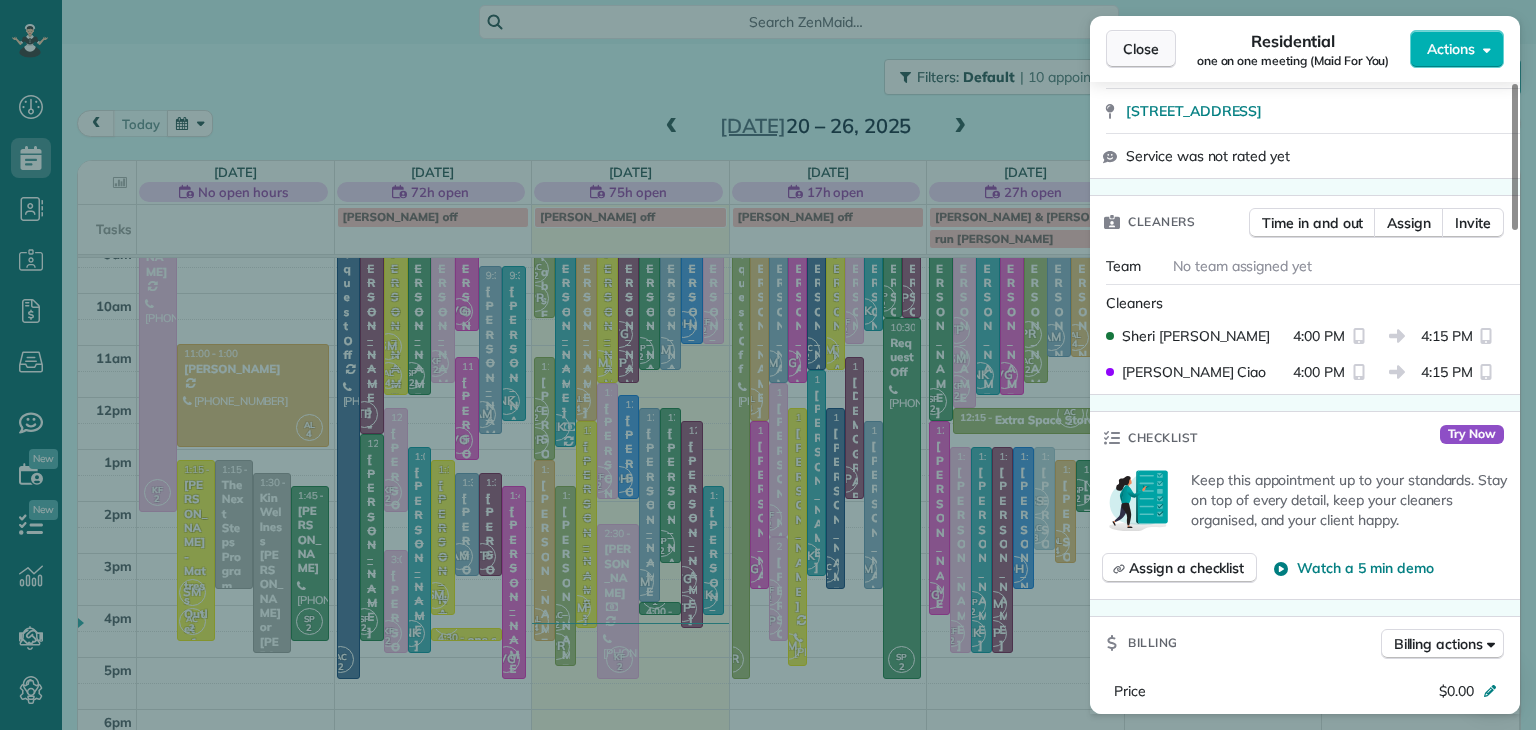 click on "Close" at bounding box center (1141, 49) 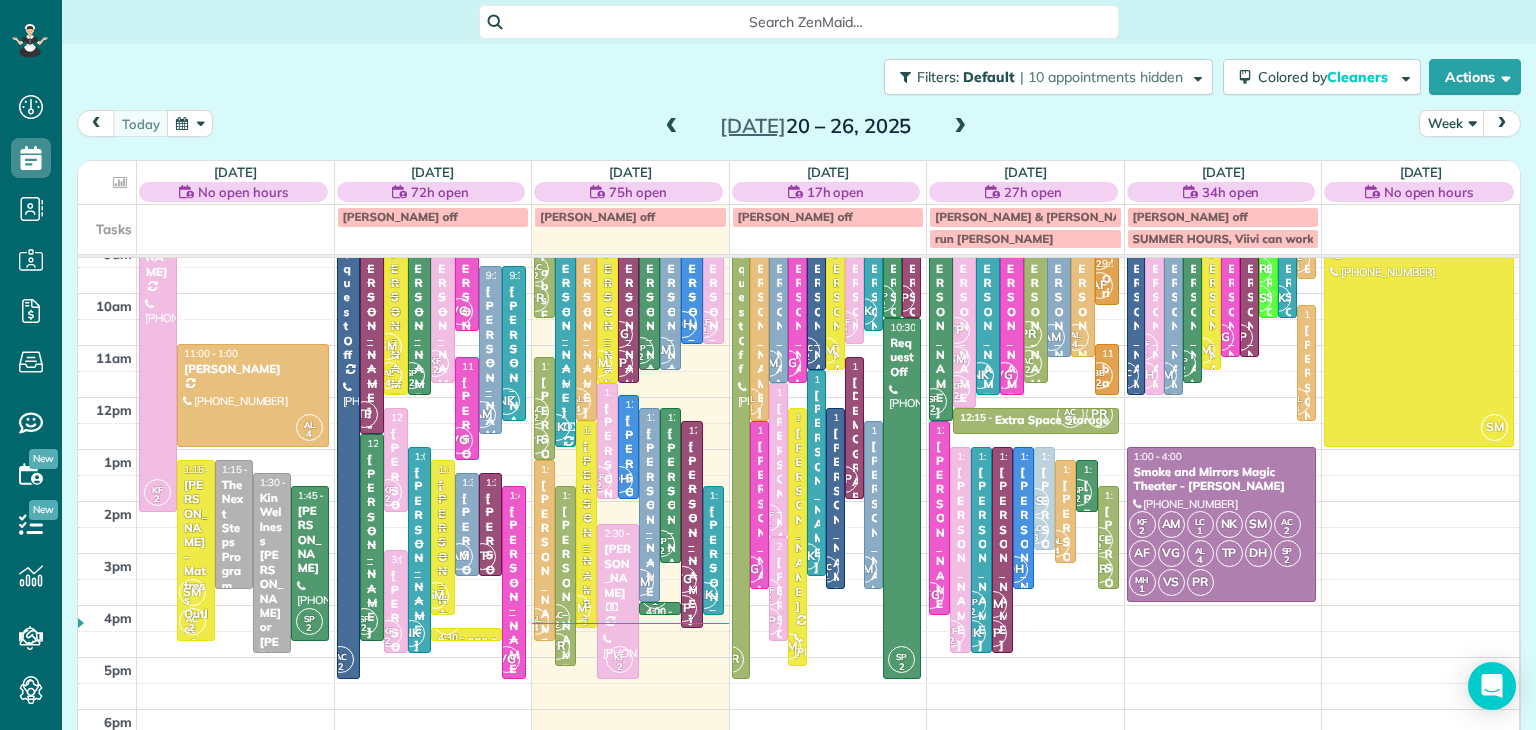 click on "1" at bounding box center [654, 602] 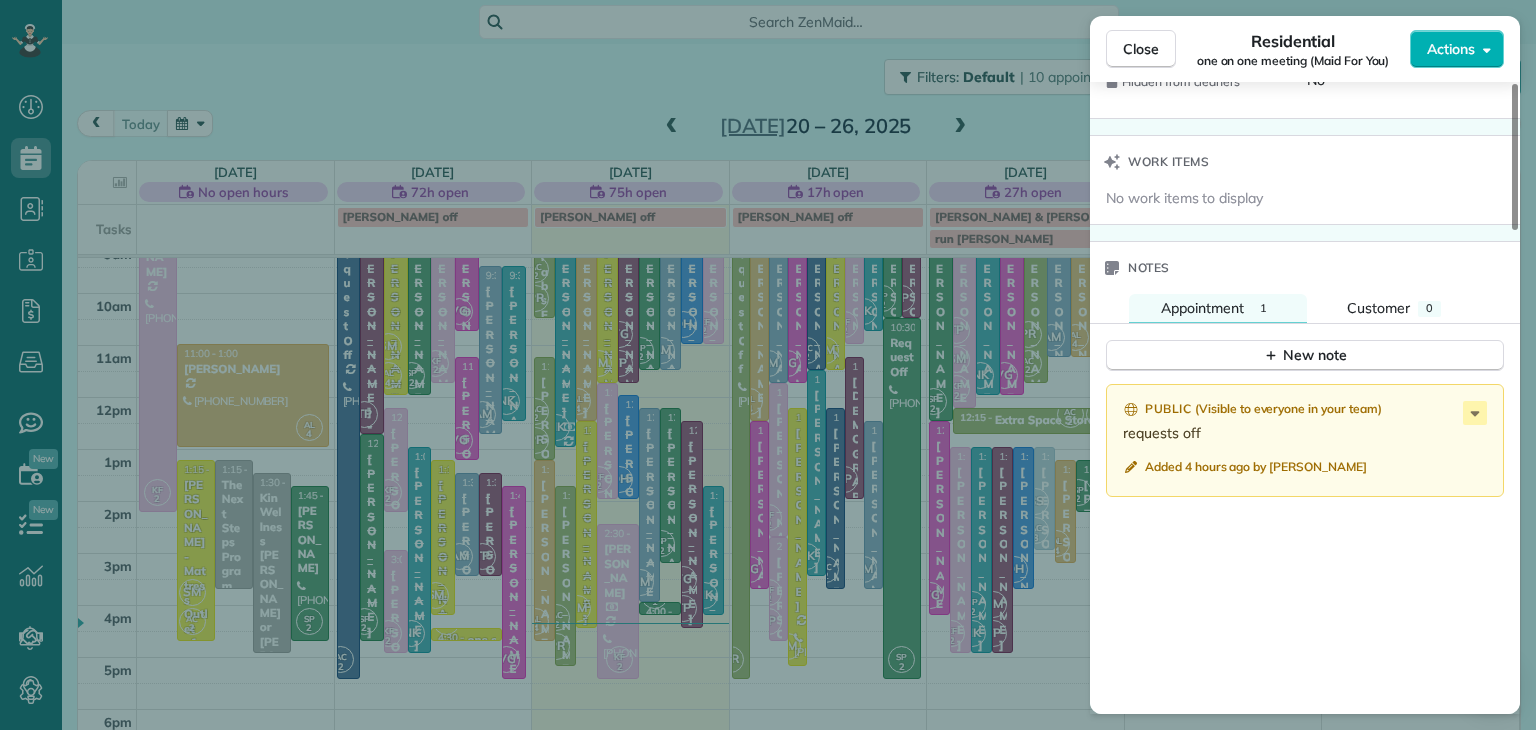 scroll, scrollTop: 2044, scrollLeft: 0, axis: vertical 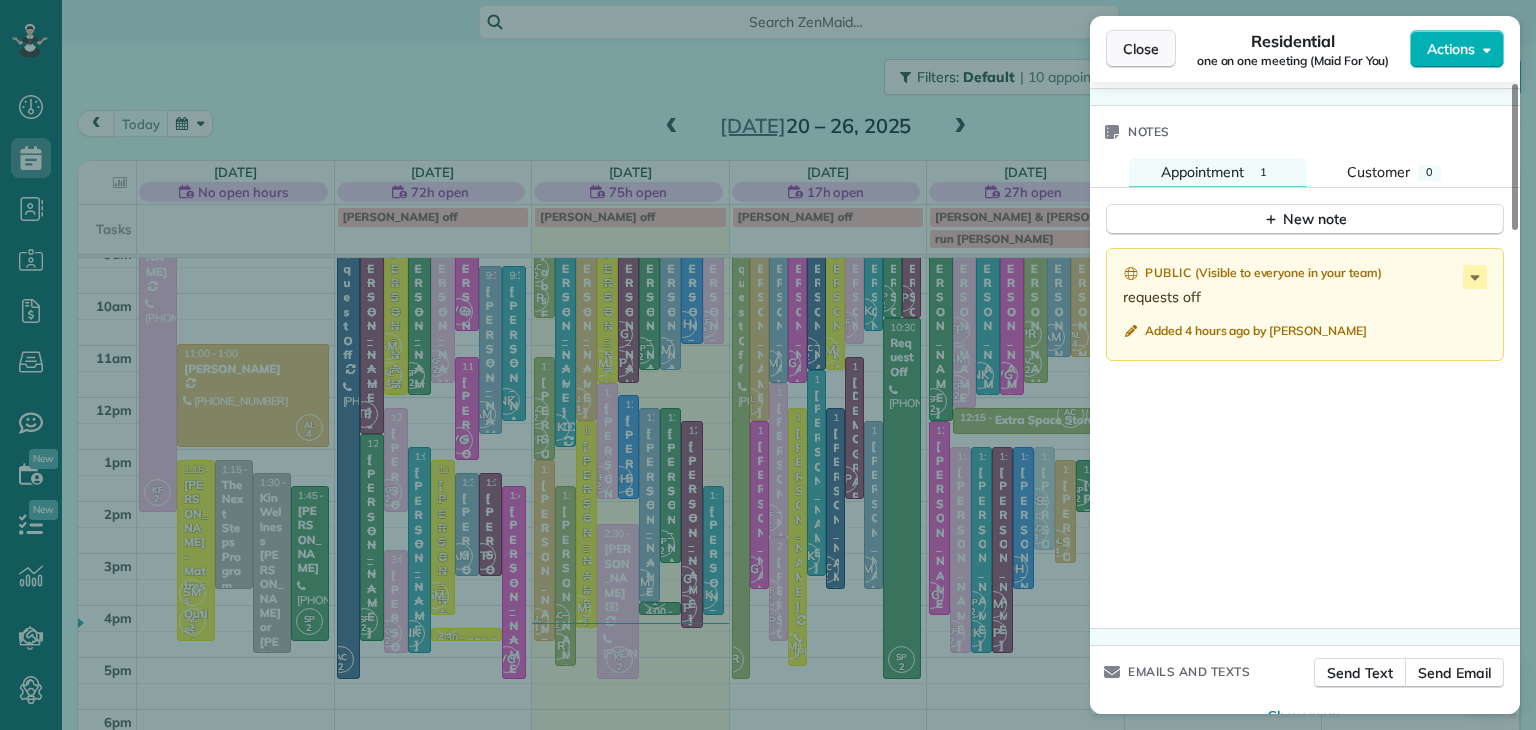 click on "Close" at bounding box center (1141, 49) 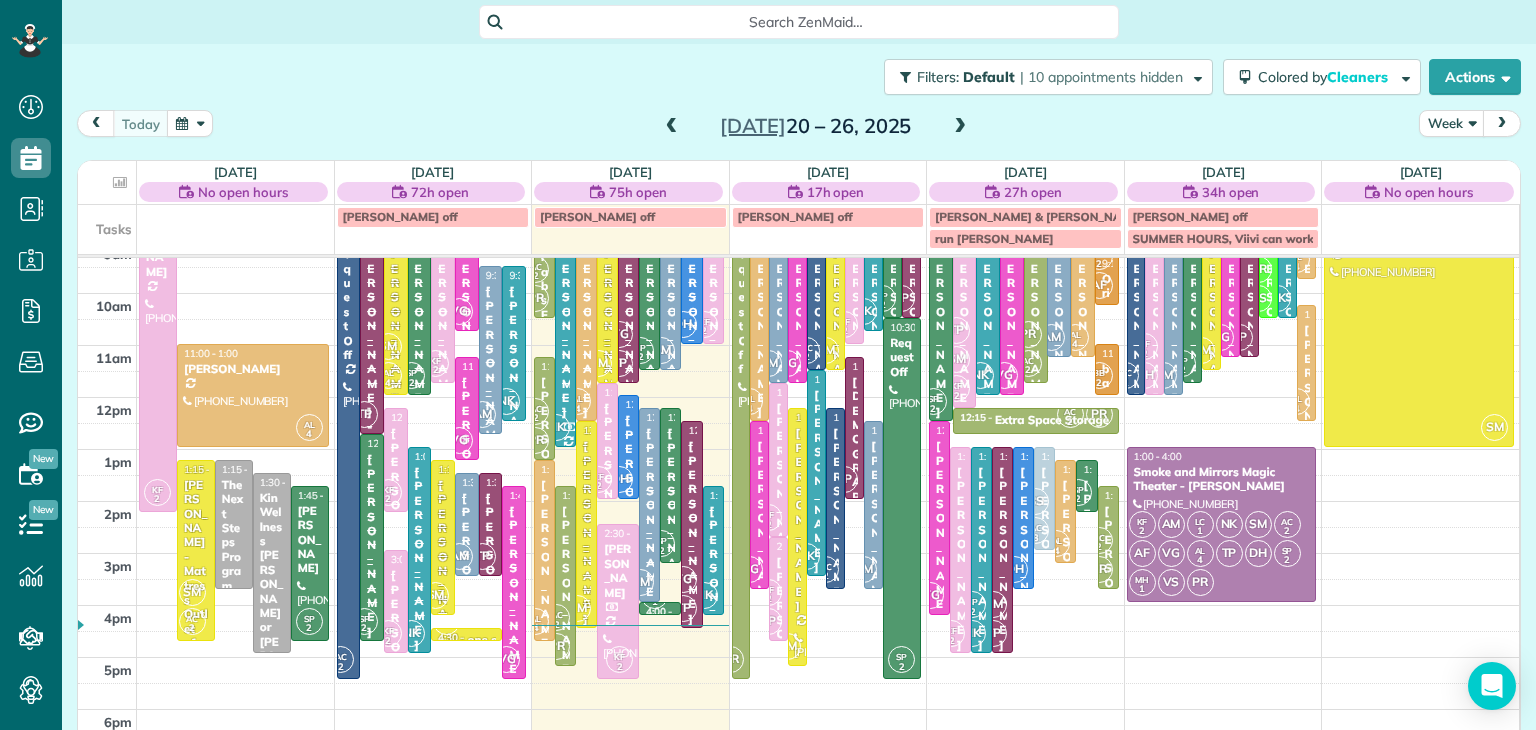 click at bounding box center (960, 127) 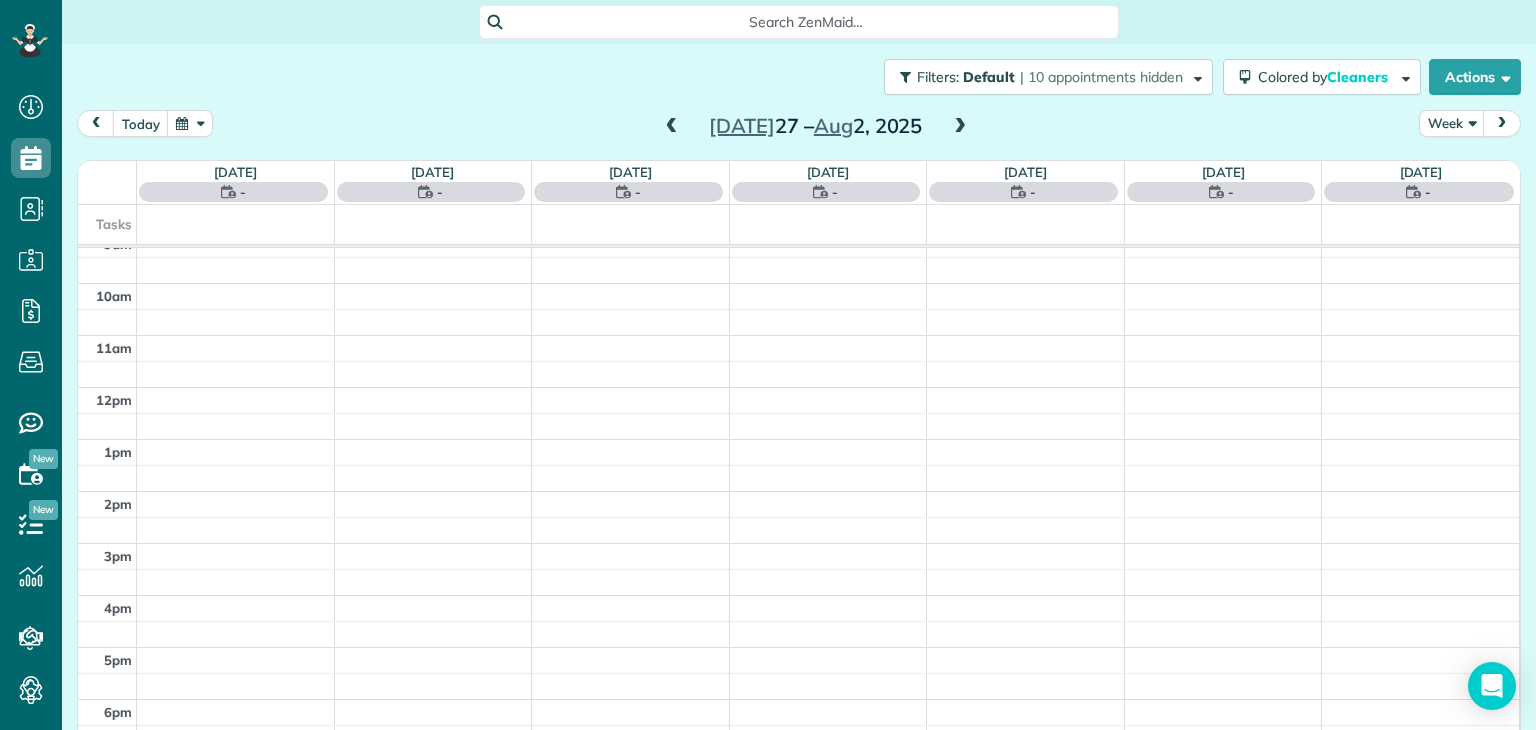 scroll, scrollTop: 0, scrollLeft: 0, axis: both 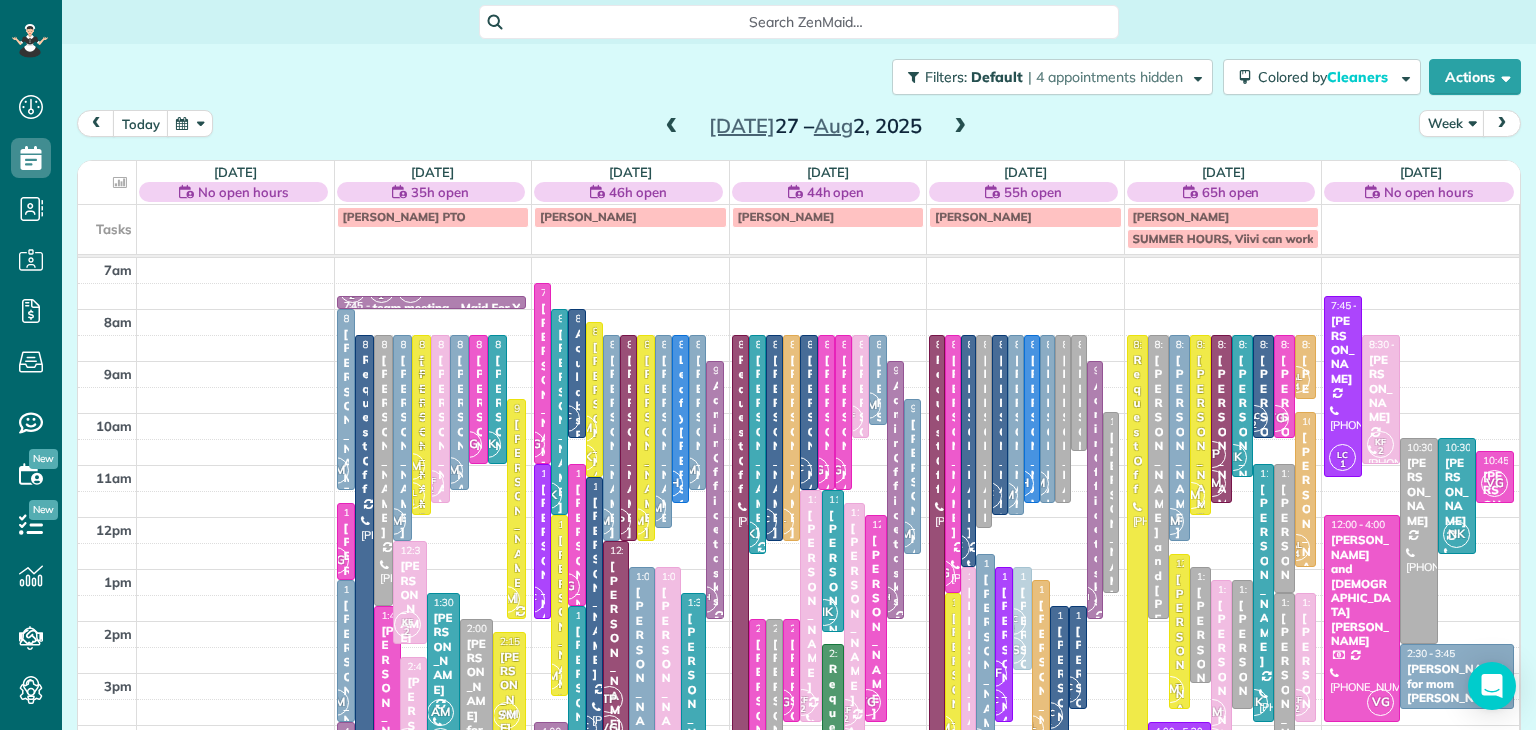 click on "[PERSON_NAME] for [PERSON_NAME] [PERSON_NAME]" at bounding box center [476, 773] 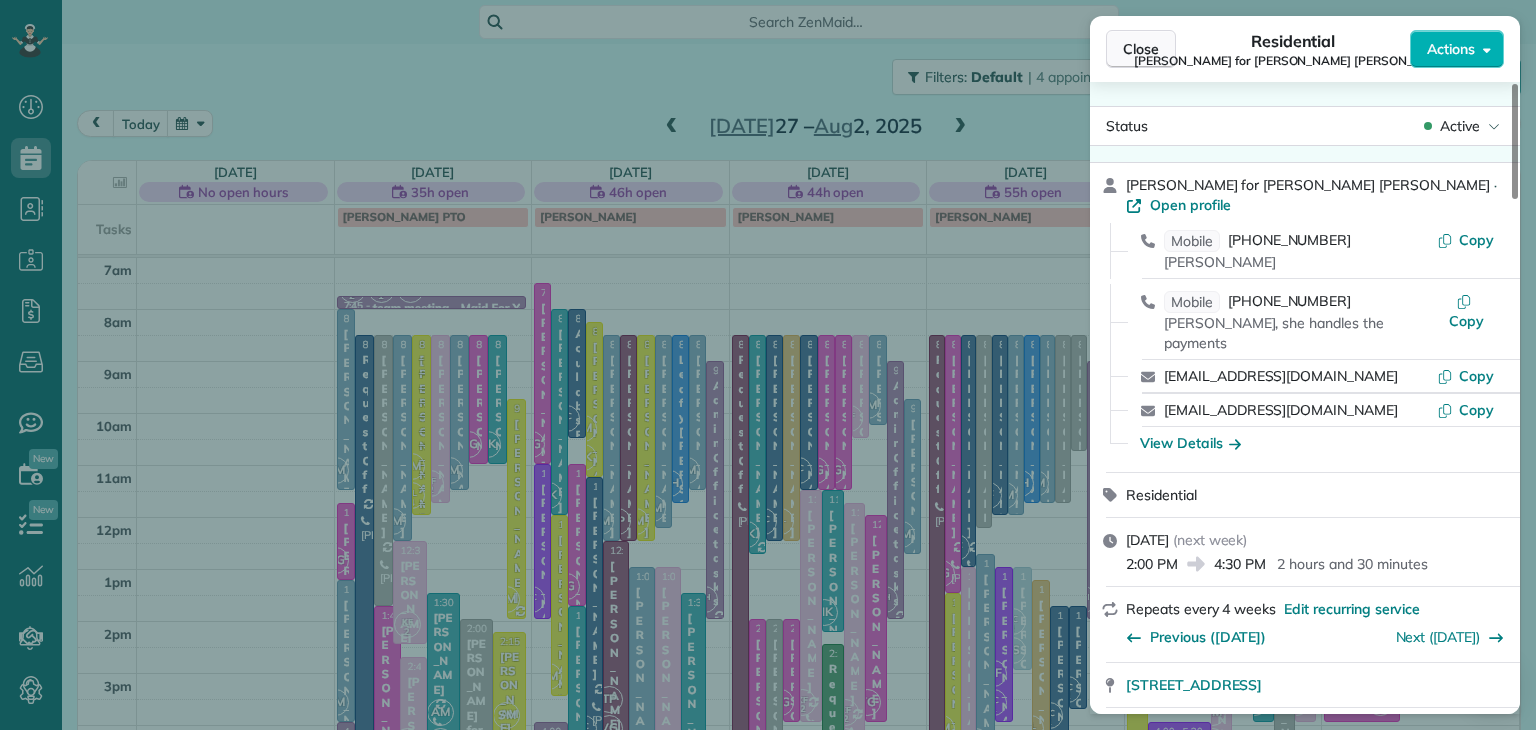 click on "Close" at bounding box center (1141, 49) 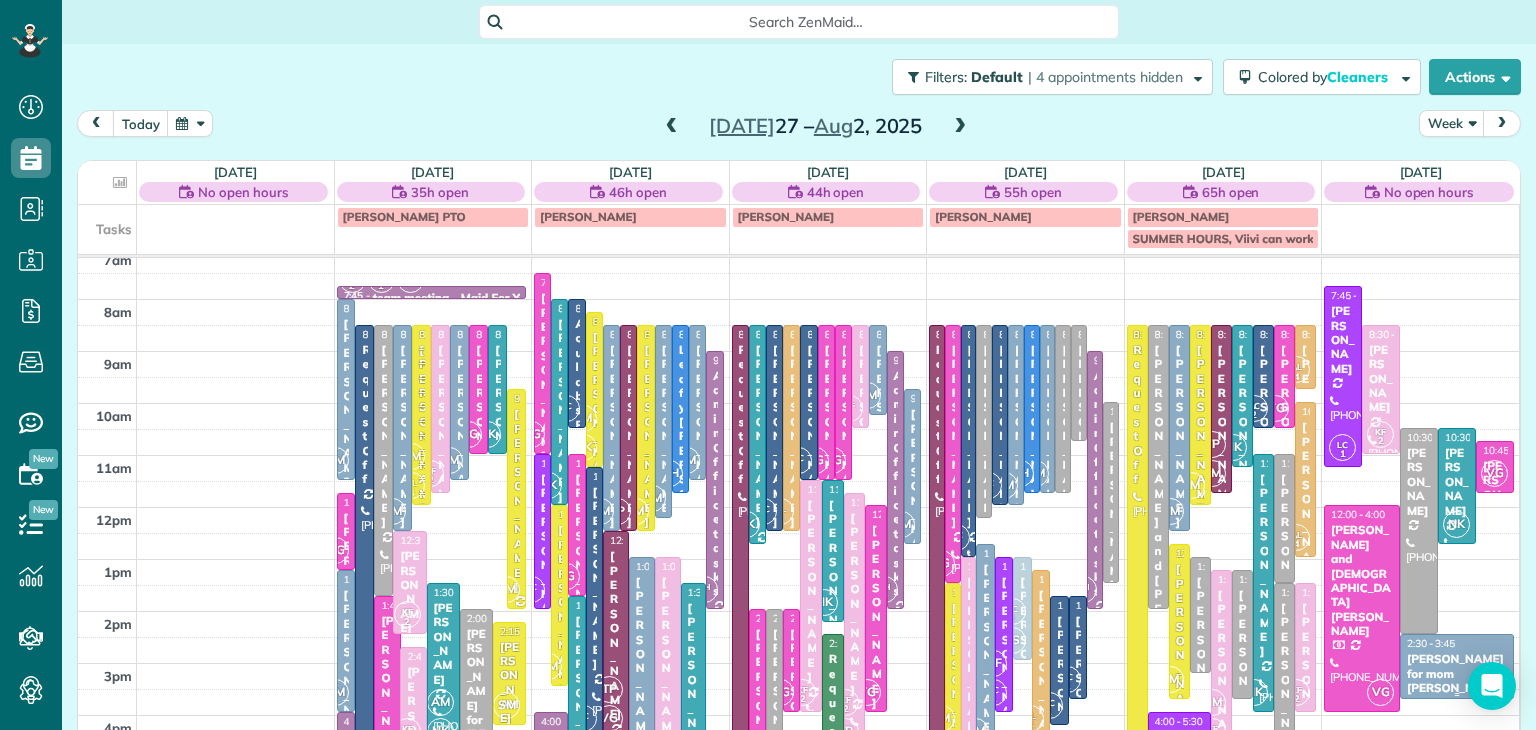 scroll, scrollTop: 0, scrollLeft: 0, axis: both 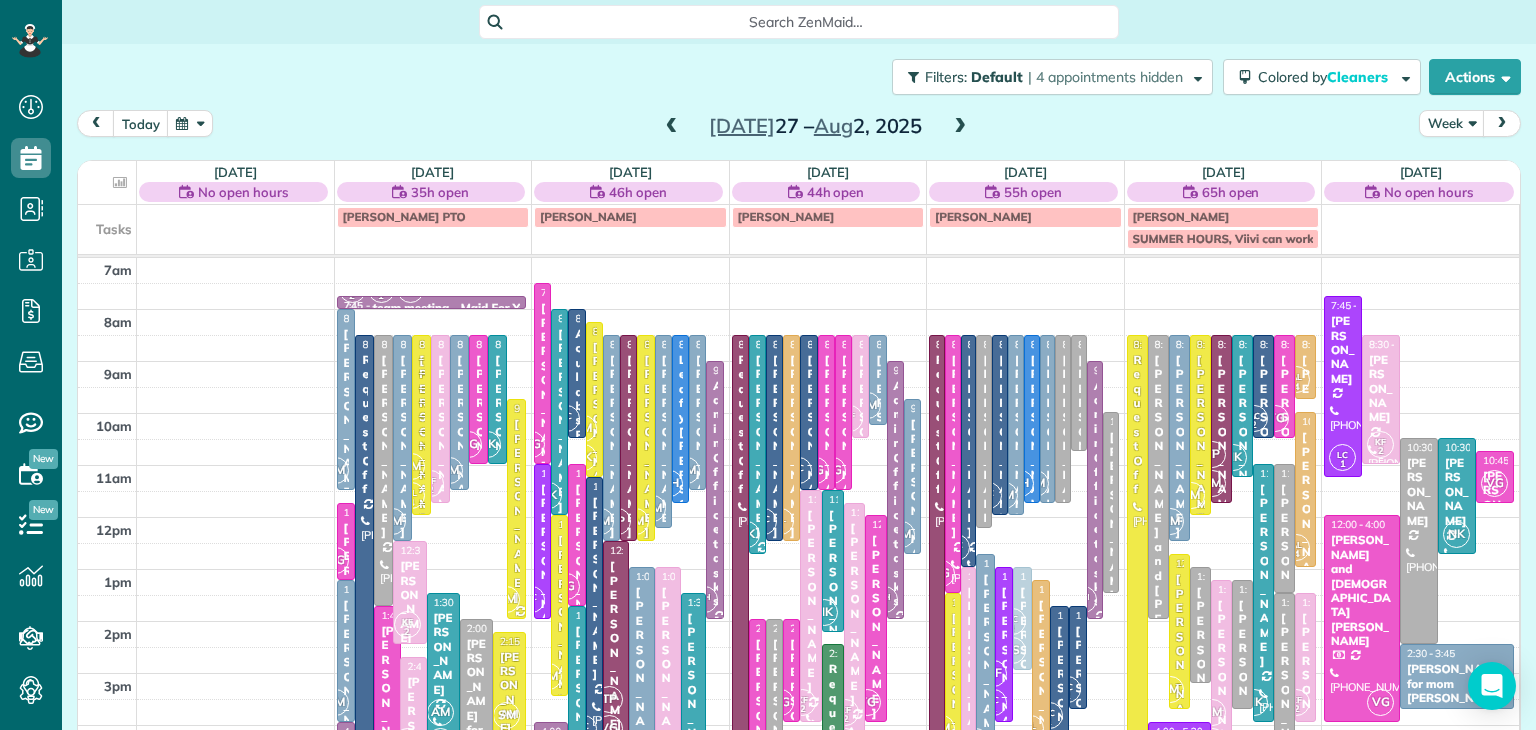 click on "[PERSON_NAME]" at bounding box center (1381, 389) 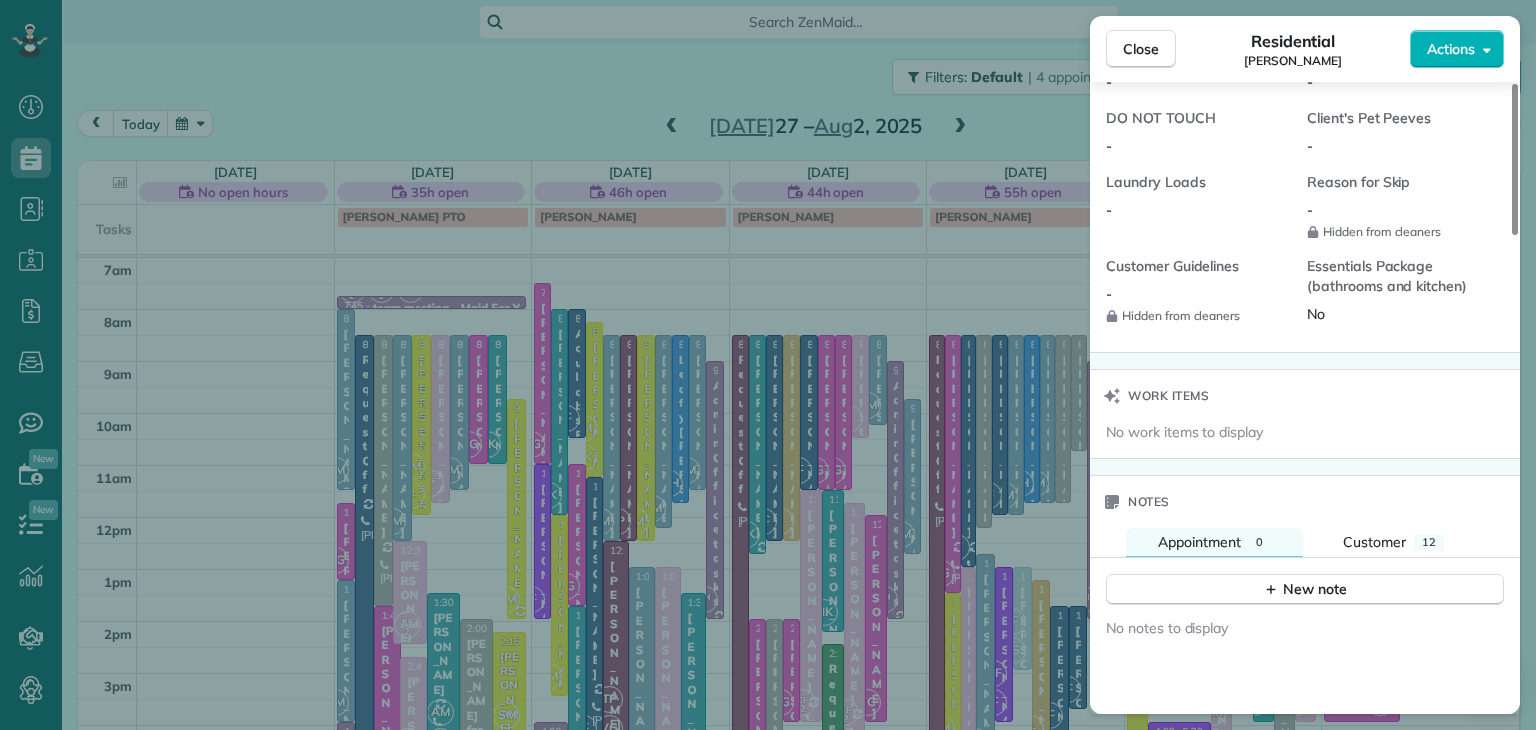 scroll, scrollTop: 1662, scrollLeft: 0, axis: vertical 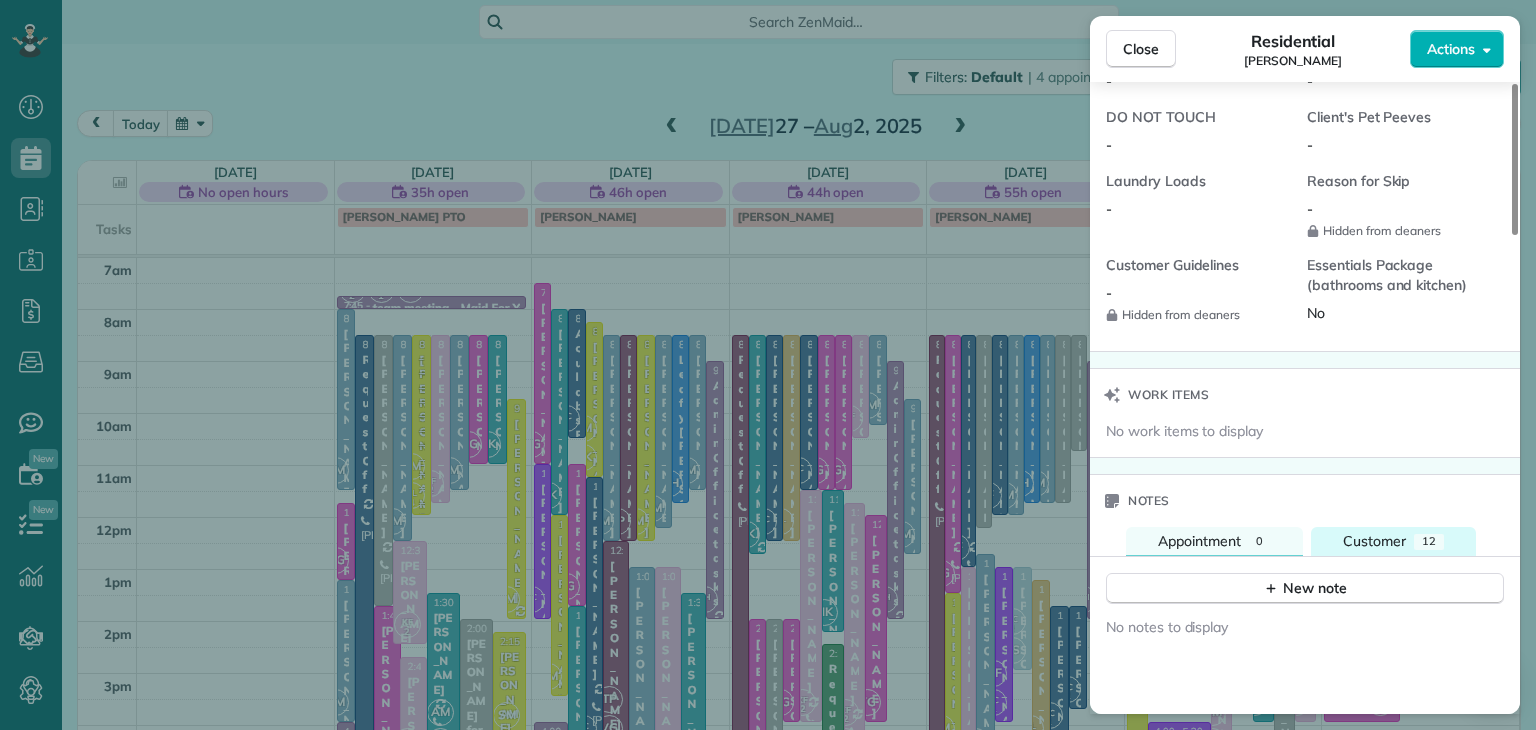 click on "Customer" at bounding box center [1374, 541] 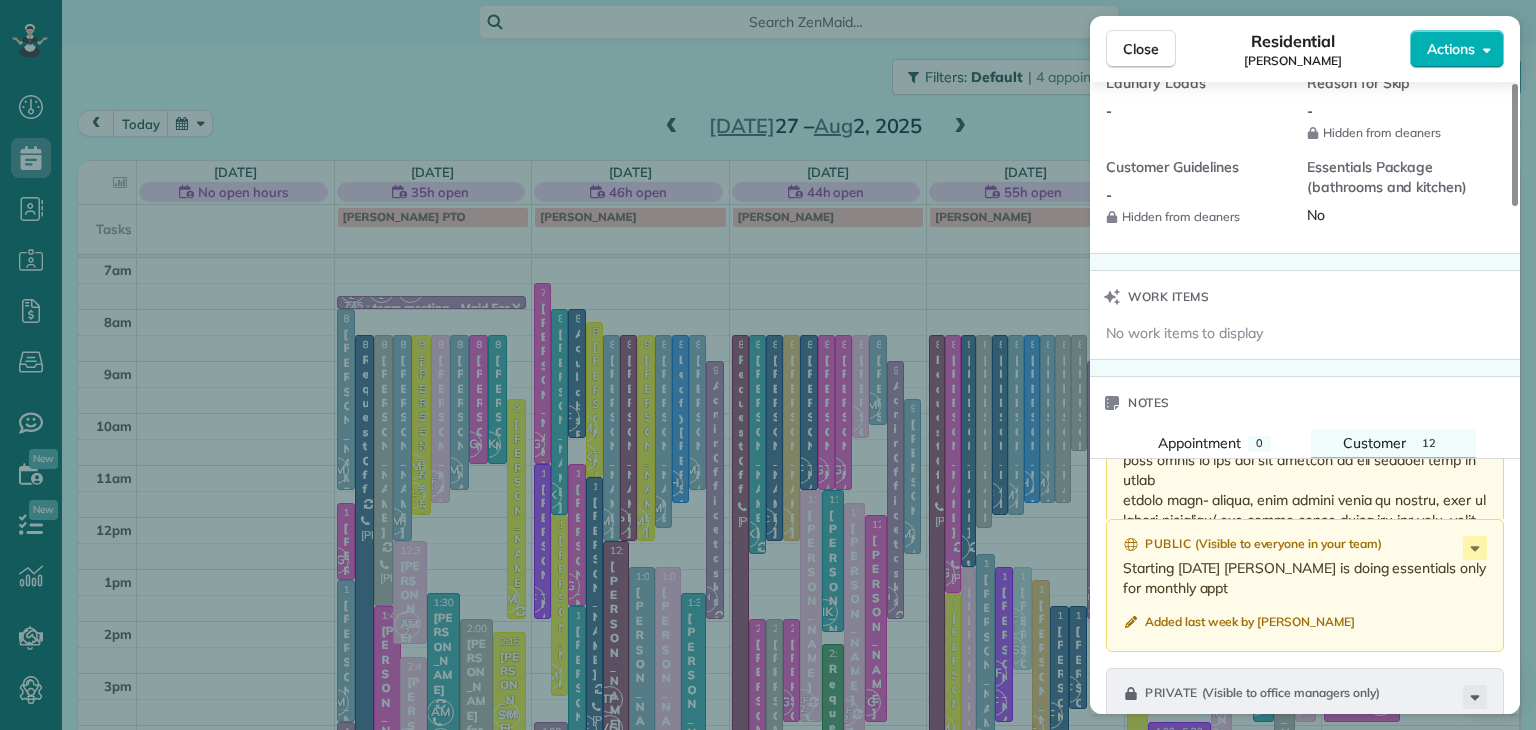 scroll, scrollTop: 2028, scrollLeft: 0, axis: vertical 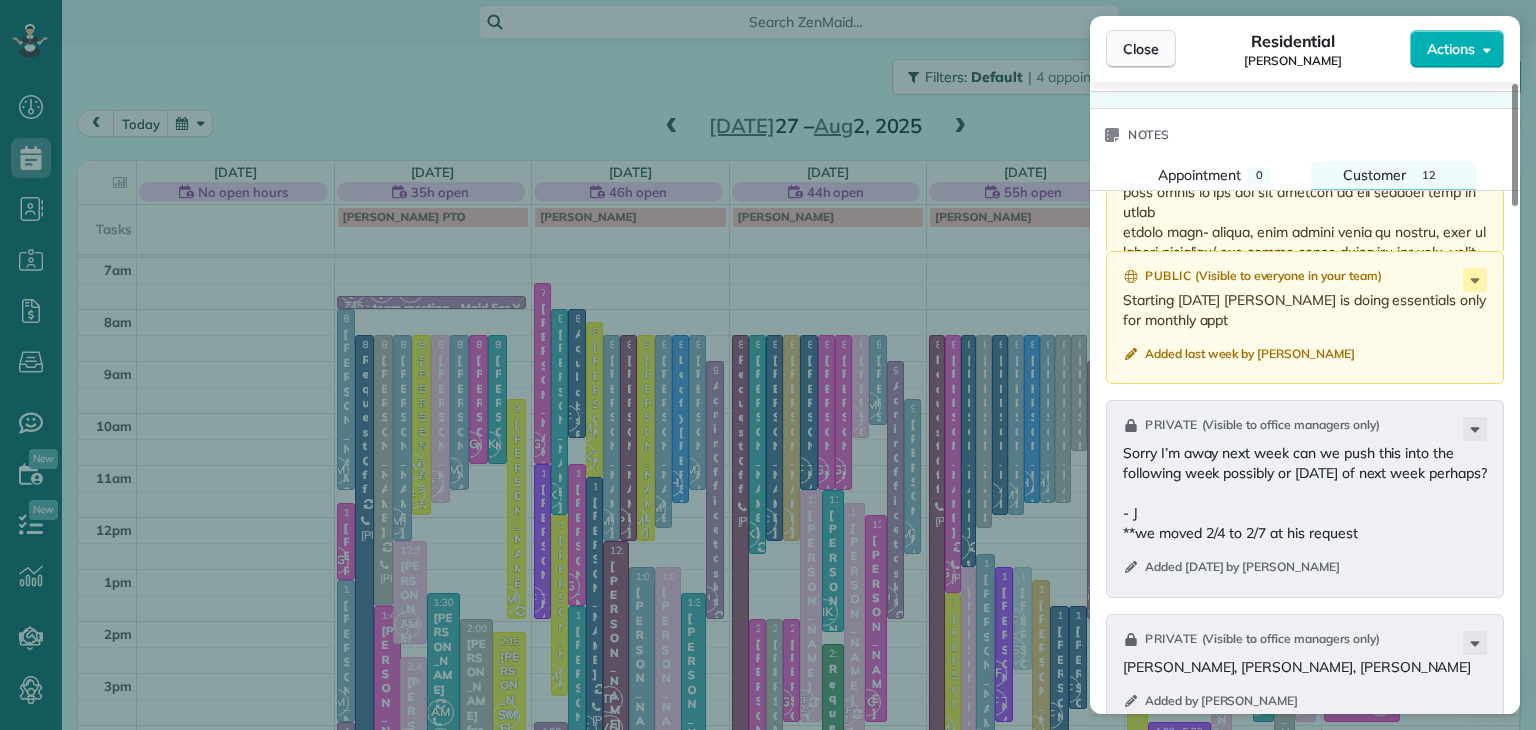 click on "Close" at bounding box center [1141, 49] 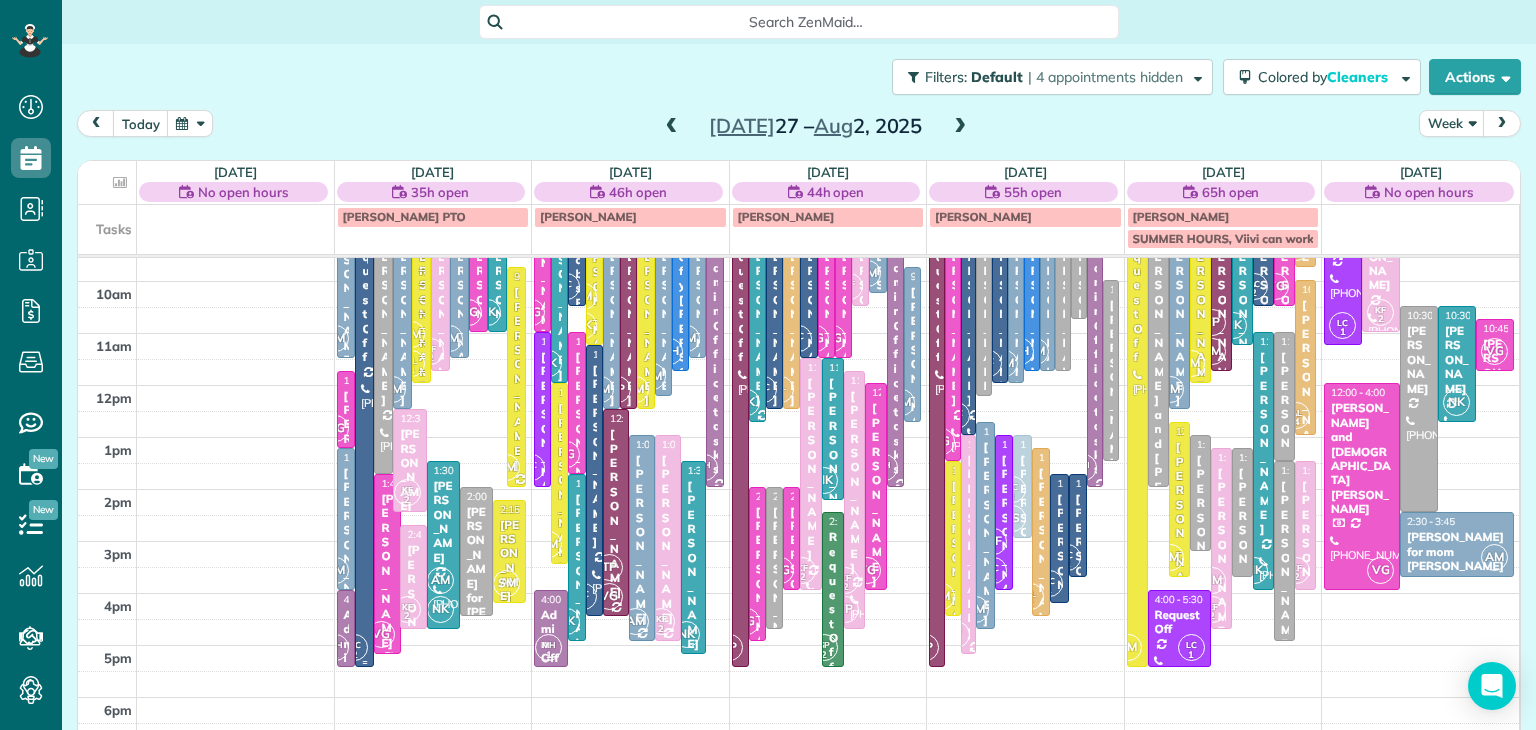 scroll, scrollTop: 132, scrollLeft: 0, axis: vertical 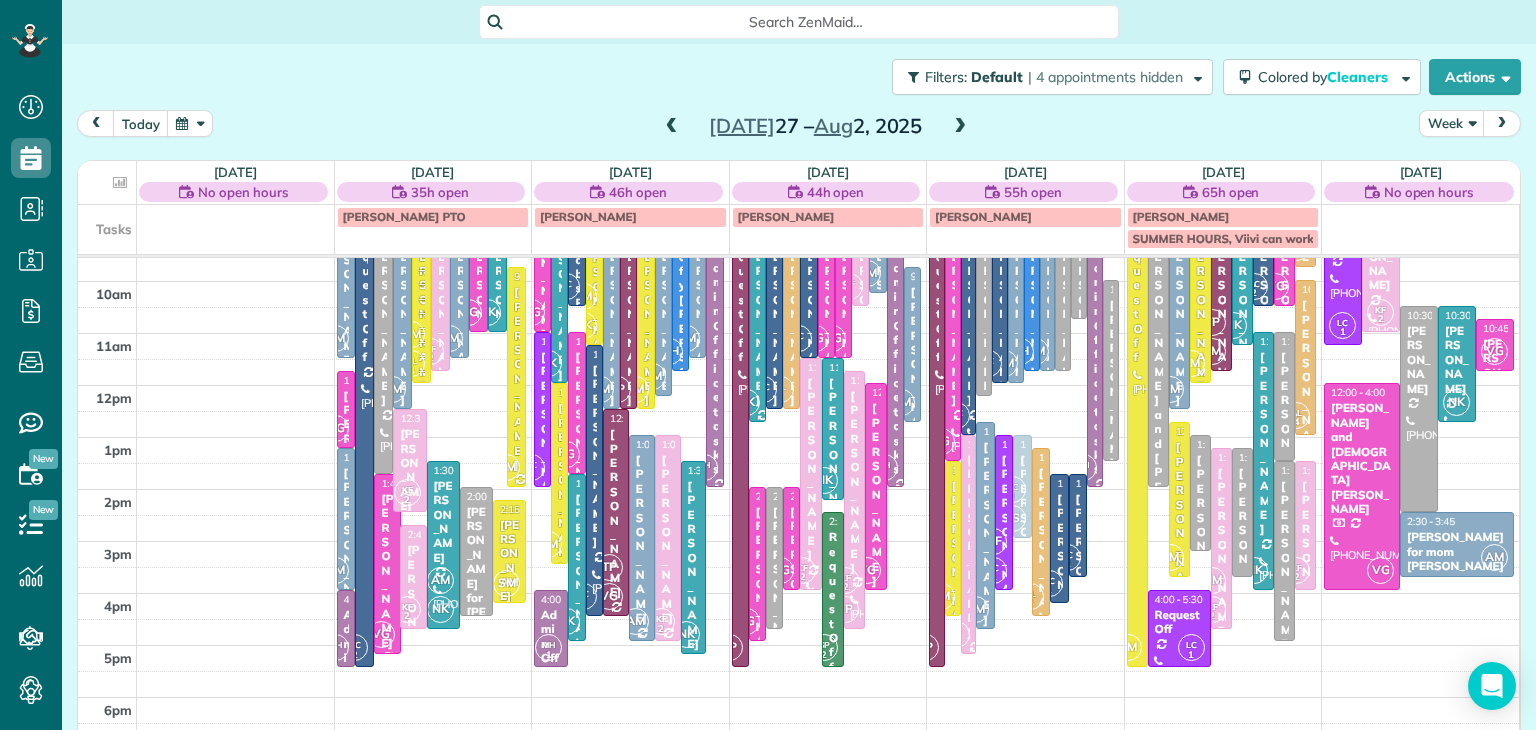click at bounding box center (642, 538) 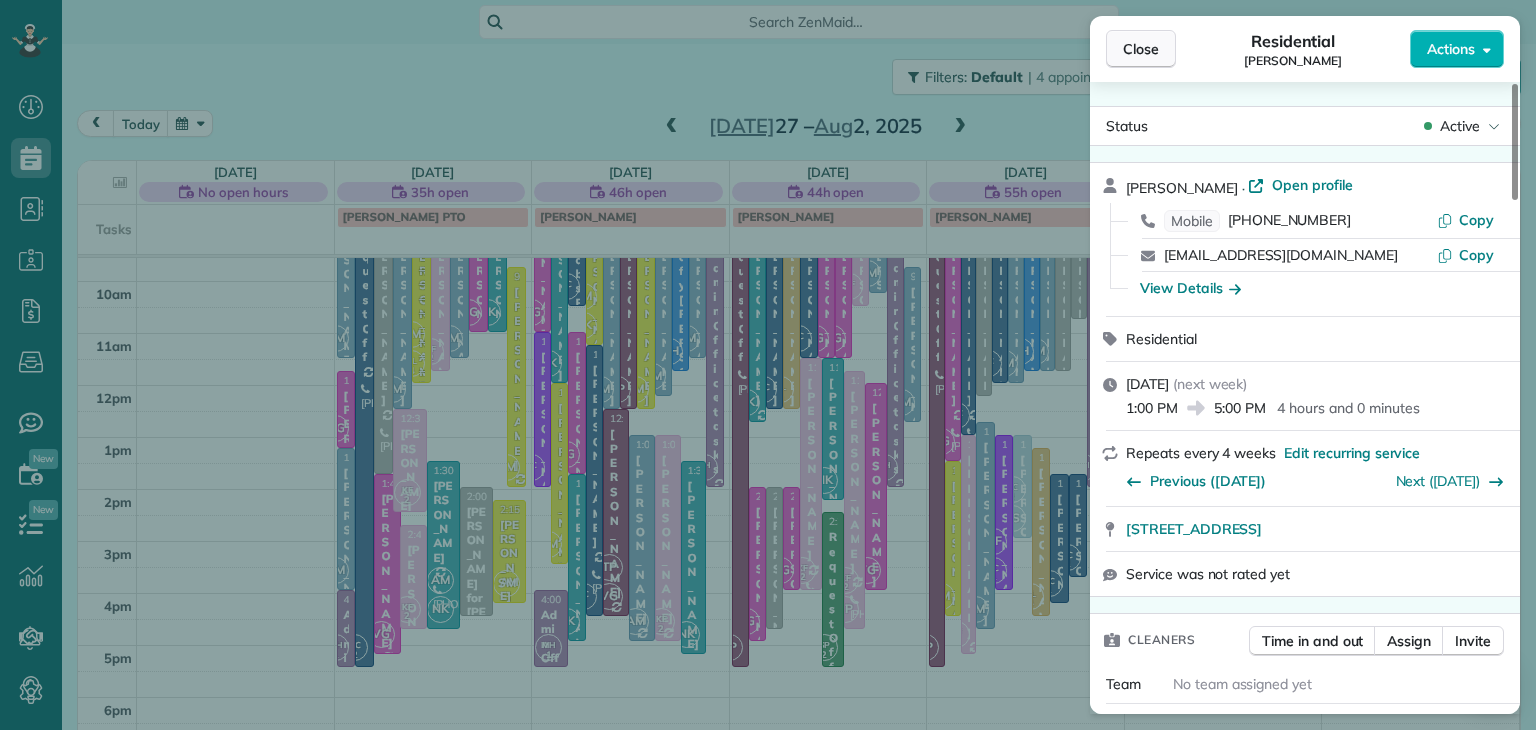 click on "Close" at bounding box center (1141, 49) 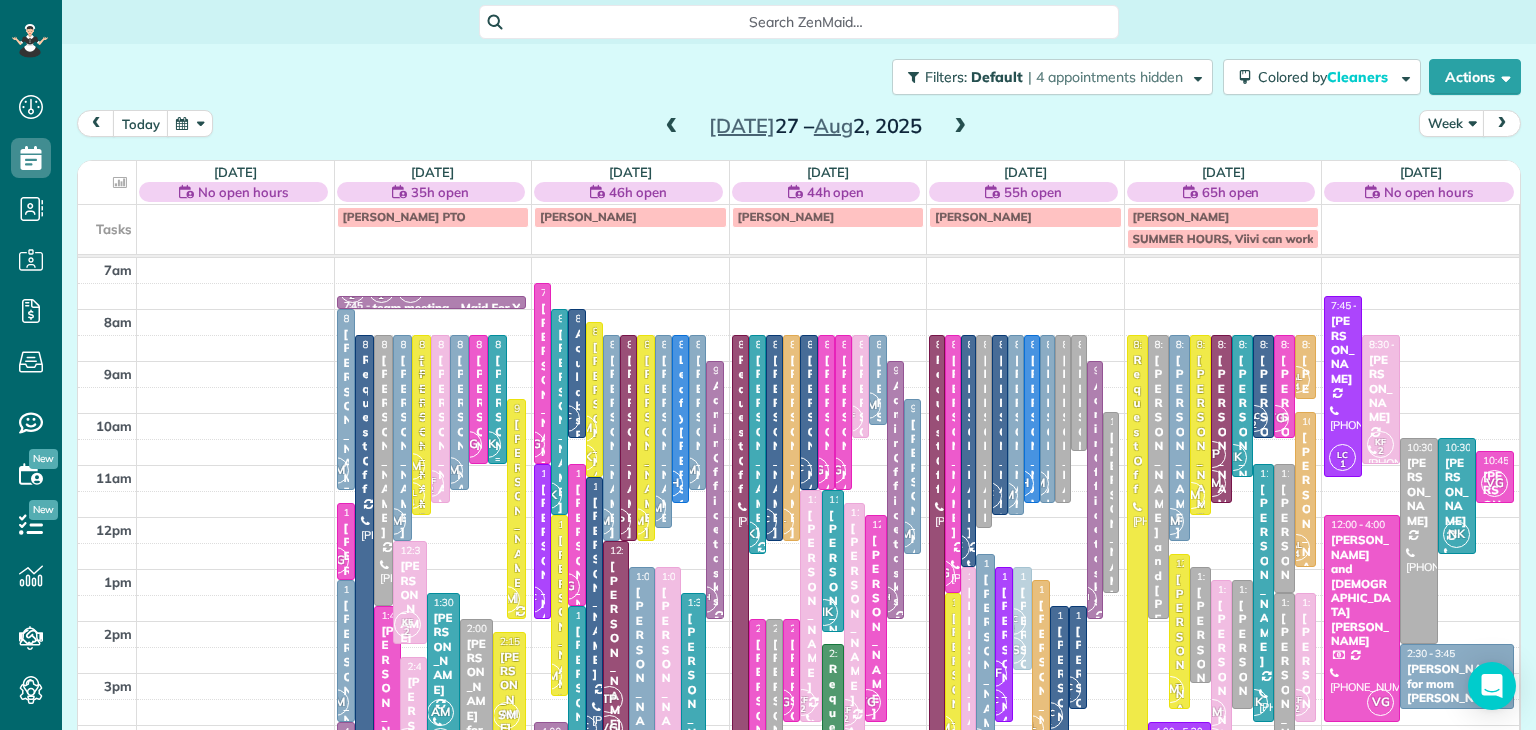 scroll, scrollTop: 0, scrollLeft: 0, axis: both 